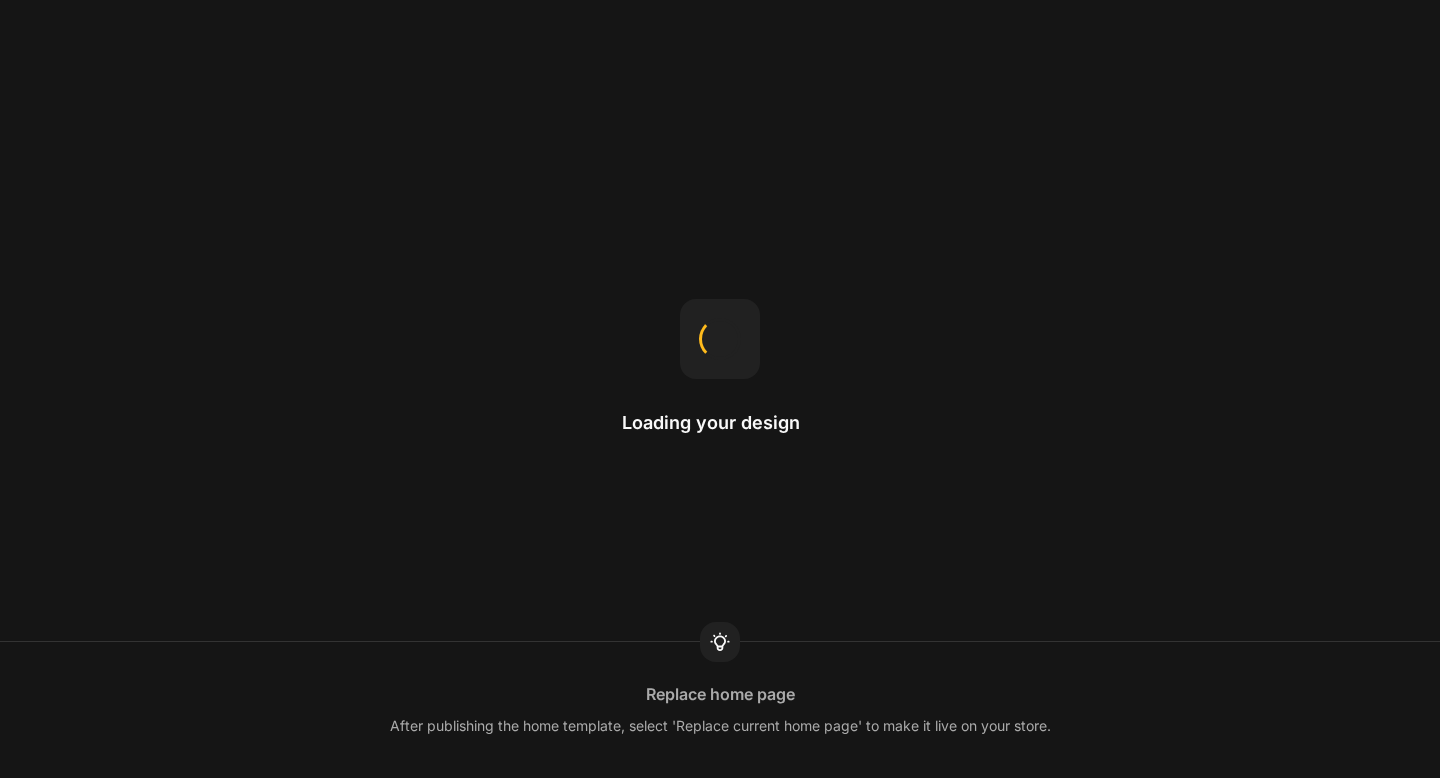 scroll, scrollTop: 0, scrollLeft: 0, axis: both 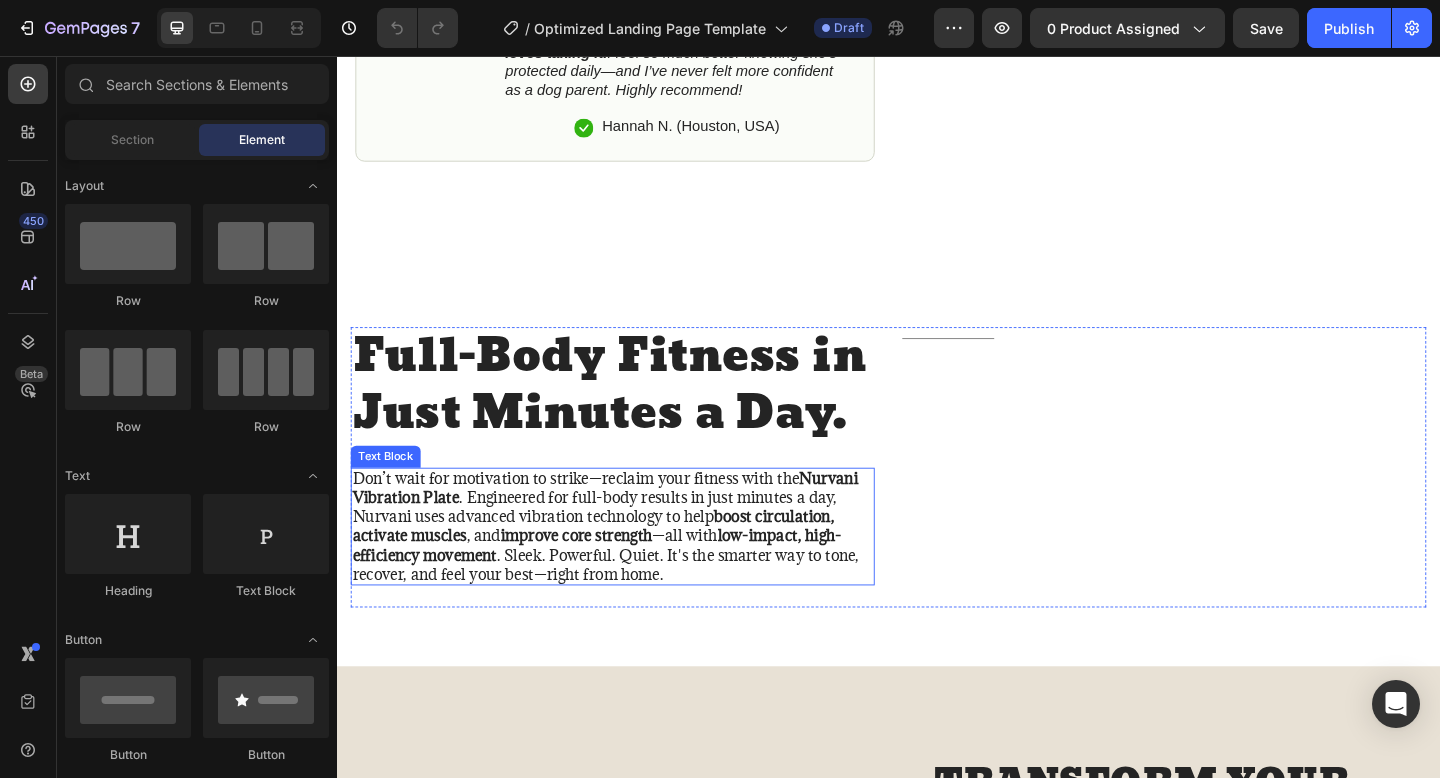 click on "Don’t wait for motivation to strike—reclaim your fitness with the  Nurvani Vibration Plate . Engineered for full-body results in just minutes a day, Nurvani uses advanced vibration technology to help  boost circulation, activate muscles , and  improve core strength —all with  low-impact, high-efficiency movement . Sleek. Powerful. Quiet. It's the smarter way to tone, recover, and feel your best—right from home." at bounding box center (637, 568) 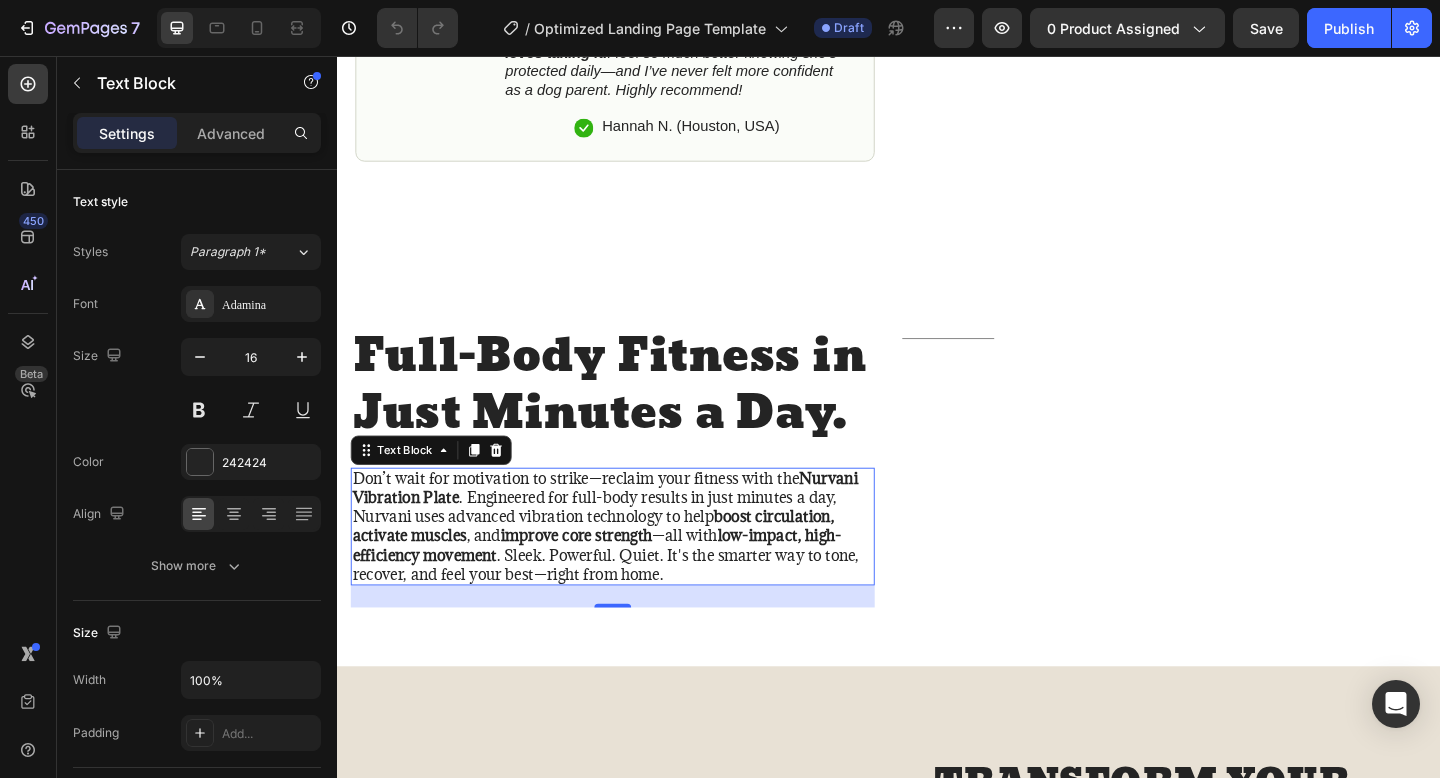 click on "Don’t wait for motivation to strike—reclaim your fitness with the  Nurvani Vibration Plate . Engineered for full-body results in just minutes a day, Nurvani uses advanced vibration technology to help  boost circulation, activate muscles , and  improve core strength —all with  low-impact, high-efficiency movement . Sleek. Powerful. Quiet. It's the smarter way to tone, recover, and feel your best—right from home." at bounding box center [637, 568] 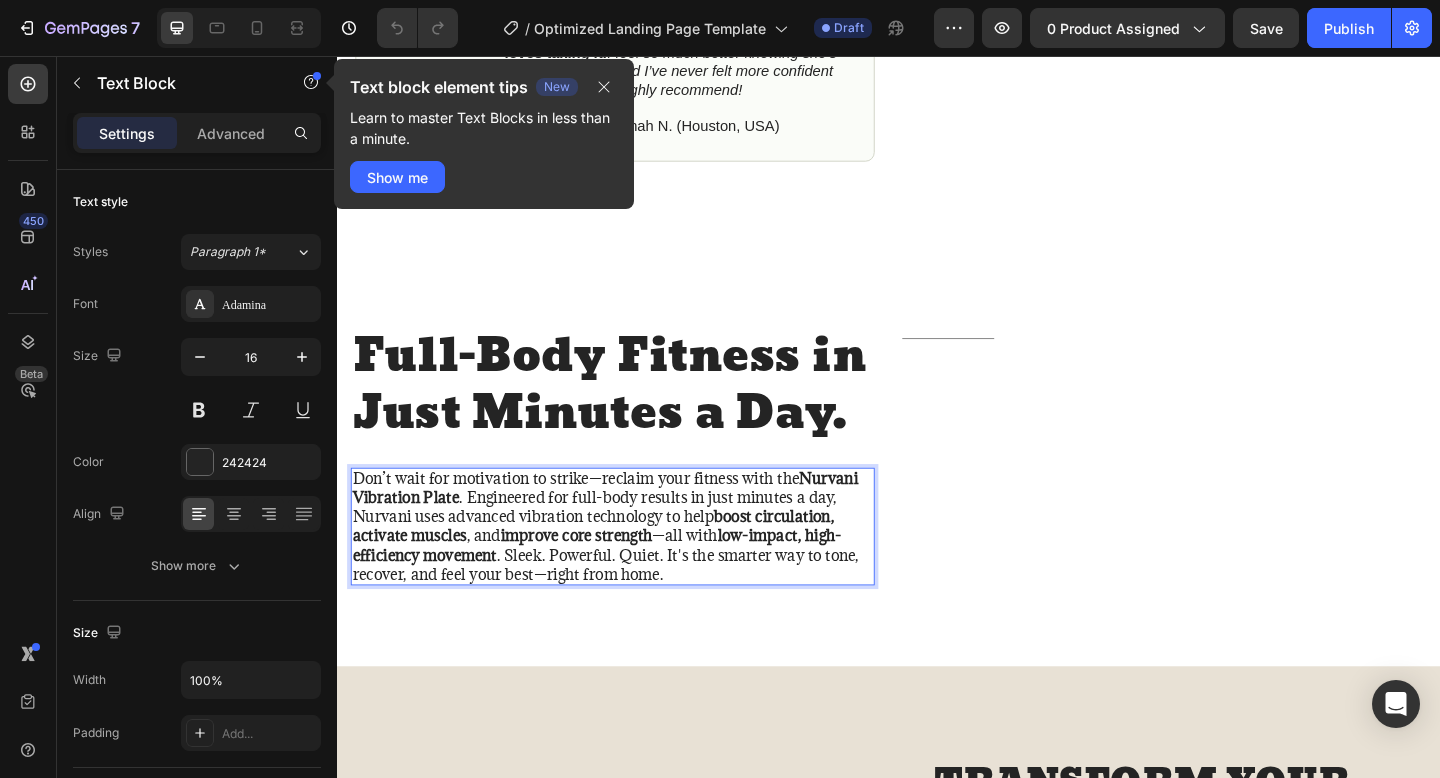 click on "Don’t wait for motivation to strike—reclaim your fitness with the  Nurvani Vibration Plate . Engineered for full-body results in just minutes a day, Nurvani uses advanced vibration technology to help  boost circulation, activate muscles , and  improve core strength —all with  low-impact, high-efficiency movement . Sleek. Powerful. Quiet. It's the smarter way to tone, recover, and feel your best—right from home." at bounding box center [637, 568] 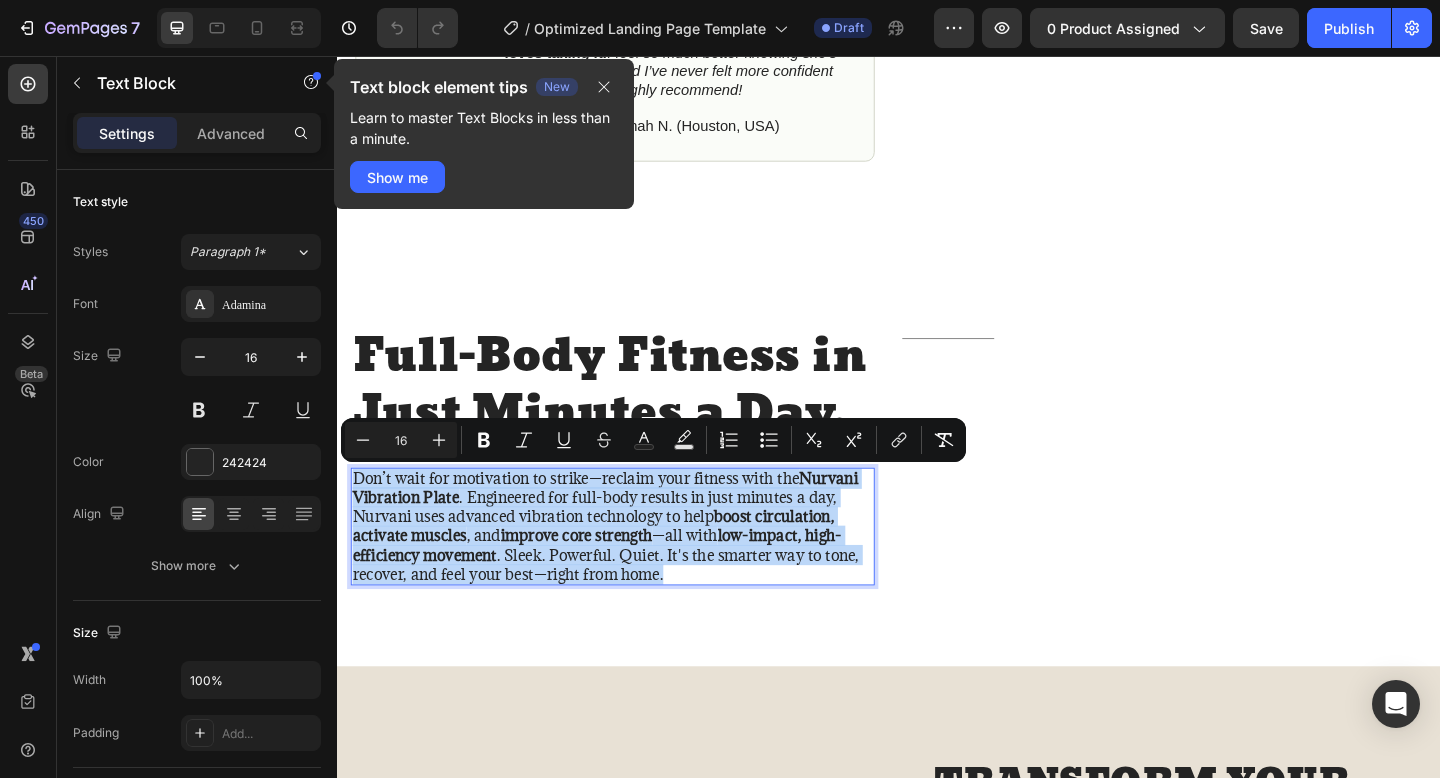 drag, startPoint x: 357, startPoint y: 518, endPoint x: 821, endPoint y: 614, distance: 473.82697 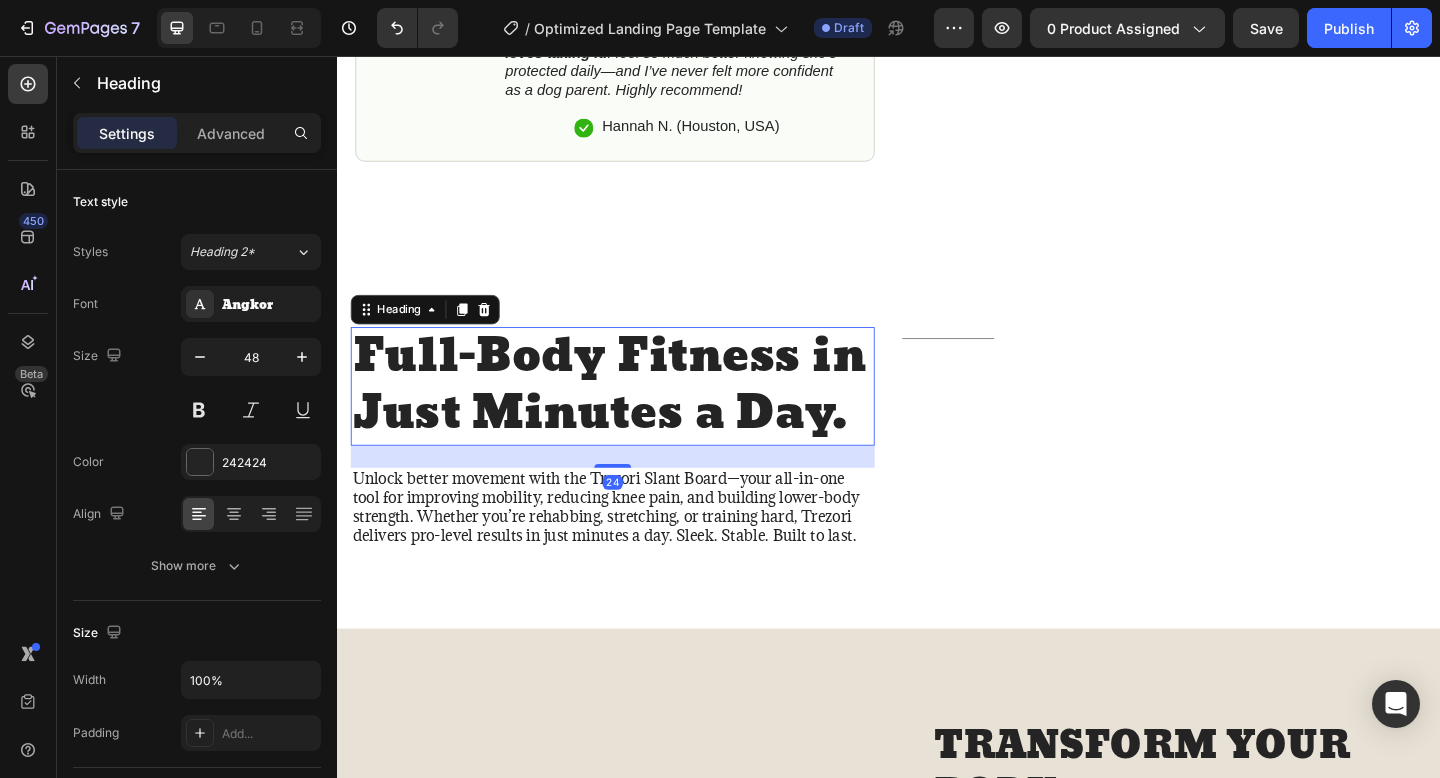 click on "Full-Body Fitness in Just Minutes a Day." at bounding box center (637, 415) 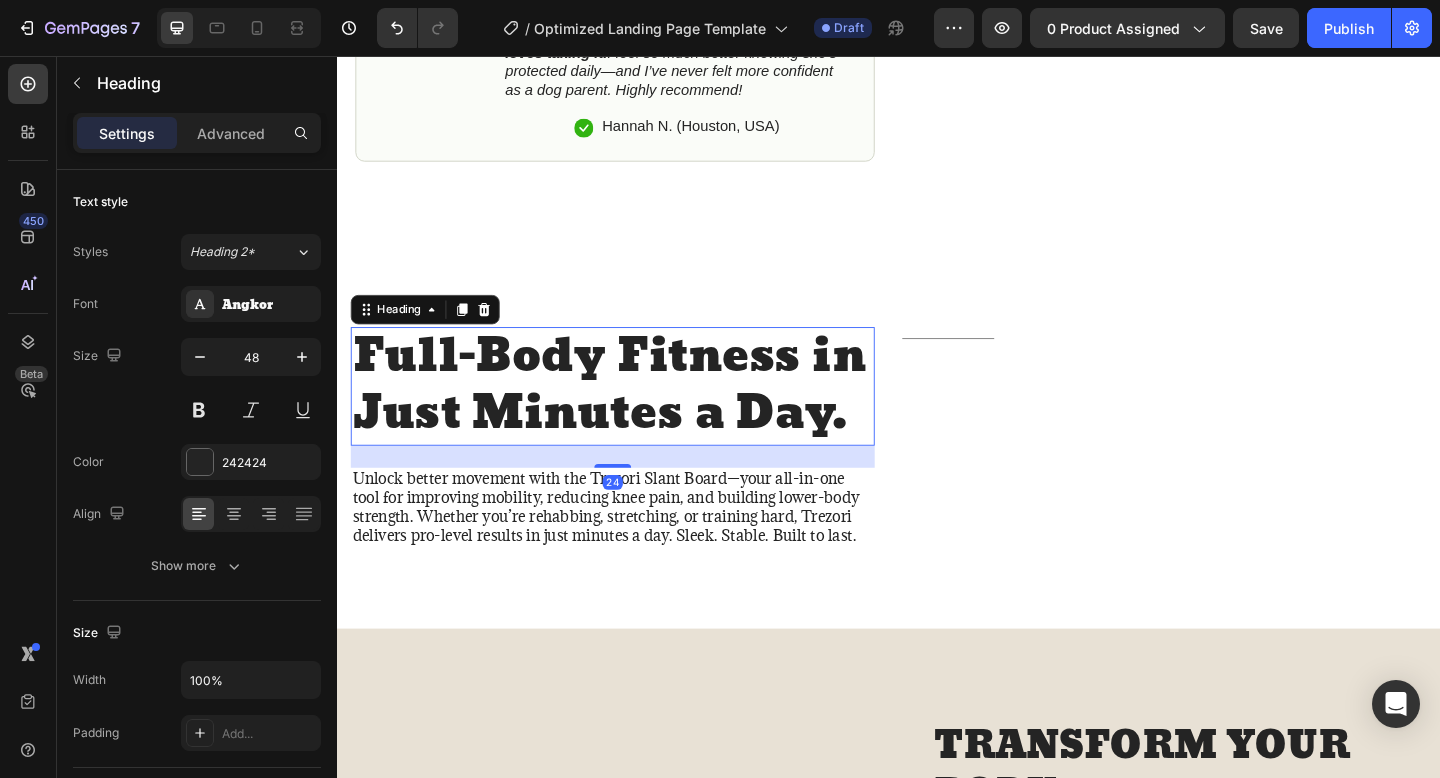 click on "Full-Body Fitness in Just Minutes a Day." at bounding box center [637, 415] 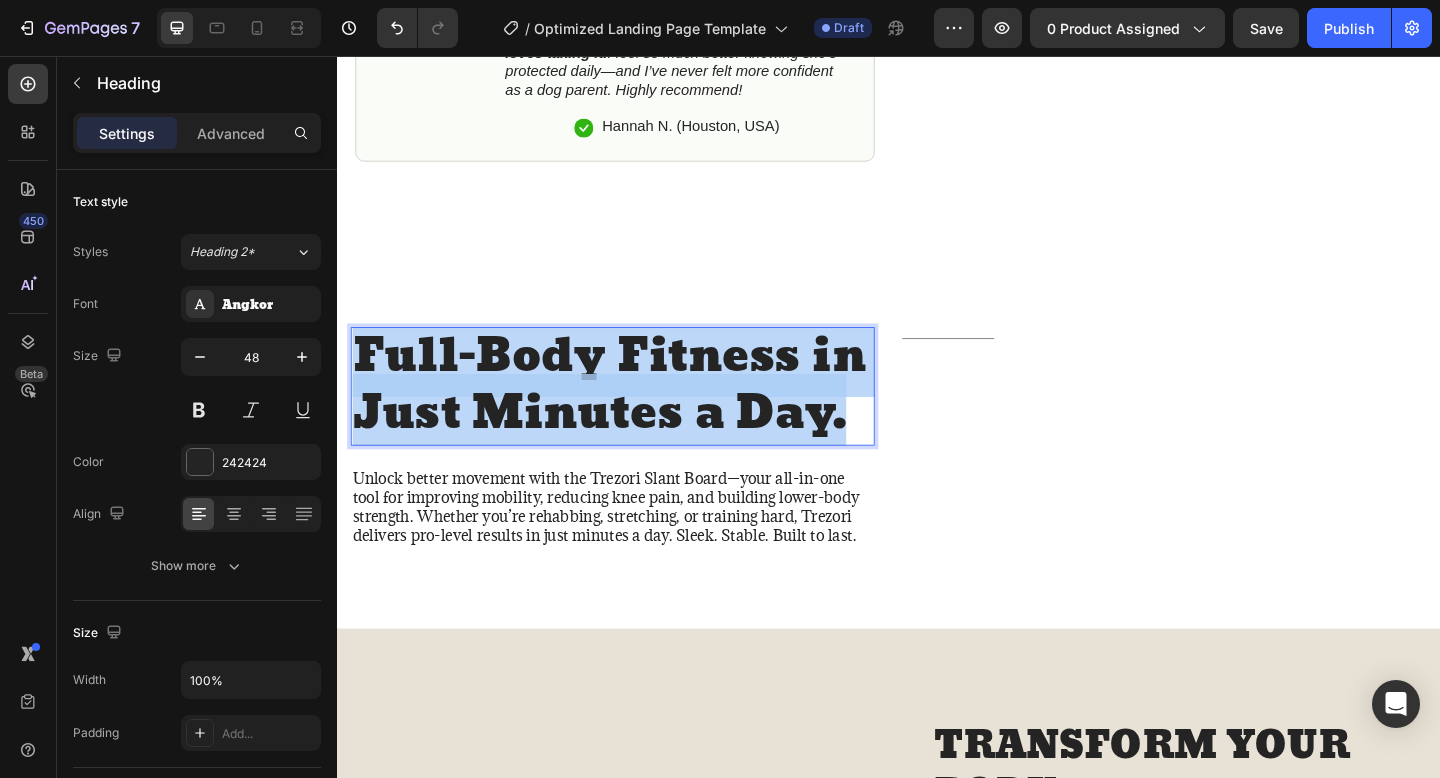 drag, startPoint x: 363, startPoint y: 374, endPoint x: 888, endPoint y: 443, distance: 529.5149 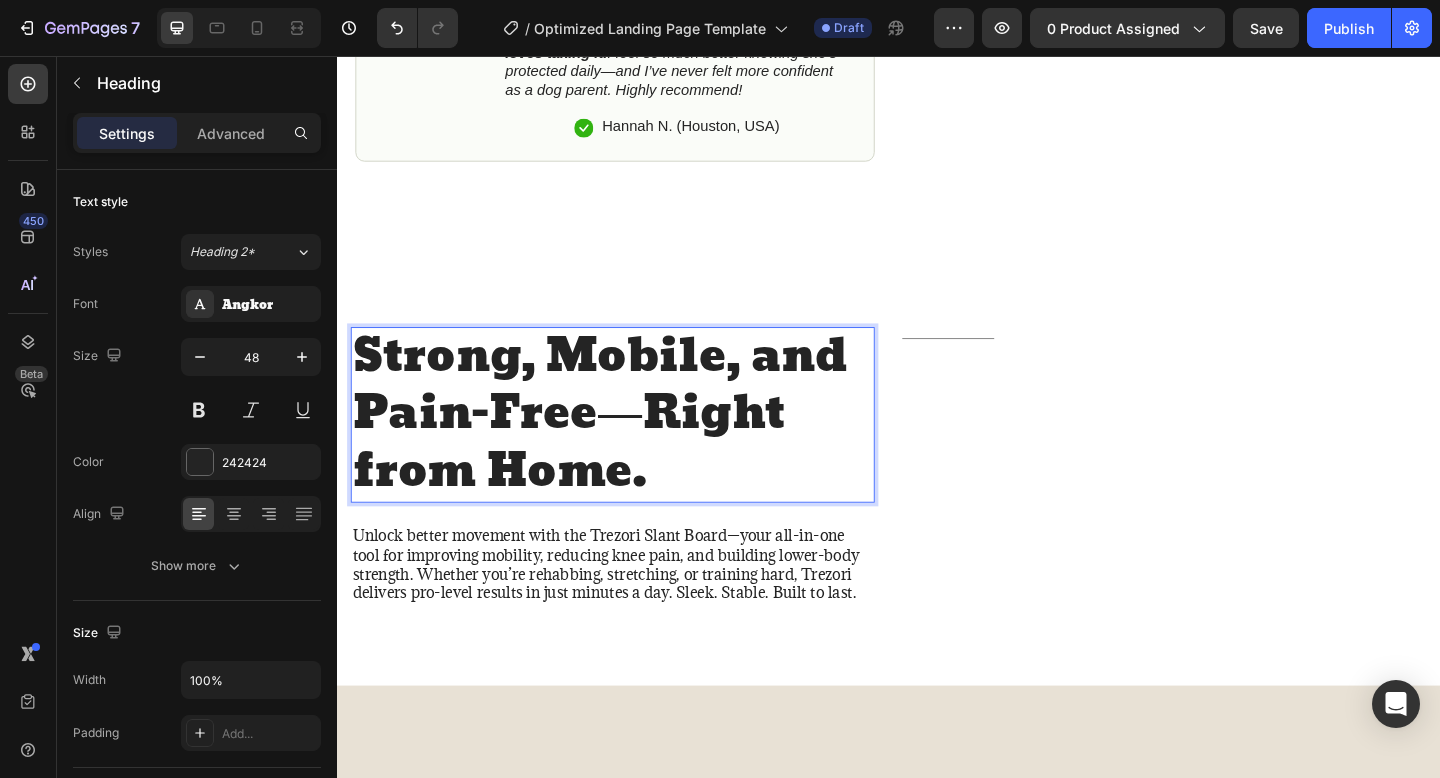 scroll, scrollTop: 10, scrollLeft: 0, axis: vertical 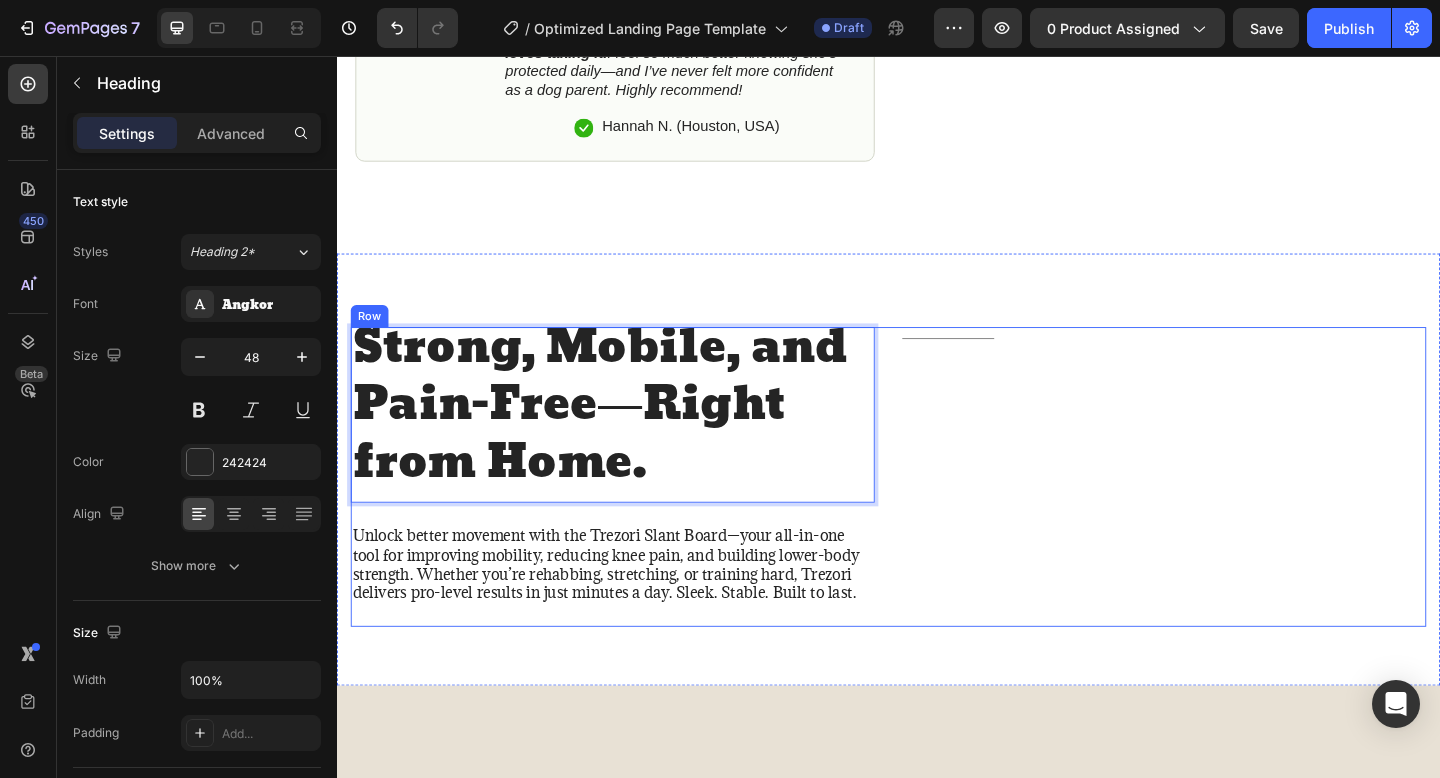 click on "Title Line" at bounding box center (1237, 514) 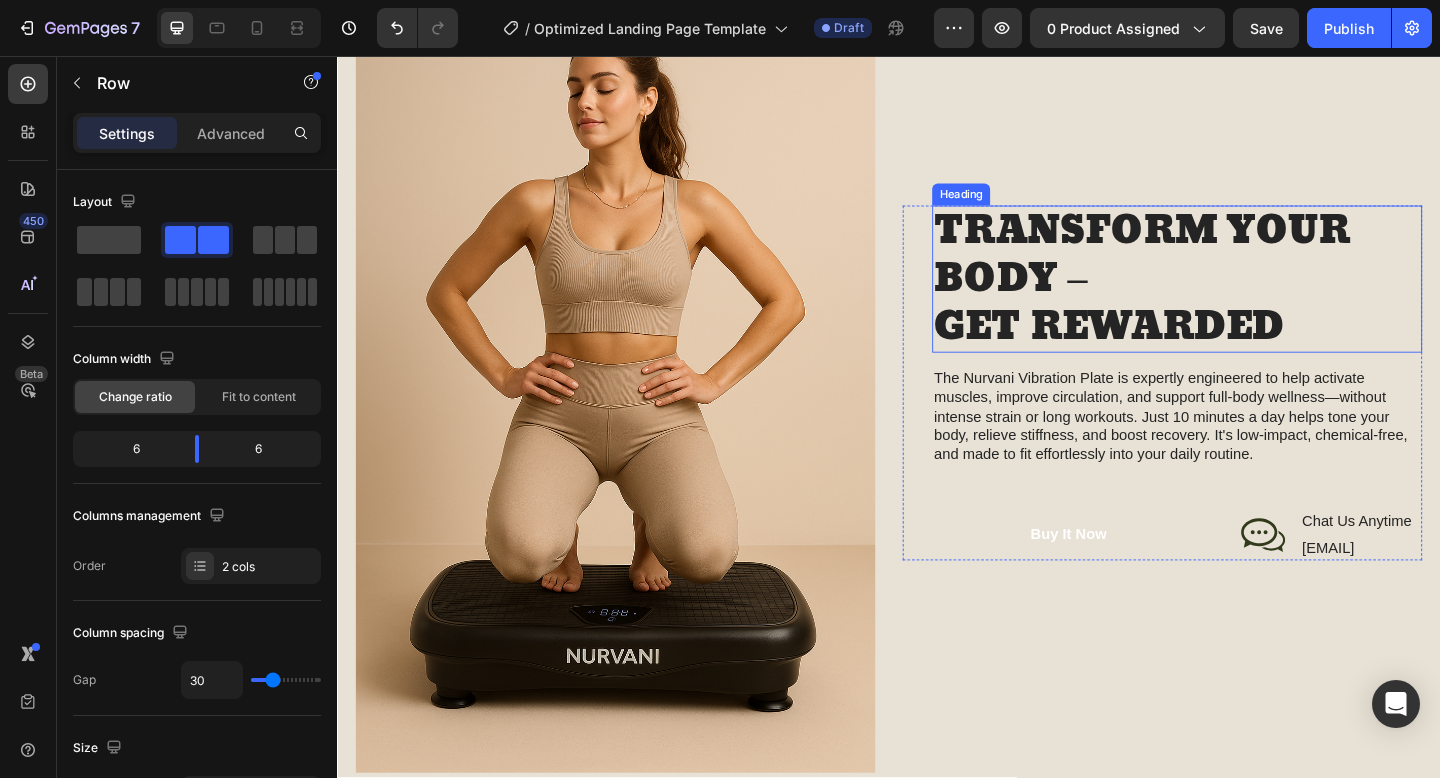 scroll, scrollTop: 1873, scrollLeft: 0, axis: vertical 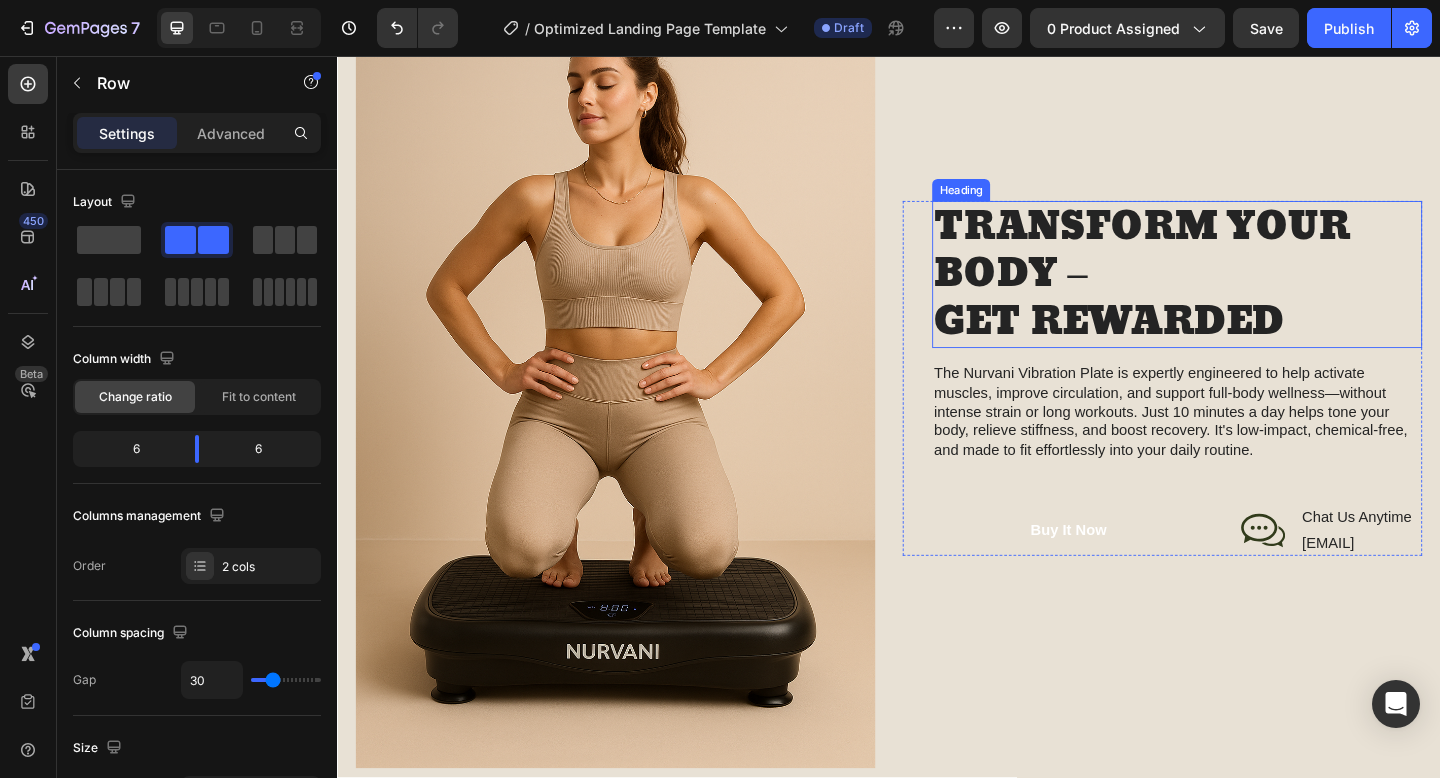 click on "TRANSFORM YOUR BODY –  GET REWARDED" at bounding box center (1250, 294) 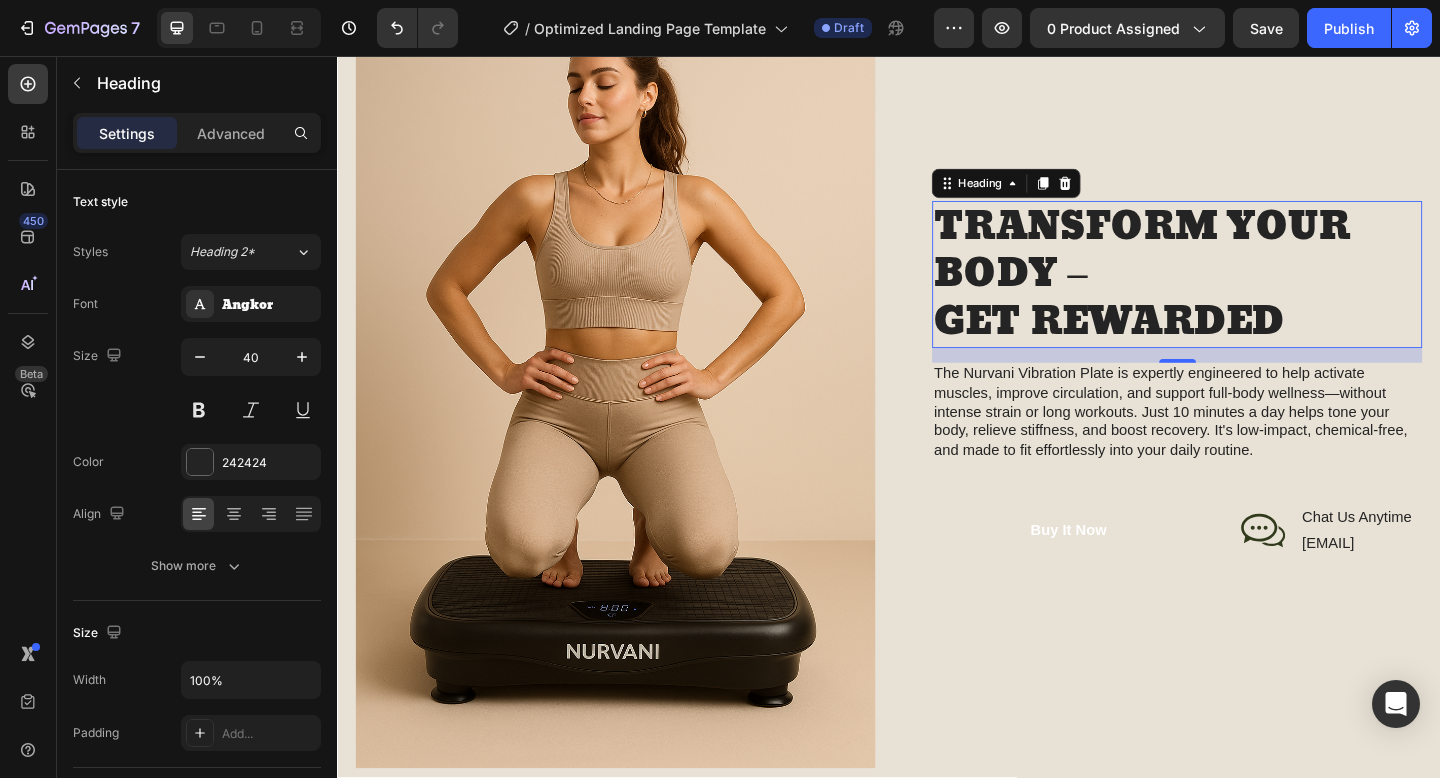 click on "TRANSFORM YOUR BODY –  GET REWARDED" at bounding box center (1250, 294) 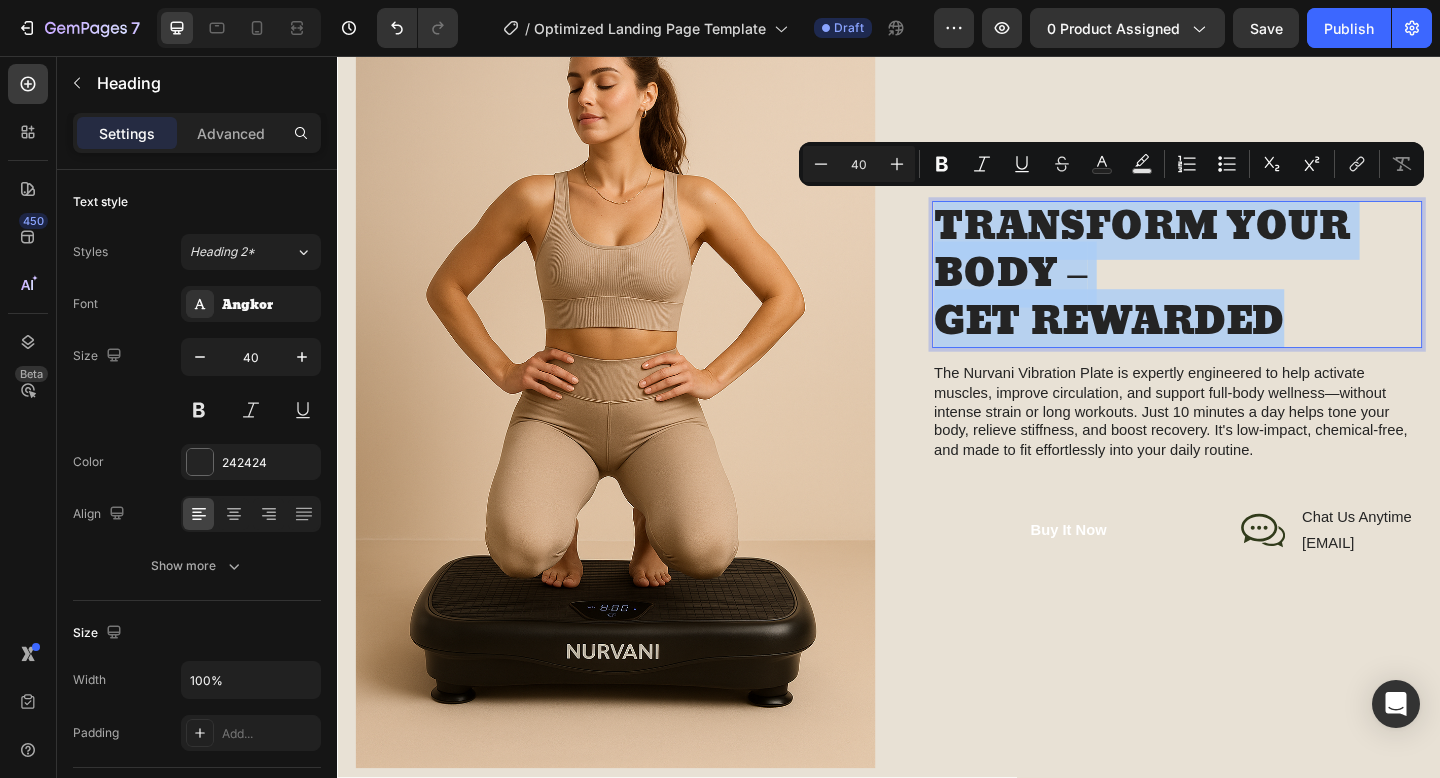 drag, startPoint x: 991, startPoint y: 234, endPoint x: 1375, endPoint y: 334, distance: 396.80725 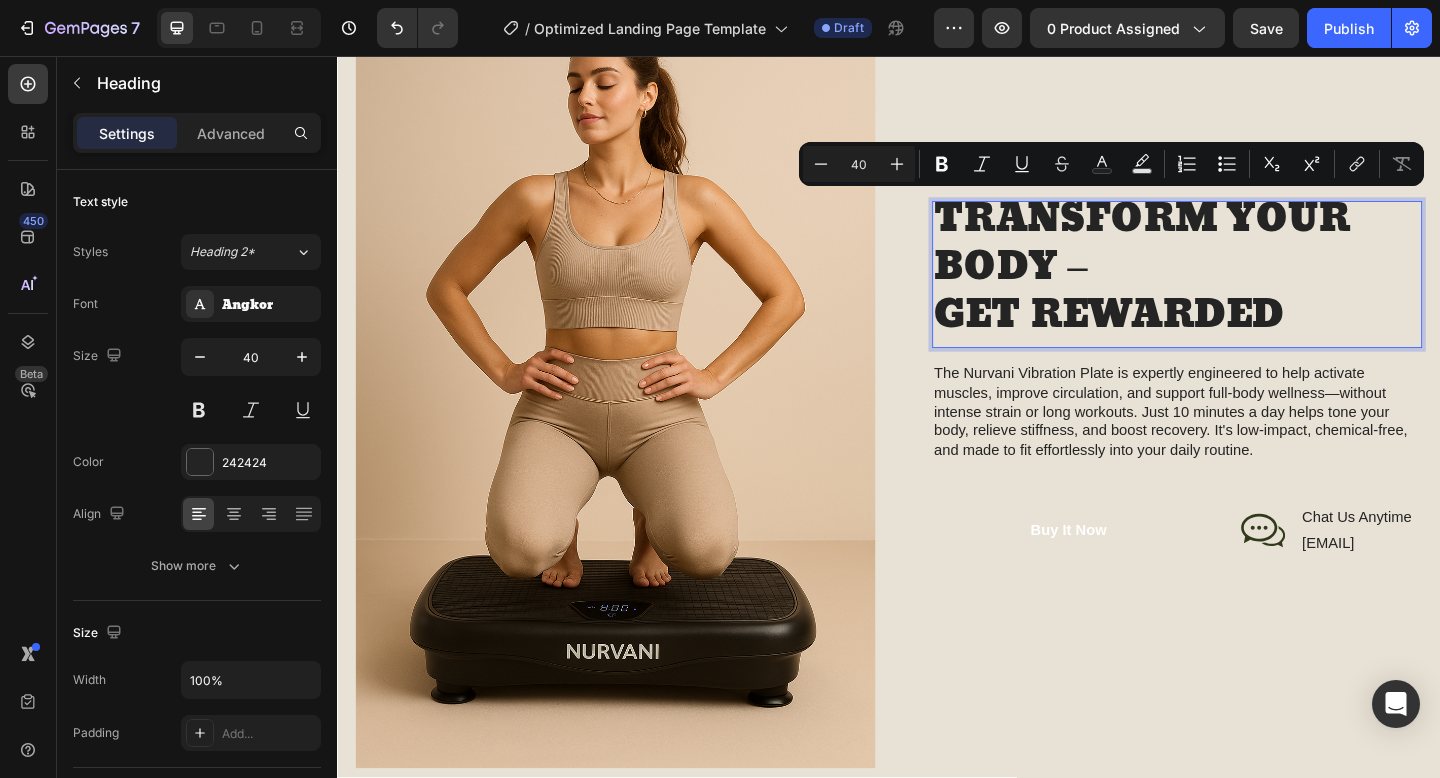 scroll, scrollTop: 1899, scrollLeft: 0, axis: vertical 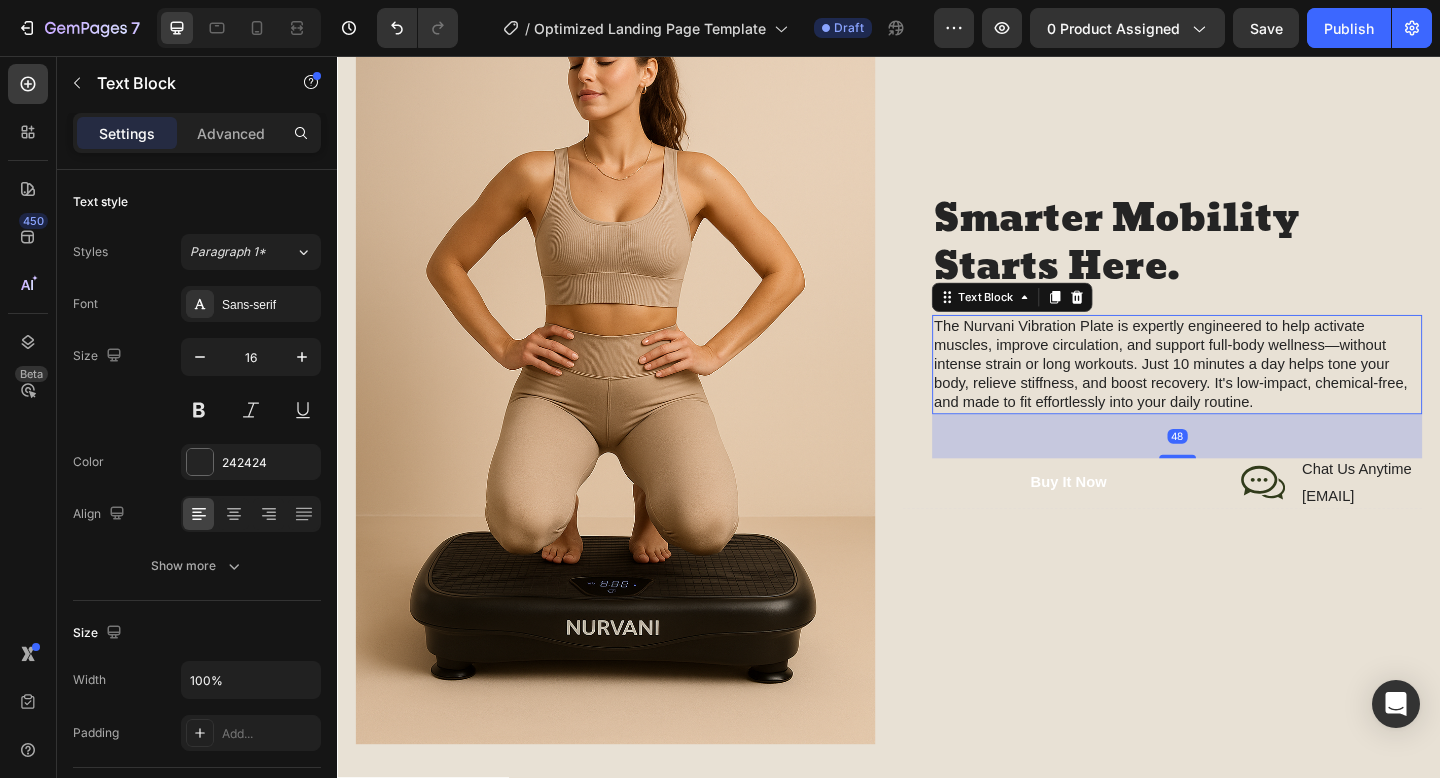 click on "The Nurvani Vibration Plate is expertly engineered to help activate muscles, improve circulation, and support full-body wellness—without intense strain or long workouts. Just 10 minutes a day helps tone your body, relieve stiffness, and boost recovery. It's low-impact, chemical-free, and made to fit effortlessly into your daily routine." at bounding box center [1250, 392] 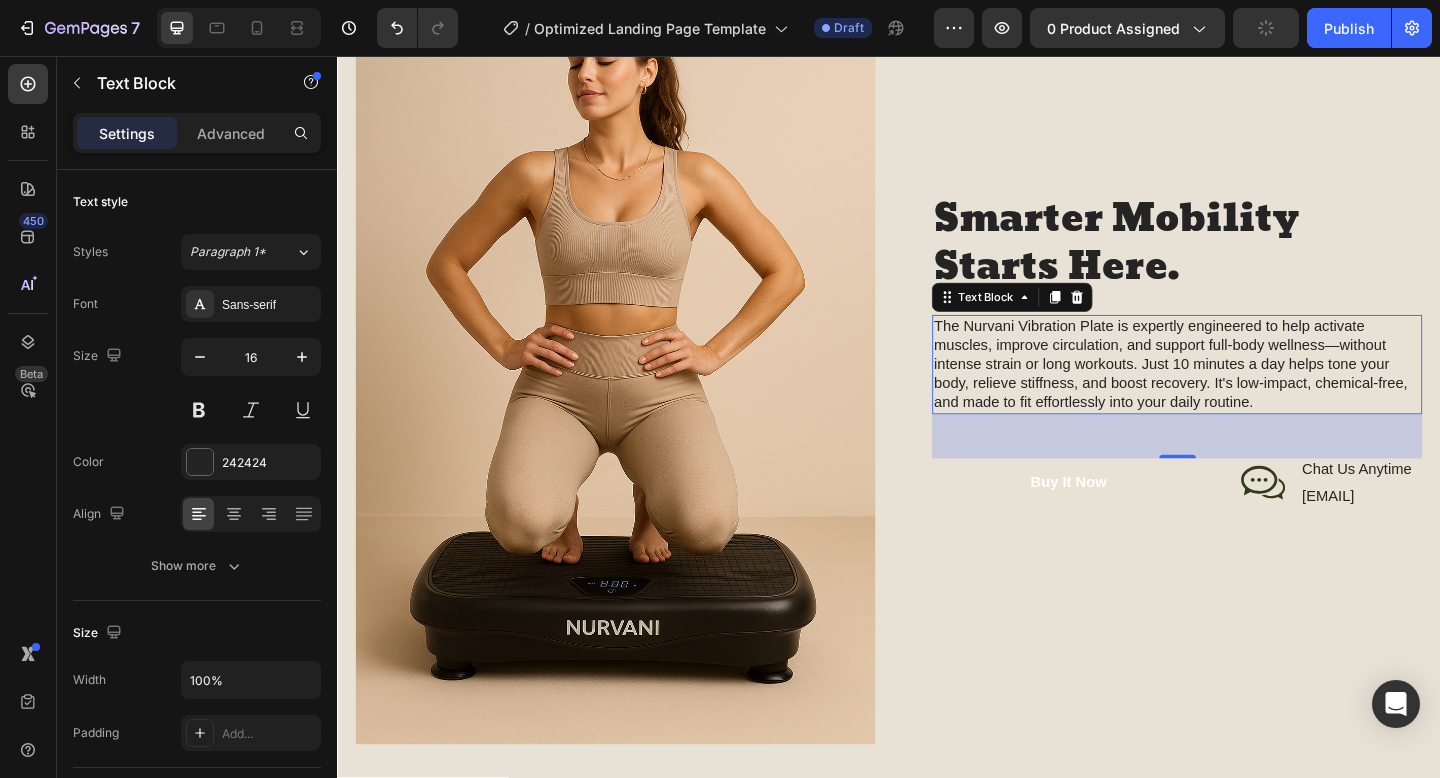click on "The Nurvani Vibration Plate is expertly engineered to help activate muscles, improve circulation, and support full-body wellness—without intense strain or long workouts. Just 10 minutes a day helps tone your body, relieve stiffness, and boost recovery. It's low-impact, chemical-free, and made to fit effortlessly into your daily routine." at bounding box center [1250, 392] 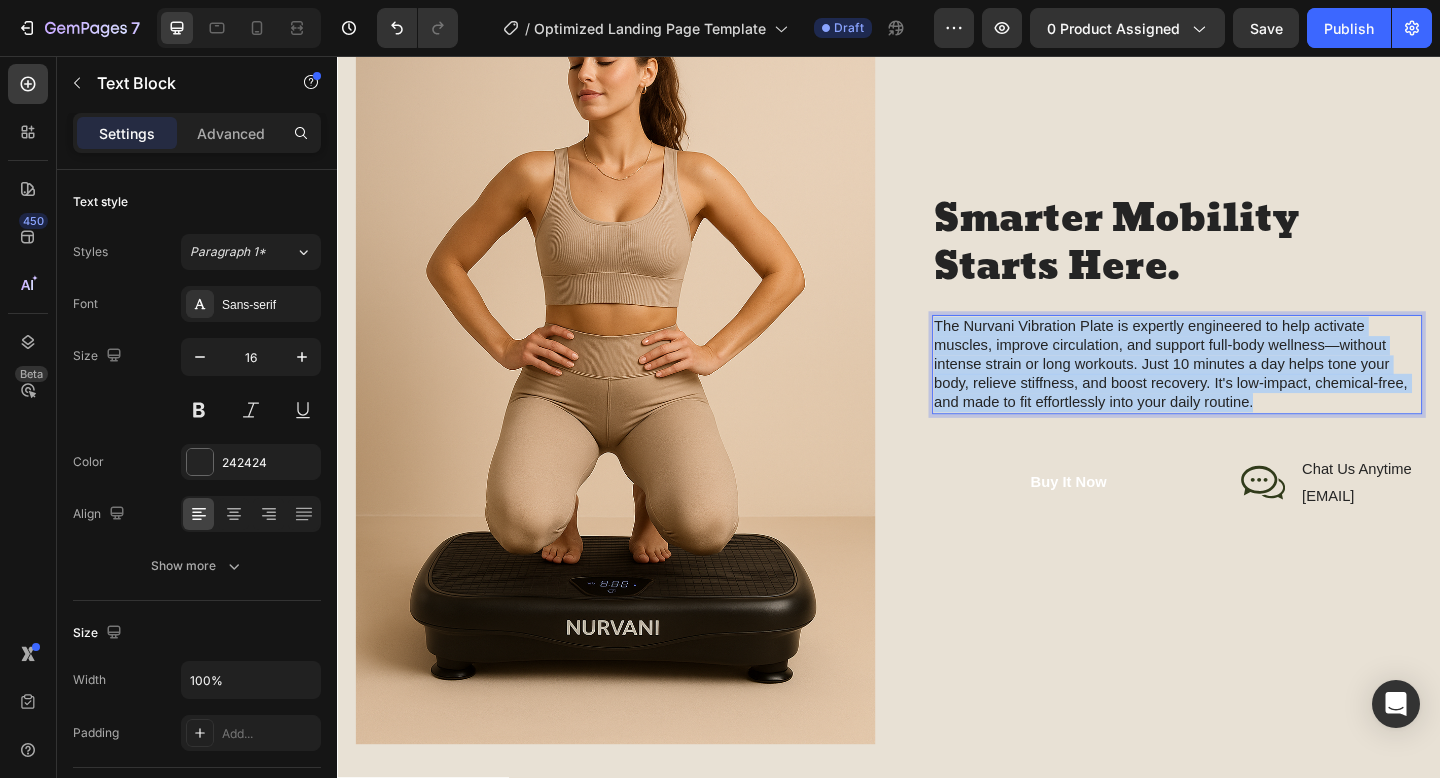 drag, startPoint x: 986, startPoint y: 350, endPoint x: 1419, endPoint y: 432, distance: 440.69604 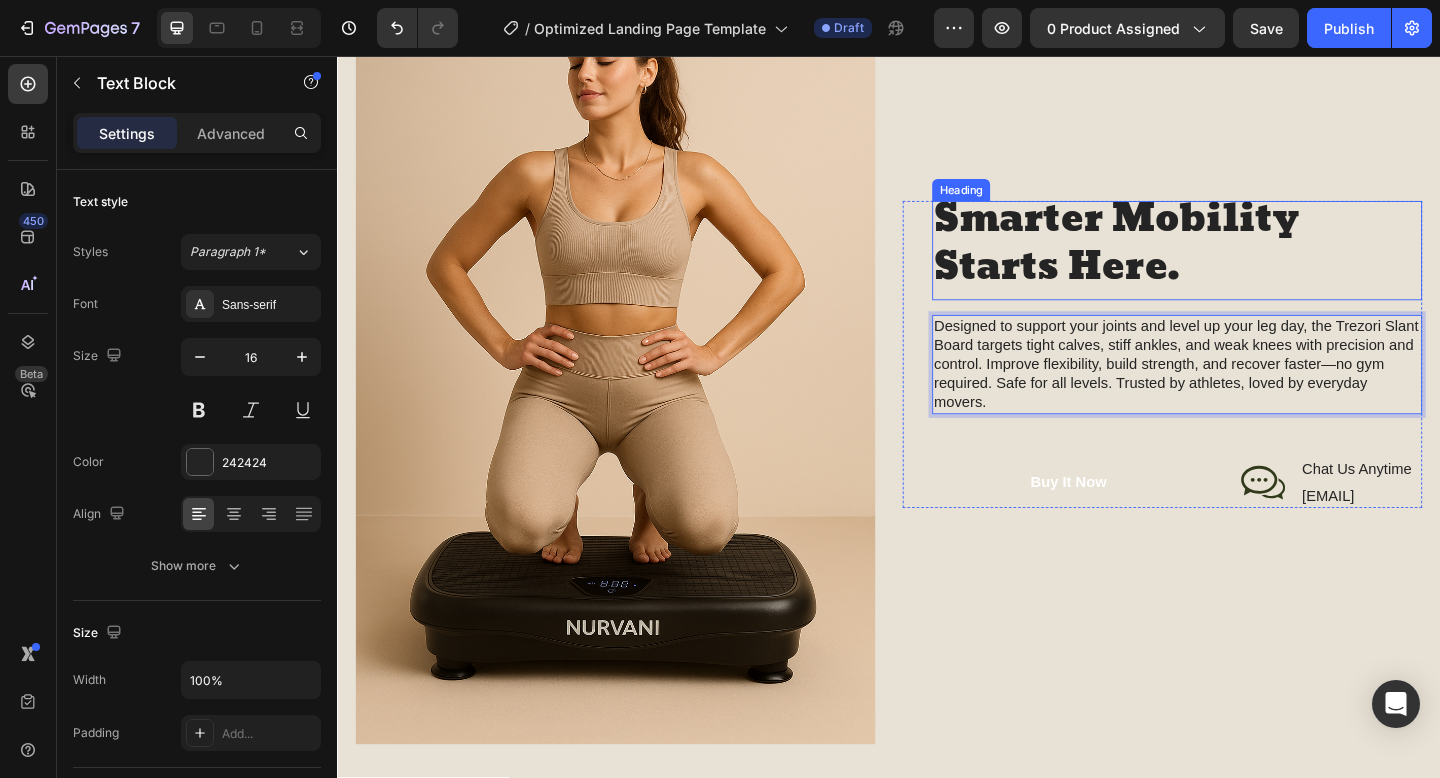 click on "Smarter Mobility Starts Here." at bounding box center [1250, 260] 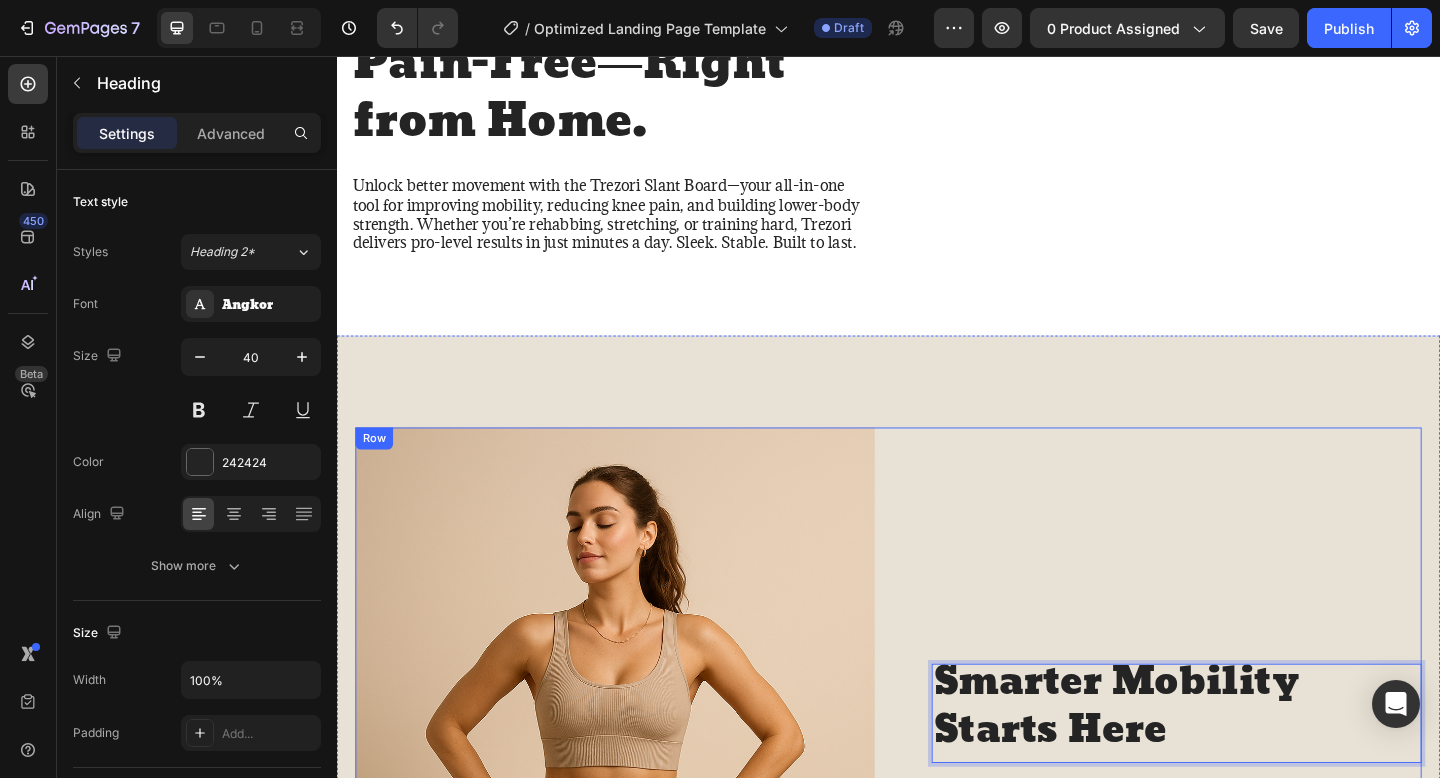 scroll, scrollTop: 977, scrollLeft: 0, axis: vertical 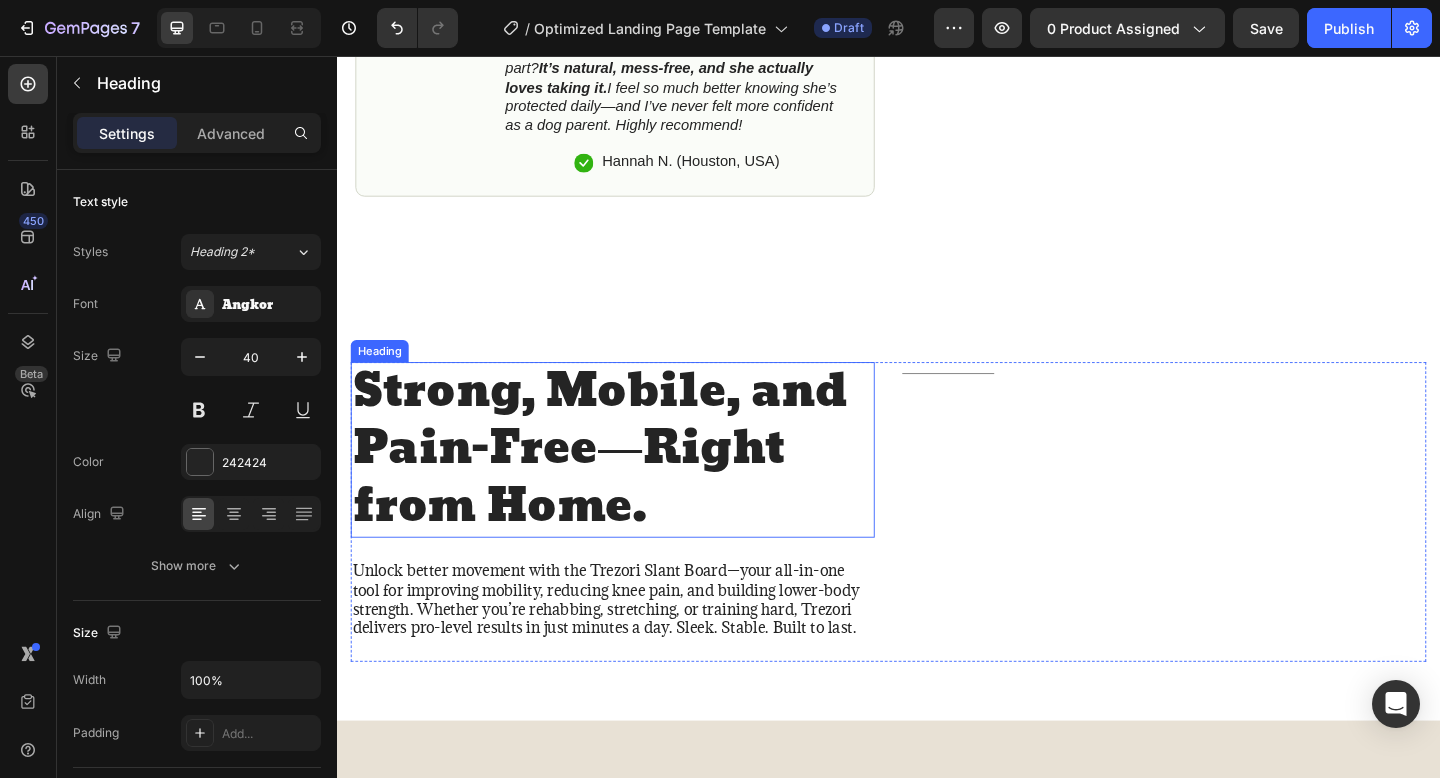 click on "Strong, Mobile, and Pain-Free—Right from Home." at bounding box center [637, 484] 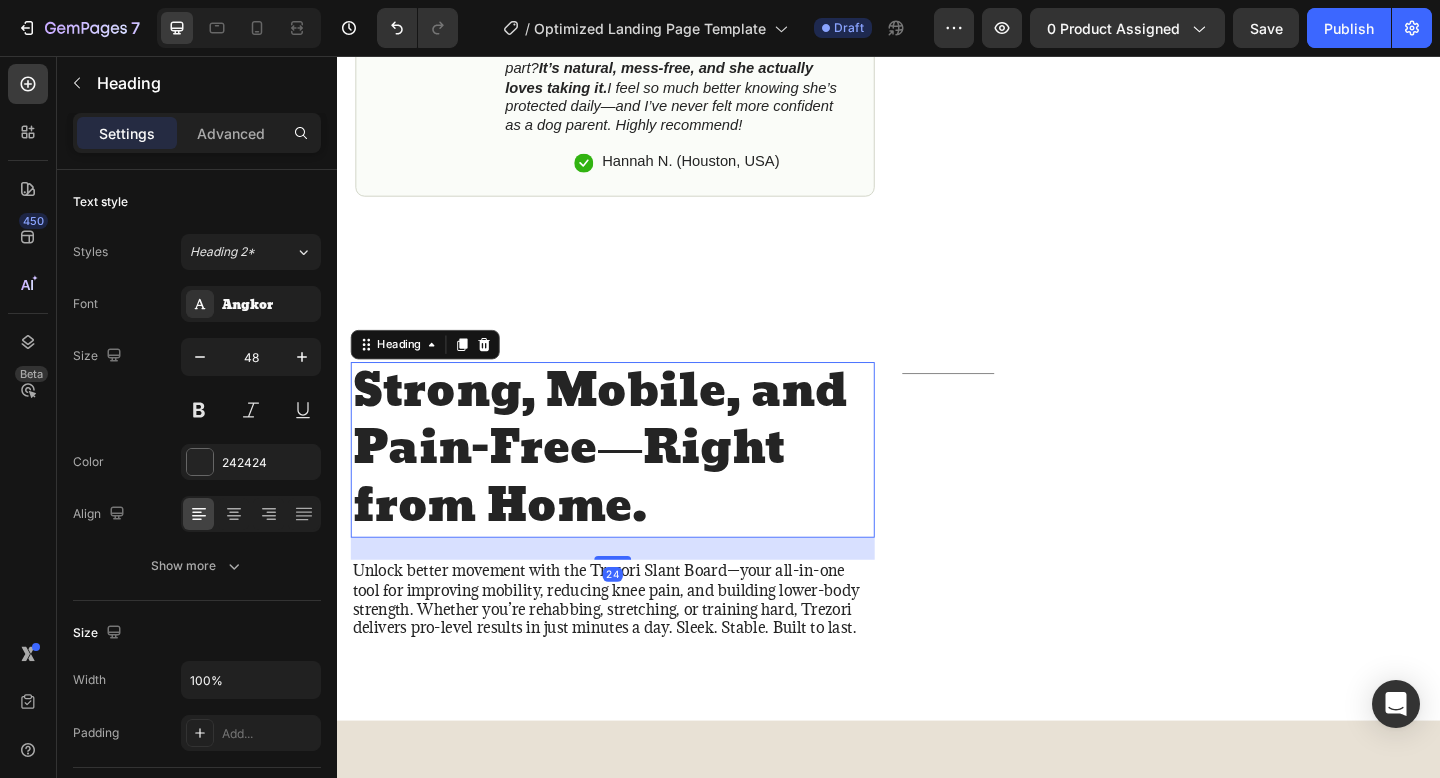 click on "Strong, Mobile, and Pain-Free—Right from Home." at bounding box center [637, 484] 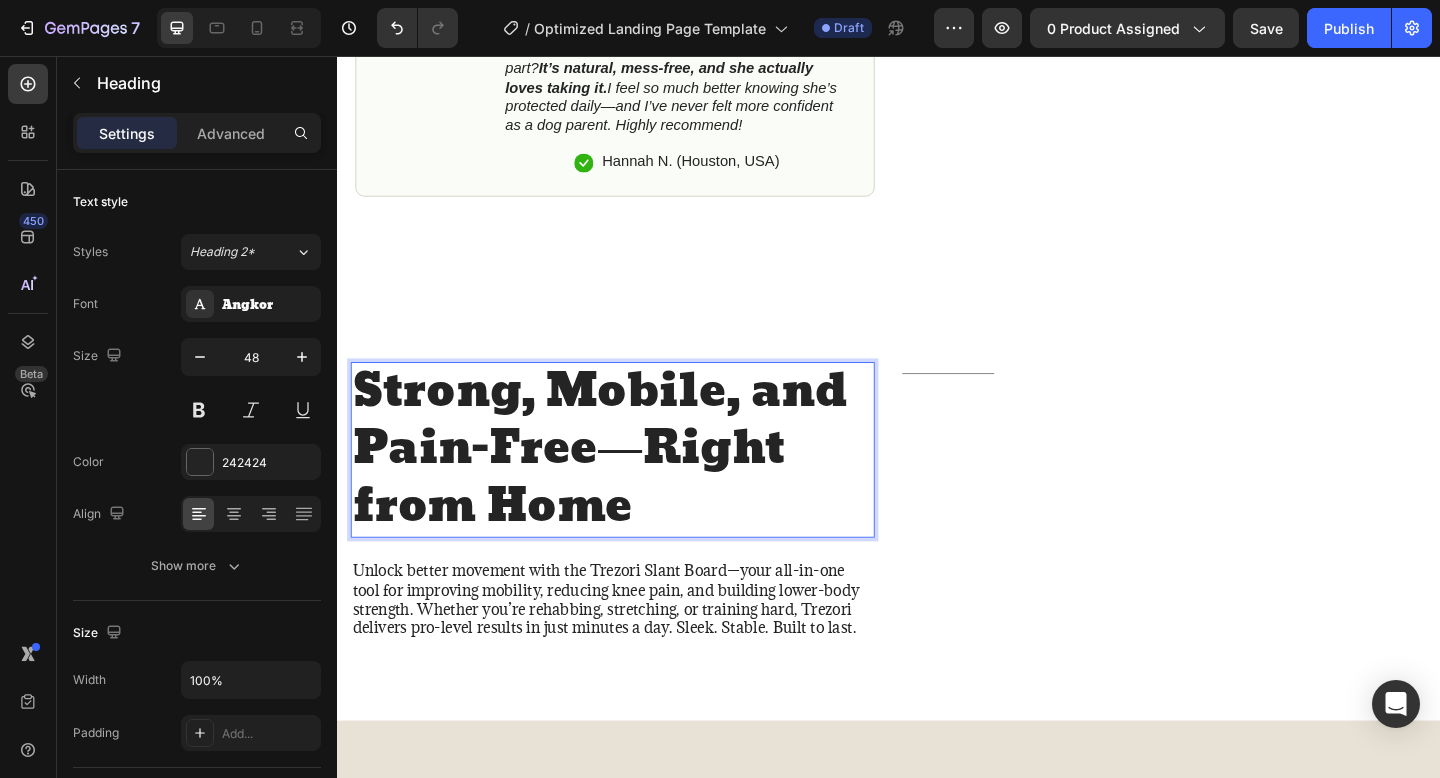 scroll, scrollTop: 10, scrollLeft: 0, axis: vertical 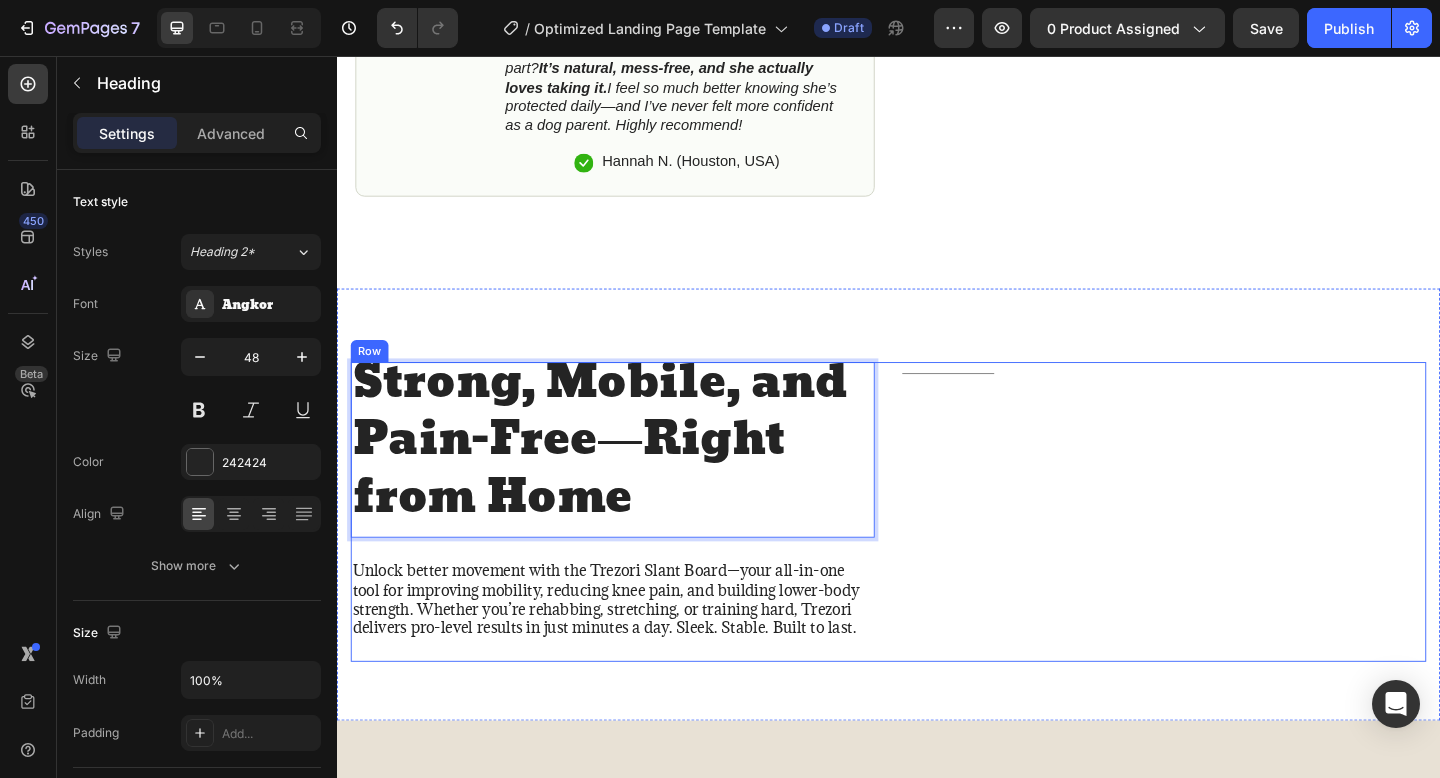 click on "Title Line" at bounding box center [1237, 552] 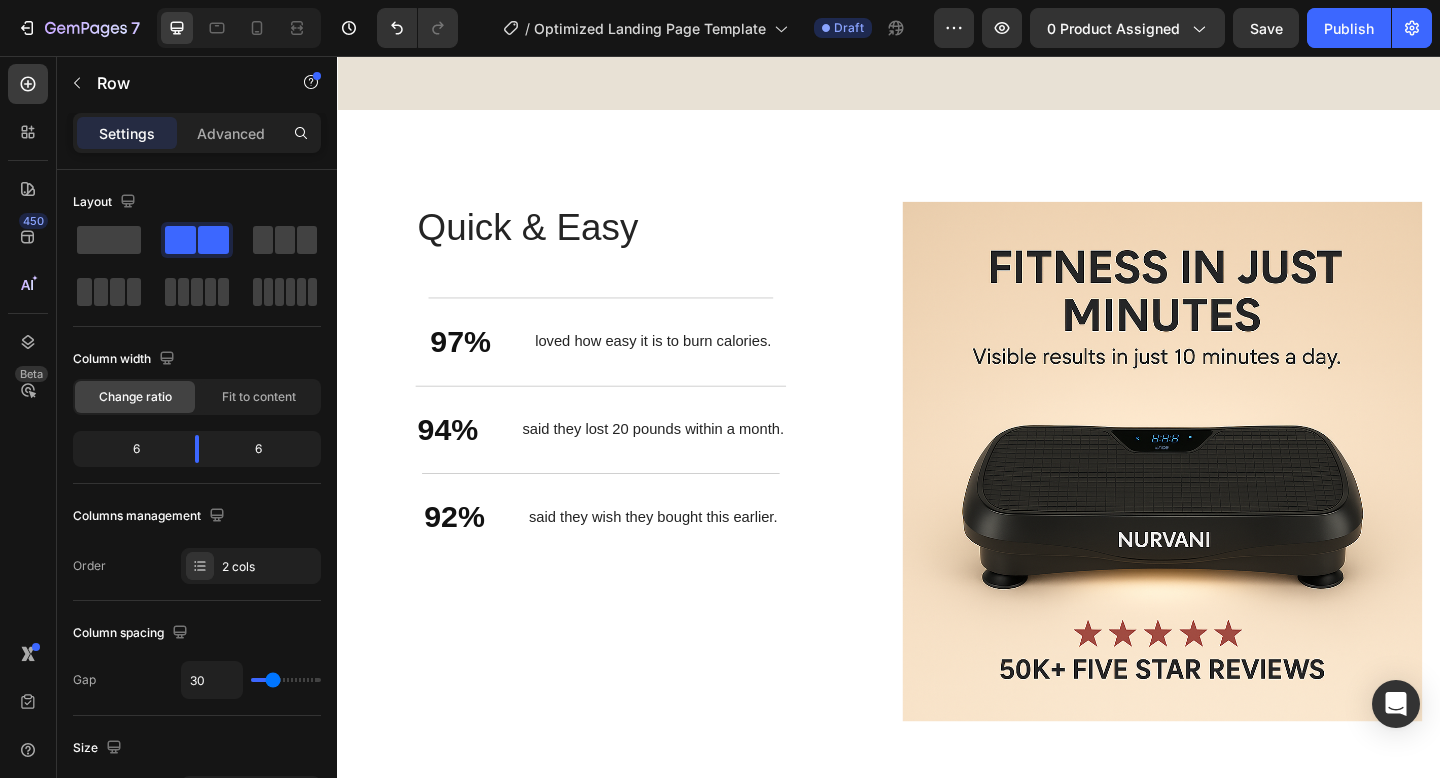 scroll, scrollTop: 2711, scrollLeft: 0, axis: vertical 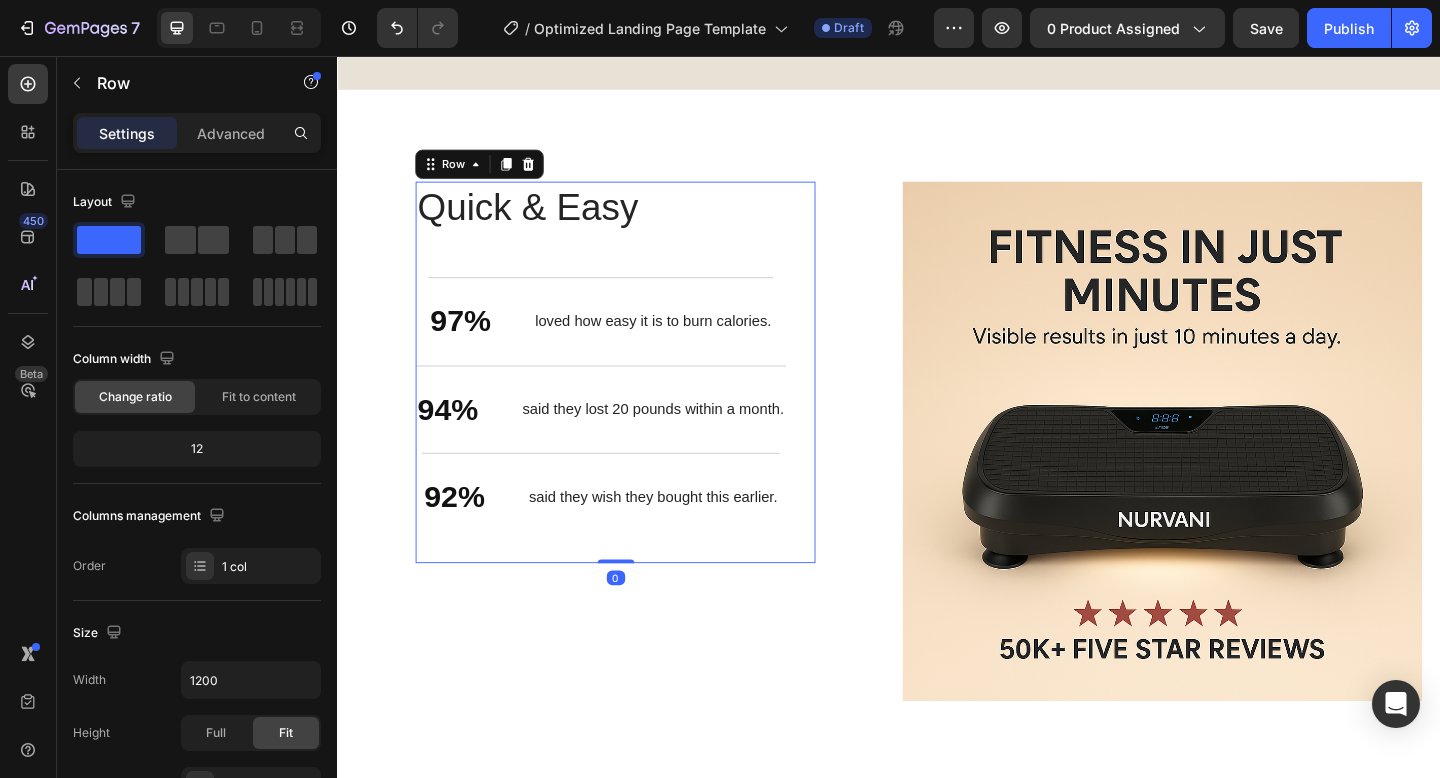 click on "Quick & Easy Heading 97% Text Block loved how easy it is to burn calories. Text Block Row 94% Text Block said they lost 20 pounds within a month. Text Block Row 92% Text Block said they wish they bought this earlier. Text Block Row" at bounding box center [623, 401] 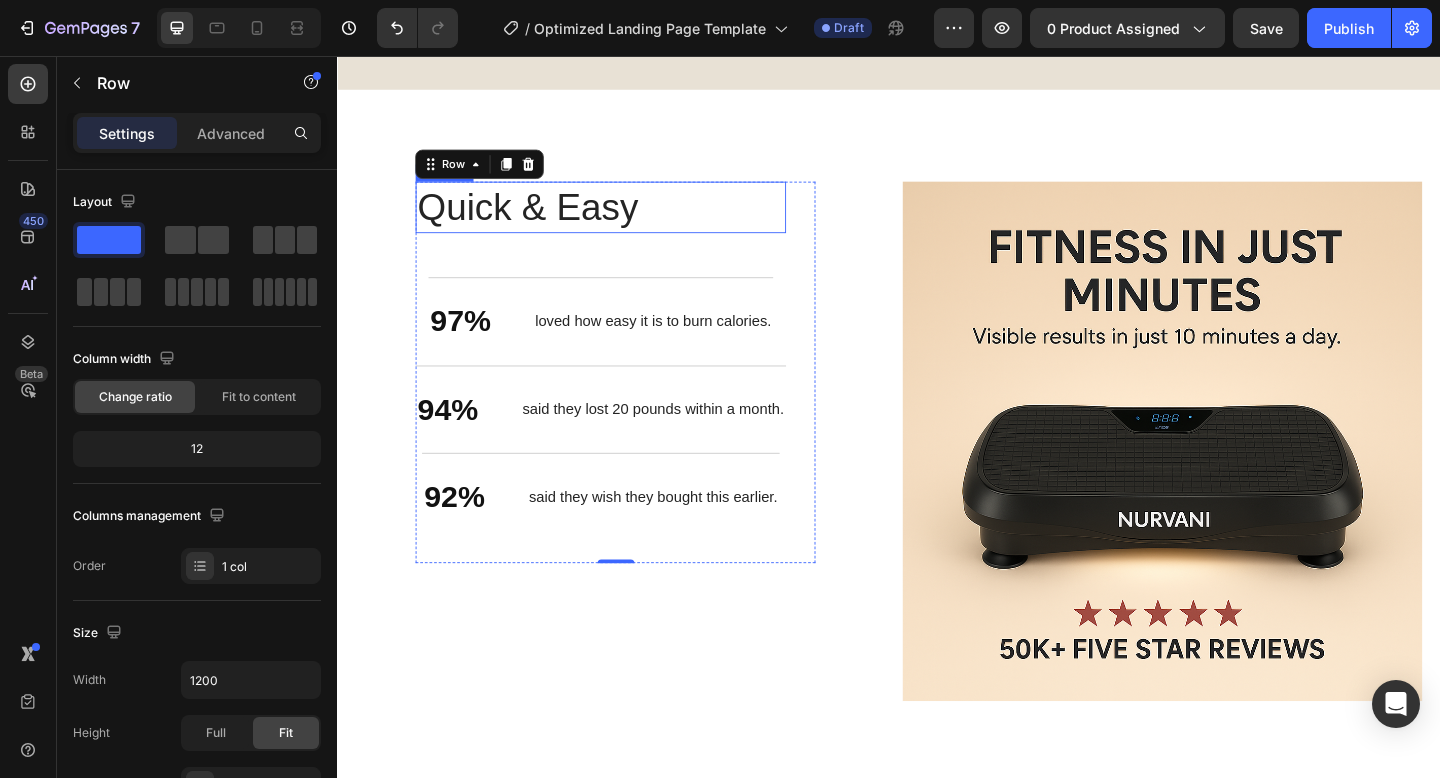 click on "Quick & Easy" at bounding box center (623, 221) 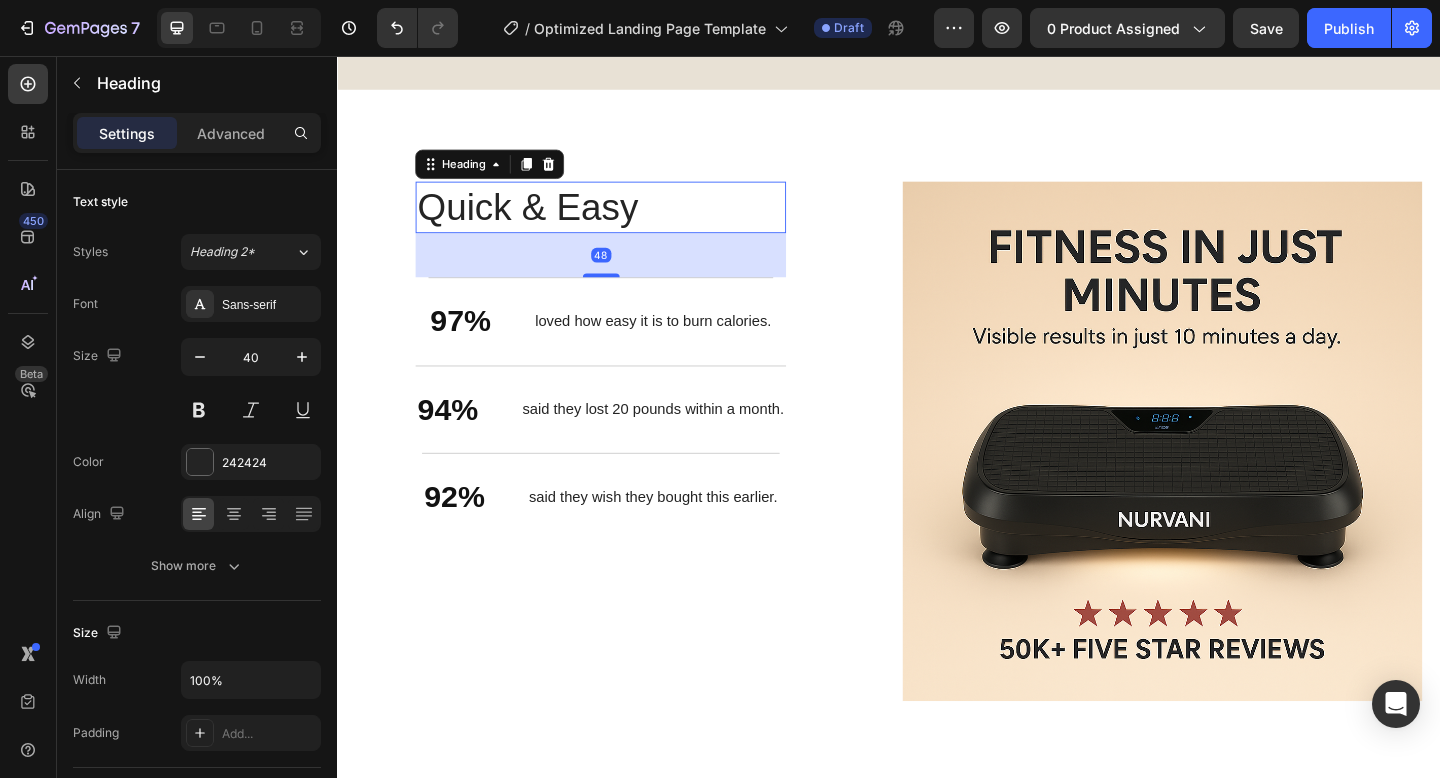 click on "Quick & Easy" at bounding box center [623, 221] 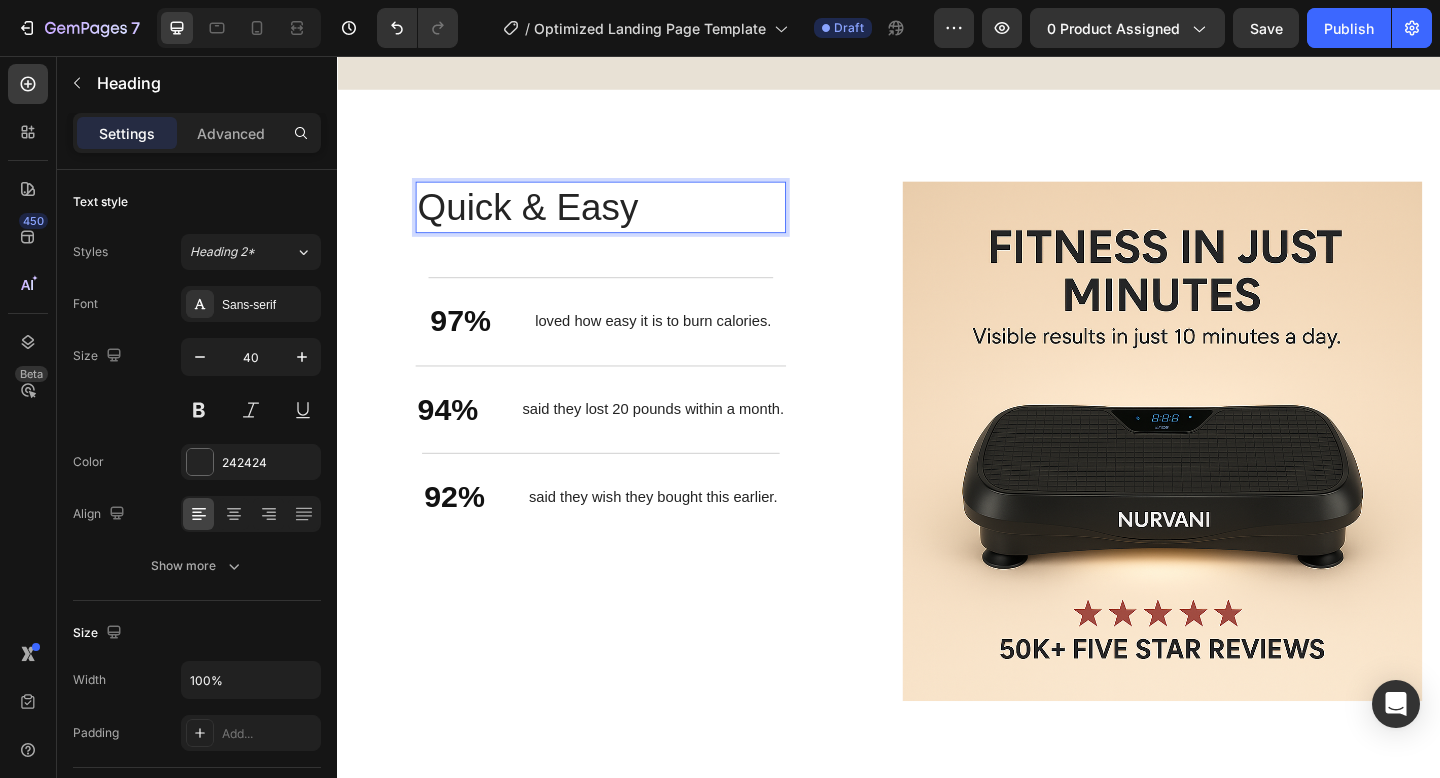 click on "Quick & Easy" at bounding box center (623, 221) 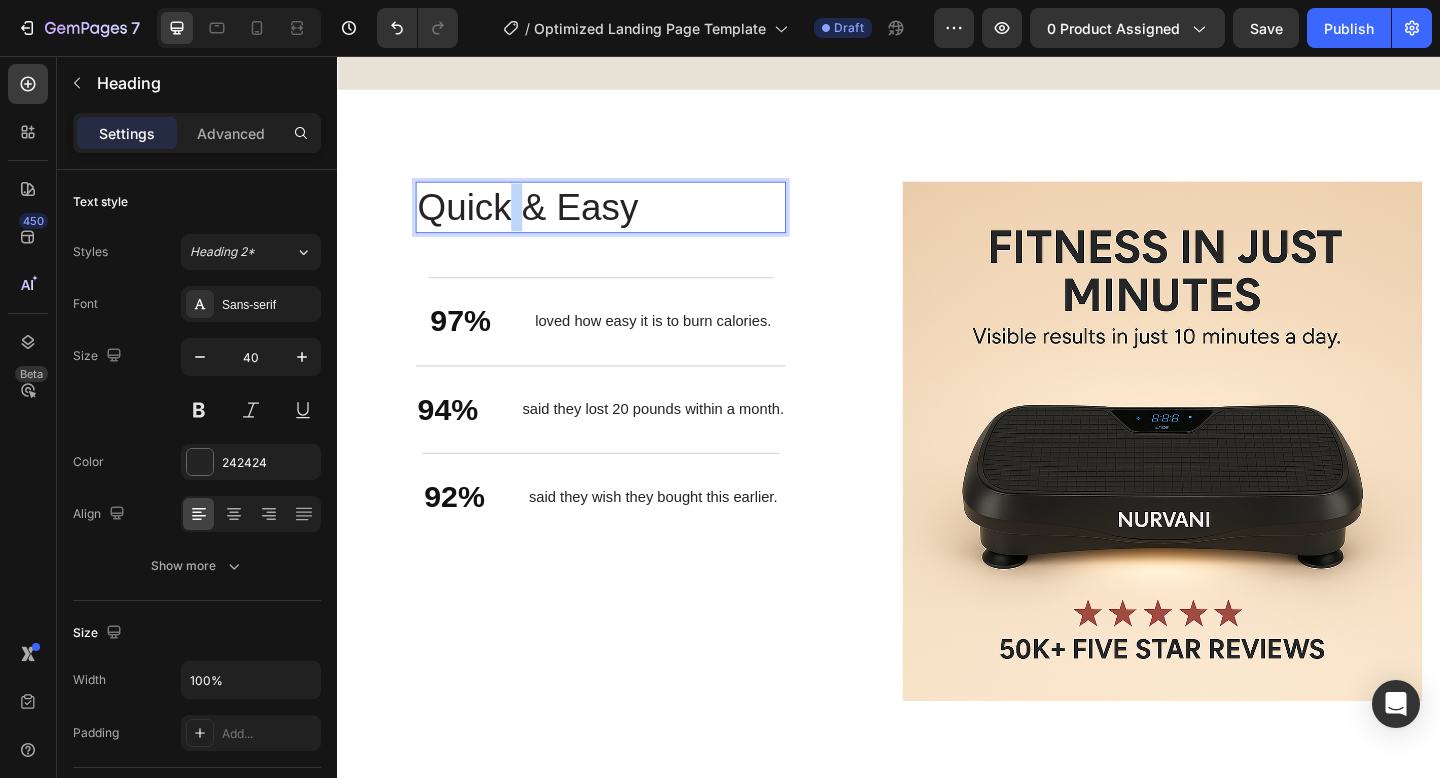 click on "Quick & Easy" at bounding box center (623, 221) 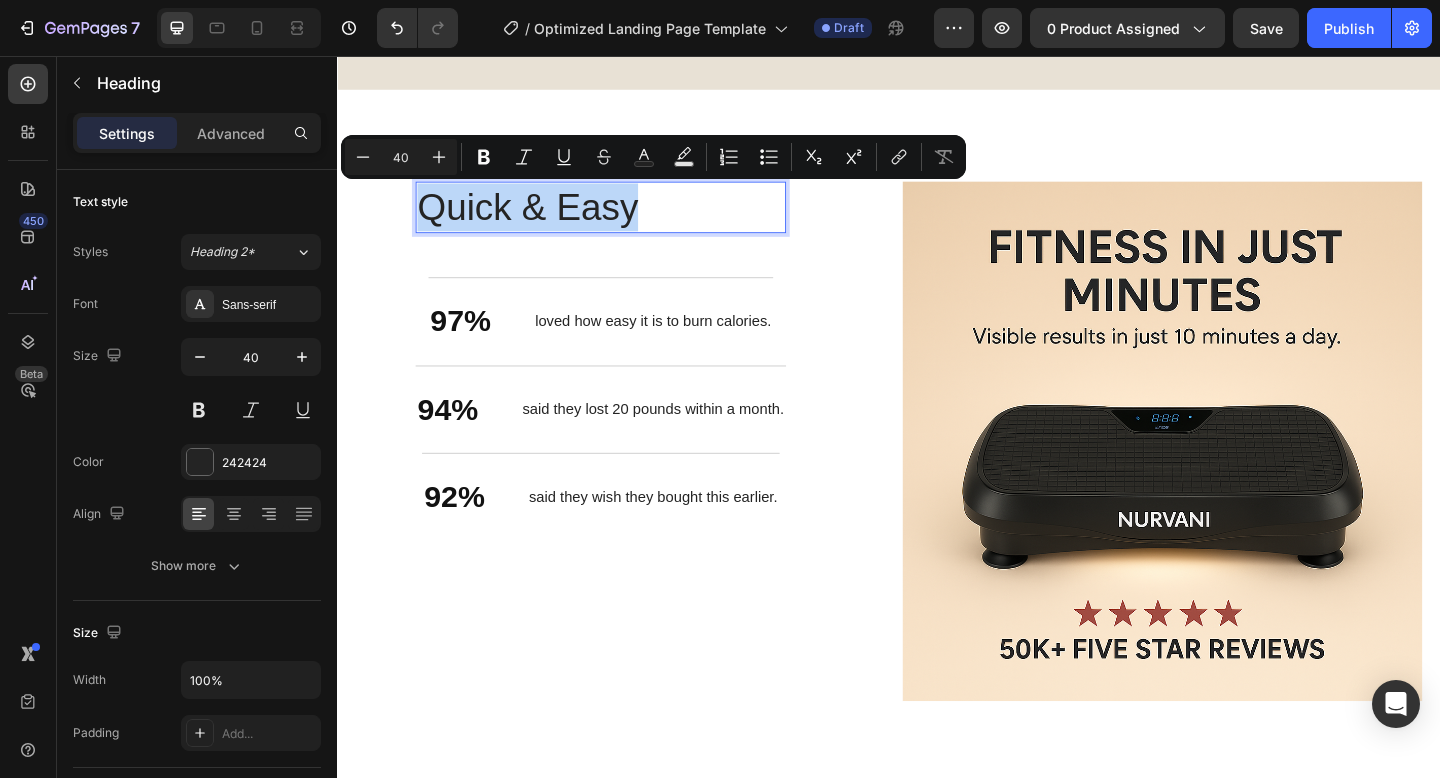 click on "Quick & Easy" at bounding box center [623, 221] 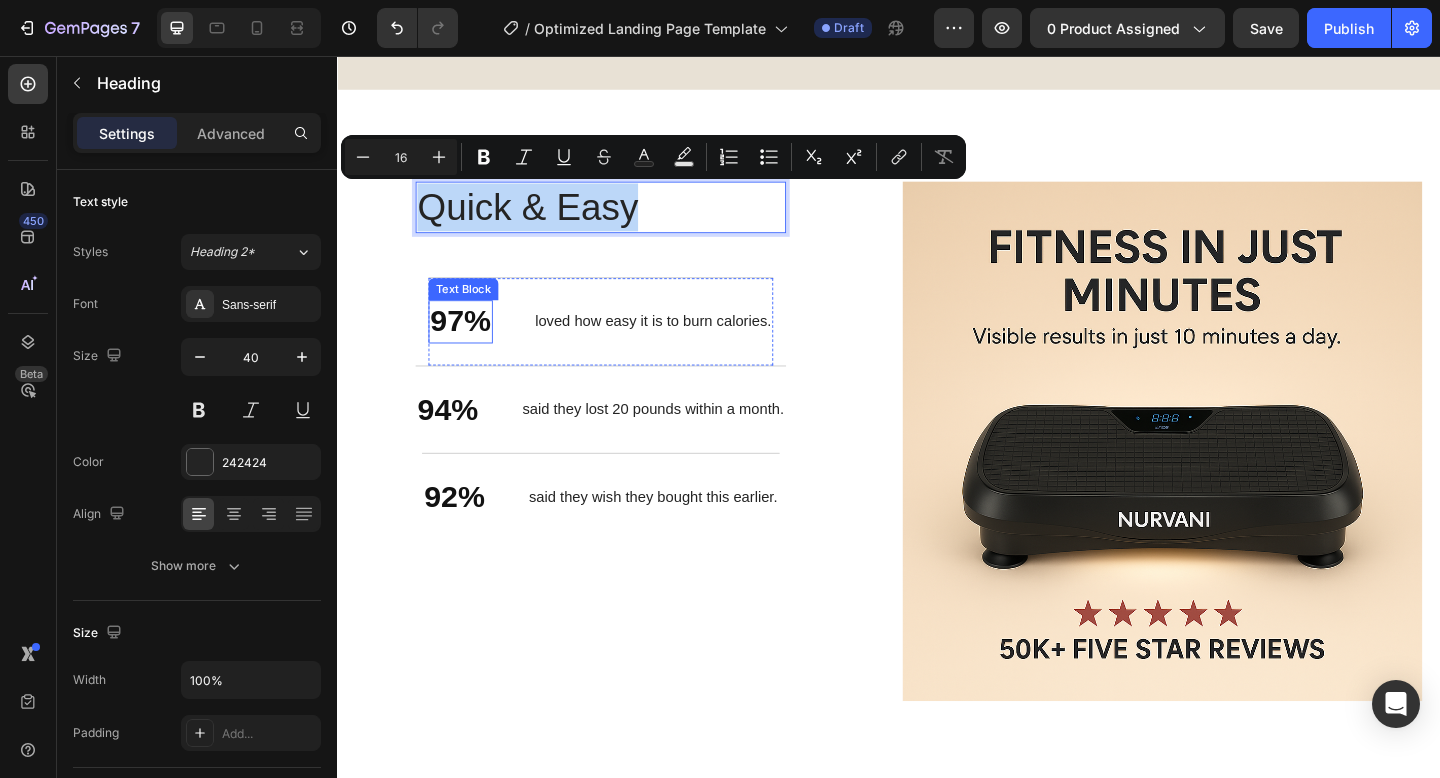 click on "97%" at bounding box center (471, 345) 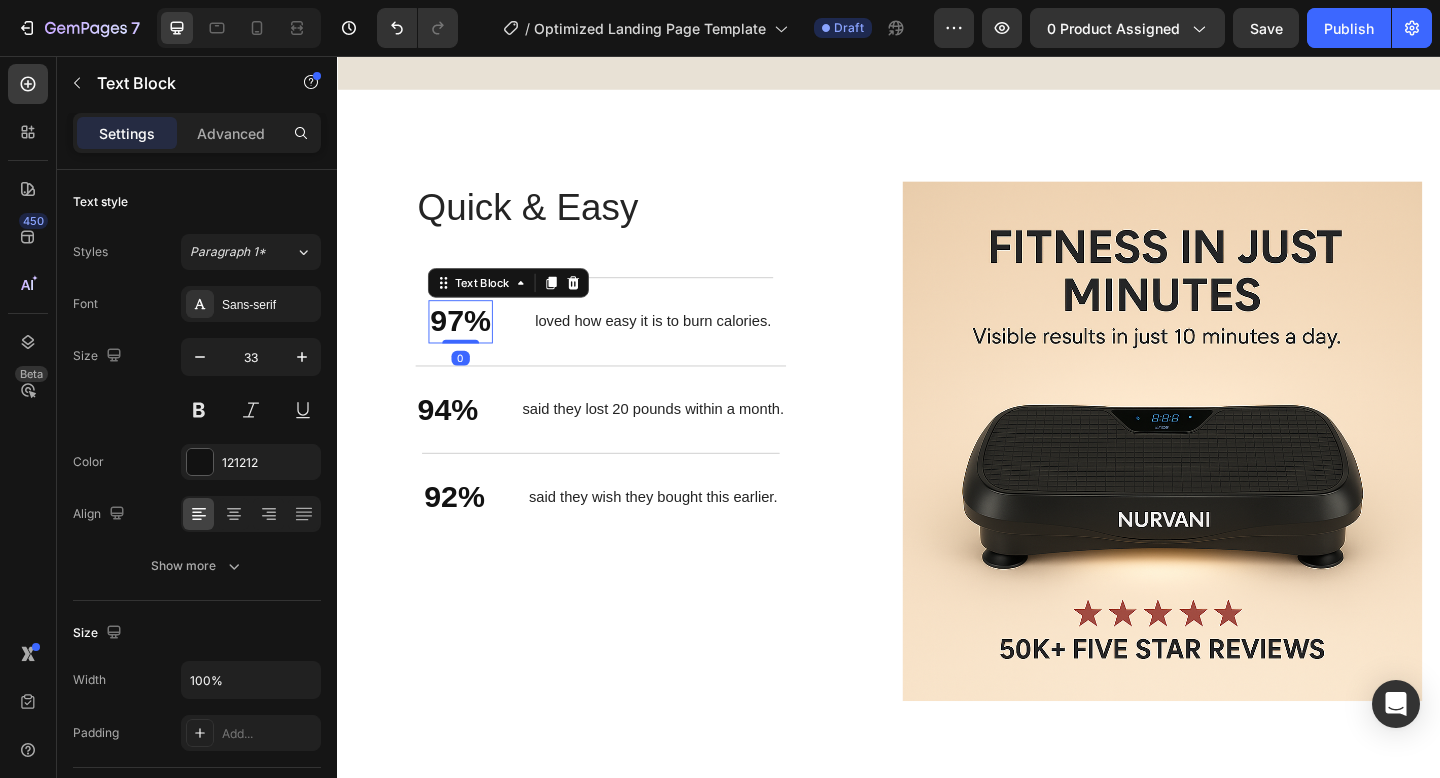 click on "97%" at bounding box center (471, 345) 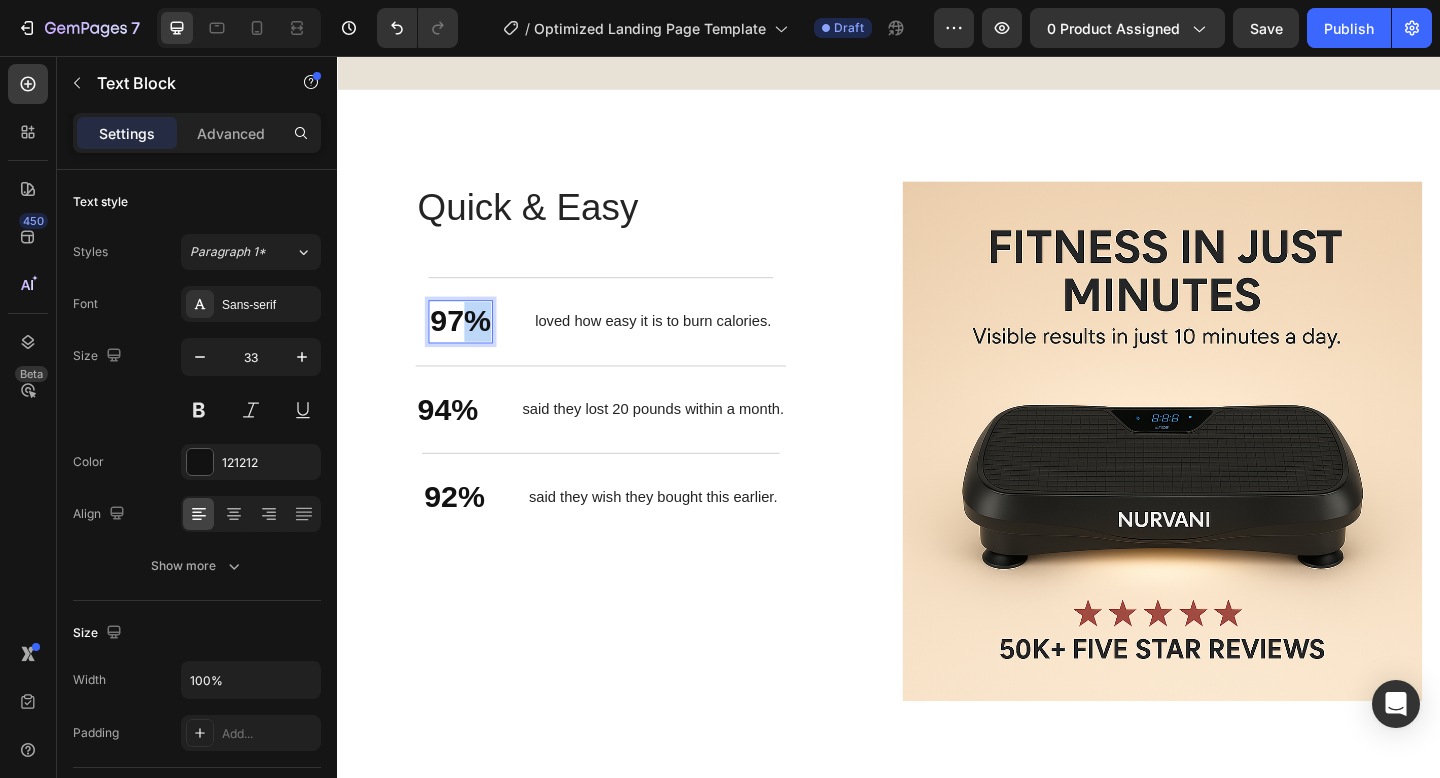 click on "97%" at bounding box center (471, 345) 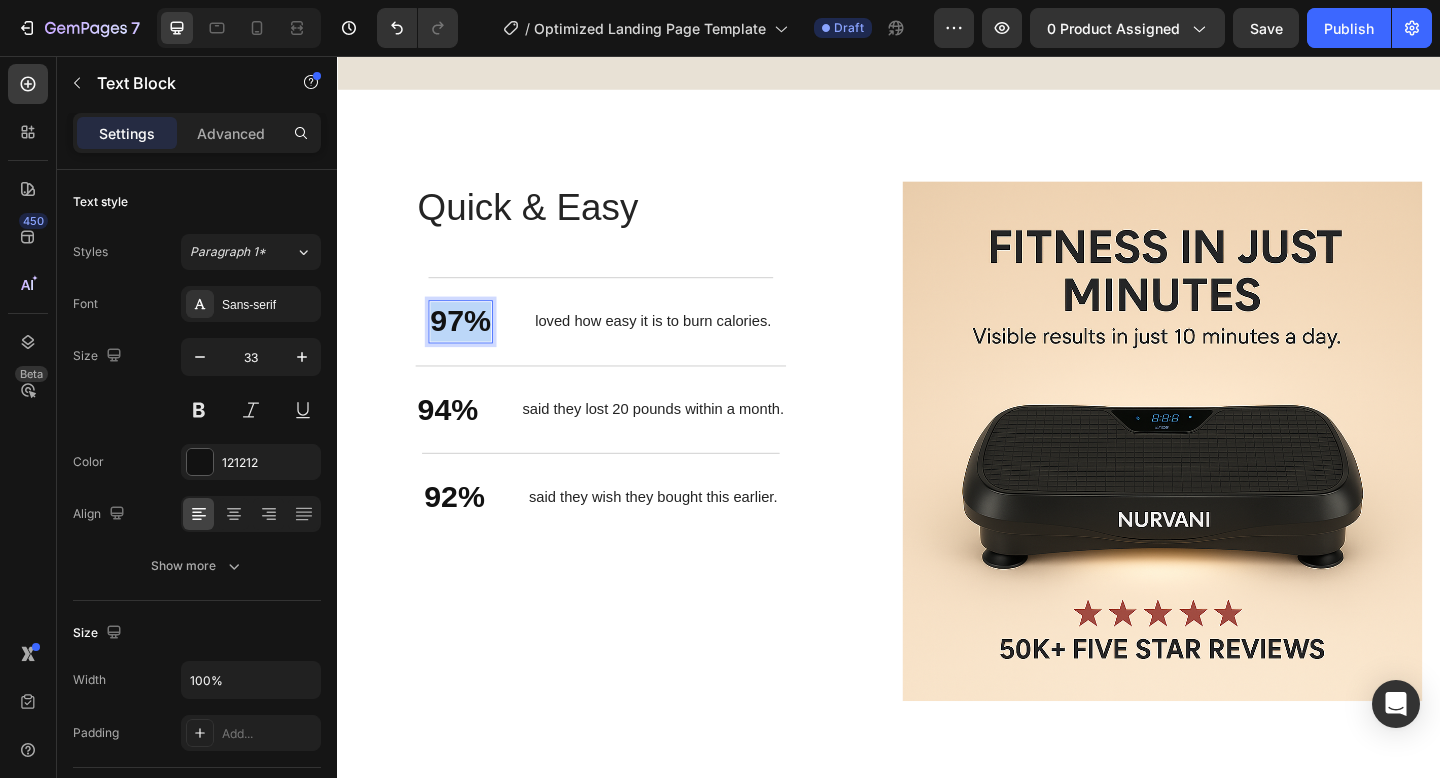 click on "97%" at bounding box center [471, 345] 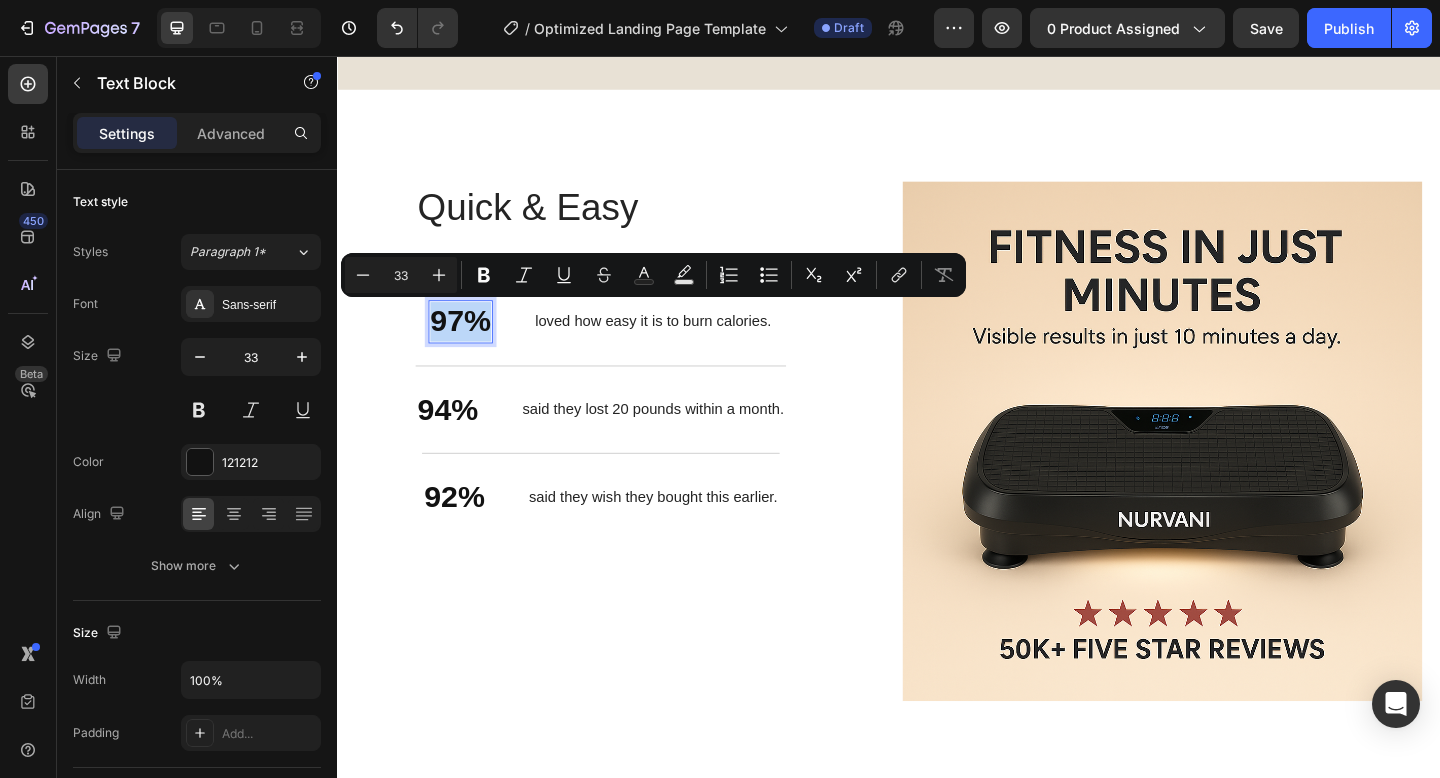 copy on "97%" 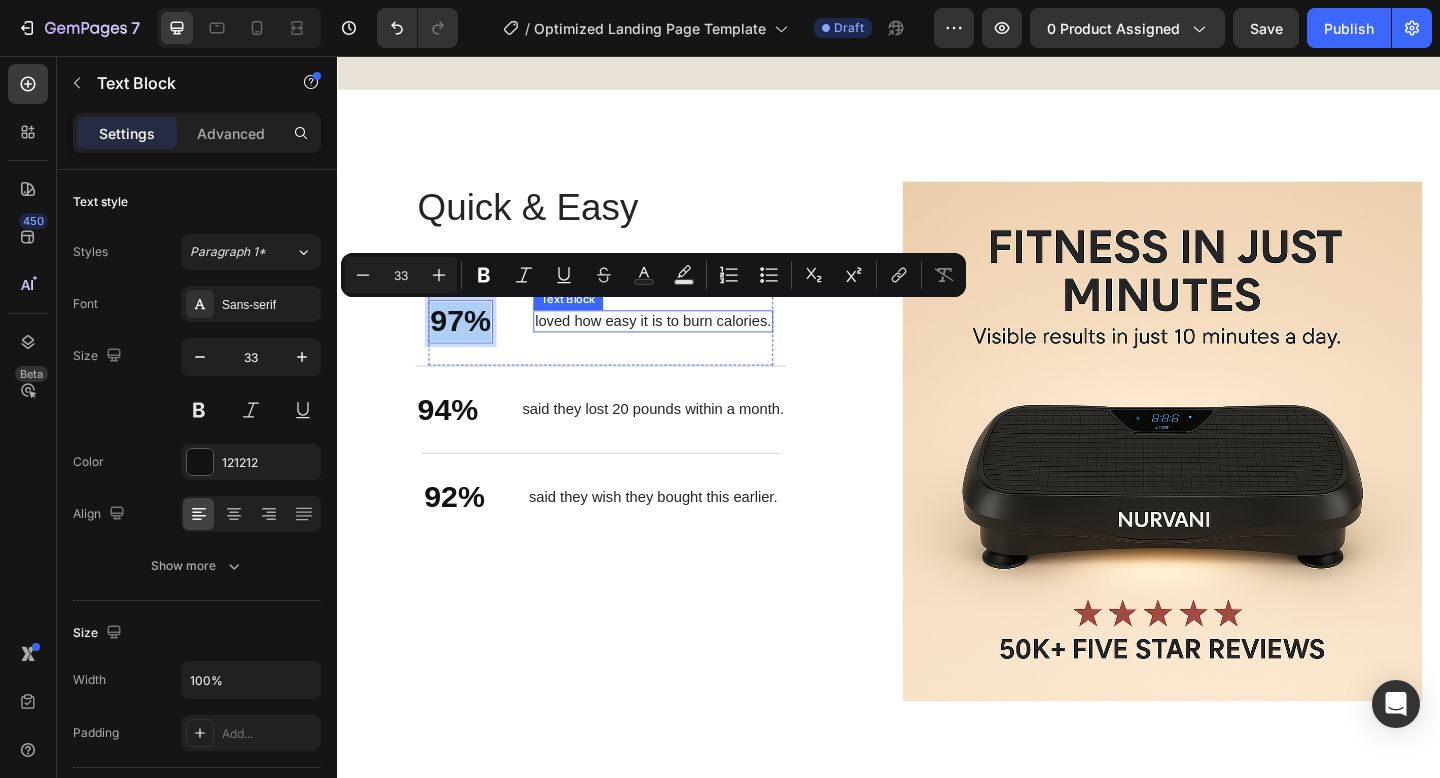 click on "loved how easy it is to burn calories." at bounding box center (680, 345) 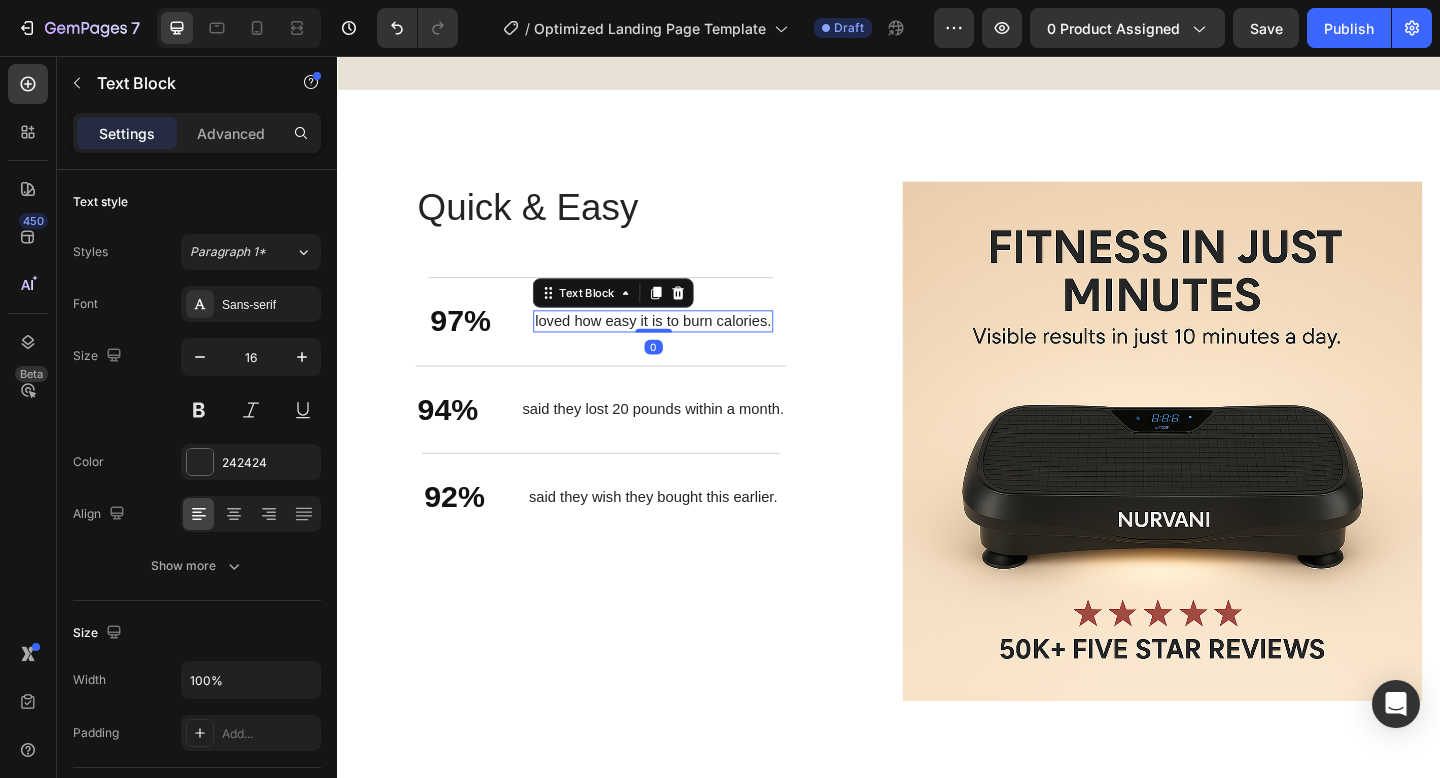 click on "loved how easy it is to burn calories." at bounding box center [680, 345] 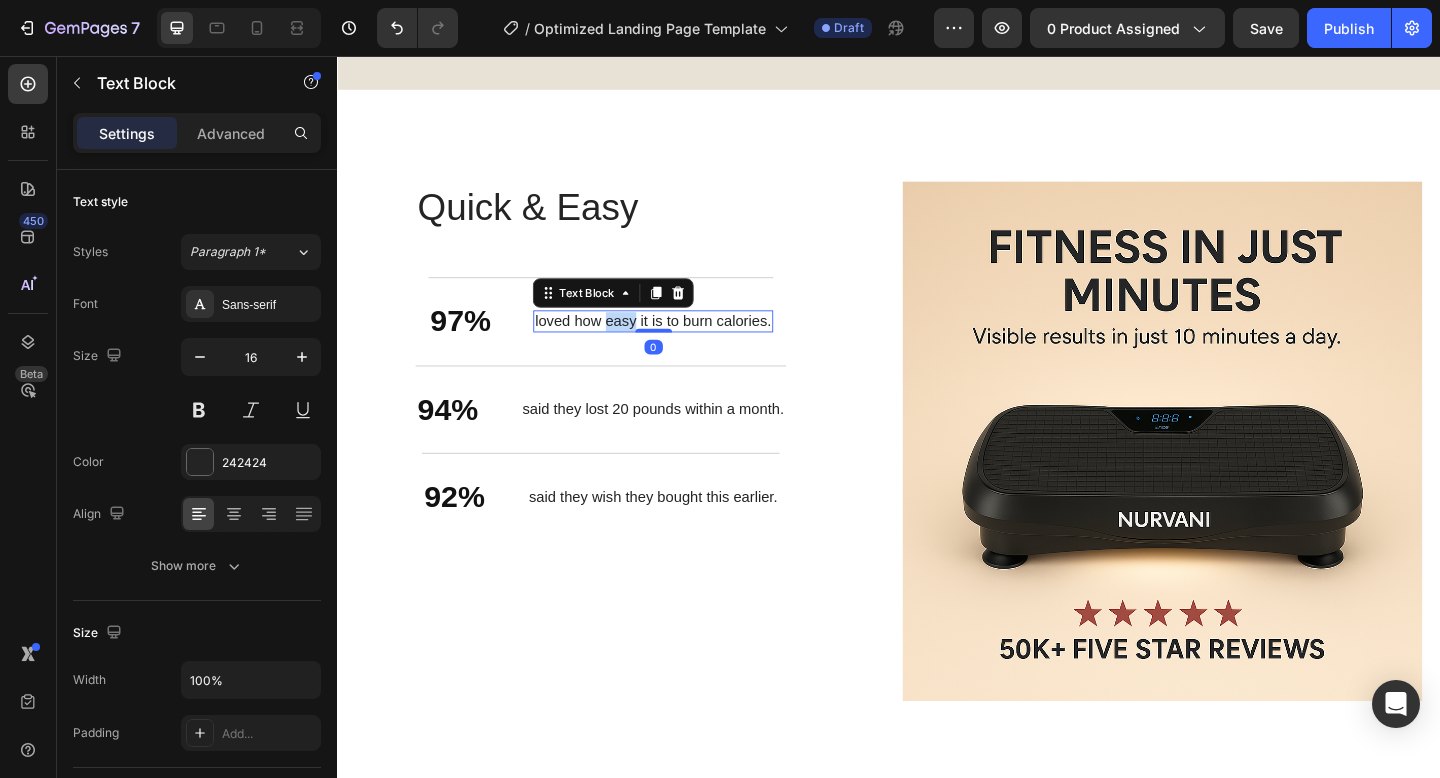 click on "loved how easy it is to burn calories." at bounding box center [680, 345] 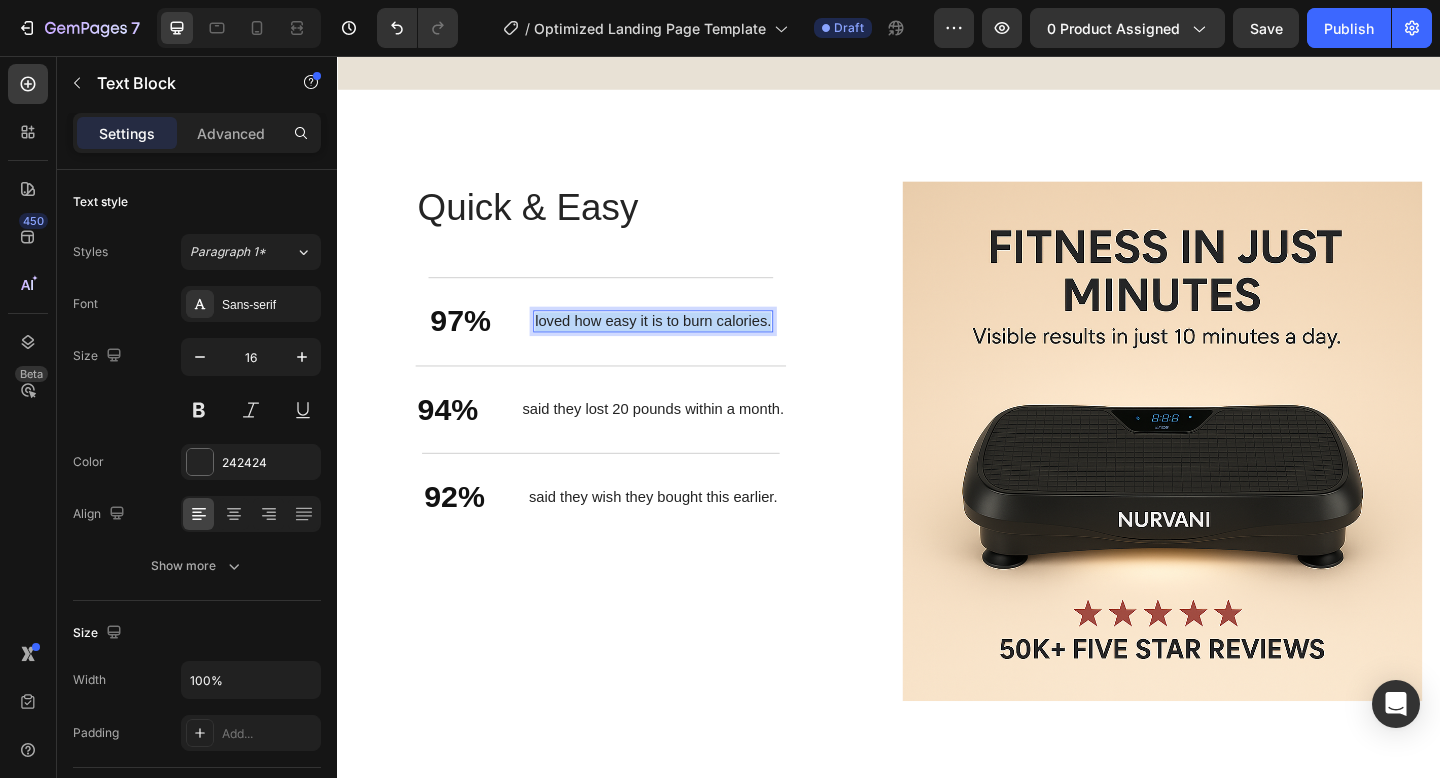click on "loved how easy it is to burn calories." at bounding box center [680, 345] 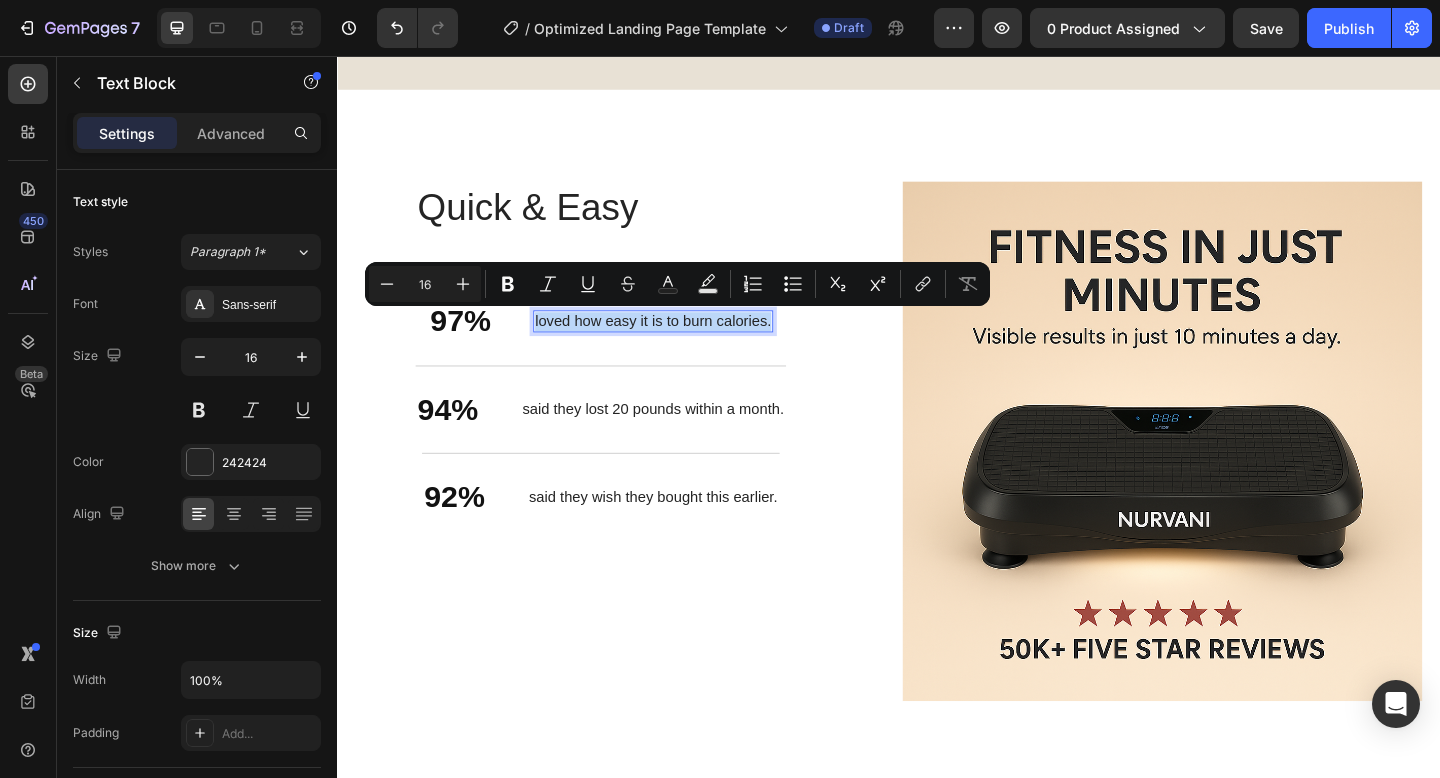 copy on "loved how easy it is to burn calories." 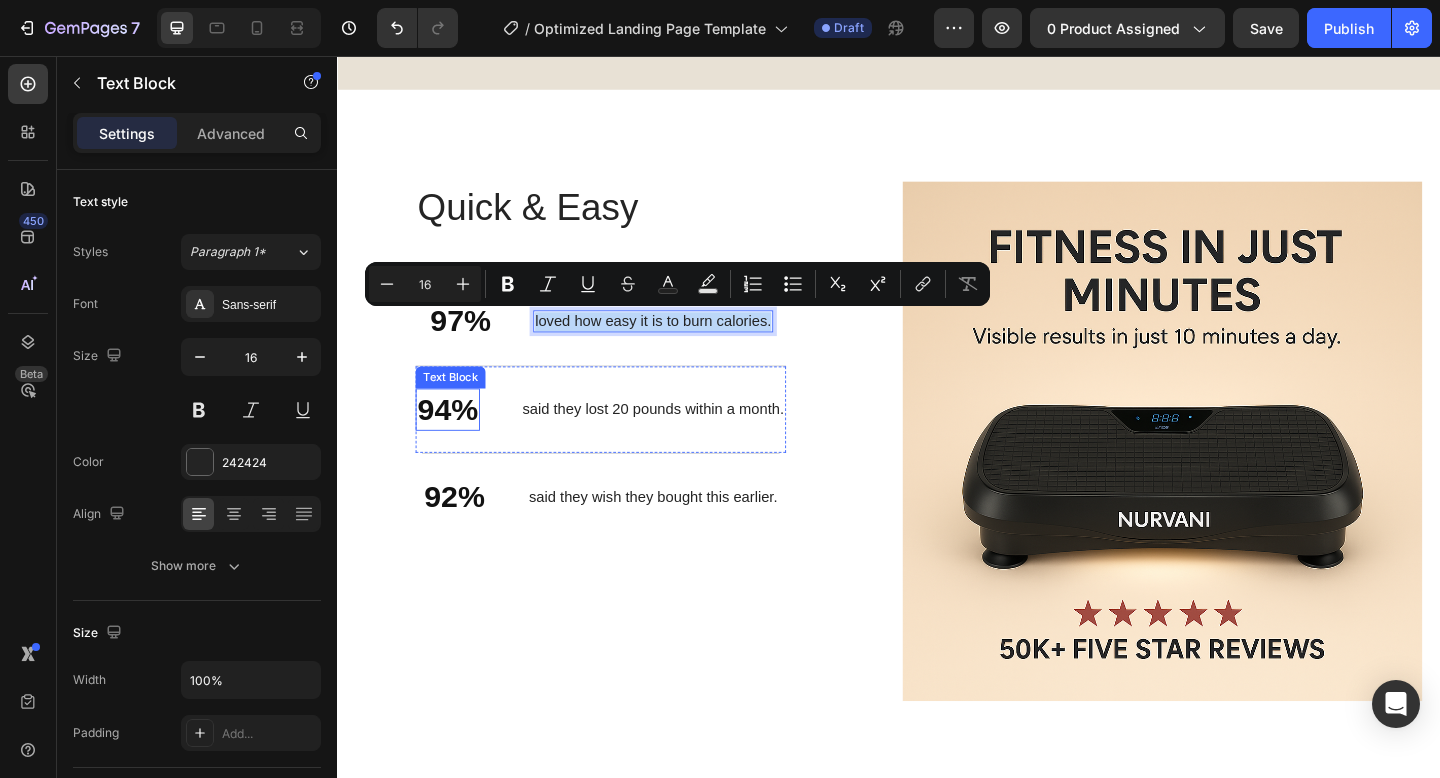 click on "94%" at bounding box center [457, 441] 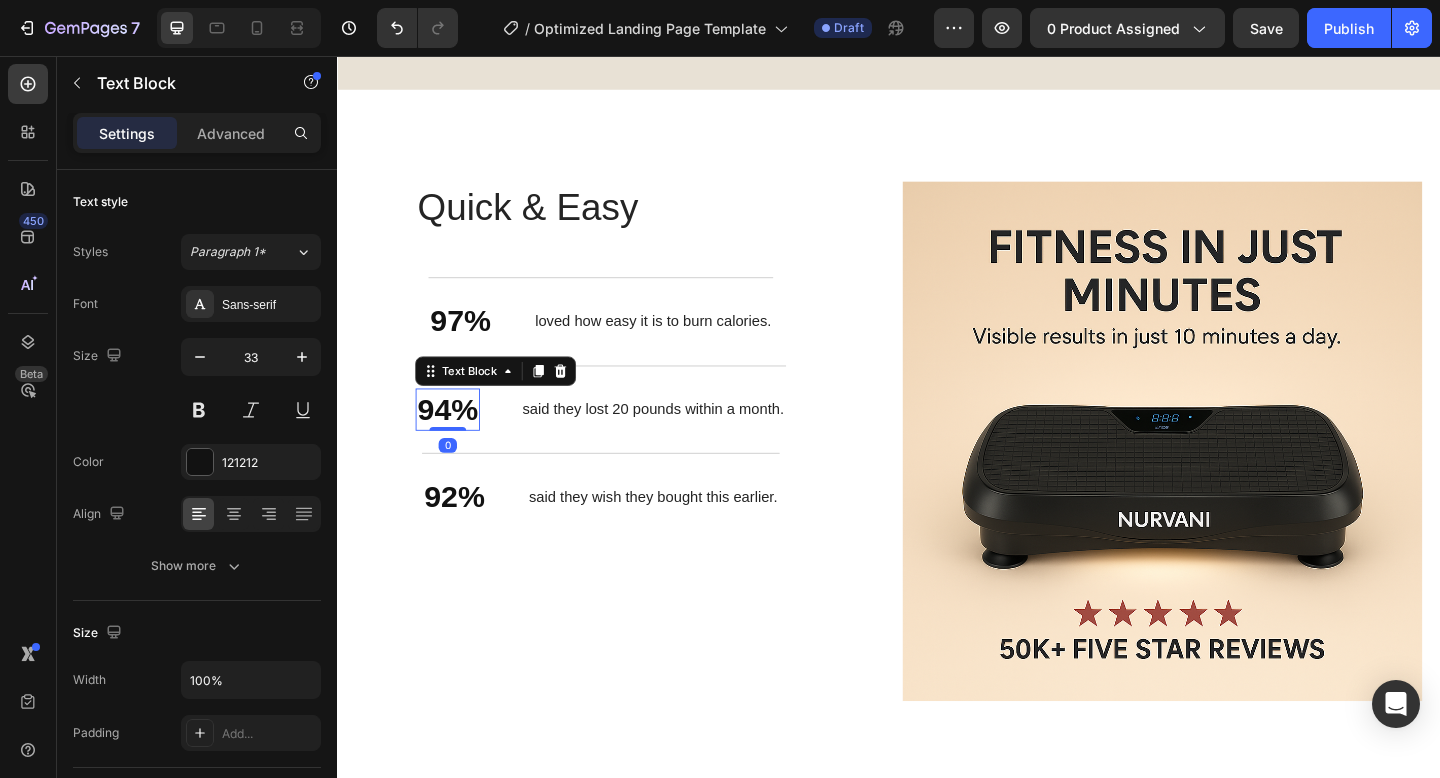 click on "94%" at bounding box center [457, 441] 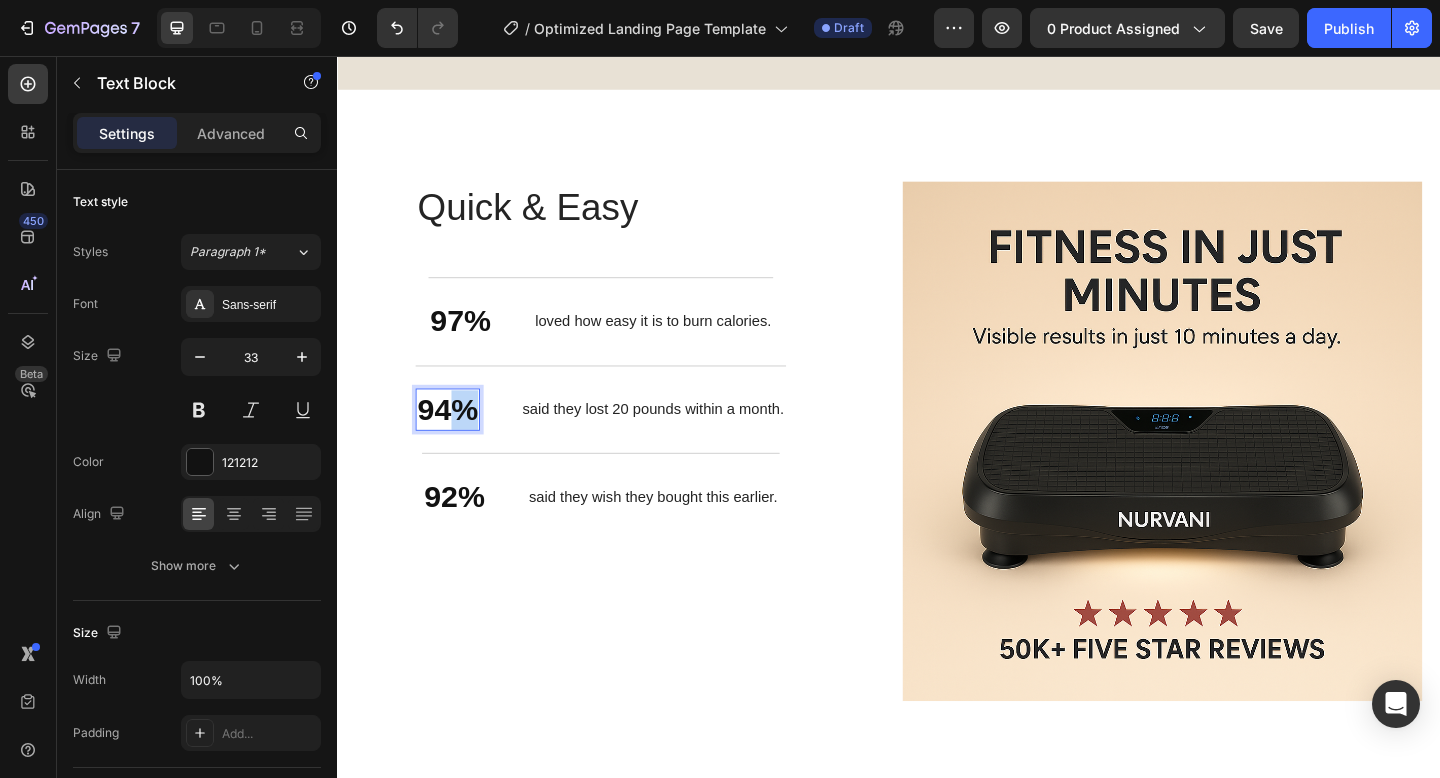 click on "94%" at bounding box center [457, 441] 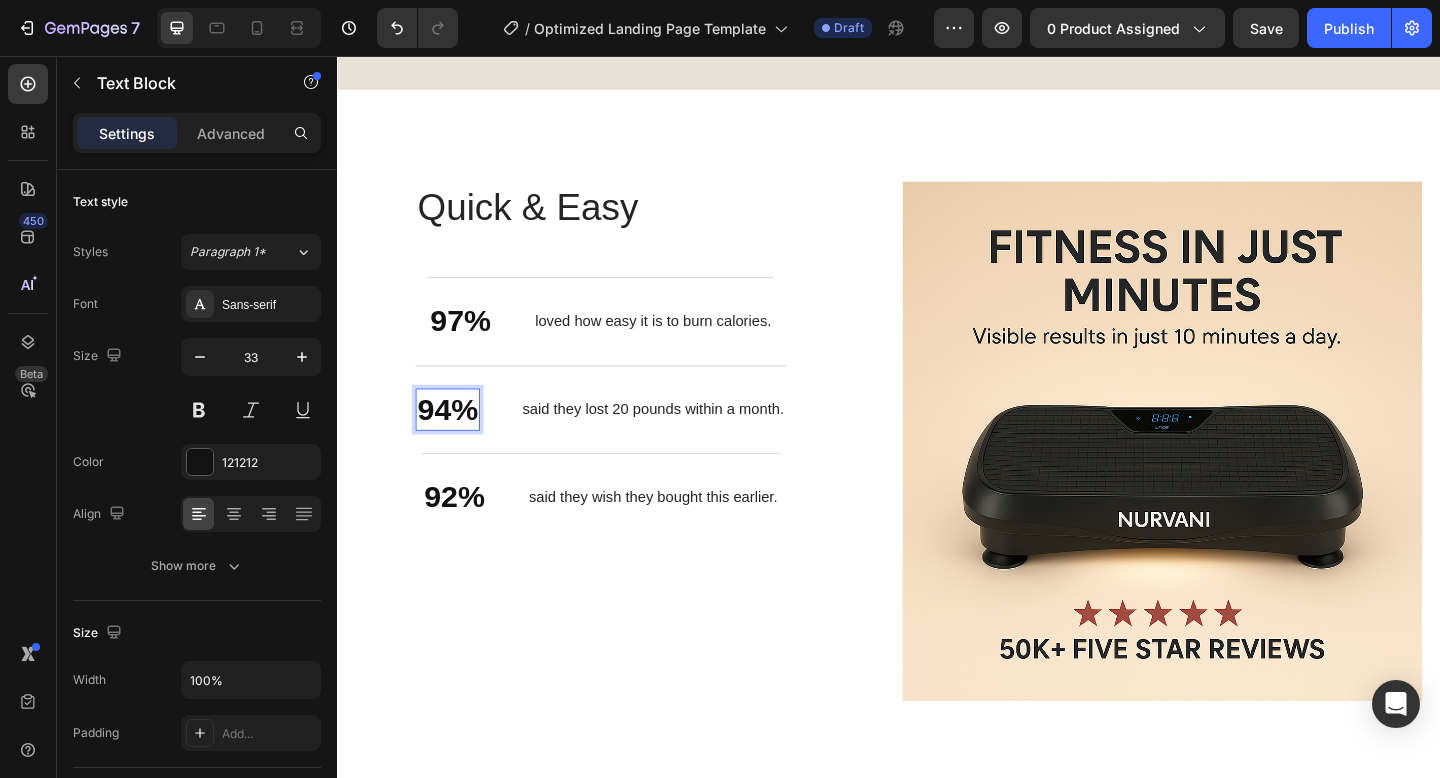 click on "94%" at bounding box center (457, 441) 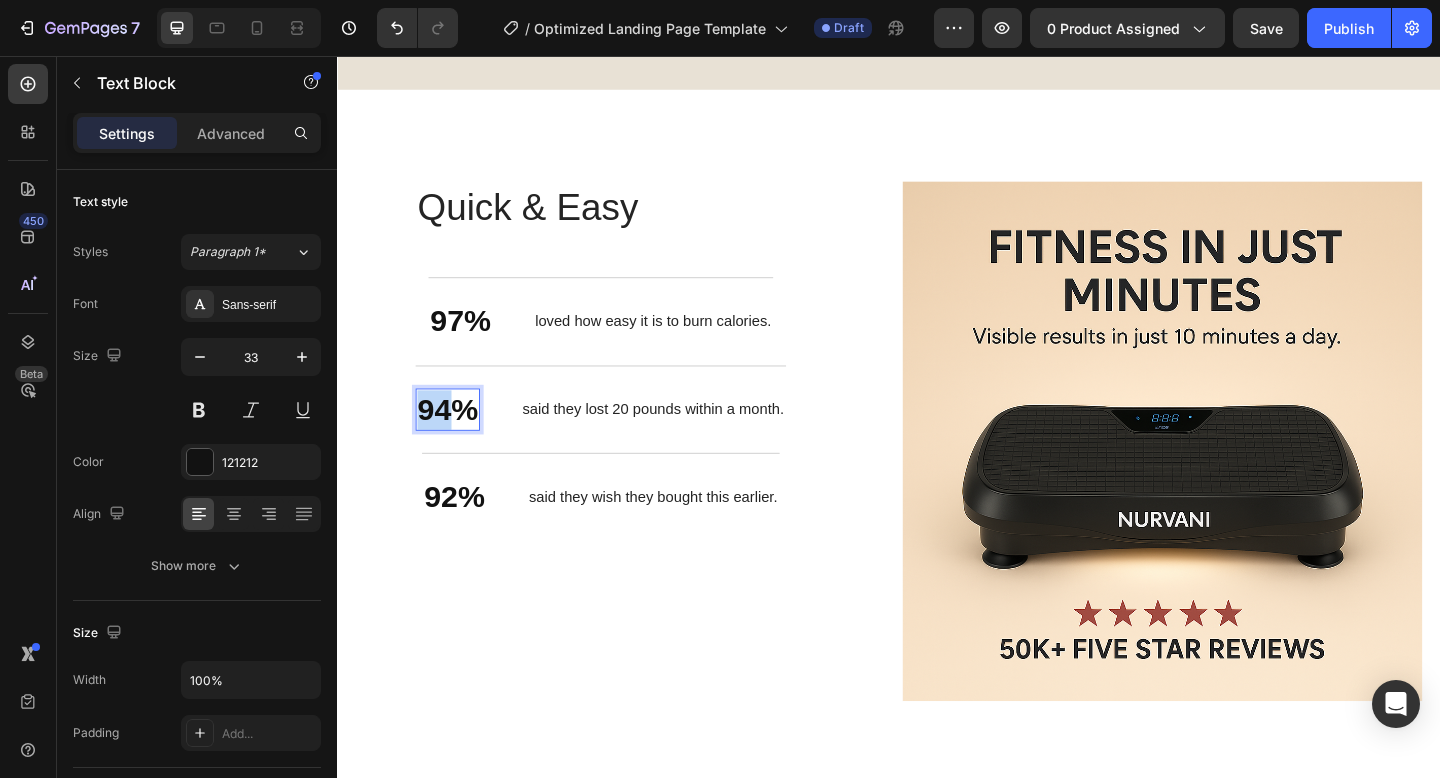 click on "94%" at bounding box center (457, 441) 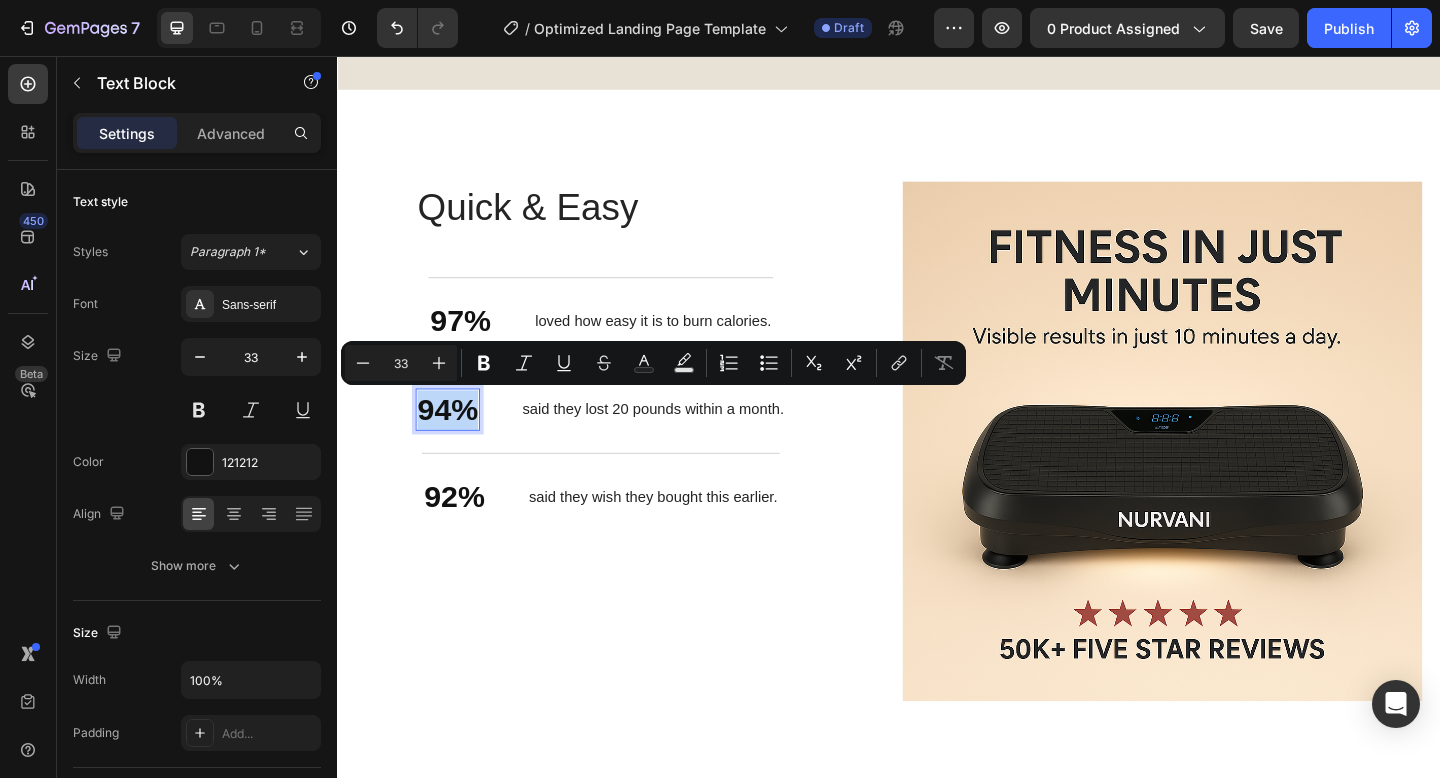 click on "94%" at bounding box center [457, 441] 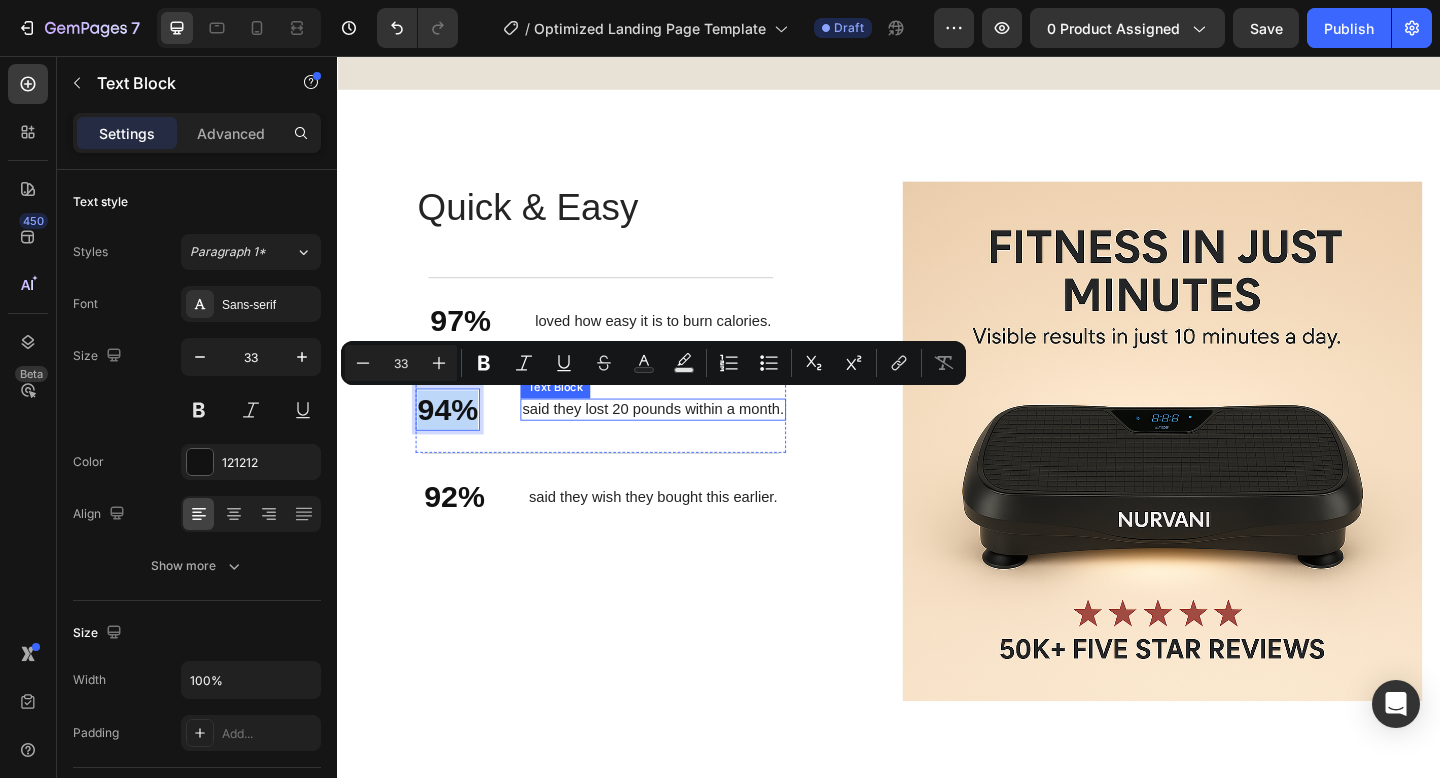 click on "said they lost 20 pounds within a month." at bounding box center [680, 441] 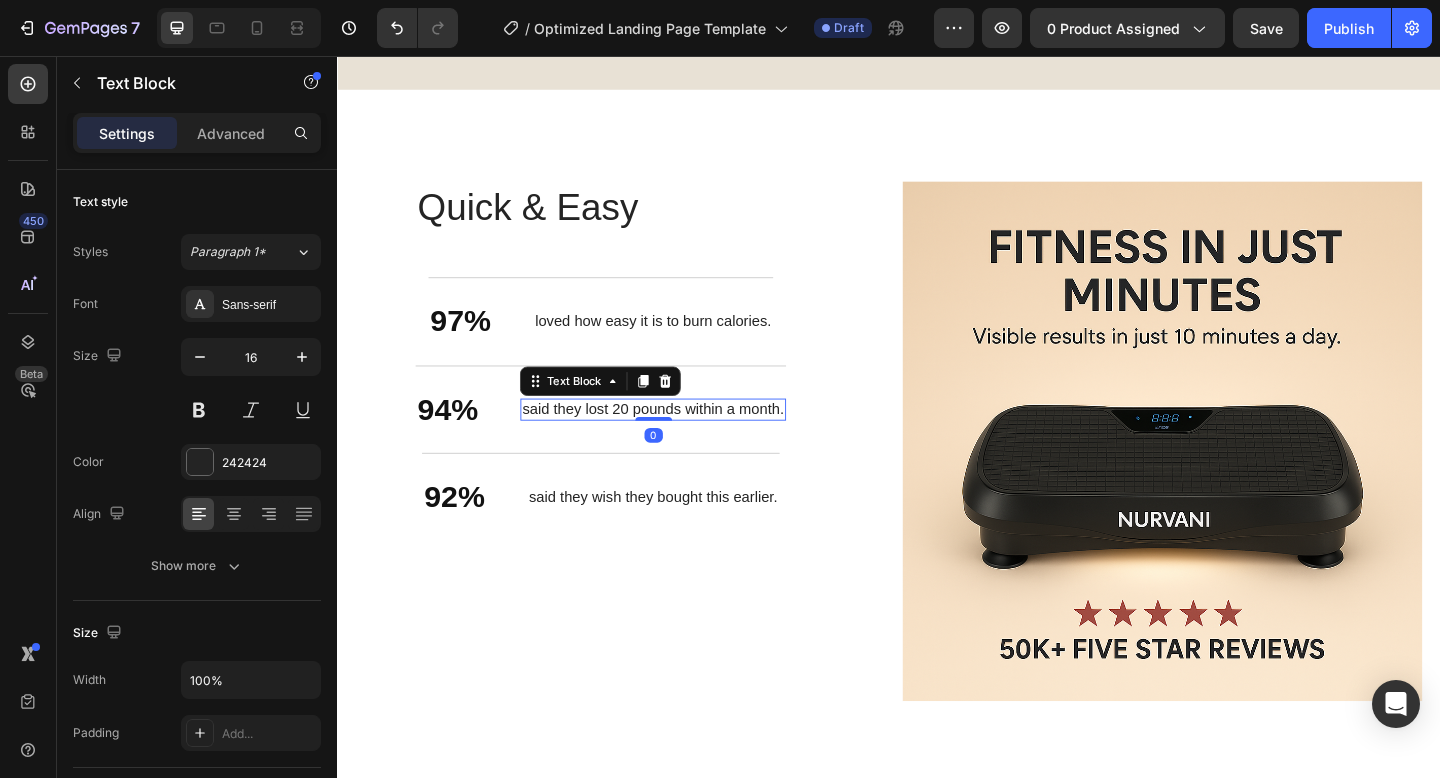 click on "said they lost 20 pounds within a month." at bounding box center (680, 441) 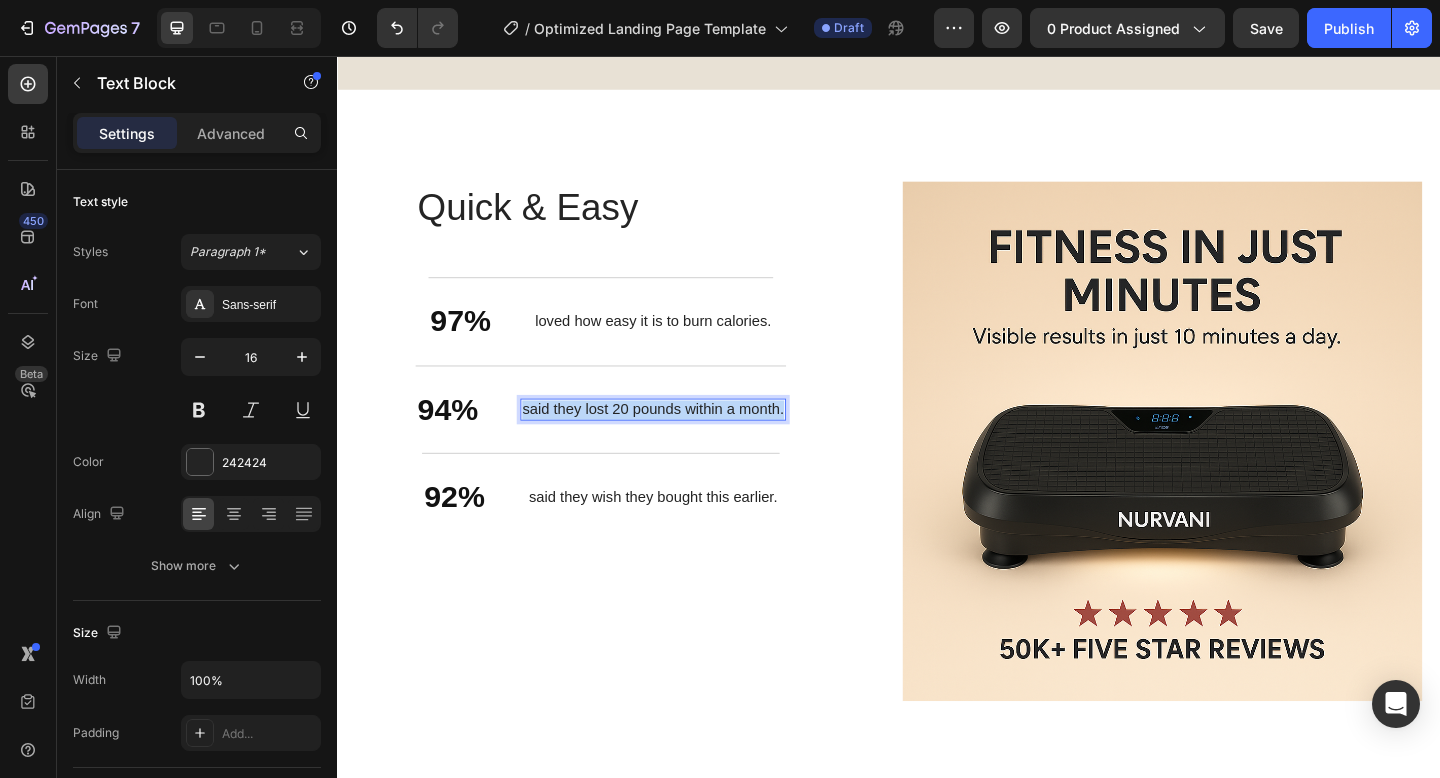 click on "said they lost 20 pounds within a month." at bounding box center (680, 441) 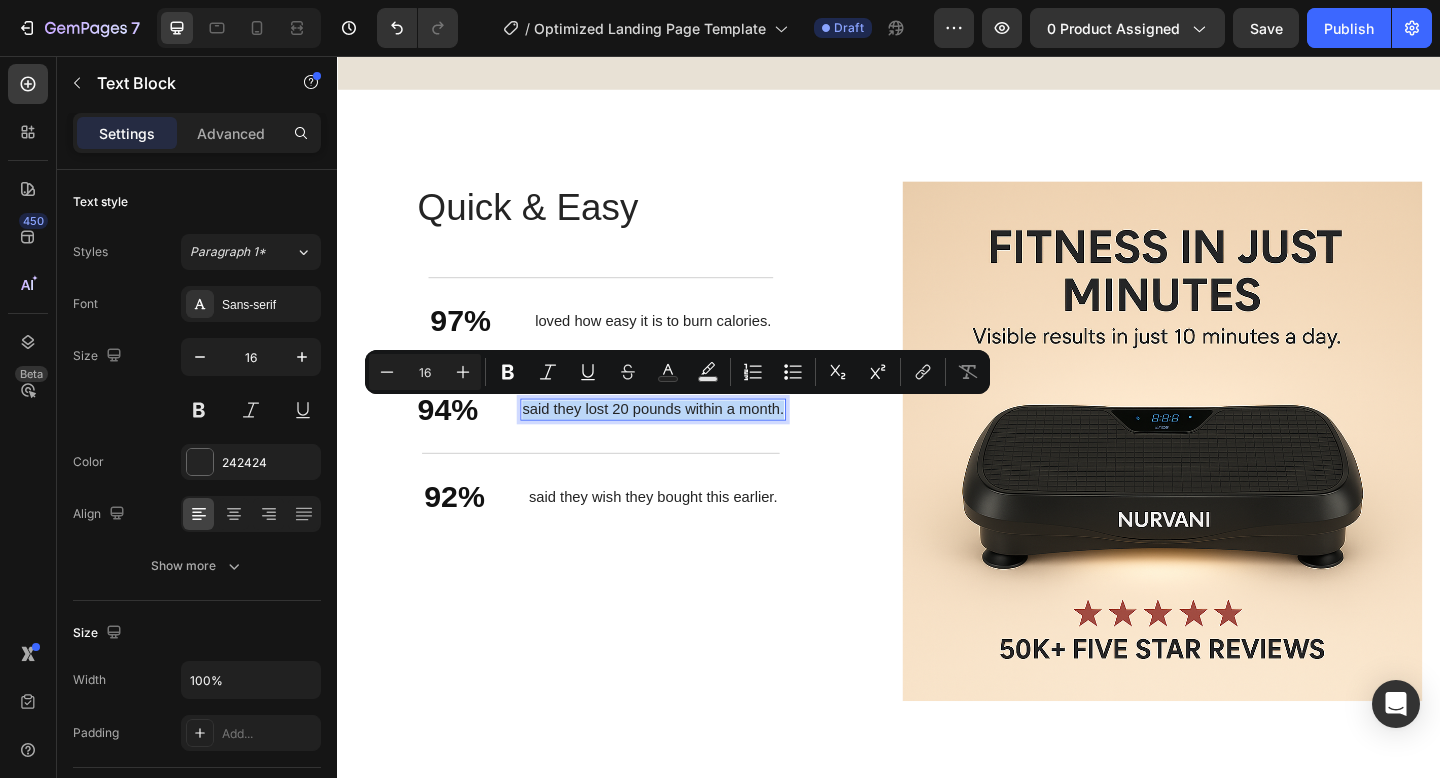 copy on "said they lost 20 pounds within a month." 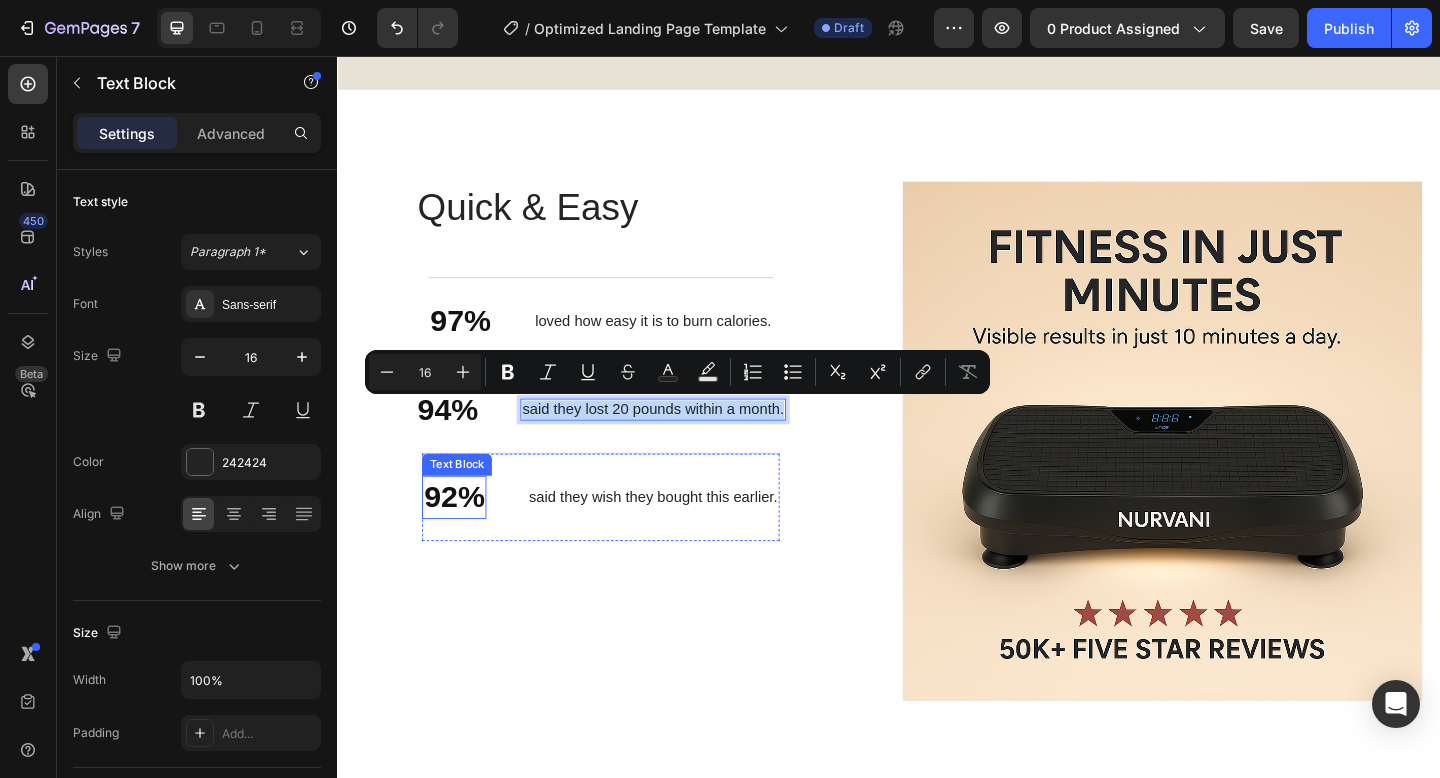 click on "92%" at bounding box center [464, 536] 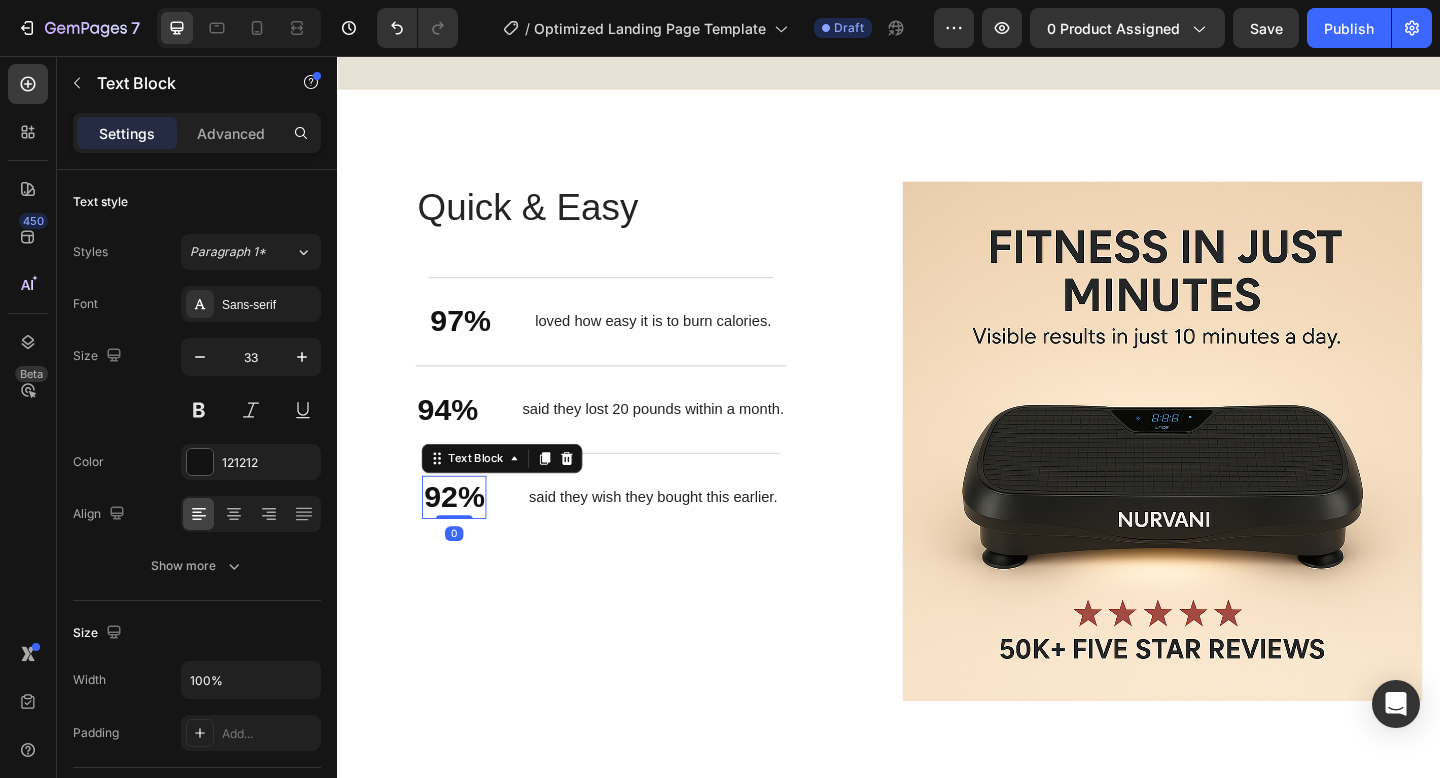 click on "92%" at bounding box center [464, 536] 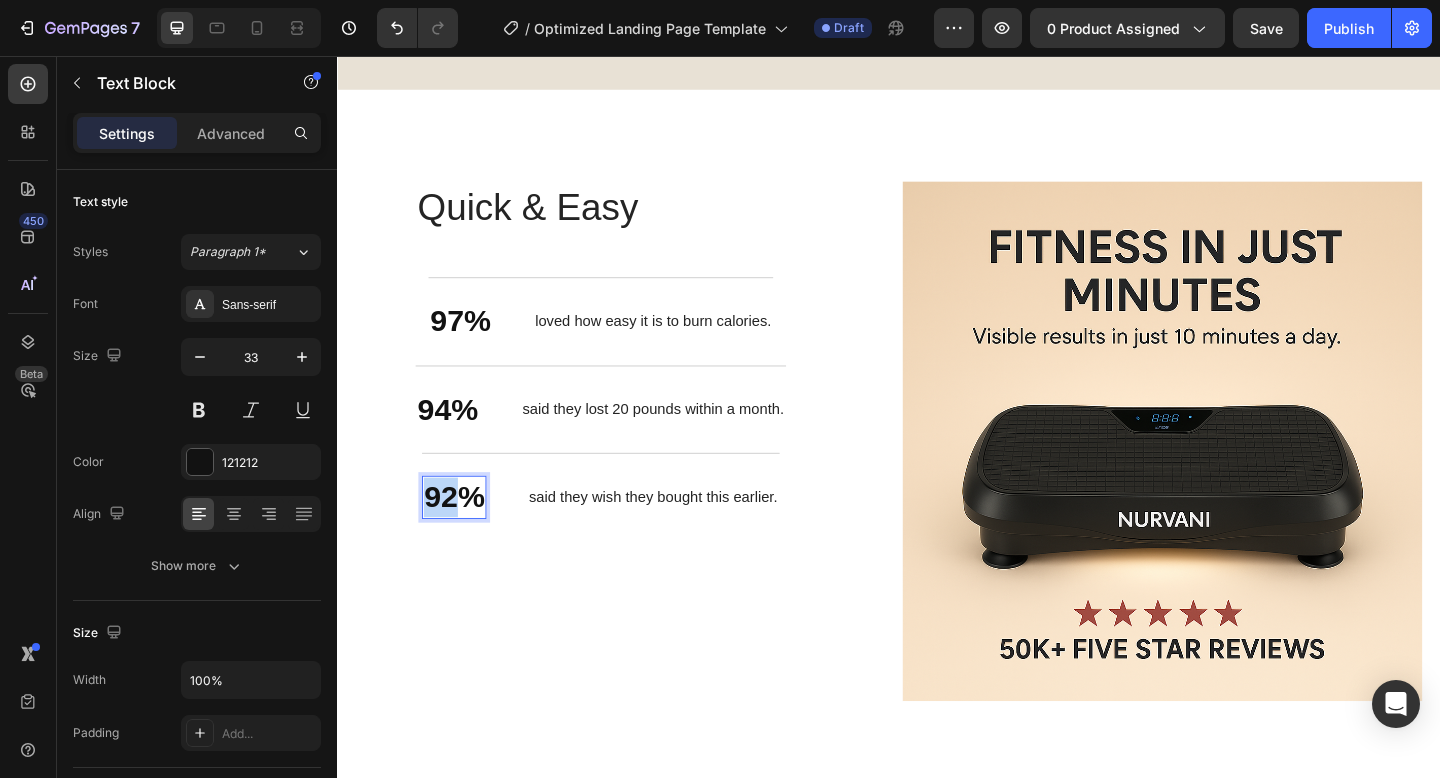 click on "92%" at bounding box center (464, 536) 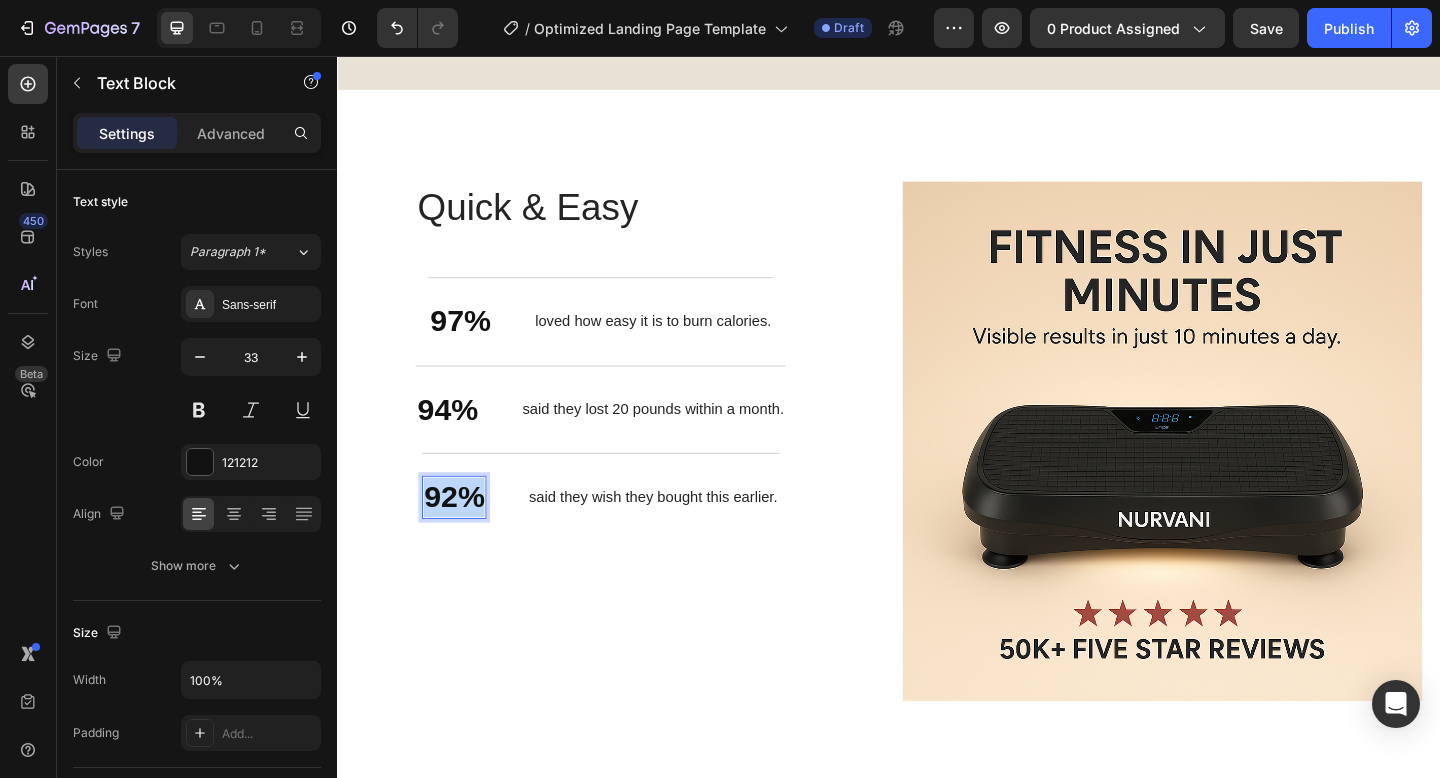 click on "92%" at bounding box center [464, 536] 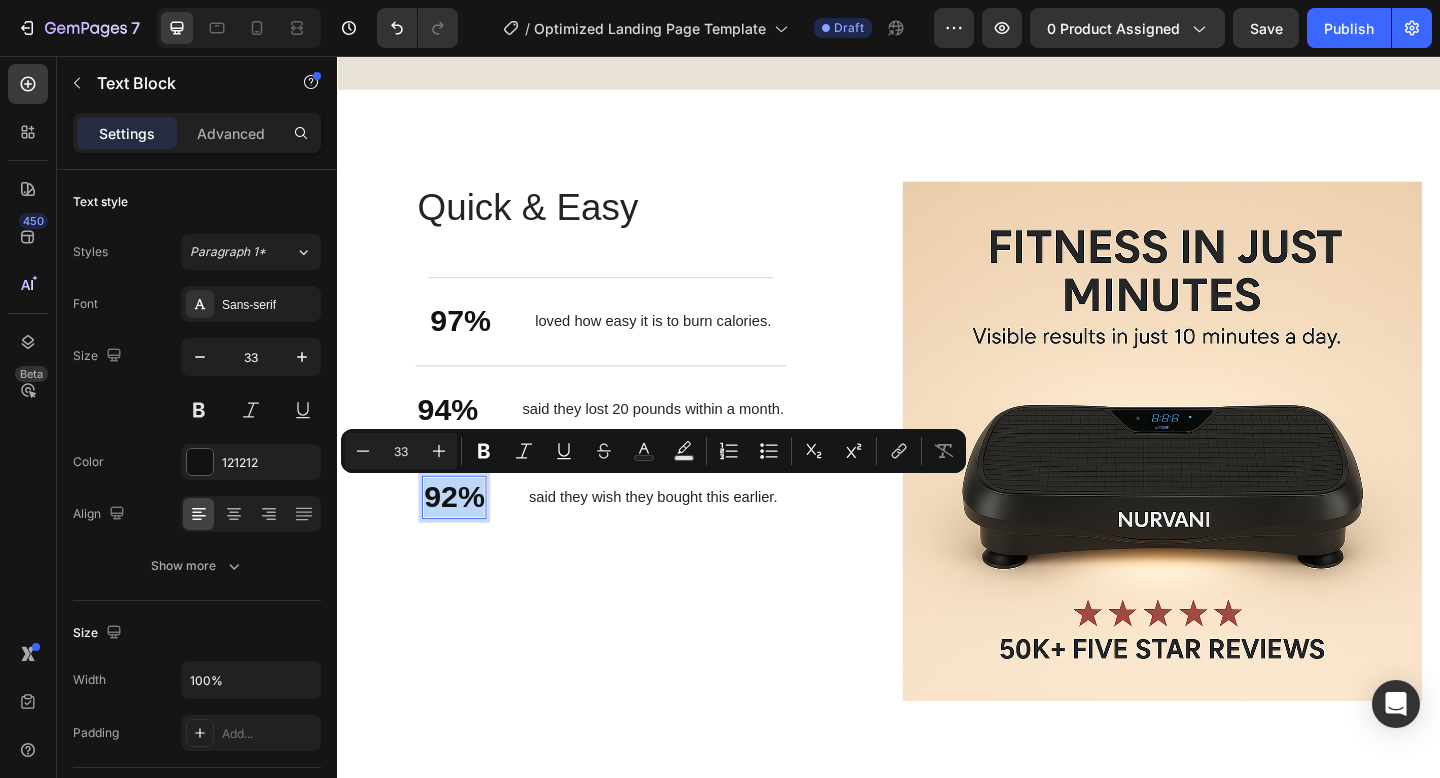 copy on "92%" 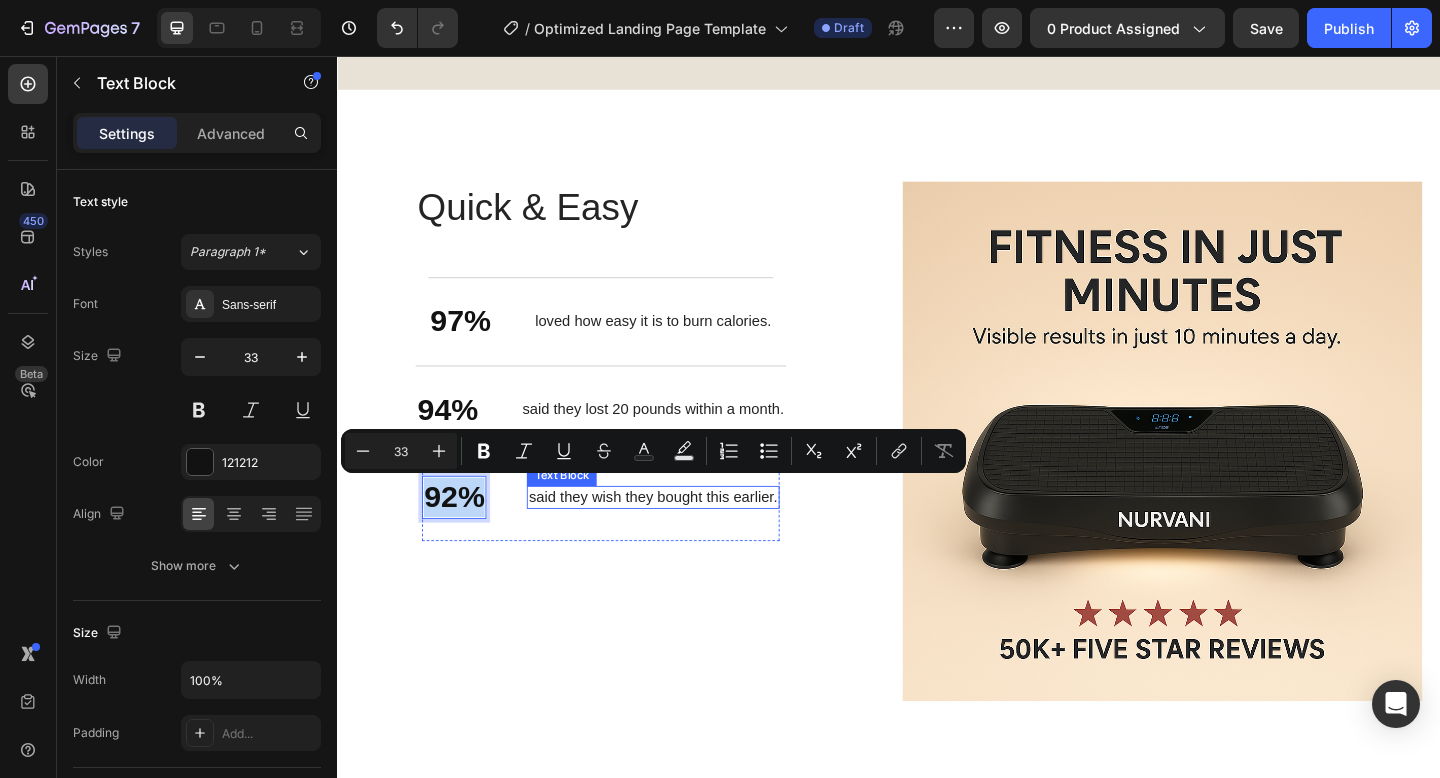 click on "said they wish they bought this earlier." at bounding box center [680, 536] 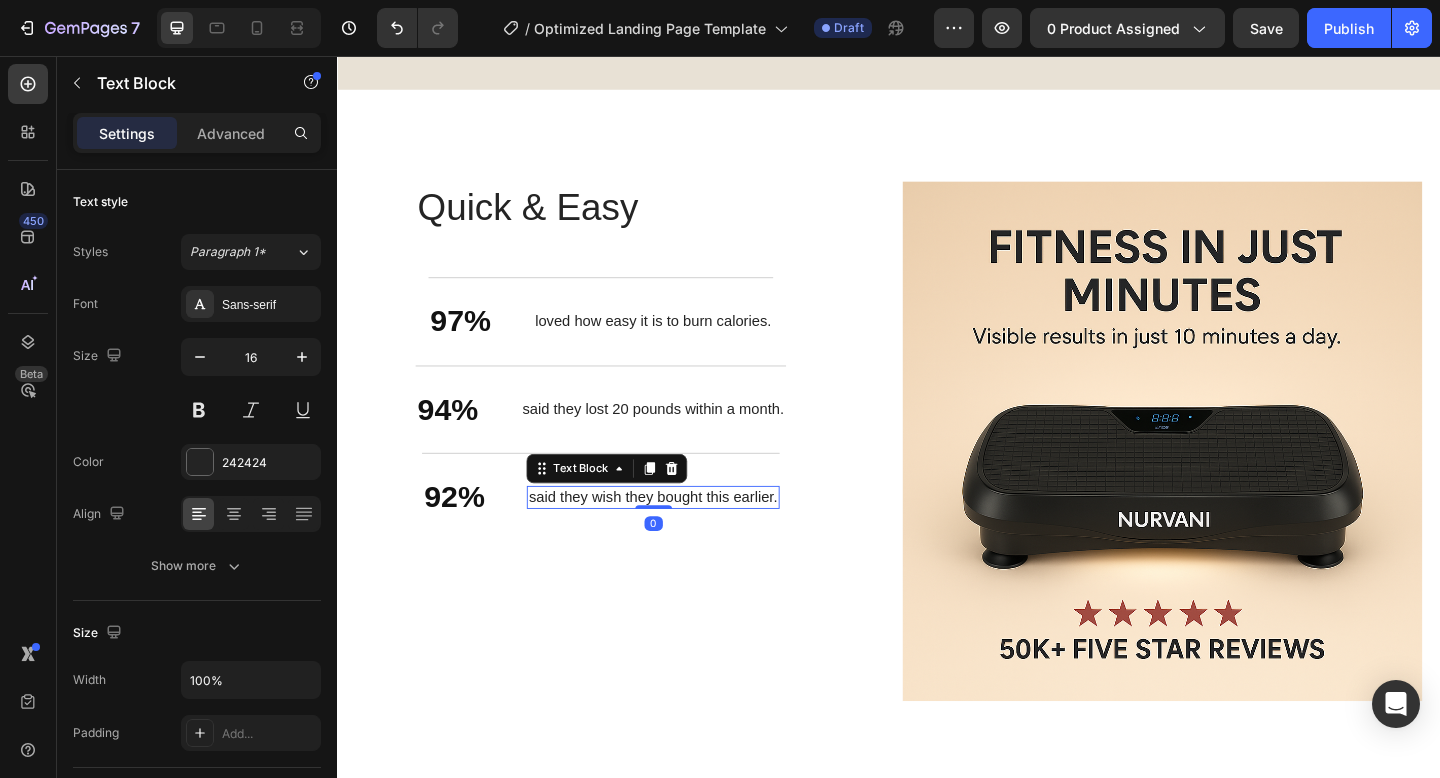 click on "said they wish they bought this earlier." at bounding box center [680, 536] 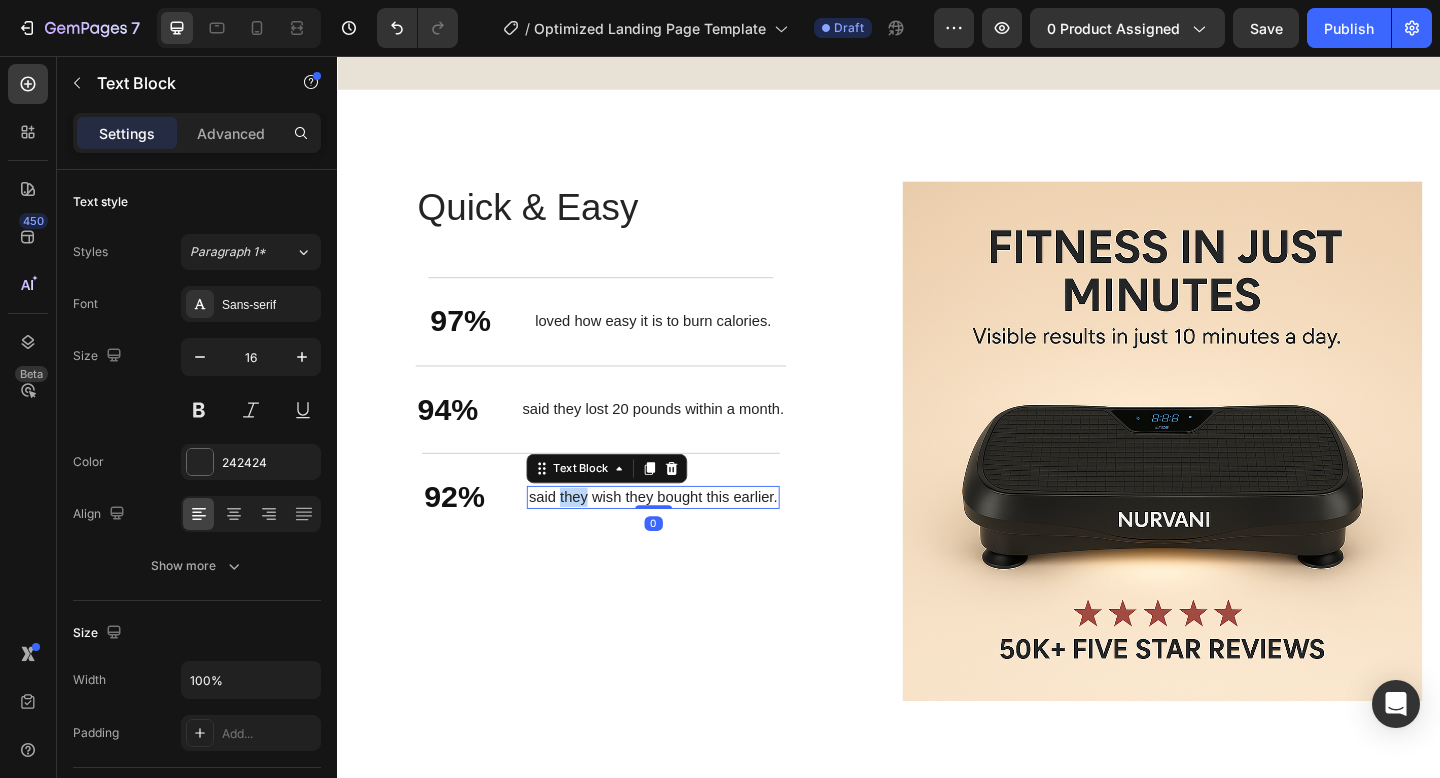 click on "said they wish they bought this earlier." at bounding box center [680, 536] 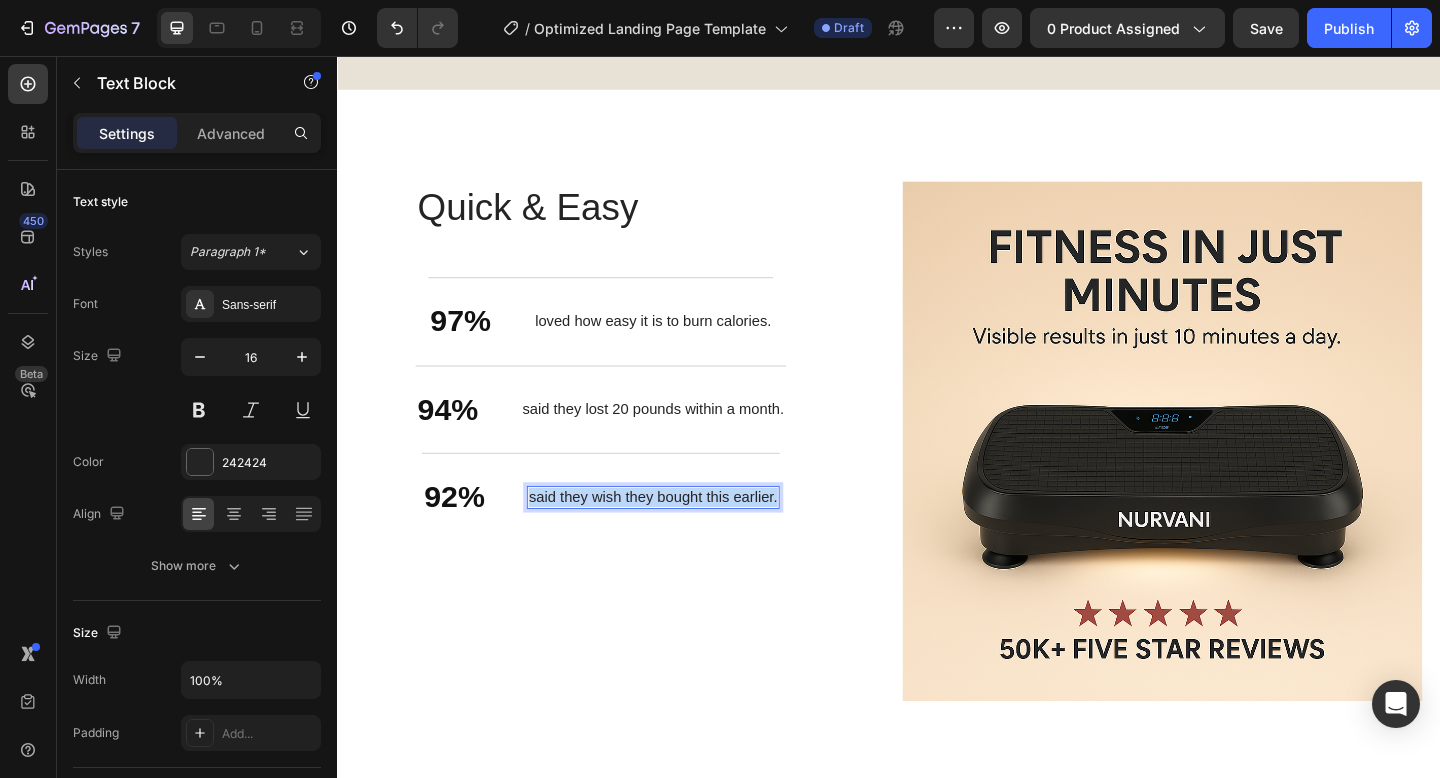 click on "said they wish they bought this earlier." at bounding box center (680, 536) 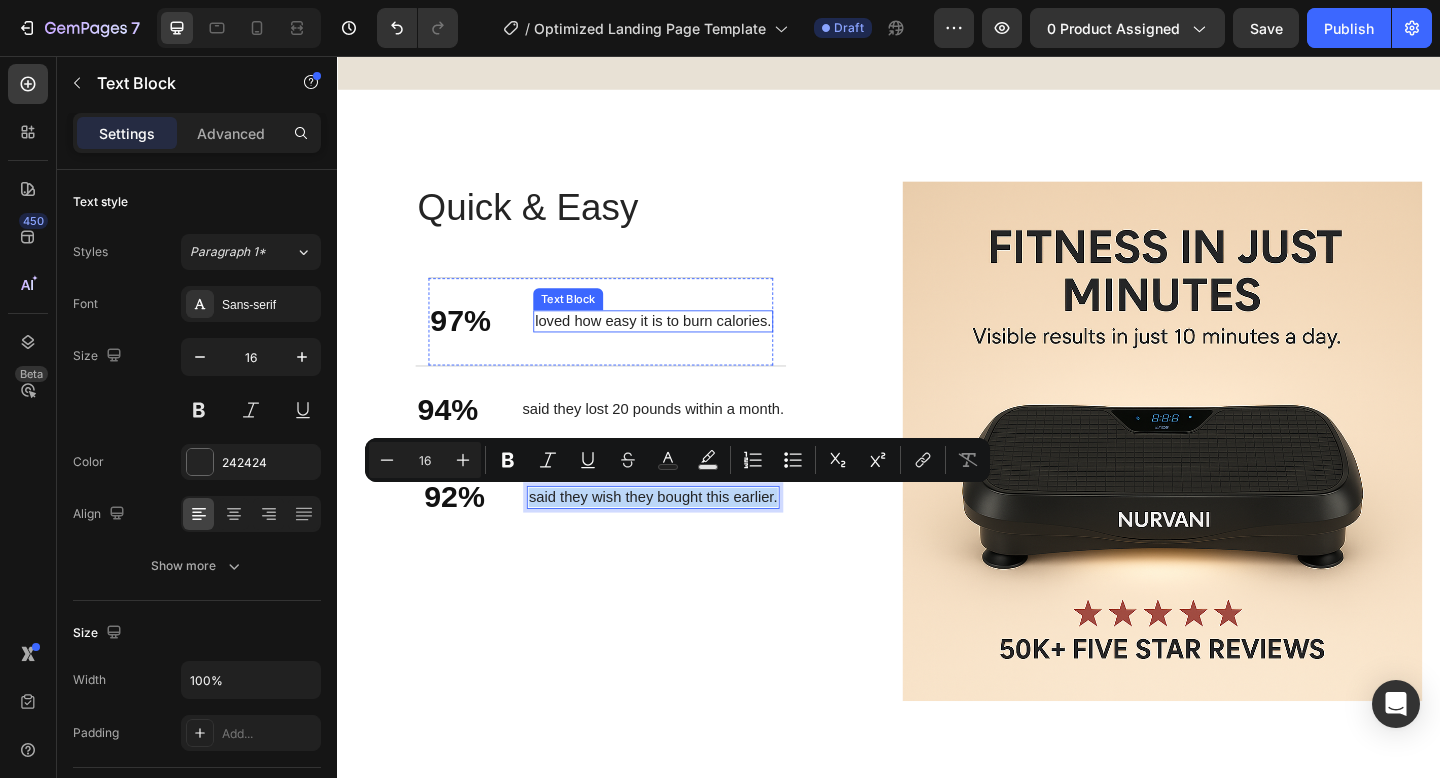 click on "loved how easy it is to burn calories." at bounding box center [680, 345] 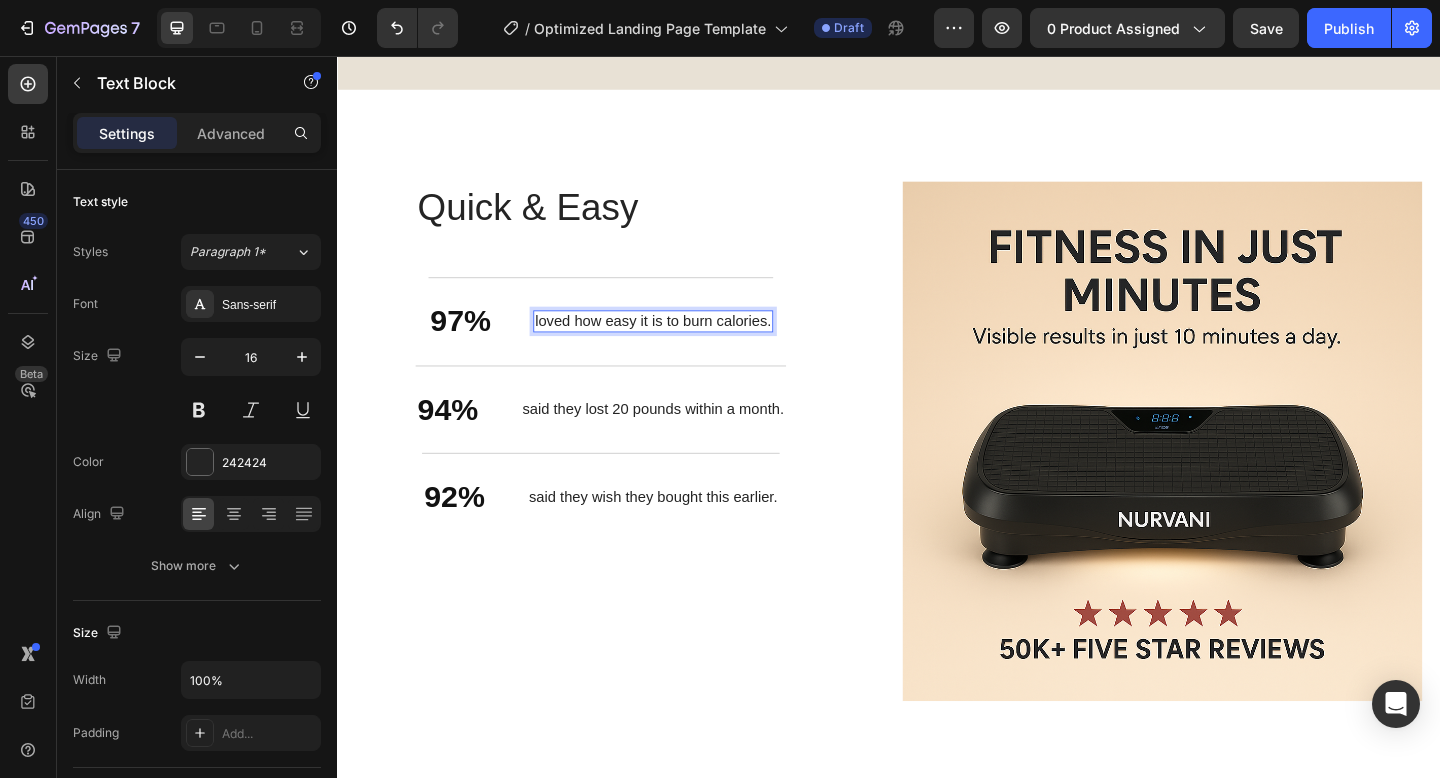 click on "loved how easy it is to burn calories." at bounding box center (680, 345) 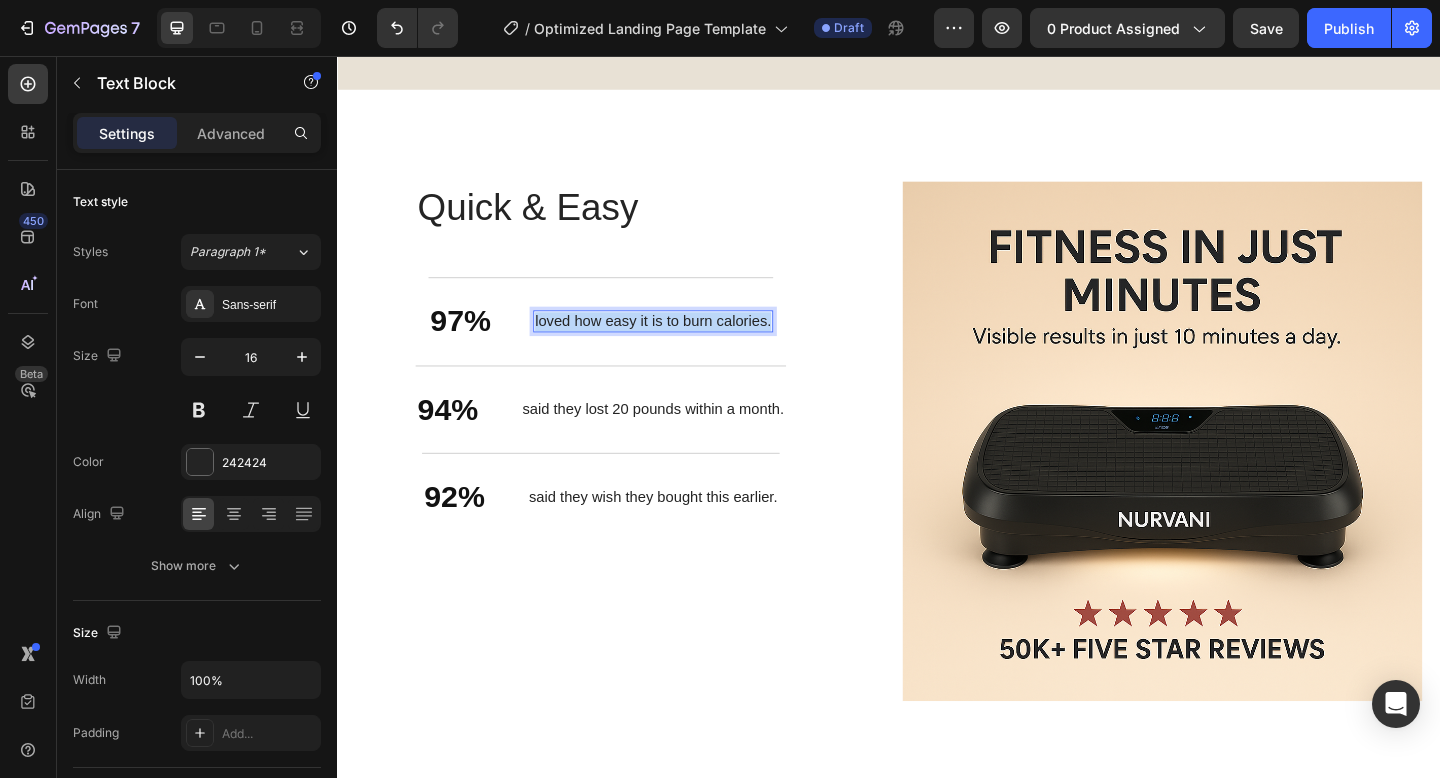 click on "loved how easy it is to burn calories." at bounding box center [680, 345] 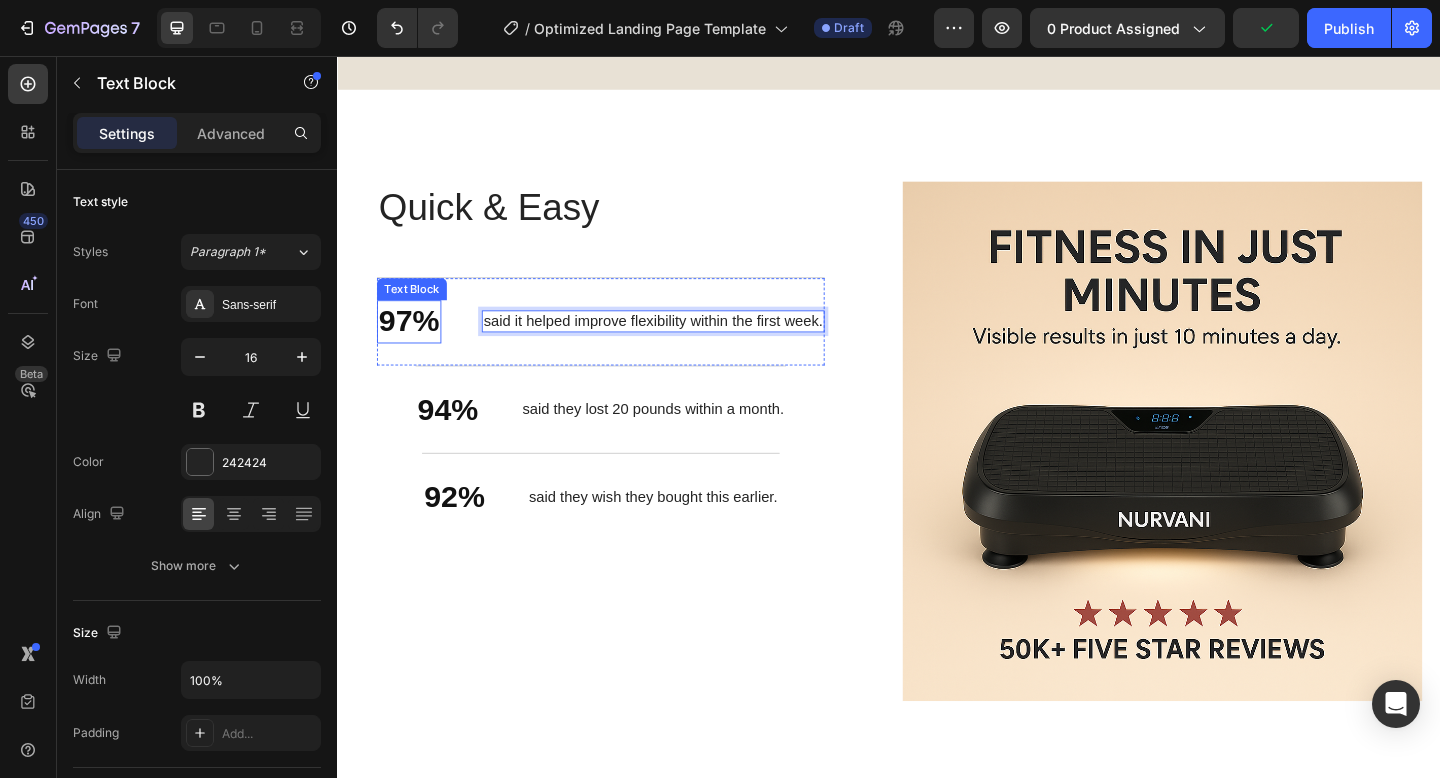 click on "97%" at bounding box center (415, 345) 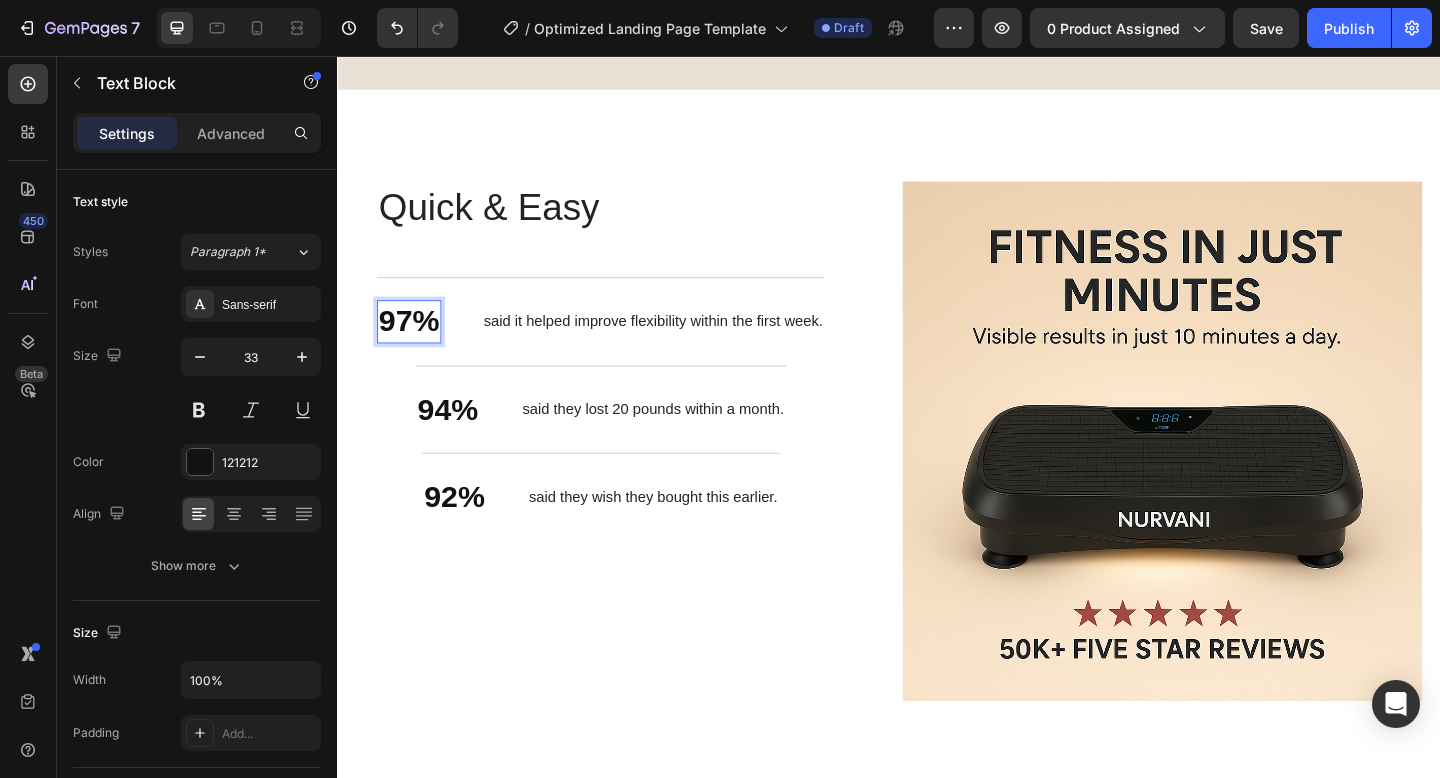 click on "97%" at bounding box center [415, 345] 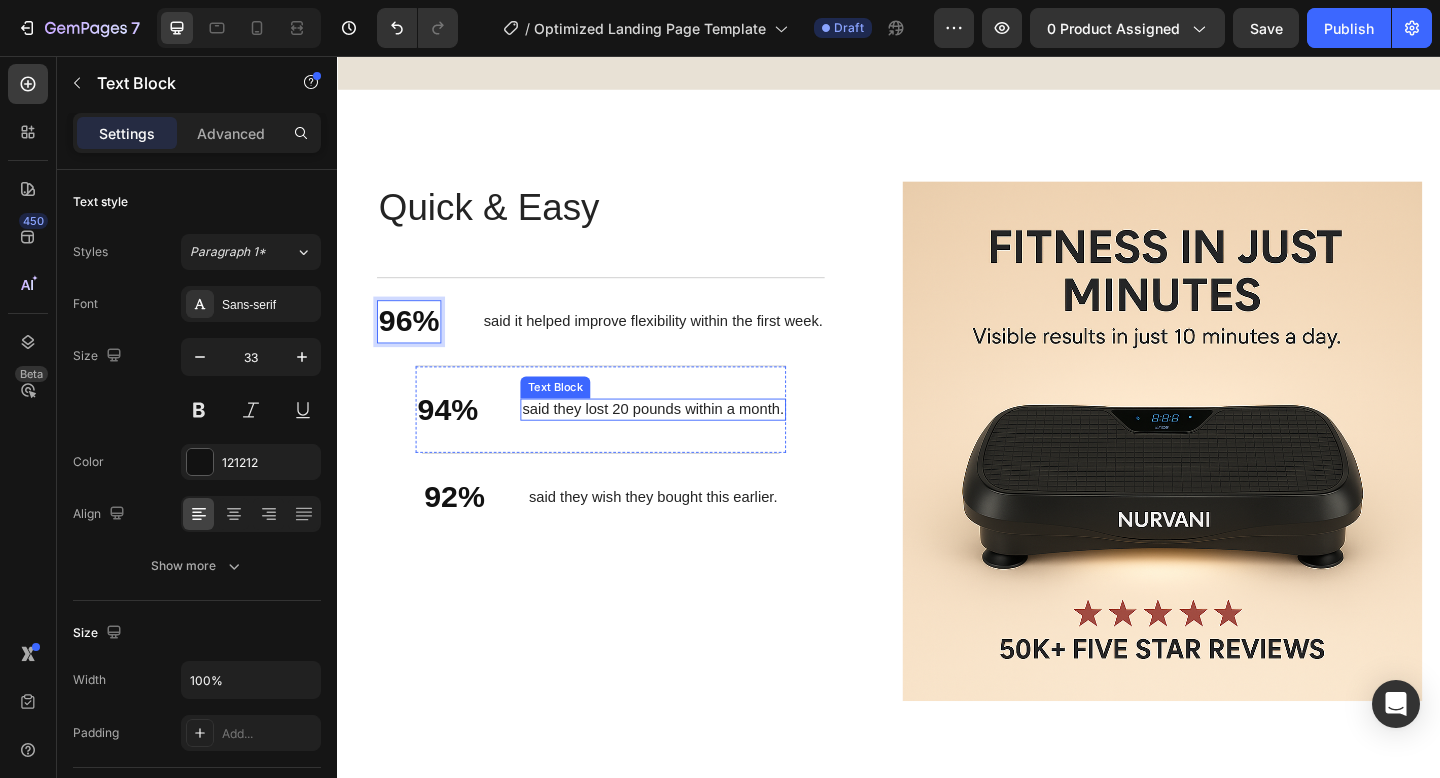 click on "said they lost 20 pounds within a month." at bounding box center (680, 441) 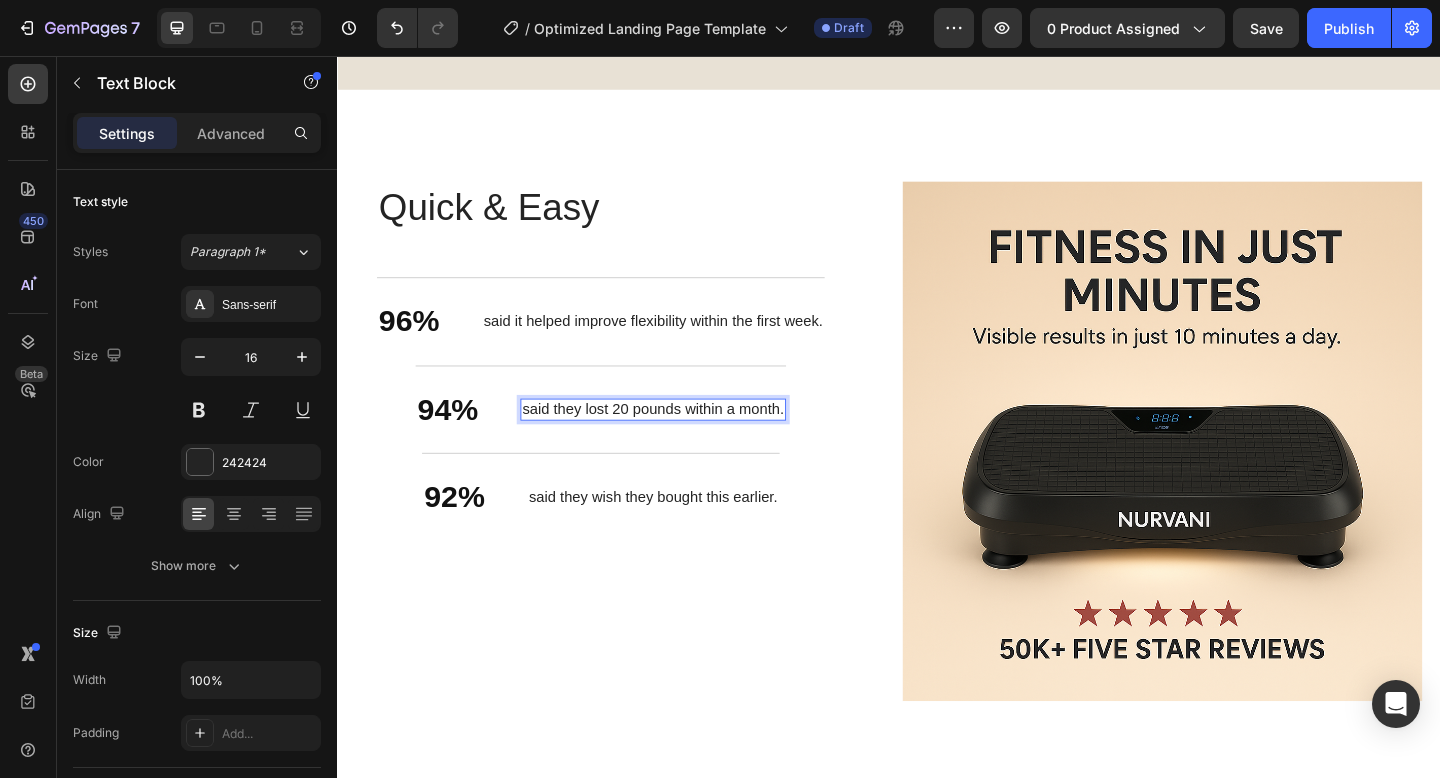 click on "said they lost 20 pounds within a month." at bounding box center [680, 441] 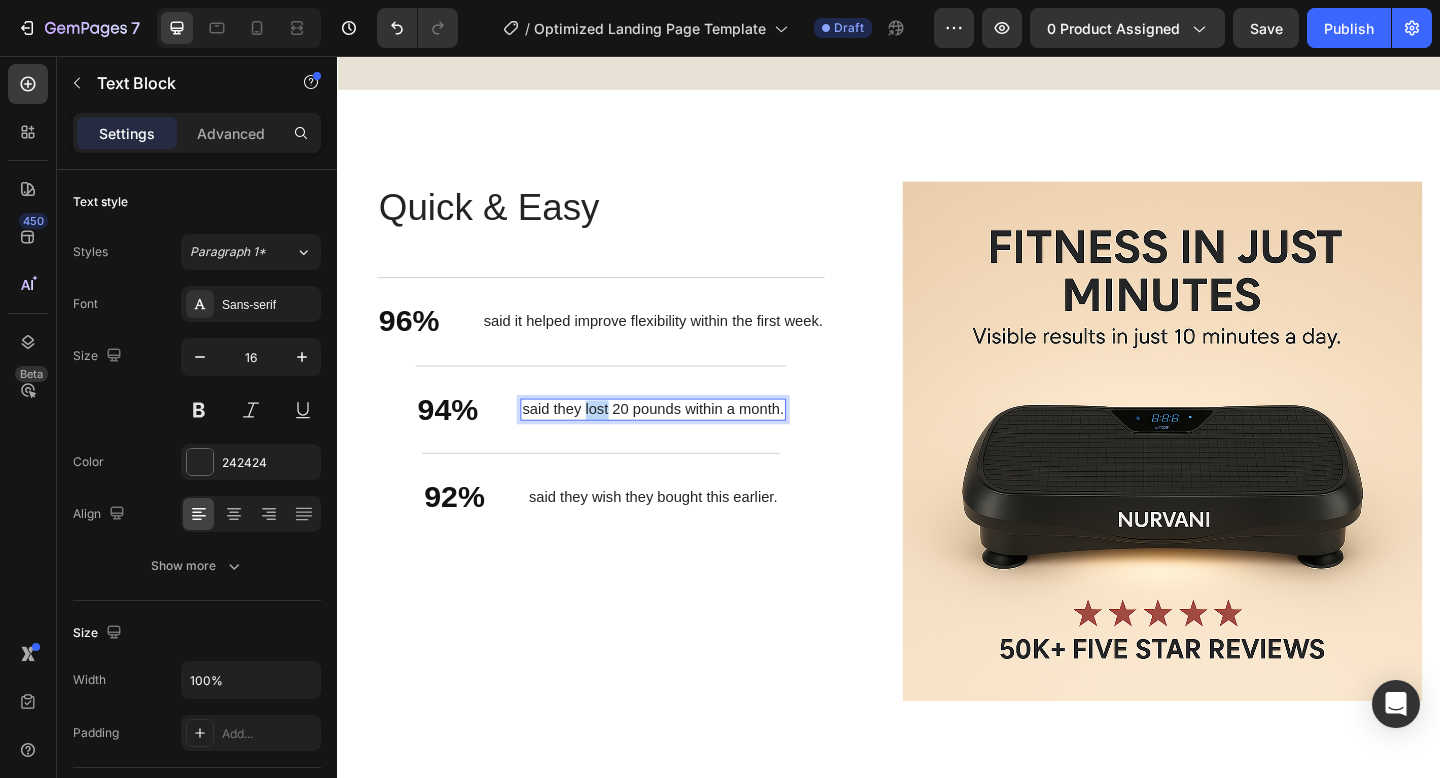 click on "said they lost 20 pounds within a month." at bounding box center [680, 441] 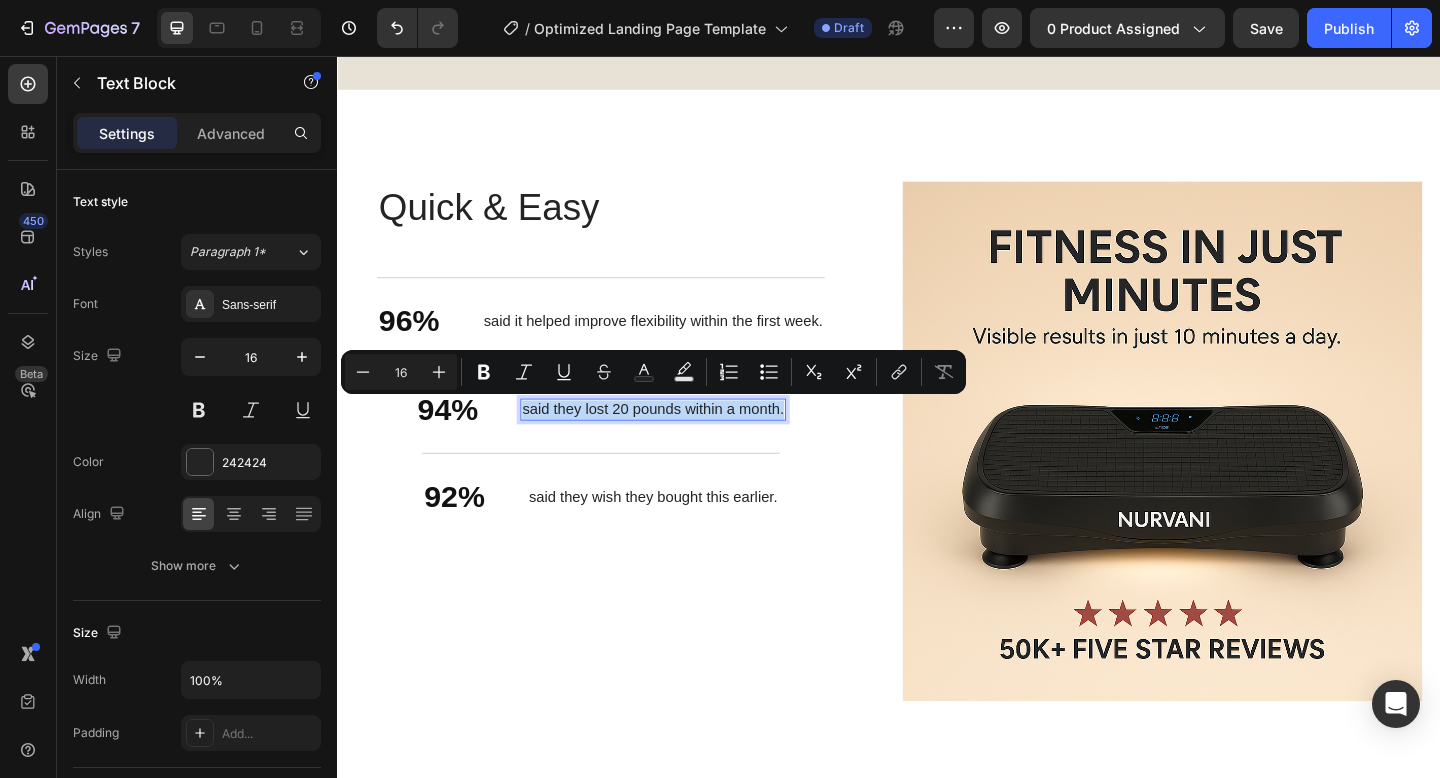 click on "said they lost 20 pounds within a month." at bounding box center (680, 441) 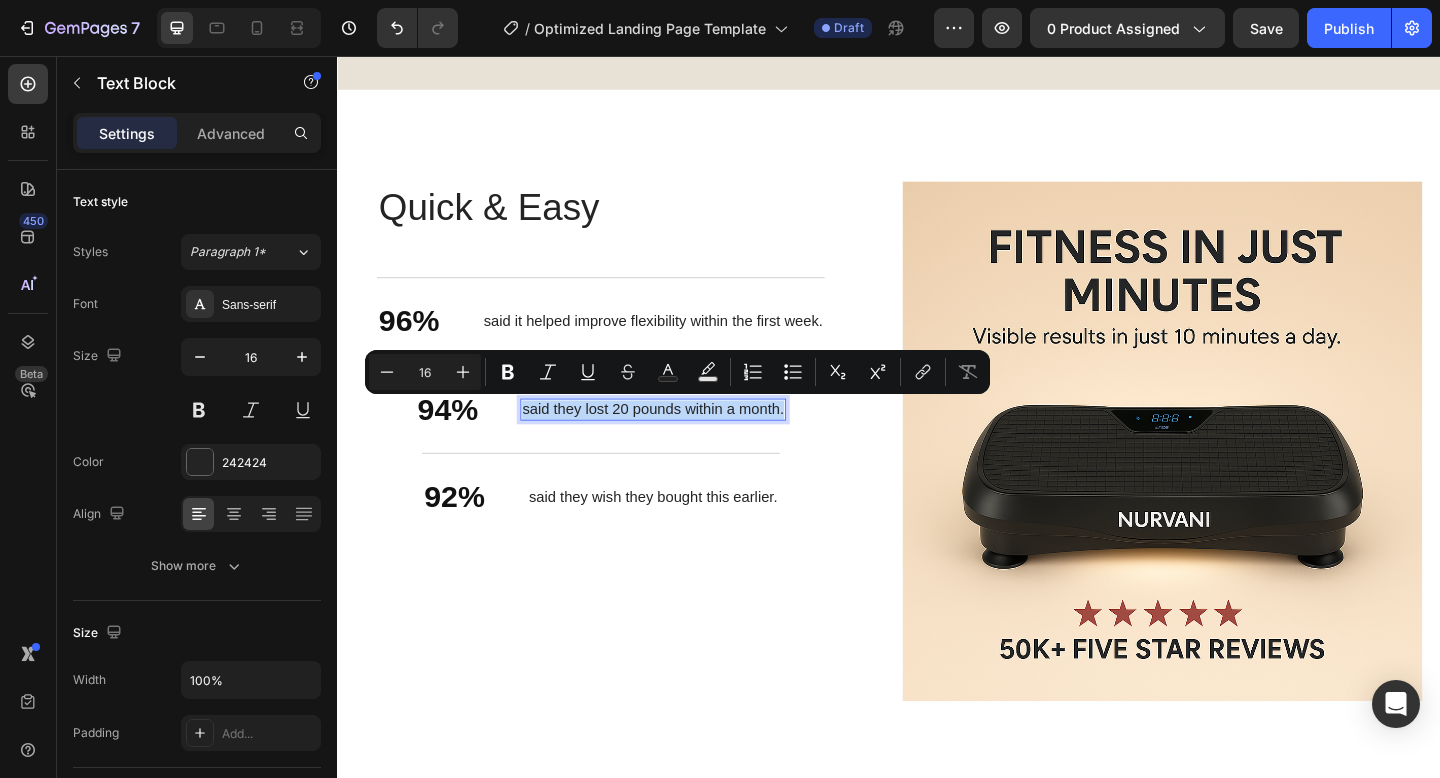 click on "said they lost 20 pounds within a month." at bounding box center (680, 441) 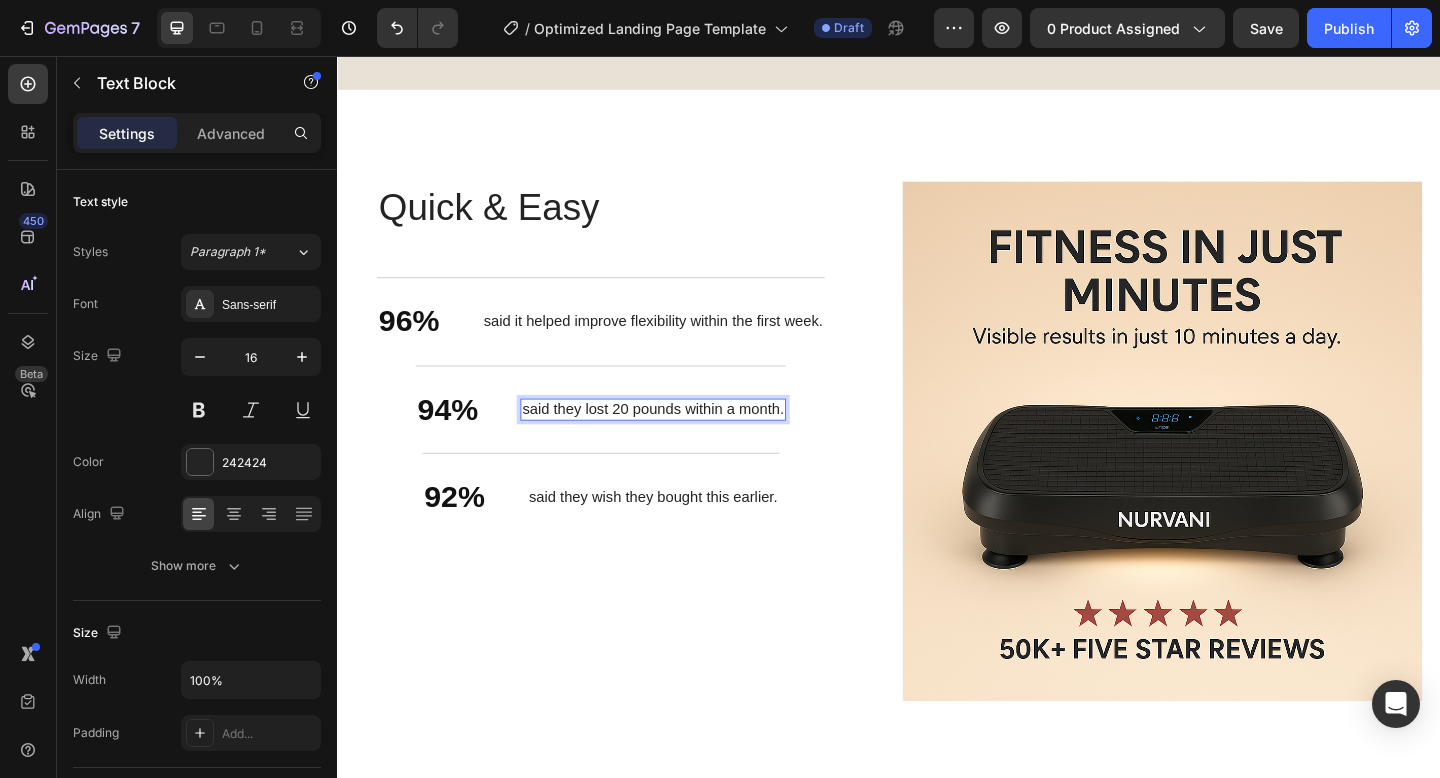 click on "said they lost 20 pounds within a month." at bounding box center (680, 441) 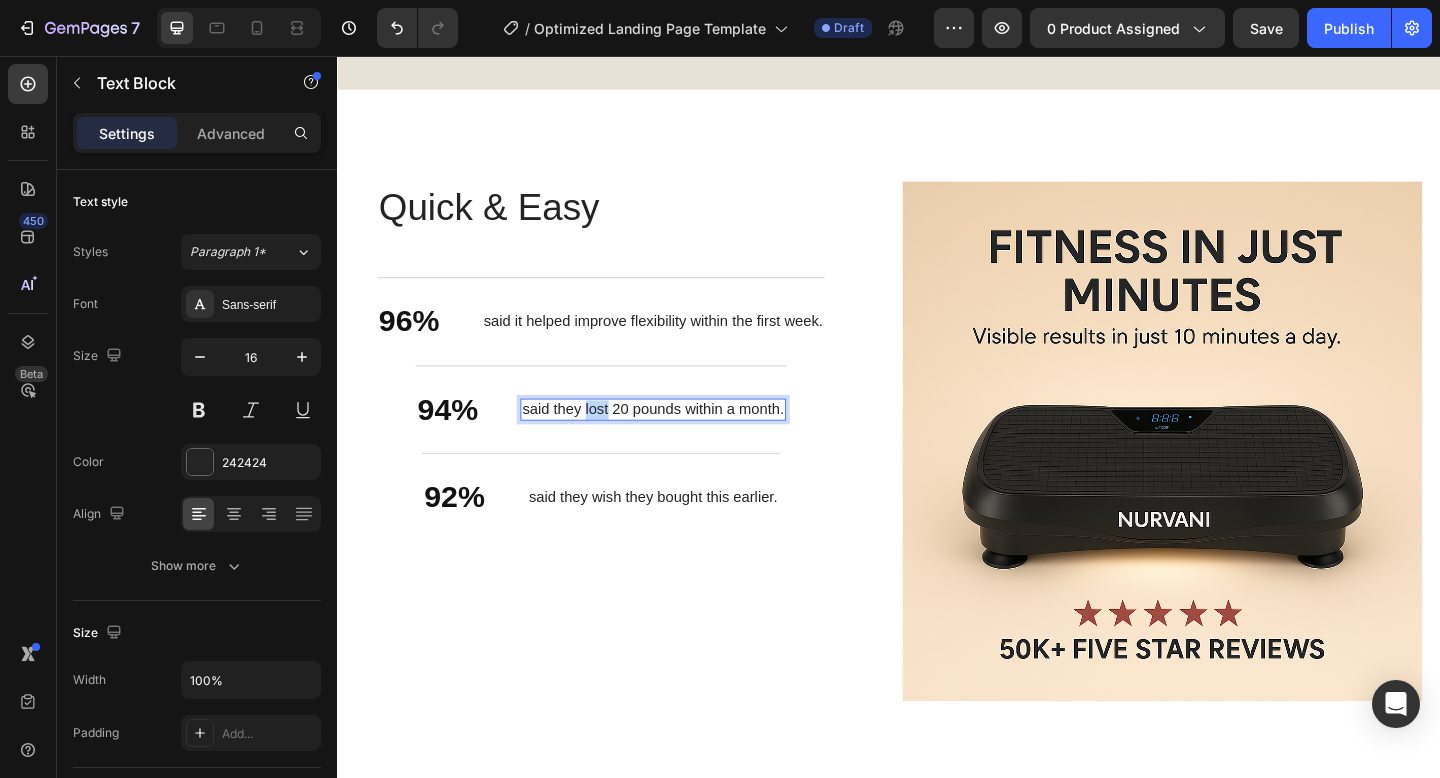click on "said they lost 20 pounds within a month." at bounding box center (680, 441) 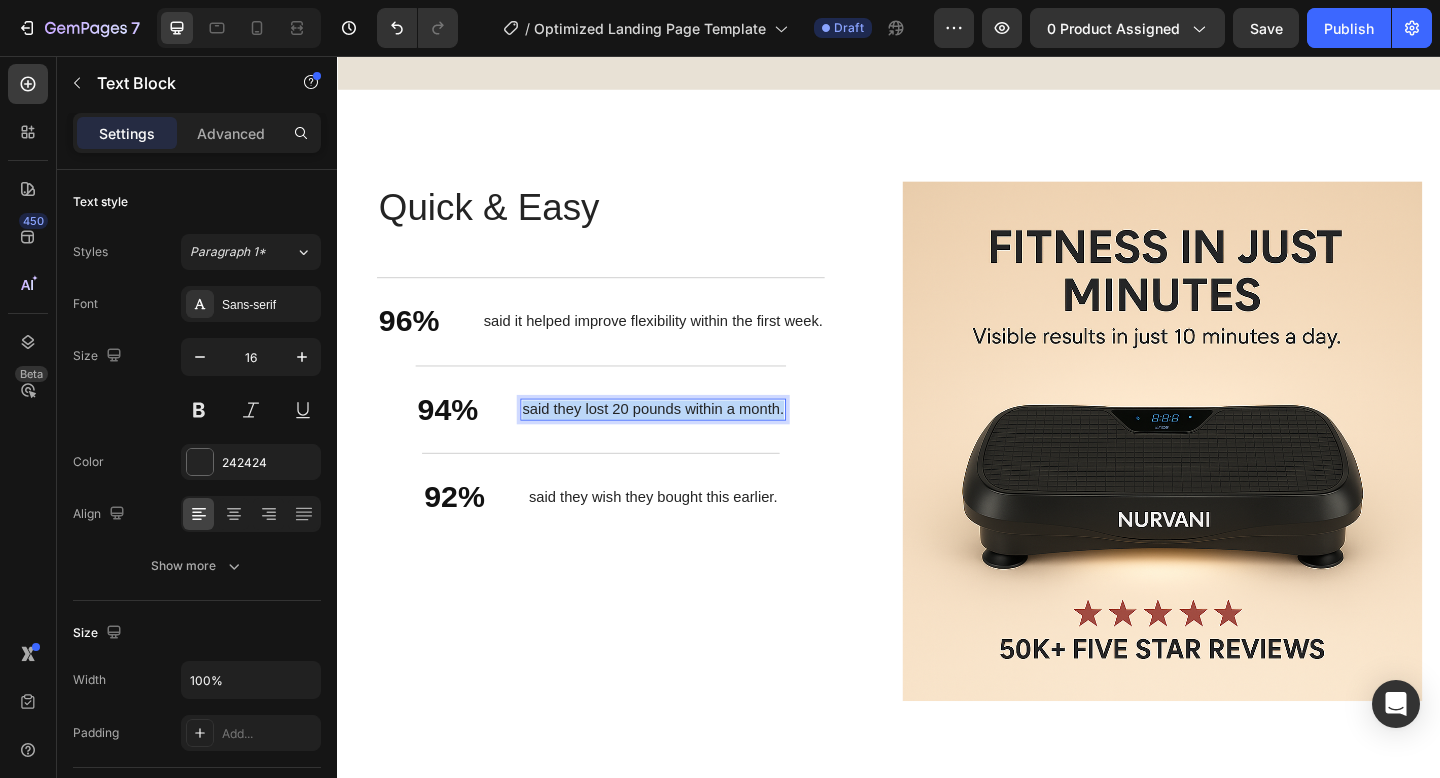 click on "said they lost 20 pounds within a month." at bounding box center (680, 441) 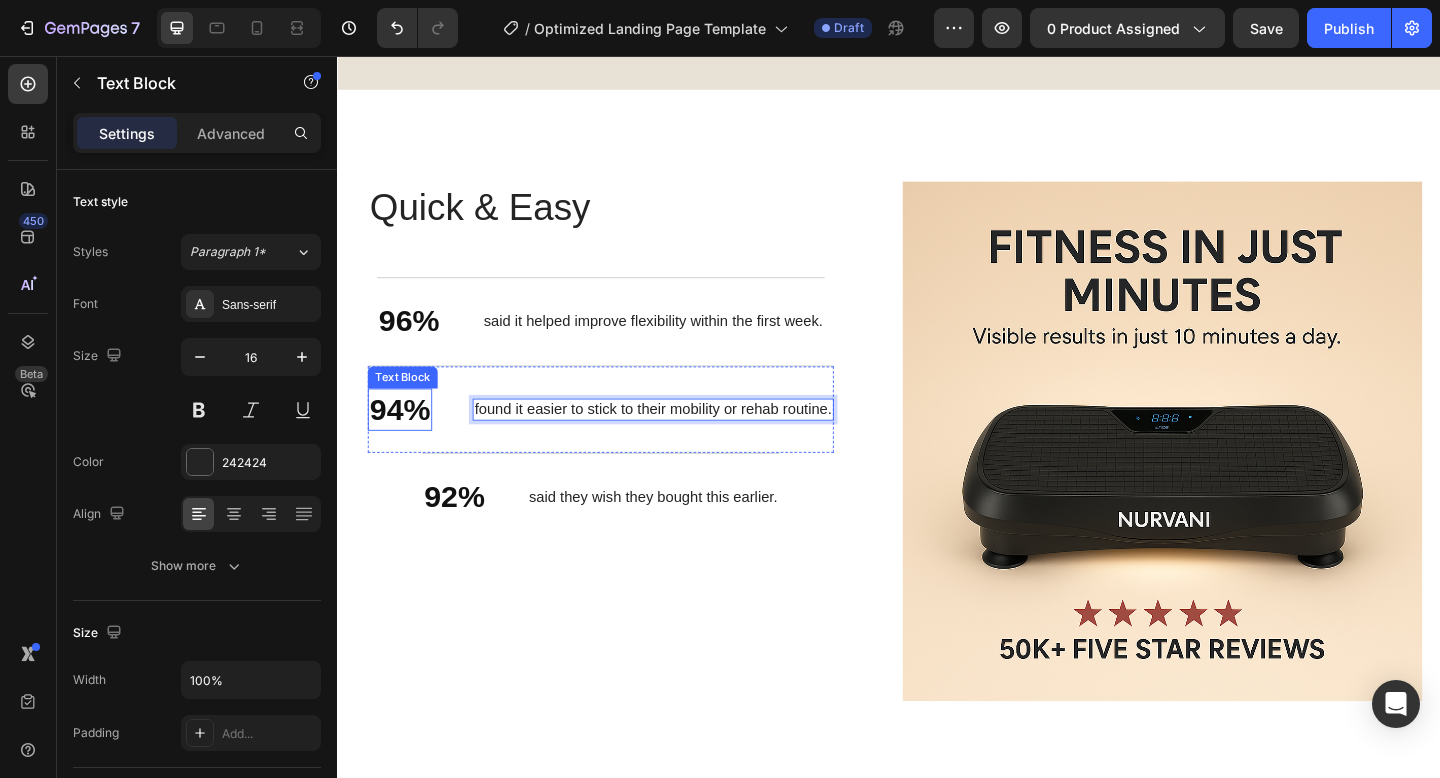 click on "94%" at bounding box center (405, 441) 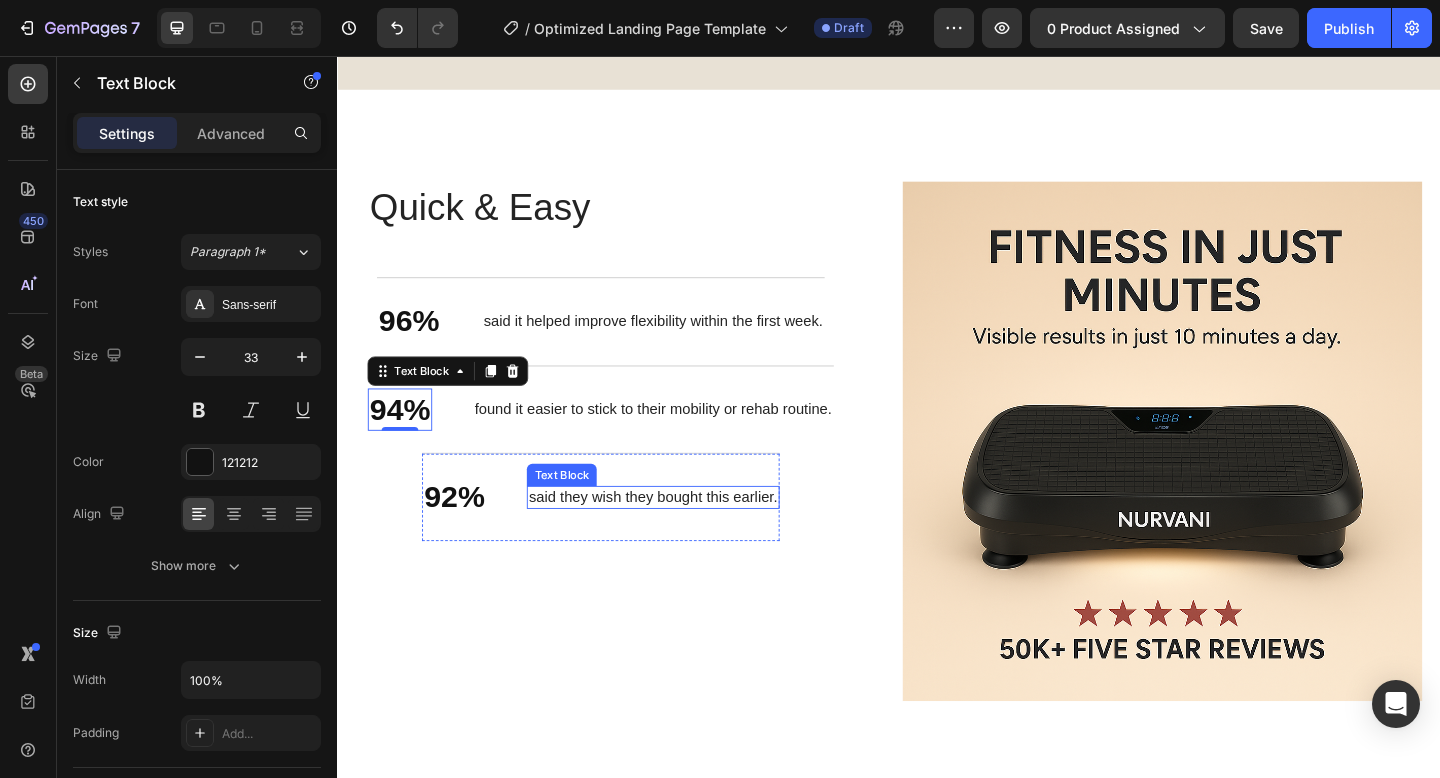 click on "said they wish they bought this earlier." at bounding box center (680, 536) 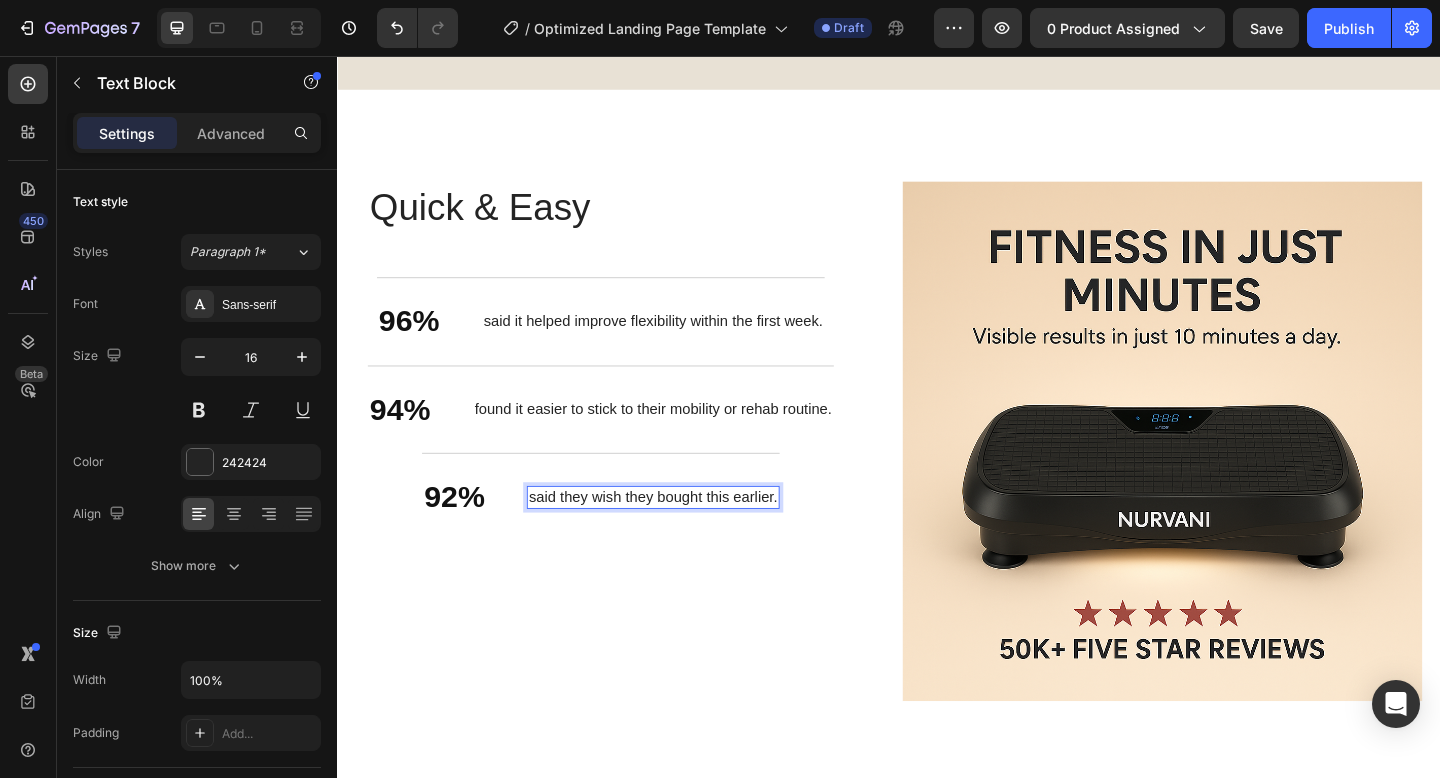click on "said they wish they bought this earlier." at bounding box center [680, 536] 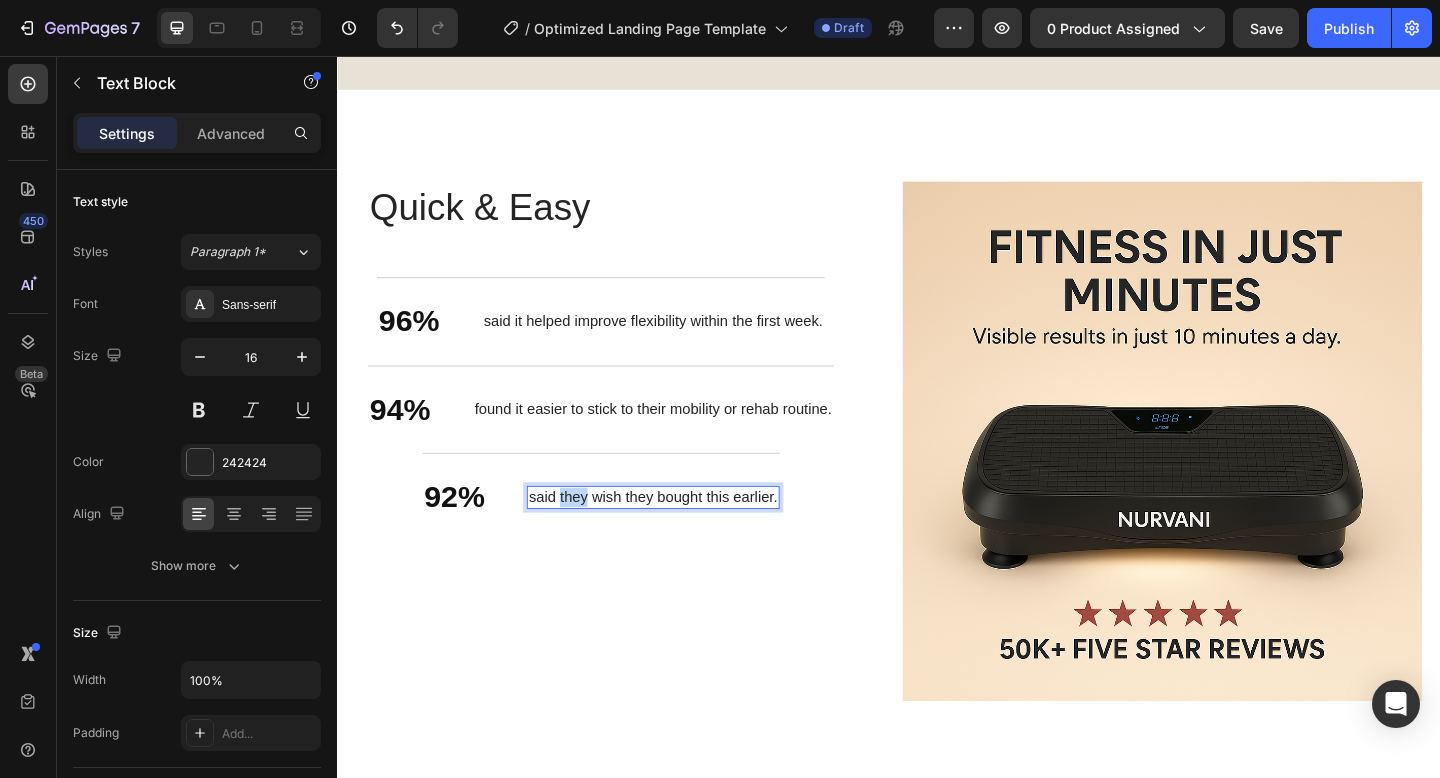 click on "said they wish they bought this earlier." at bounding box center (680, 536) 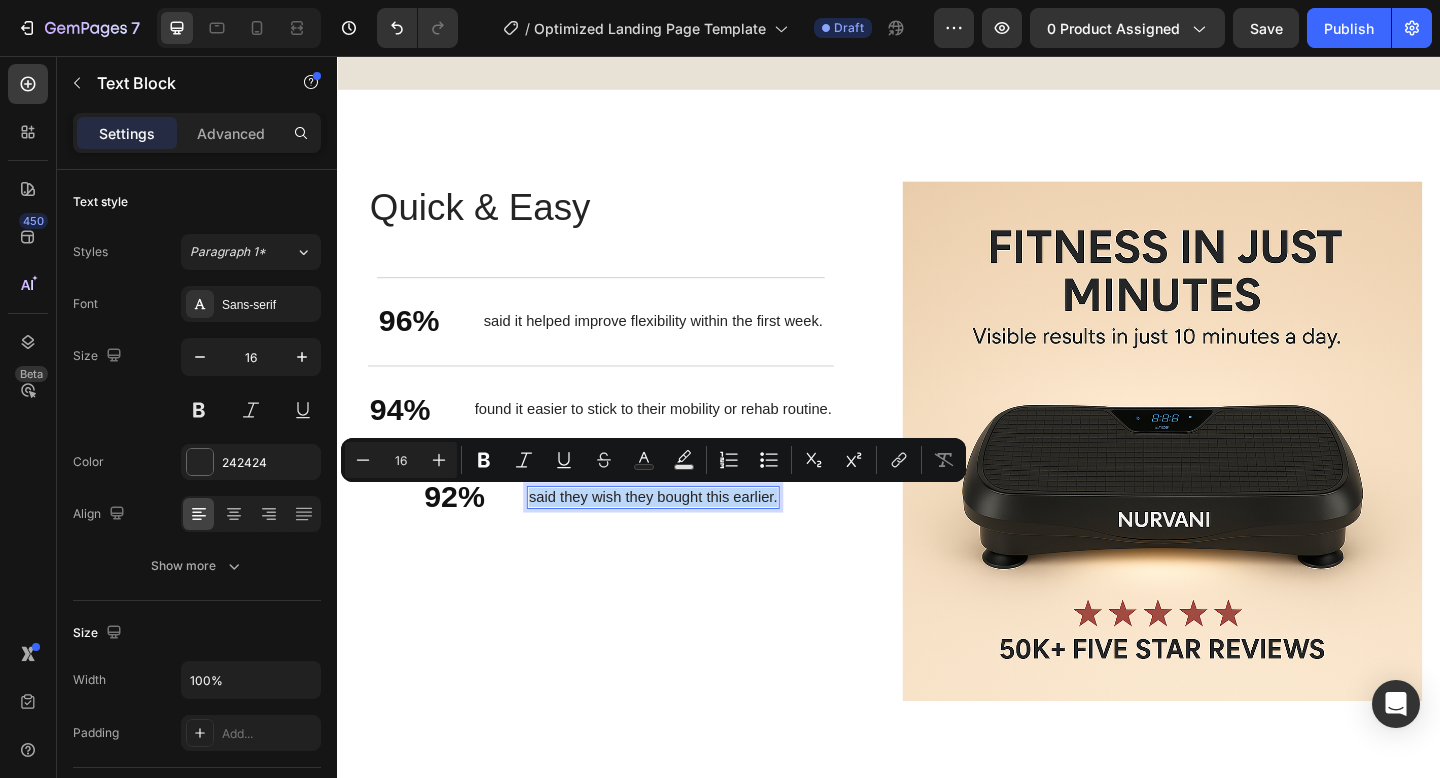 click on "said they wish they bought this earlier." at bounding box center [680, 536] 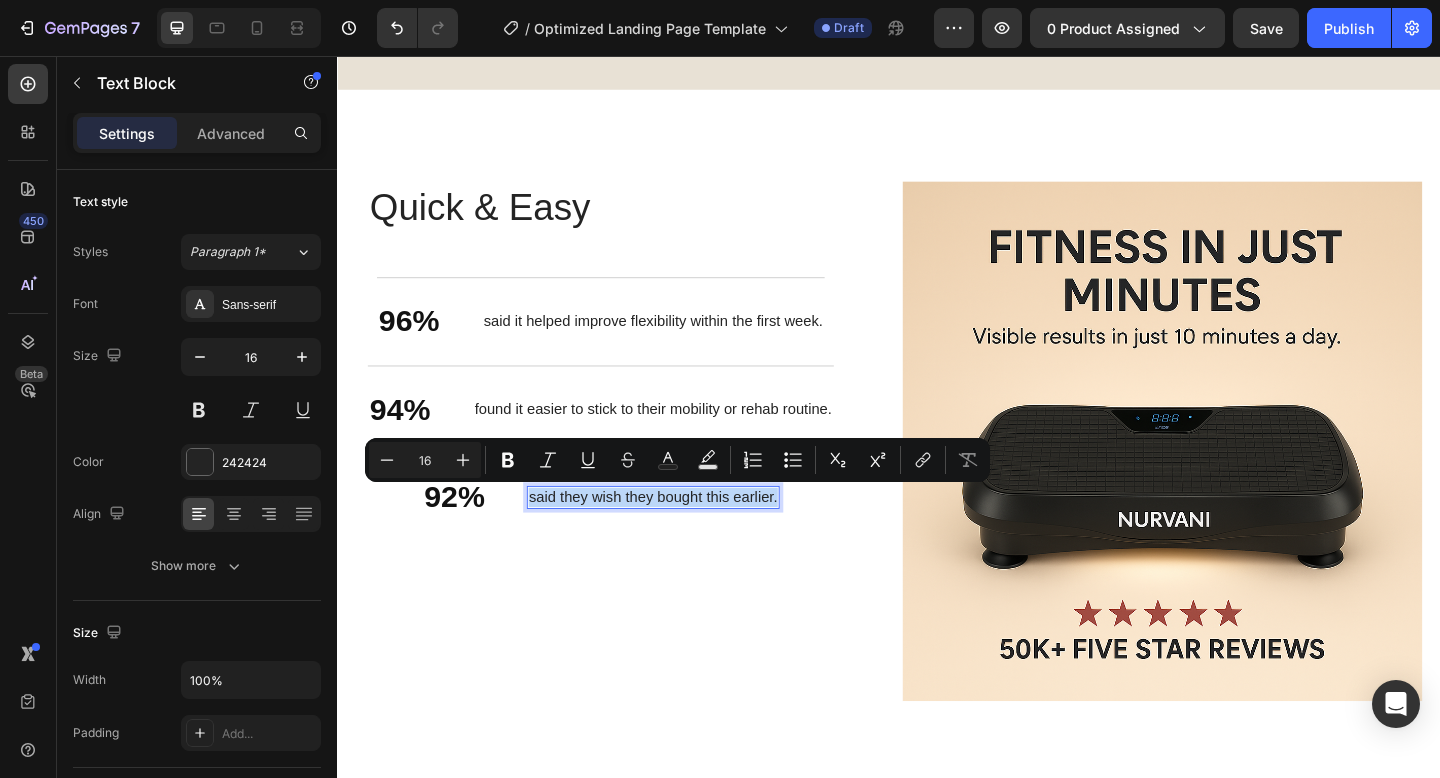 click on "said they wish they bought this earlier." at bounding box center [680, 536] 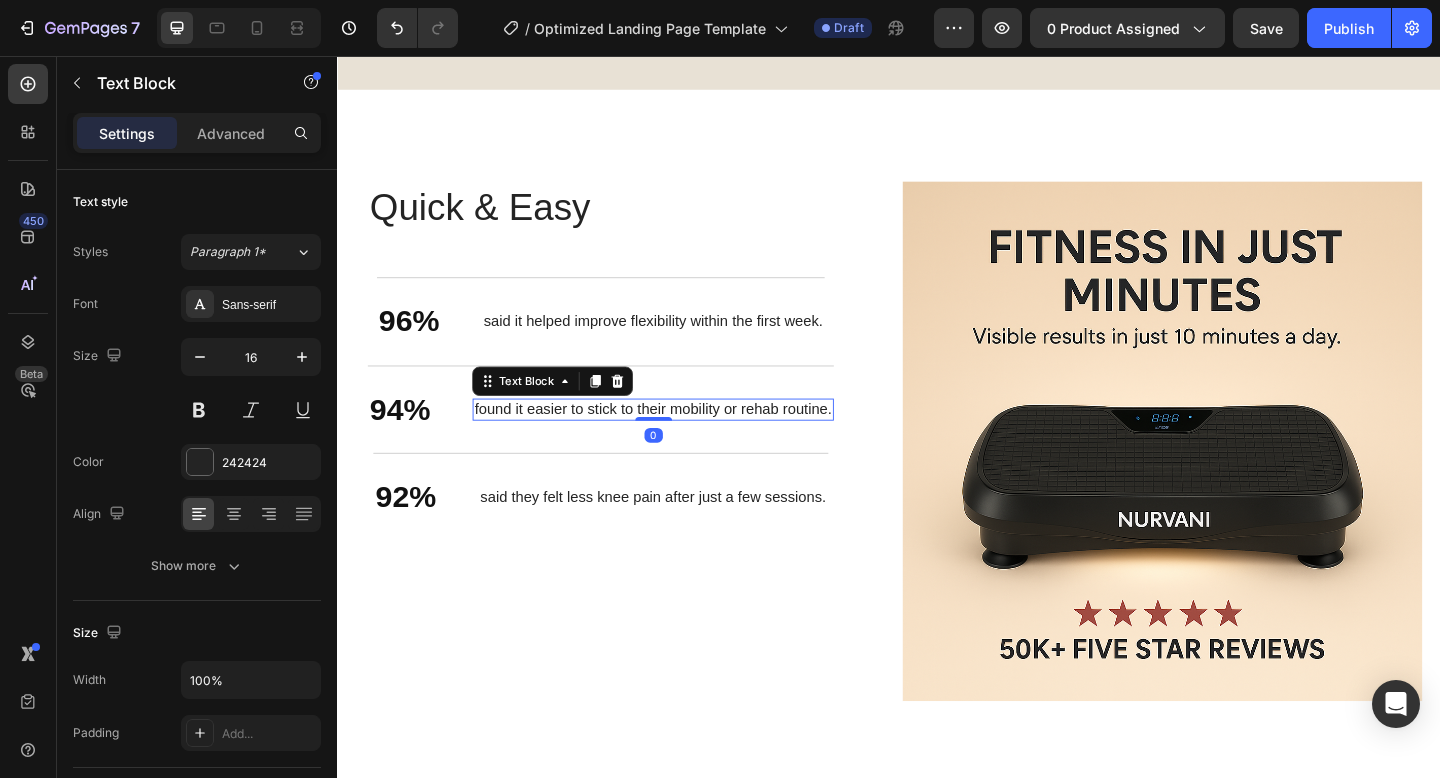 click on "found it easier to stick to their mobility or rehab routine." at bounding box center (680, 441) 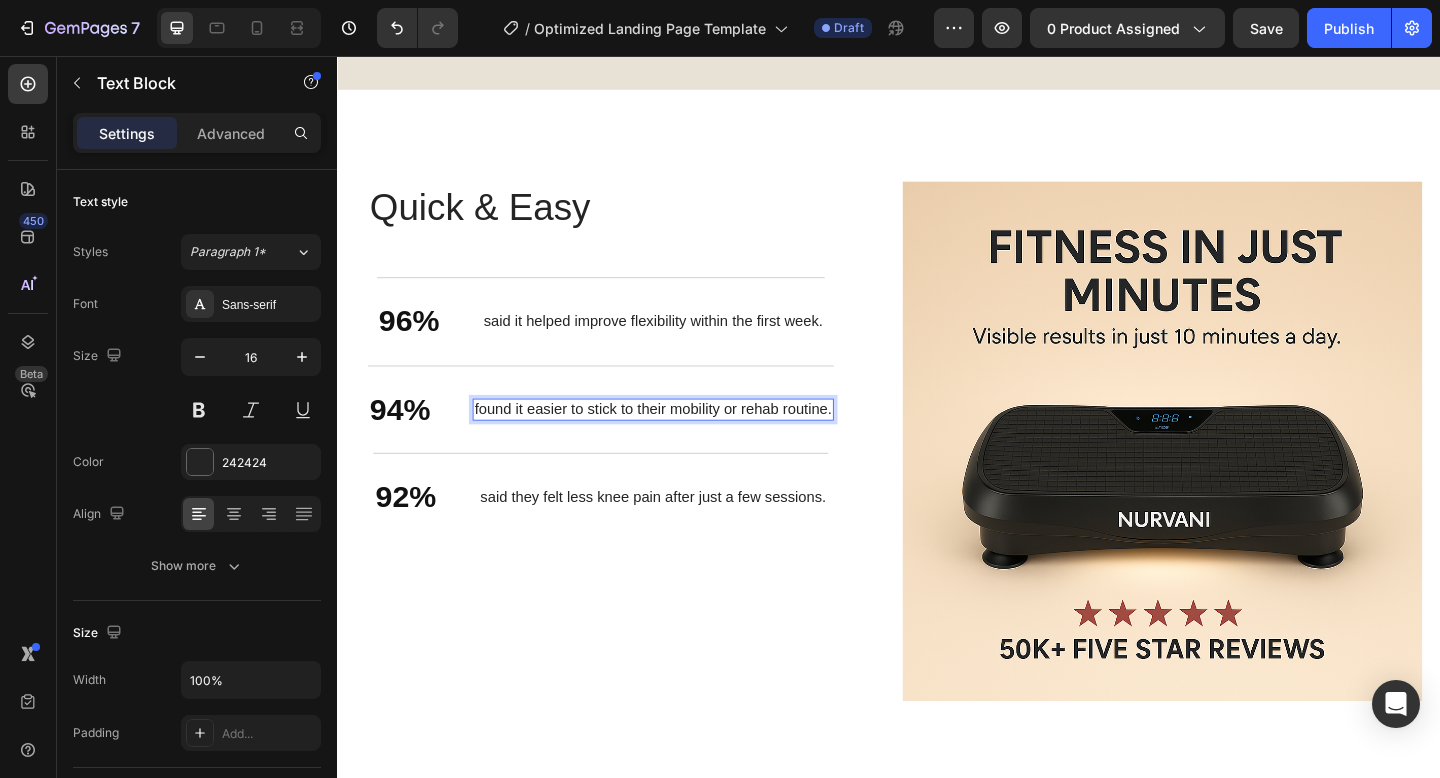 click on "found it easier to stick to their mobility or rehab routine." at bounding box center (680, 441) 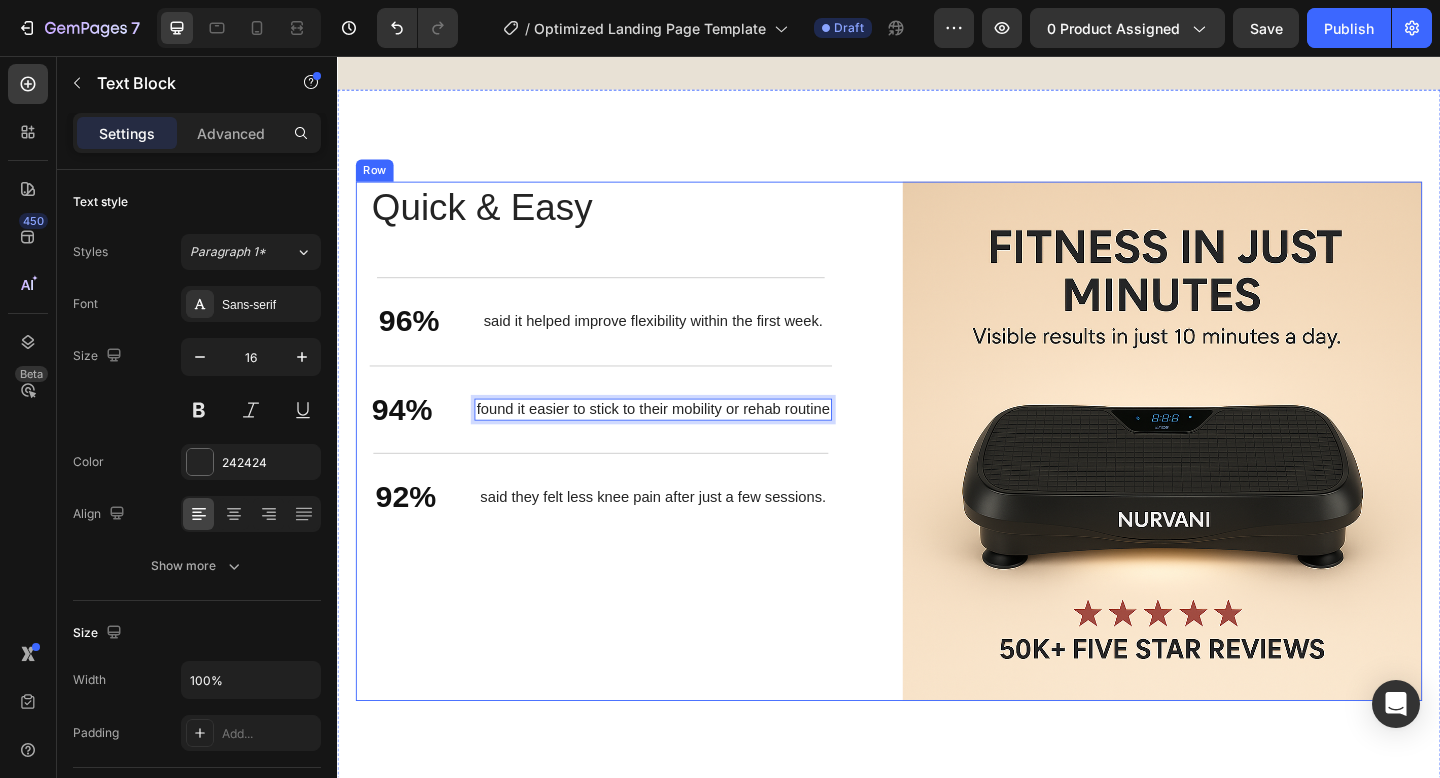 scroll, scrollTop: 2710, scrollLeft: 0, axis: vertical 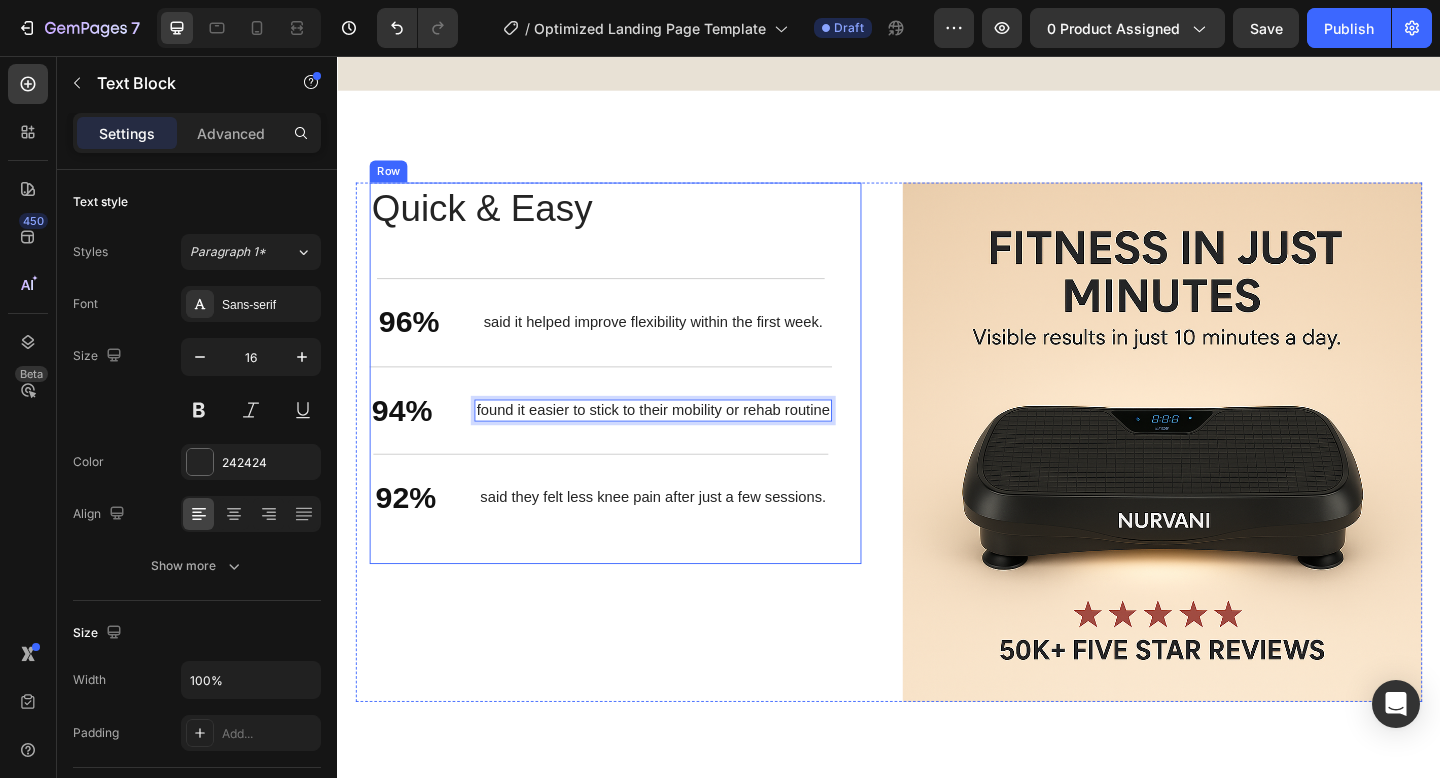 click on "Quick & Easy Heading 96% Text Block said it helped improve flexibility within the first week. Text Block Row 94% Text Block found it easier to stick to their mobility or rehab routine Text Block   0 Row 92% Text Block said they felt less knee pain after just a few sessions. Text Block Row Row" at bounding box center (639, 402) 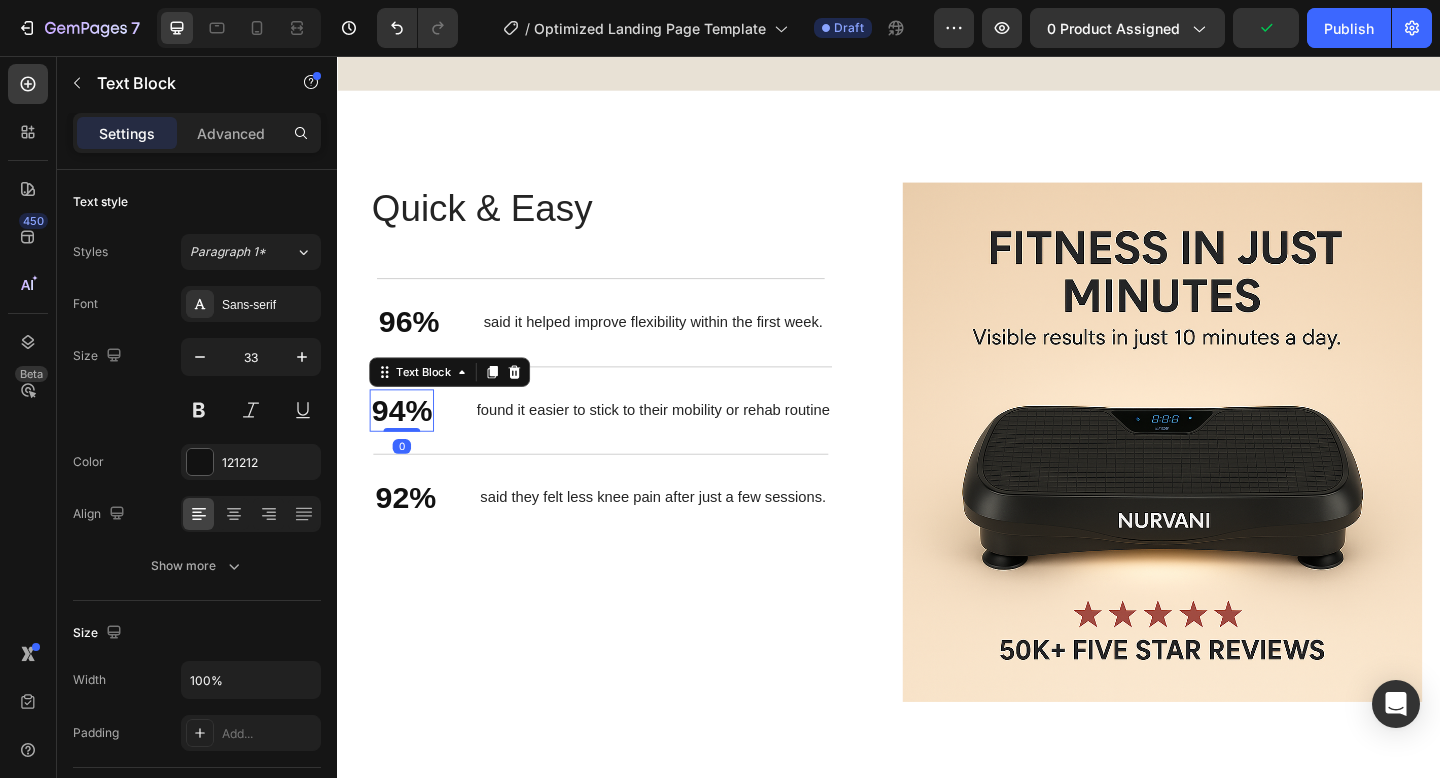 click on "94%" at bounding box center [407, 442] 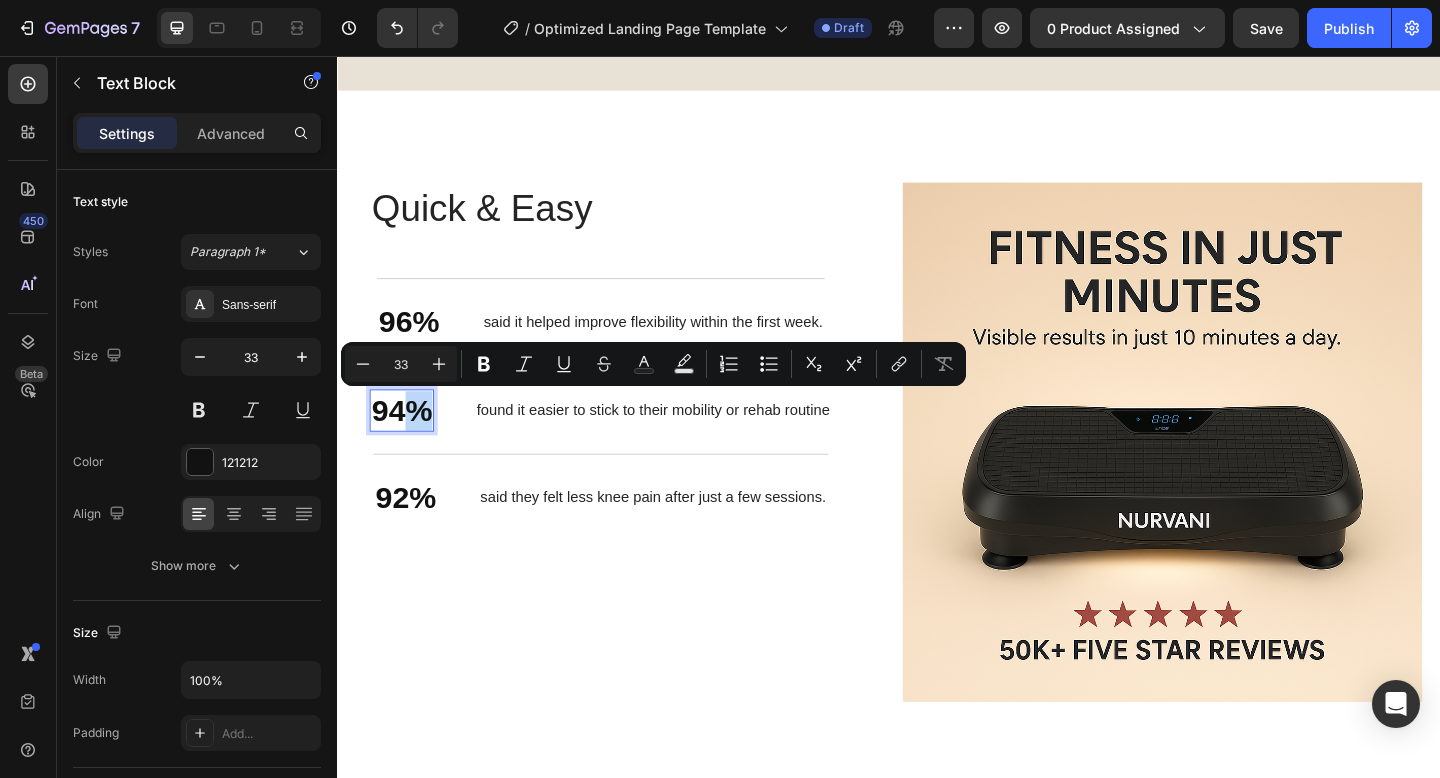 drag, startPoint x: 416, startPoint y: 438, endPoint x: 437, endPoint y: 438, distance: 21 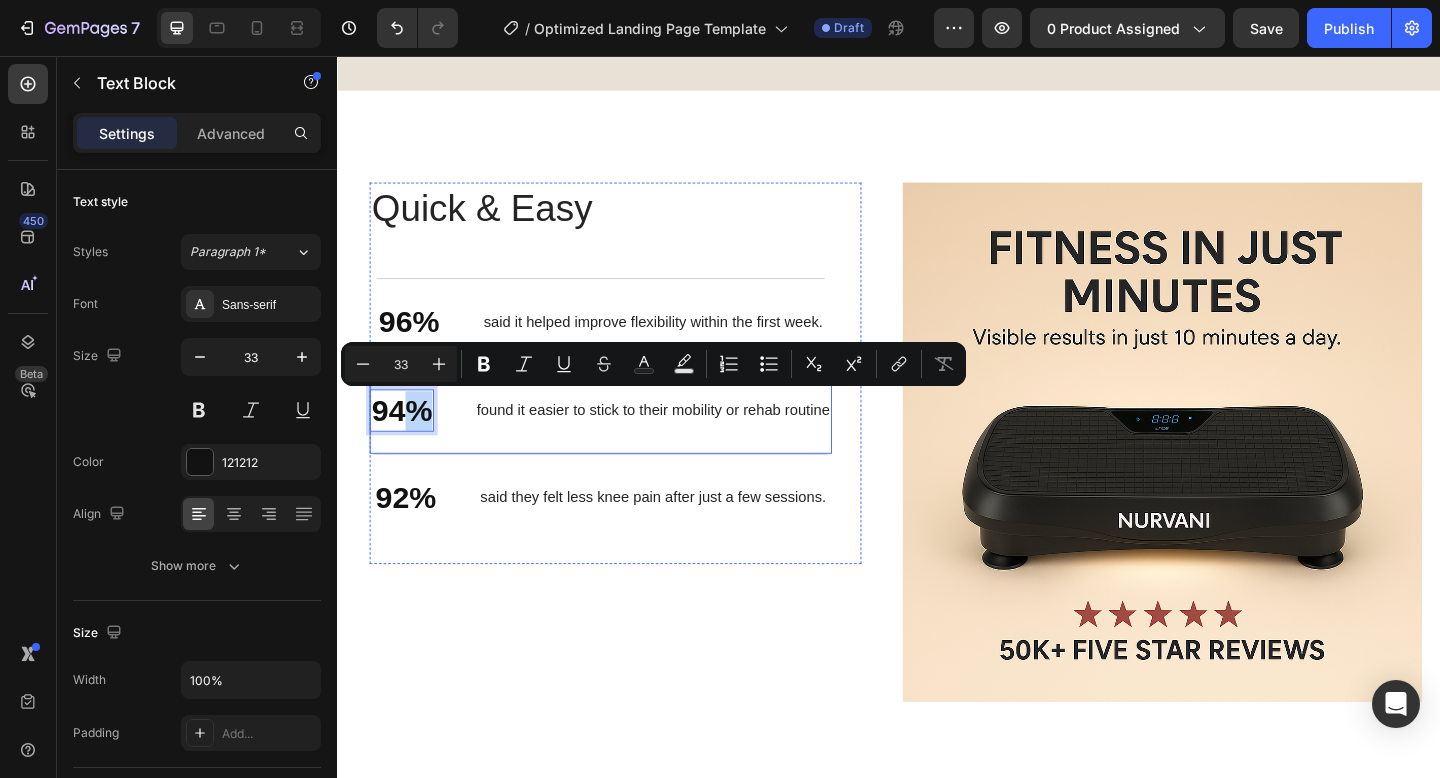 click on "94% Text Block   0 found it easier to stick to their mobility or rehab routine Text Block Row" at bounding box center [623, 442] 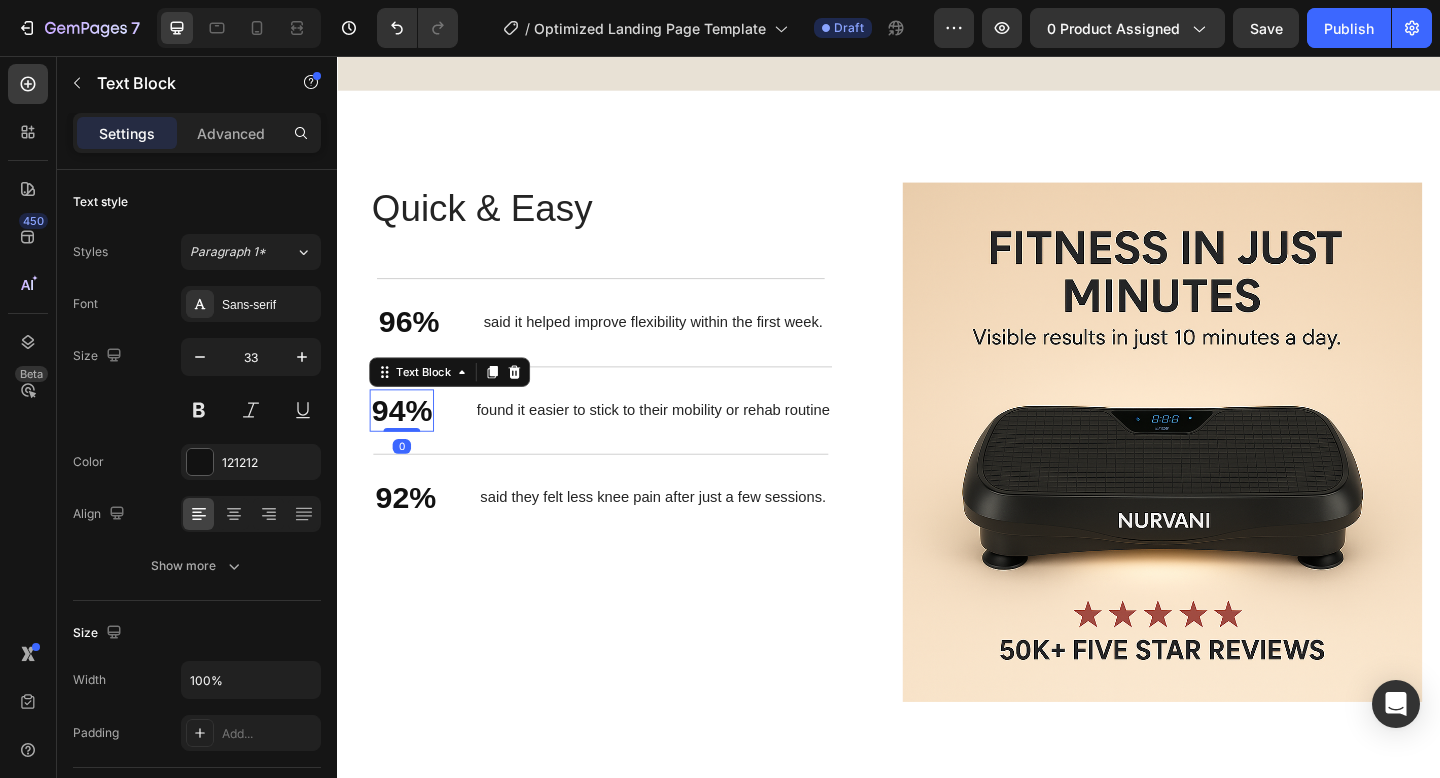 click on "94%" at bounding box center (407, 442) 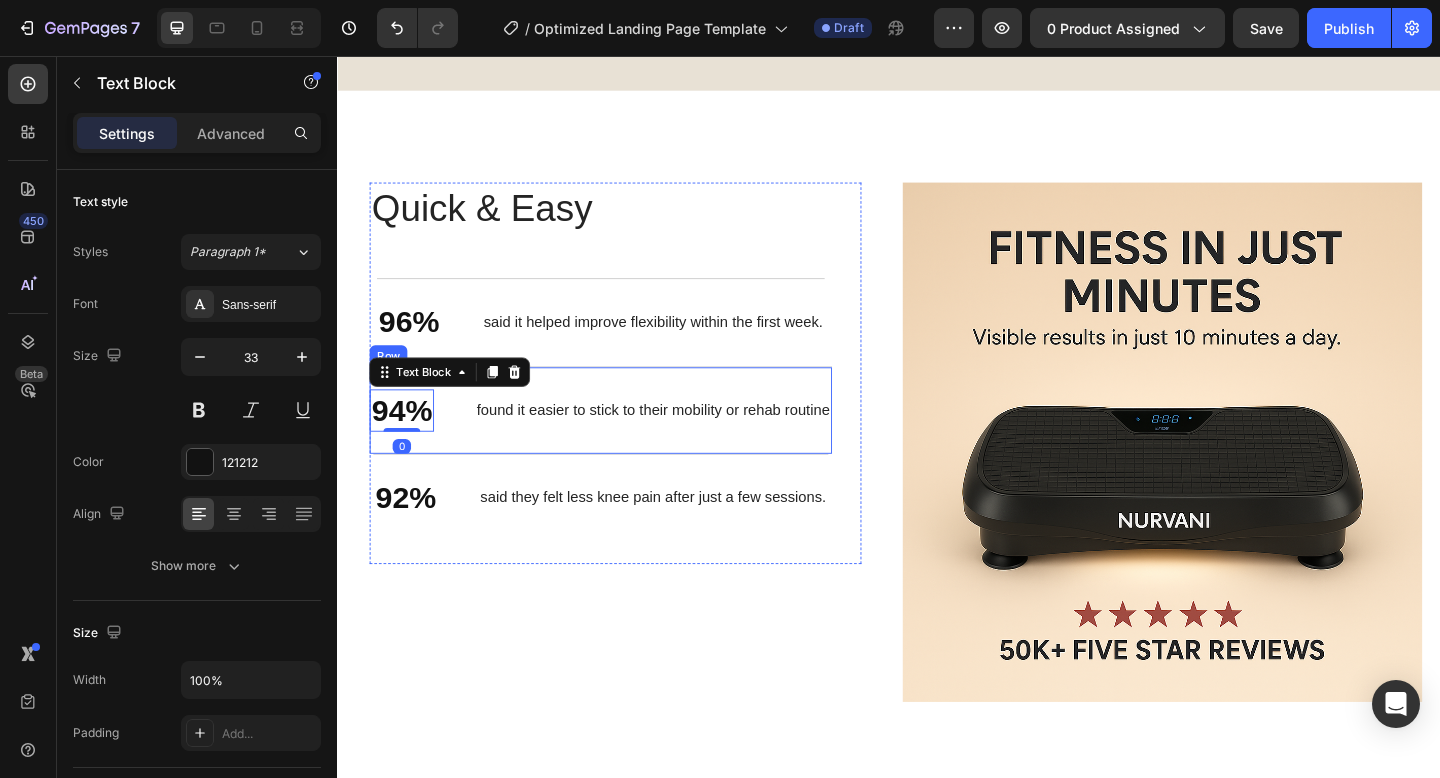 drag, startPoint x: 408, startPoint y: 482, endPoint x: 434, endPoint y: 483, distance: 26.019224 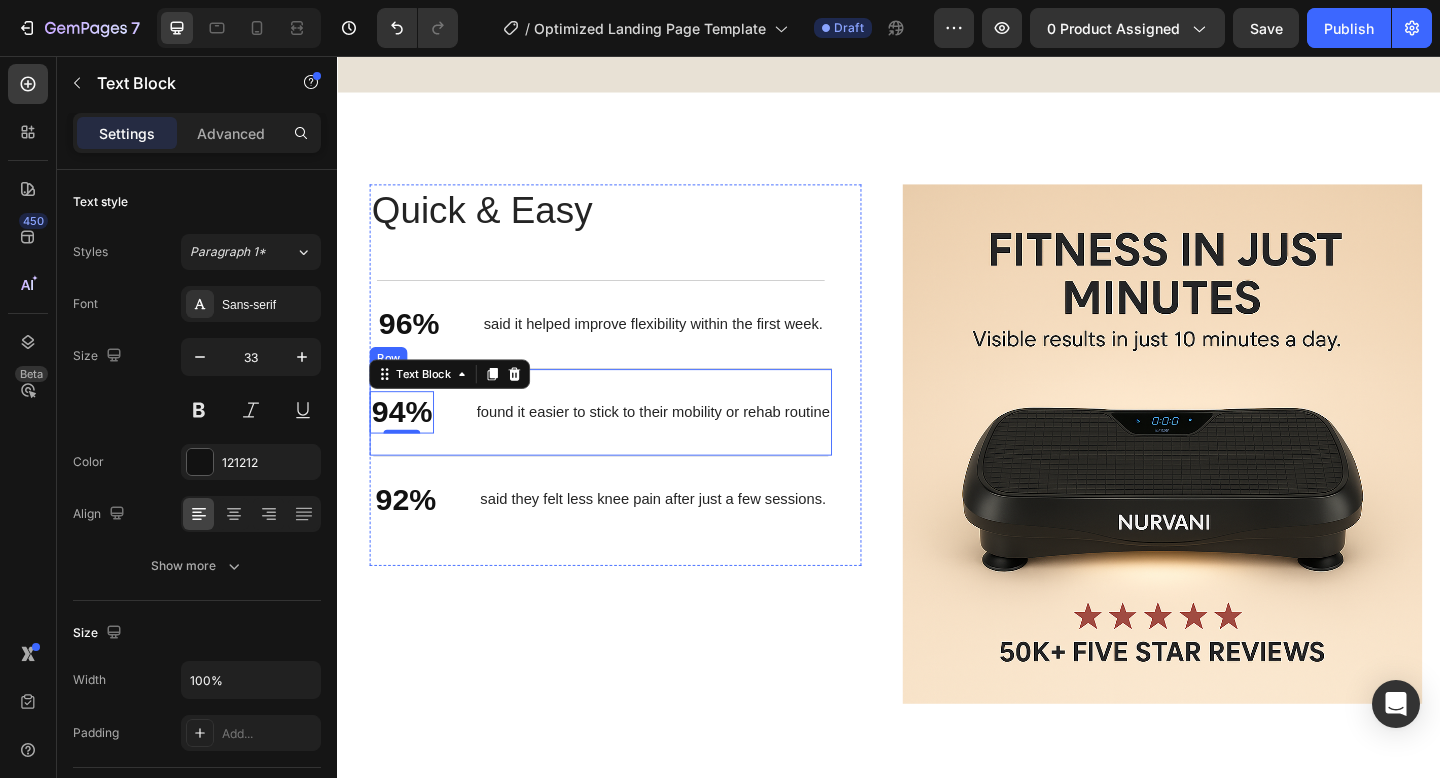 scroll, scrollTop: 2706, scrollLeft: 0, axis: vertical 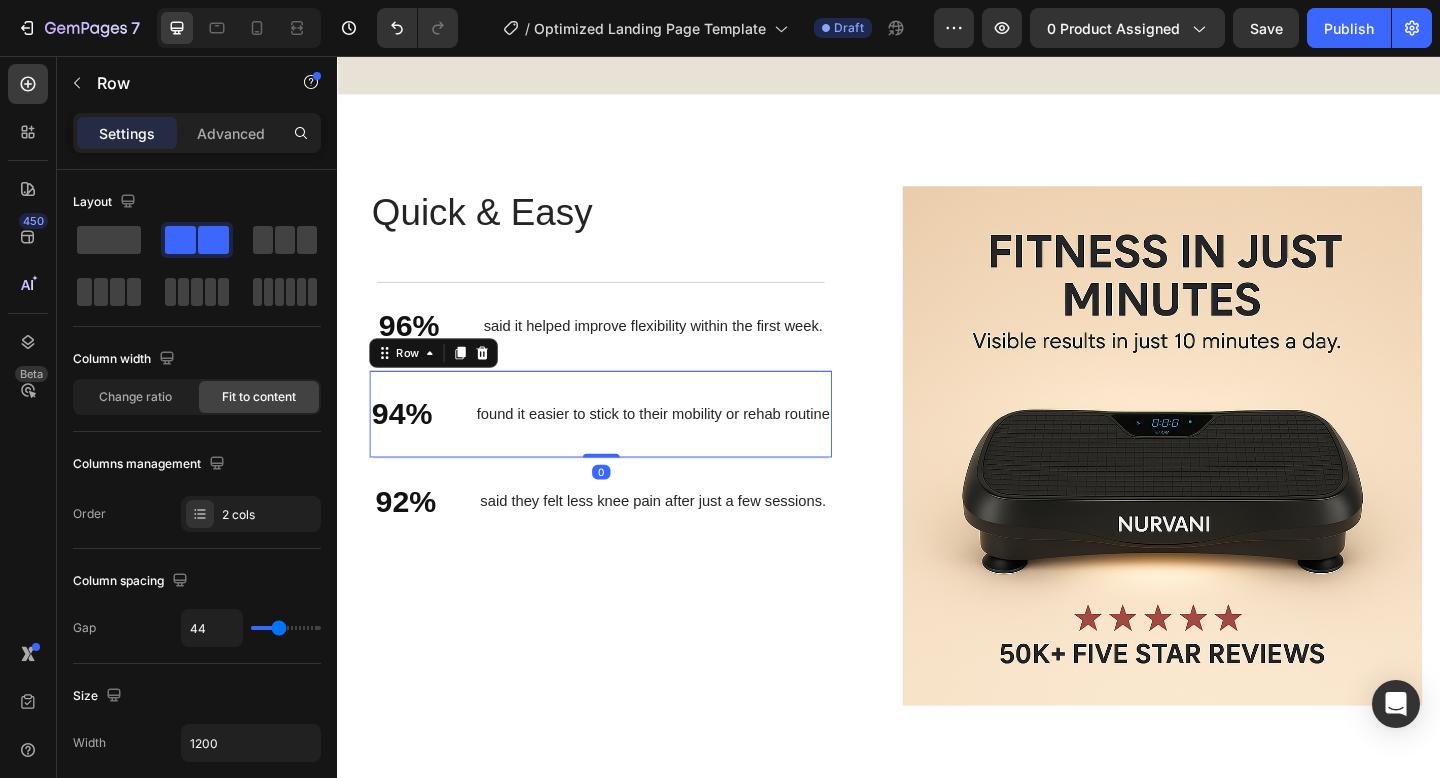 click on "94% Text Block found it easier to stick to their mobility or rehab routine Text Block Row   0" at bounding box center [623, 446] 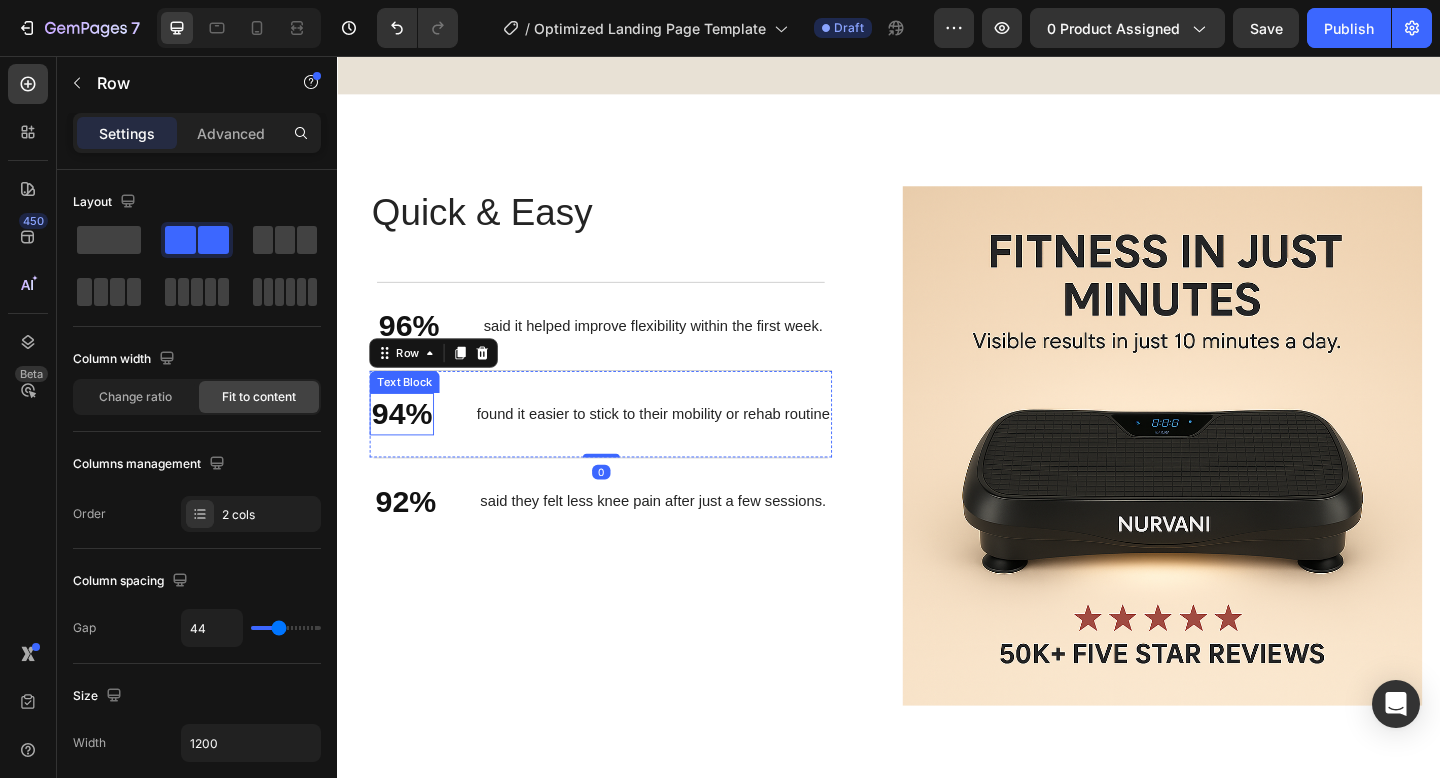 click on "94%" at bounding box center [407, 446] 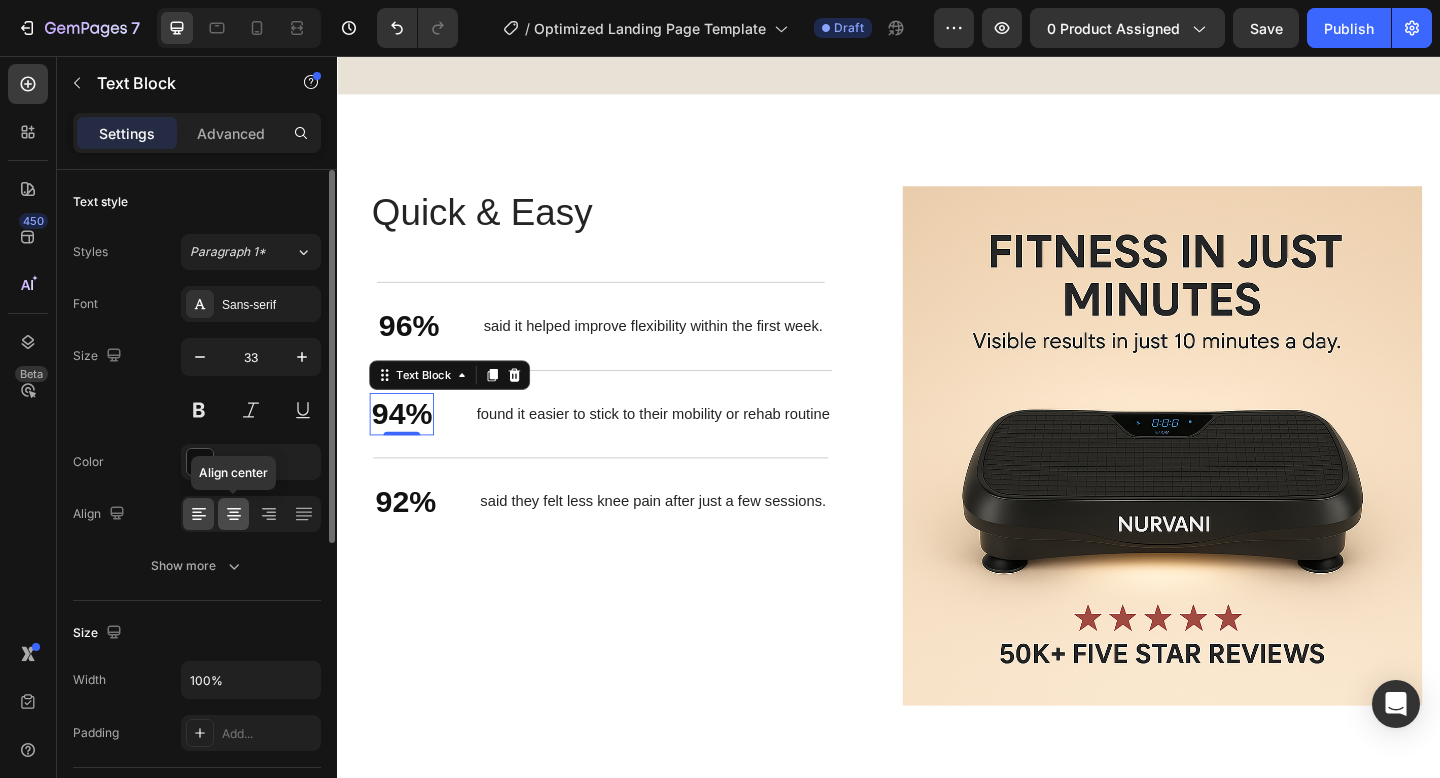 click 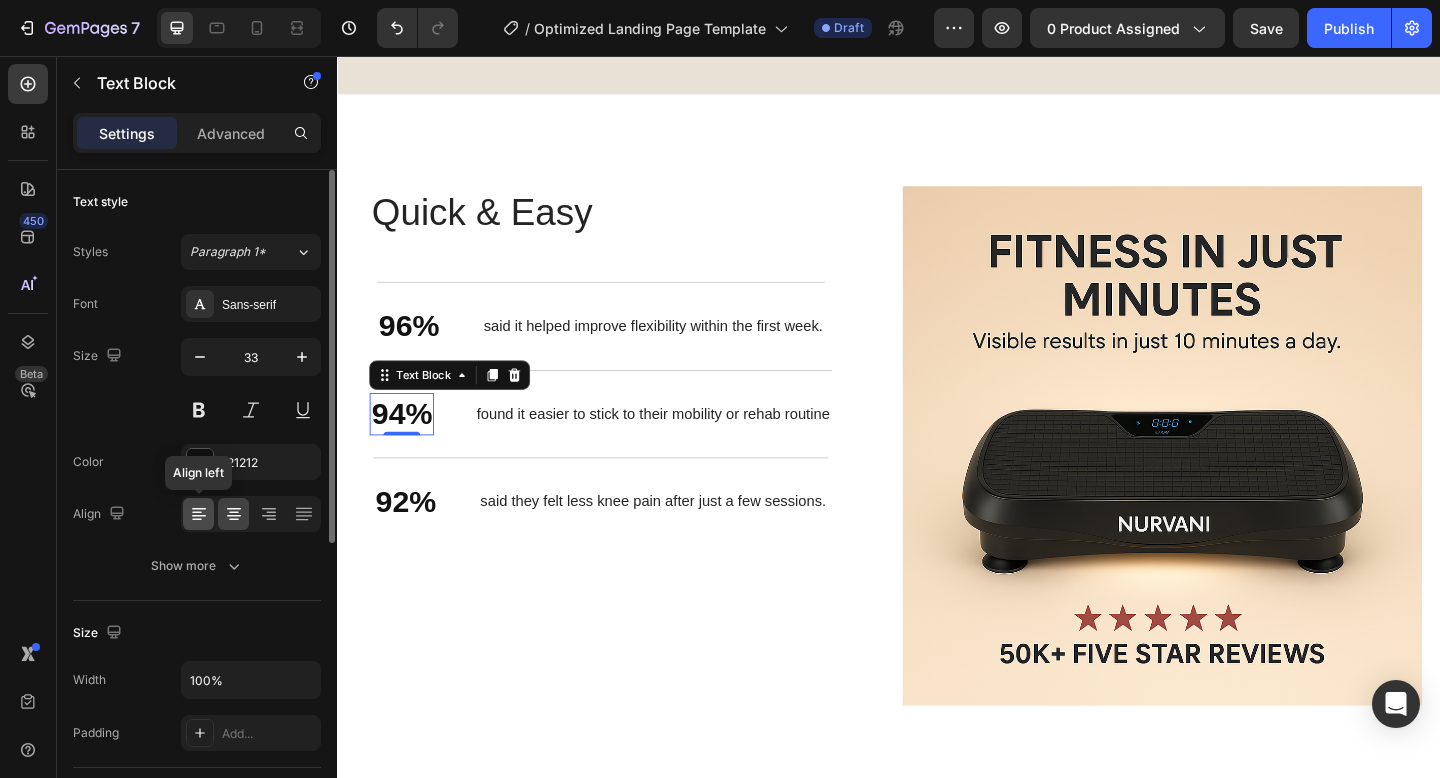 click 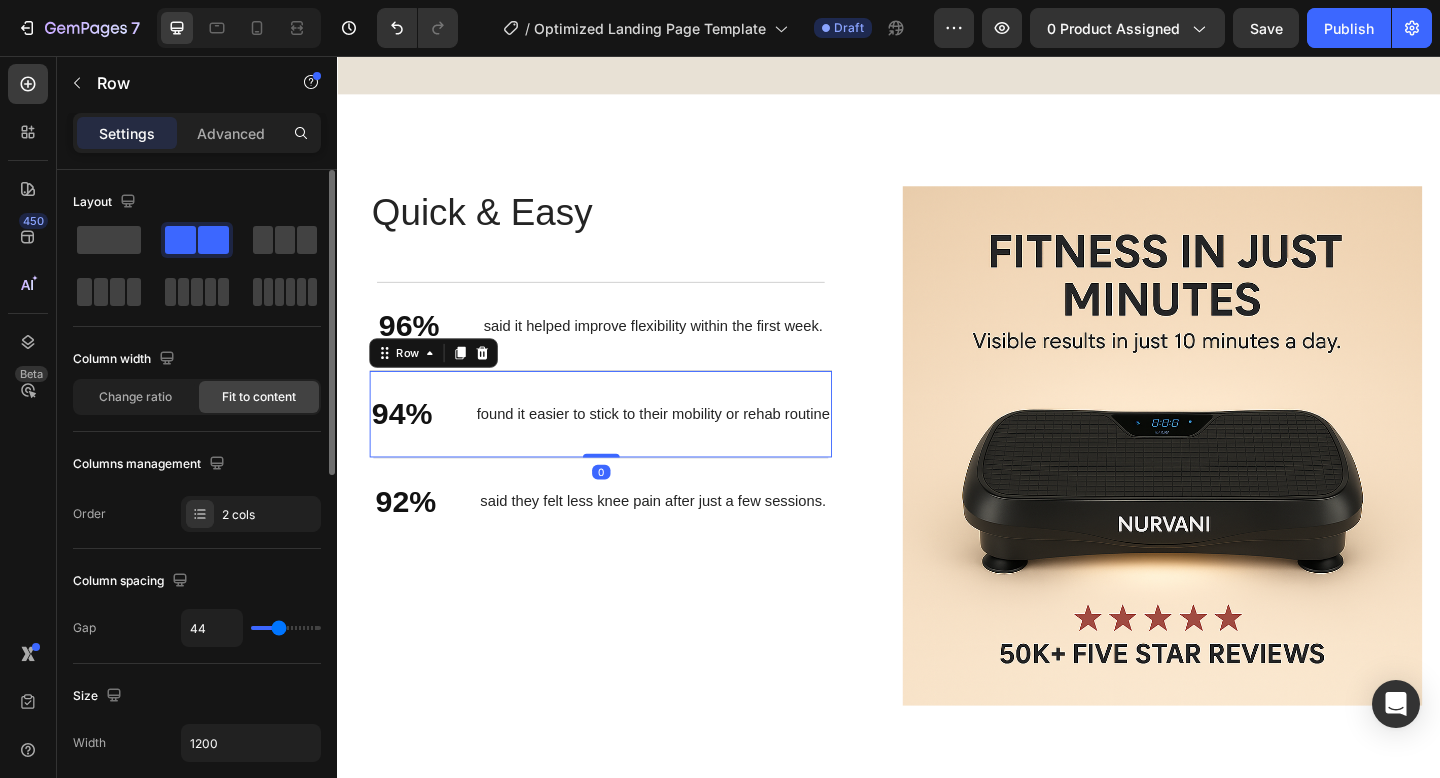 click on "94% Text Block found it easier to stick to their mobility or rehab routine Text Block Row   0" at bounding box center (623, 446) 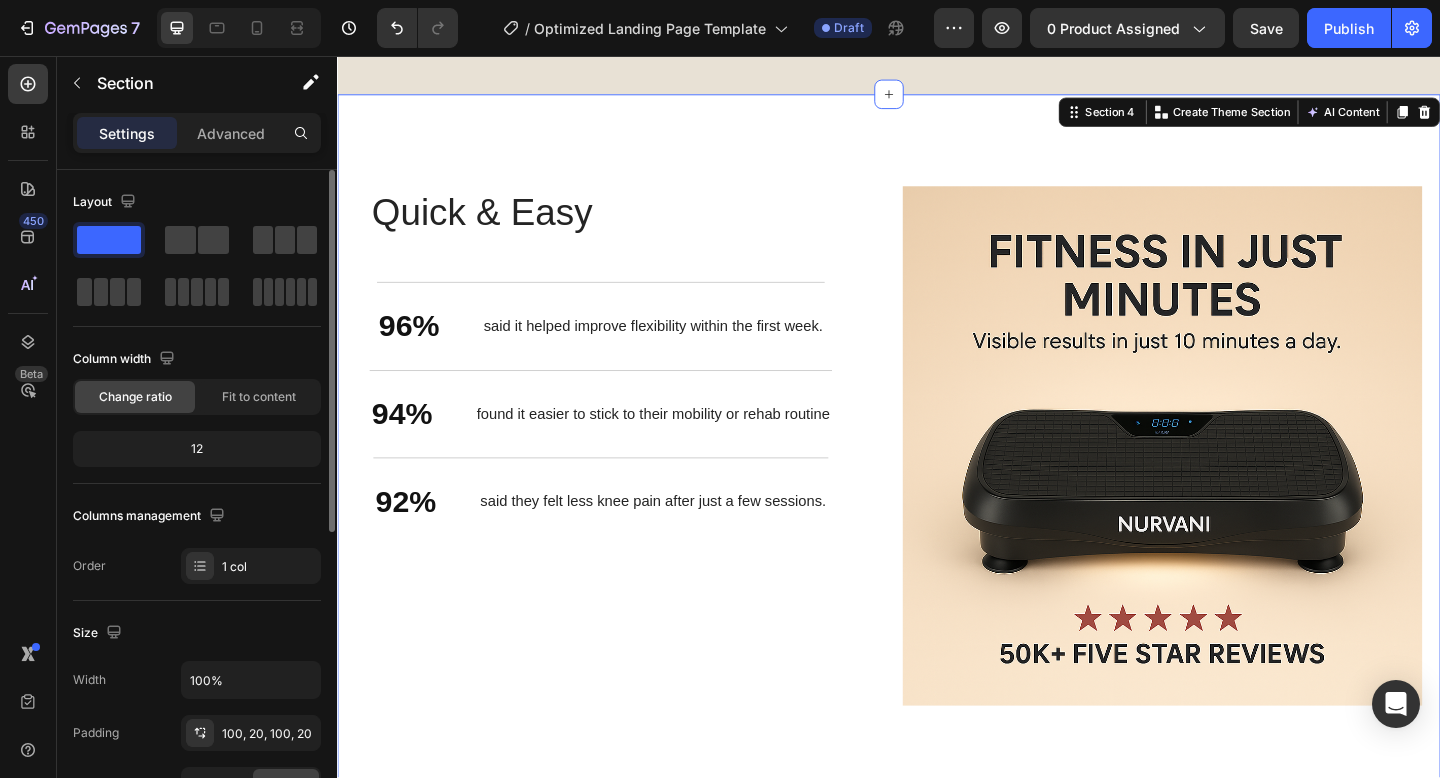 click on "Stronger Body. Better You. Heading Quick & Easy Heading 96% Text Block said it helped improve flexibility within the first week. Text Block Row 94% Text Block found it easier to stick to their mobility or rehab routine Text Block Row 92% Text Block said they felt less knee pain after just a few sessions. Text Block Row Row Image Row Section 4   You can create reusable sections Create Theme Section AI Content Write with GemAI What would you like to describe here? Tone and Voice Persuasive Product Getting products... Show more Generate" at bounding box center [937, 480] 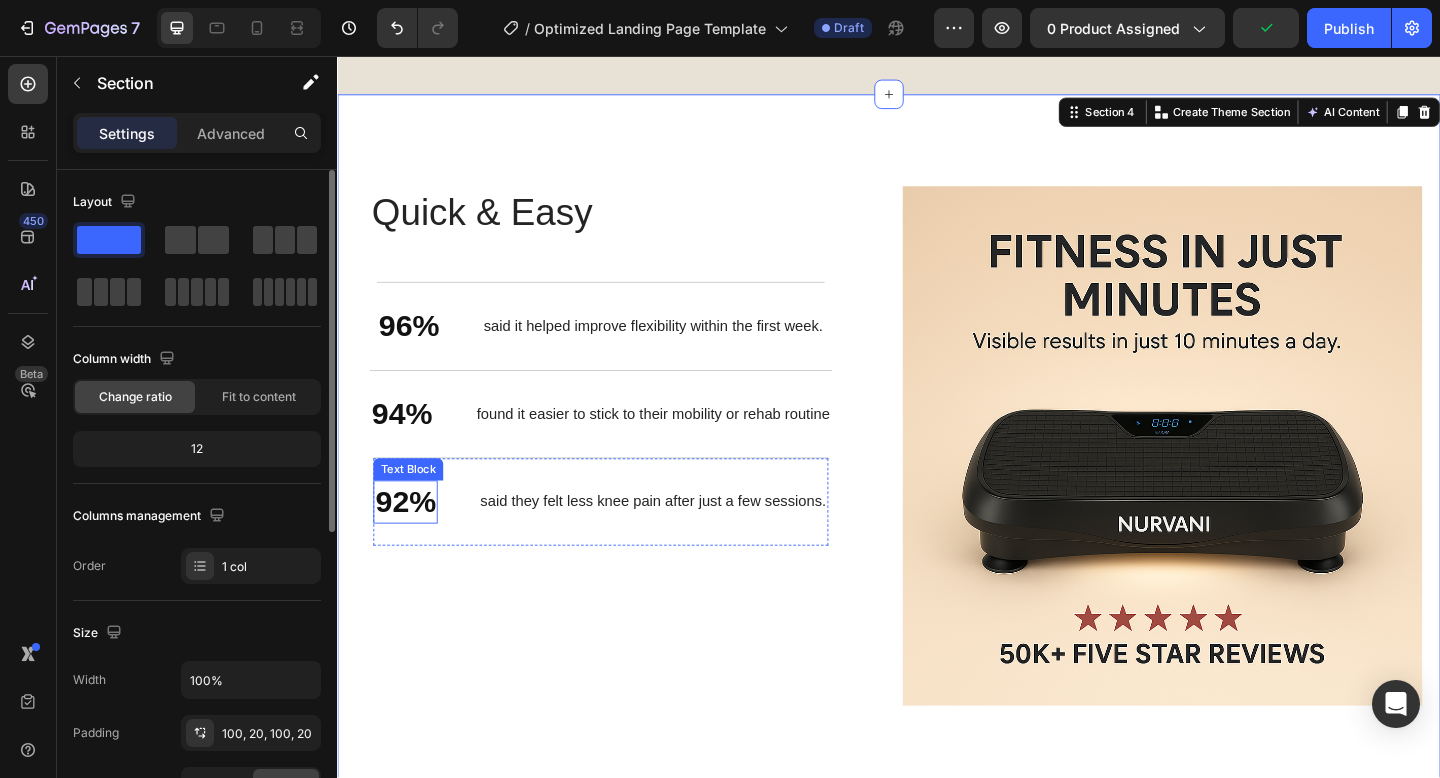 click on "92%" at bounding box center [411, 541] 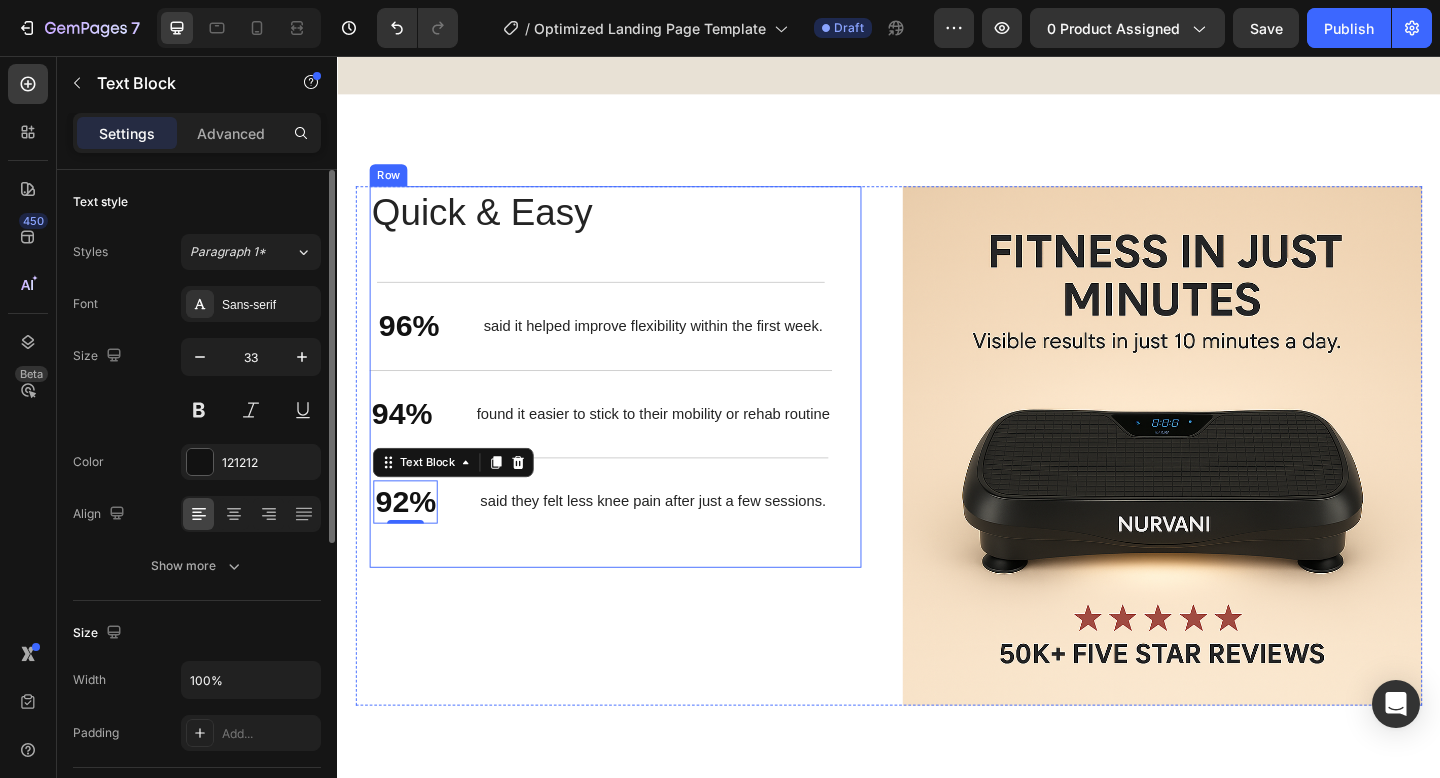 click on "Quick & Easy Heading 96% Text Block said it helped improve flexibility within the first week. Text Block Row 94% Text Block found it easier to stick to their mobility or rehab routine Text Block Row 92% Text Block   0 said they felt less knee pain after just a few sessions. Text Block Row" at bounding box center [623, 406] 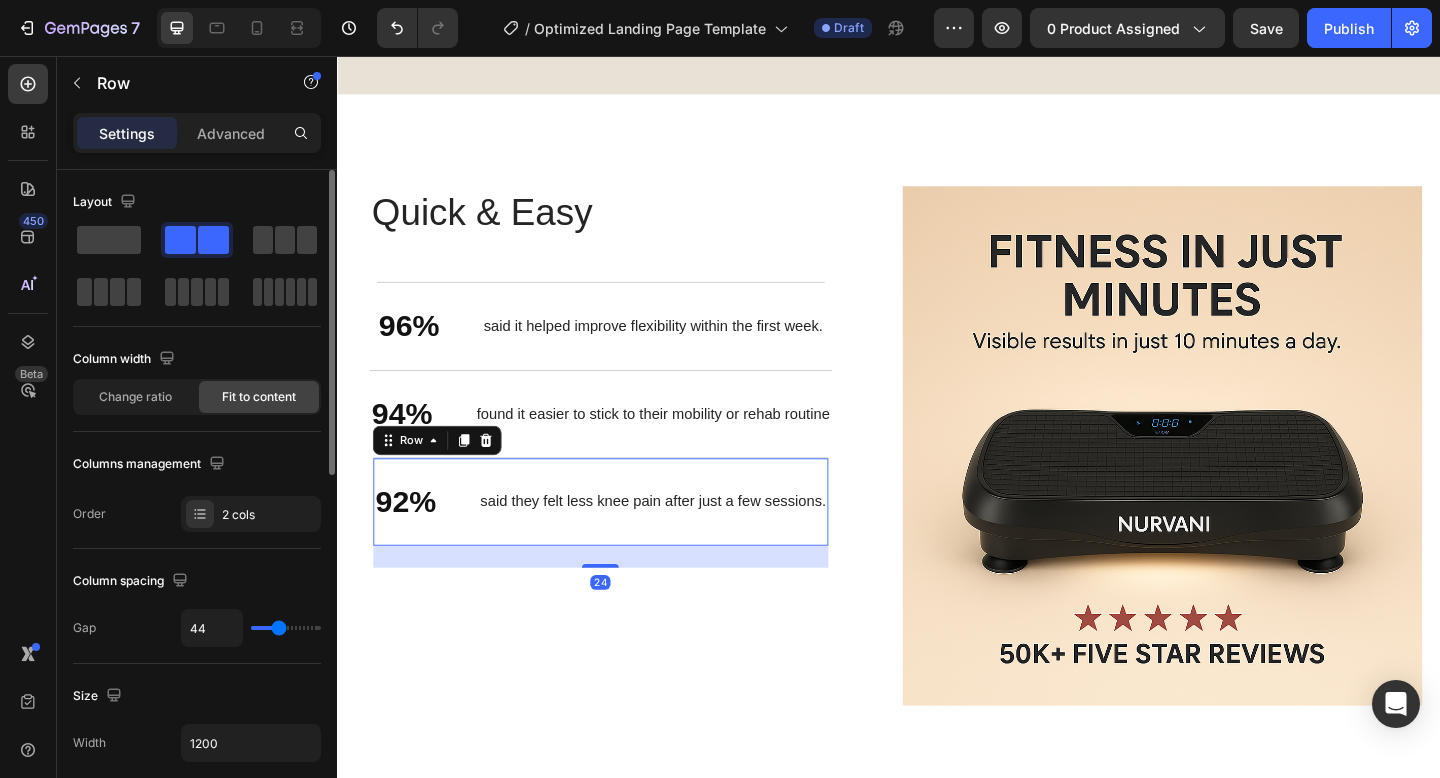 click on "92% Text Block said they felt less knee pain after just a few sessions. Text Block Row   24" at bounding box center [623, 541] 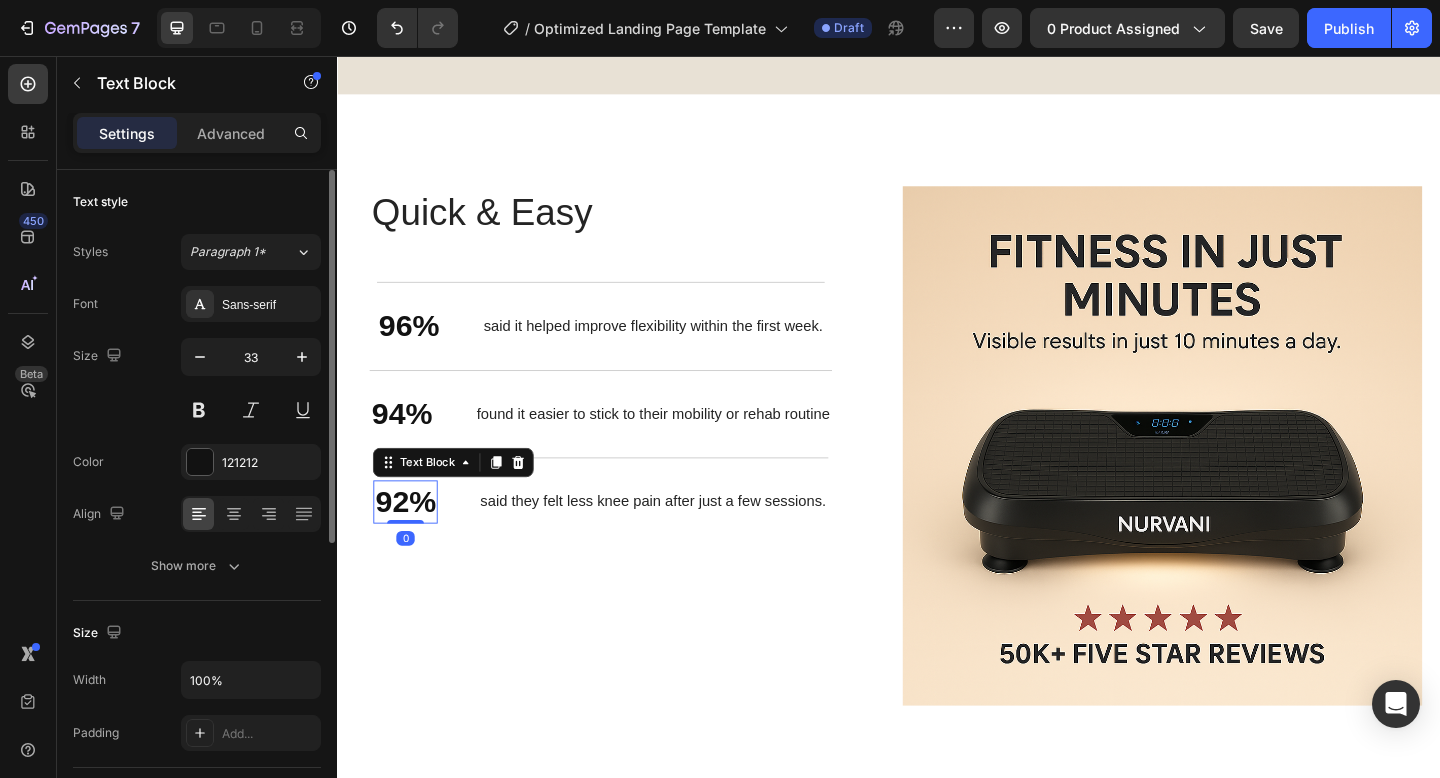 click on "92%" at bounding box center [411, 541] 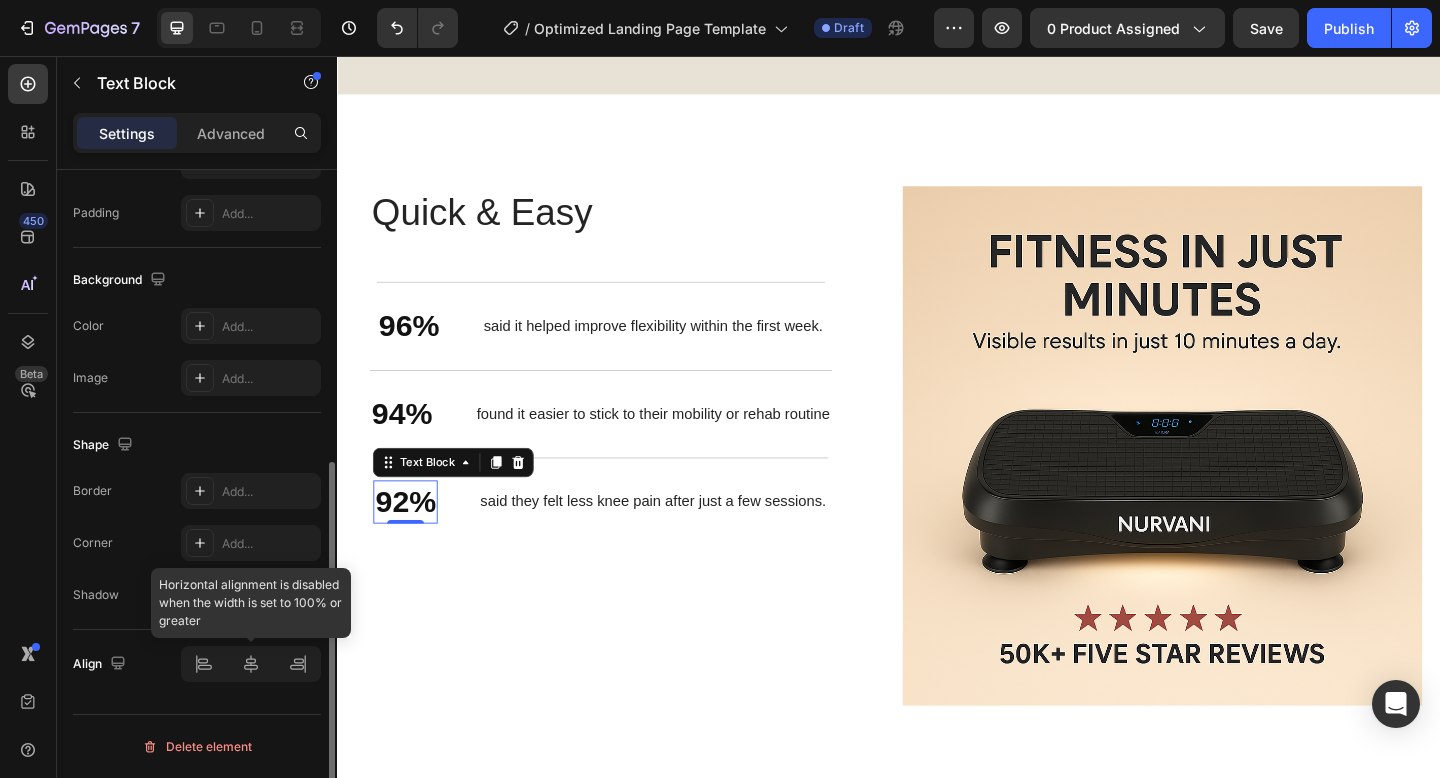 scroll, scrollTop: 0, scrollLeft: 0, axis: both 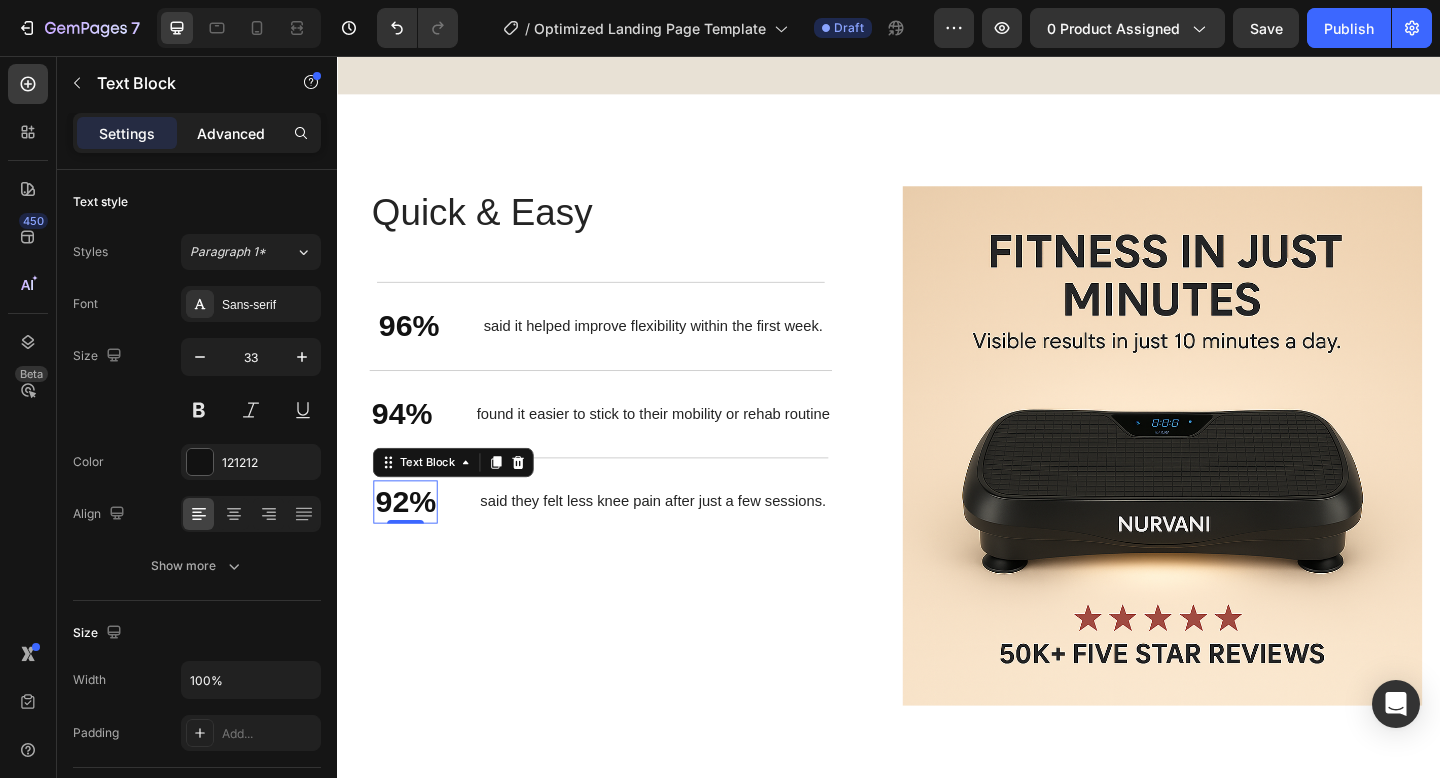 click on "Advanced" 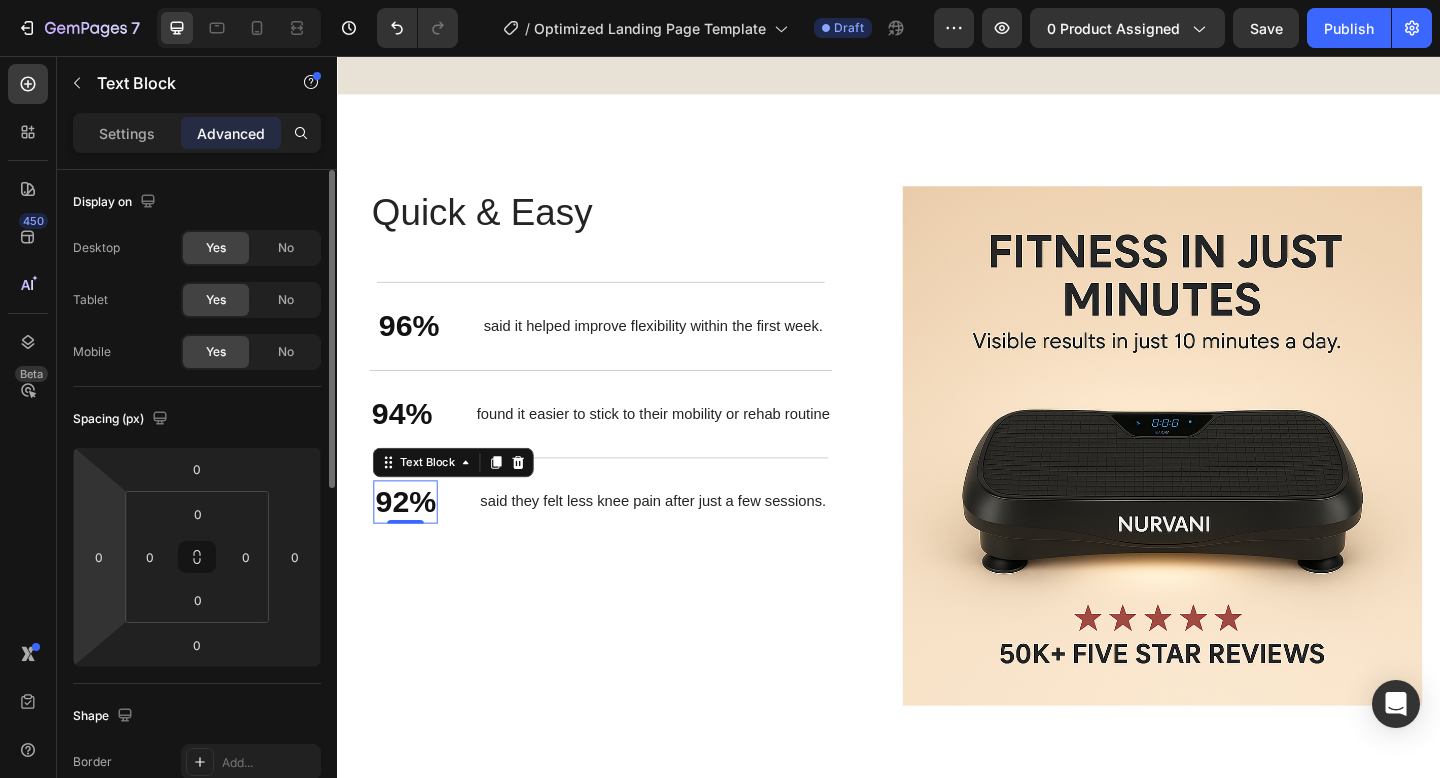 click on "7   /  Optimized Landing Page Template Draft Preview 0 product assigned  Save   Publish  450 Beta Sections(18) Elements(84) Section Element Hero Section Product Detail Brands Trusted Badges Guarantee Product Breakdown How to use Testimonials Compare Bundle FAQs Social Proof Brand Story Product List Collection Blog List Contact Sticky Add to Cart Custom Footer Browse Library 450 Layout
Row
Row
Row
Row Text
Heading
Text Block Button
Button
Button Media
Image
Image
Video" at bounding box center [720, 0] 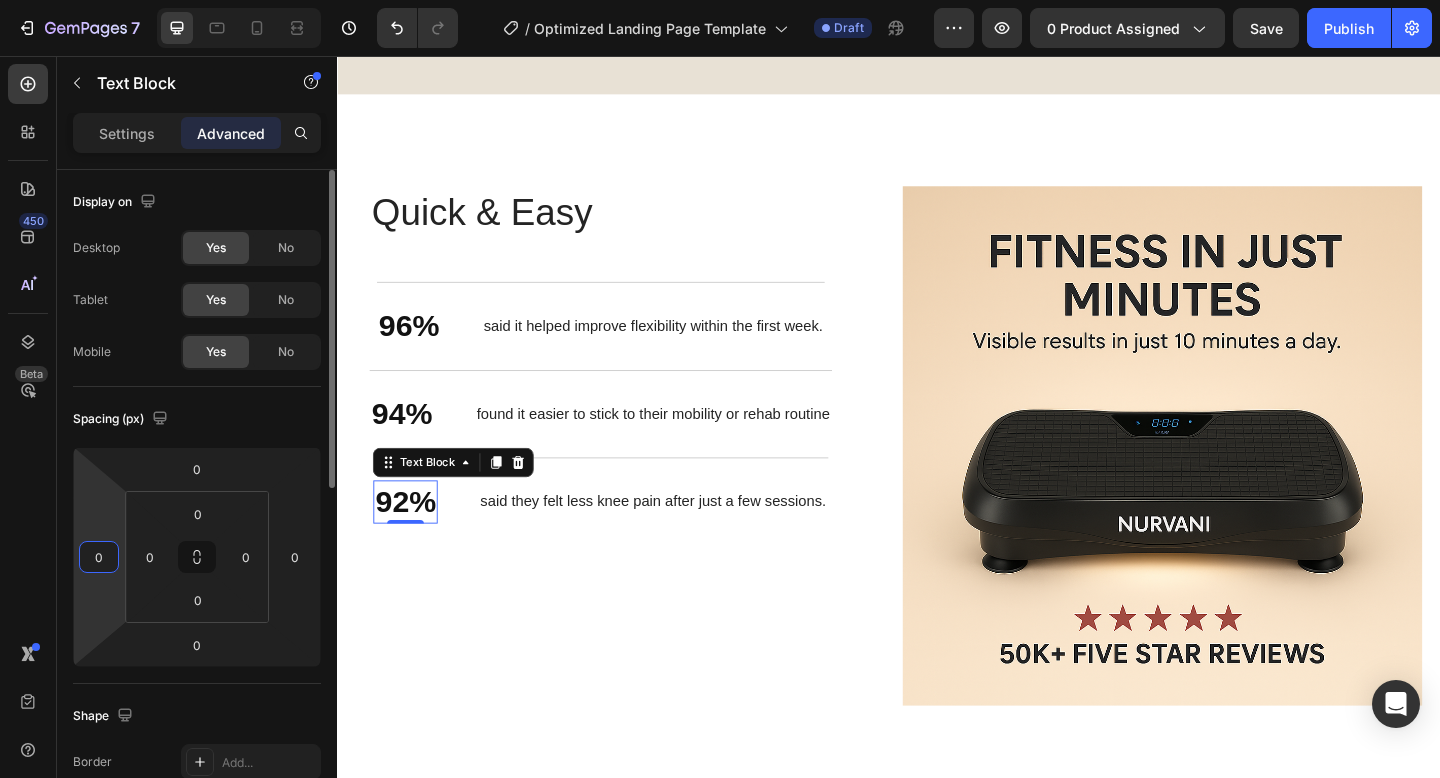click on "7   /  Optimized Landing Page Template Draft Preview 0 product assigned  Save   Publish  450 Beta Sections(18) Elements(84) Section Element Hero Section Product Detail Brands Trusted Badges Guarantee Product Breakdown How to use Testimonials Compare Bundle FAQs Social Proof Brand Story Product List Collection Blog List Contact Sticky Add to Cart Custom Footer Browse Library 450 Layout
Row
Row
Row
Row Text
Heading
Text Block Button
Button
Button Media
Image
Image
Video" at bounding box center (720, 0) 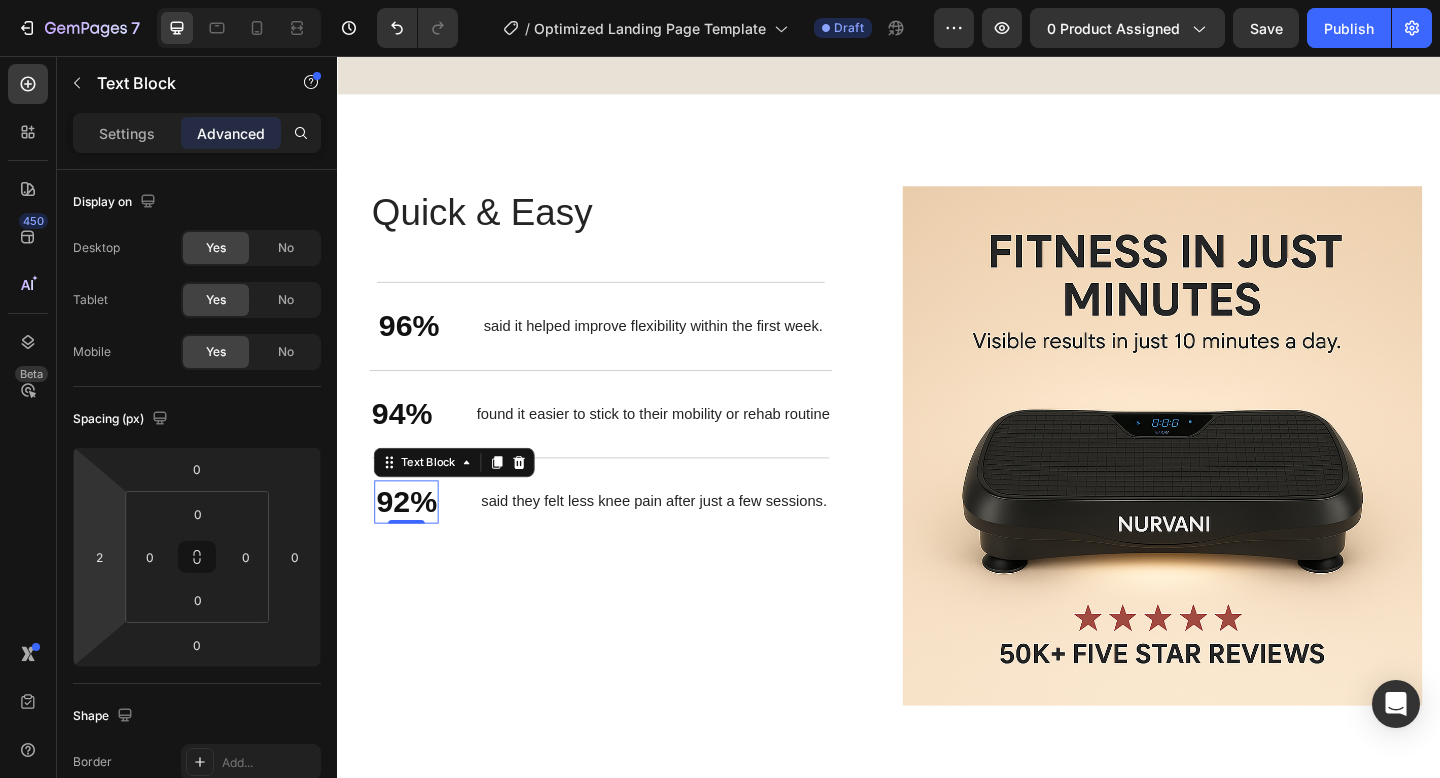type on "0" 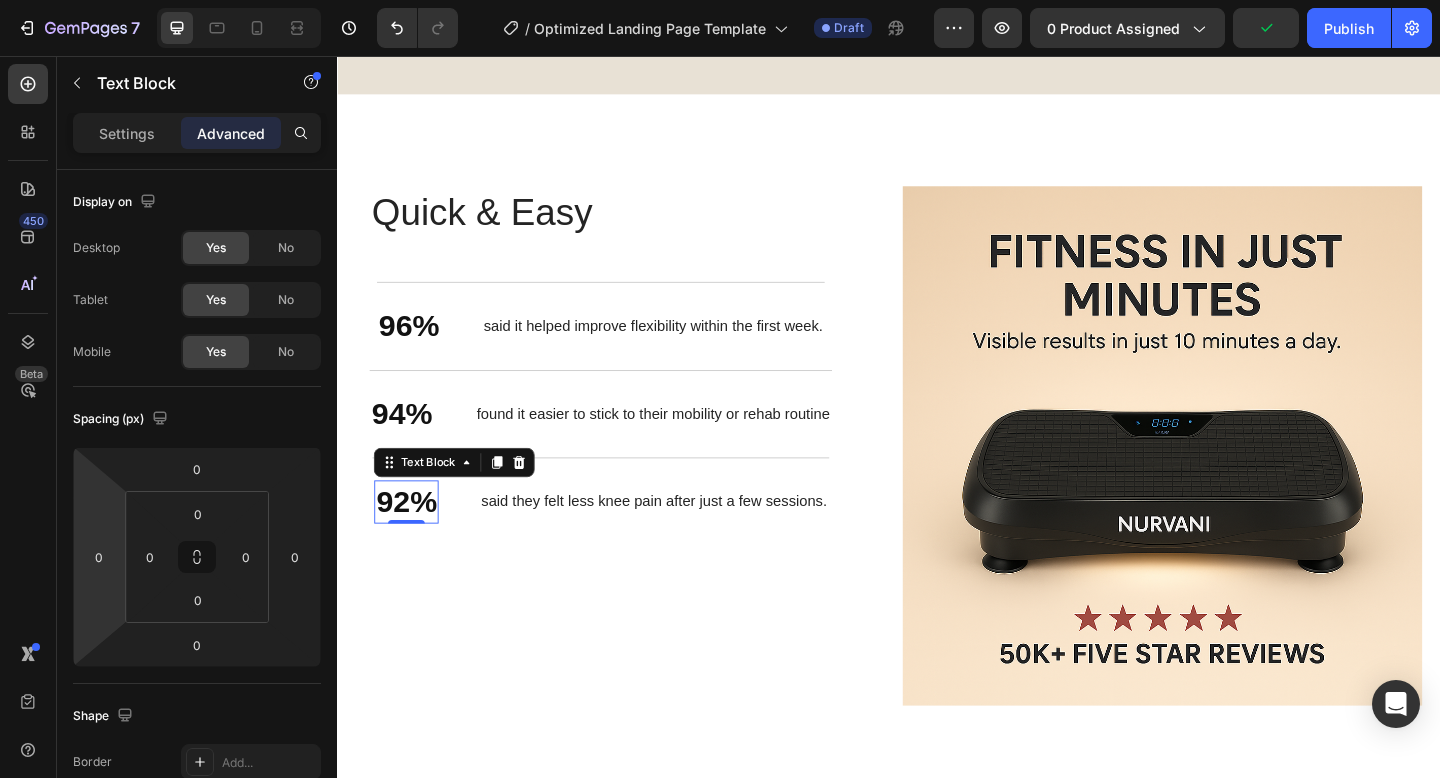 click on "7   /  Optimized Landing Page Template Draft Preview 0 product assigned  Publish  450 Beta Sections(18) Elements(84) Section Element Hero Section Product Detail Brands Trusted Badges Guarantee Product Breakdown How to use Testimonials Compare Bundle FAQs Social Proof Brand Story Product List Collection Blog List Contact Sticky Add to Cart Custom Footer Browse Library 450 Layout
Row
Row
Row
Row Text
Heading
Text Block Button
Button
Button Media
Image
Image" at bounding box center (720, 0) 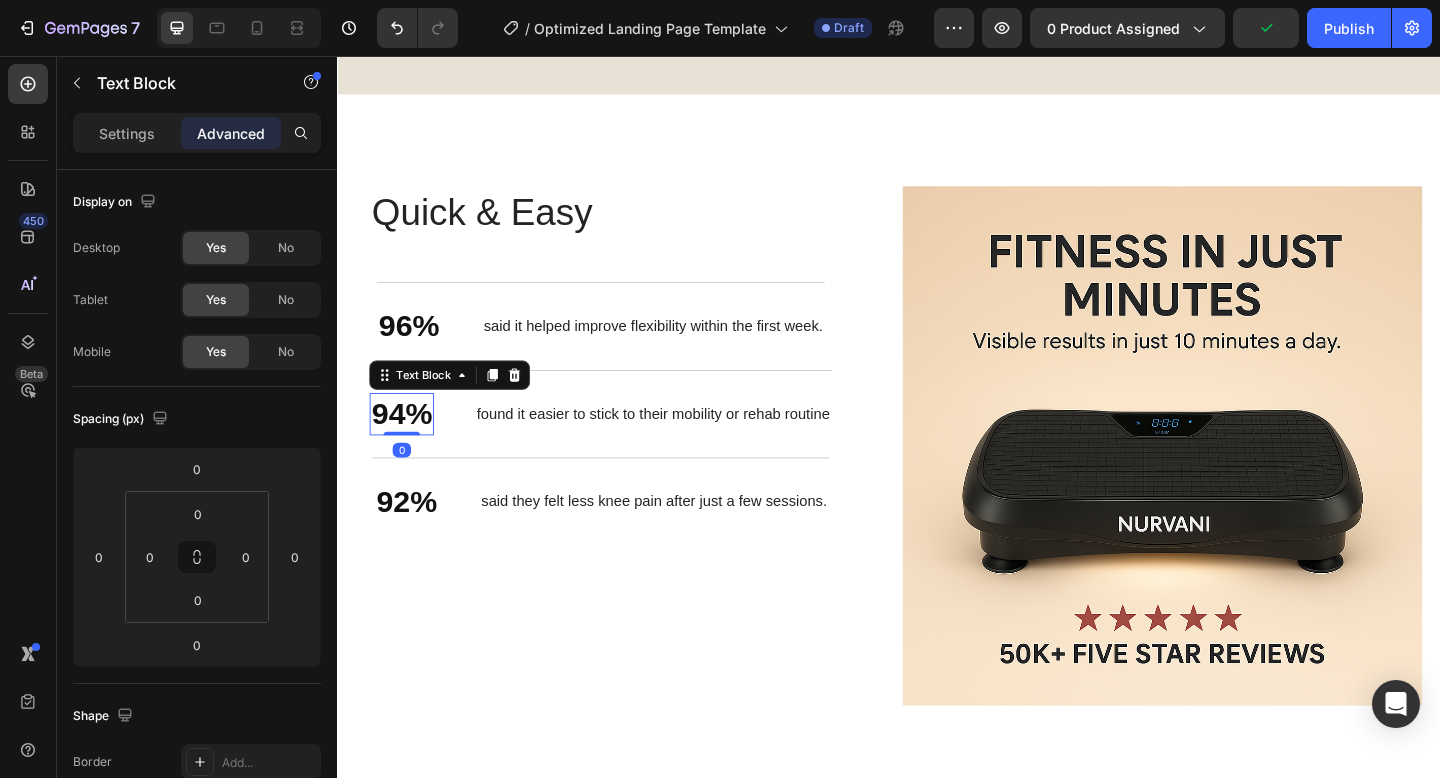 click on "94%" at bounding box center (407, 446) 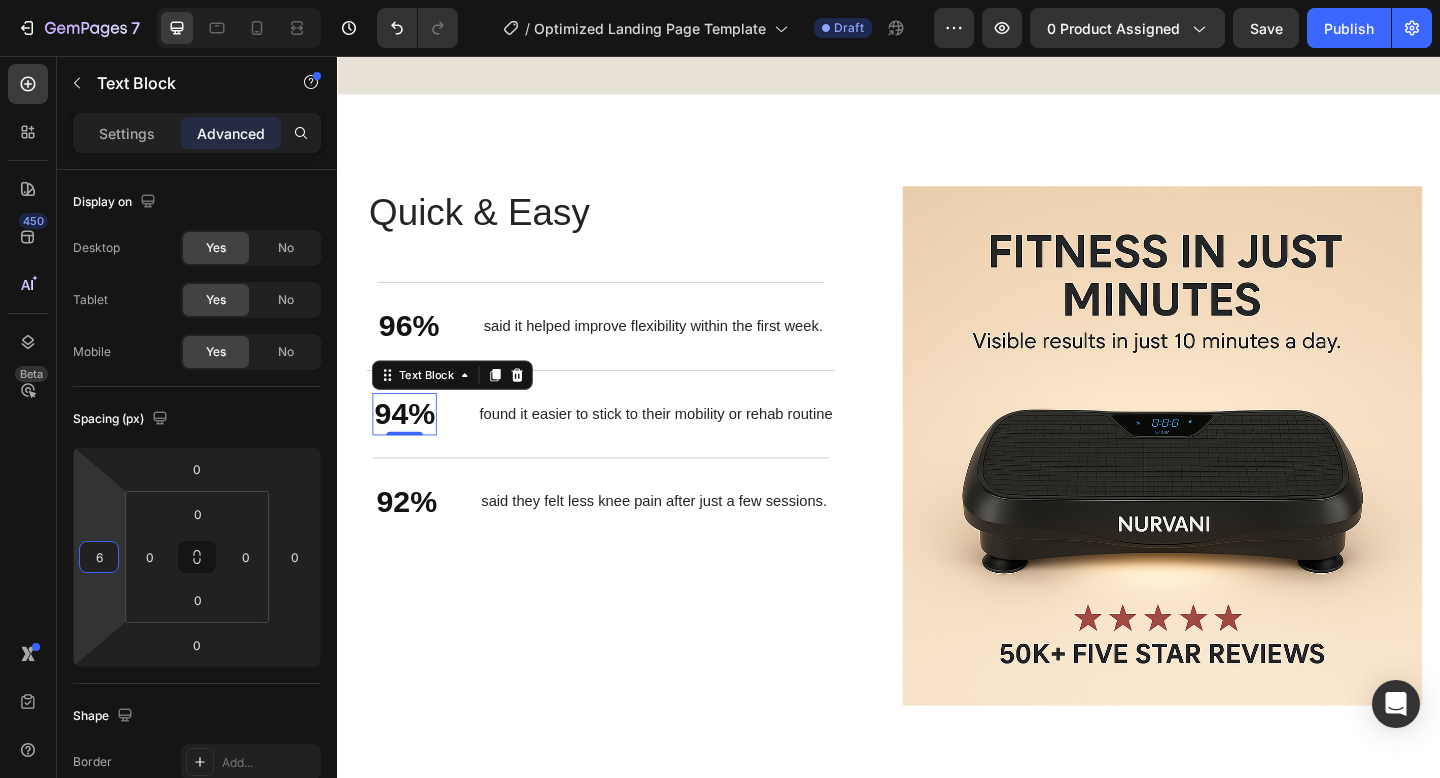 type on "8" 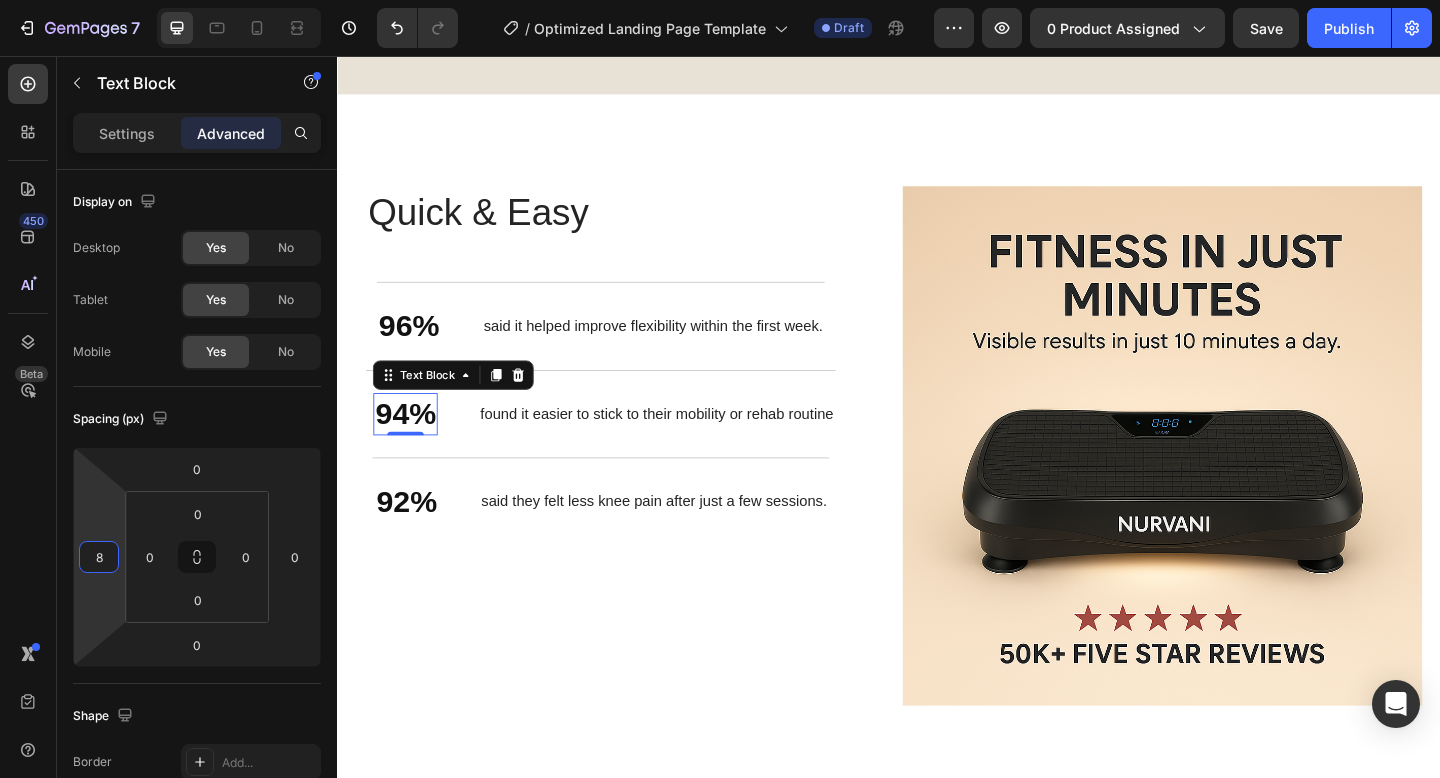 click on "7   /  Optimized Landing Page Template Draft Preview 0 product assigned  Save   Publish  450 Beta Sections(18) Elements(84) Section Element Hero Section Product Detail Brands Trusted Badges Guarantee Product Breakdown How to use Testimonials Compare Bundle FAQs Social Proof Brand Story Product List Collection Blog List Contact Sticky Add to Cart Custom Footer Browse Library 450 Layout
Row
Row
Row
Row Text
Heading
Text Block Button
Button
Button Media
Image
Image
Video" at bounding box center (720, 0) 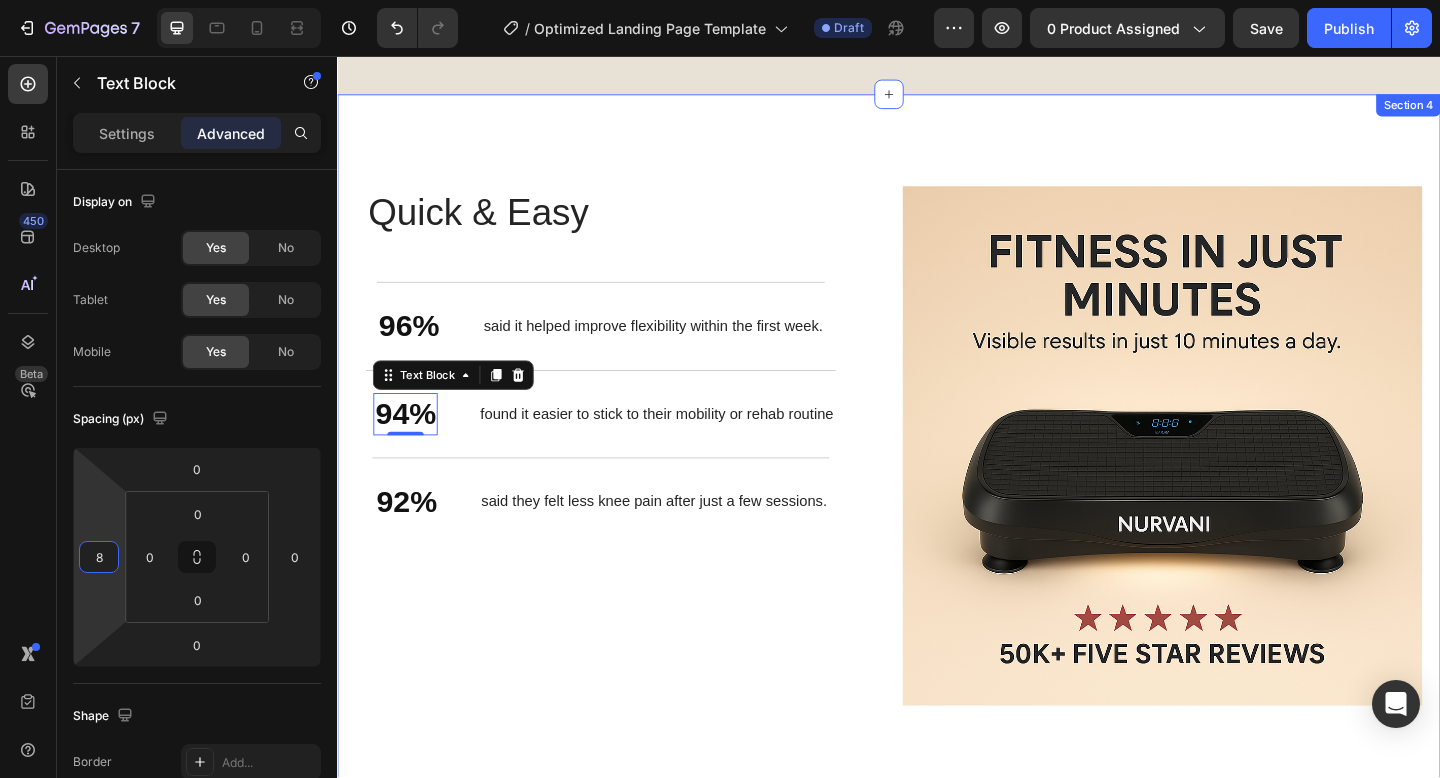 click on "Stronger Body. Better You. Heading Quick & Easy Heading 96% Text Block said it helped improve flexibility within the first week. Text Block Row 94% Text Block   0 found it easier to stick to their mobility or rehab routine Text Block Row 92% Text Block said they felt less knee pain after just a few sessions. Text Block Row Row Image Row Section 4" at bounding box center (937, 480) 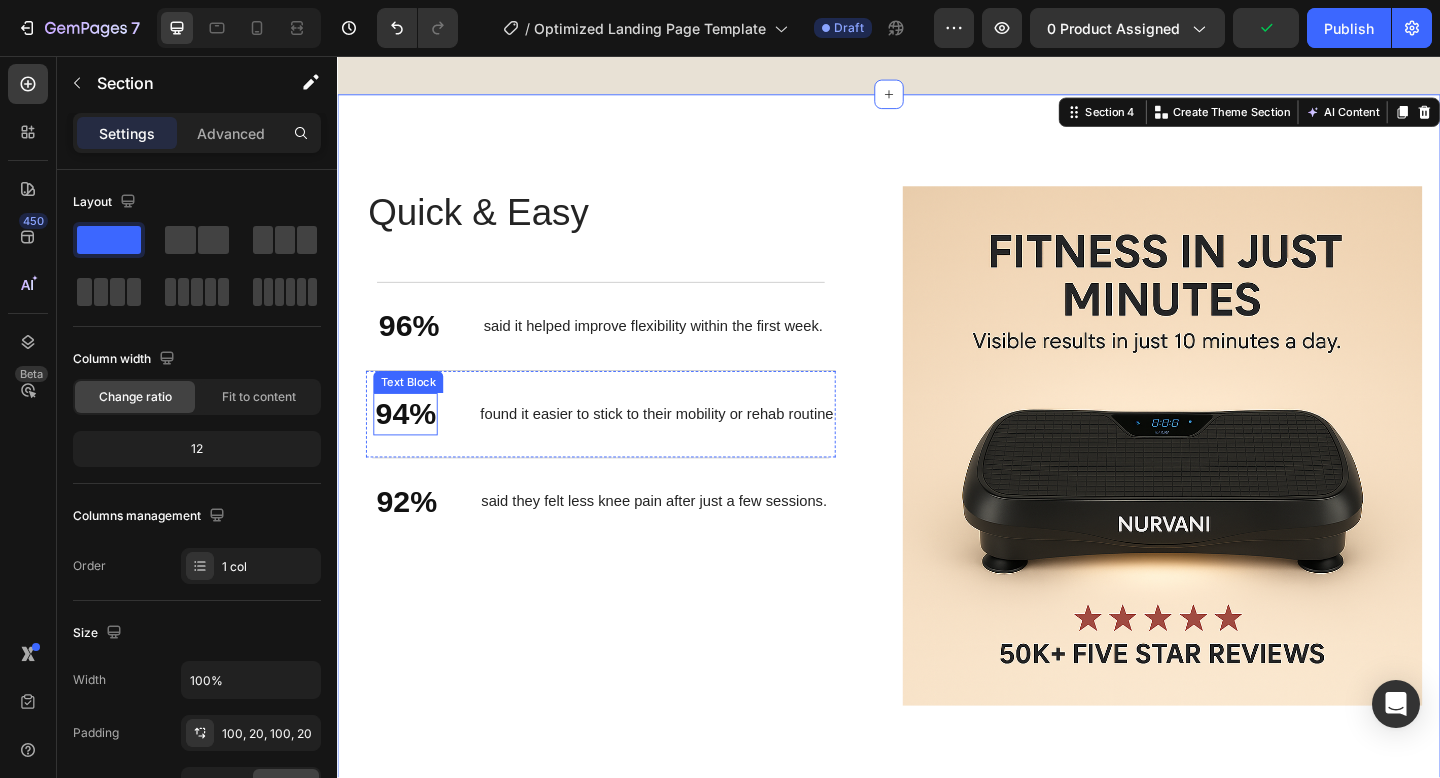 click on "94%" at bounding box center (411, 446) 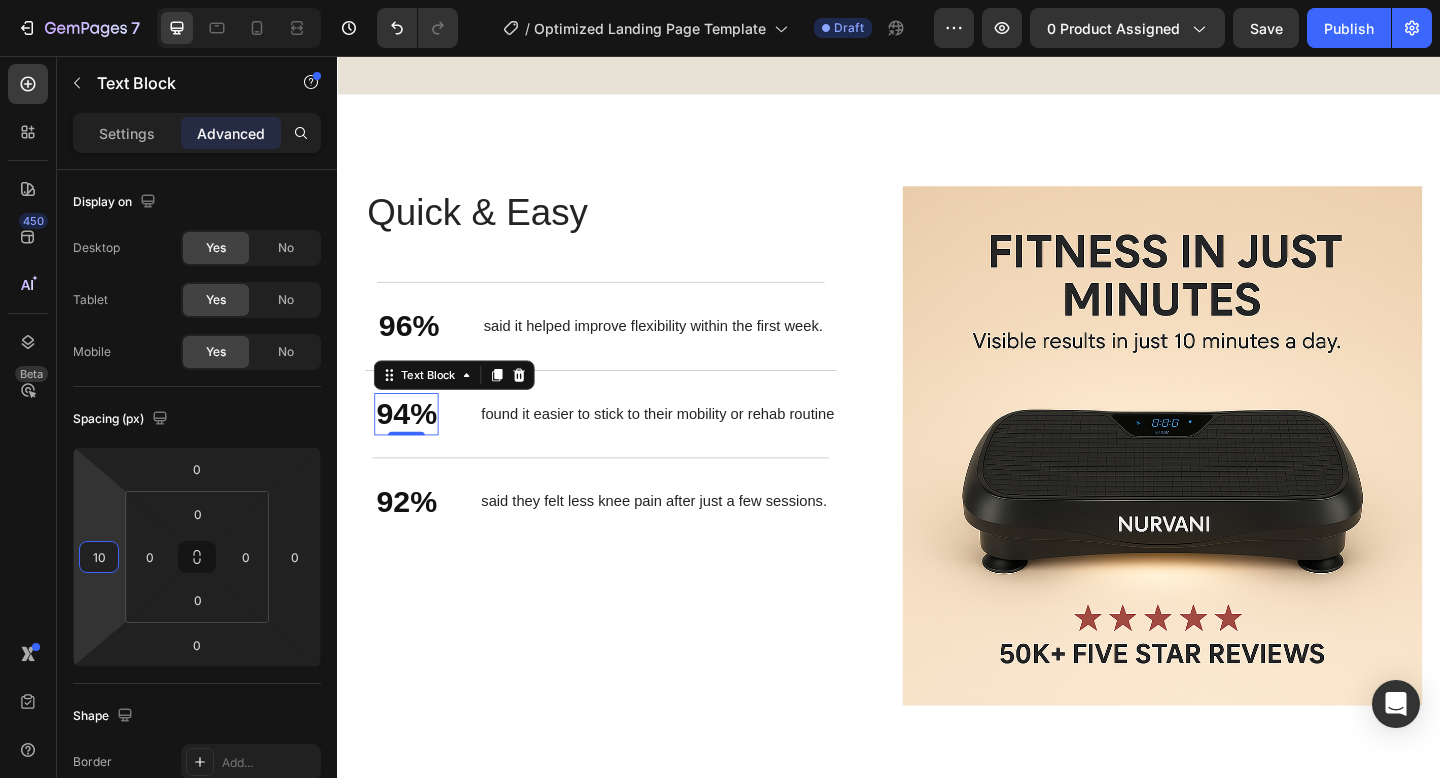 type on "8" 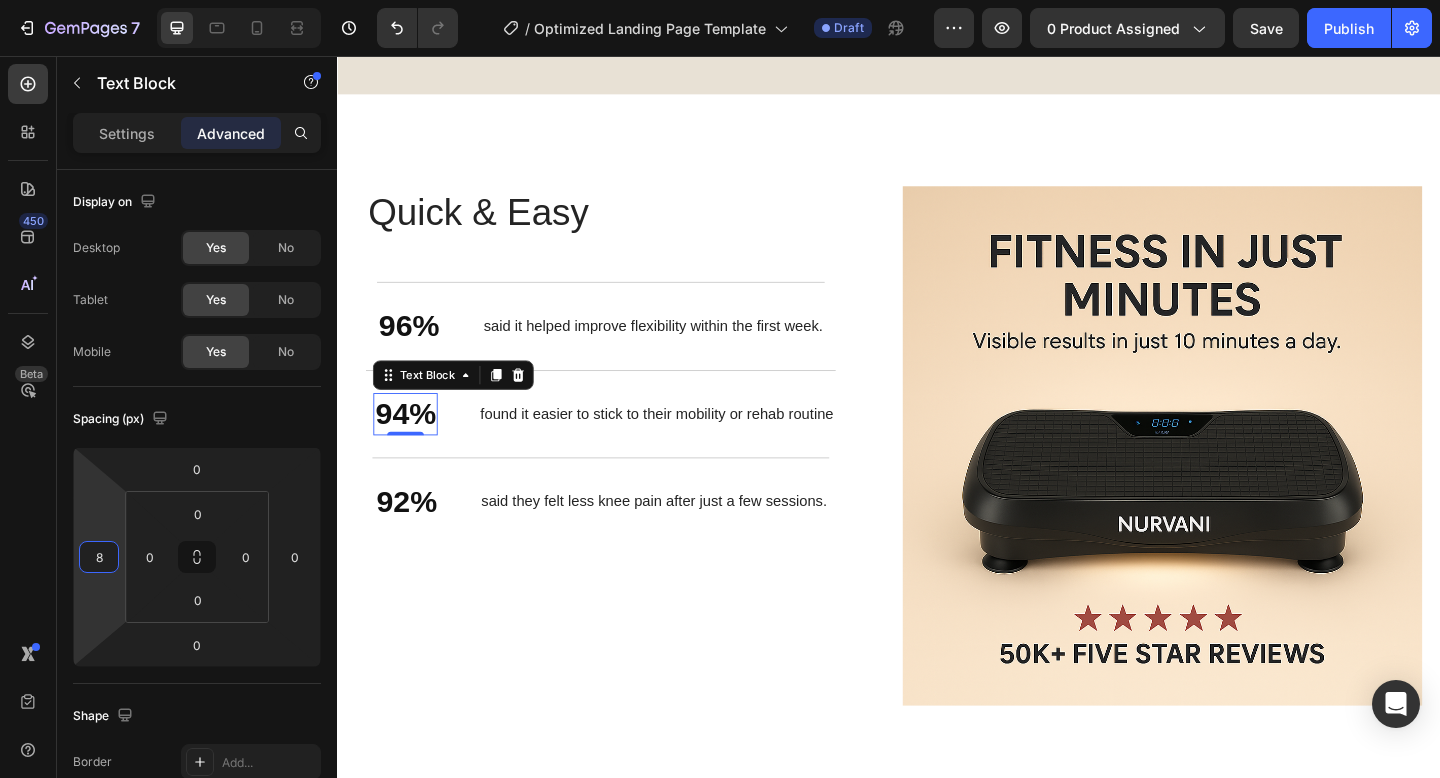 click on "7   /  Optimized Landing Page Template Draft Preview 0 product assigned  Save   Publish  450 Beta Sections(18) Elements(84) Section Element Hero Section Product Detail Brands Trusted Badges Guarantee Product Breakdown How to use Testimonials Compare Bundle FAQs Social Proof Brand Story Product List Collection Blog List Contact Sticky Add to Cart Custom Footer Browse Library 450 Layout
Row
Row
Row
Row Text
Heading
Text Block Button
Button
Button Media
Image
Image
Video" at bounding box center [720, 0] 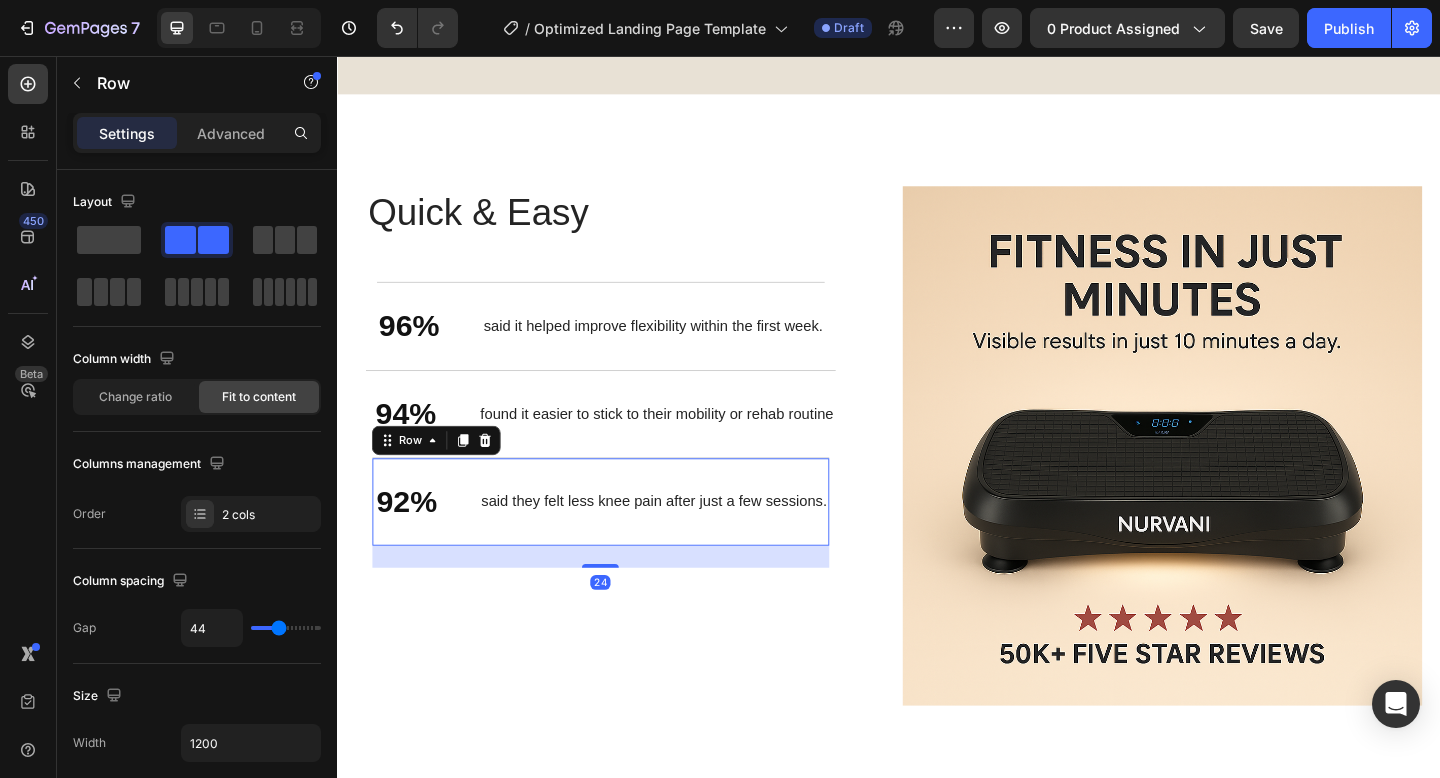 click on "92% Text Block said they felt less knee pain after just a few sessions. Text Block Row   24" at bounding box center (623, 541) 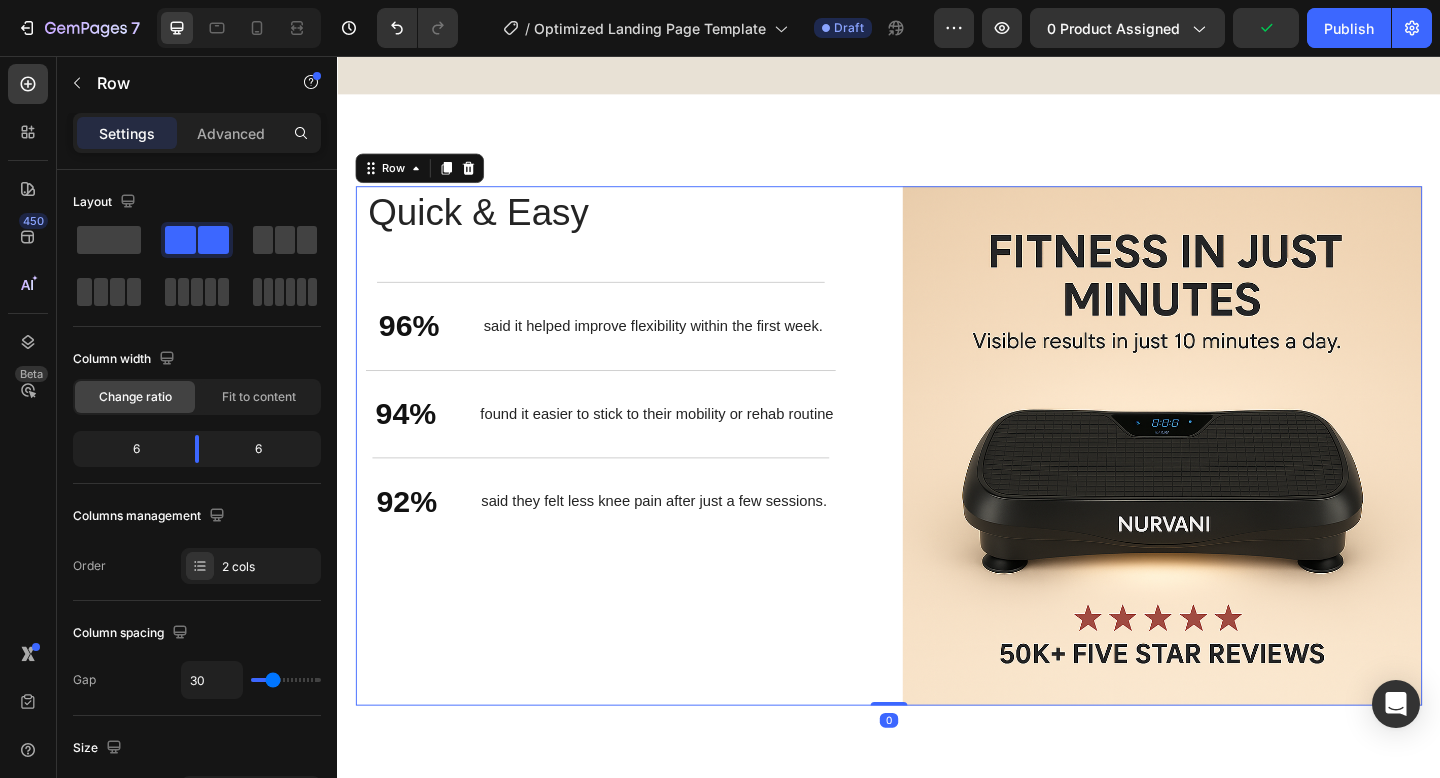 click on "Quick & Easy Heading 96% Text Block said it helped improve flexibility within the first week. Text Block Row 94% Text Block found it easier to stick to their mobility or rehab routine Text Block Row 92% Text Block said they felt less knee pain after just a few sessions. Text Block Row Row" at bounding box center [639, 480] 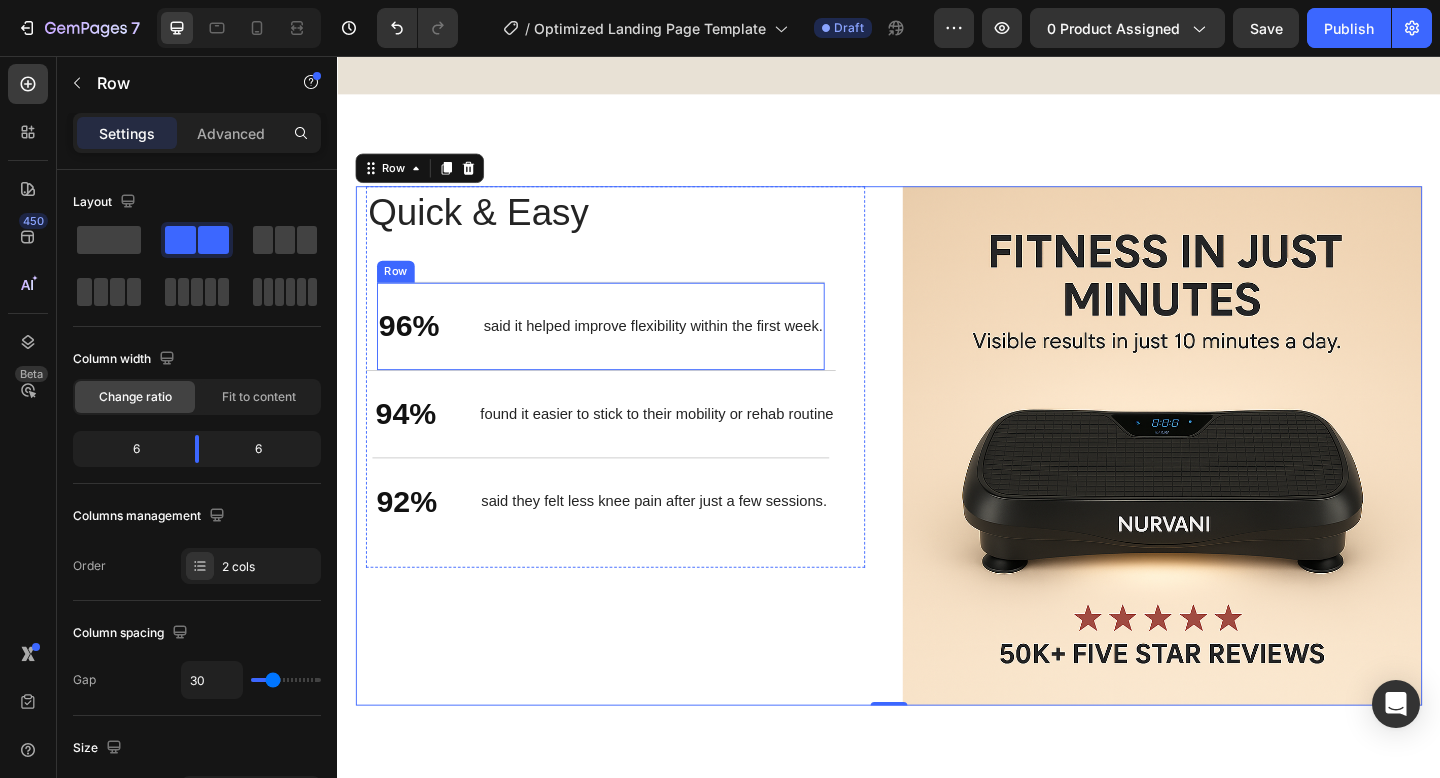 click on "96% Text Block said it helped improve flexibility within the first week. Text Block Row" at bounding box center (623, 350) 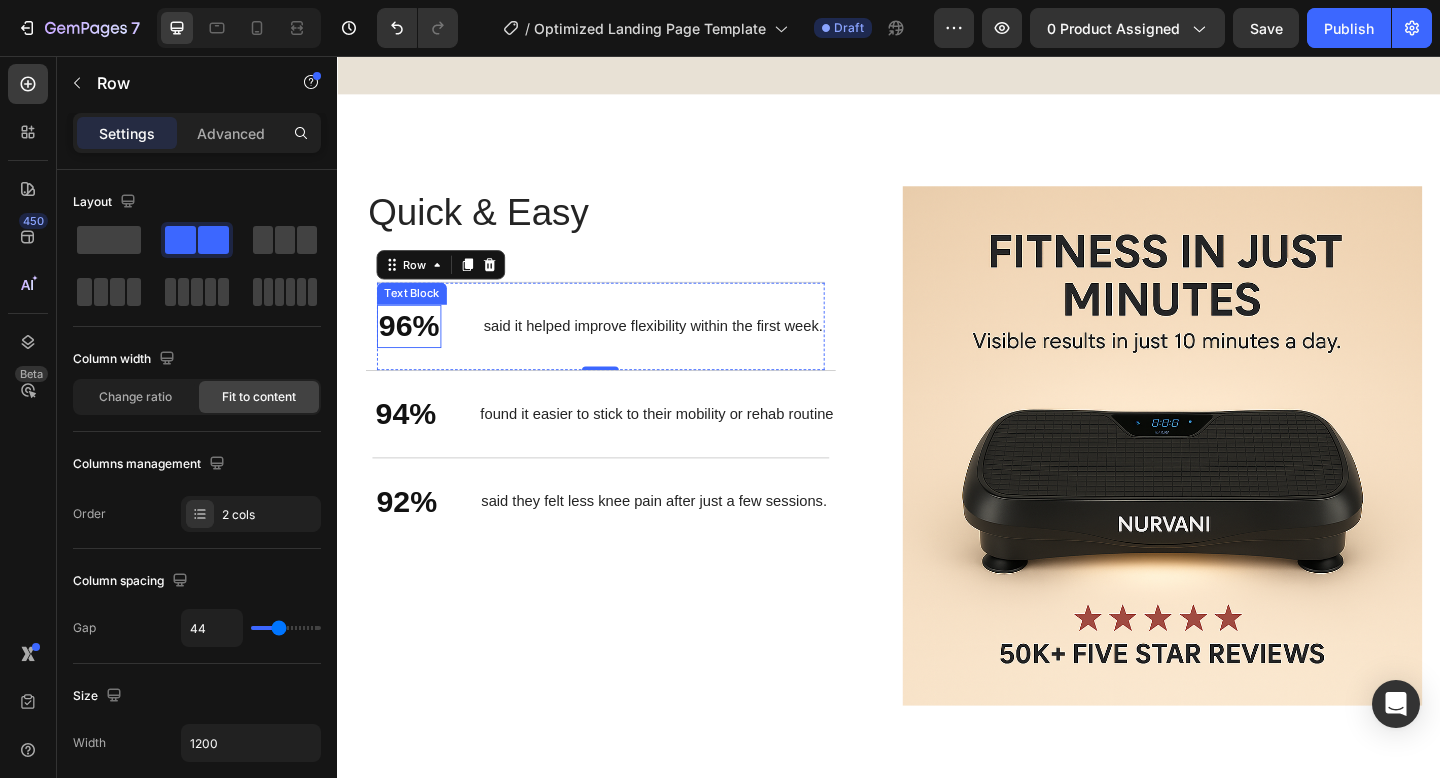 click on "96%" at bounding box center (415, 350) 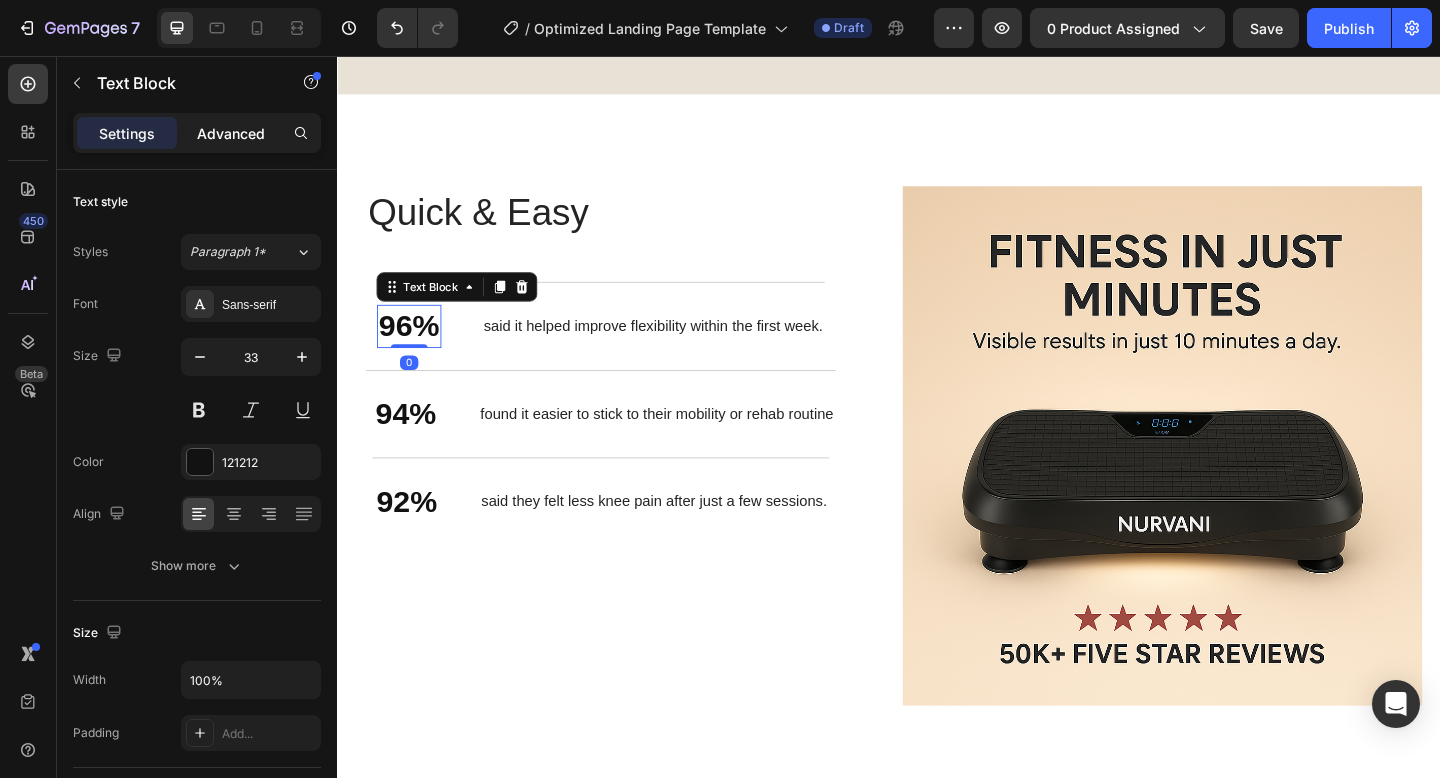 click on "Advanced" at bounding box center [231, 133] 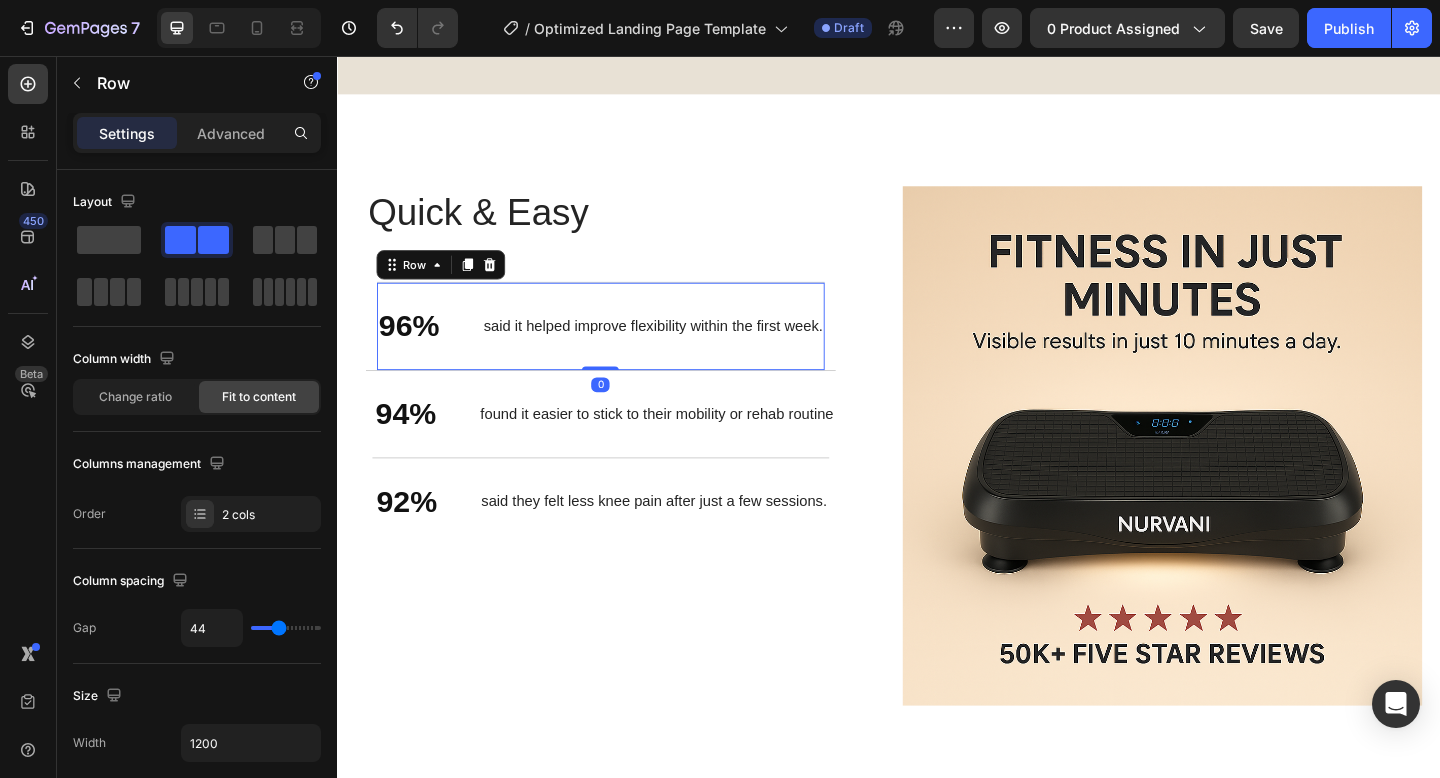 click on "said it helped improve flexibility within the first week. Text Block" at bounding box center (680, 350) 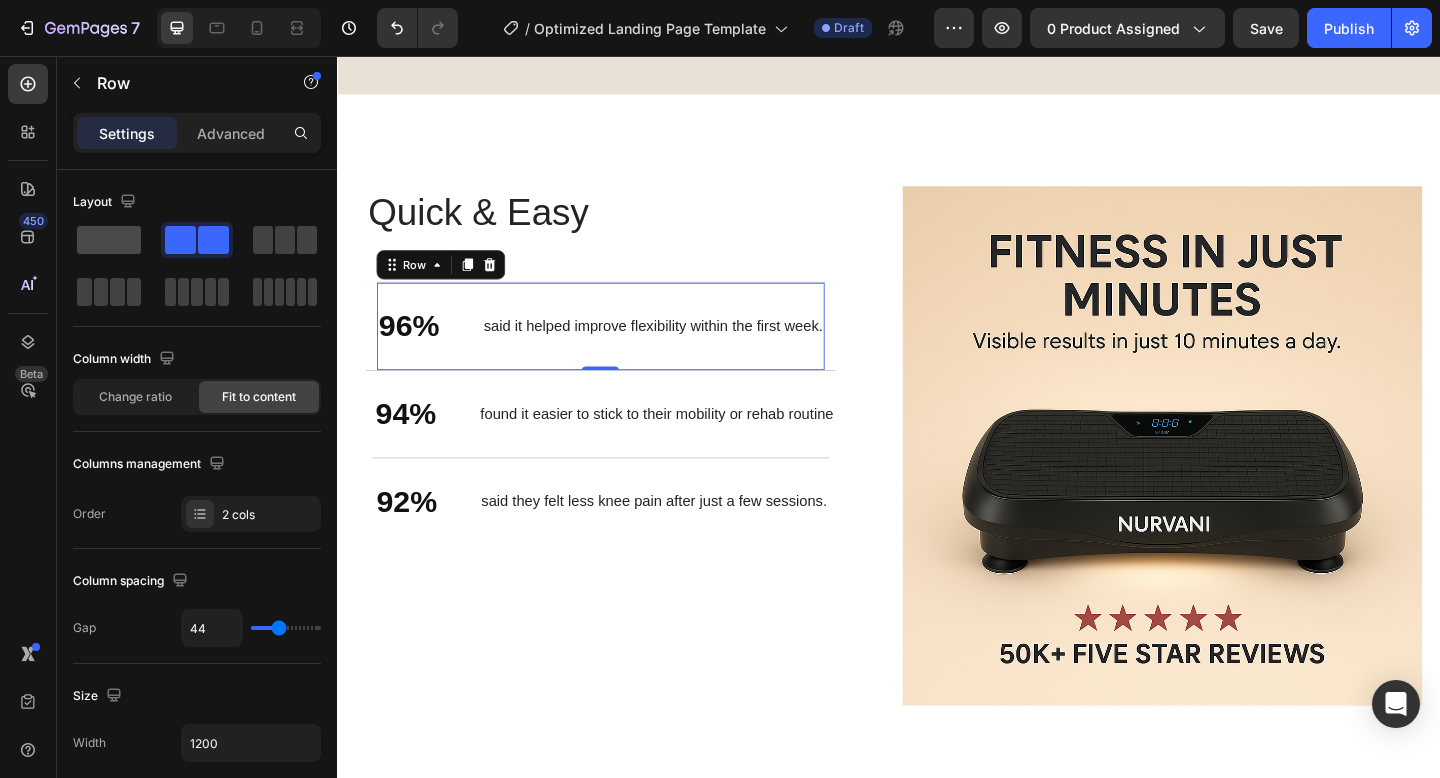 click 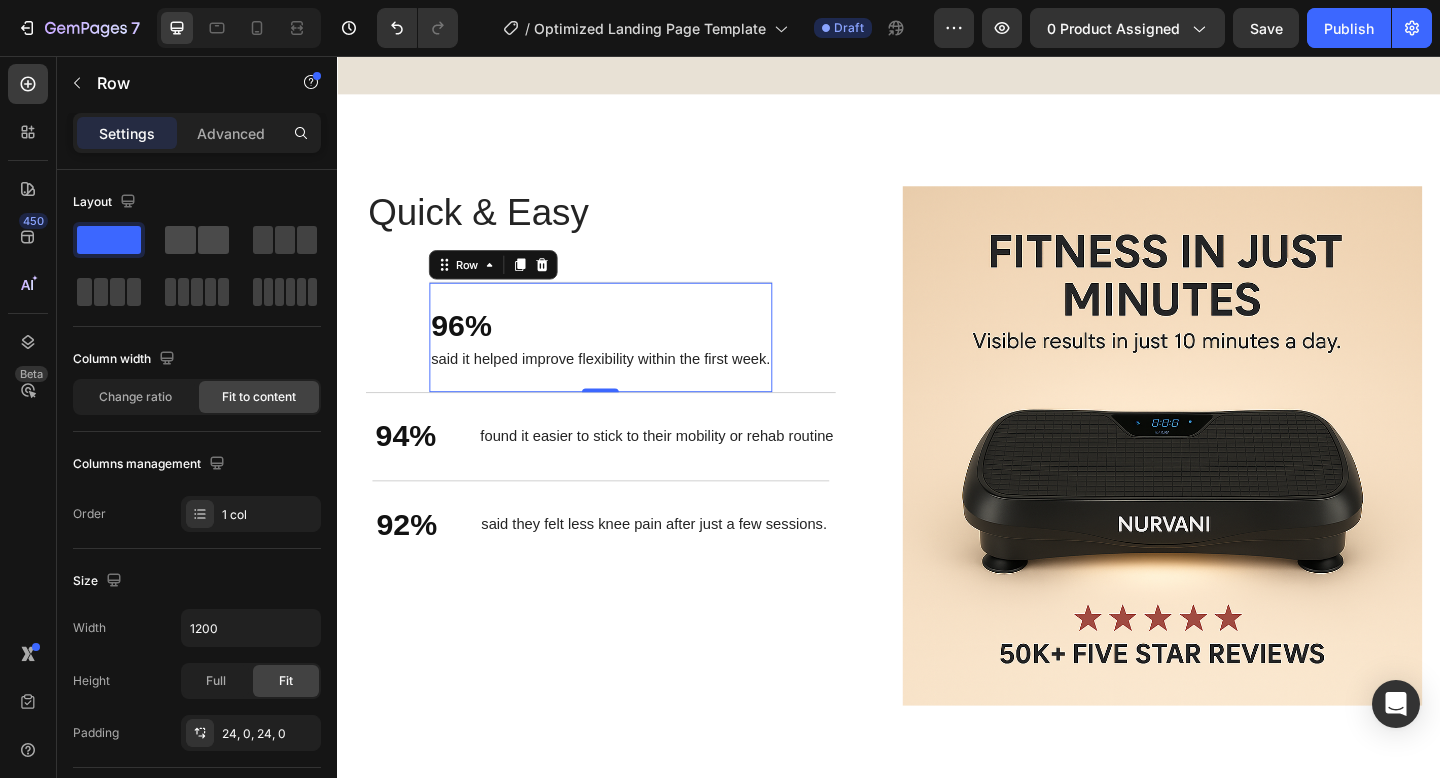 click 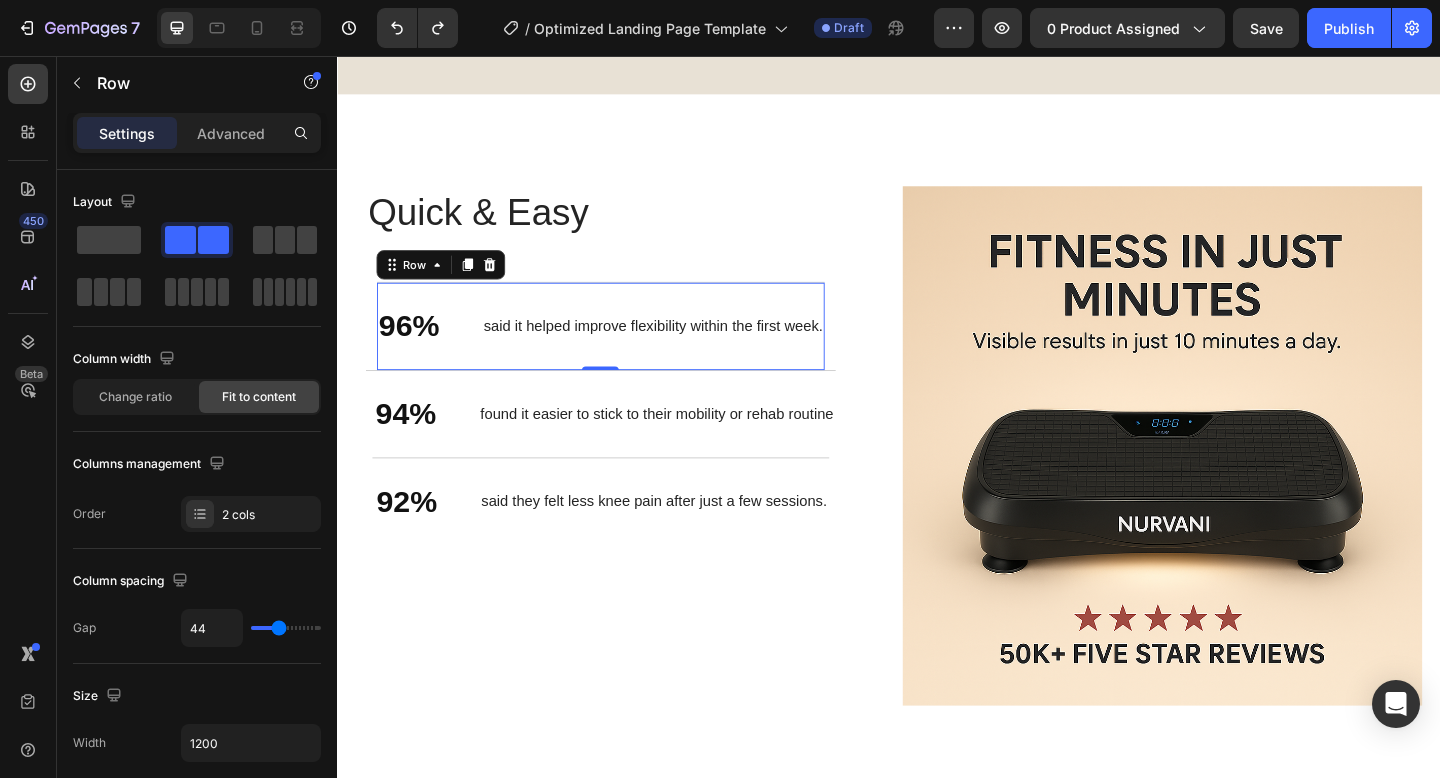 type on "43" 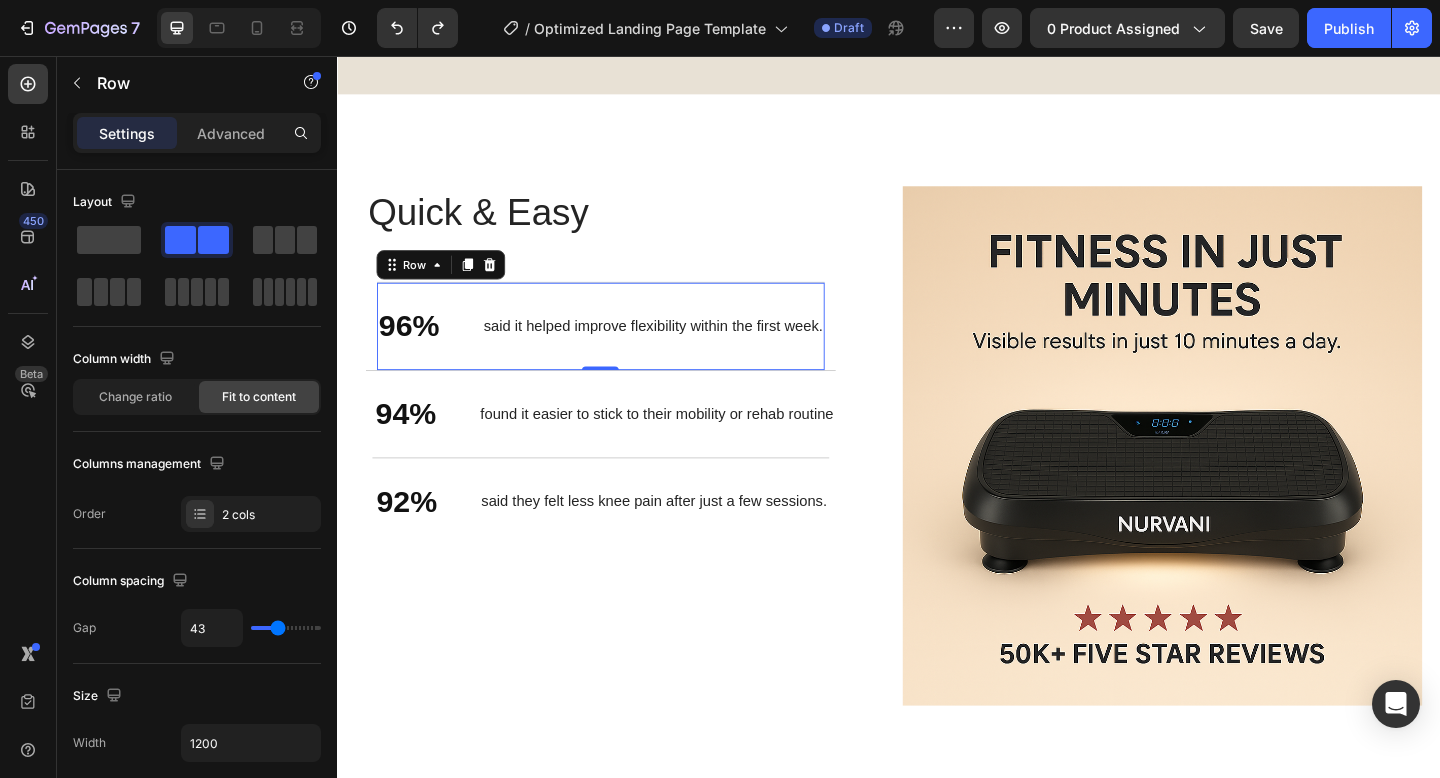 type on "38" 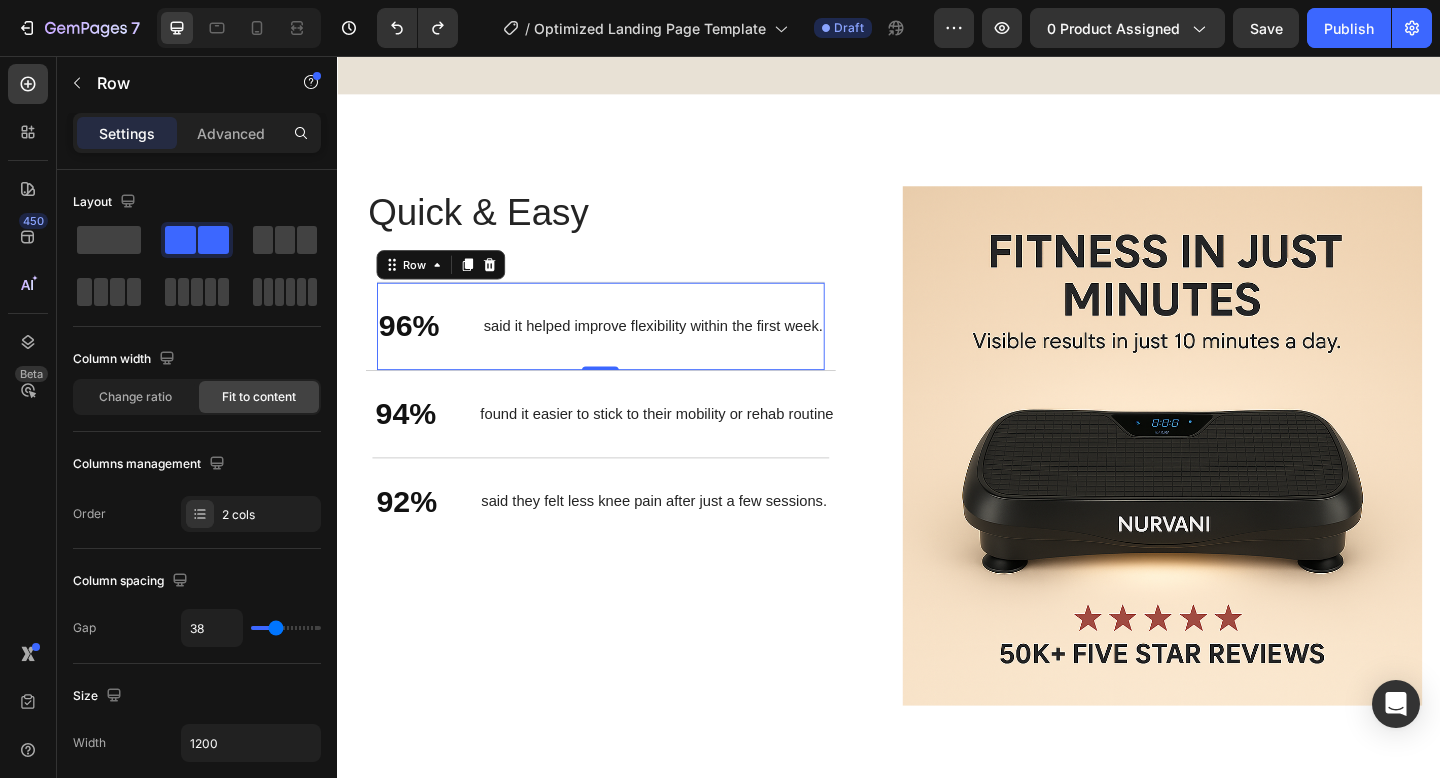 type on "37" 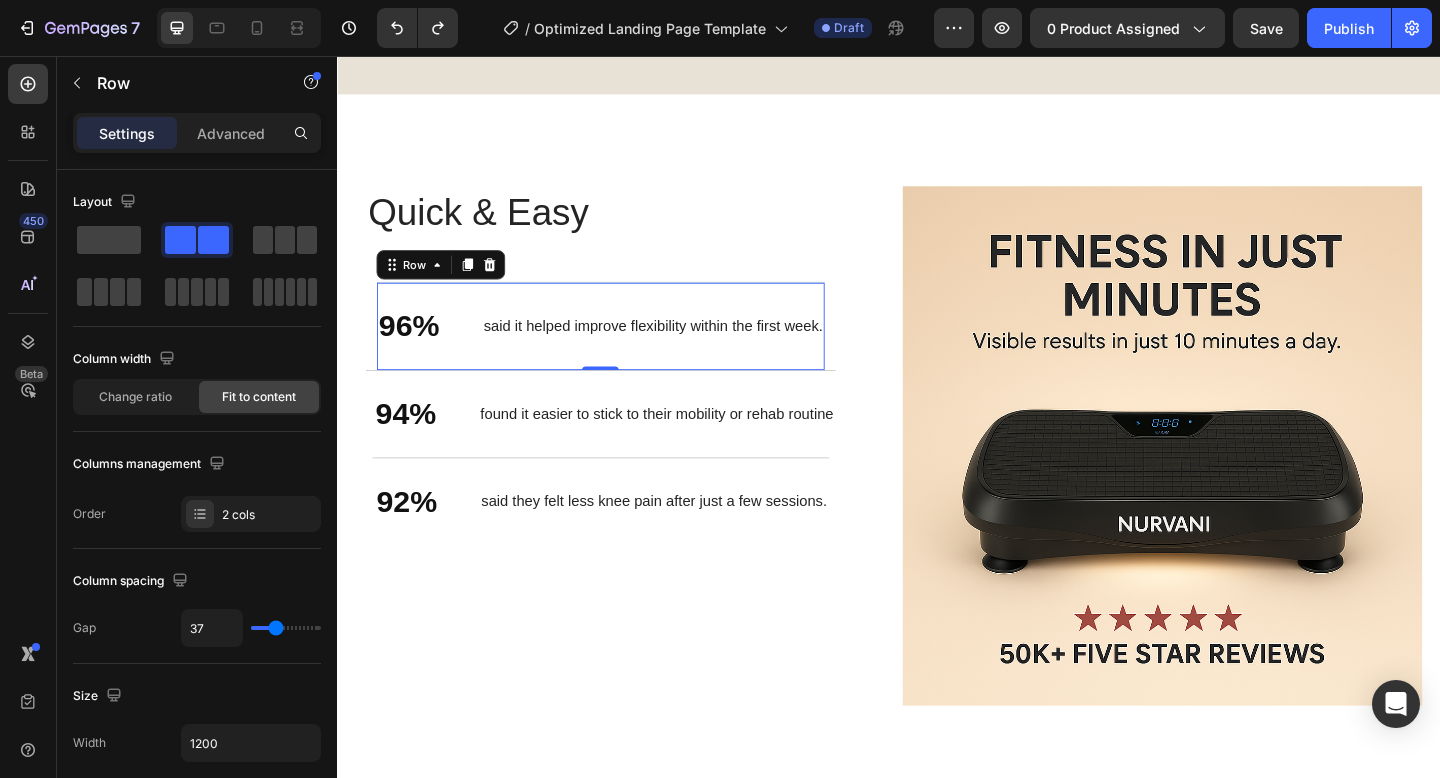 type on "36" 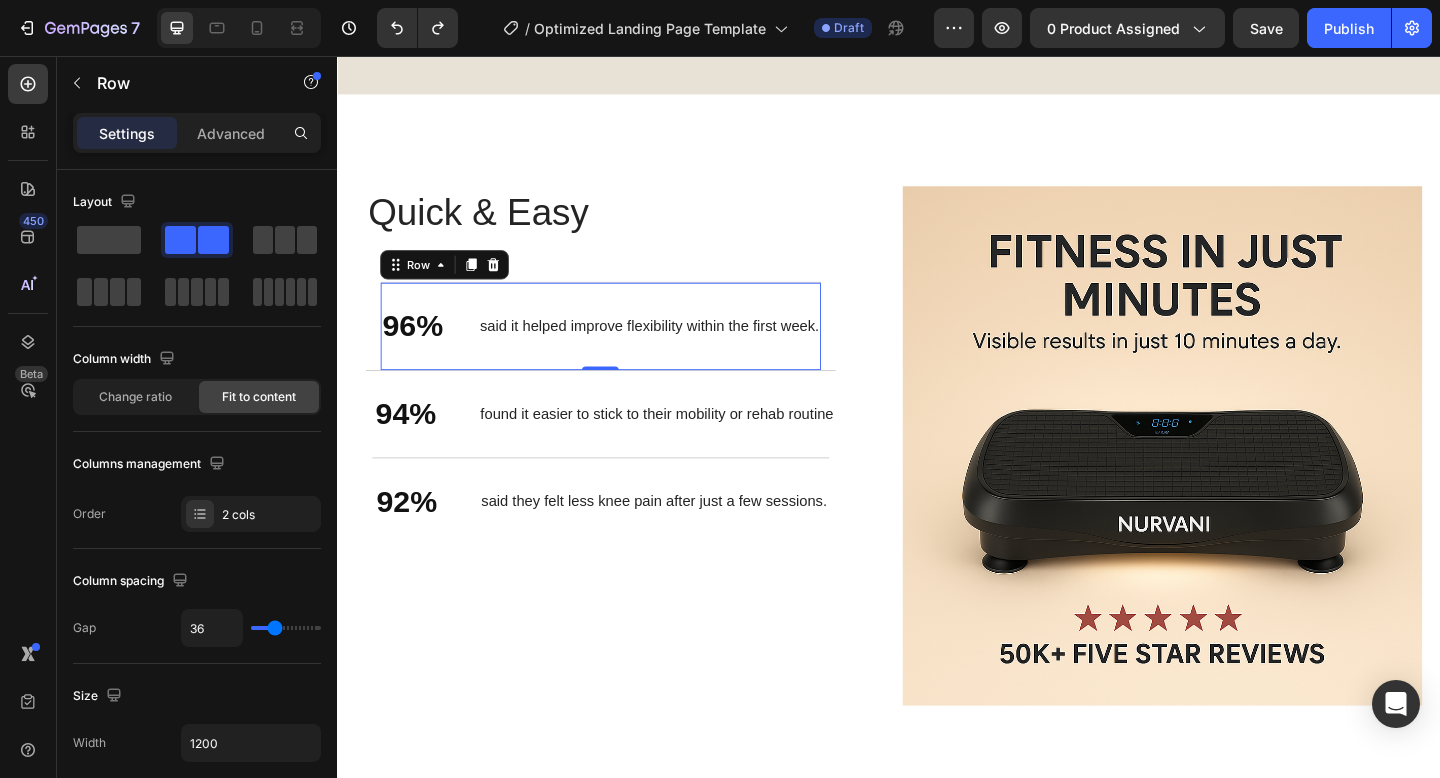 type on "35" 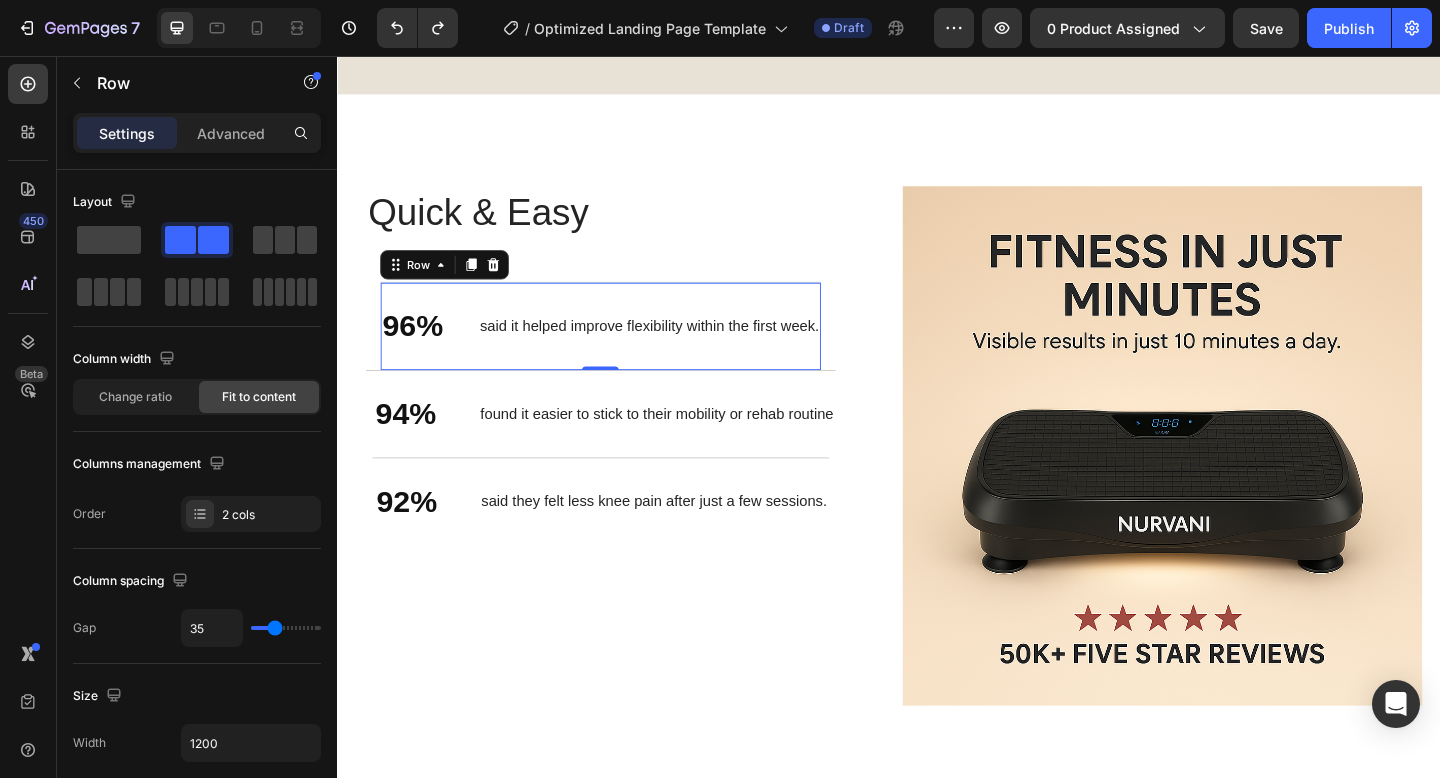 type on "34" 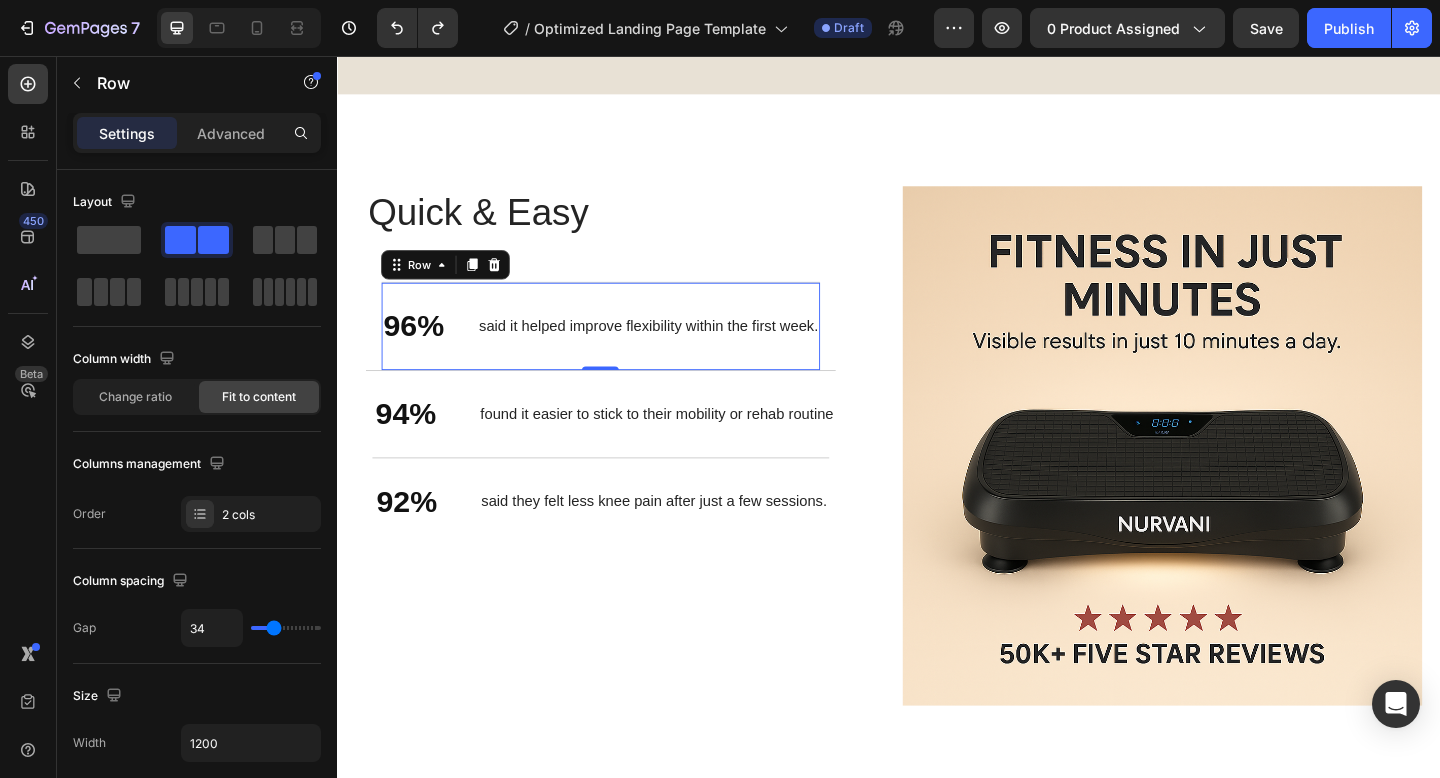 type on "37" 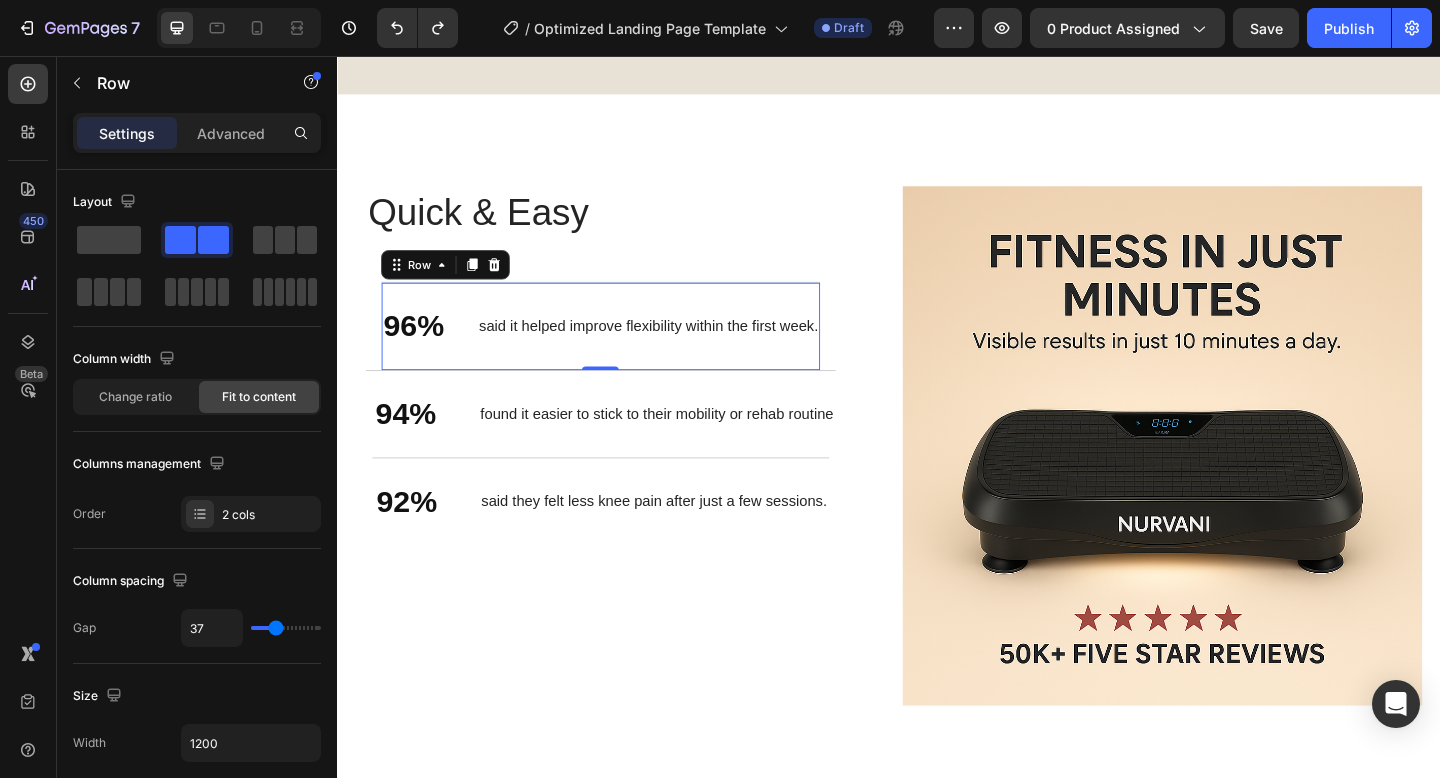 type on "38" 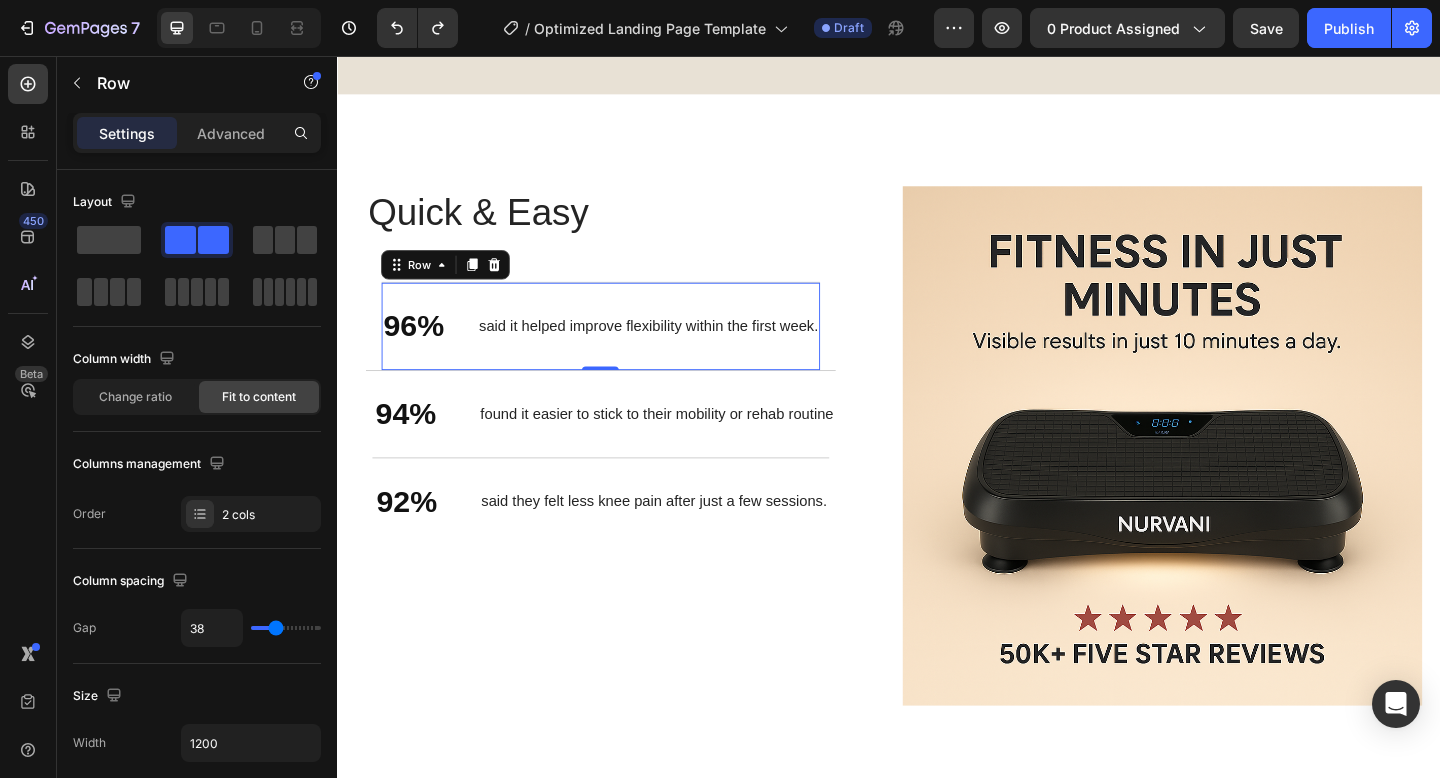 type on "39" 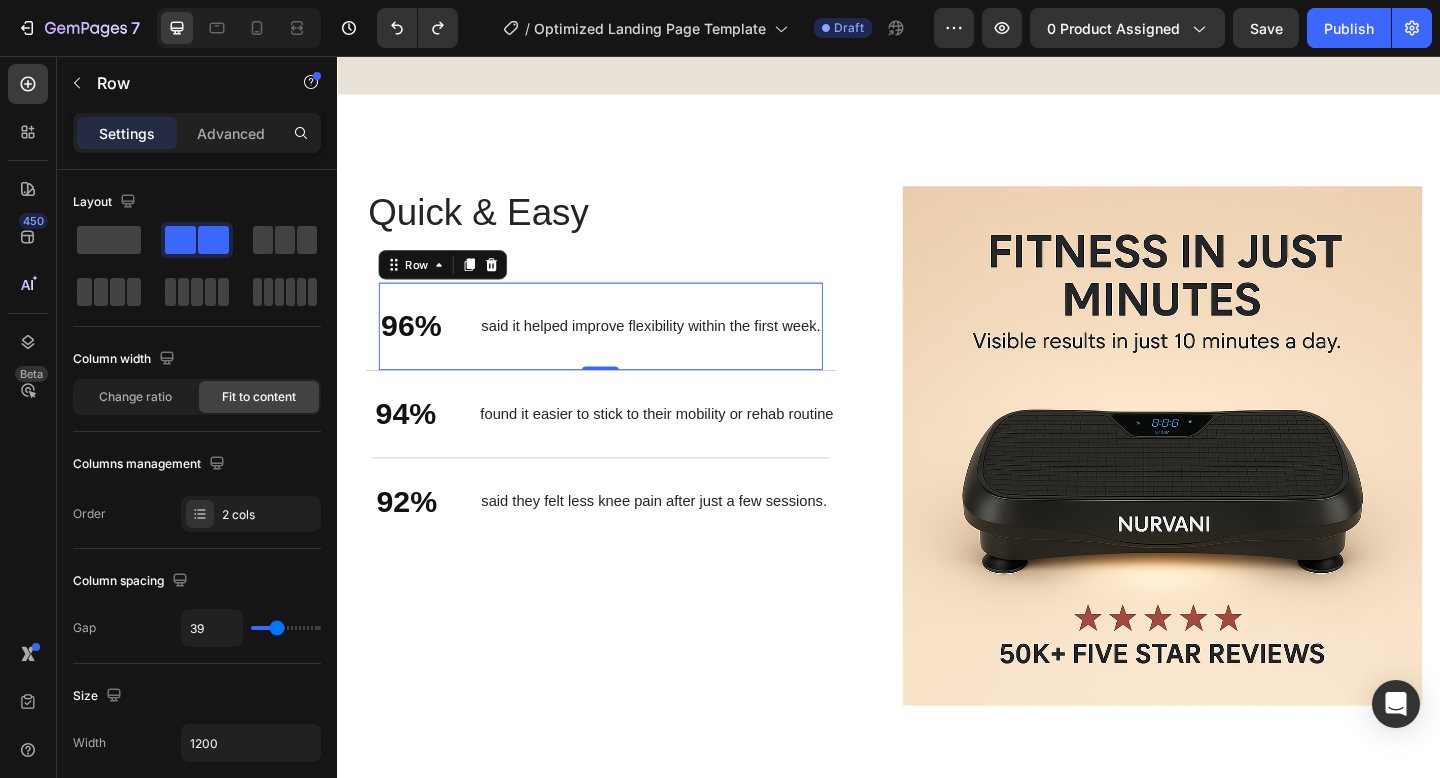 type on "40" 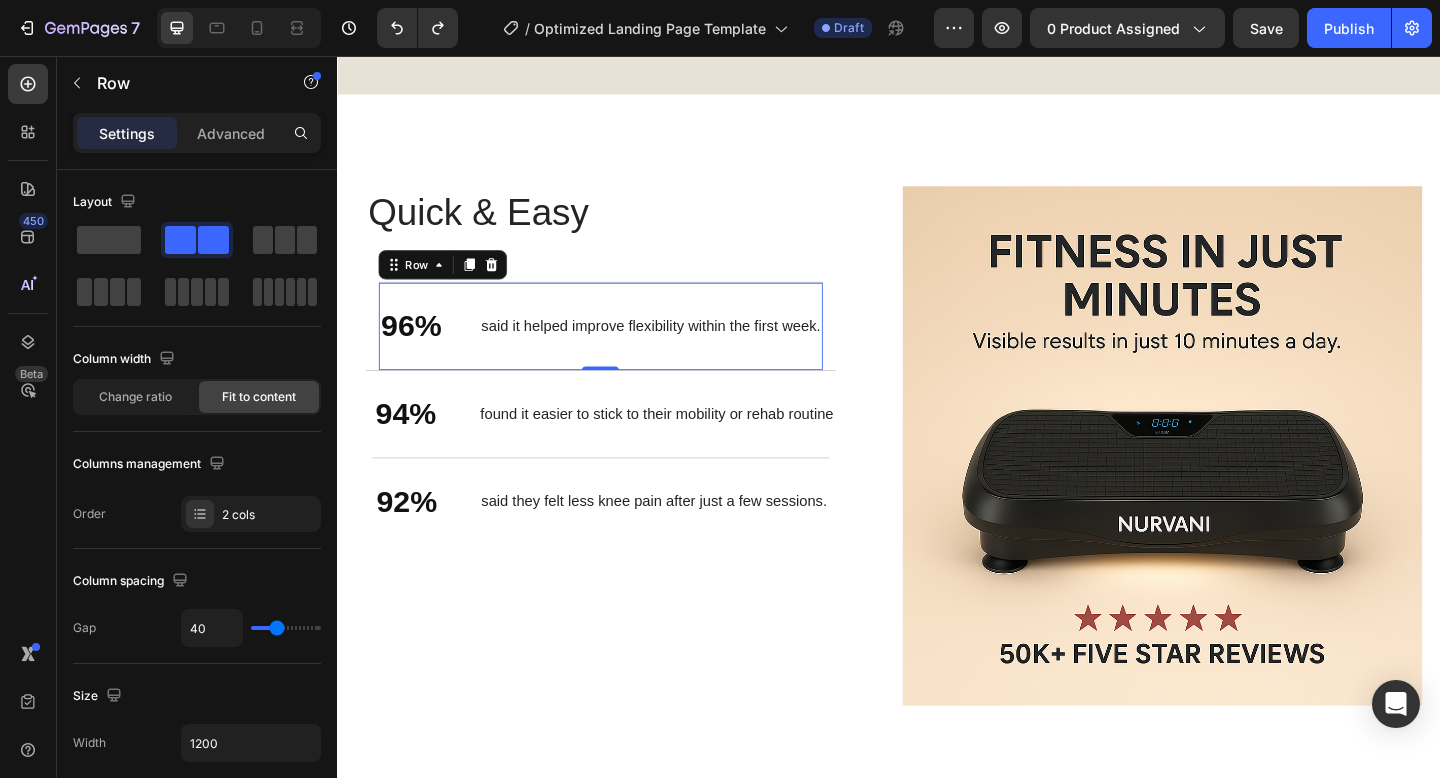 type on "41" 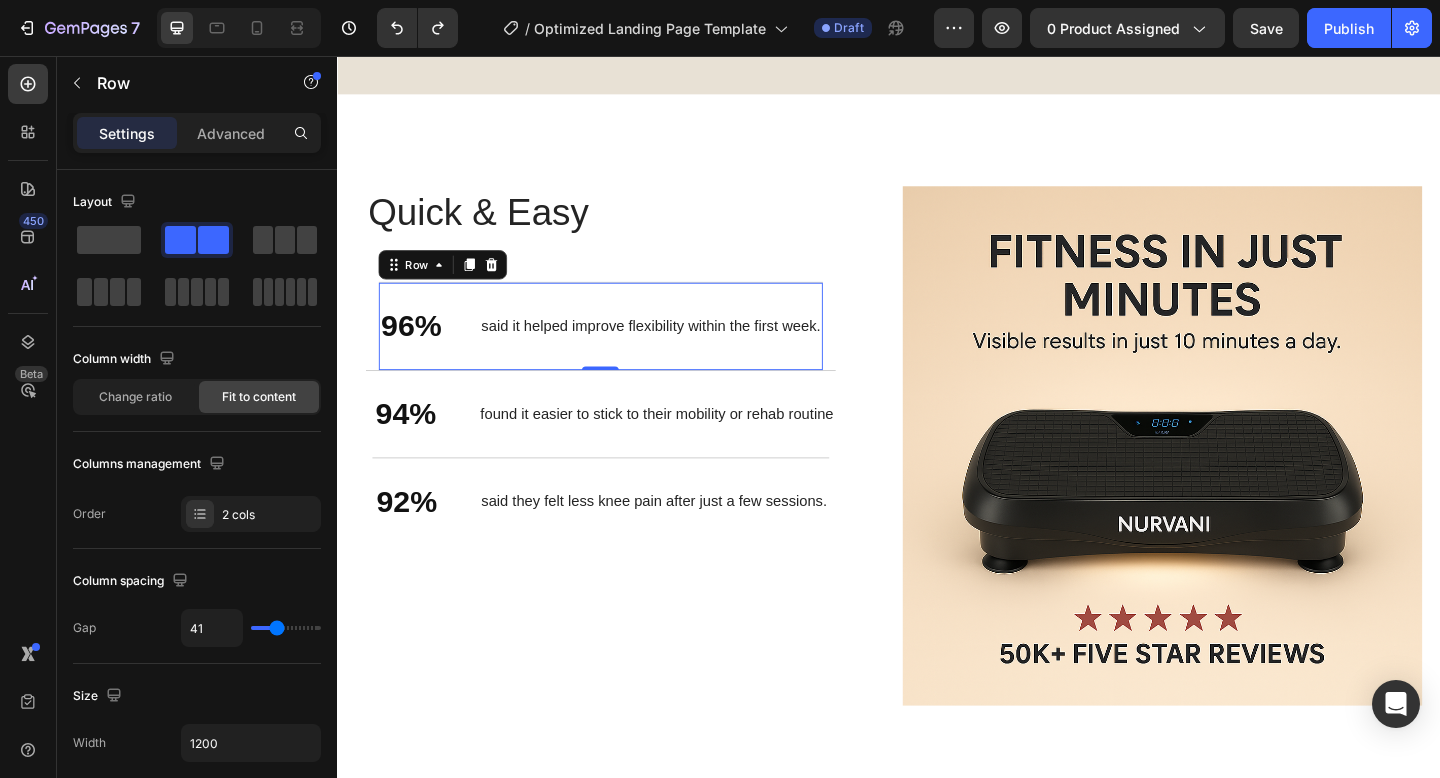 type on "42" 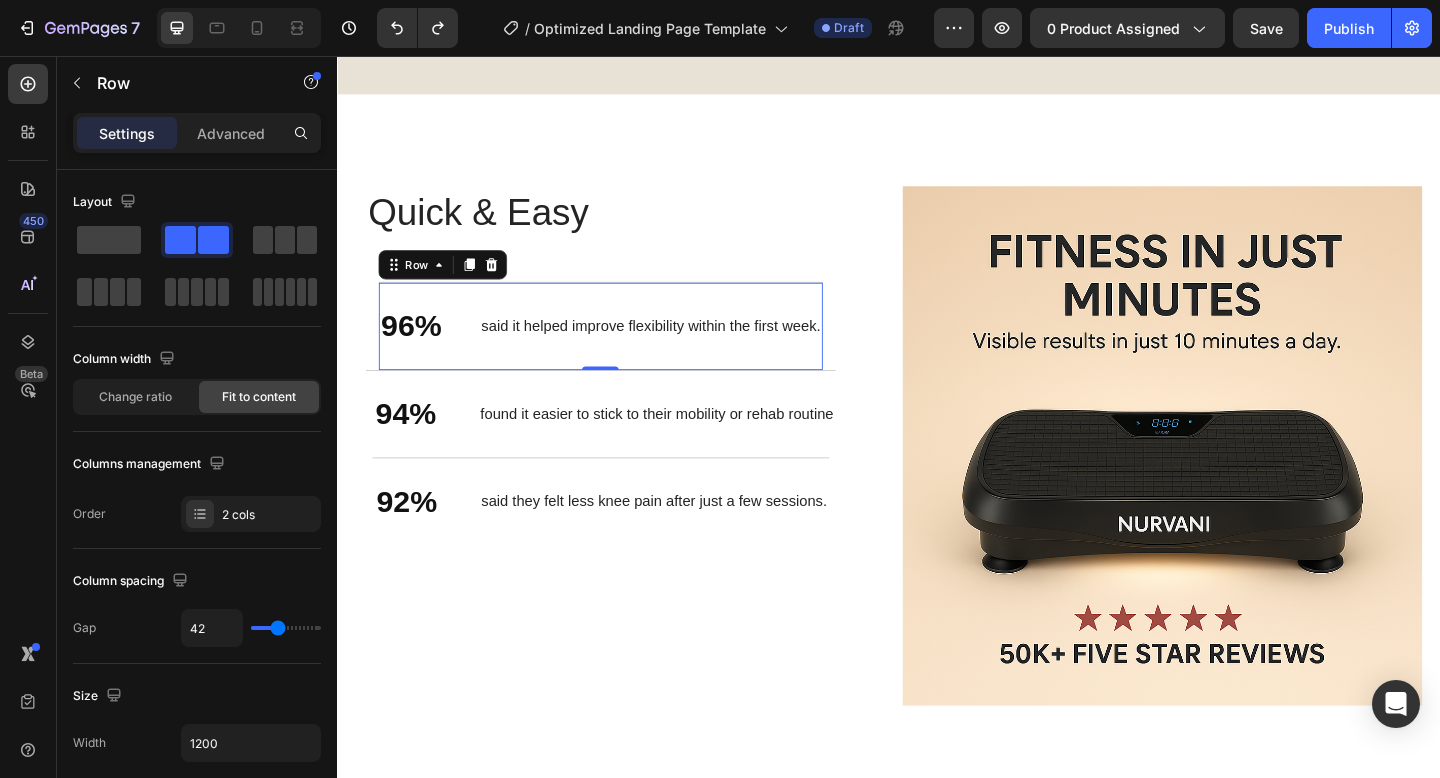 type on "43" 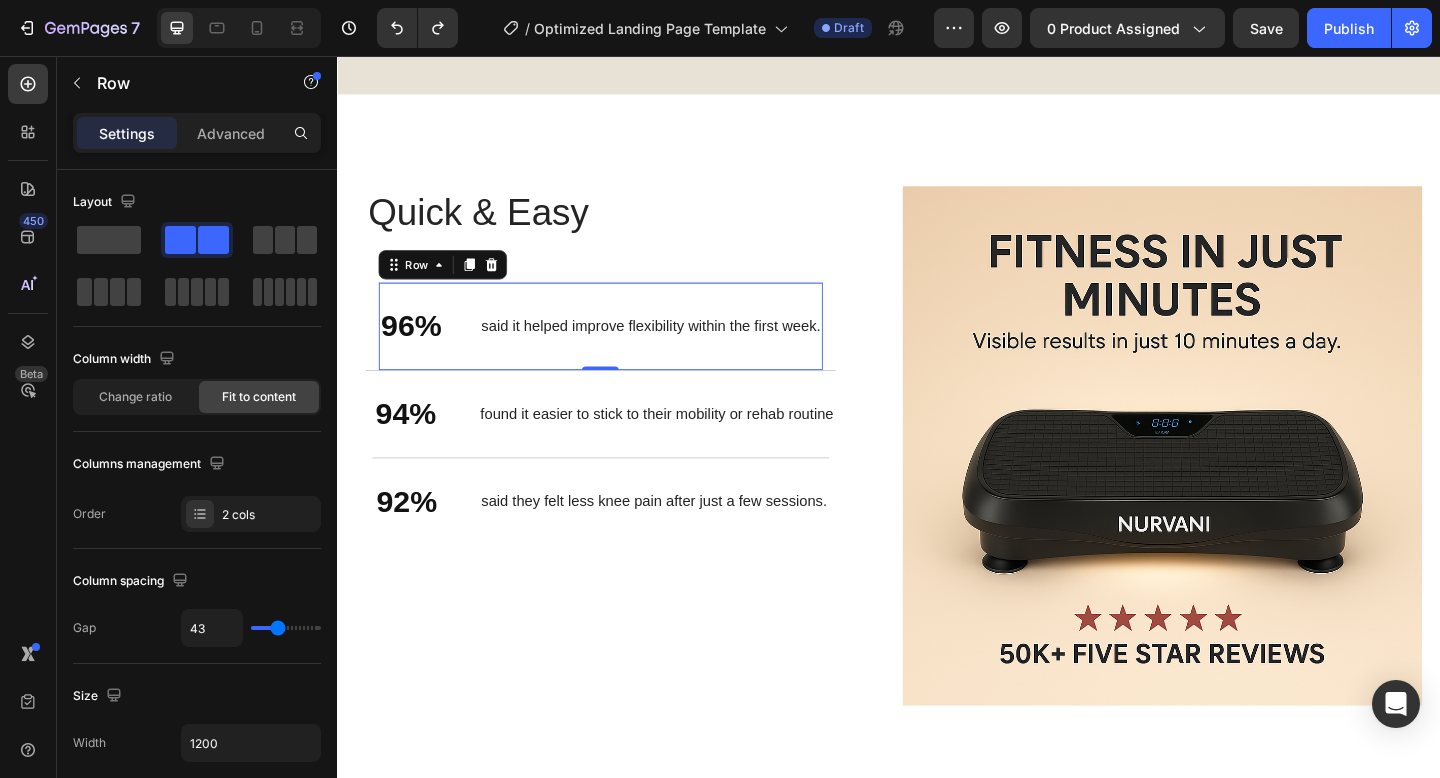 type on "44" 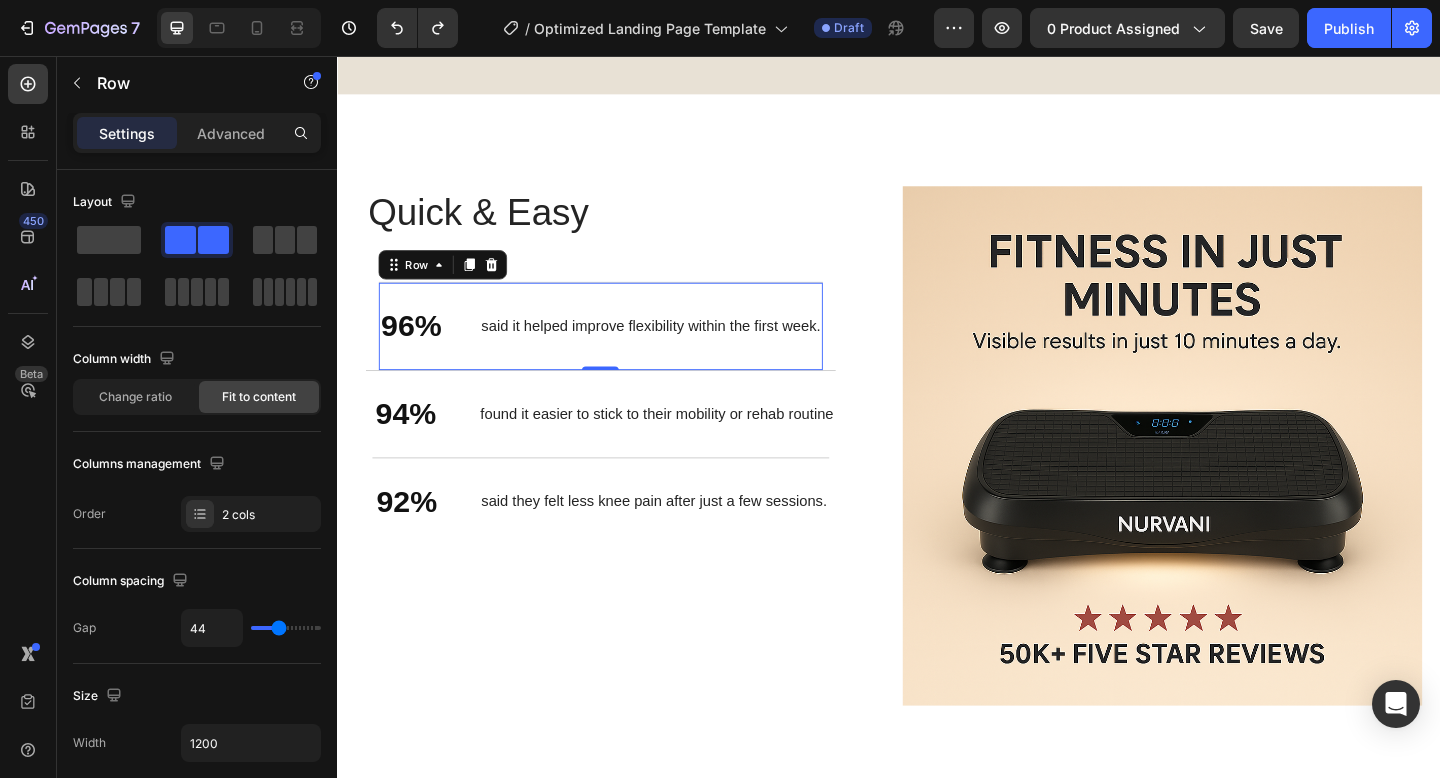 type on "45" 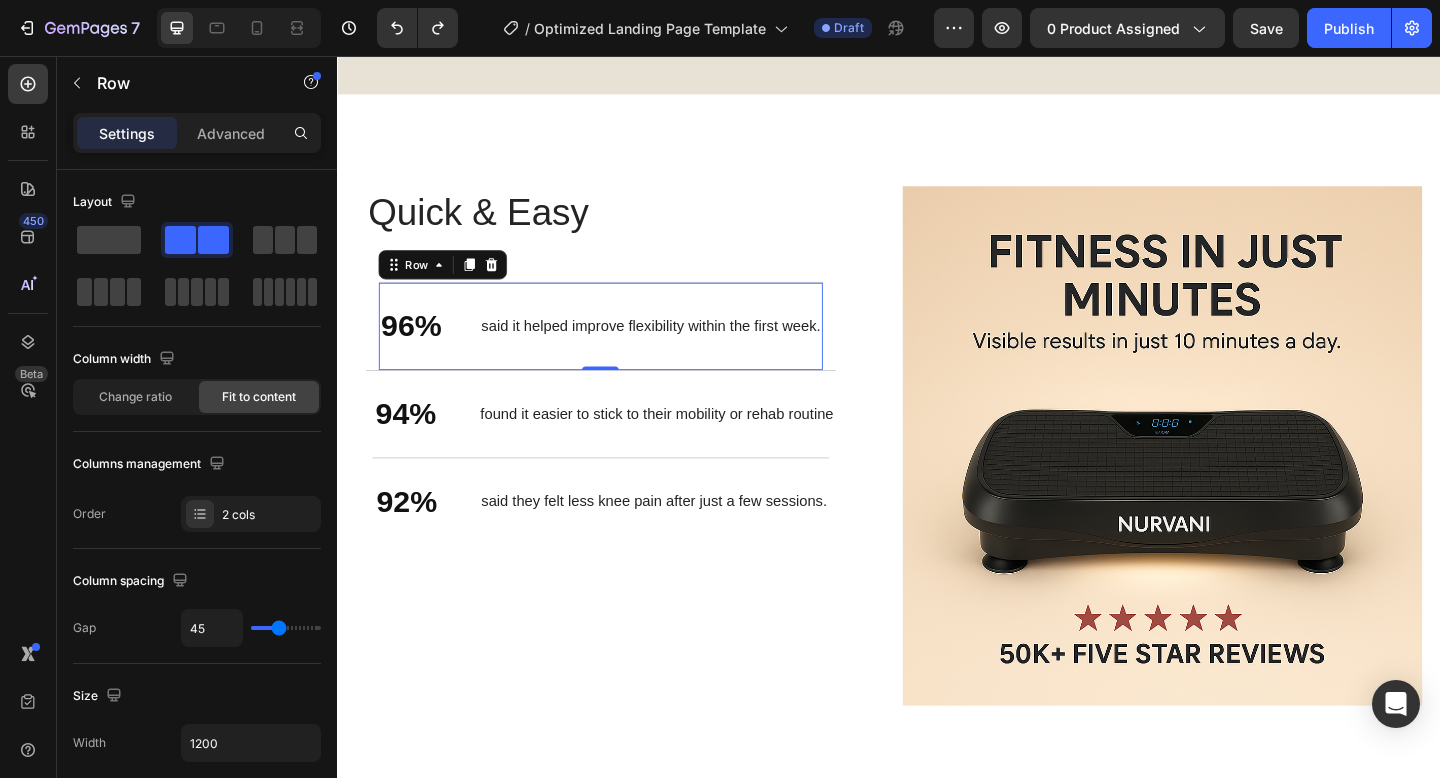 type on "46" 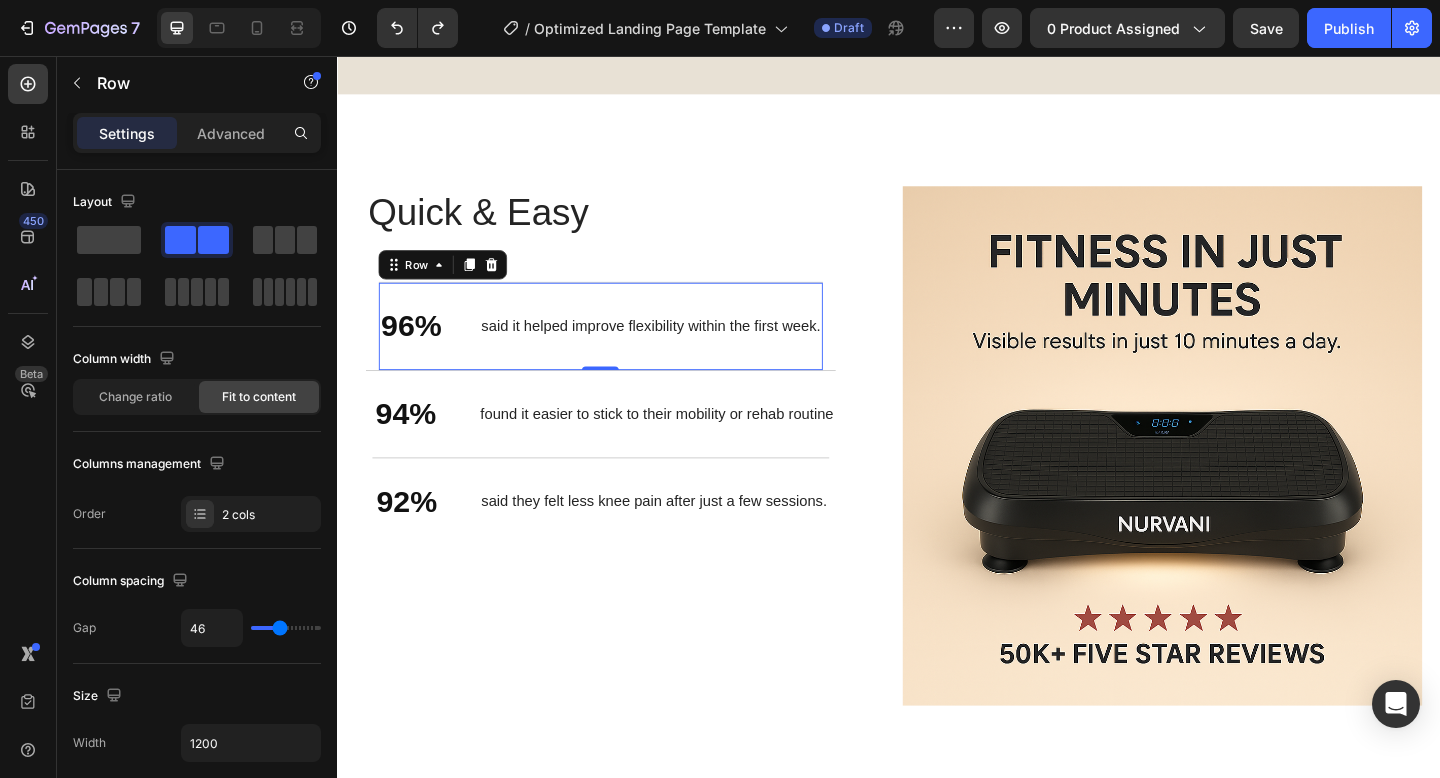type on "47" 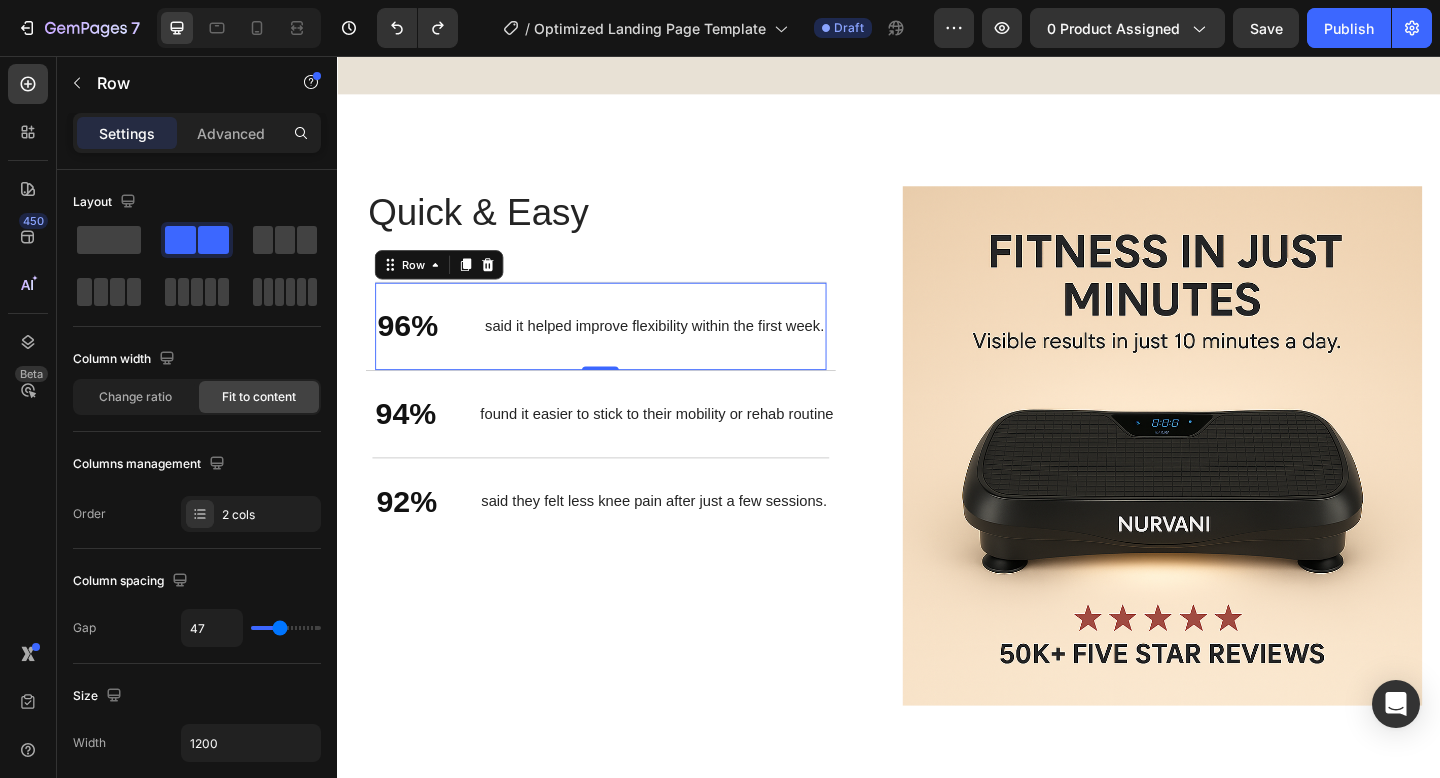 type on "48" 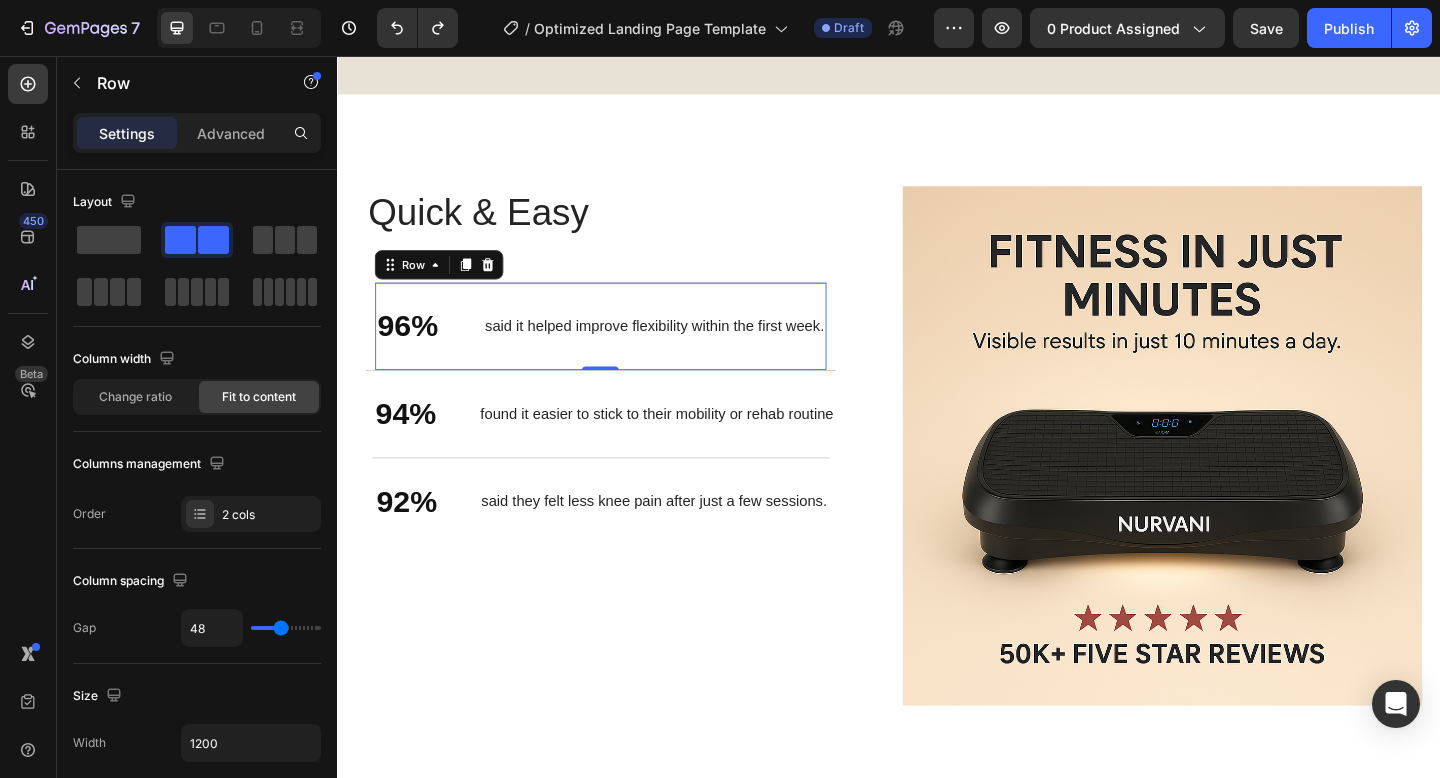 type on "49" 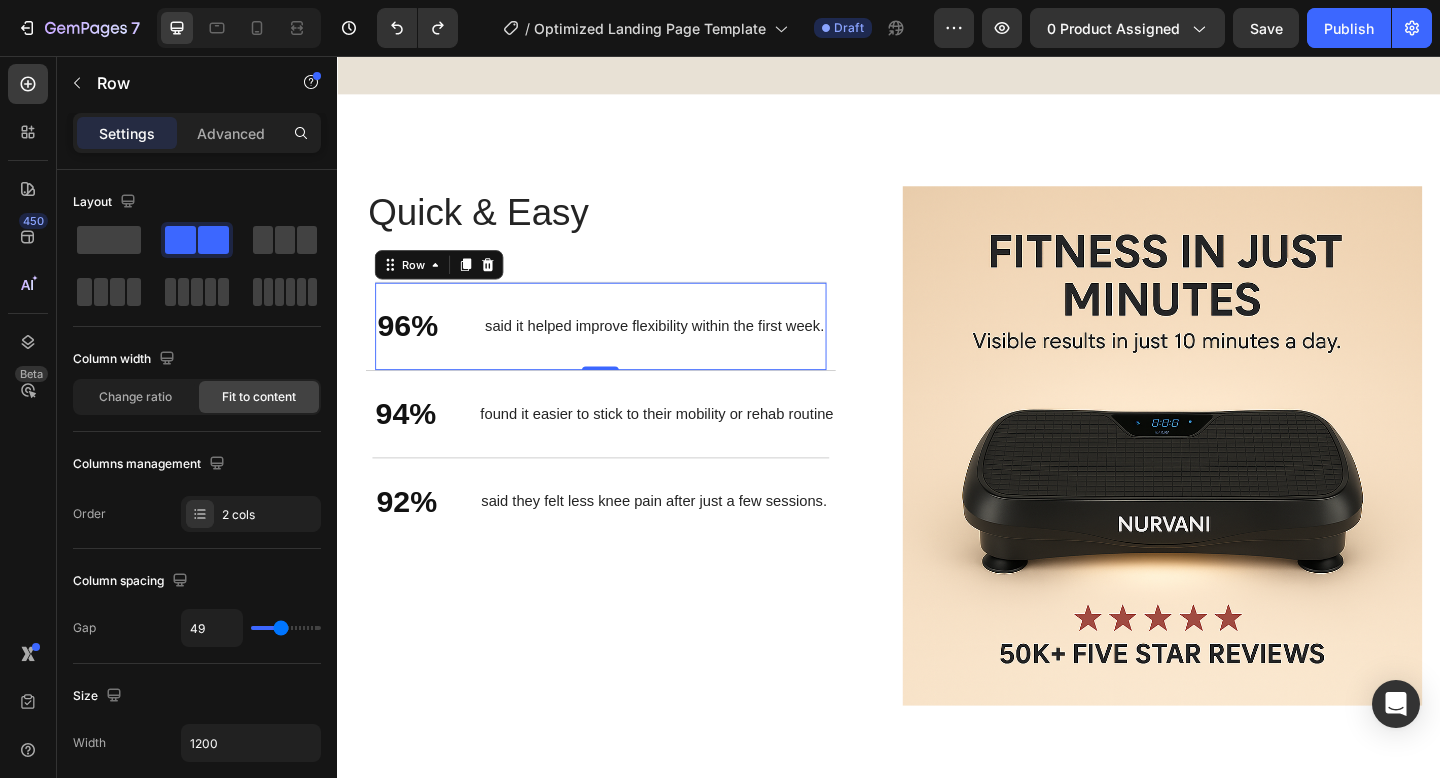 type on "50" 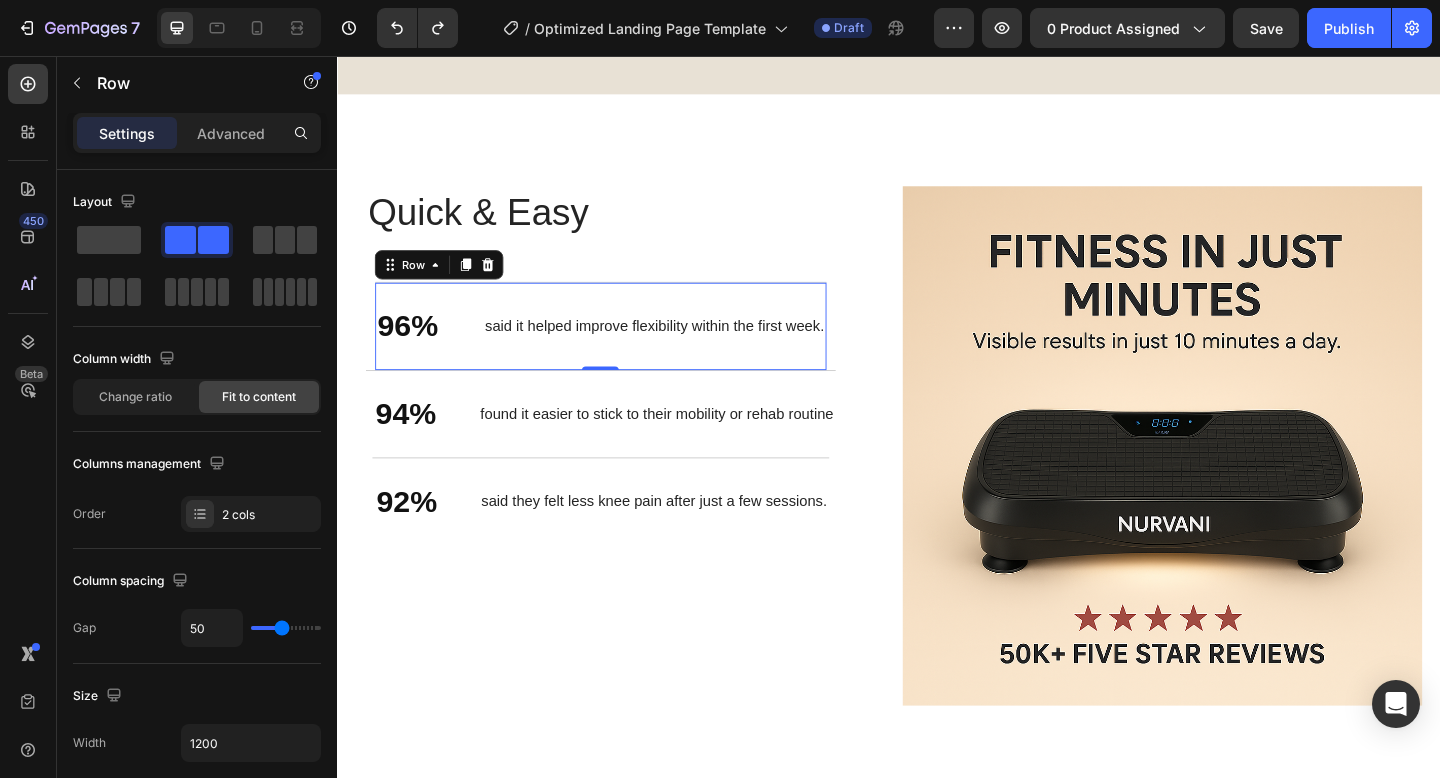type on "51" 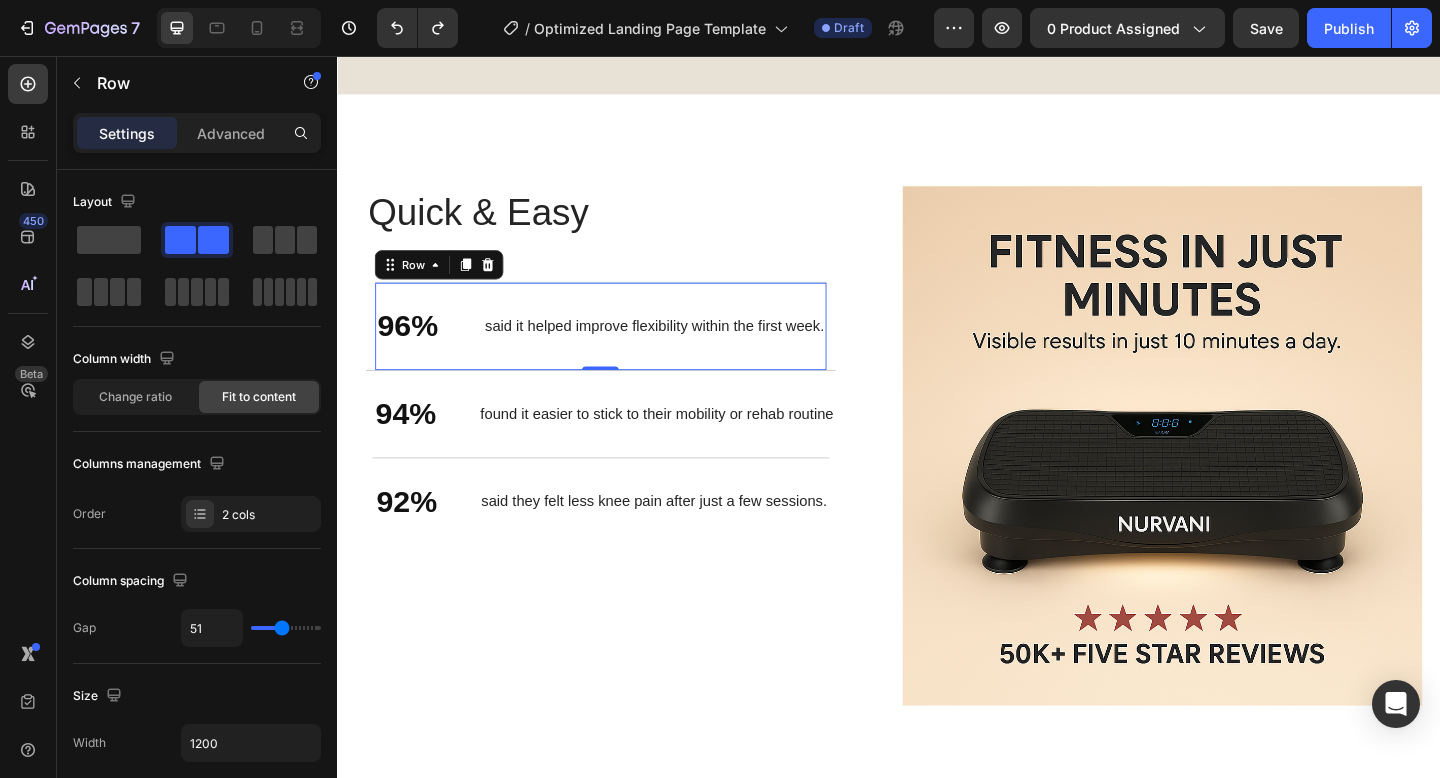 type on "52" 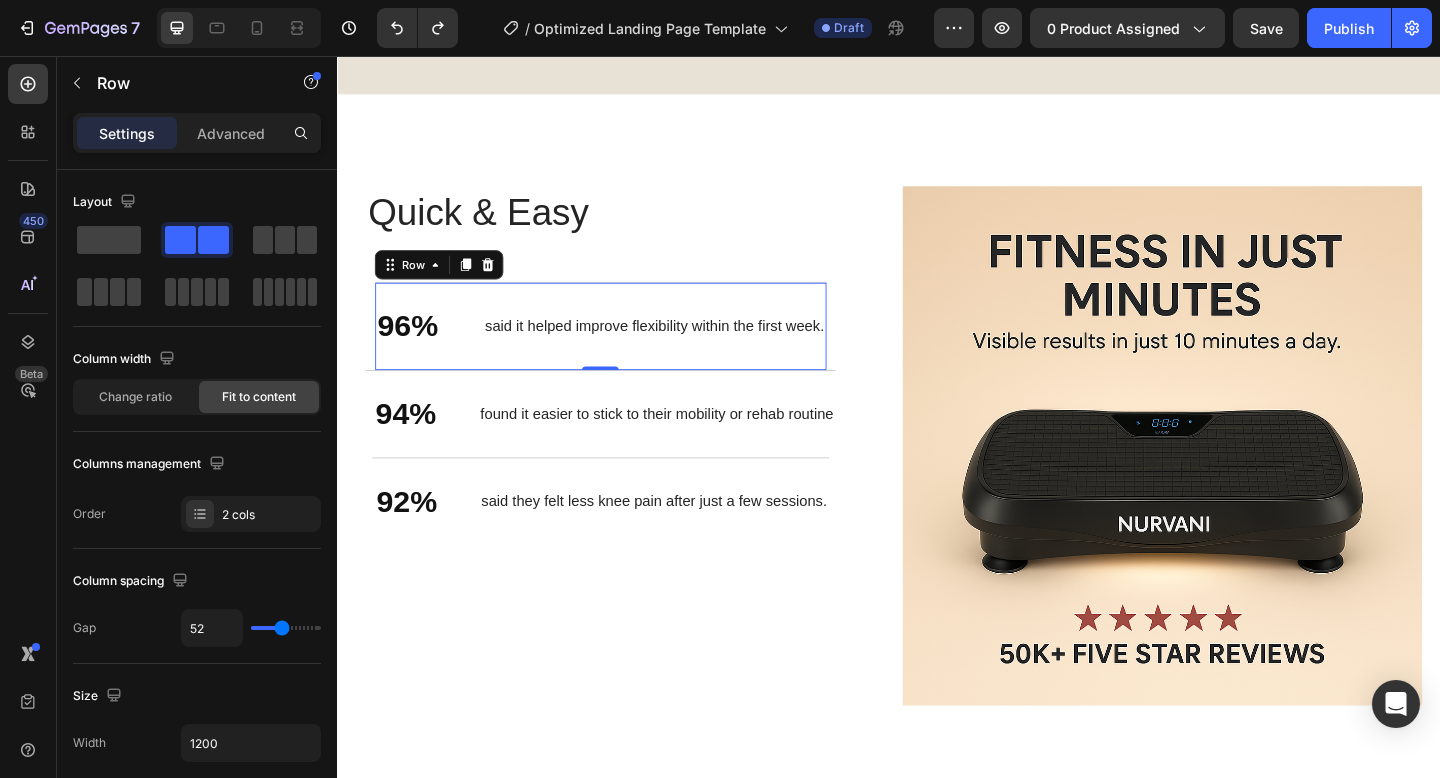 type on "53" 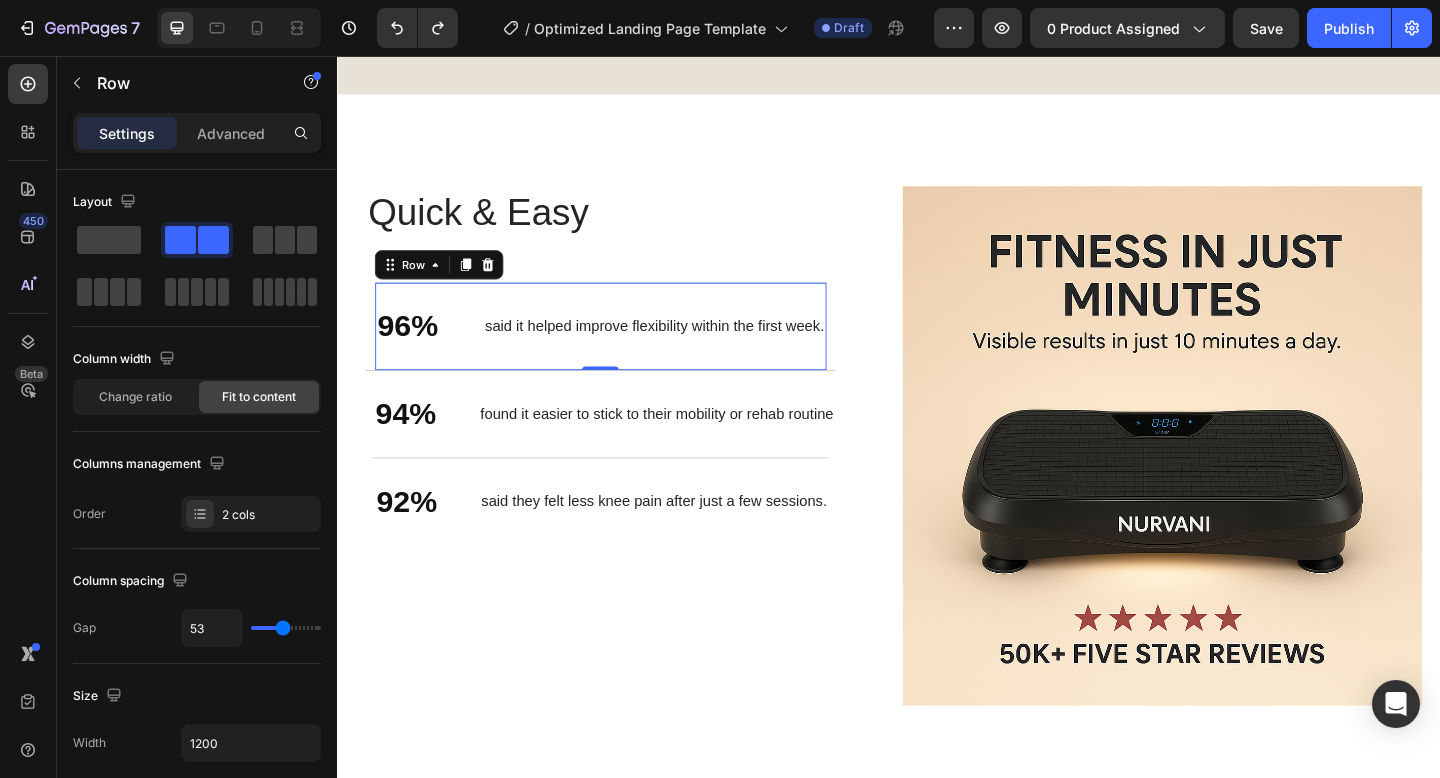 type on "54" 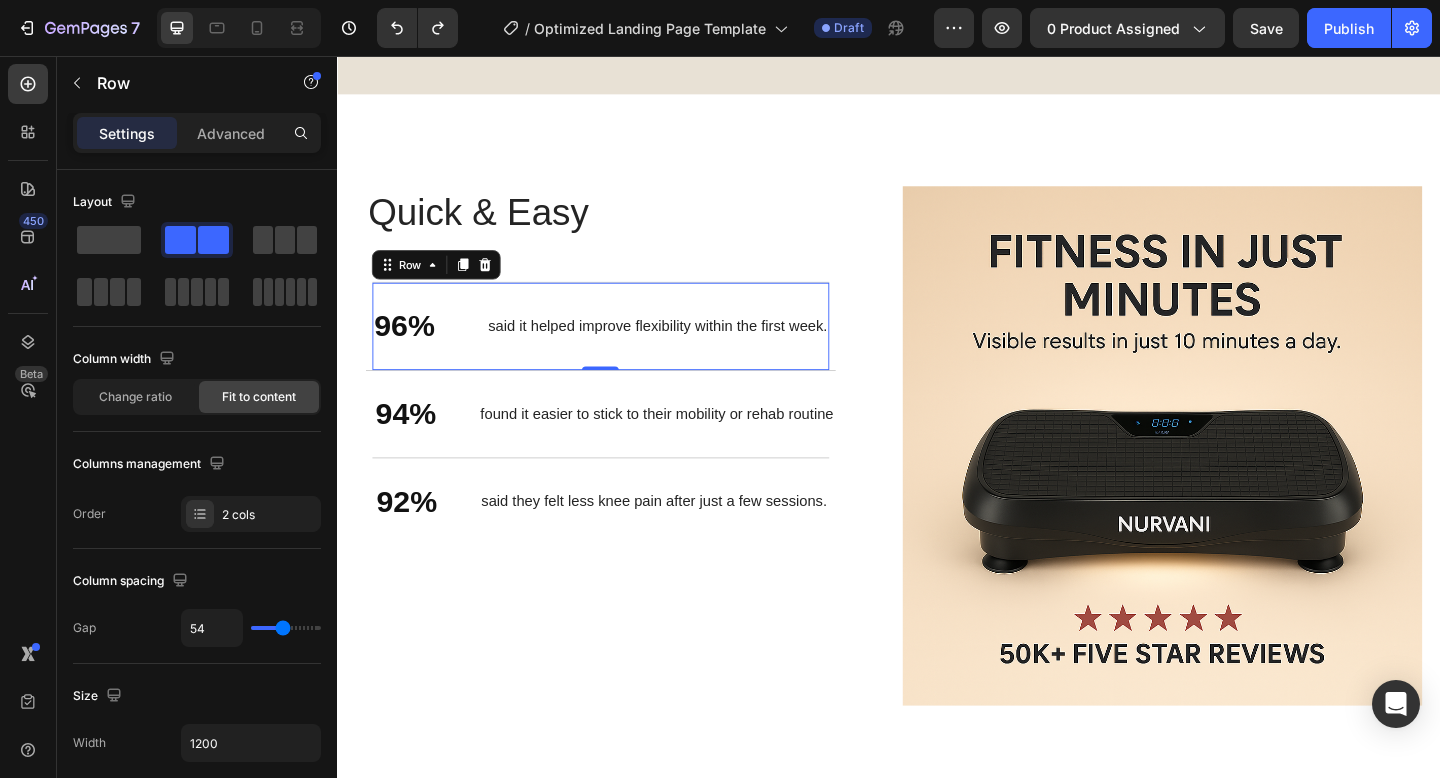 type on "55" 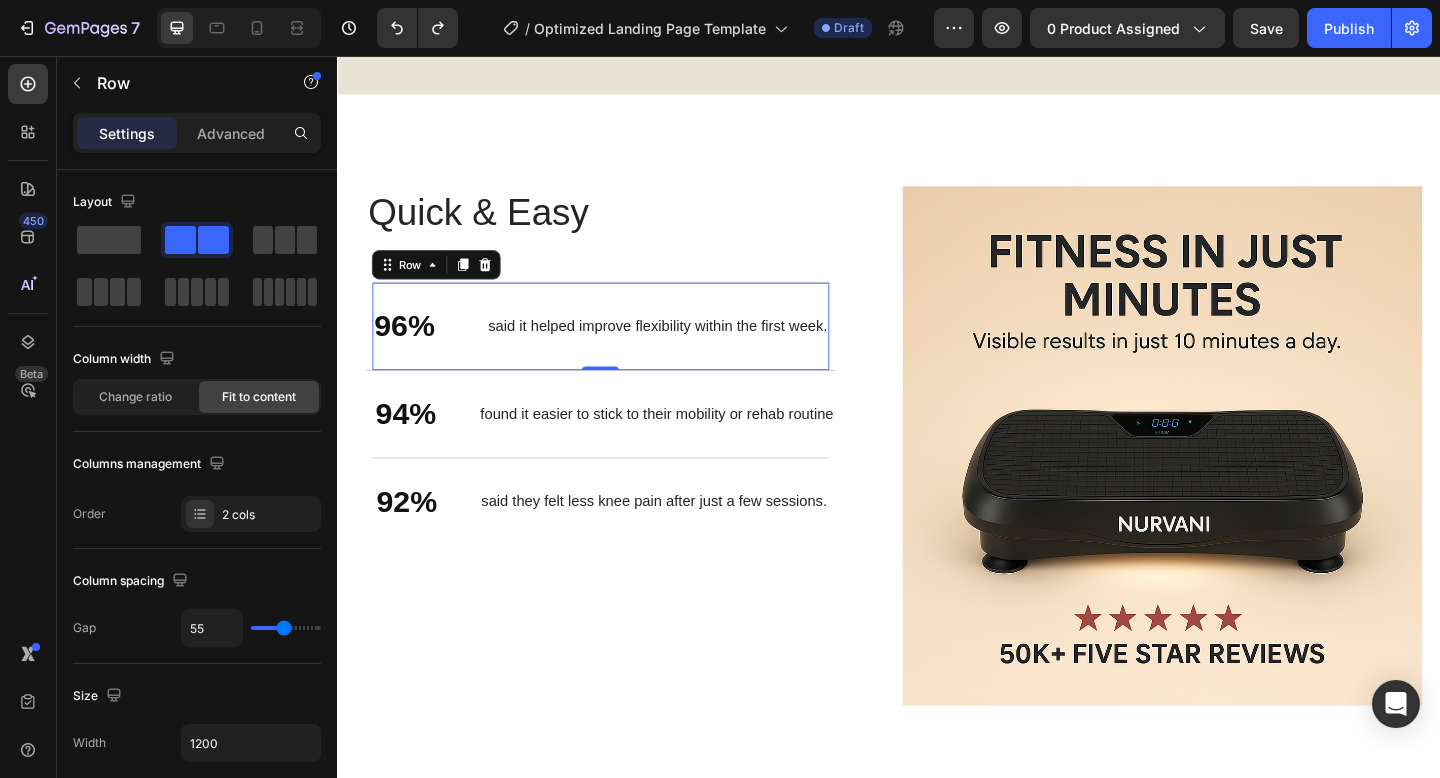 type on "56" 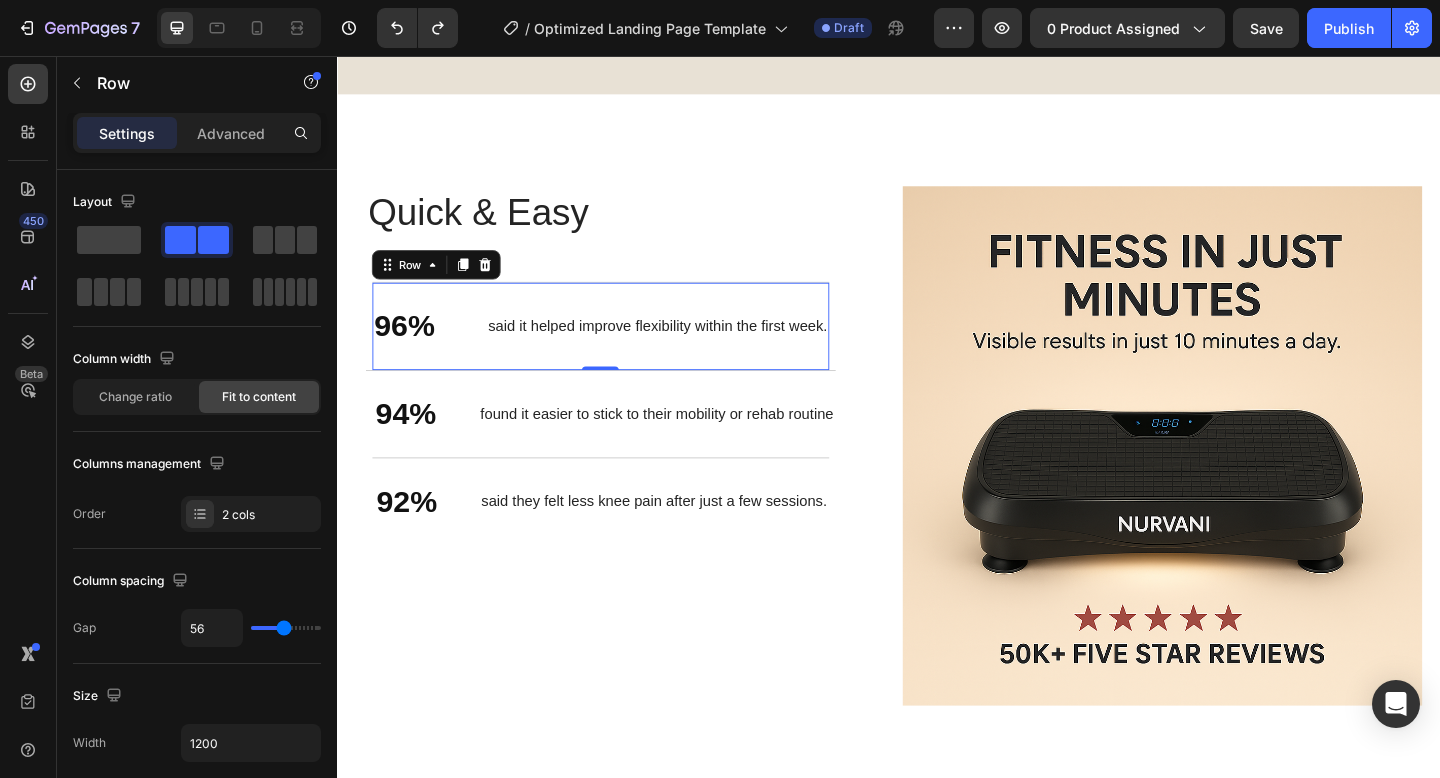 type on "57" 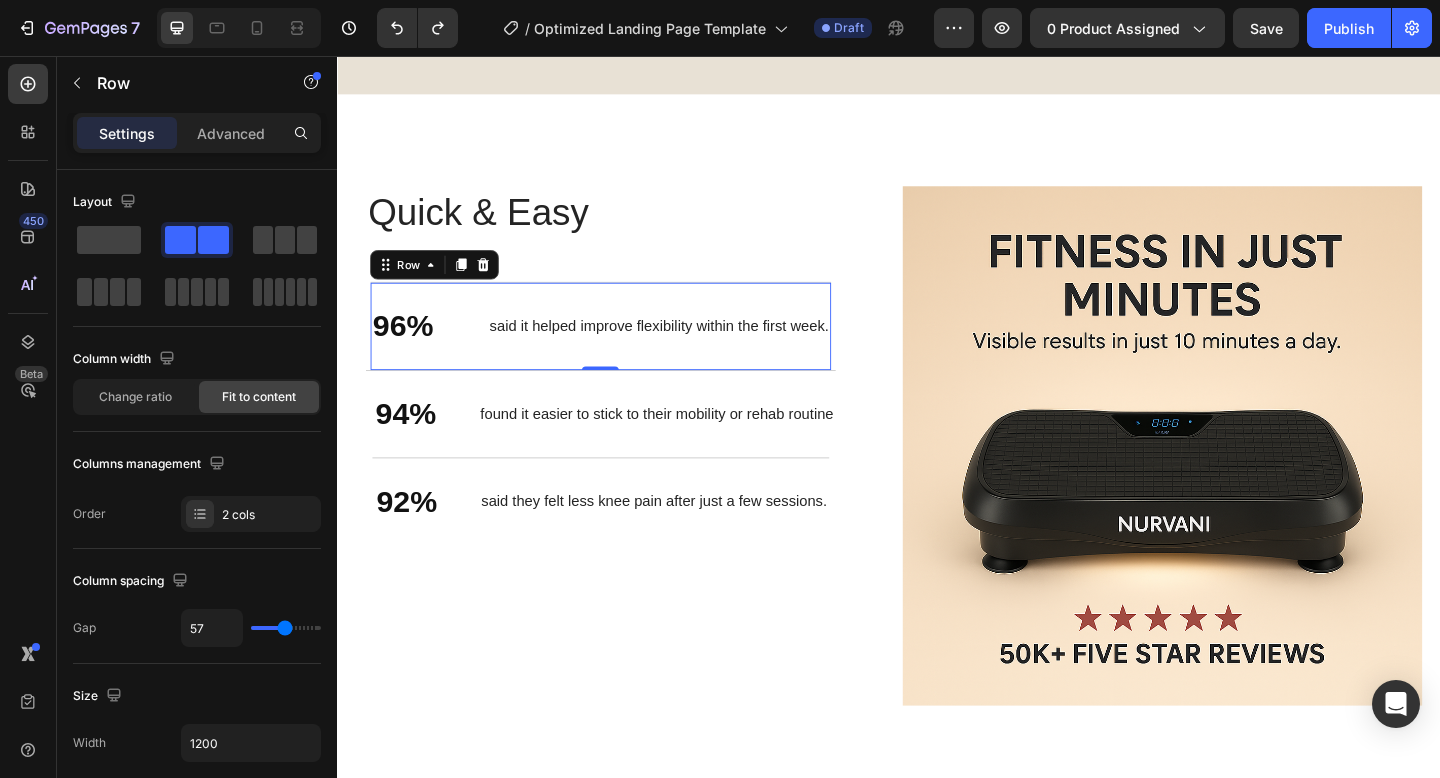 type on "58" 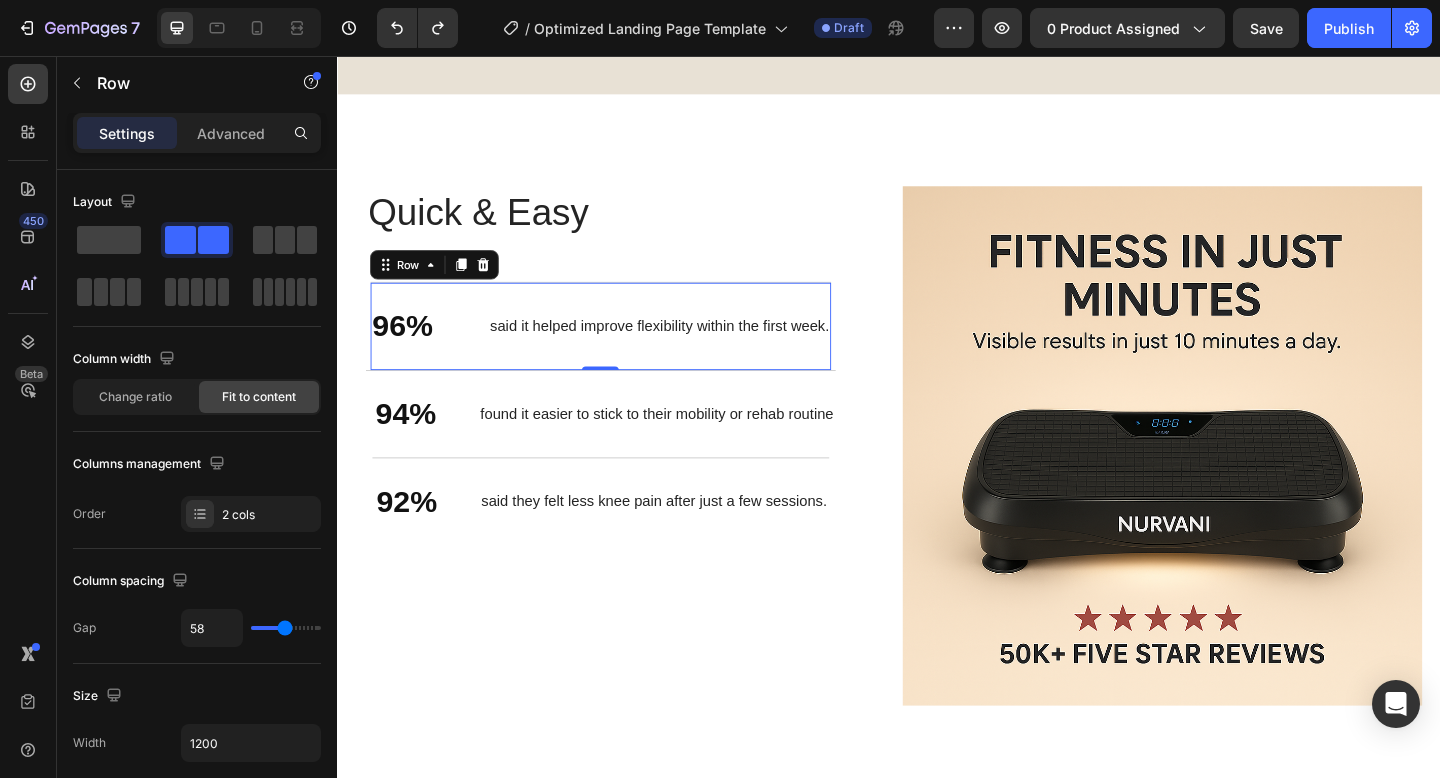 type on "62" 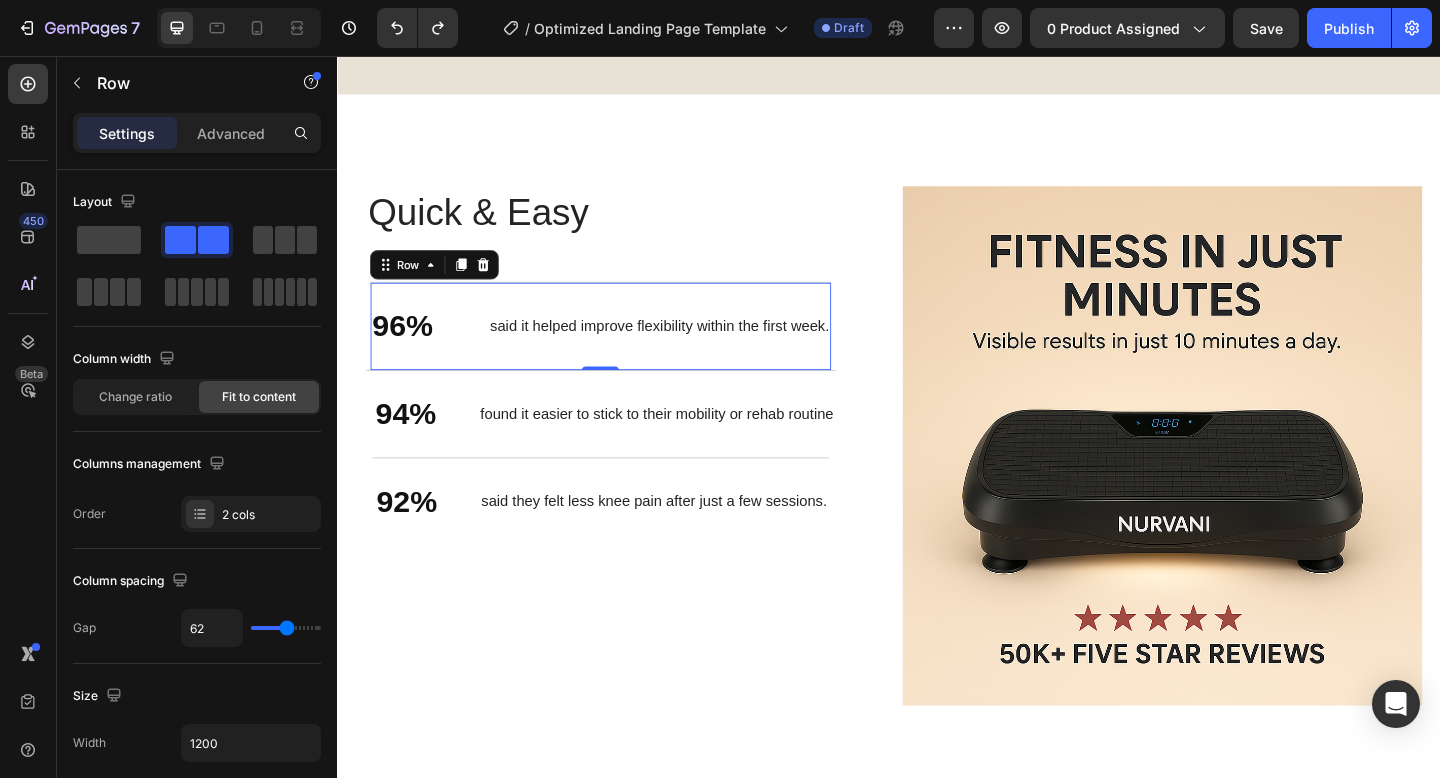 type on "63" 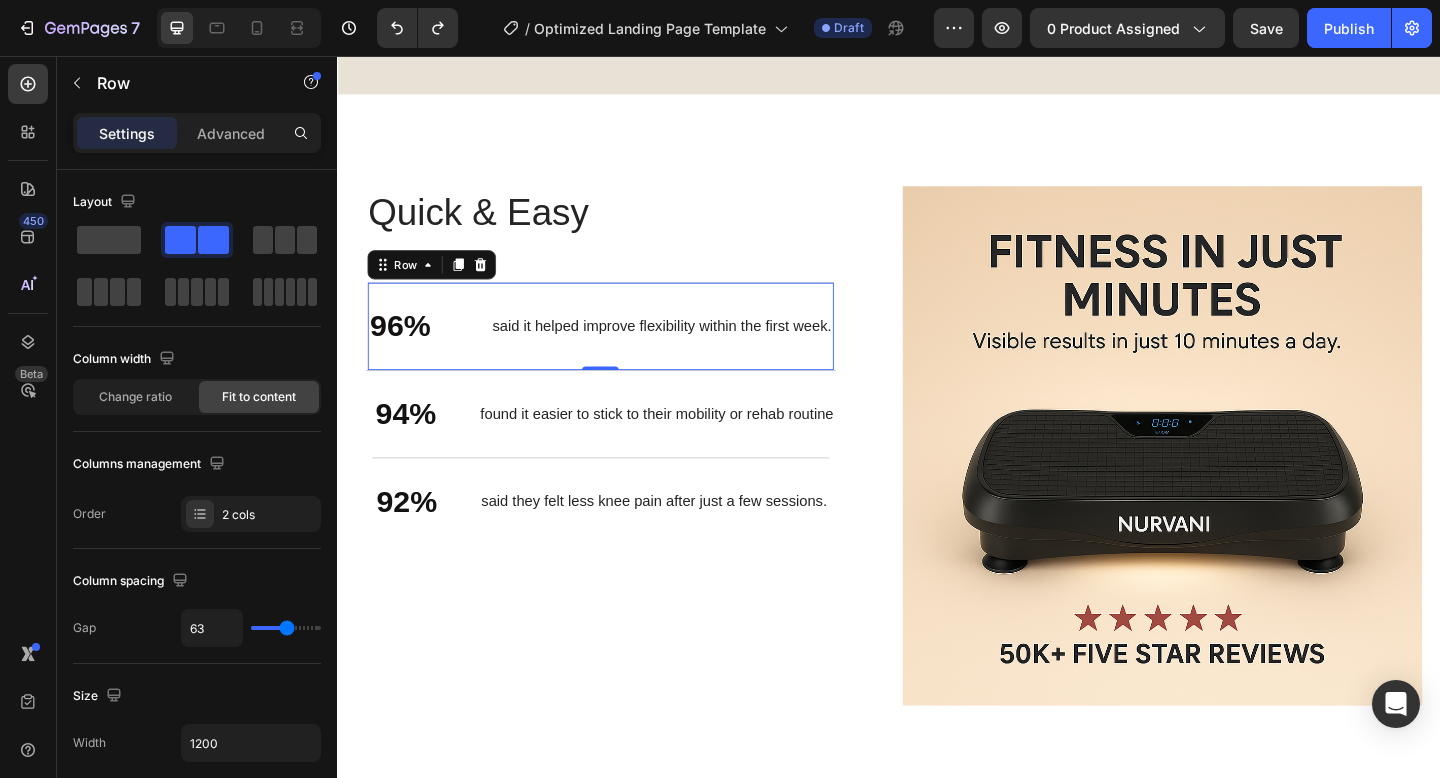 type on "64" 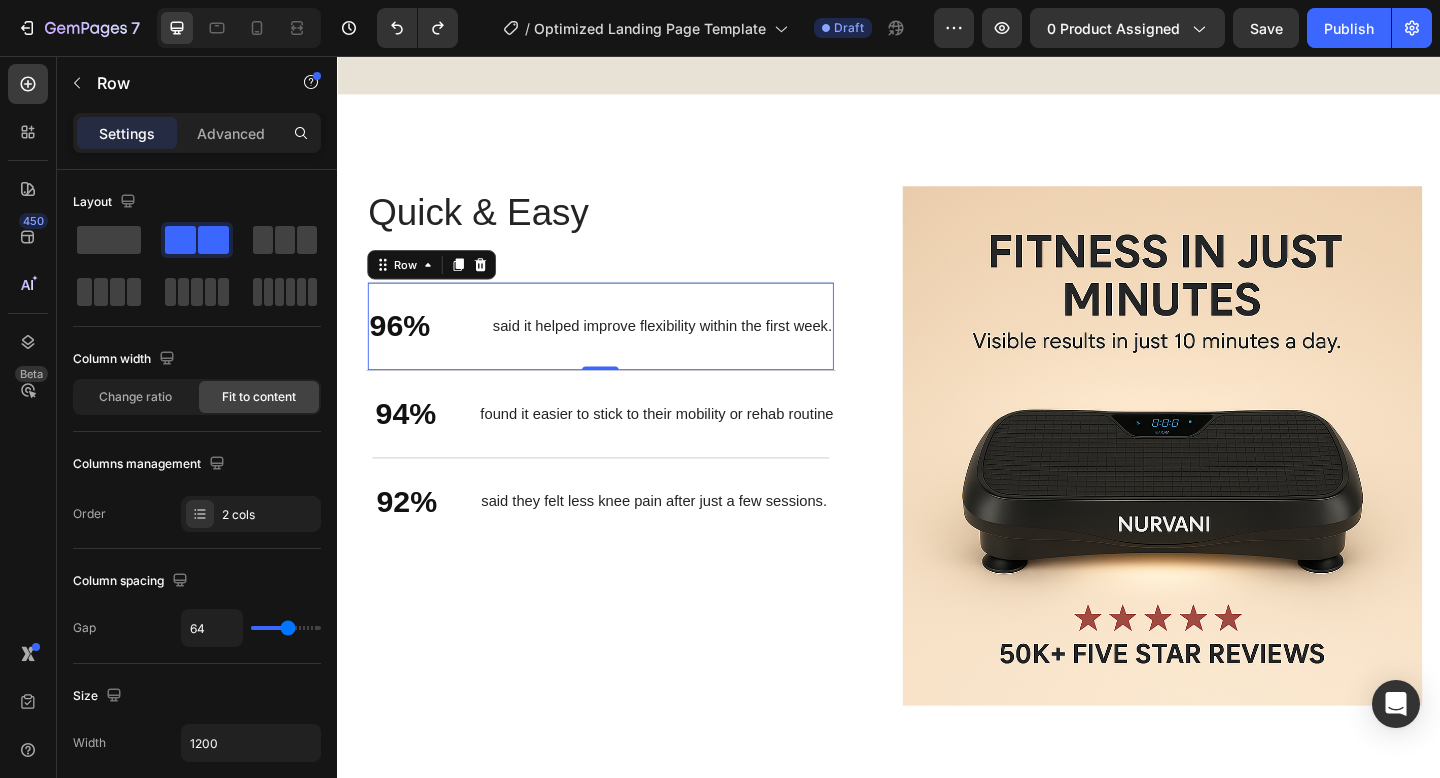 type on "63" 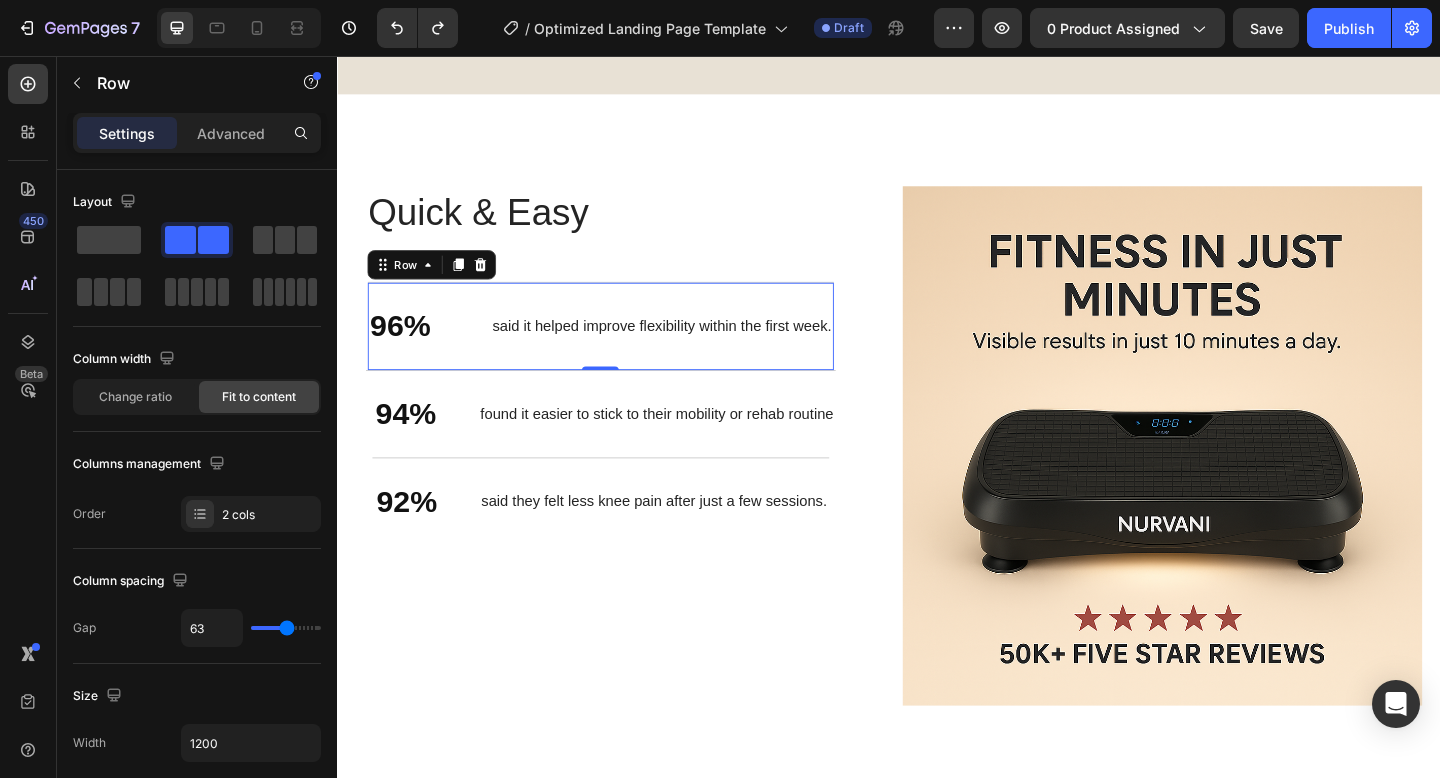 type on "60" 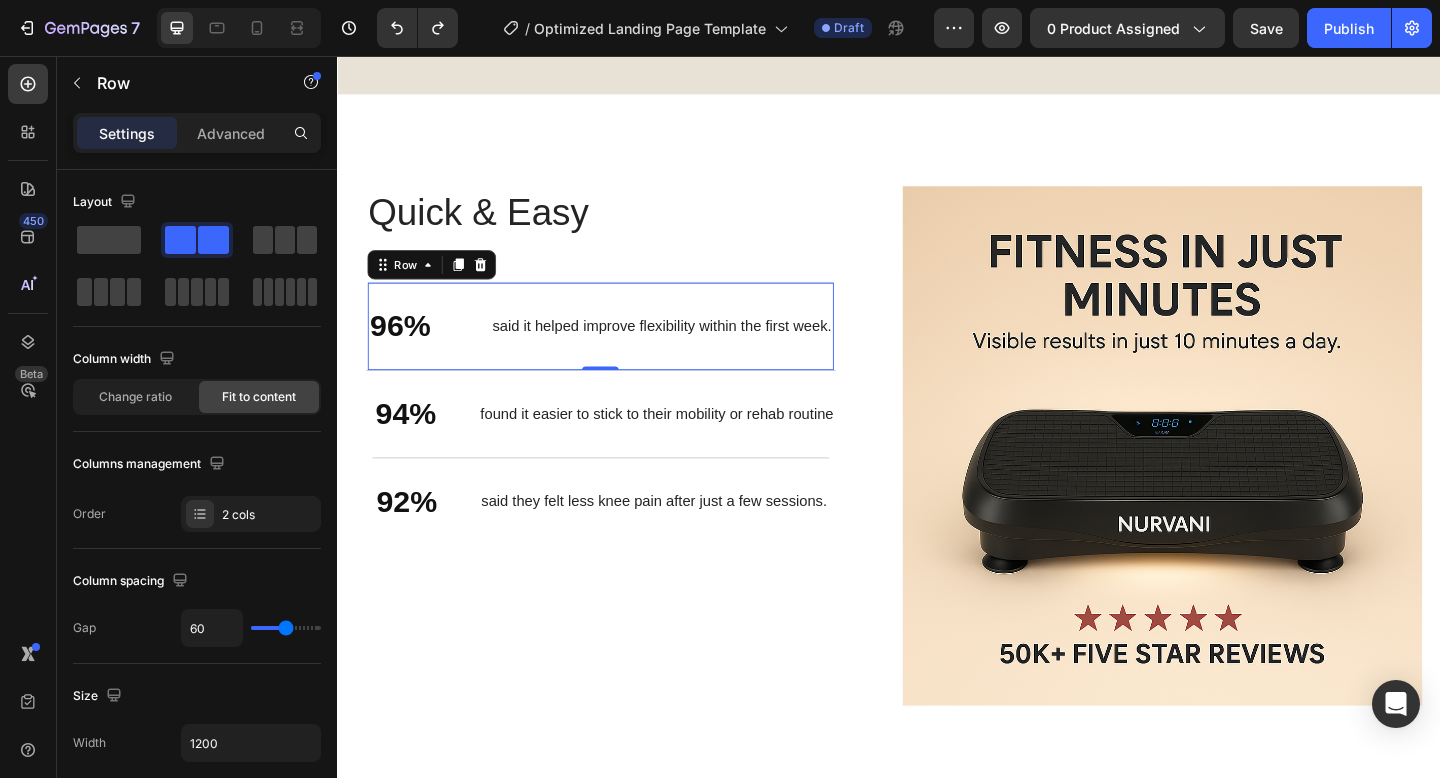type on "59" 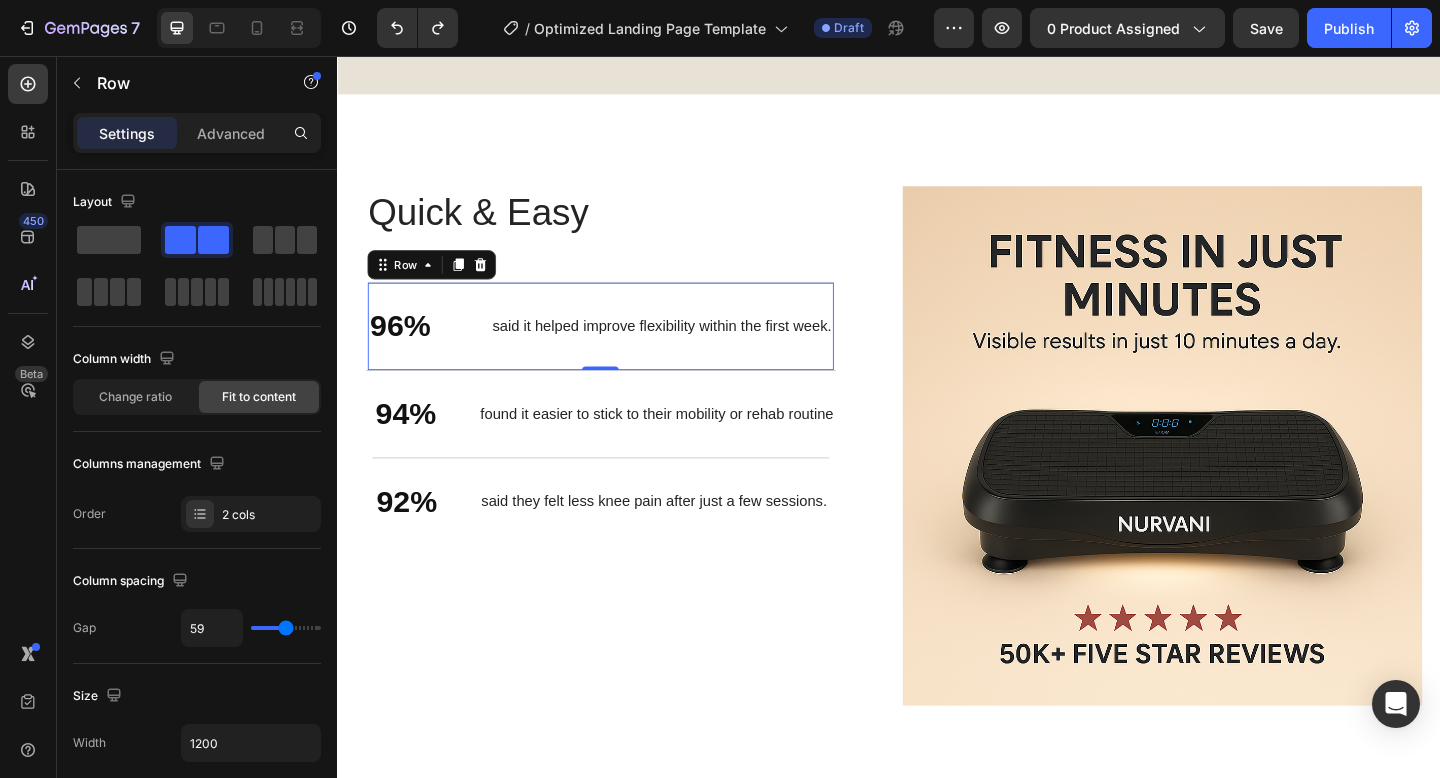 type on "58" 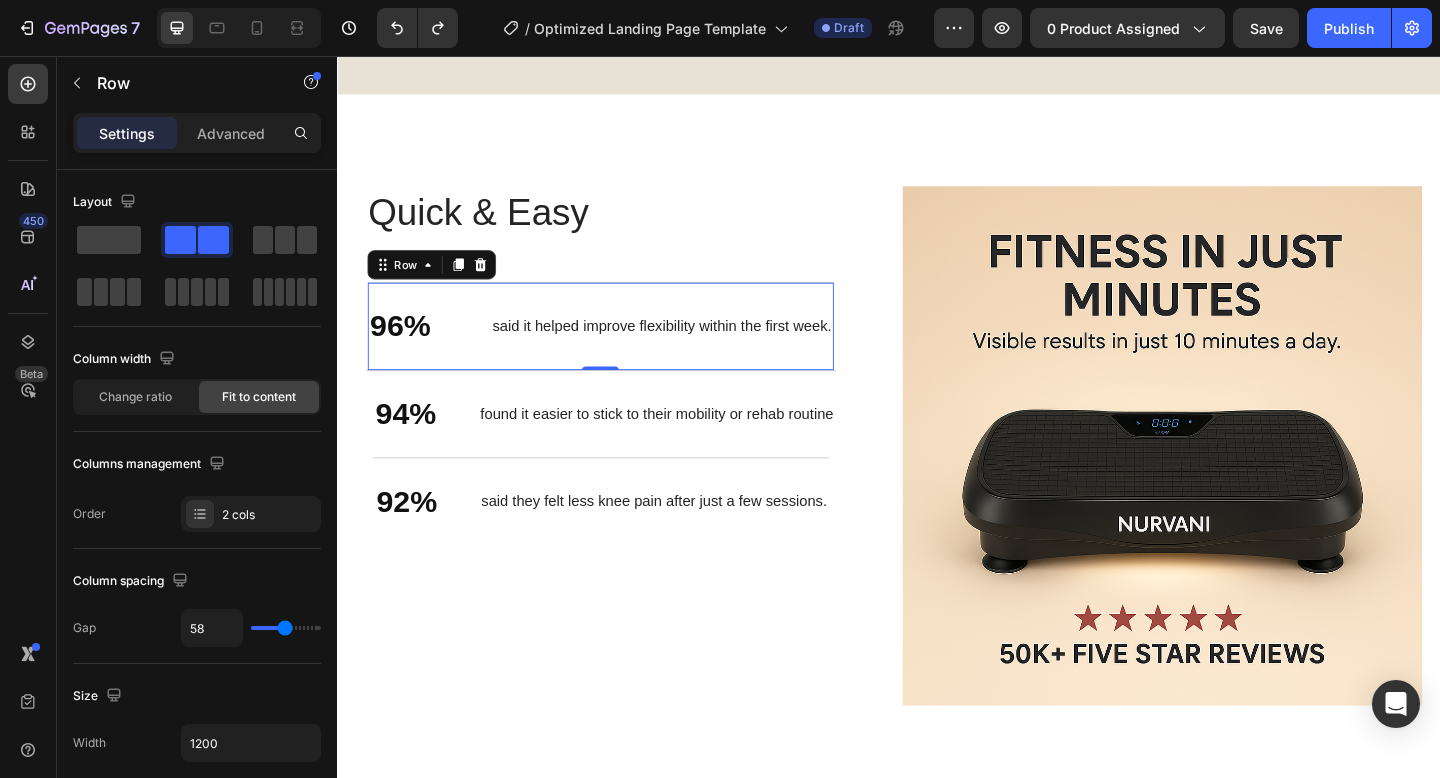 type on "57" 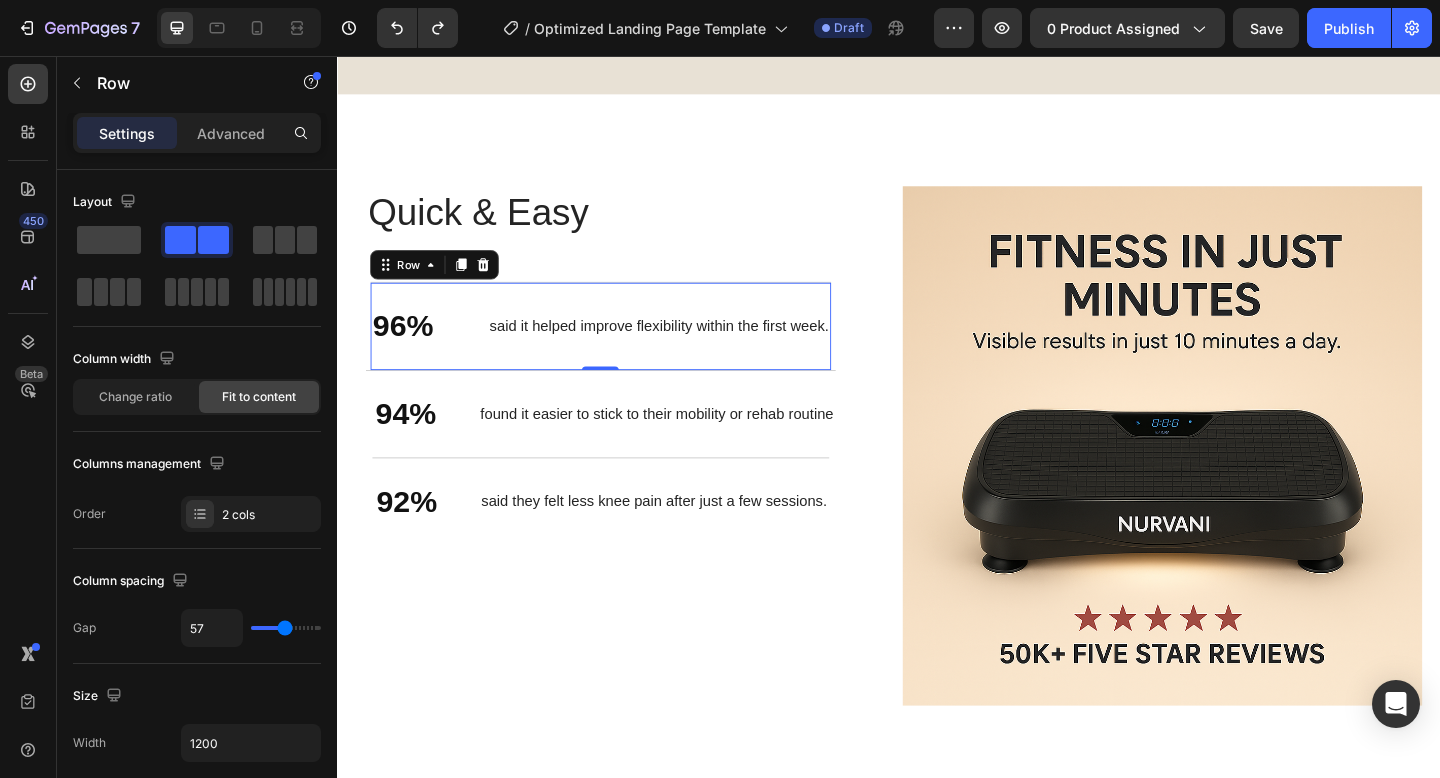 type on "56" 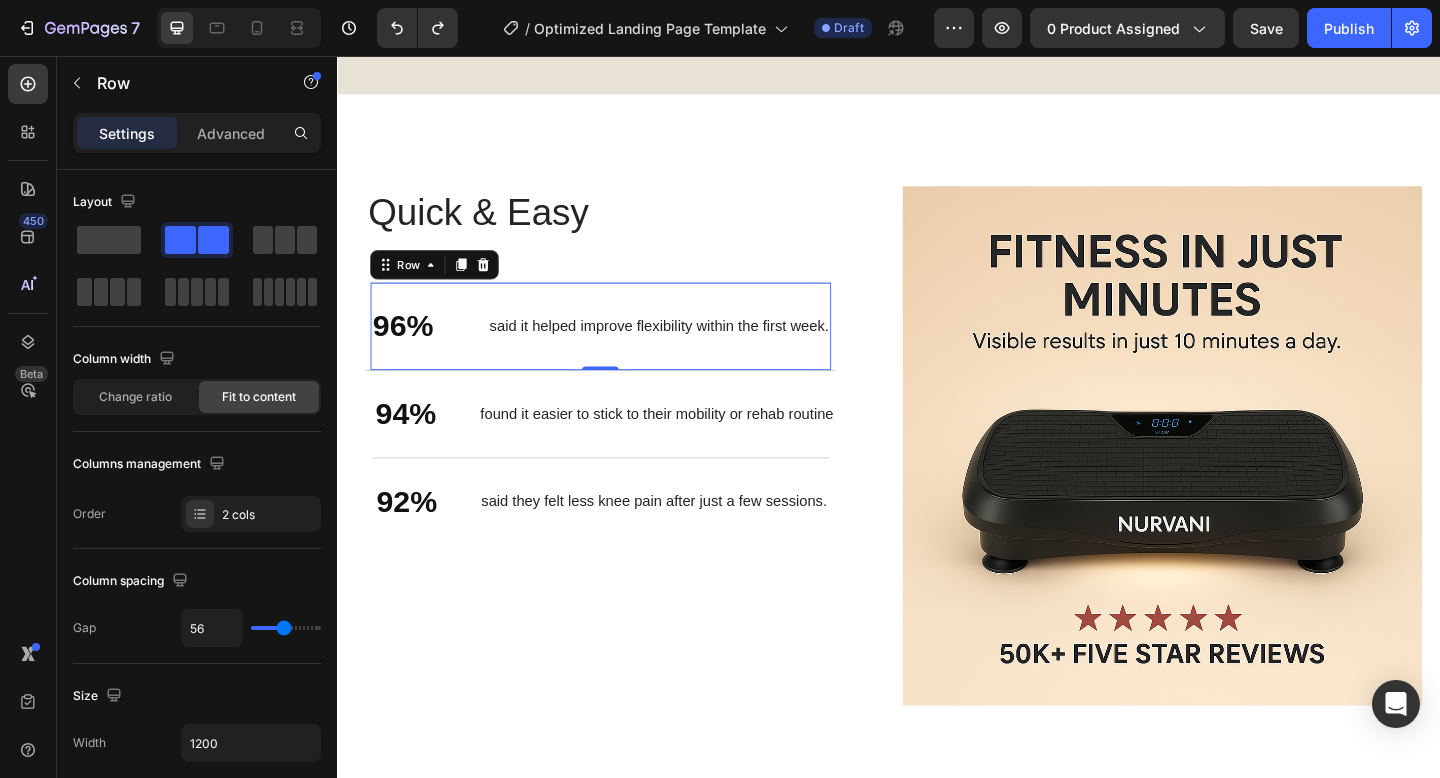type on "54" 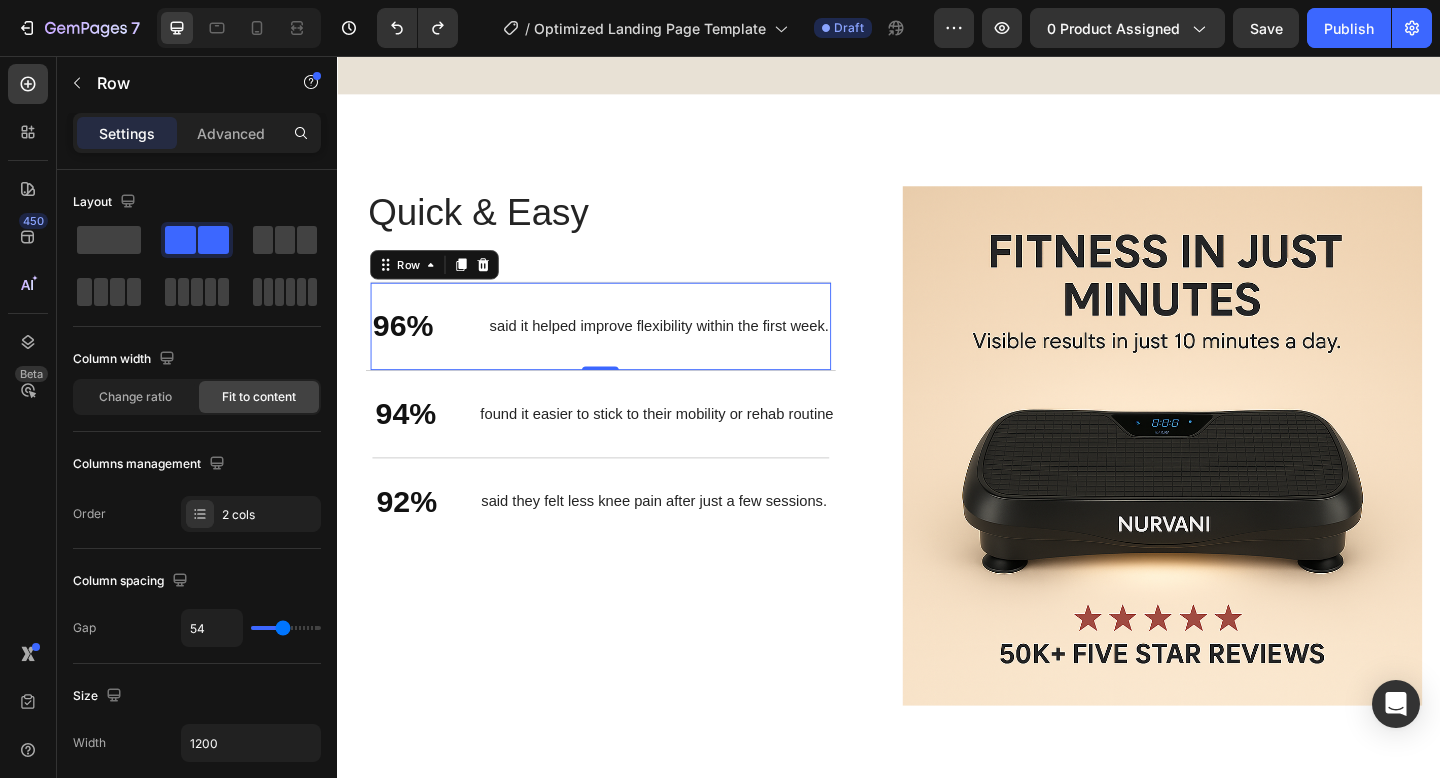 type on "53" 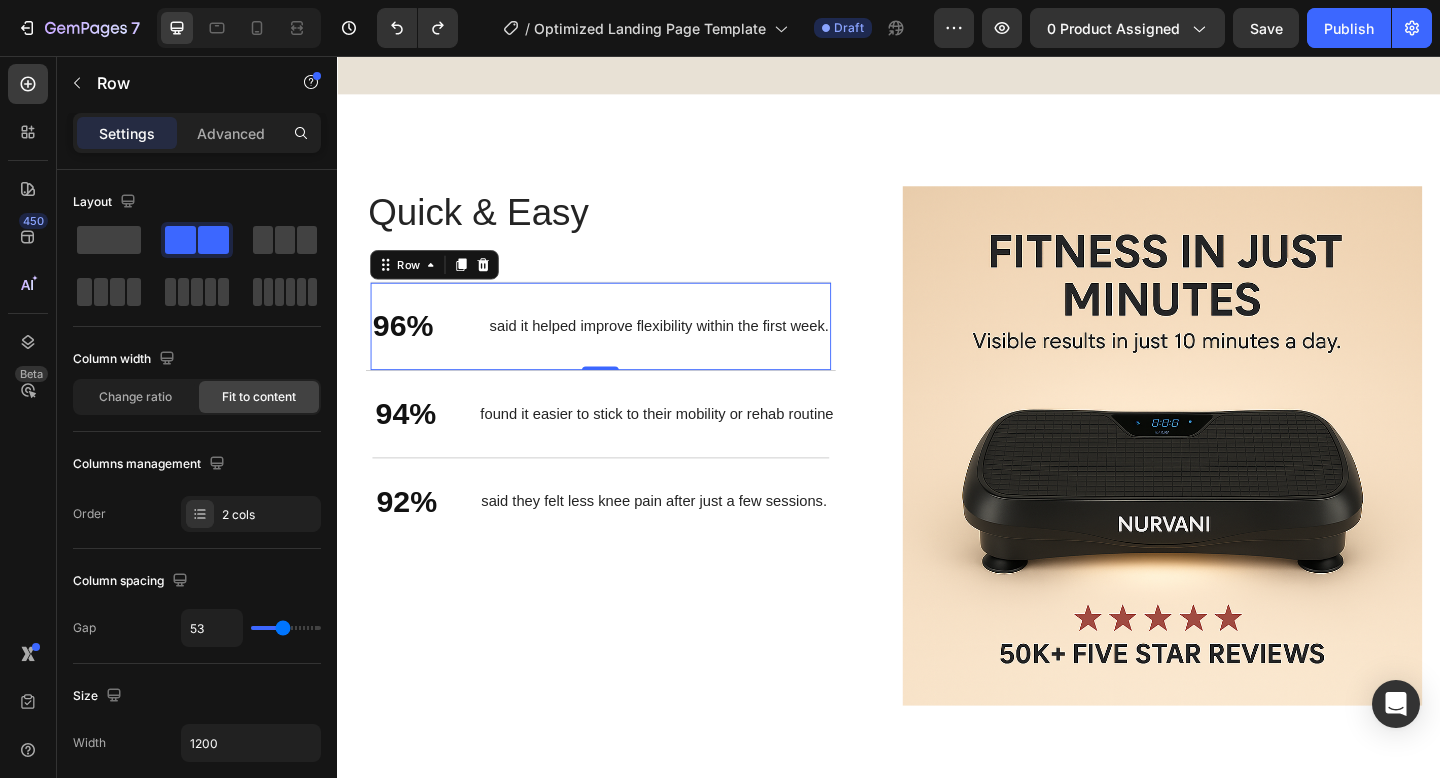 type on "52" 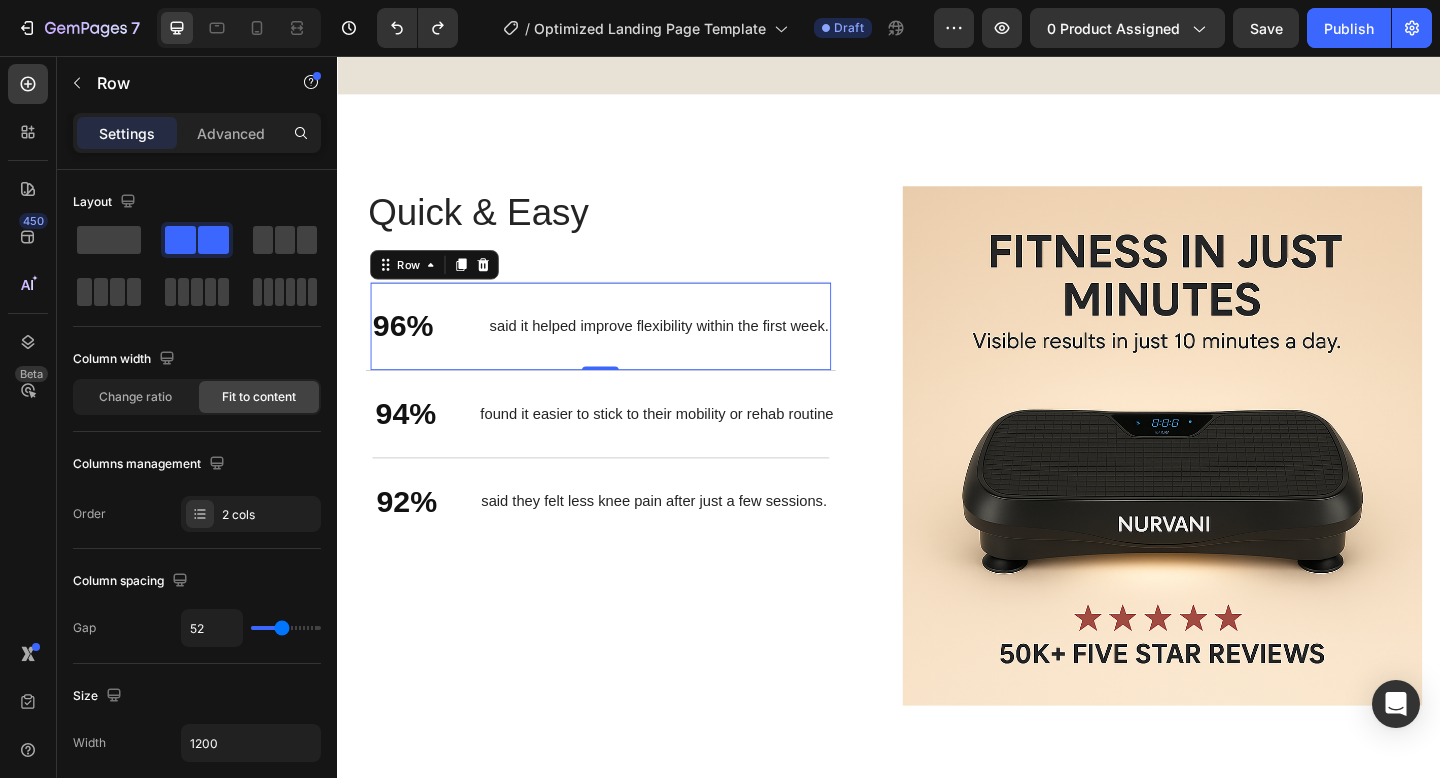type on "51" 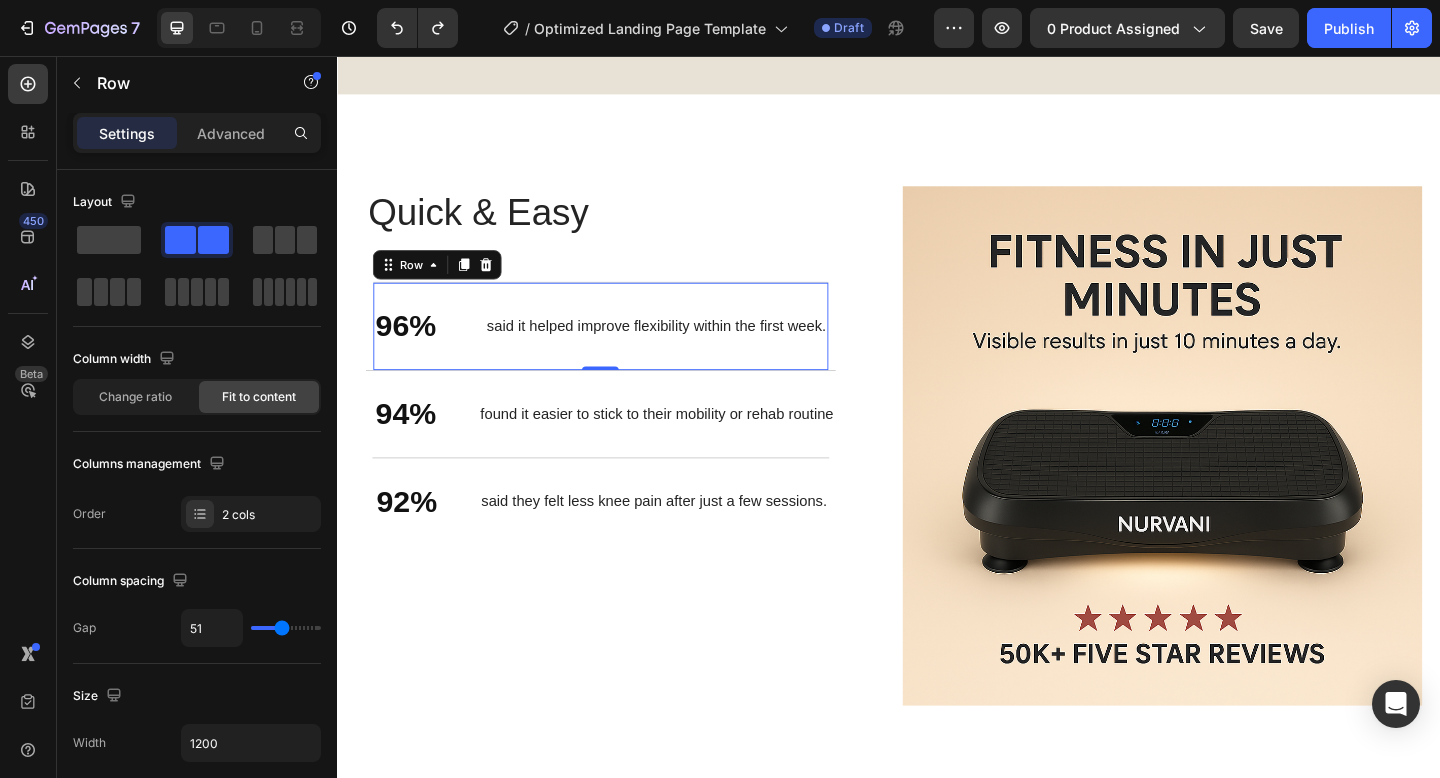 type on "50" 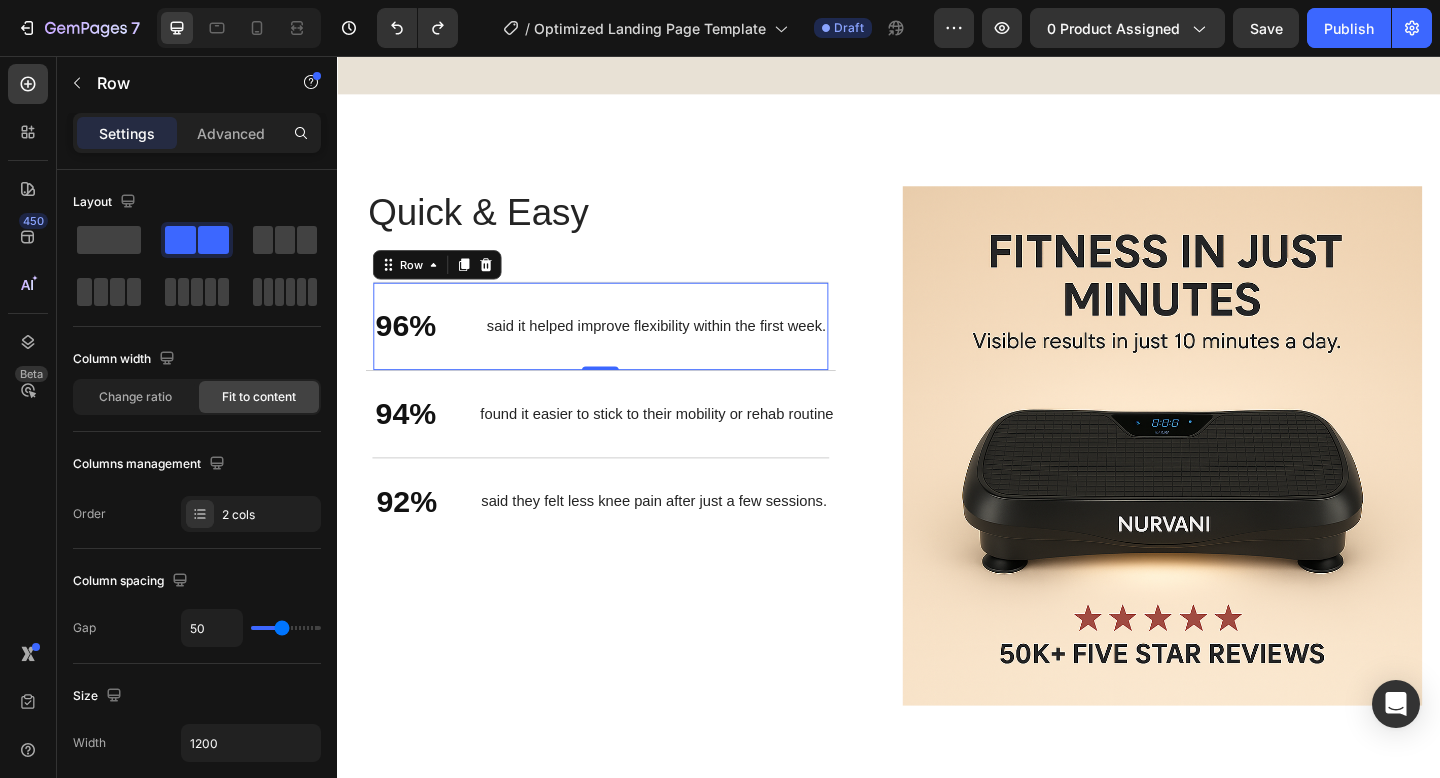 type on "49" 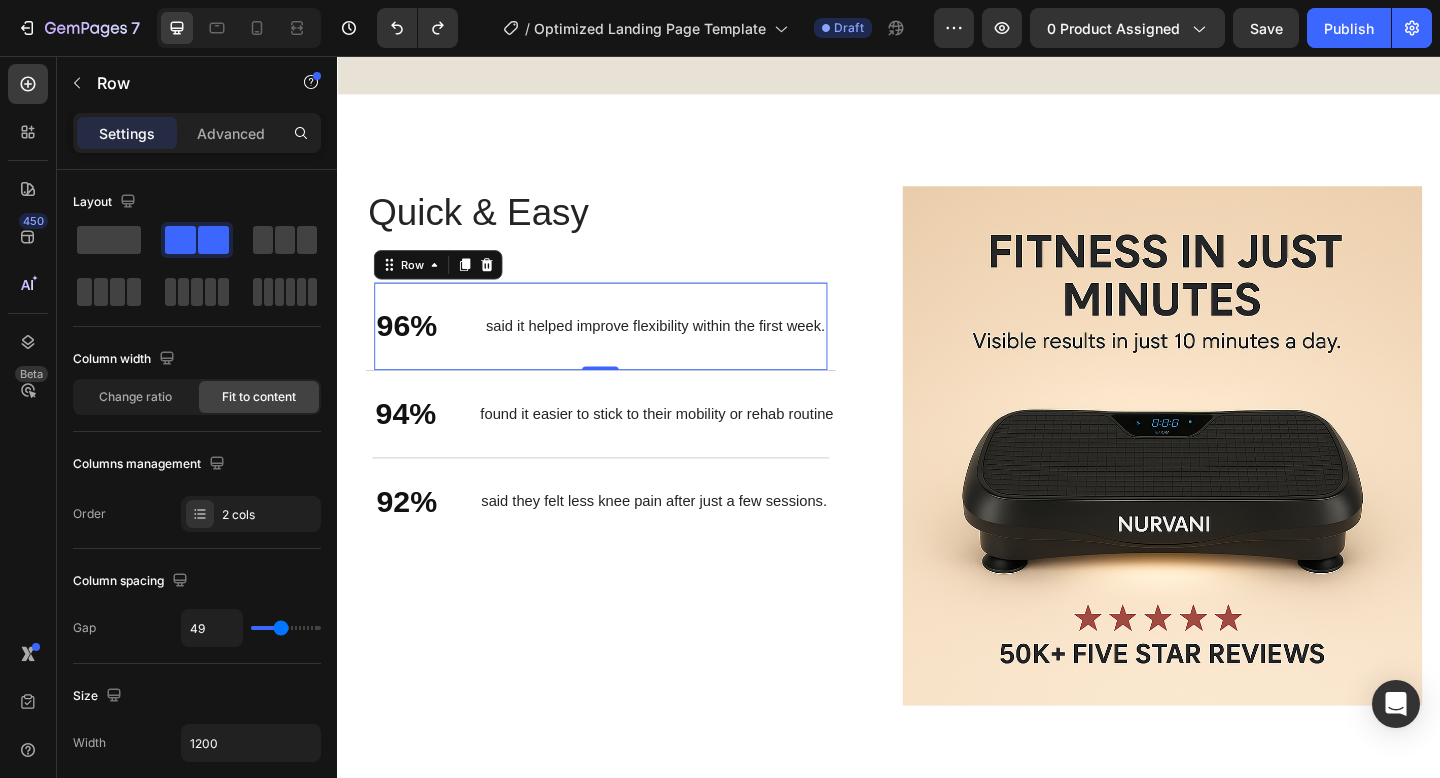 type on "48" 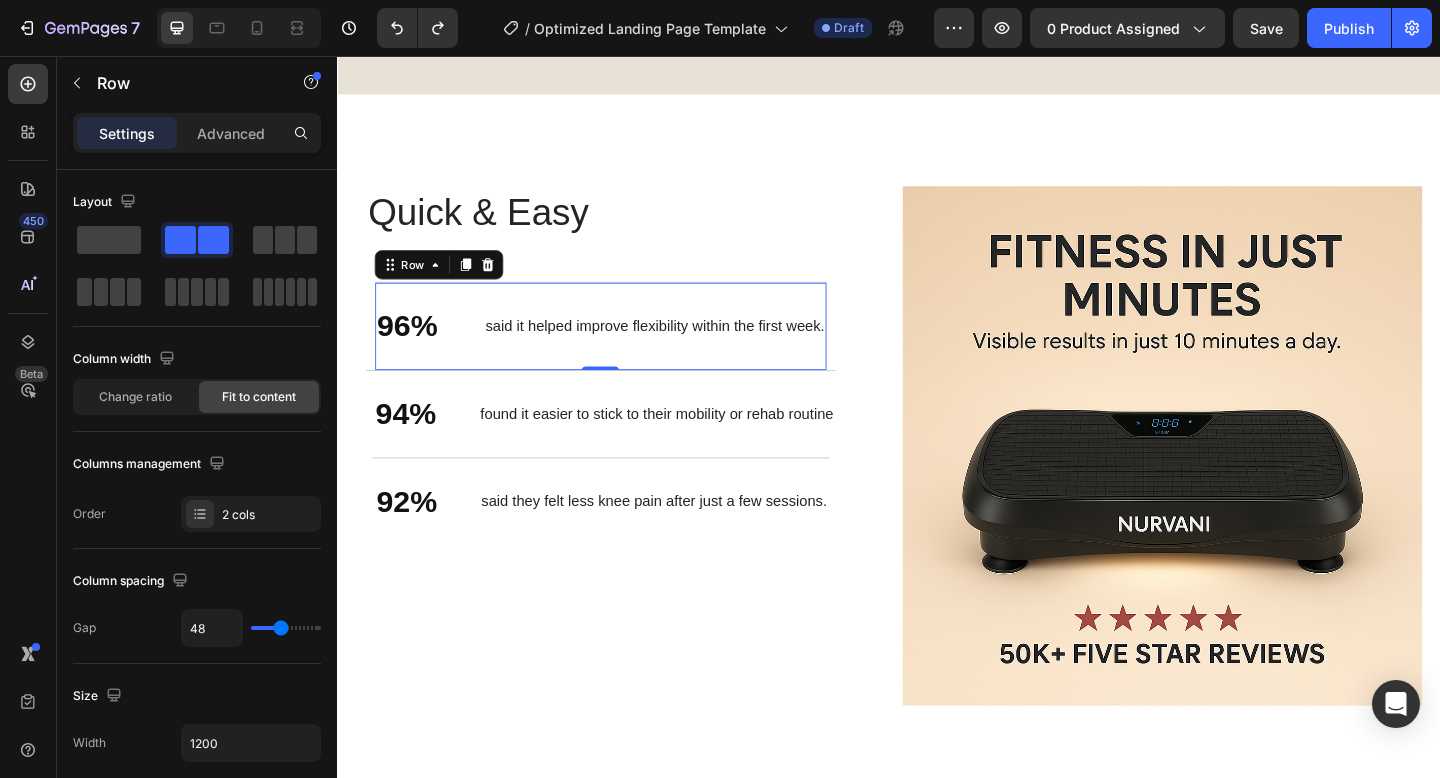 type on "51" 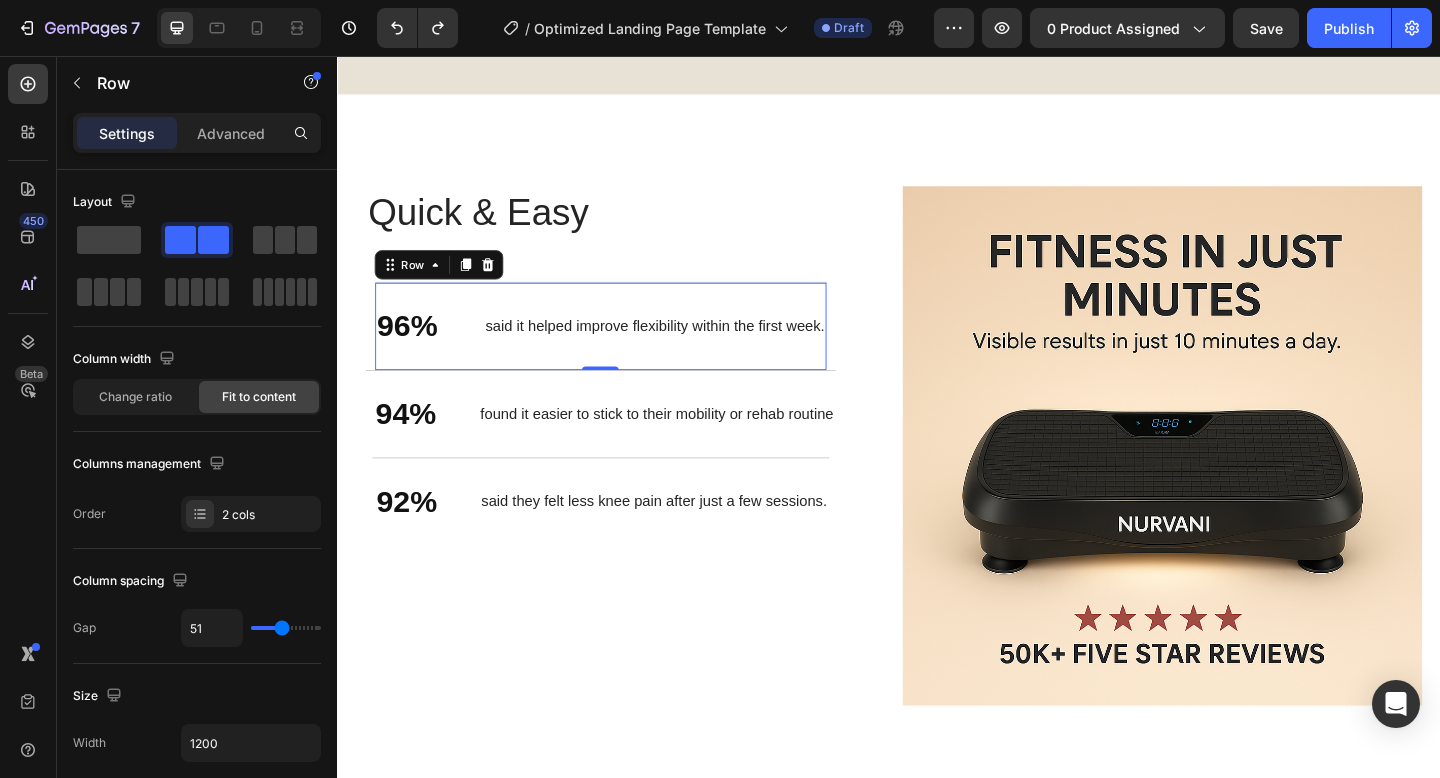 type on "55" 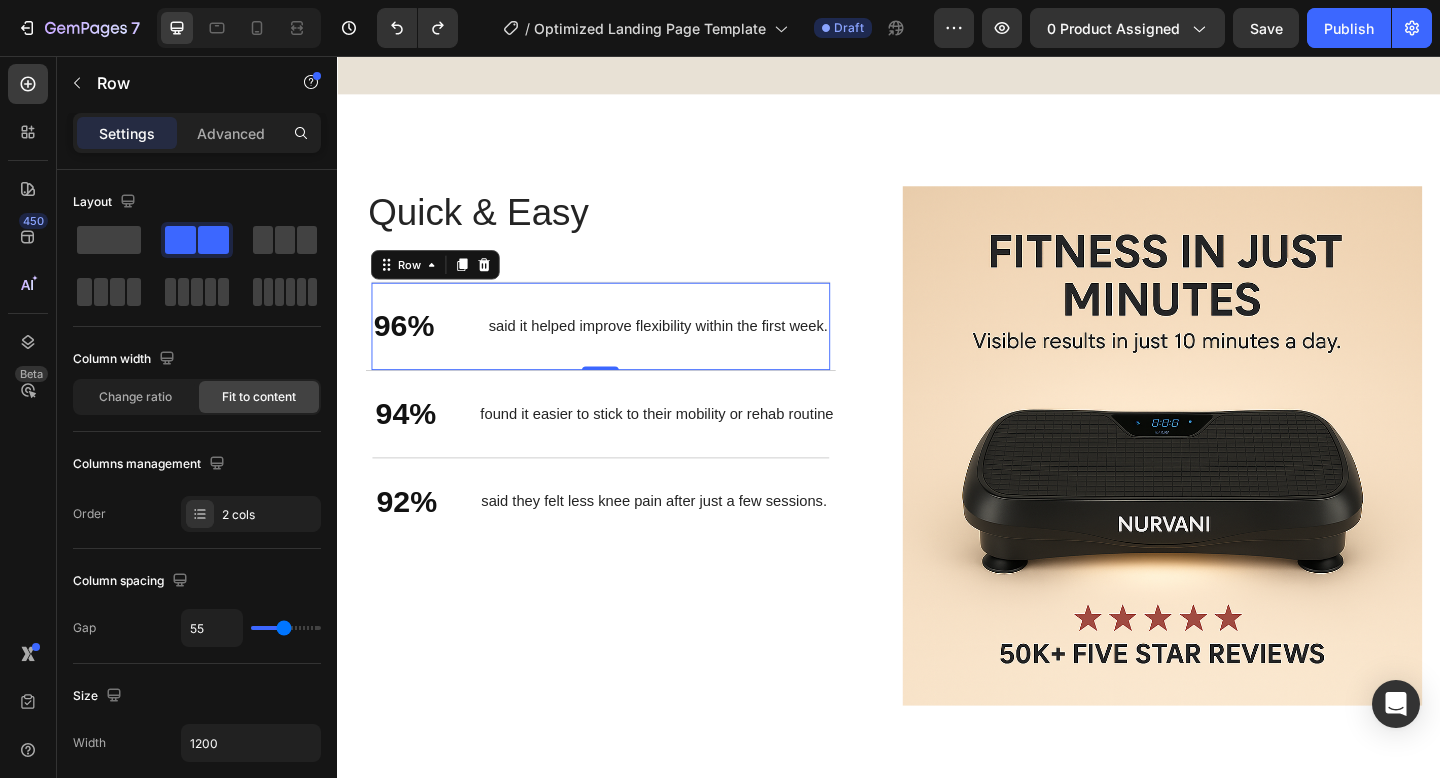 type on "53" 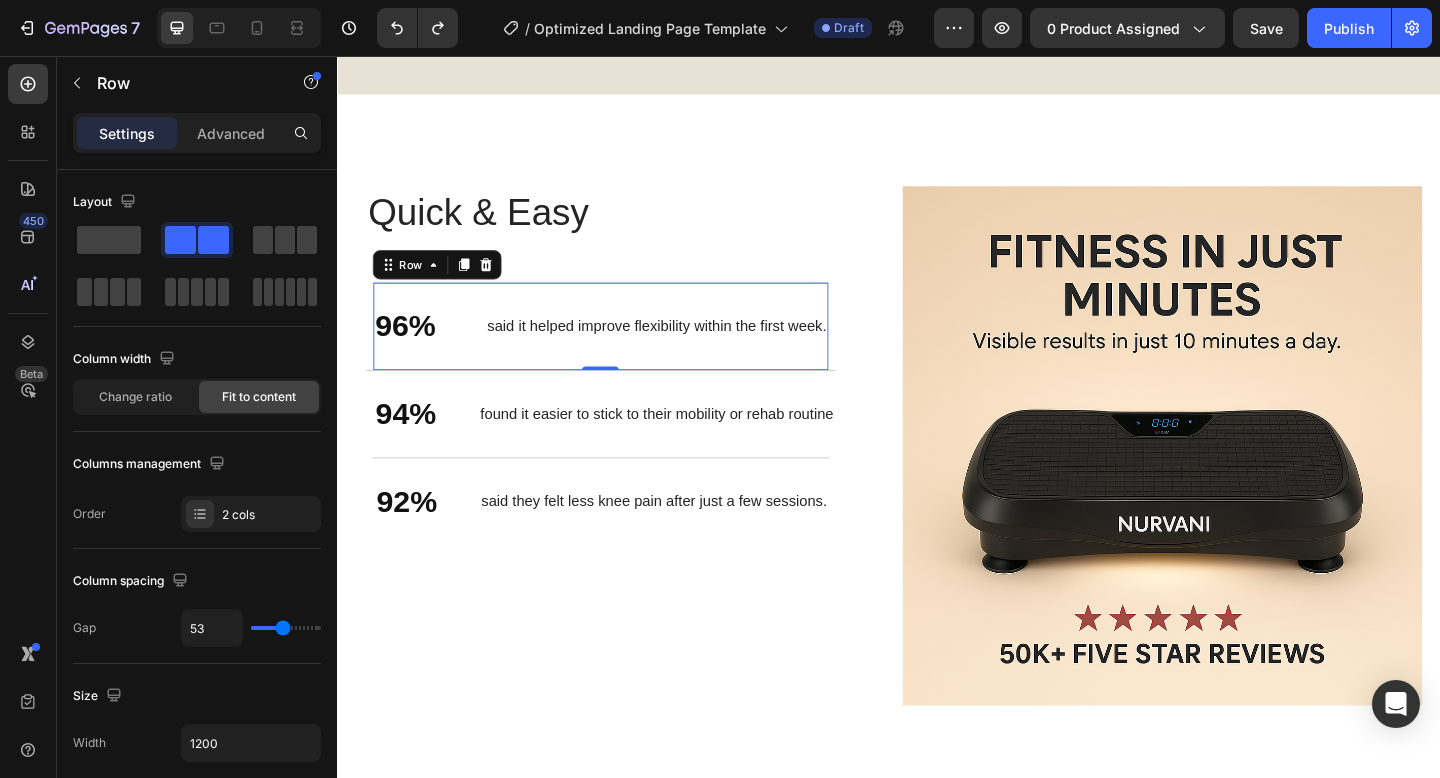 type on "52" 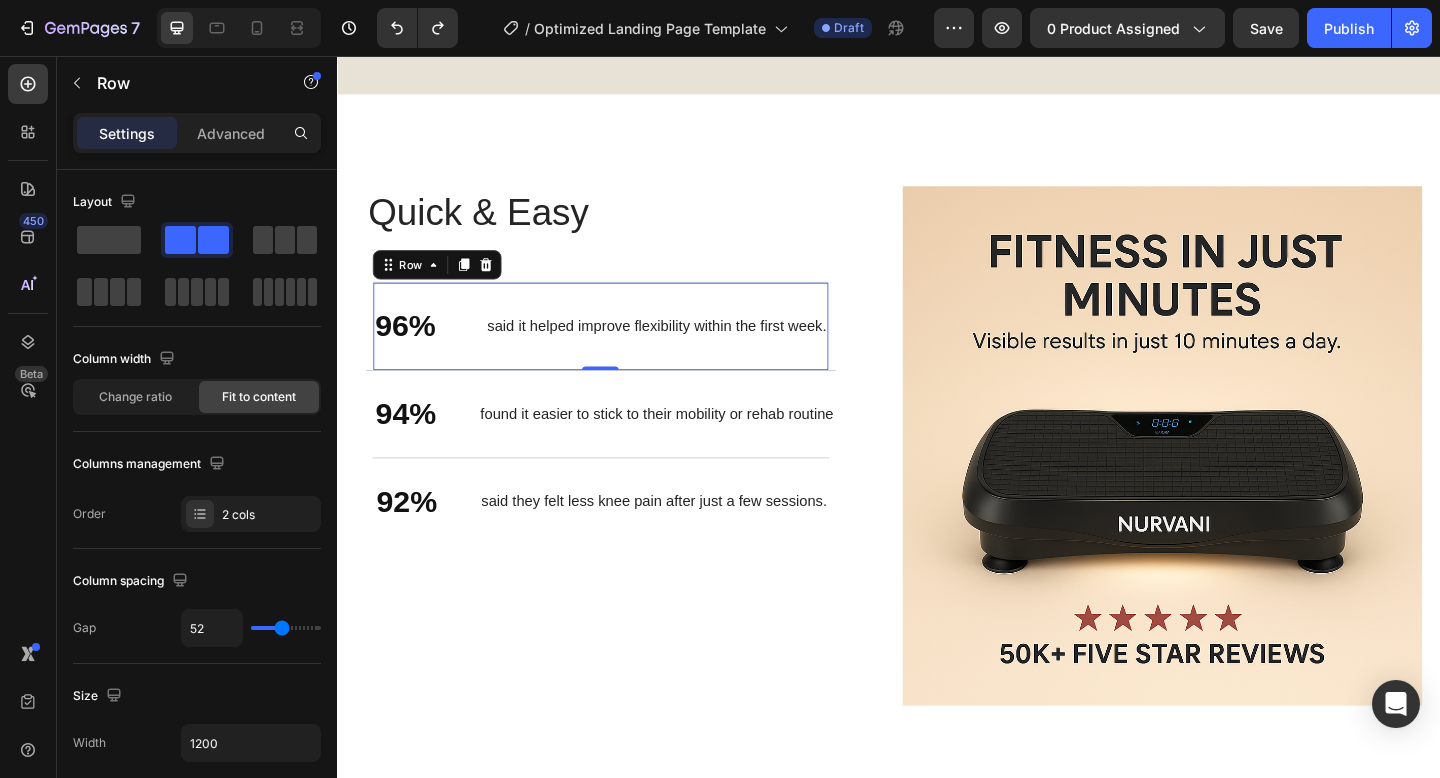 type on "52" 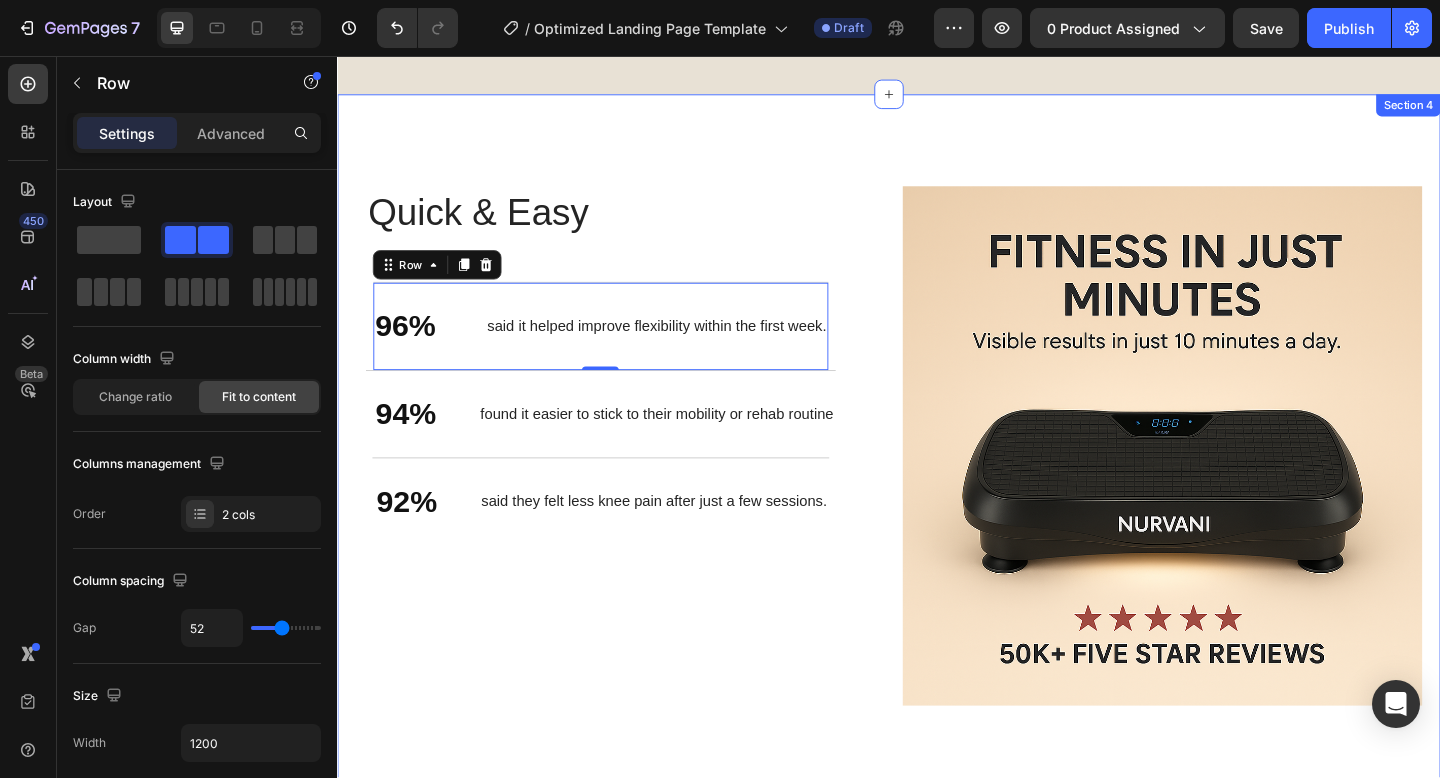 click on "Quick & Easy Heading 96% Text Block said it helped improve flexibility within the first week. Text Block Row   0 94% Text Block found it easier to stick to their mobility or rehab routine Text Block Row 92% Text Block said they felt less knee pain after just a few sessions. Text Block Row Row" at bounding box center (639, 480) 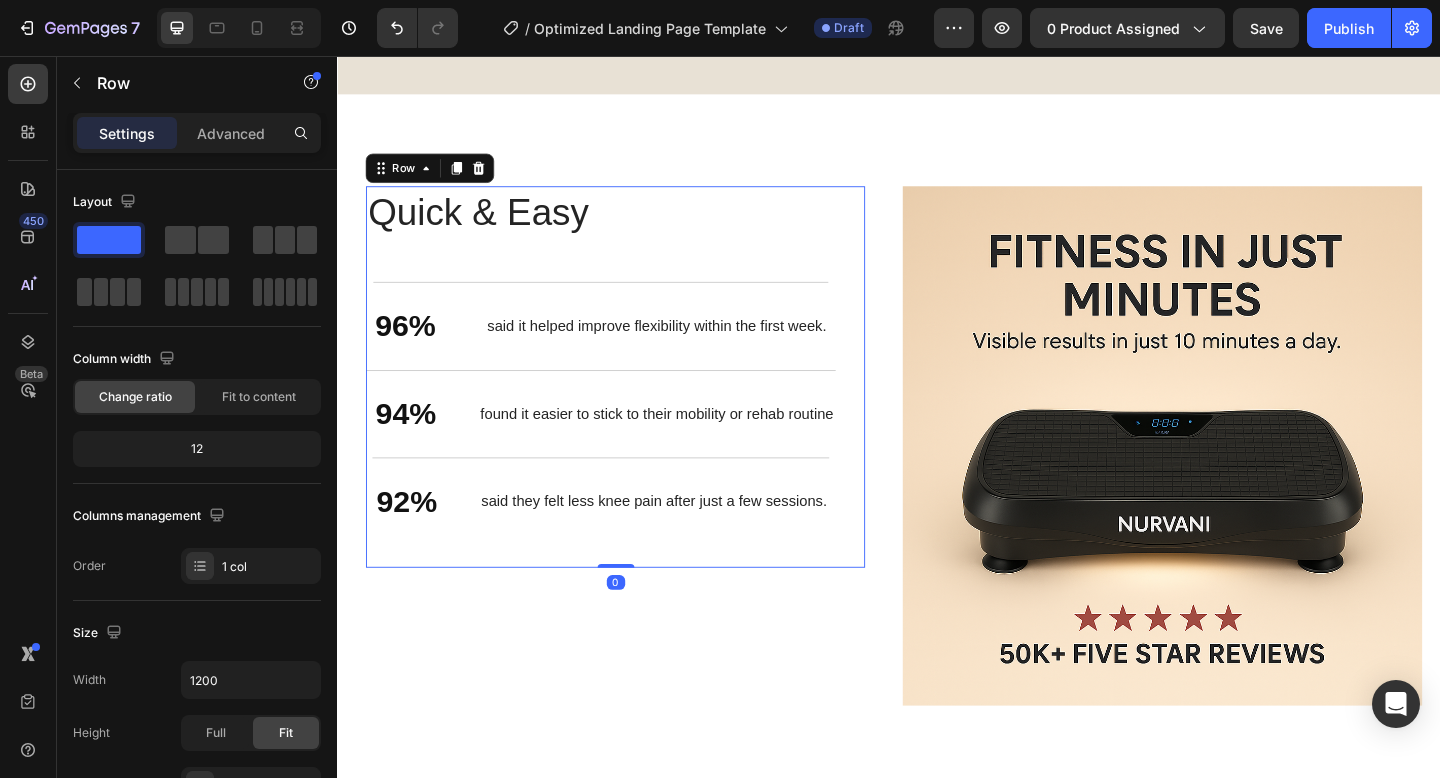 click on "Quick & Easy Heading 96% Text Block said it helped improve flexibility within the first week. Text Block Row 94% Text Block found it easier to stick to their mobility or rehab routine Text Block Row 92% Text Block said they felt less knee pain after just a few sessions. Text Block Row" at bounding box center (623, 406) 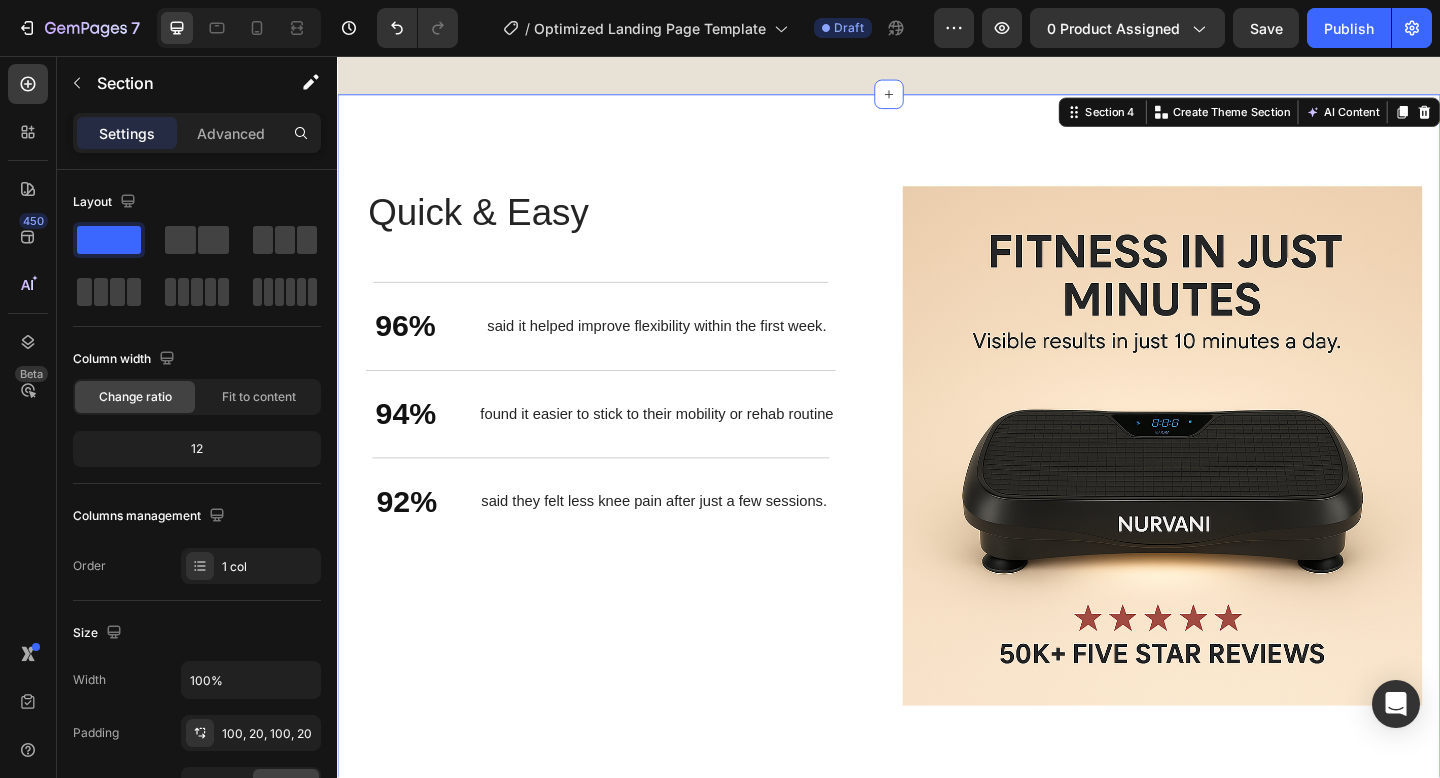 click on "Stronger Body. Better You. Heading Quick & Easy Heading 96% Text Block said it helped improve flexibility within the first week. Text Block Row 94% Text Block found it easier to stick to their mobility or rehab routine Text Block Row 92% Text Block said they felt less knee pain after just a few sessions. Text Block Row Row Image Row Section 4   You can create reusable sections Create Theme Section AI Content Write with GemAI What would you like to describe here? Tone and Voice Persuasive Product Slant Board Show more Generate" at bounding box center [937, 480] 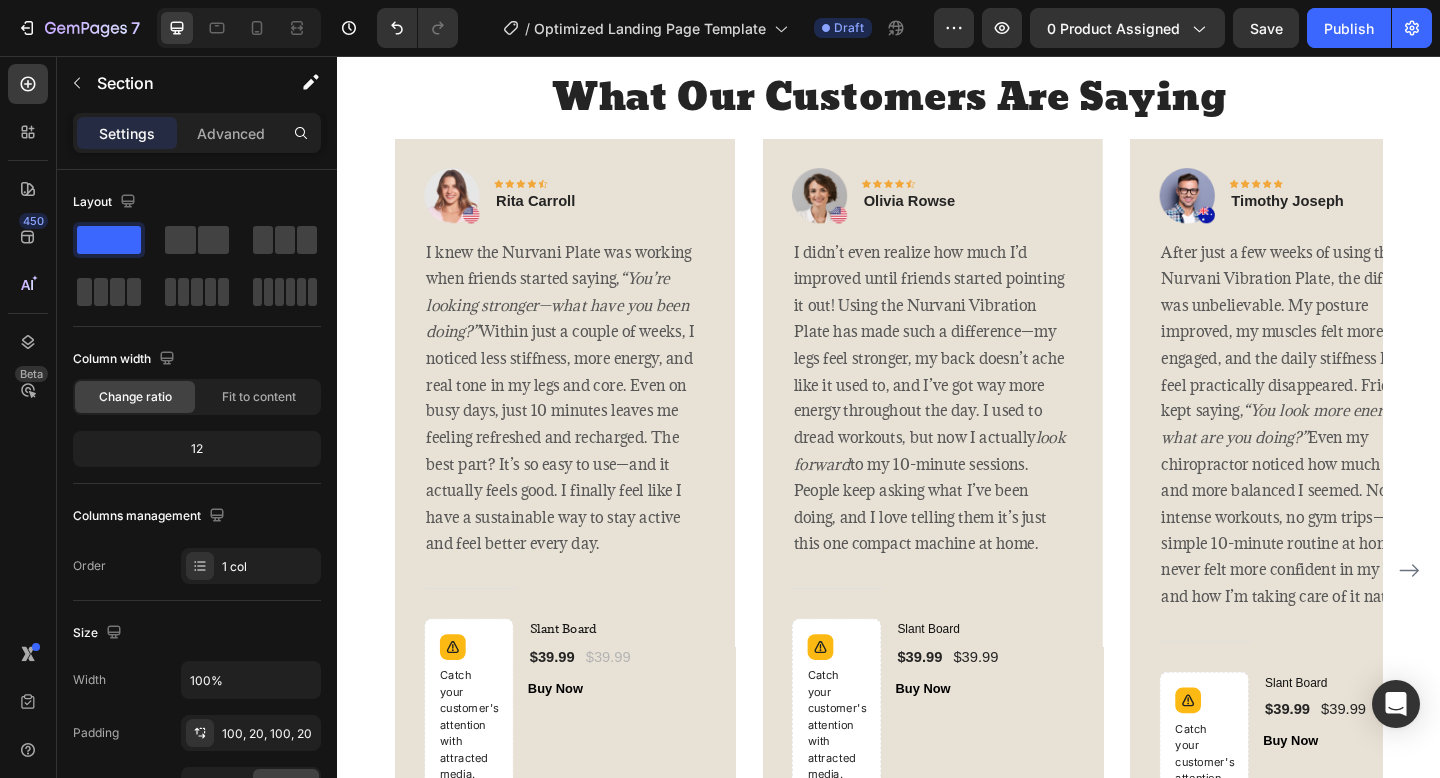scroll, scrollTop: 3648, scrollLeft: 0, axis: vertical 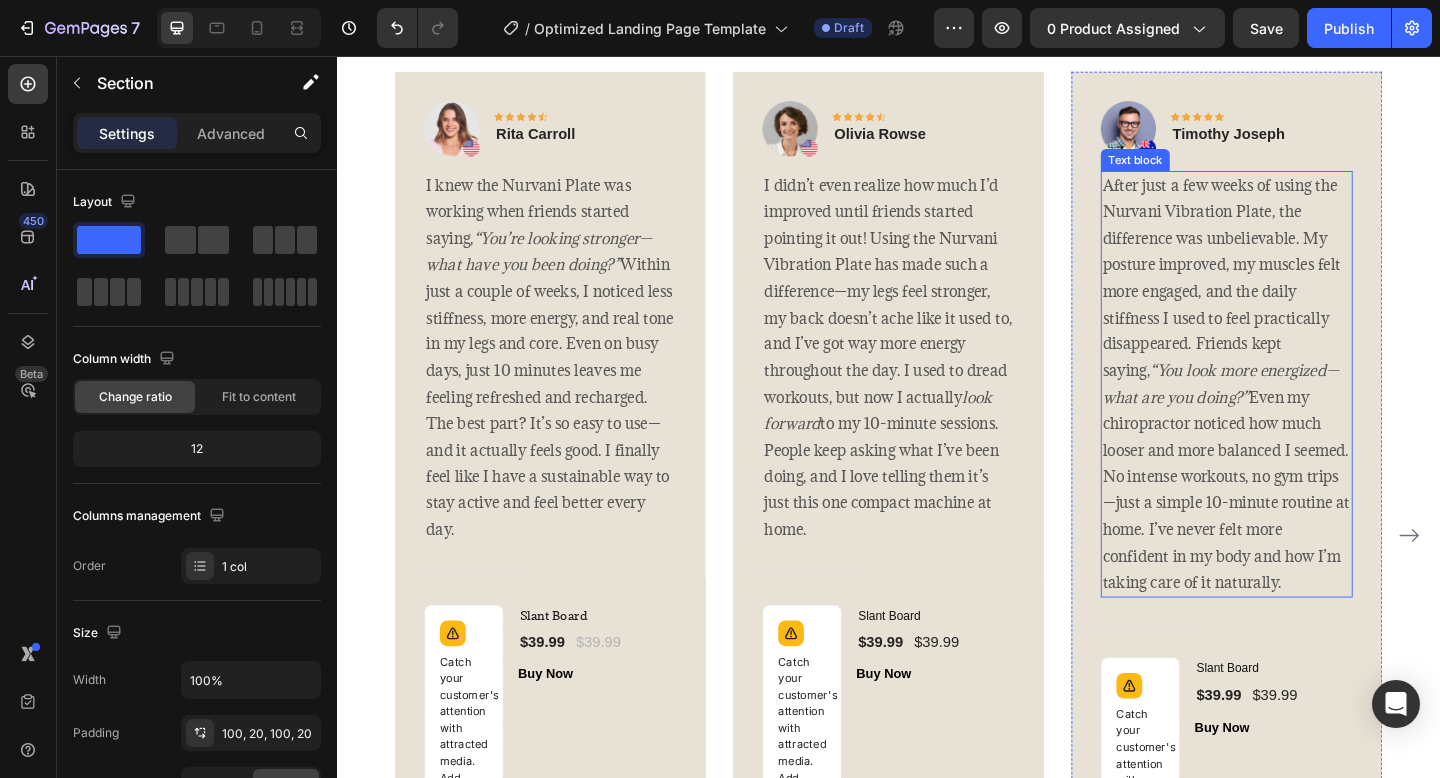 click on "After just a few weeks of using the Nurvani Vibration Plate, the difference was unbelievable. My posture improved, my muscles felt more engaged, and the daily stiffness I used to feel practically disappeared. Friends kept saying,  “You look more energized—what are you doing?”  Even my chiropractor noticed how much looser and more balanced I seemed. No intense workouts, no gym trips—just a simple 10-minute routine at home. I’ve never felt more confident in my body and how I’m taking care of it naturally." at bounding box center [1305, 413] 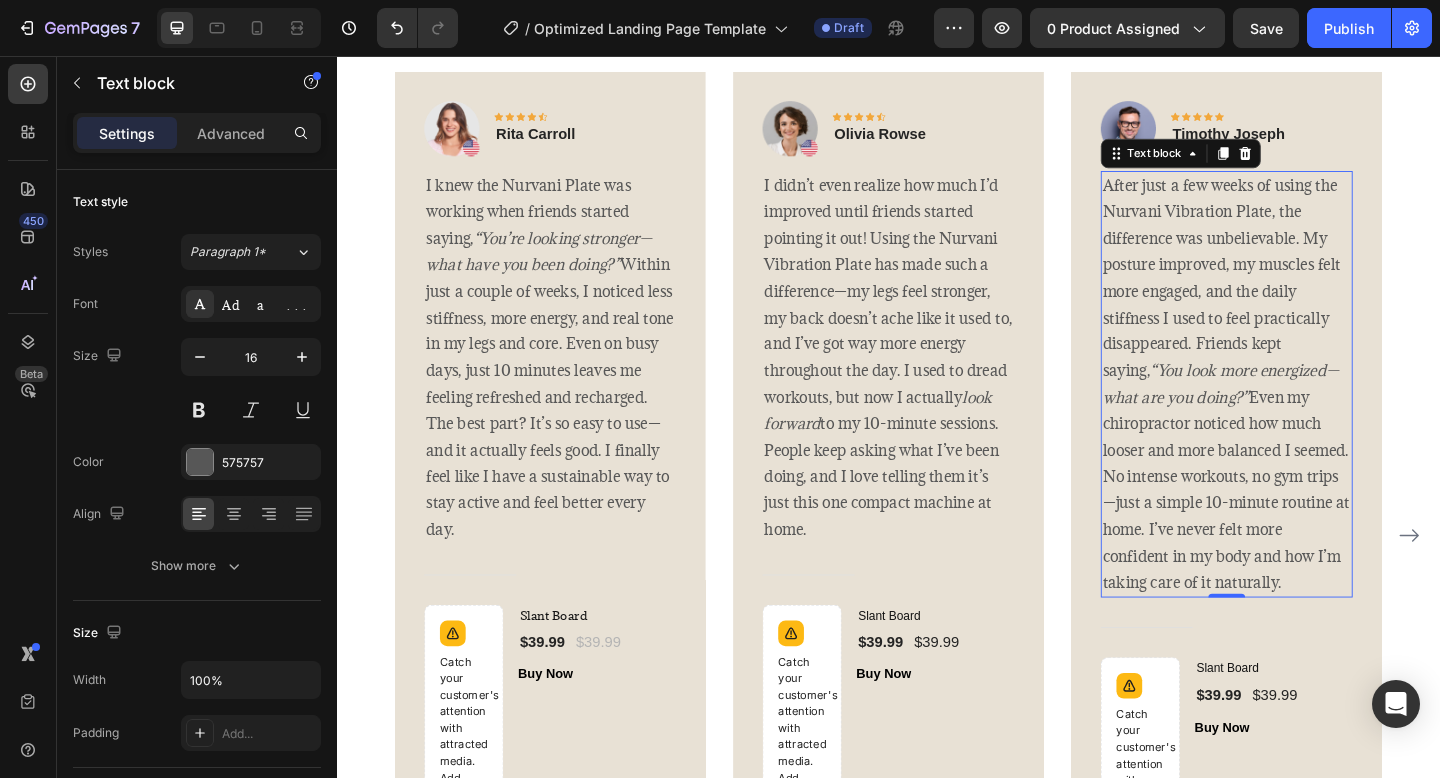 click on "After just a few weeks of using the Nurvani Vibration Plate, the difference was unbelievable. My posture improved, my muscles felt more engaged, and the daily stiffness I used to feel practically disappeared. Friends kept saying,  “You look more energized—what are you doing?”  Even my chiropractor noticed how much looser and more balanced I seemed. No intense workouts, no gym trips—just a simple 10-minute routine at home. I’ve never felt more confident in my body and how I’m taking care of it naturally." at bounding box center (1305, 413) 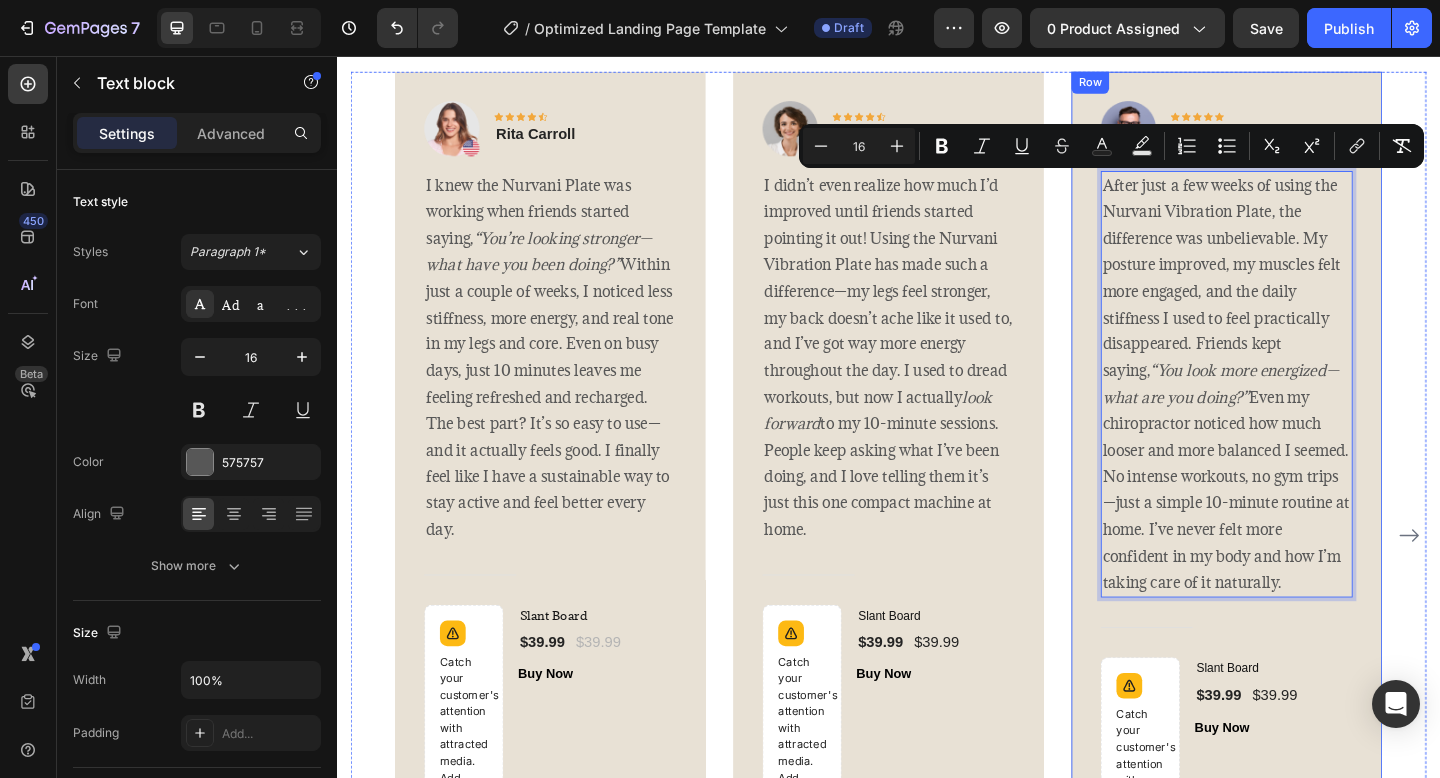 drag, startPoint x: 1181, startPoint y: 202, endPoint x: 1443, endPoint y: 630, distance: 501.82468 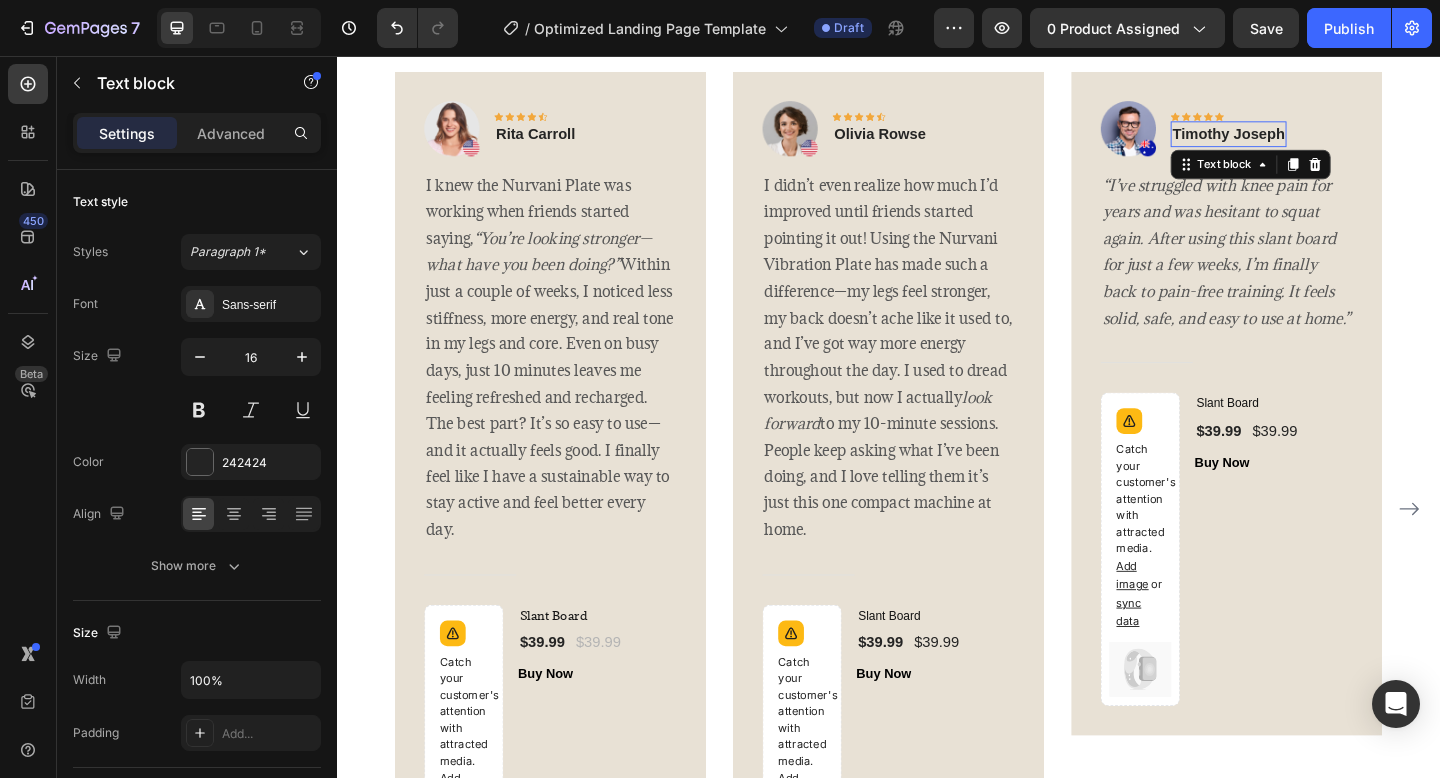 click on "Timothy Joseph" at bounding box center (1307, 141) 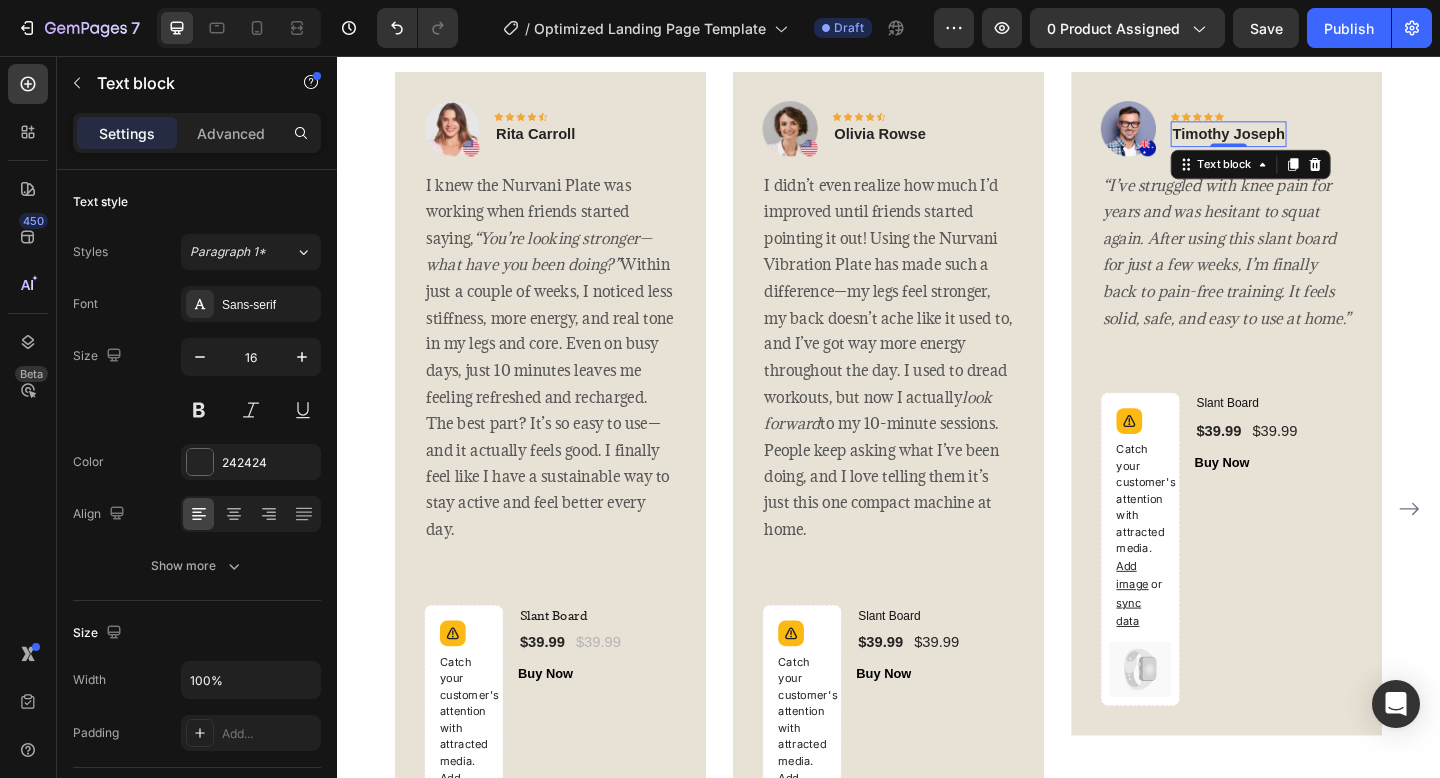 click on "Timothy Joseph" at bounding box center [1307, 141] 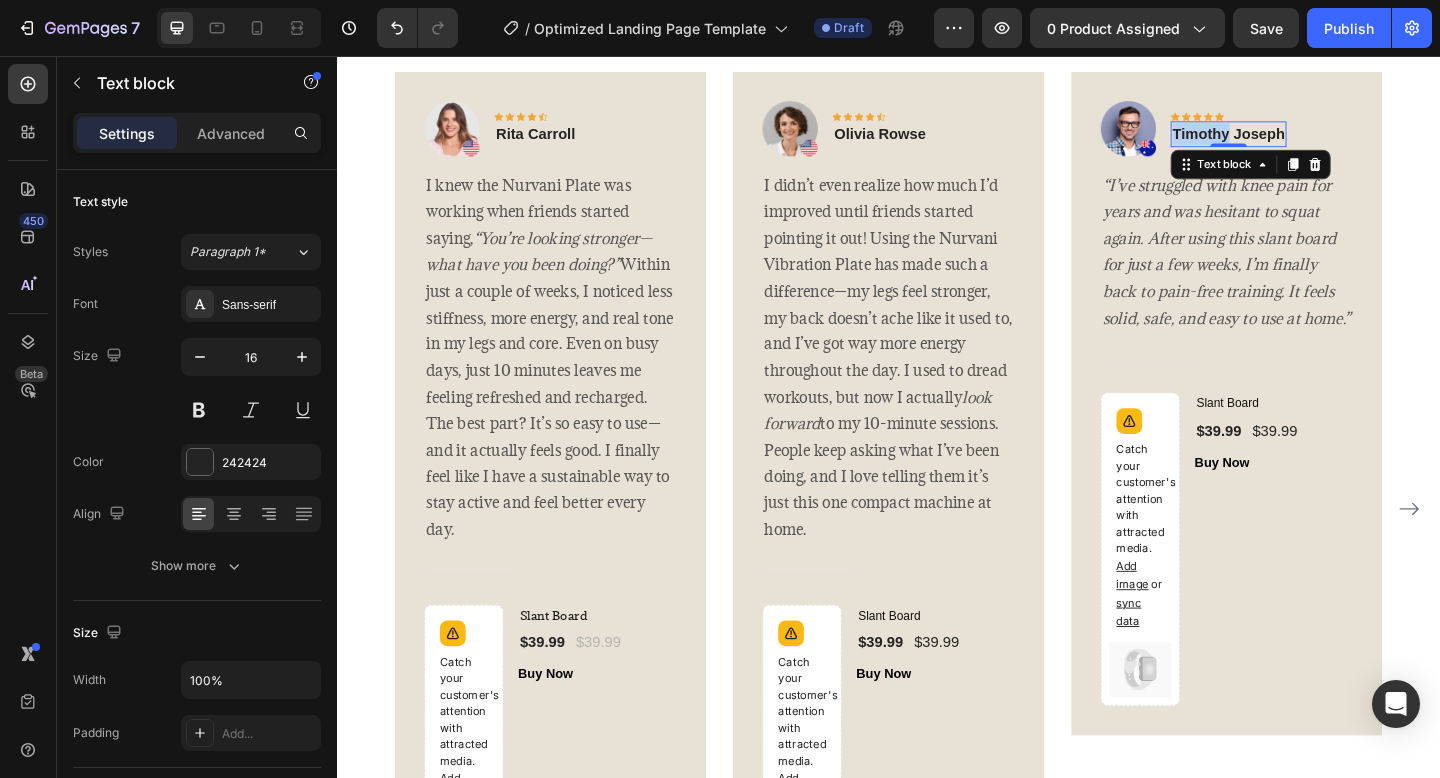 click on "Timothy Joseph" at bounding box center [1307, 141] 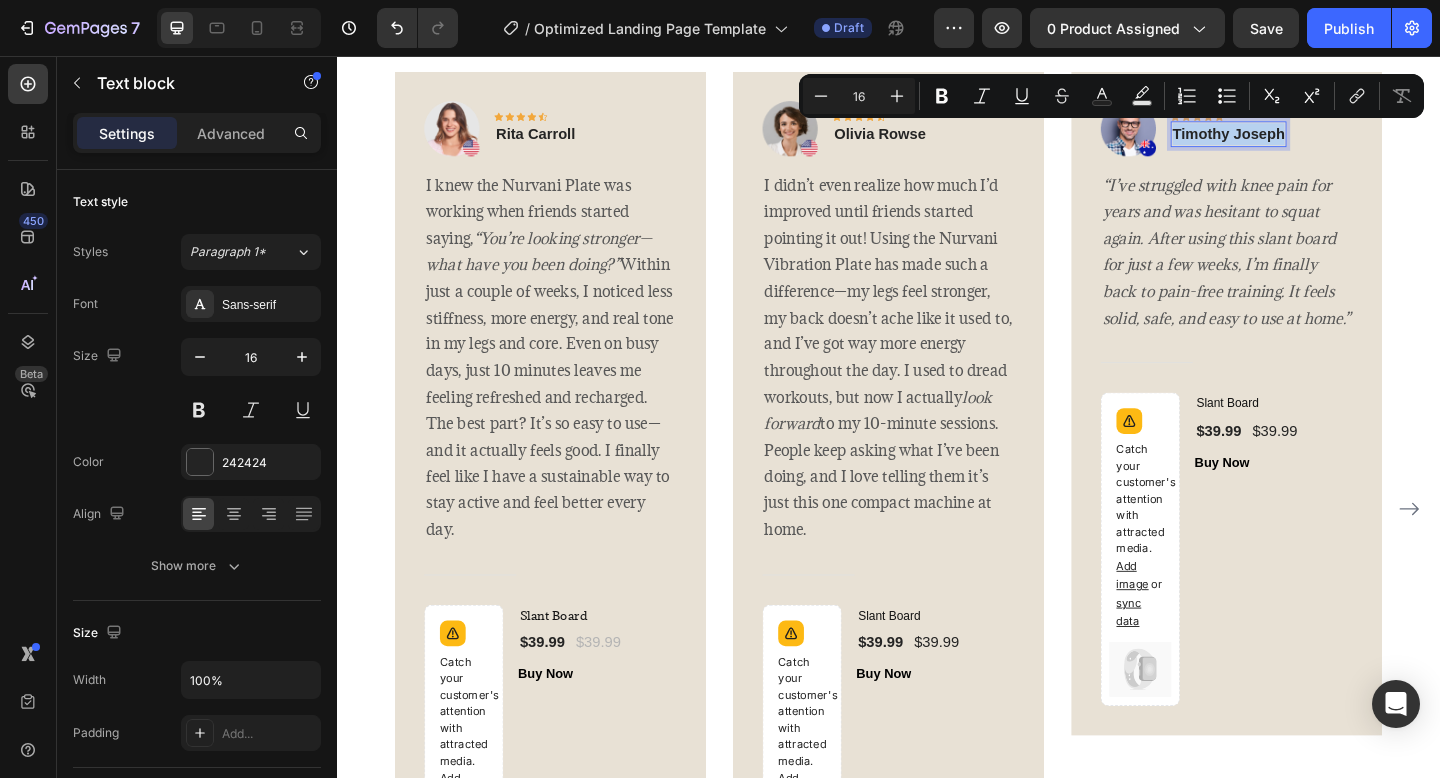 click on "Timothy Joseph" at bounding box center [1307, 141] 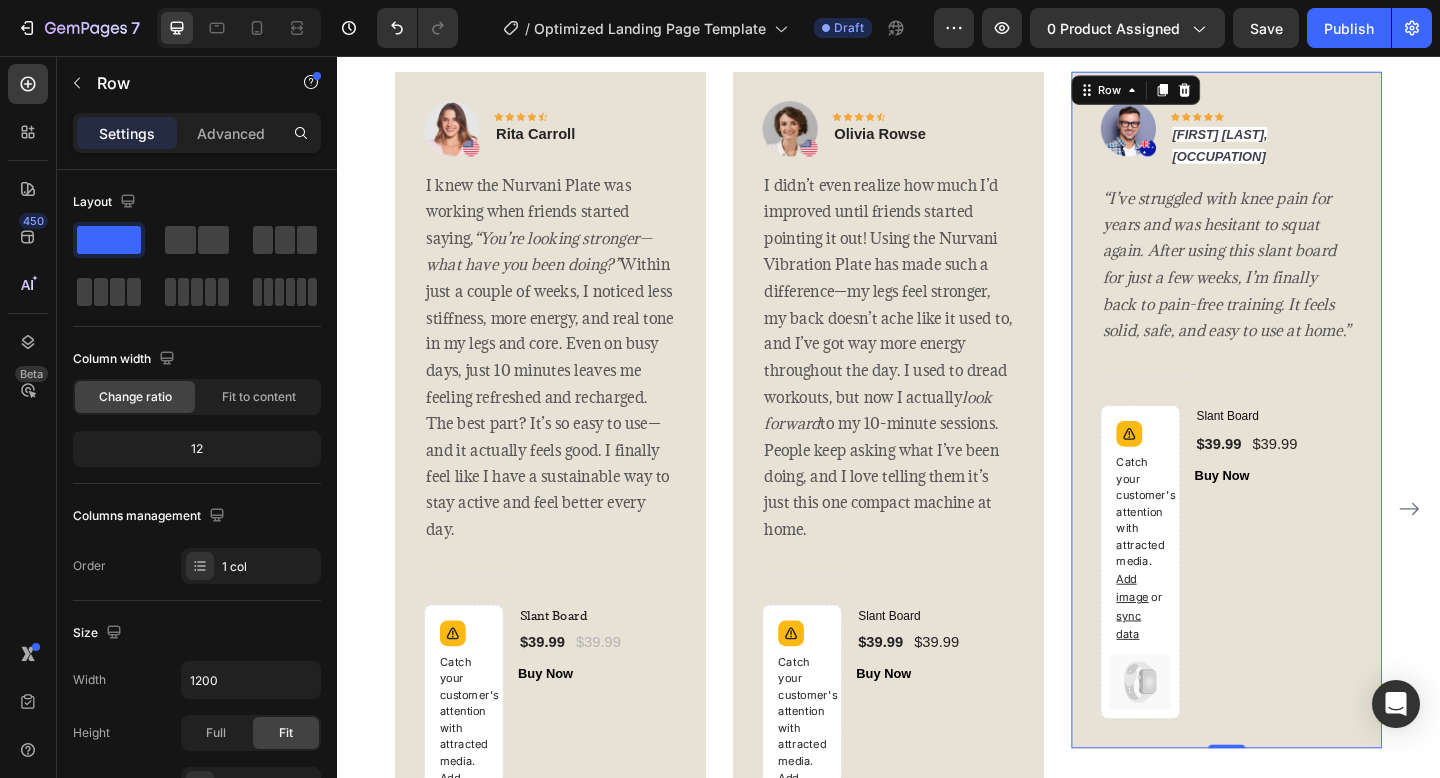 click on "Image
Icon
Icon
Icon
Icon
Icon Row Jason R., Personal Trainer Text block Row “I’ve struggled with knee pain for years and was hesitant to squat again. After using this slant board for just a few weeks, I’m finally back to pain-free training. It feels solid, safe, and easy to use at home.” Text block                Title Line Catch your customer's attention with attracted media.       Add image   or   sync data
(P) Images & Gallery Slant Board (P) Title $39.99 (P) Price (P) Price $39.99 (P) Price (P) Price Row Buy Now (P) Cart Button Product Row   0" at bounding box center [1305, 441] 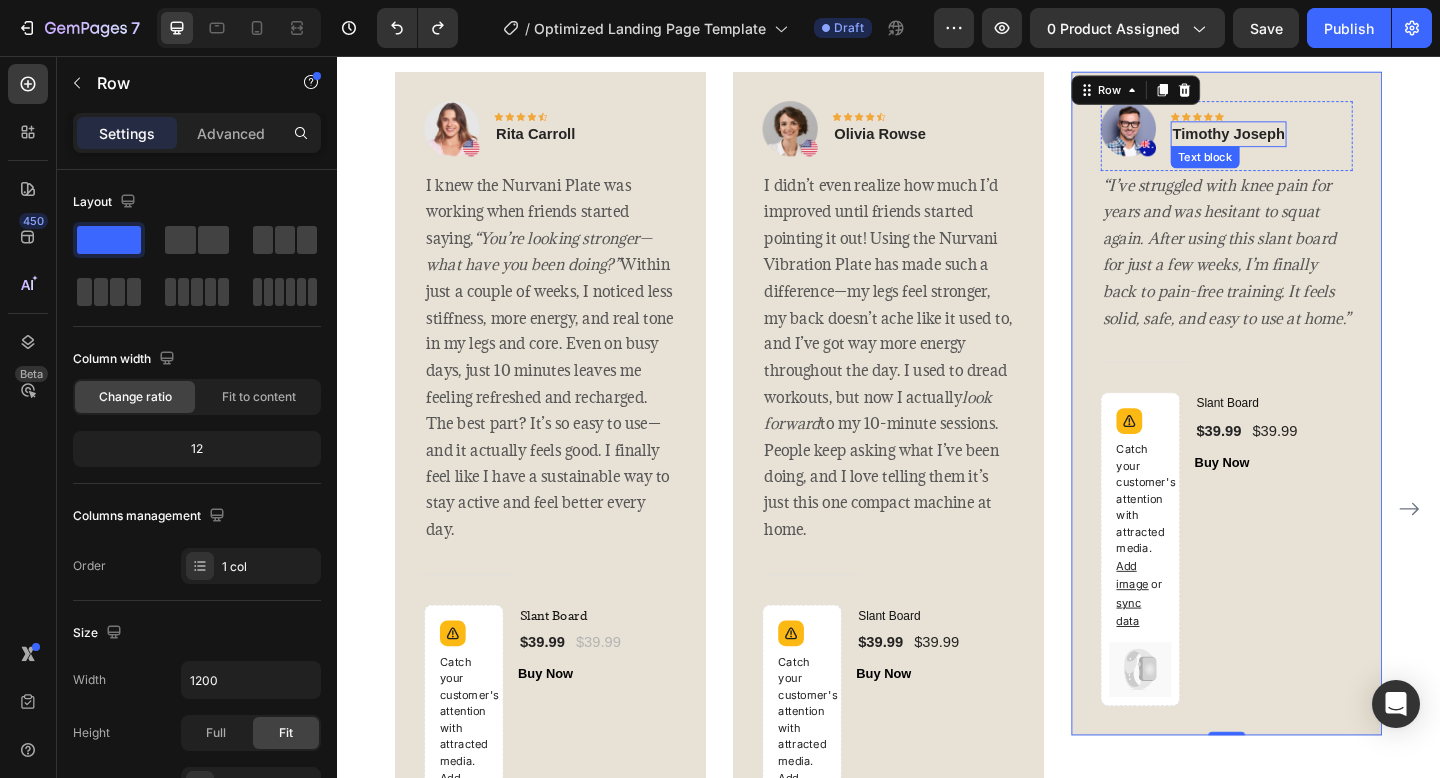click on "Timothy Joseph" at bounding box center (1307, 141) 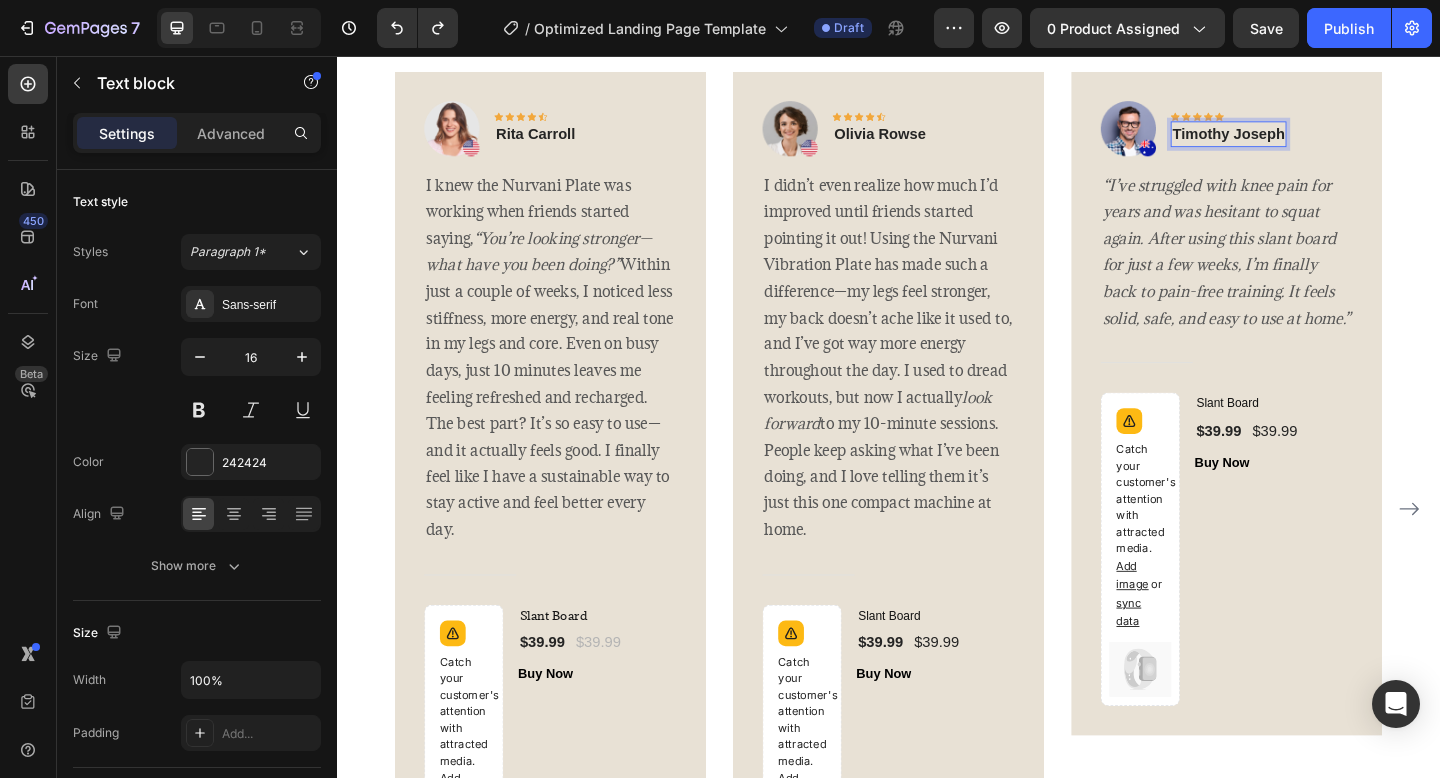 click on "Timothy Joseph" at bounding box center (1307, 141) 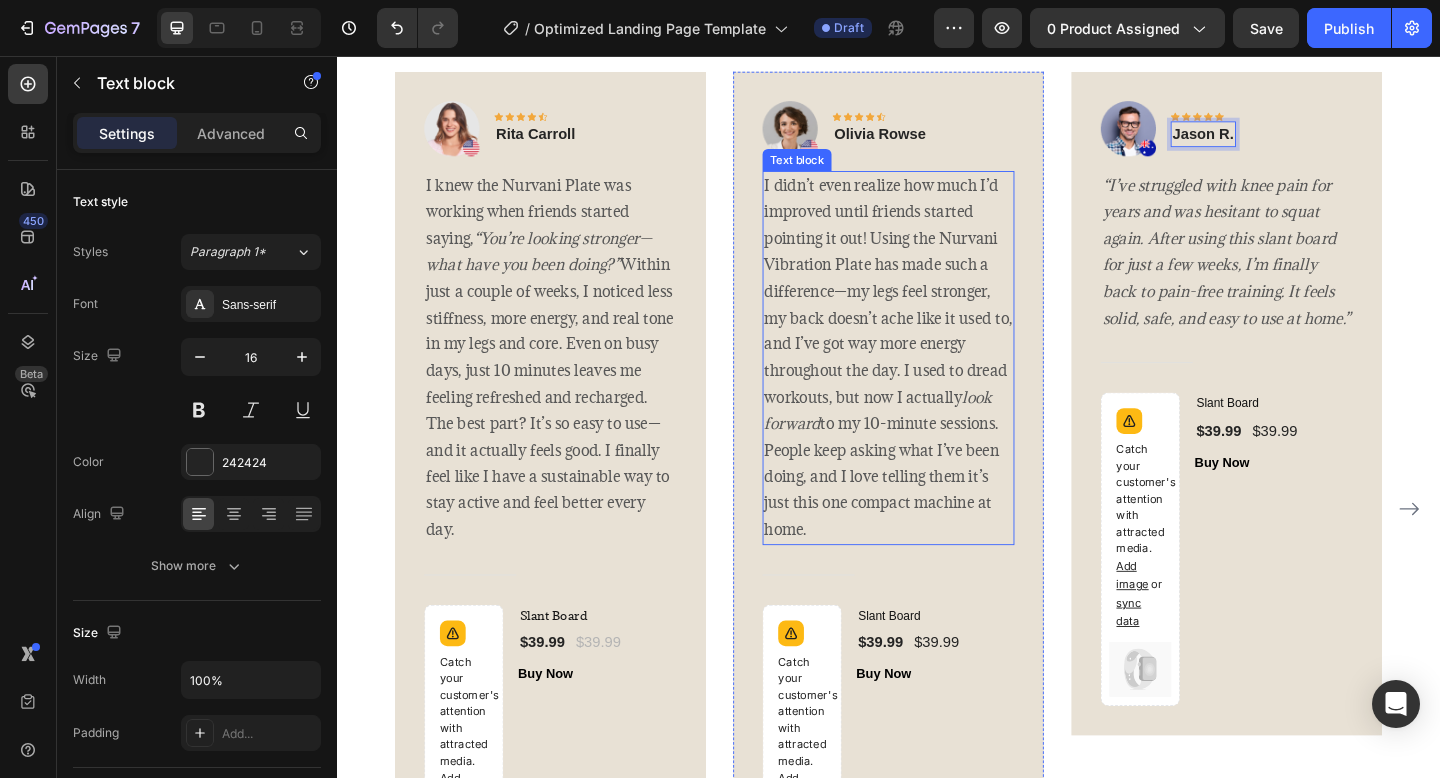 click on "I didn’t even realize how much I’d improved until friends started pointing it out! Using the Nurvani Vibration Plate has made such a difference—my legs feel stronger, my back doesn’t ache like it used to, and I’ve got way more energy throughout the day. I used to dread workouts, but now I actually  look forward  to my 10-minute sessions. People keep asking what I’ve been doing, and I love telling them it’s just this one compact machine at home." at bounding box center (937, 384) 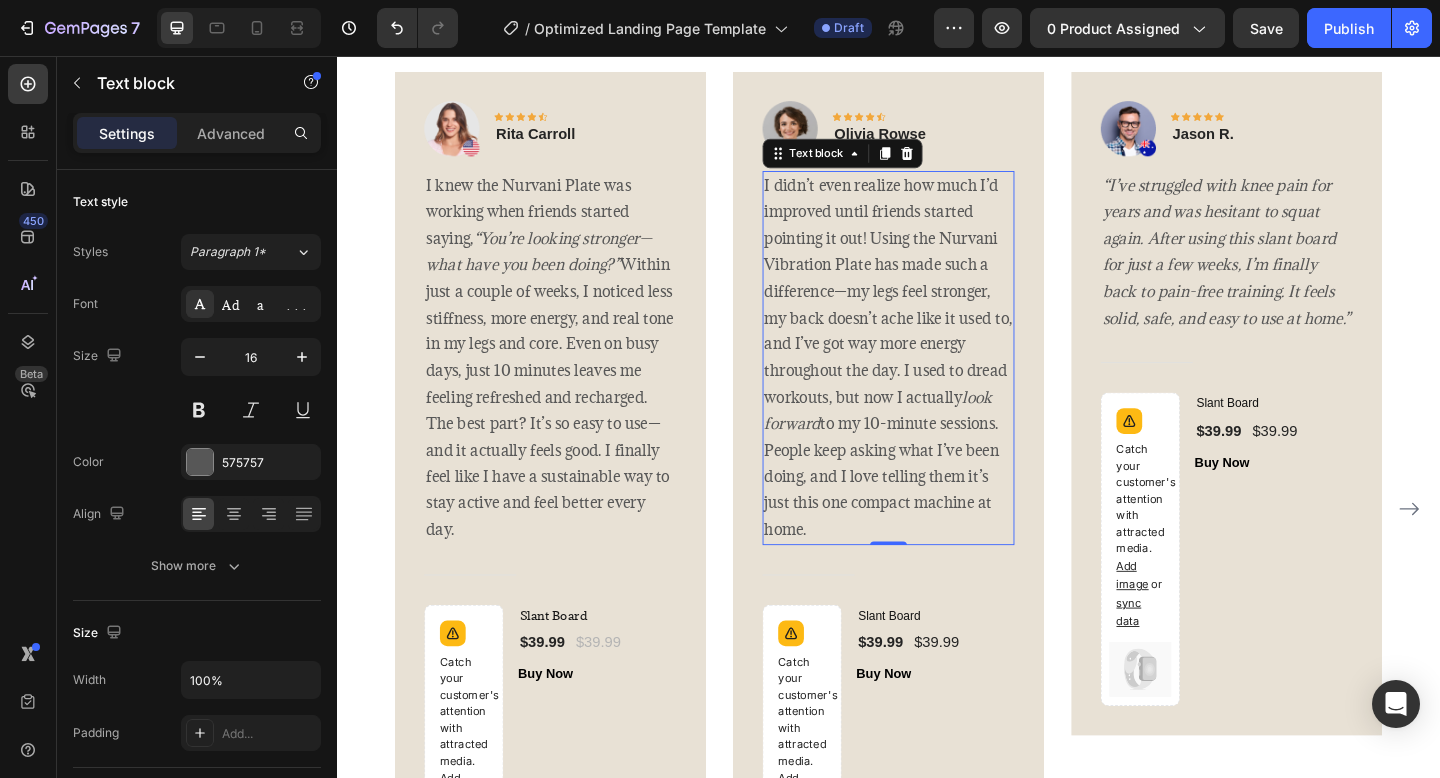 click on "I didn’t even realize how much I’d improved until friends started pointing it out! Using the Nurvani Vibration Plate has made such a difference—my legs feel stronger, my back doesn’t ache like it used to, and I’ve got way more energy throughout the day. I used to dread workouts, but now I actually  look forward  to my 10-minute sessions. People keep asking what I’ve been doing, and I love telling them it’s just this one compact machine at home." at bounding box center [937, 384] 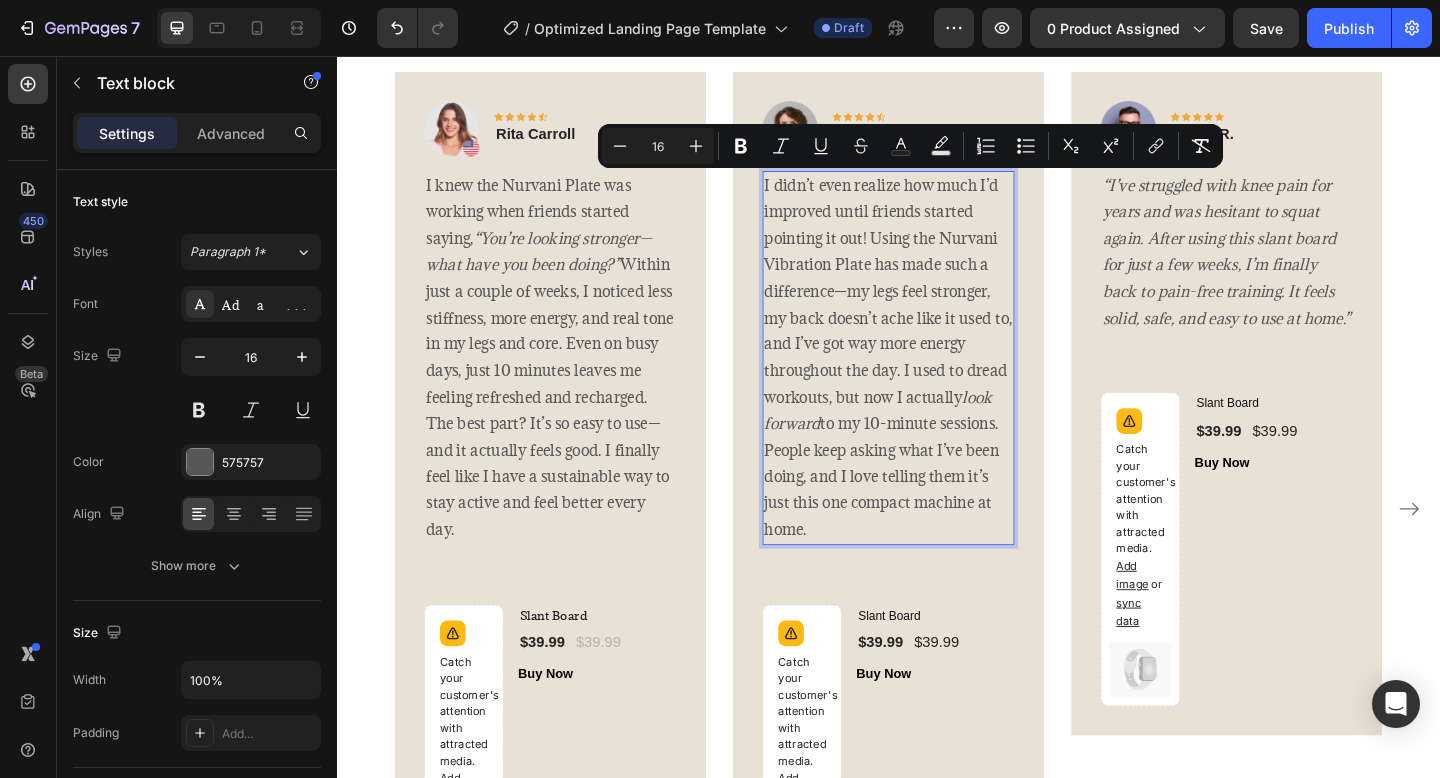 drag, startPoint x: 803, startPoint y: 199, endPoint x: 945, endPoint y: 564, distance: 391.64908 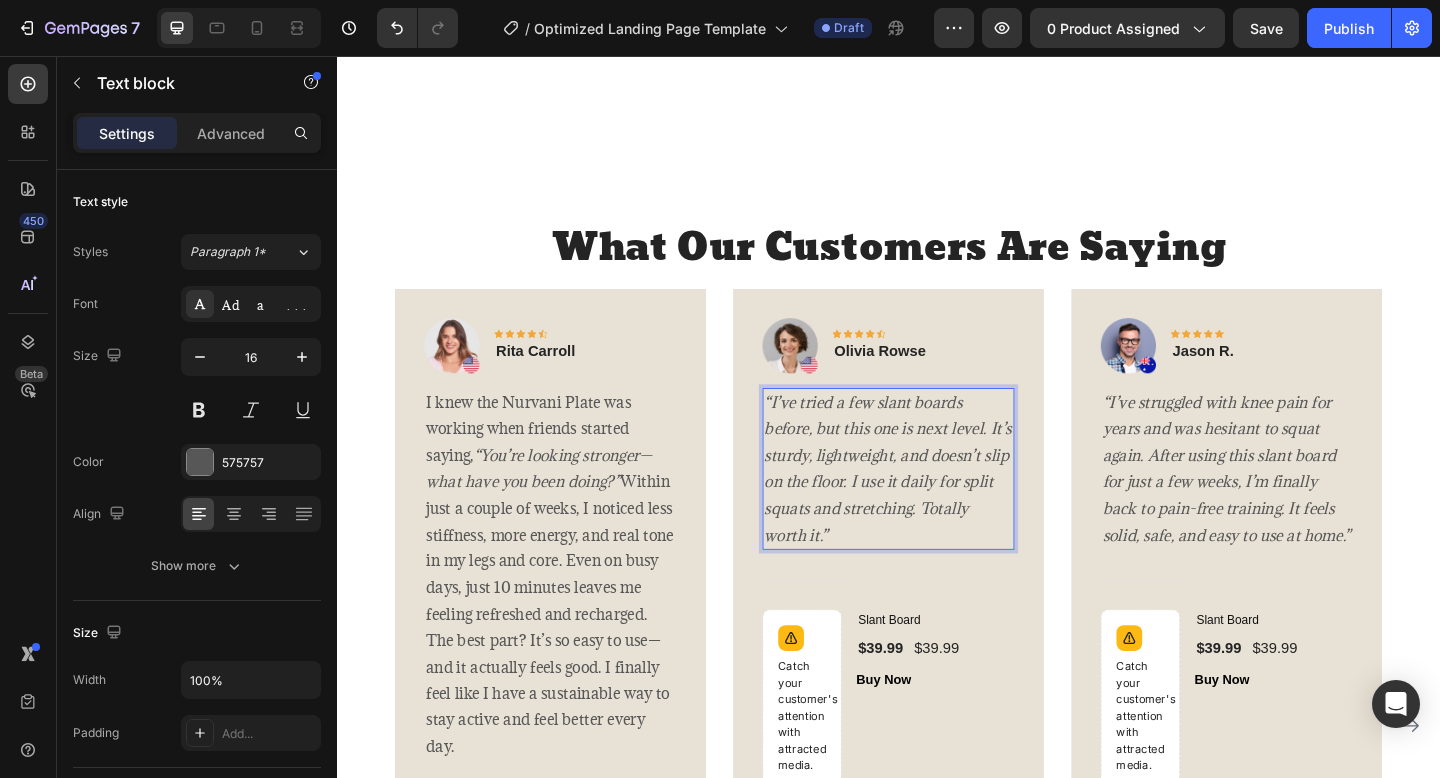 scroll, scrollTop: 3444, scrollLeft: 0, axis: vertical 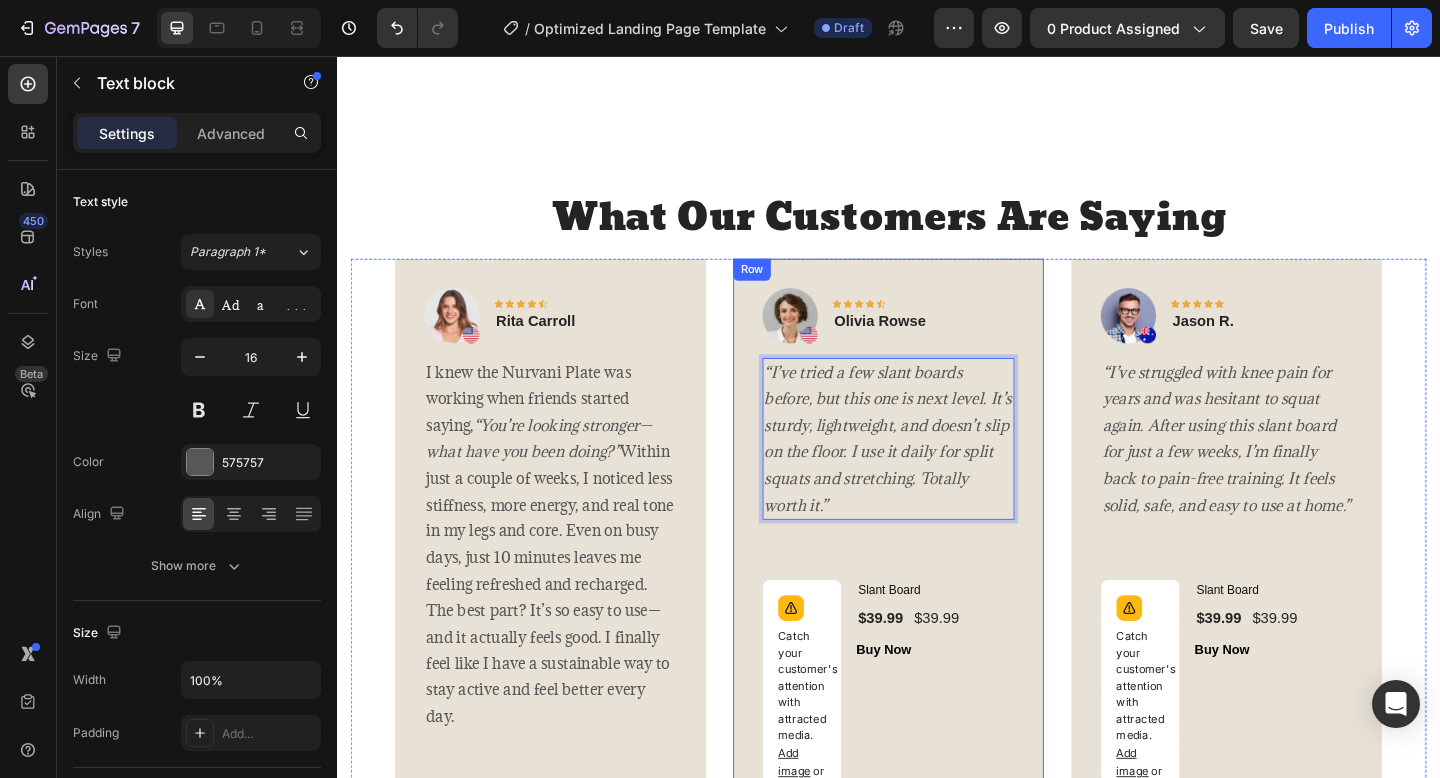 click on "Image
Icon
Icon
Icon
Icon
Icon Row Olivia Rowse Text block Row “I’ve tried a few slant boards before, but this one is next level. It’s sturdy, lightweight, and doesn’t slip on the floor. I use it daily for split squats and stretching. Totally worth it.” Text block   0                Title Line Catch your customer's attention with attracted media.       Add image   or   sync data
(P) Images & Gallery Slant Board (P) Title $39.99 (P) Price (P) Price $39.99 (P) Price (P) Price Row Buy Now (P) Cart Button Product Row" at bounding box center [937, 638] 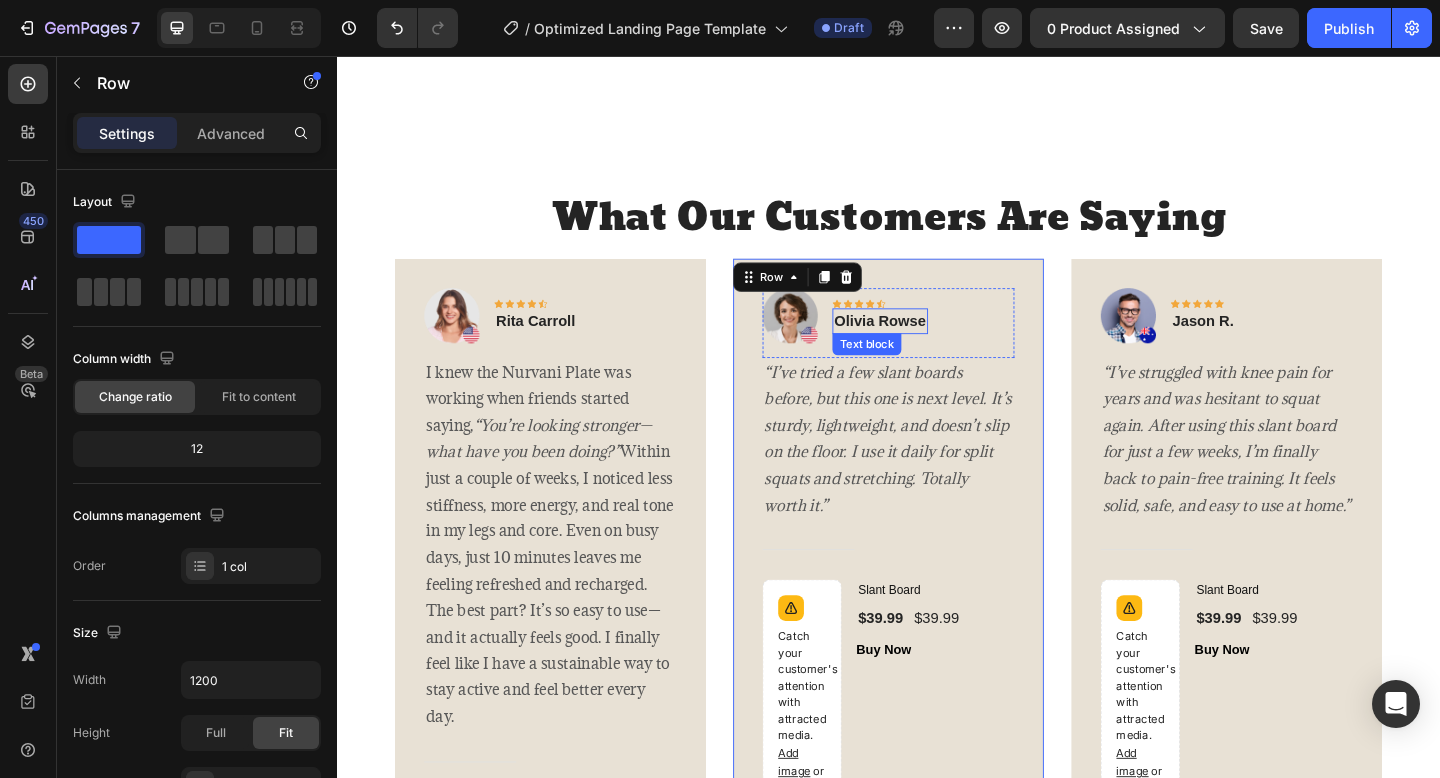 click on "Olivia Rowse" at bounding box center [928, 345] 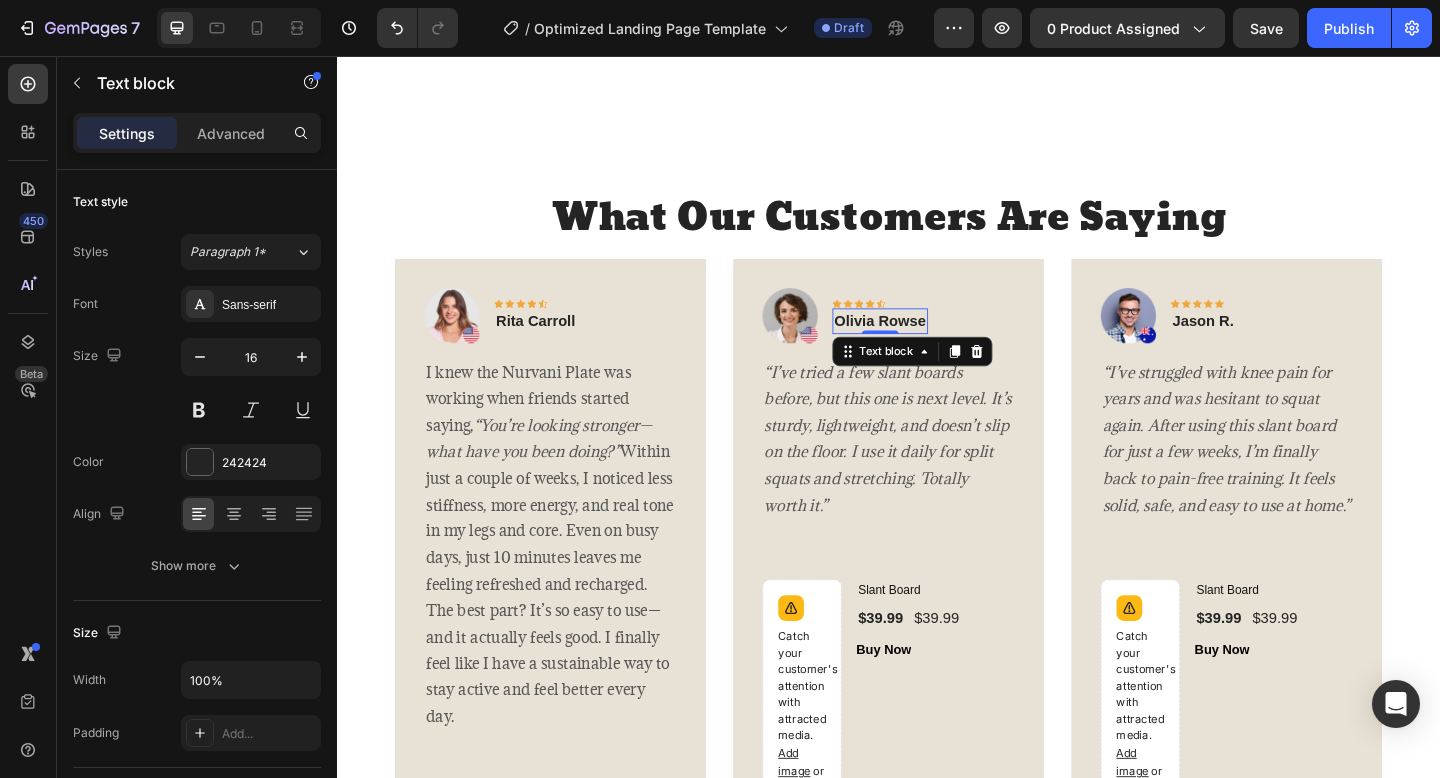 click on "Olivia Rowse" at bounding box center (928, 345) 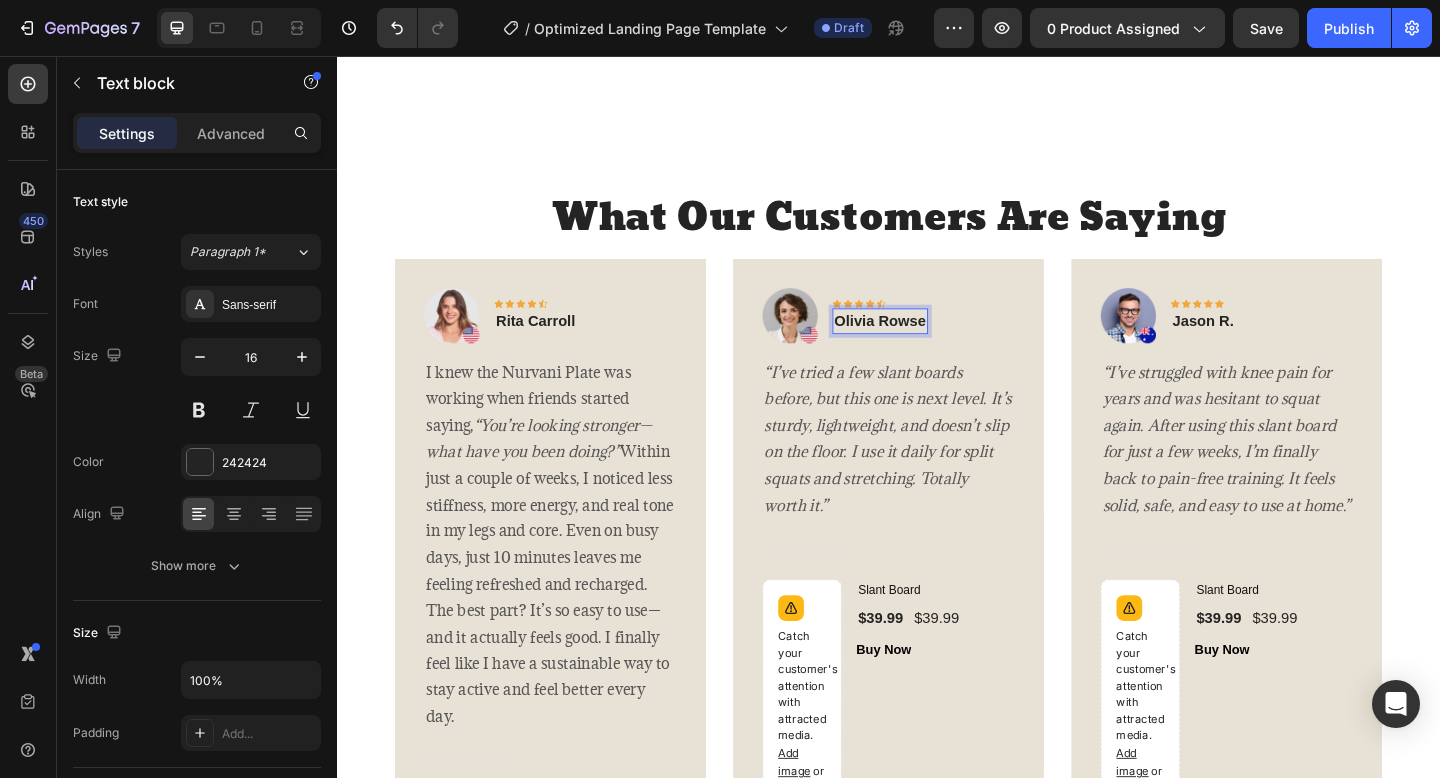 click on "Olivia Rowse" at bounding box center (928, 345) 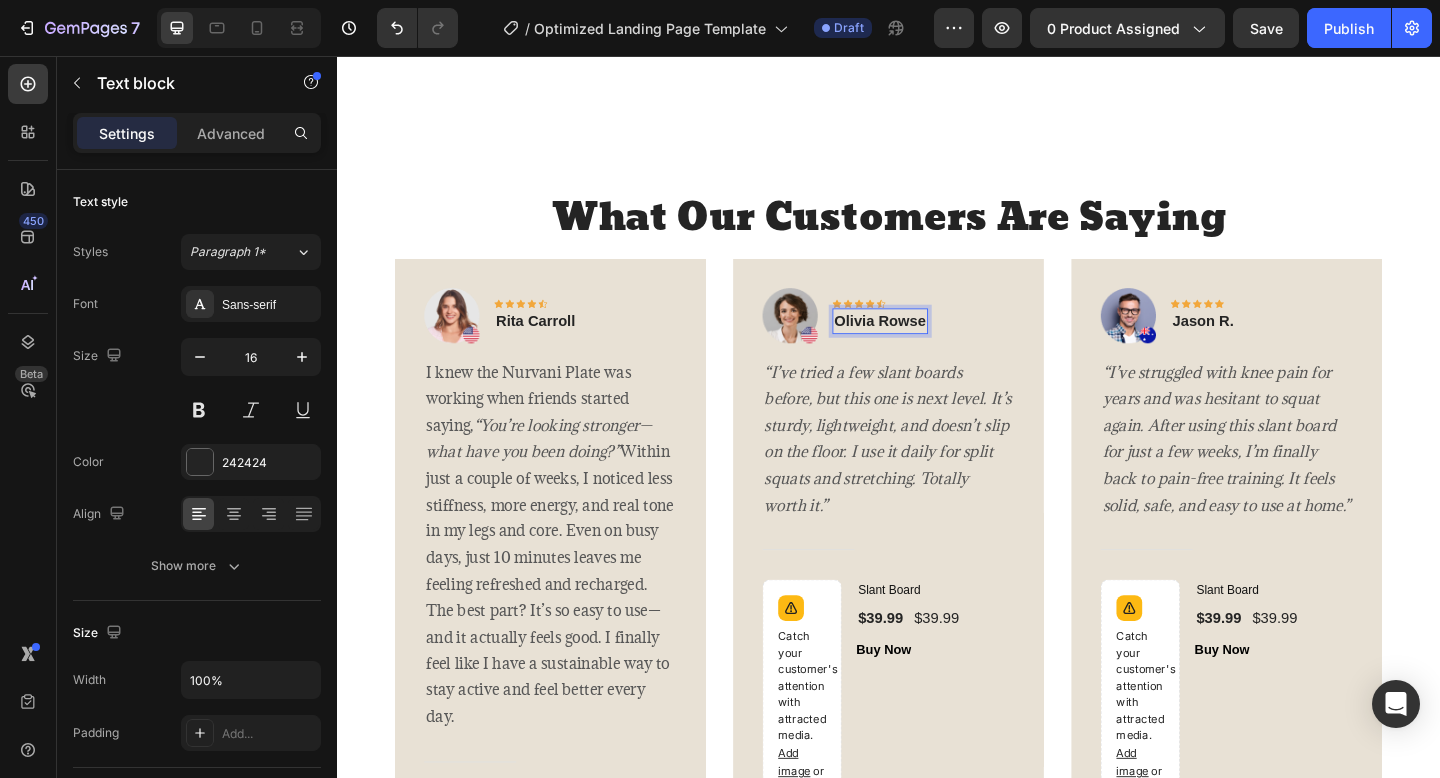 click on "Olivia Rowse" at bounding box center [928, 345] 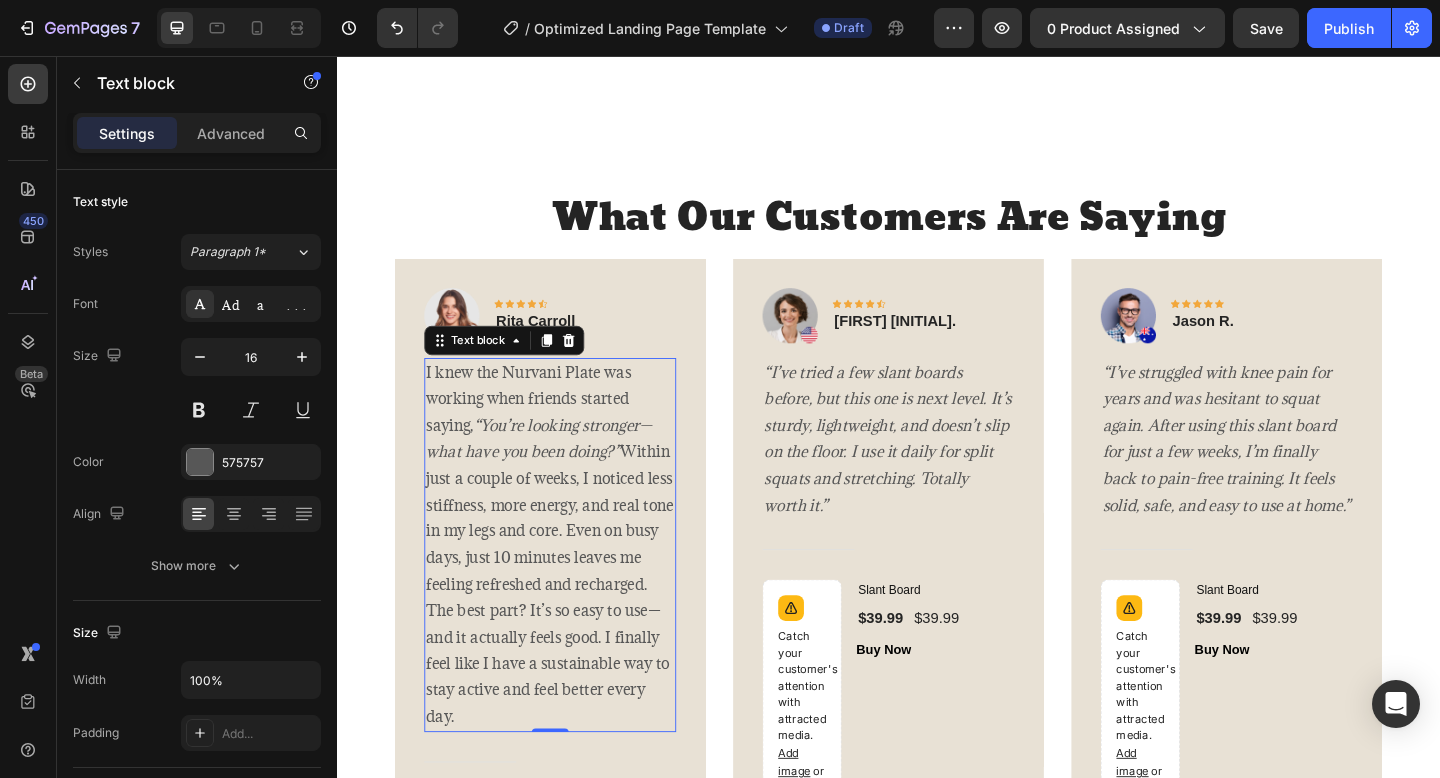 click on "“You’re looking stronger—what have you been doing?”" at bounding box center (557, 472) 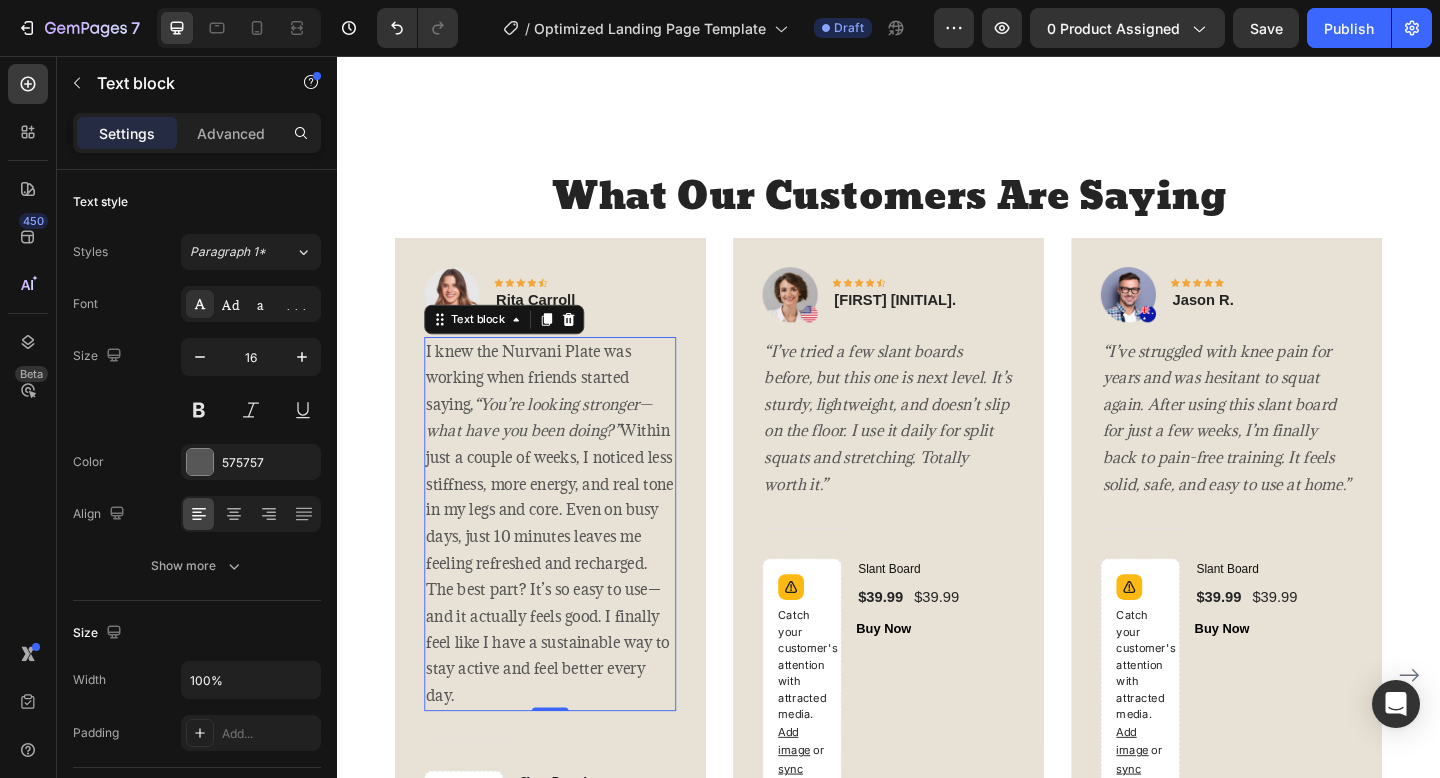 scroll, scrollTop: 3559, scrollLeft: 0, axis: vertical 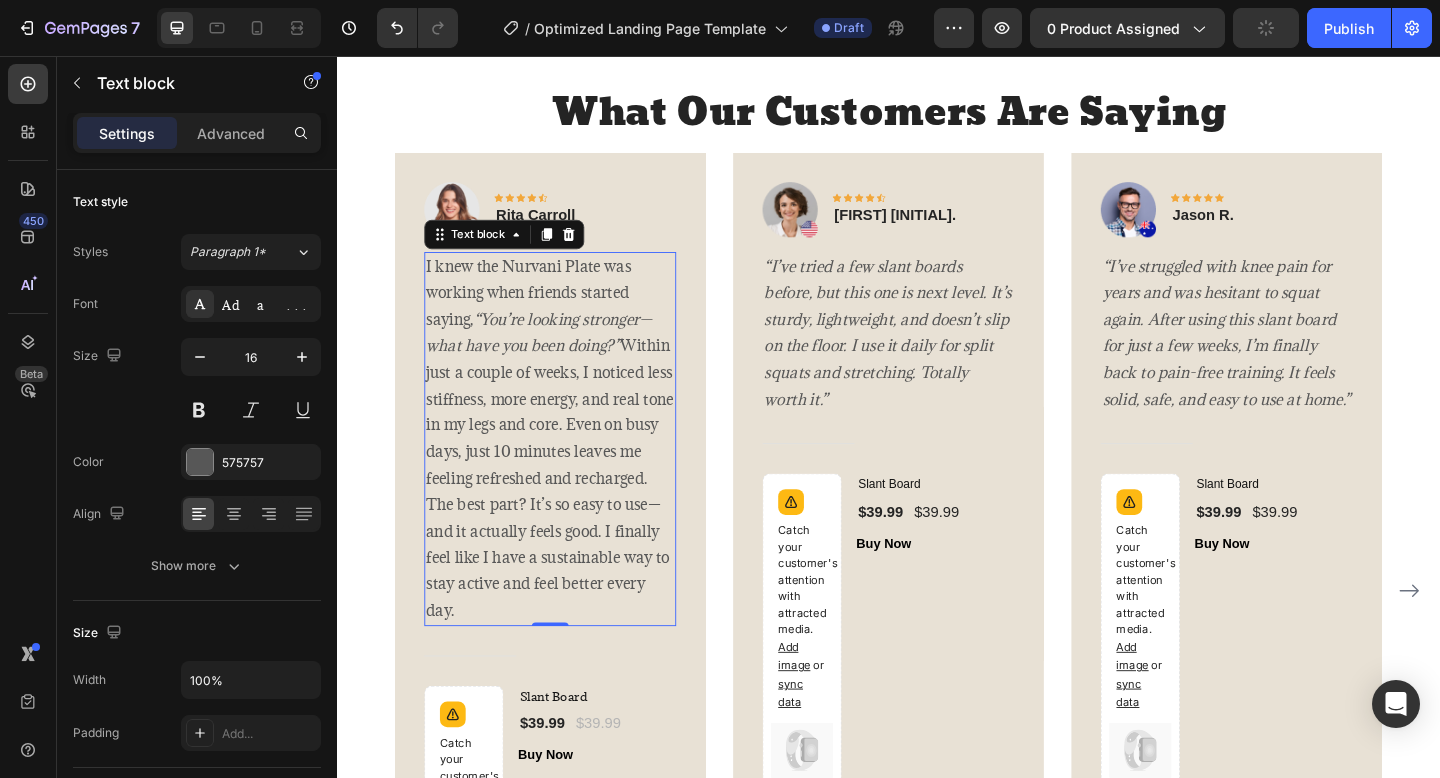 click on "I knew the Nurvani Plate was working when friends started saying,  “You’re looking stronger—what have you been doing?”  Within just a couple of weeks, I noticed less stiffness, more energy, and real tone in my legs and core. Even on busy days, just 10 minutes leaves me feeling refreshed and recharged. The best part? It’s so easy to use—and it actually feels good. I finally feel like I have a sustainable way to stay active and feel better every day." at bounding box center [569, 473] 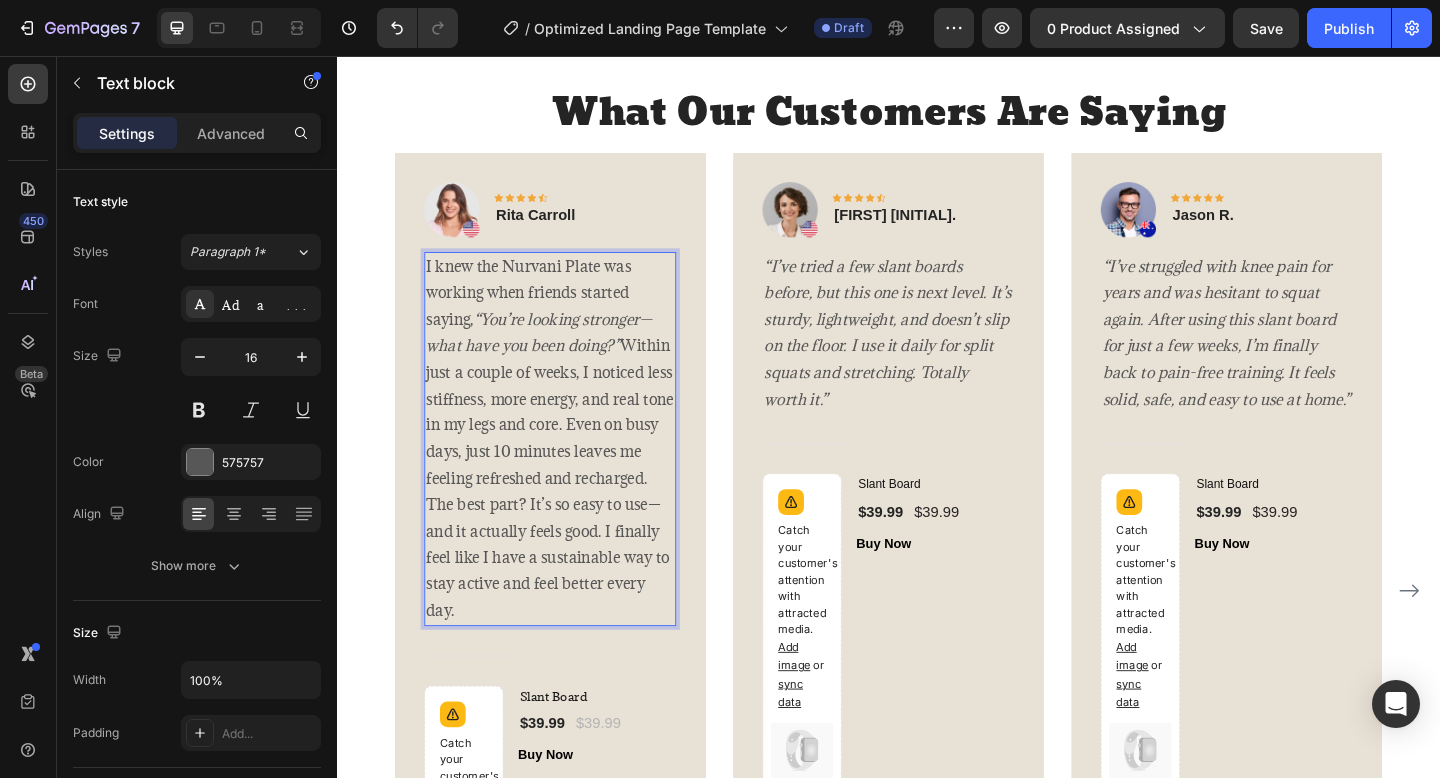 click on "I knew the Nurvani Plate was working when friends started saying,  “You’re looking stronger—what have you been doing?”  Within just a couple of weeks, I noticed less stiffness, more energy, and real tone in my legs and core. Even on busy days, just 10 minutes leaves me feeling refreshed and recharged. The best part? It’s so easy to use—and it actually feels good. I finally feel like I have a sustainable way to stay active and feel better every day." at bounding box center [569, 473] 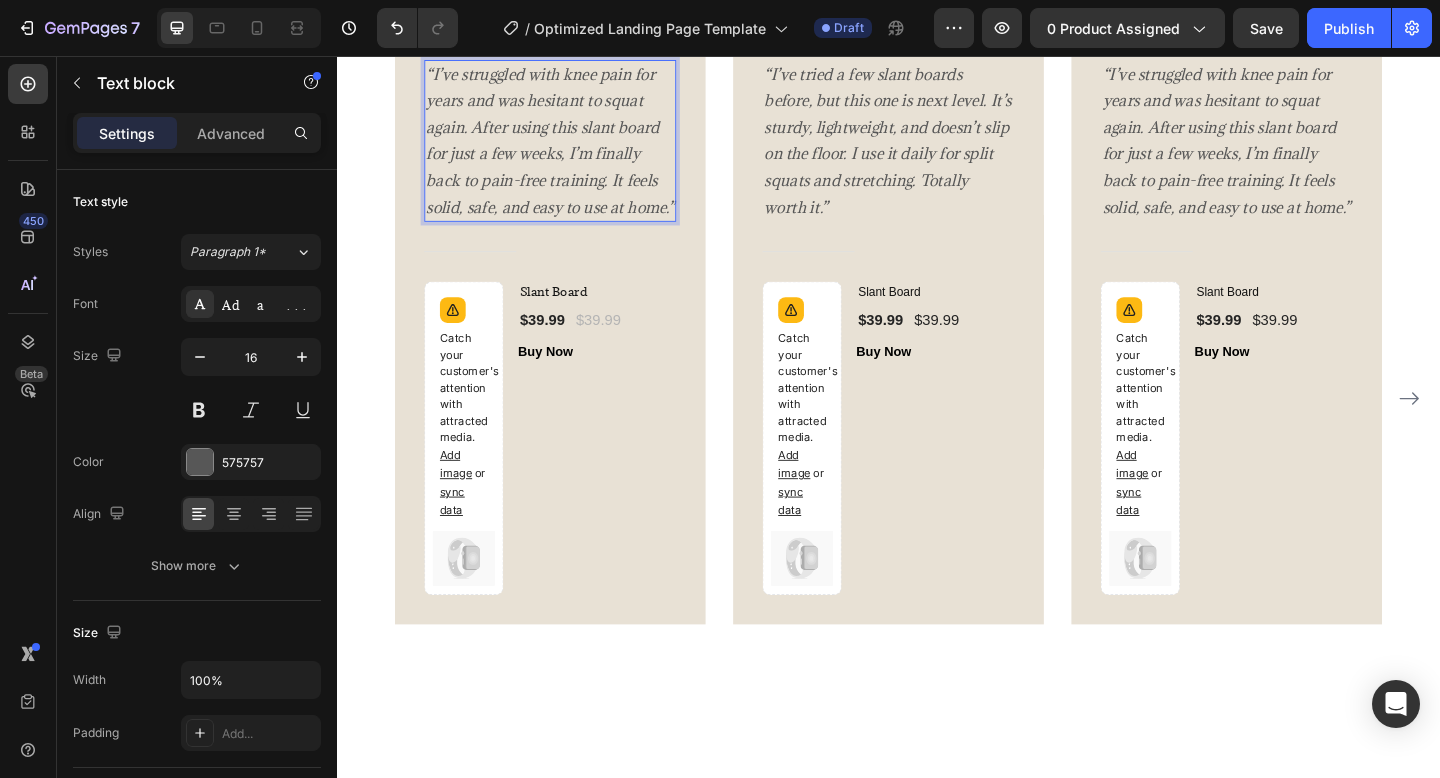 scroll, scrollTop: 3816, scrollLeft: 0, axis: vertical 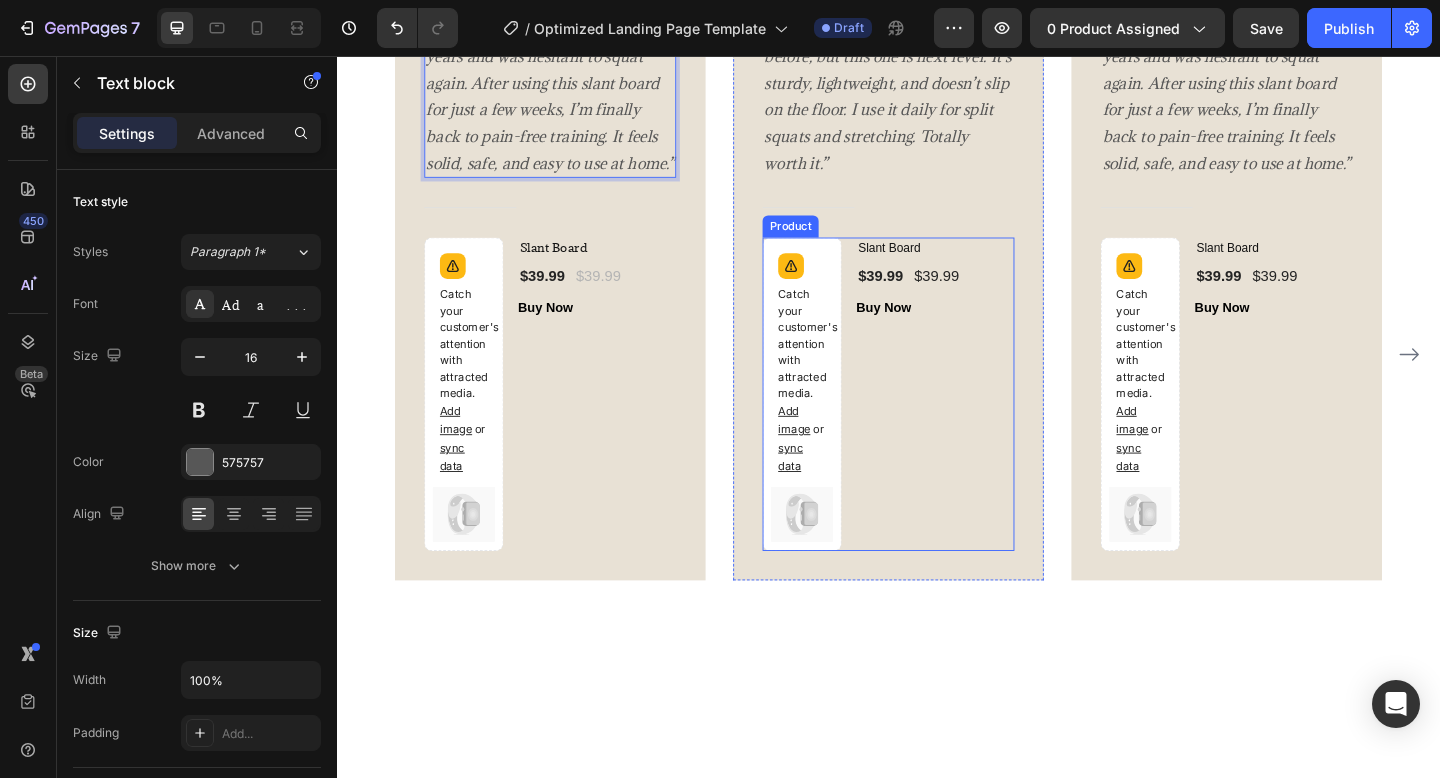 click on "Slant Board (P) Title $39.99 (P) Price (P) Price $39.99 (P) Price (P) Price Row Buy Now (P) Cart Button" at bounding box center (988, 424) 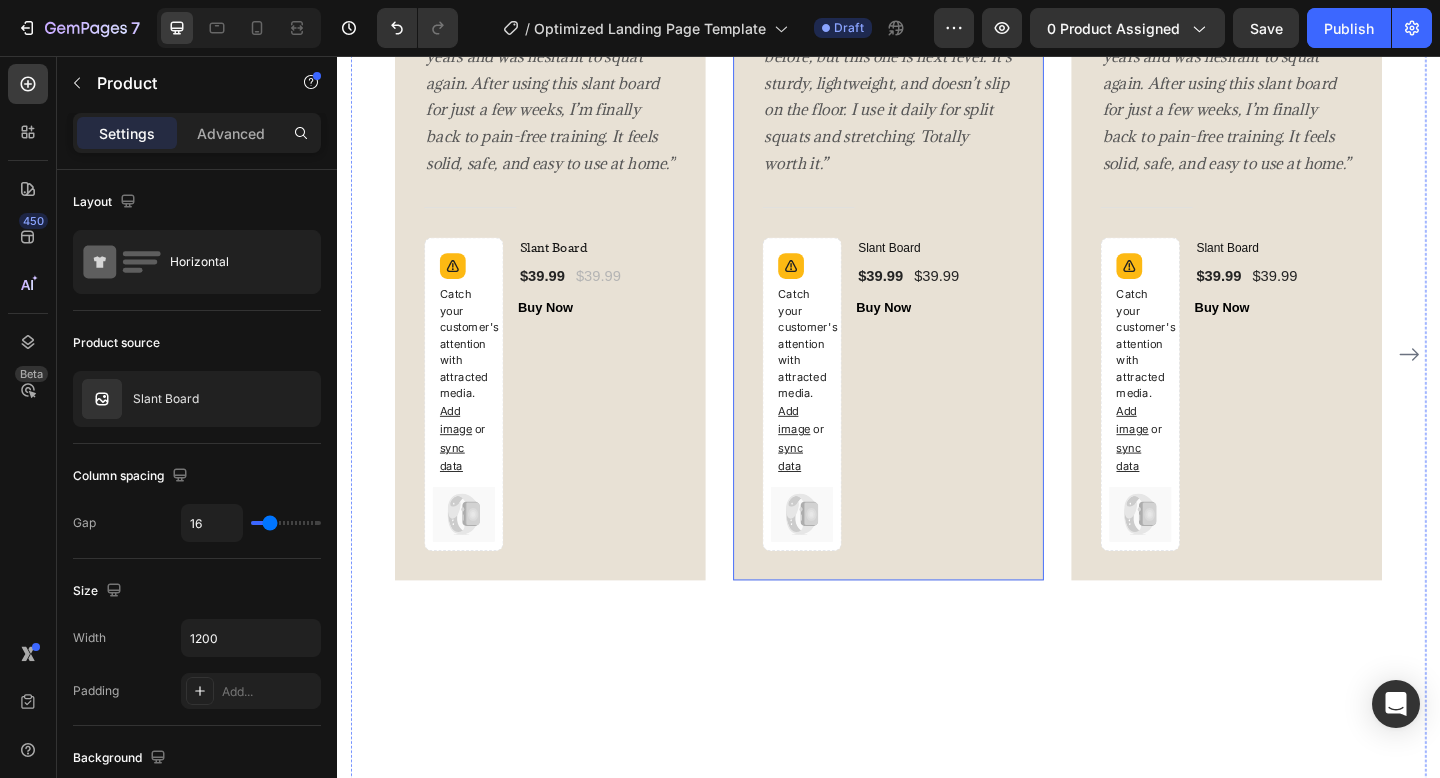 click on "Image
Icon
Icon
Icon
Icon
Icon Row Megan T. Text block Row “I’ve tried a few slant boards before, but this one is next level. It’s sturdy, lightweight, and doesn’t slip on the floor. I use it daily for split squats and stretching. Totally worth it.” Text block                Title Line Catch your customer's attention with attracted media.       Add image   or   sync data
(P) Images & Gallery Slant Board (P) Title $39.99 (P) Price (P) Price $39.99 (P) Price (P) Price Row Buy Now (P) Cart Button Product Row" at bounding box center (937, 266) 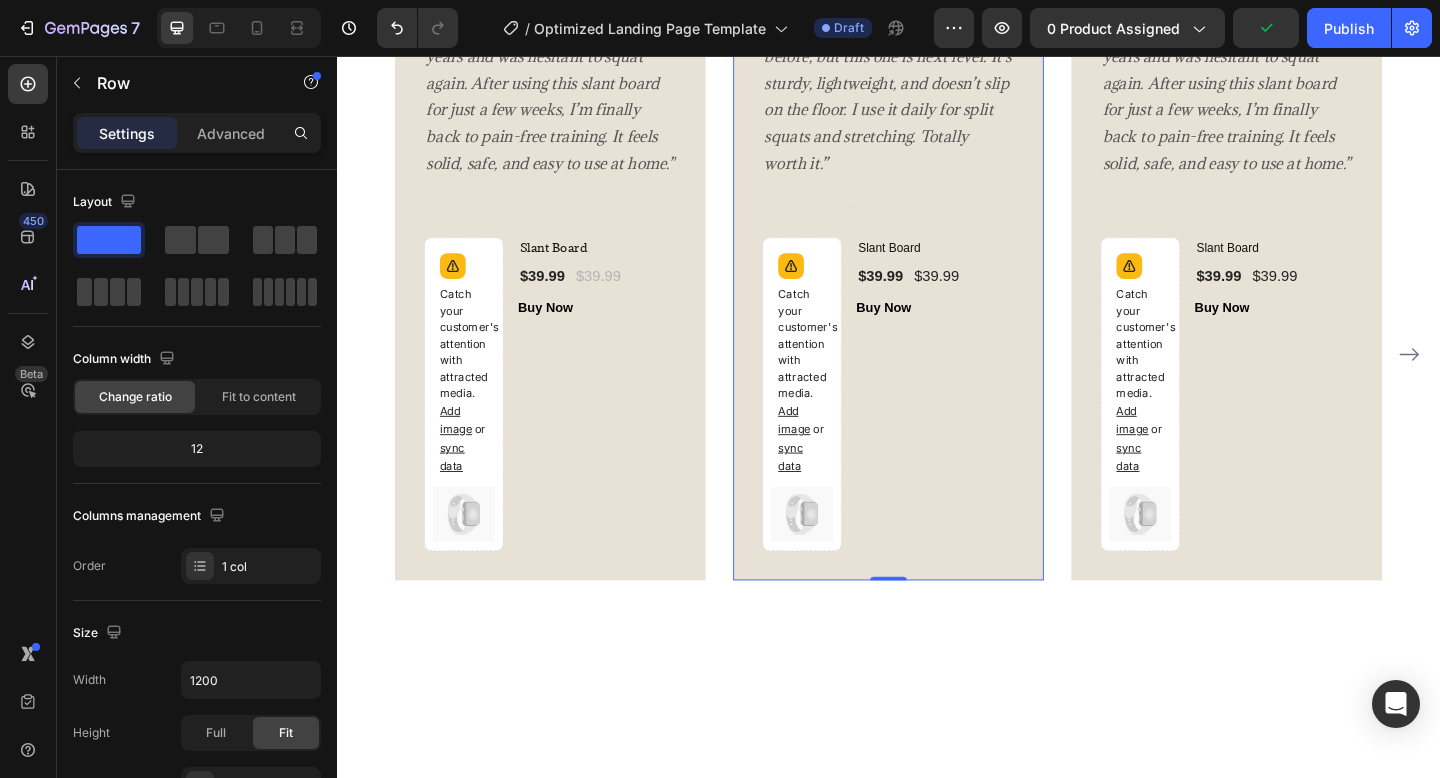 scroll, scrollTop: 3814, scrollLeft: 0, axis: vertical 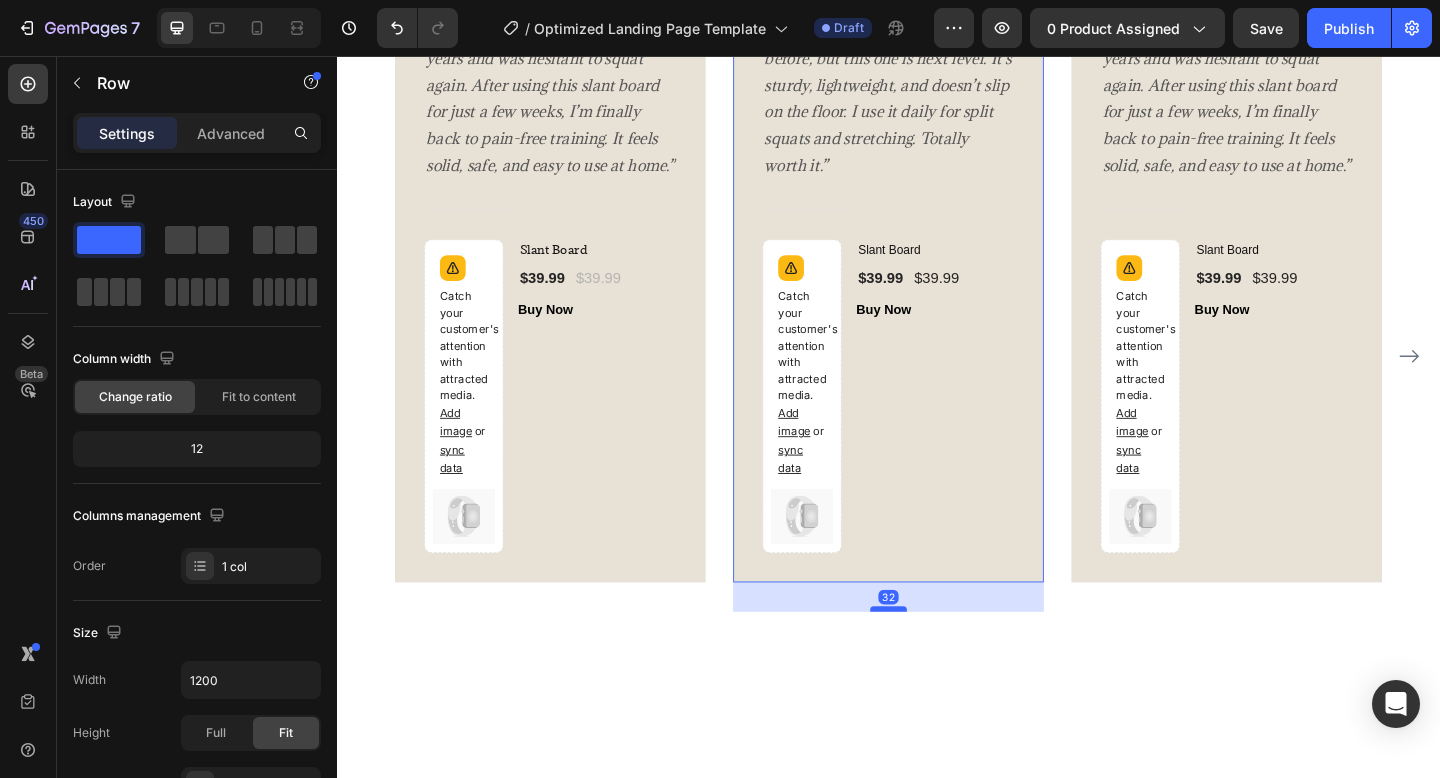 drag, startPoint x: 933, startPoint y: 626, endPoint x: 929, endPoint y: 658, distance: 32.24903 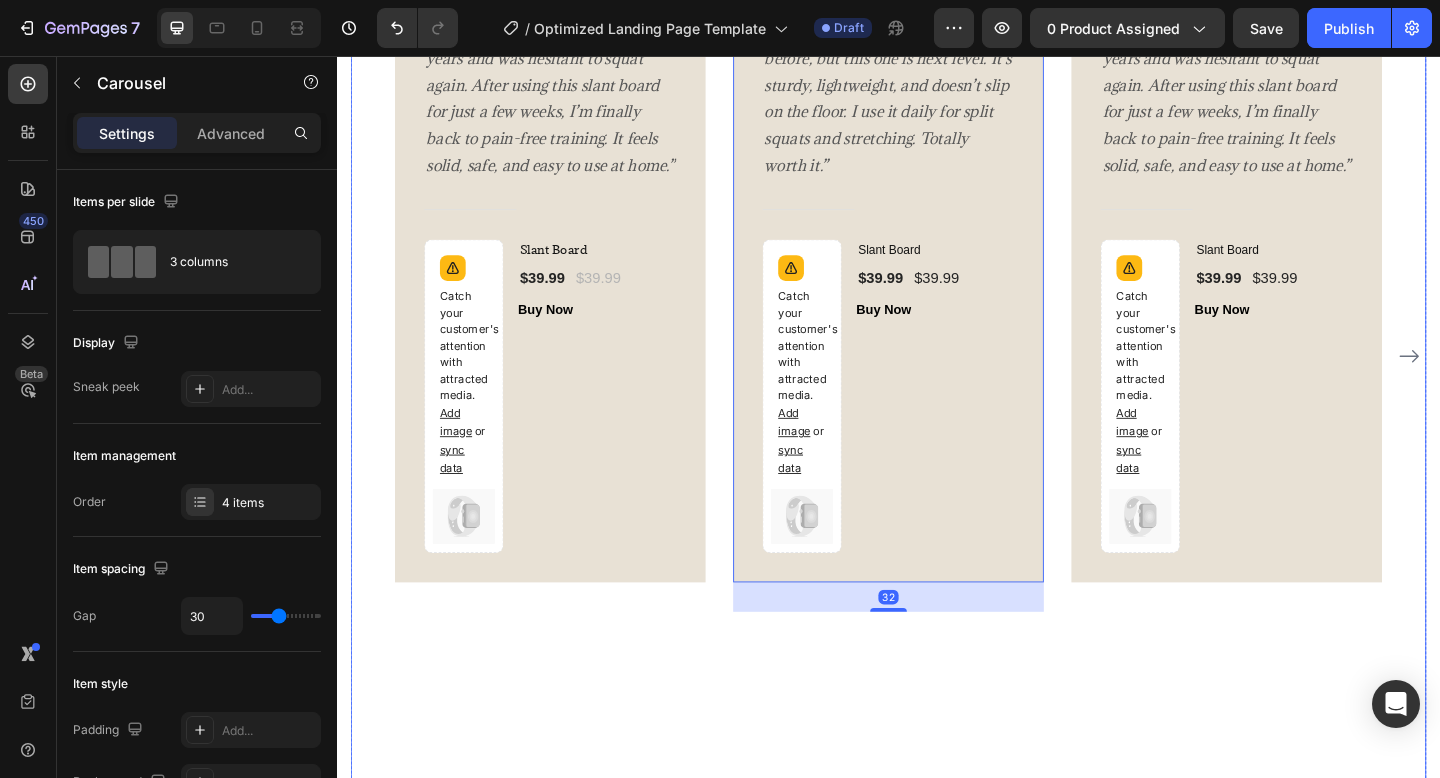 click on "Image
Icon
Icon
Icon
Icon
Icon Row Megan T. Text block Row “I’ve tried a few slant boards before, but this one is next level. It’s sturdy, lightweight, and doesn’t slip on the floor. I use it daily for split squats and stretching. Totally worth it.” Text block                Title Line Catch your customer's attention with attracted media.       Add image   or   sync data
(P) Images & Gallery Slant Board (P) Title $39.99 (P) Price (P) Price $39.99 (P) Price (P) Price Row Buy Now (P) Cart Button Product Row   32" at bounding box center (937, 383) 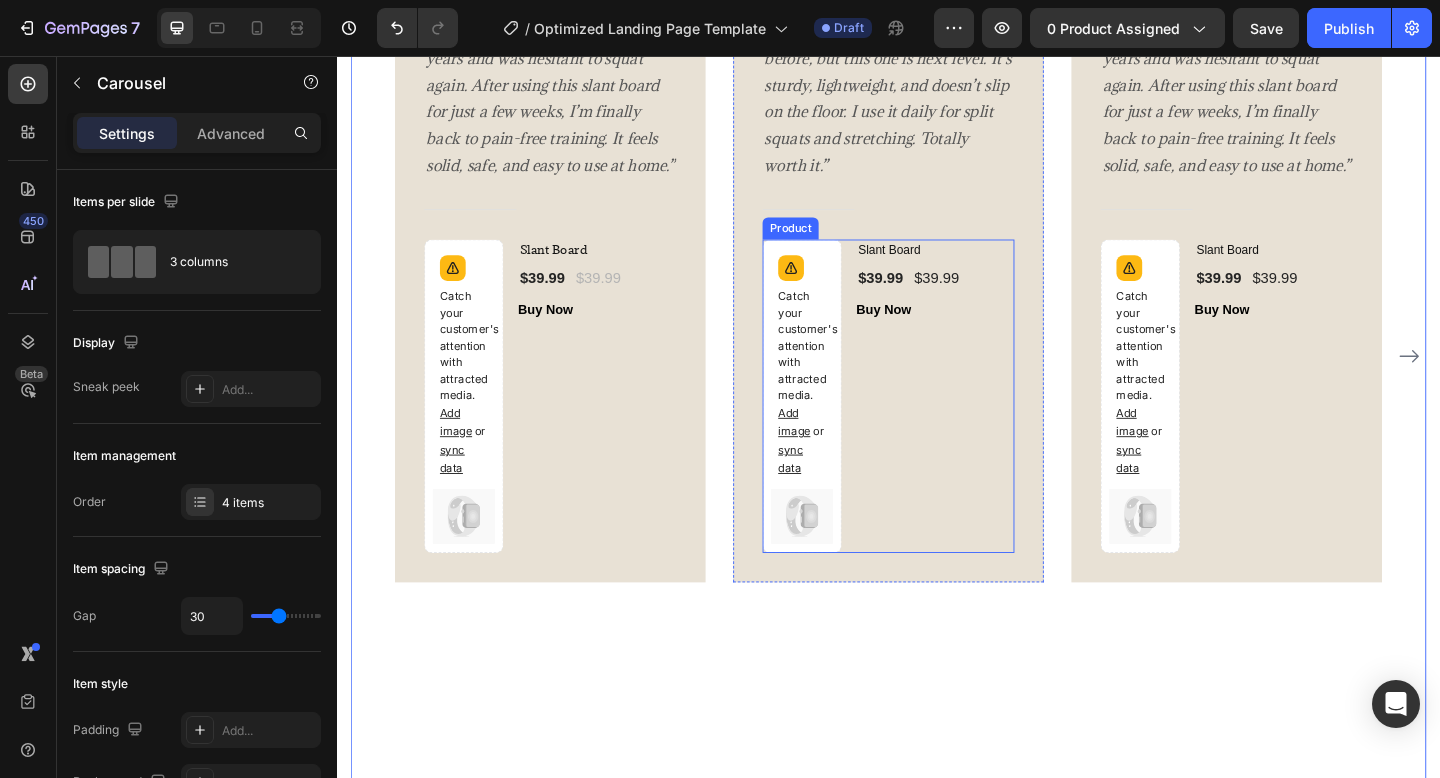 click on "Slant Board (P) Title $39.99 (P) Price (P) Price $39.99 (P) Price (P) Price Row Buy Now (P) Cart Button" at bounding box center (988, 426) 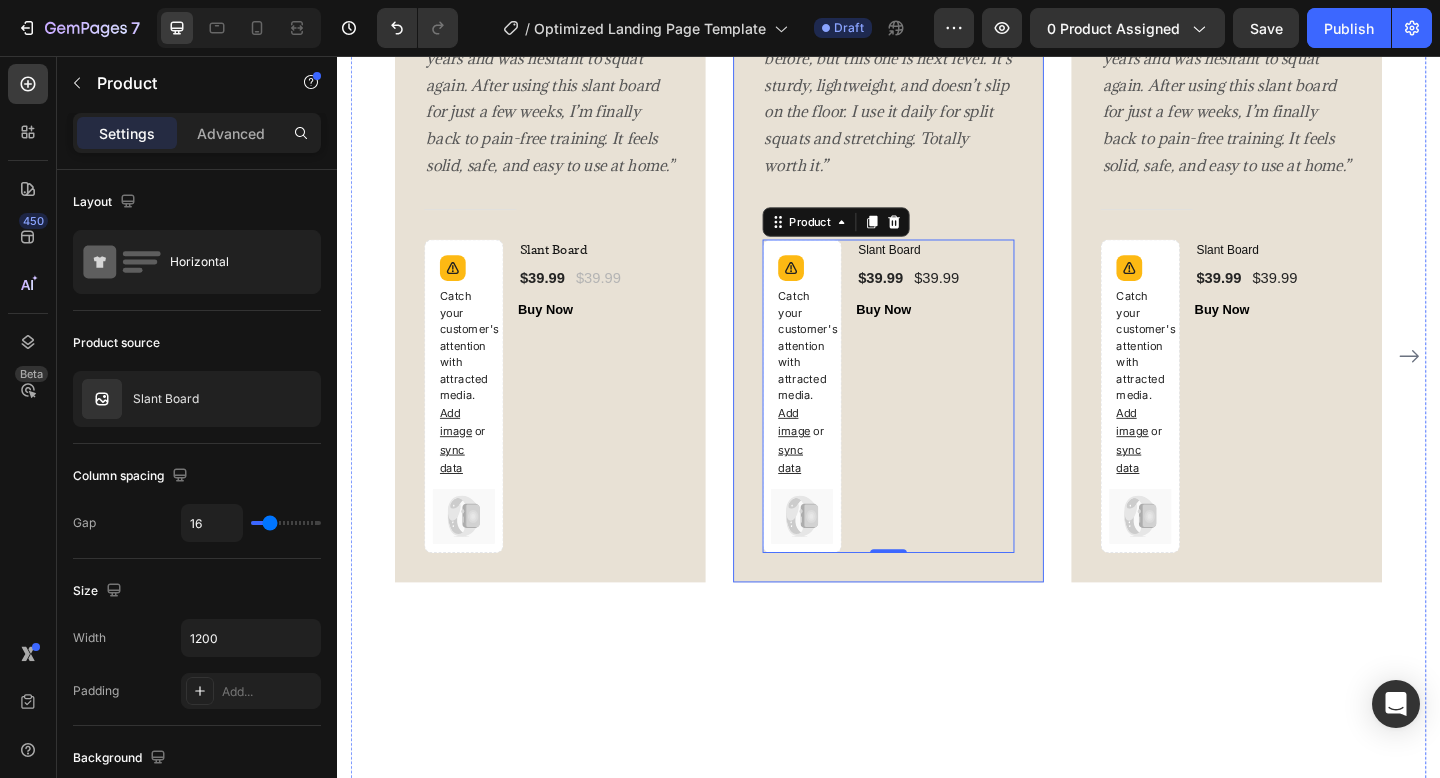 click on "Image
Icon
Icon
Icon
Icon
Icon Row Megan T. Text block Row “I’ve tried a few slant boards before, but this one is next level. It’s sturdy, lightweight, and doesn’t slip on the floor. I use it daily for split squats and stretching. Totally worth it.” Text block                Title Line Catch your customer's attention with attracted media.       Add image   or   sync data
(P) Images & Gallery Slant Board (P) Title $39.99 (P) Price (P) Price $39.99 (P) Price (P) Price Row Buy Now (P) Cart Button Product   0 Row" at bounding box center [937, 268] 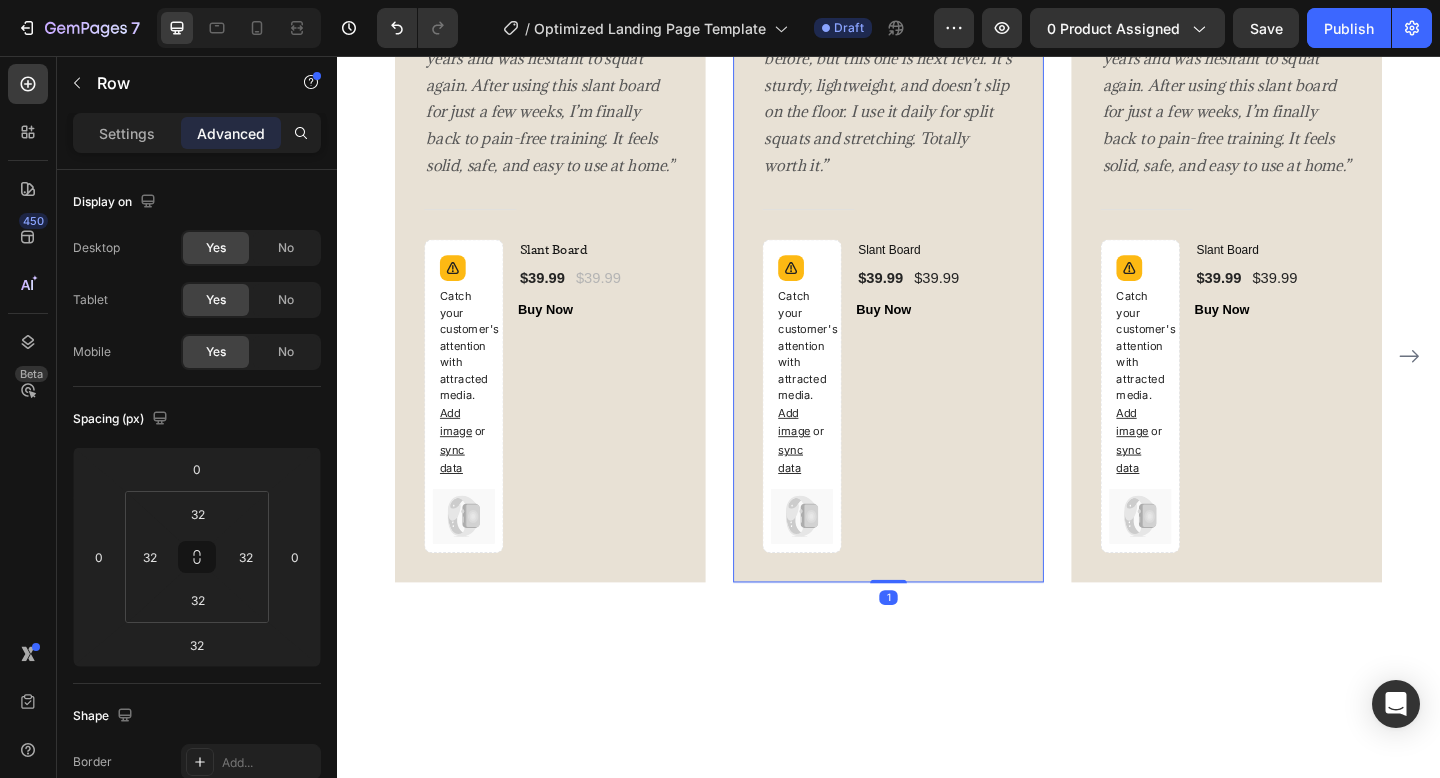 drag, startPoint x: 931, startPoint y: 660, endPoint x: 932, endPoint y: 629, distance: 31.016125 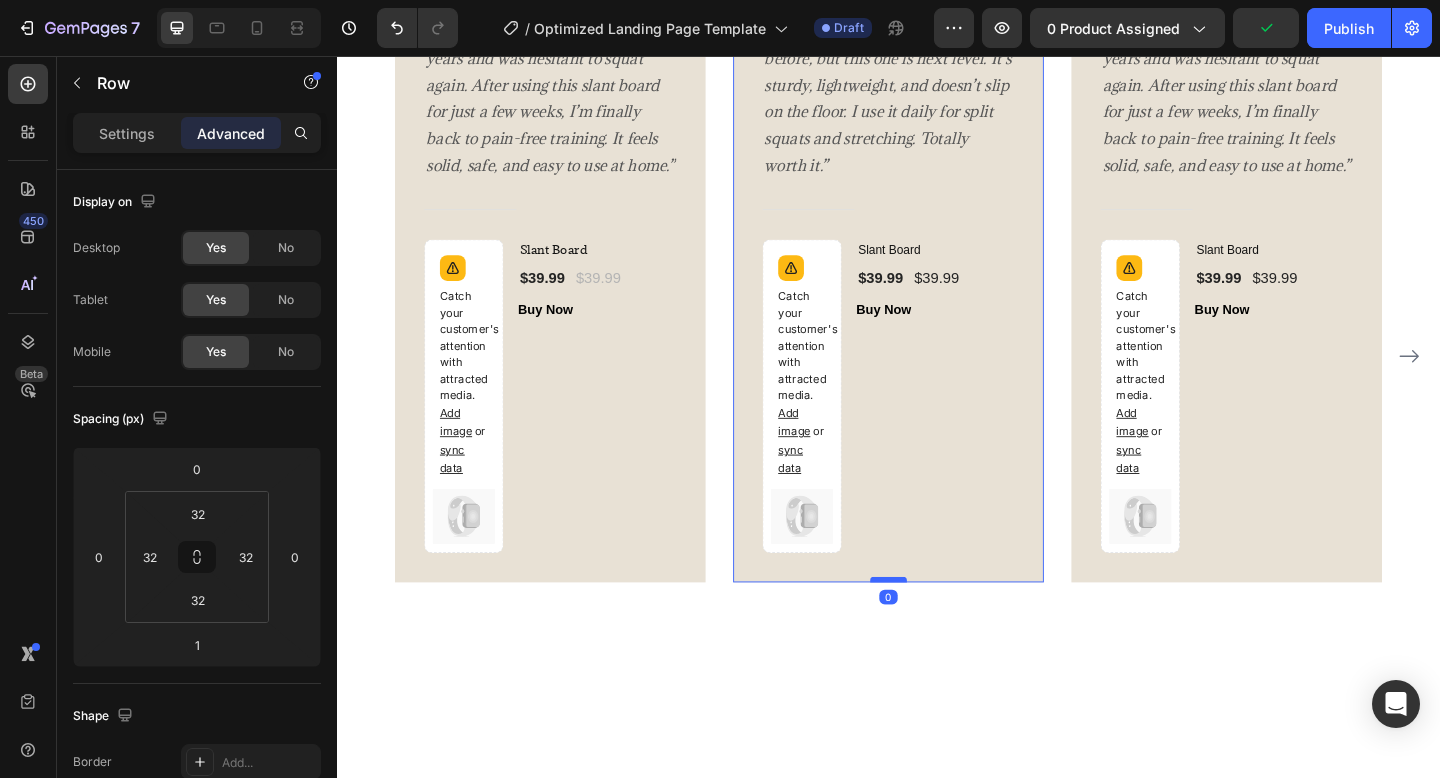 click at bounding box center [937, 626] 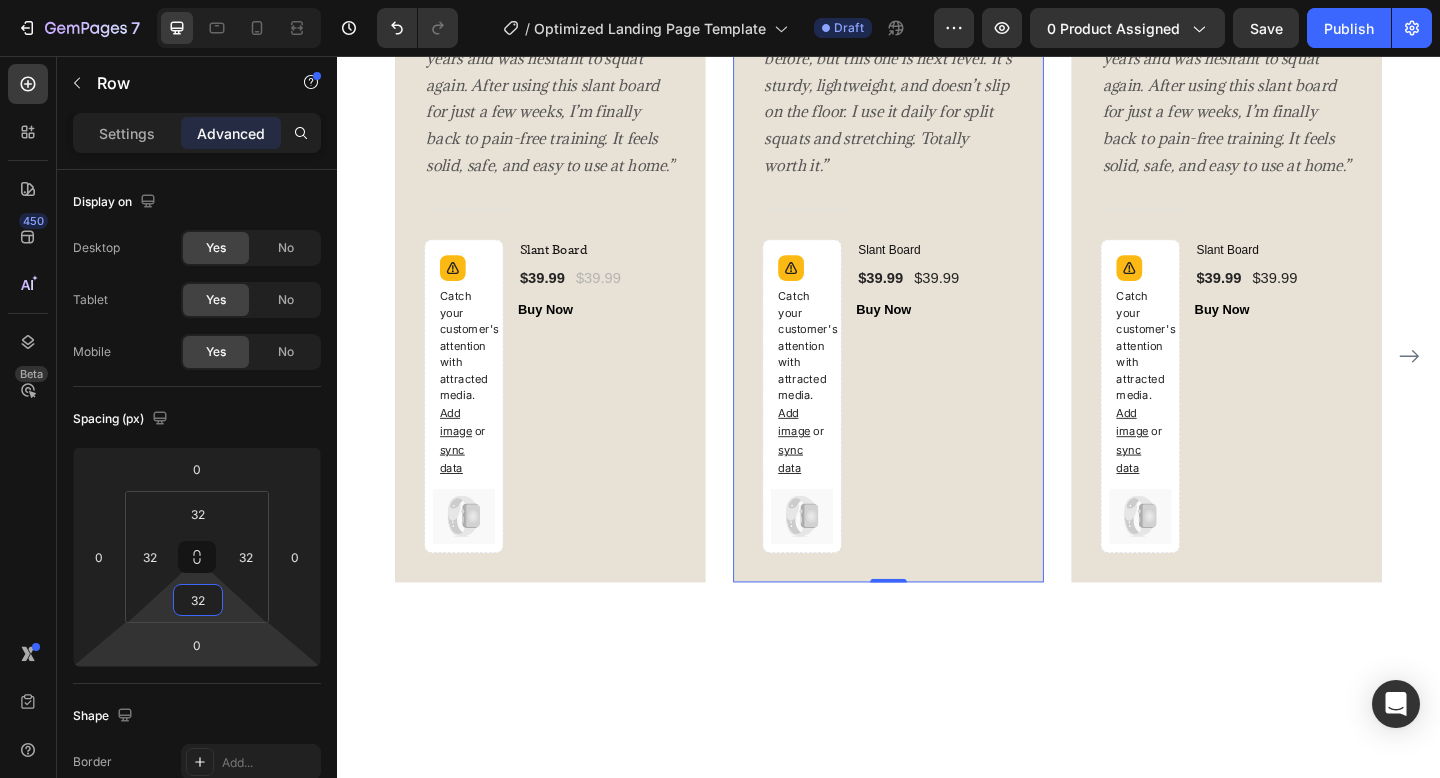 type on "-12" 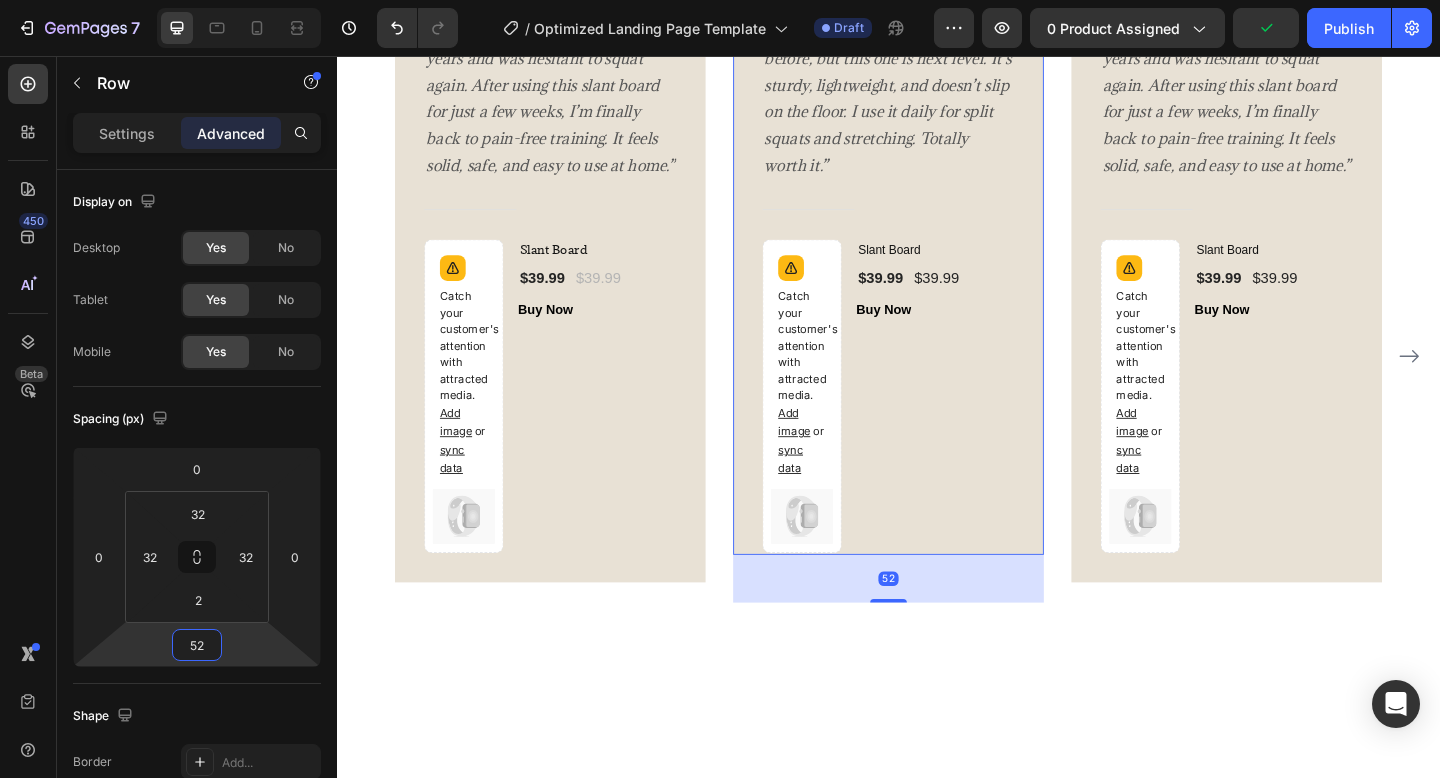 type on "56" 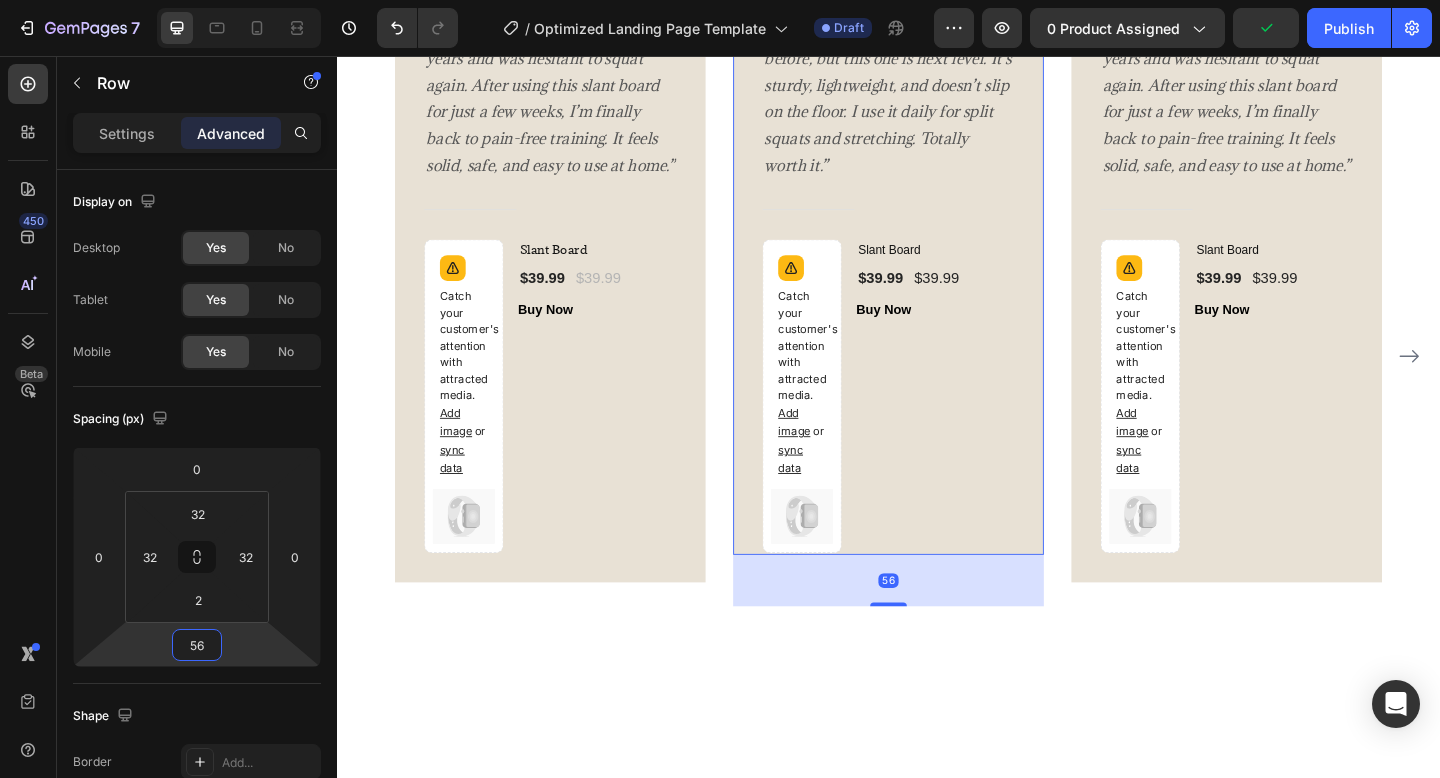 drag, startPoint x: 236, startPoint y: 624, endPoint x: 239, endPoint y: 596, distance: 28.160255 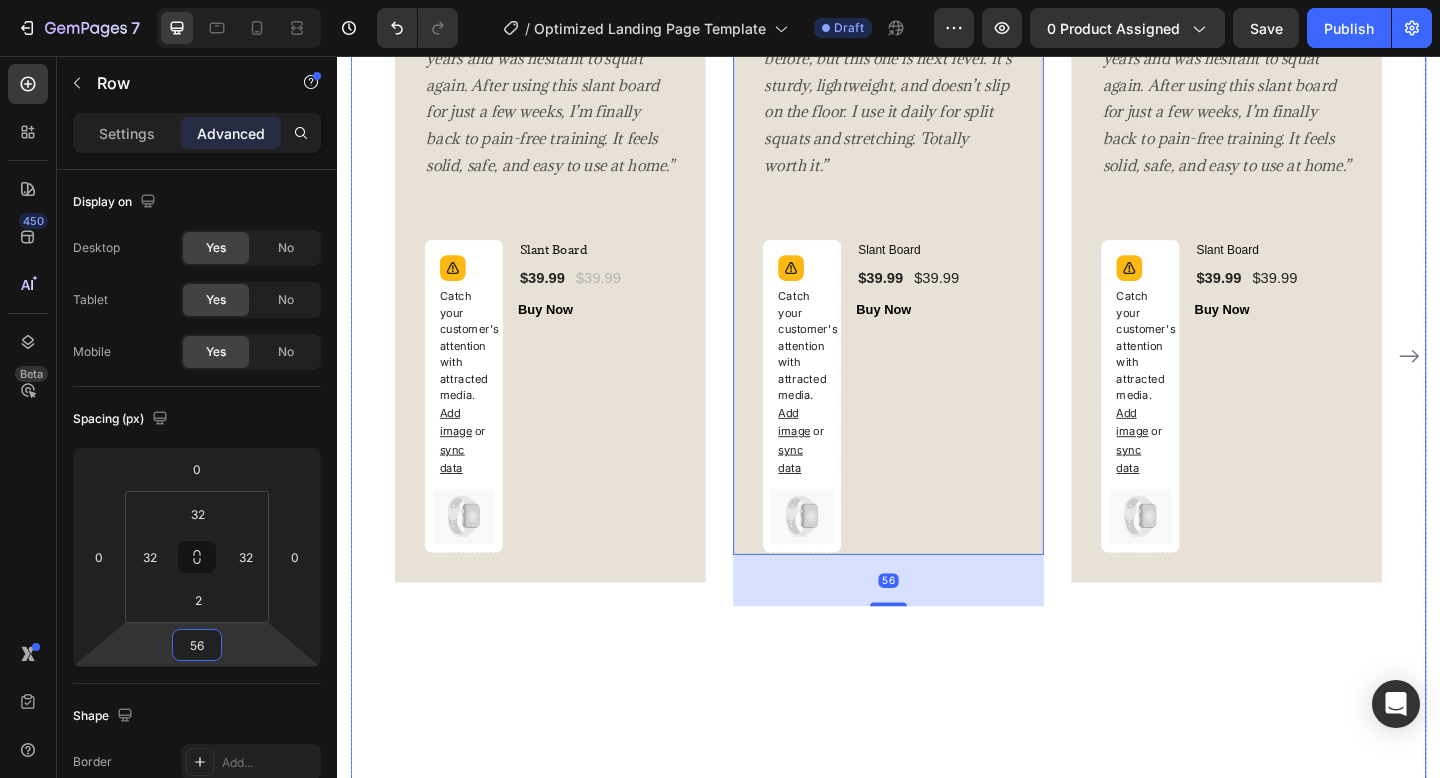 click on "Image
Icon
Icon
Icon
Icon
Icon Row Rita Carroll Text block Row “I’ve struggled with knee pain for years and was hesitant to squat again. After using this slant board for just a few weeks, I’m finally back to pain-free training. It feels solid, safe, and easy to use at home.” Text block                Title Line Catch your customer's attention with attracted media.       Add image   or   sync data
(P) Images & Gallery Slant Board (P) Title $39.99 (P) Price (P) Price $39.99 (P) Price (P) Price Row Buy Now (P) Cart Button Product Row" at bounding box center [569, 383] 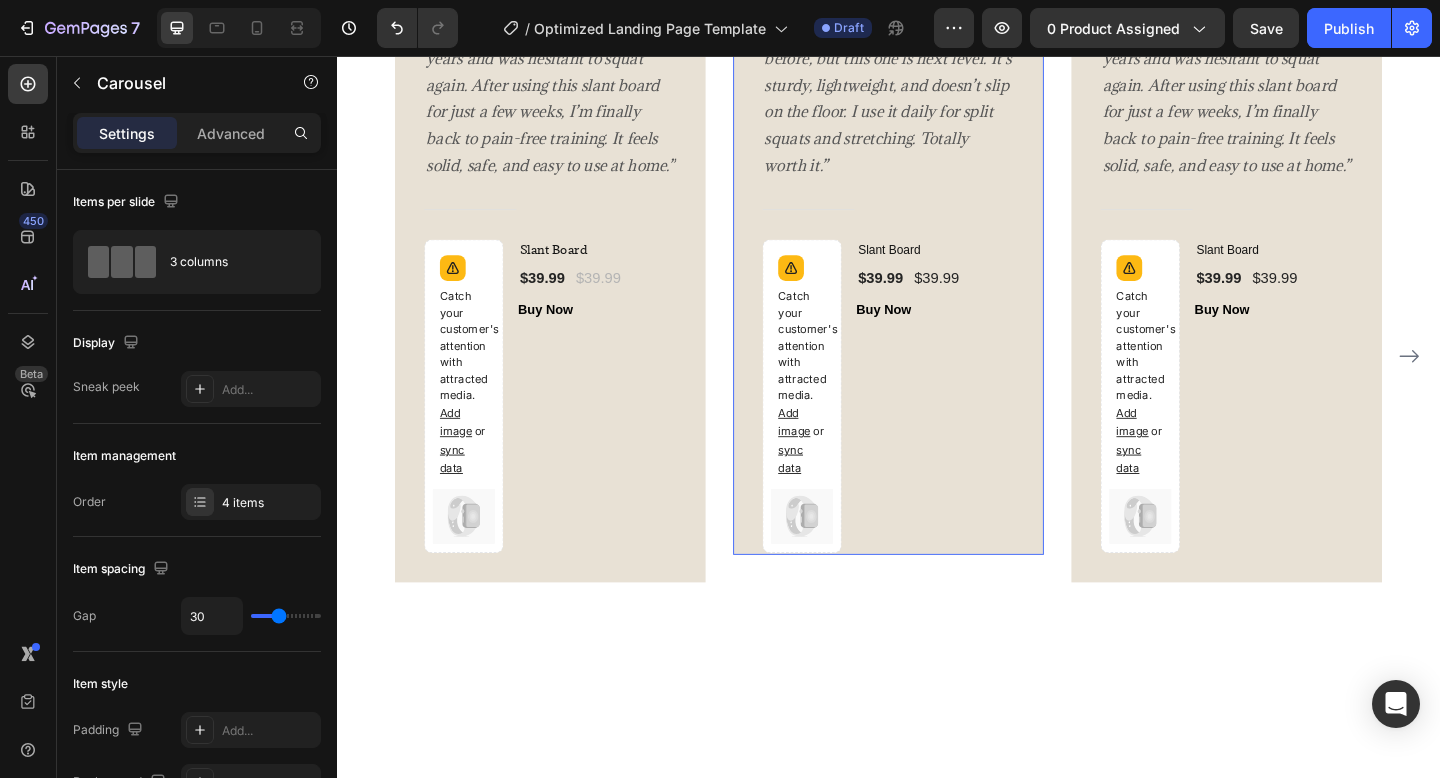 click on "Image
Icon
Icon
Icon
Icon
Icon Row Megan T. Text block Row “I’ve tried a few slant boards before, but this one is next level. It’s sturdy, lightweight, and doesn’t slip on the floor. I use it daily for split squats and stretching. Totally worth it.” Text block                Title Line Catch your customer's attention with attracted media.       Add image   or   sync data
(P) Images & Gallery Slant Board (P) Title $39.99 (P) Price (P) Price $39.99 (P) Price (P) Price Row Buy Now (P) Cart Button Product Row" at bounding box center [937, 253] 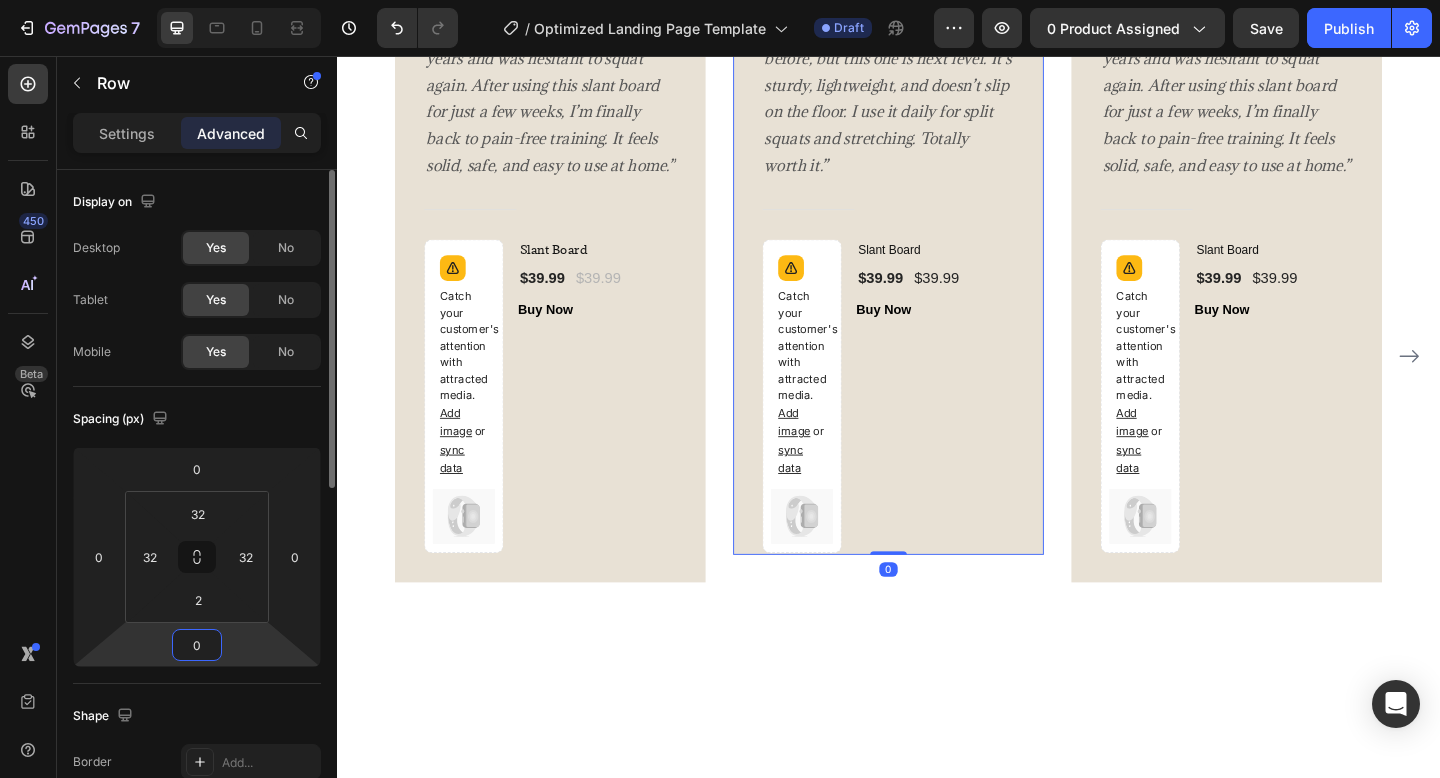 drag, startPoint x: 218, startPoint y: 625, endPoint x: 225, endPoint y: 652, distance: 27.89265 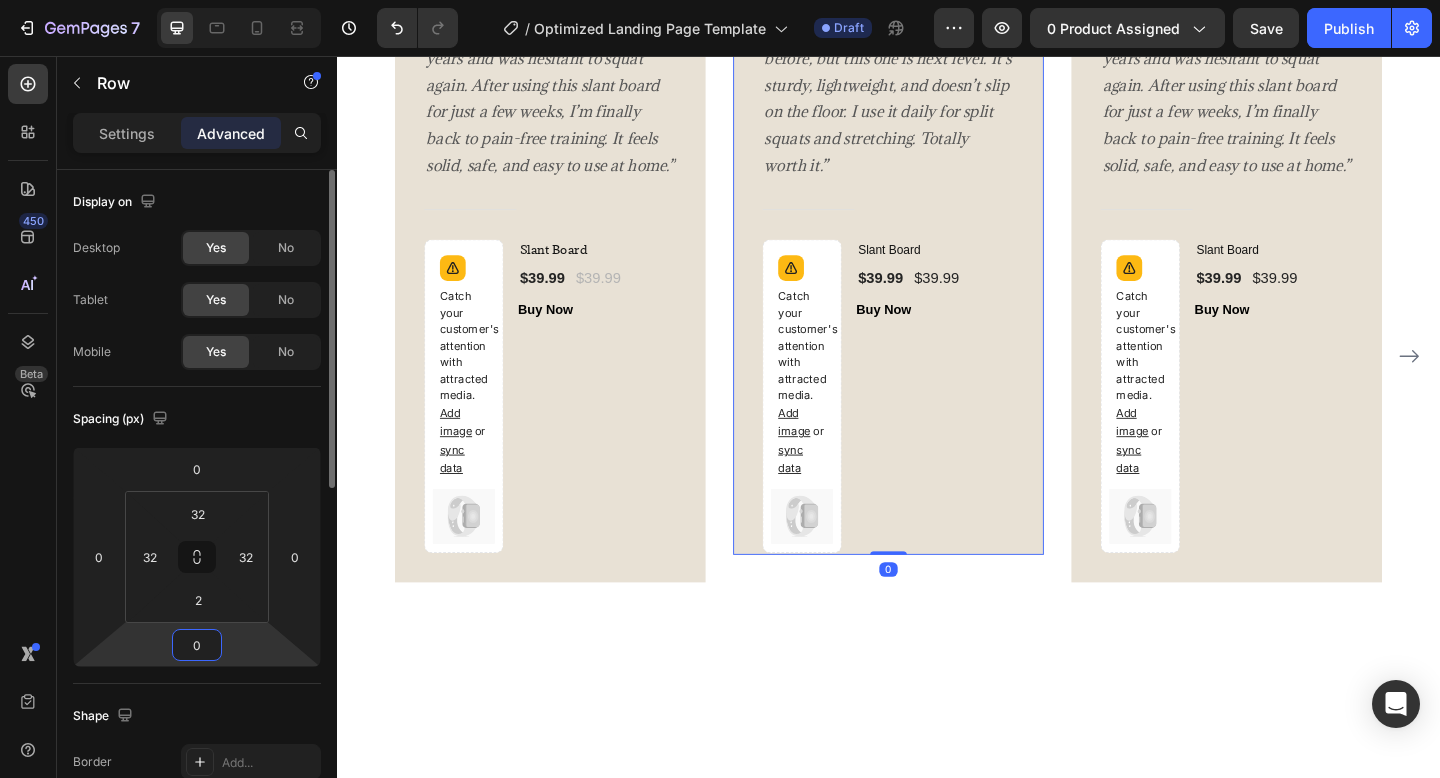 click on "7   /  Optimized Landing Page Template Draft Preview 0 product assigned  Save   Publish  450 Beta Sections(18) Elements(84) Section Element Hero Section Product Detail Brands Trusted Badges Guarantee Product Breakdown How to use Testimonials Compare Bundle FAQs Social Proof Brand Story Product List Collection Blog List Contact Sticky Add to Cart Custom Footer Browse Library 450 Layout
Row
Row
Row
Row Text
Heading
Text Block Button
Button
Button Media
Image
Image
Video" at bounding box center [720, 0] 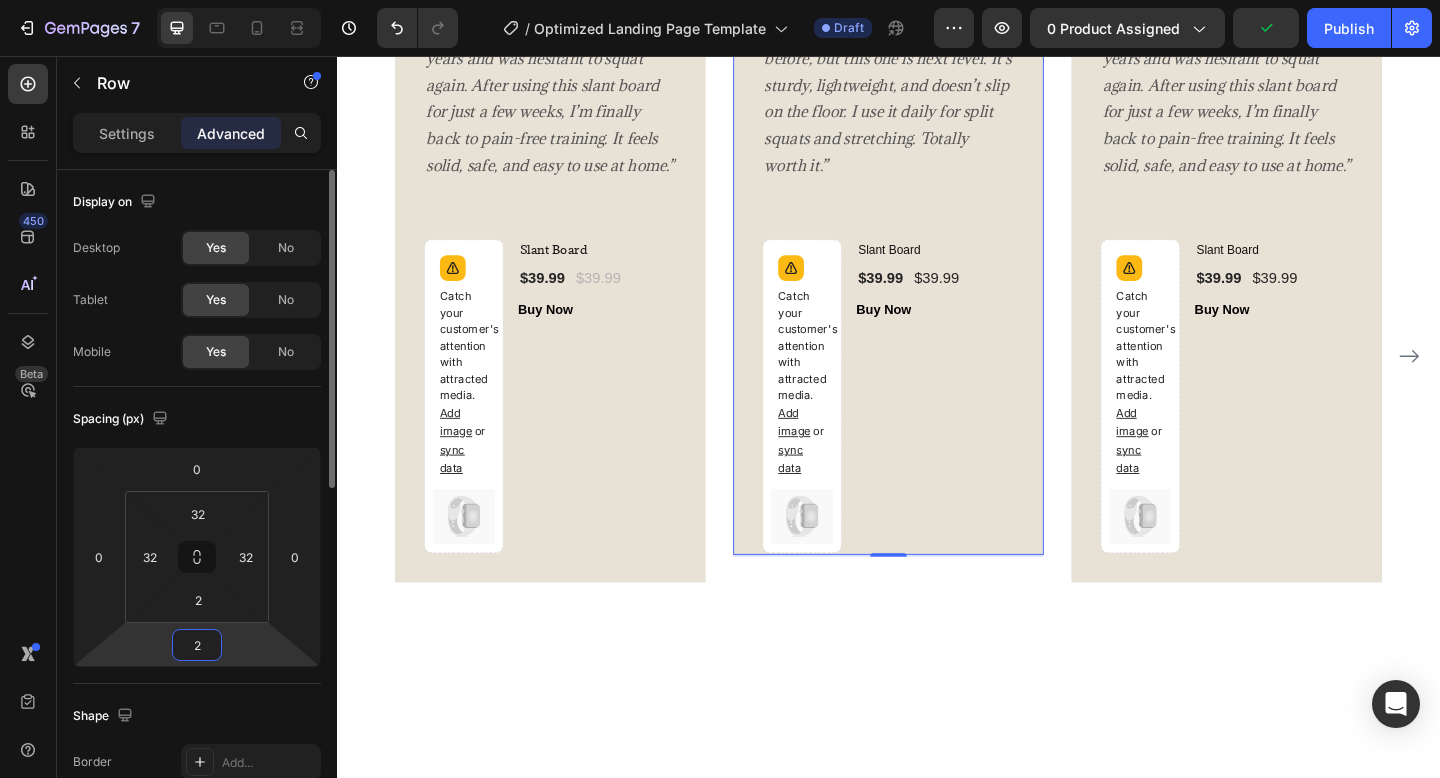 click on "Shape Border Add... Corner Add... Shadow Add..." 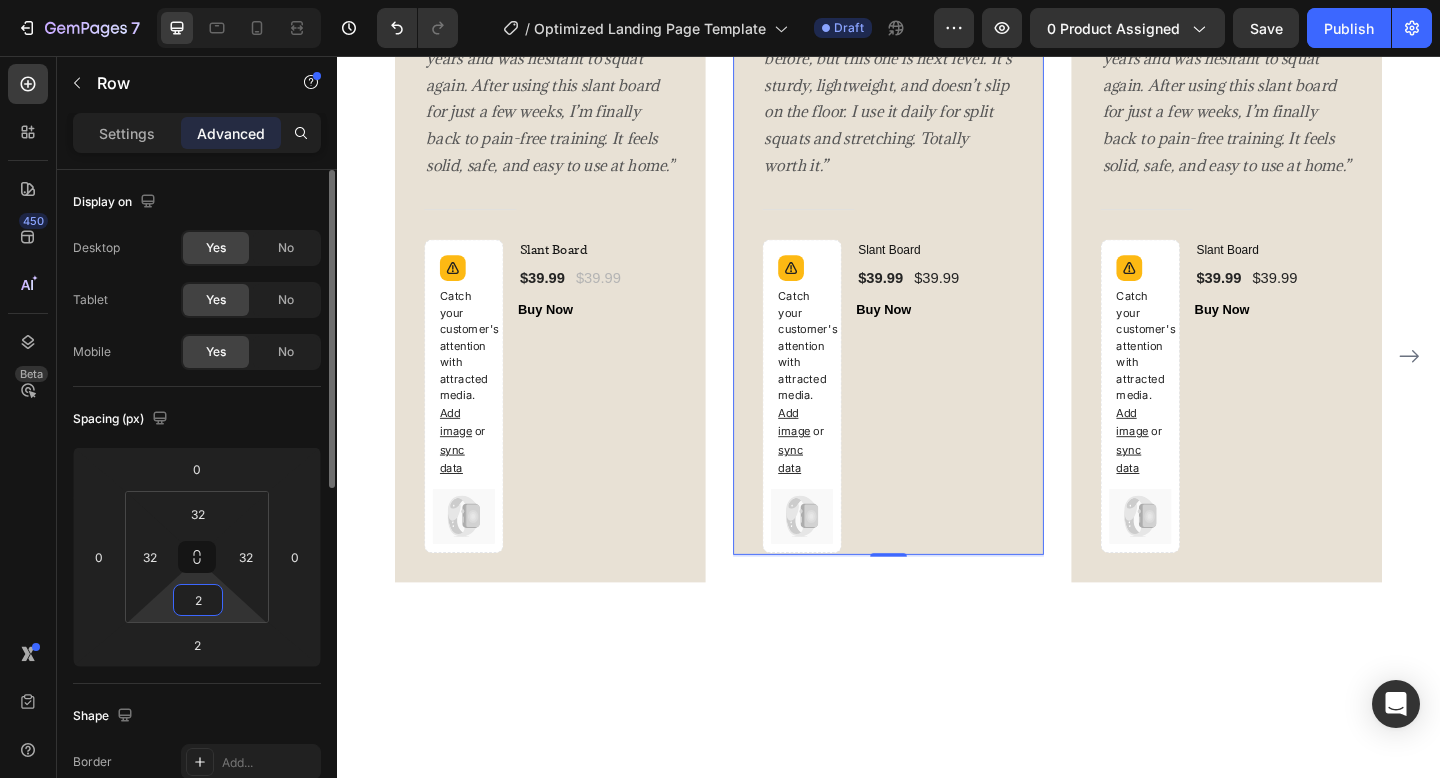 click on "2" at bounding box center [198, 600] 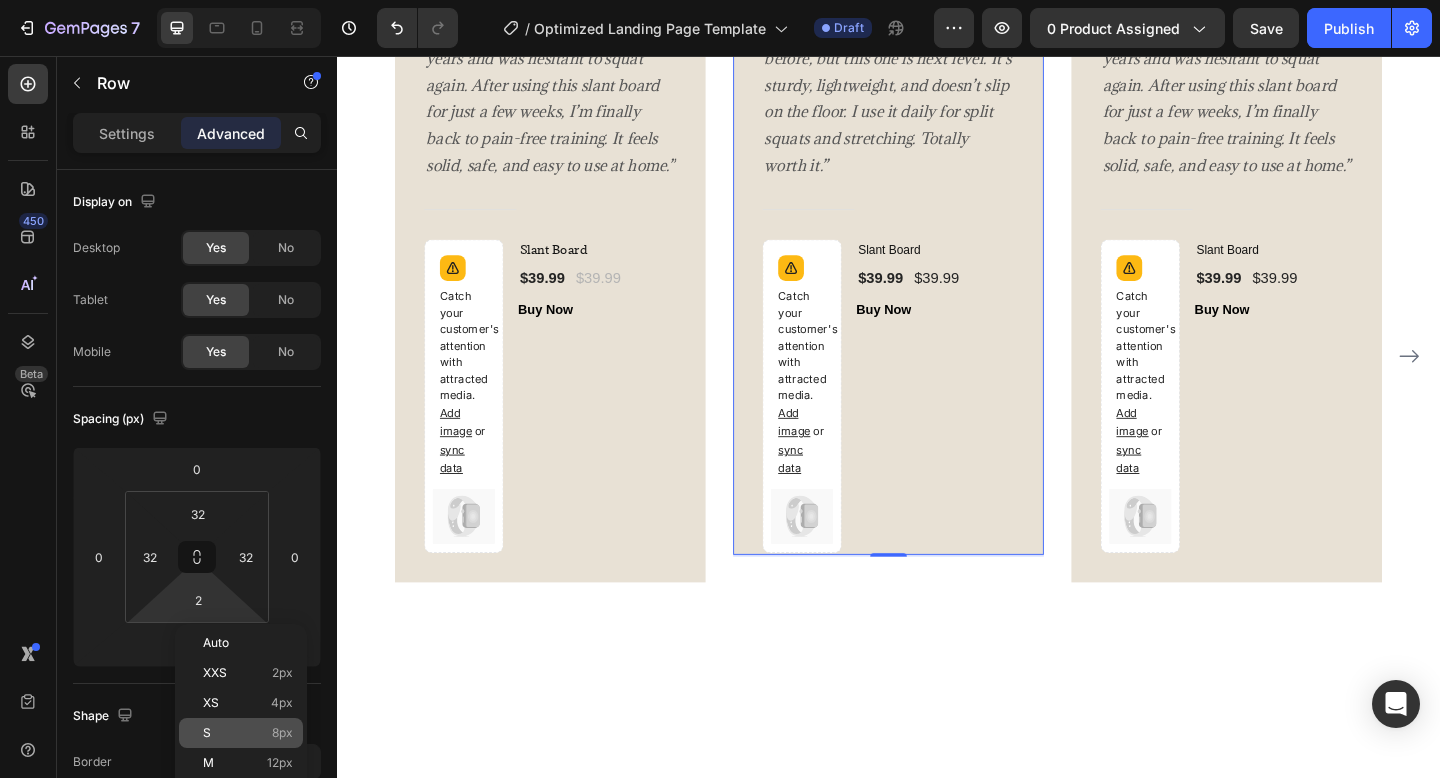 click on "S 8px" at bounding box center [248, 733] 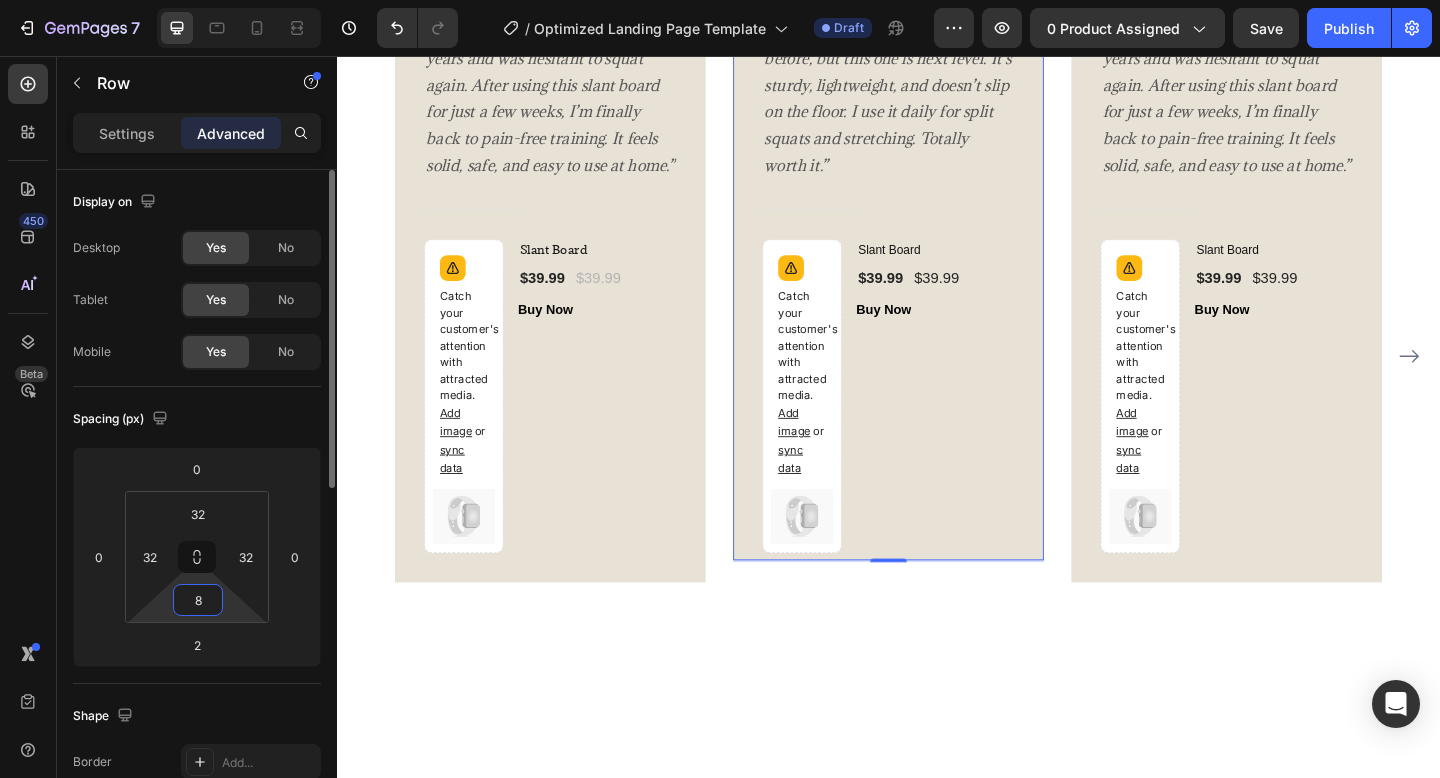 click on "8" at bounding box center [198, 600] 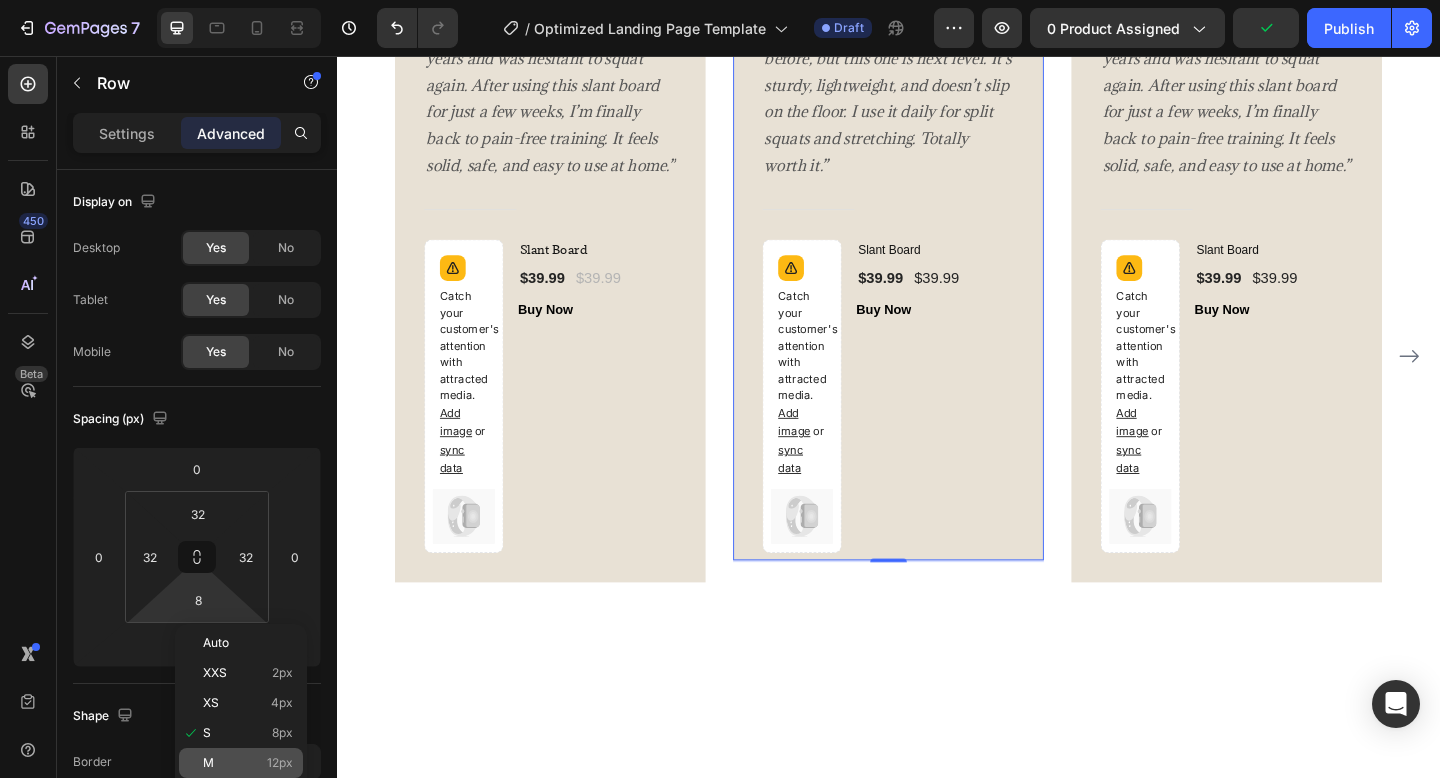 click on "M 12px" 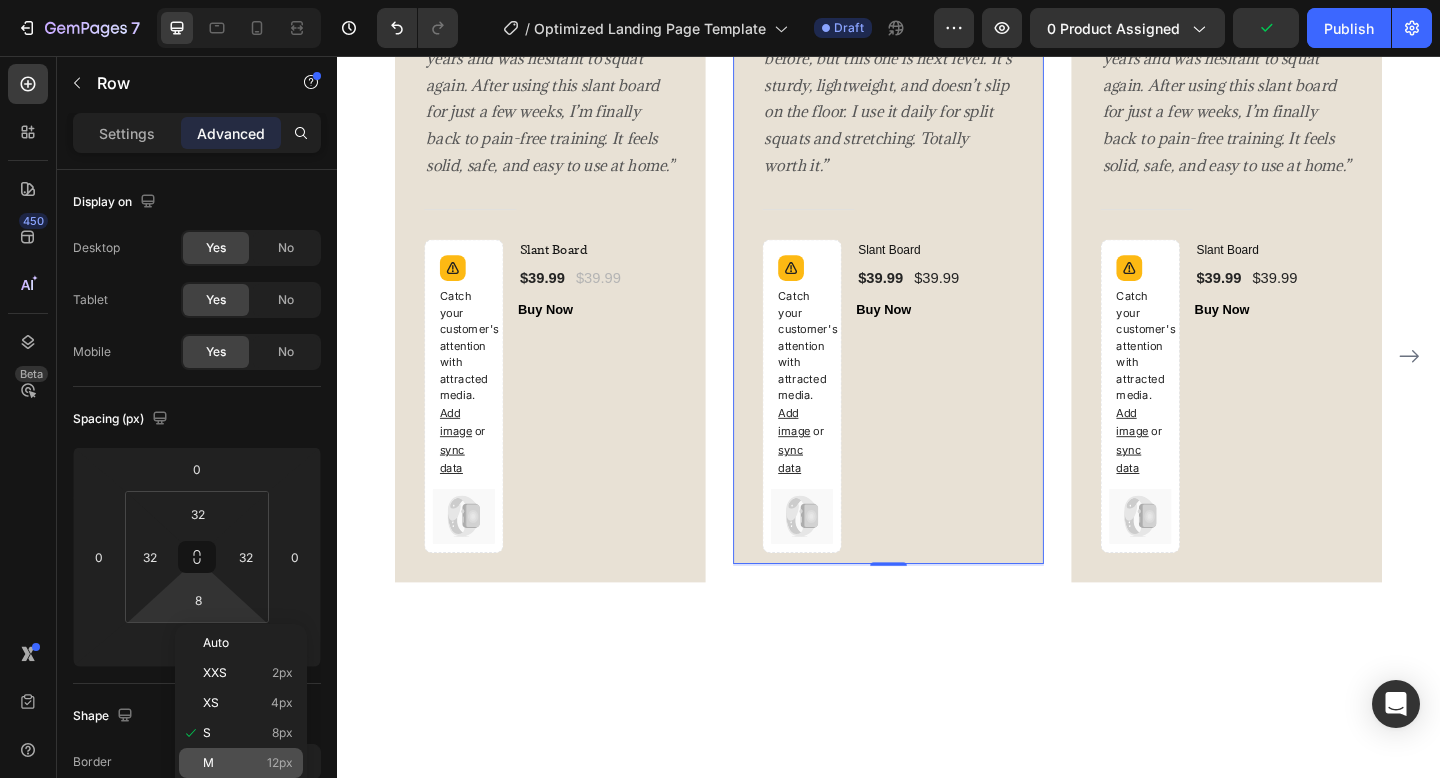 type on "12" 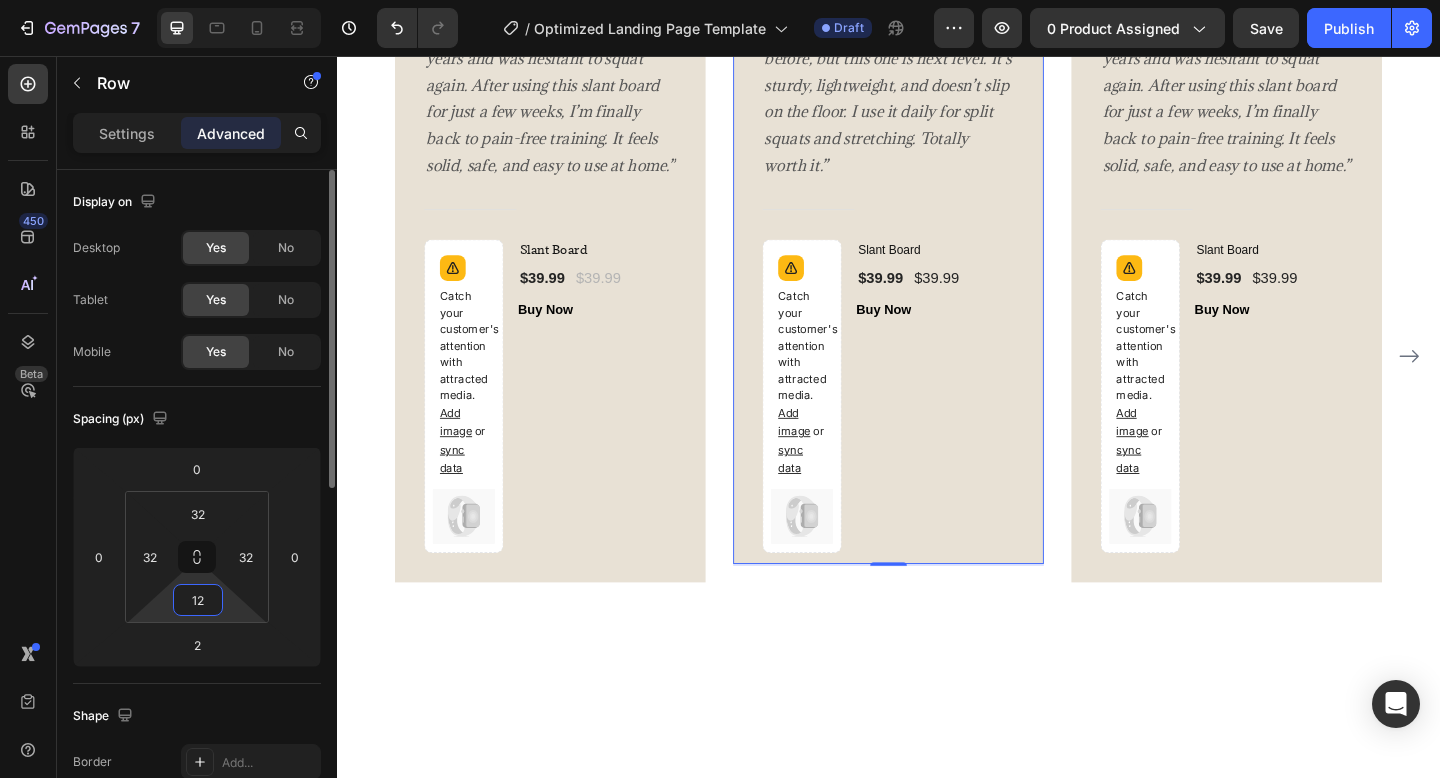 click on "12" at bounding box center (198, 600) 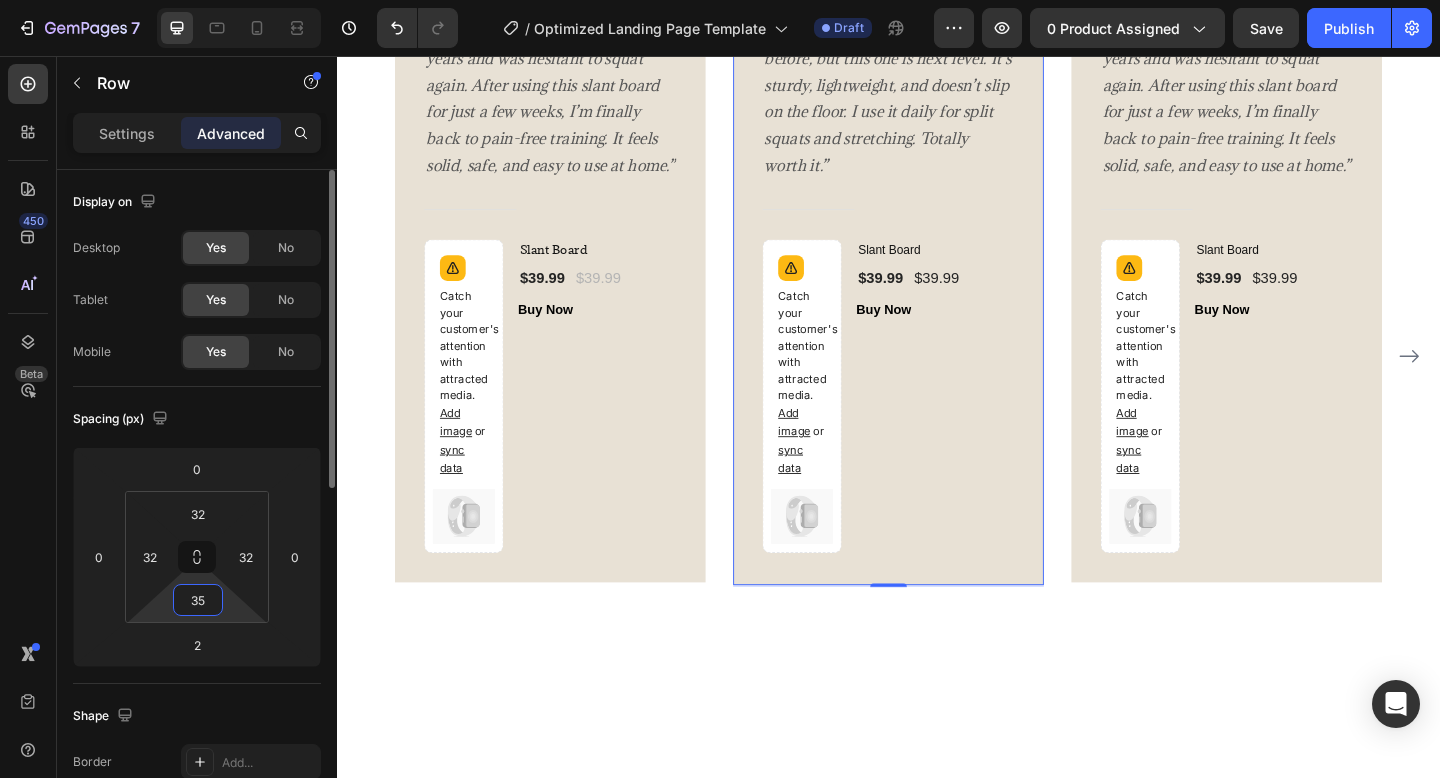type on "3" 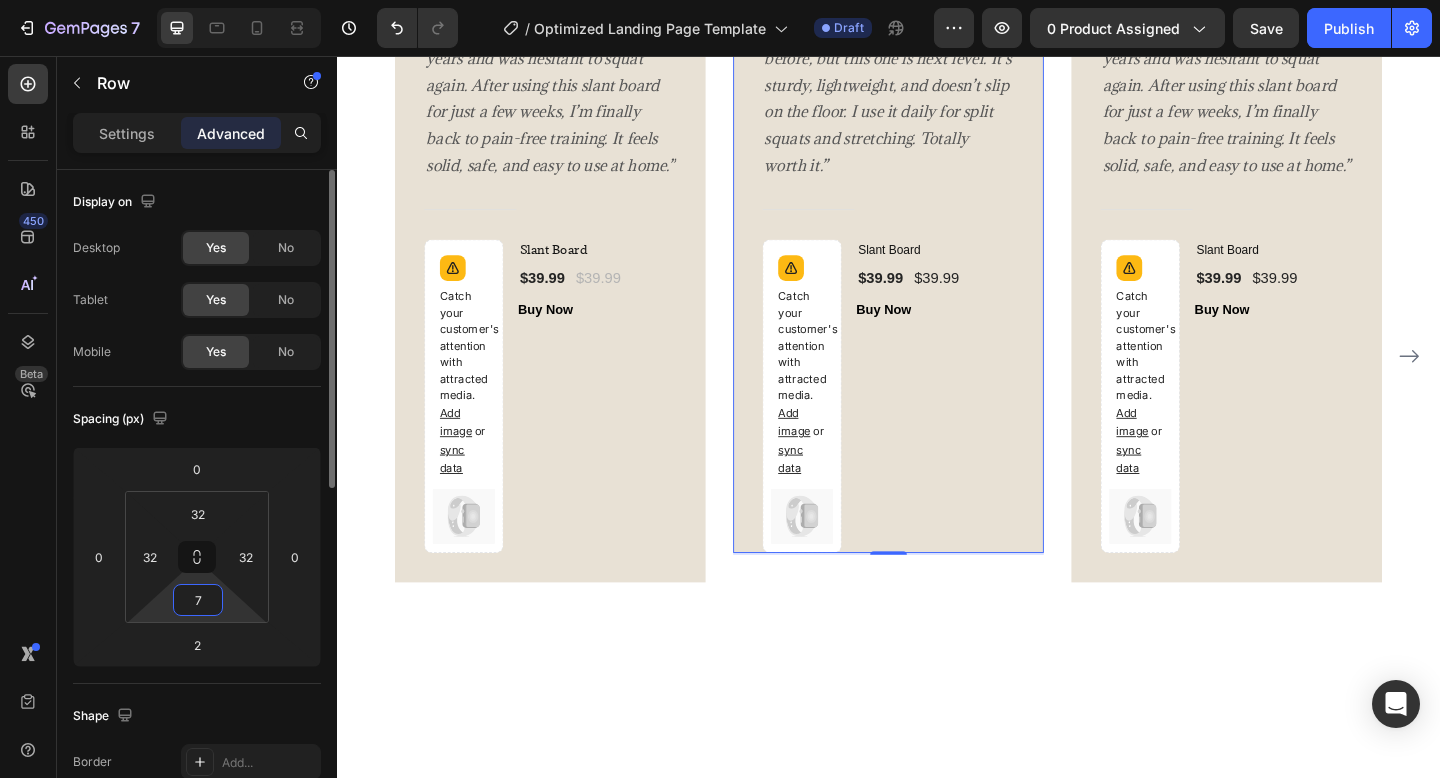 type on "70" 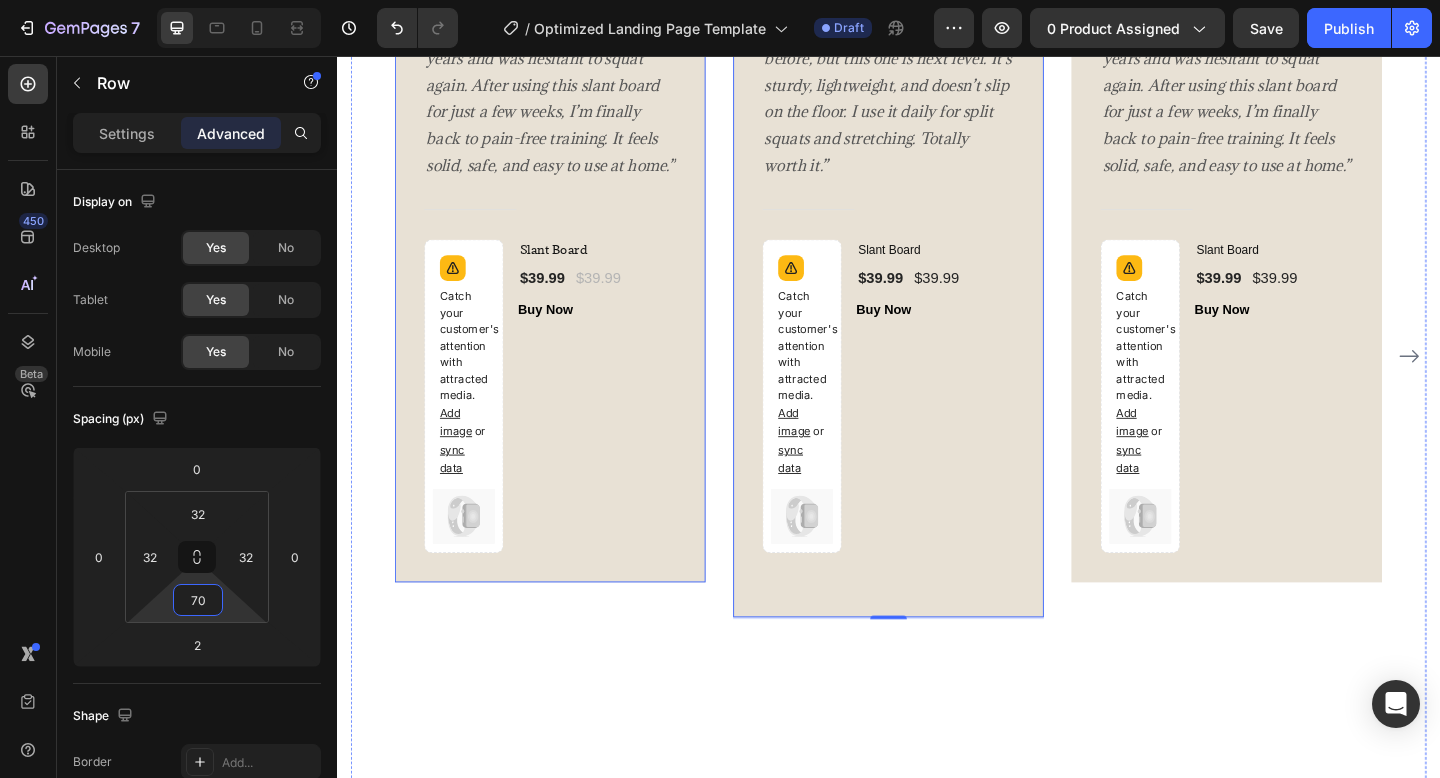 click on "Image
Icon
Icon
Icon
Icon
Icon Row Rita Carroll Text block Row “I’ve struggled with knee pain for years and was hesitant to squat again. After using this slant board for just a few weeks, I’m finally back to pain-free training. It feels solid, safe, and easy to use at home.” Text block                Title Line Catch your customer's attention with attracted media.       Add image   or   sync data
(P) Images & Gallery Slant Board (P) Title $39.99 (P) Price (P) Price $39.99 (P) Price (P) Price Row Buy Now (P) Cart Button Product Row" at bounding box center (569, 268) 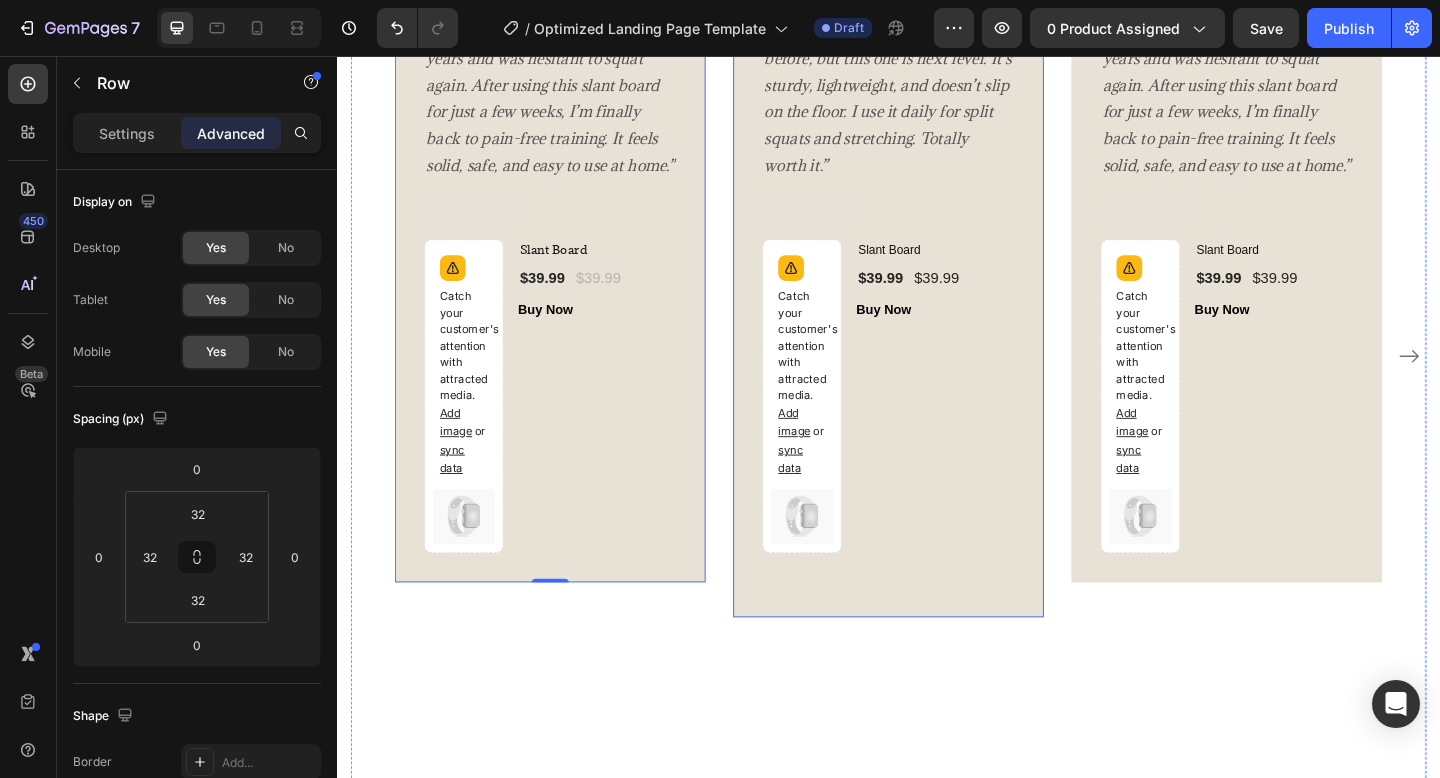 click on "Image
Icon
Icon
Icon
Icon
Icon Row Megan T. Text block Row “I’ve tried a few slant boards before, but this one is next level. It’s sturdy, lightweight, and doesn’t slip on the floor. I use it daily for split squats and stretching. Totally worth it.” Text block                Title Line Catch your customer's attention with attracted media.       Add image   or   sync data
(P) Images & Gallery Slant Board (P) Title $39.99 (P) Price (P) Price $39.99 (P) Price (P) Price Row Buy Now (P) Cart Button Product Row" at bounding box center [937, 287] 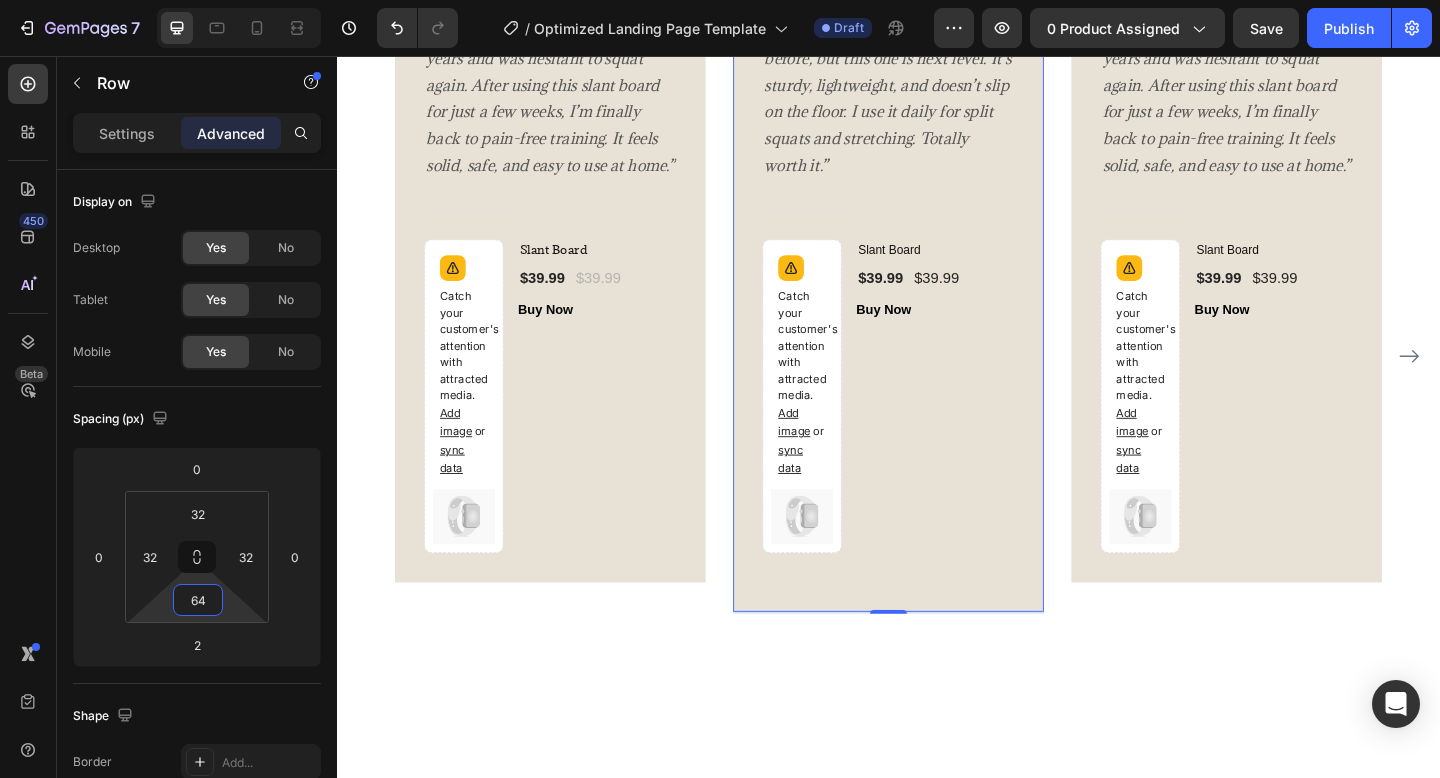 type on "62" 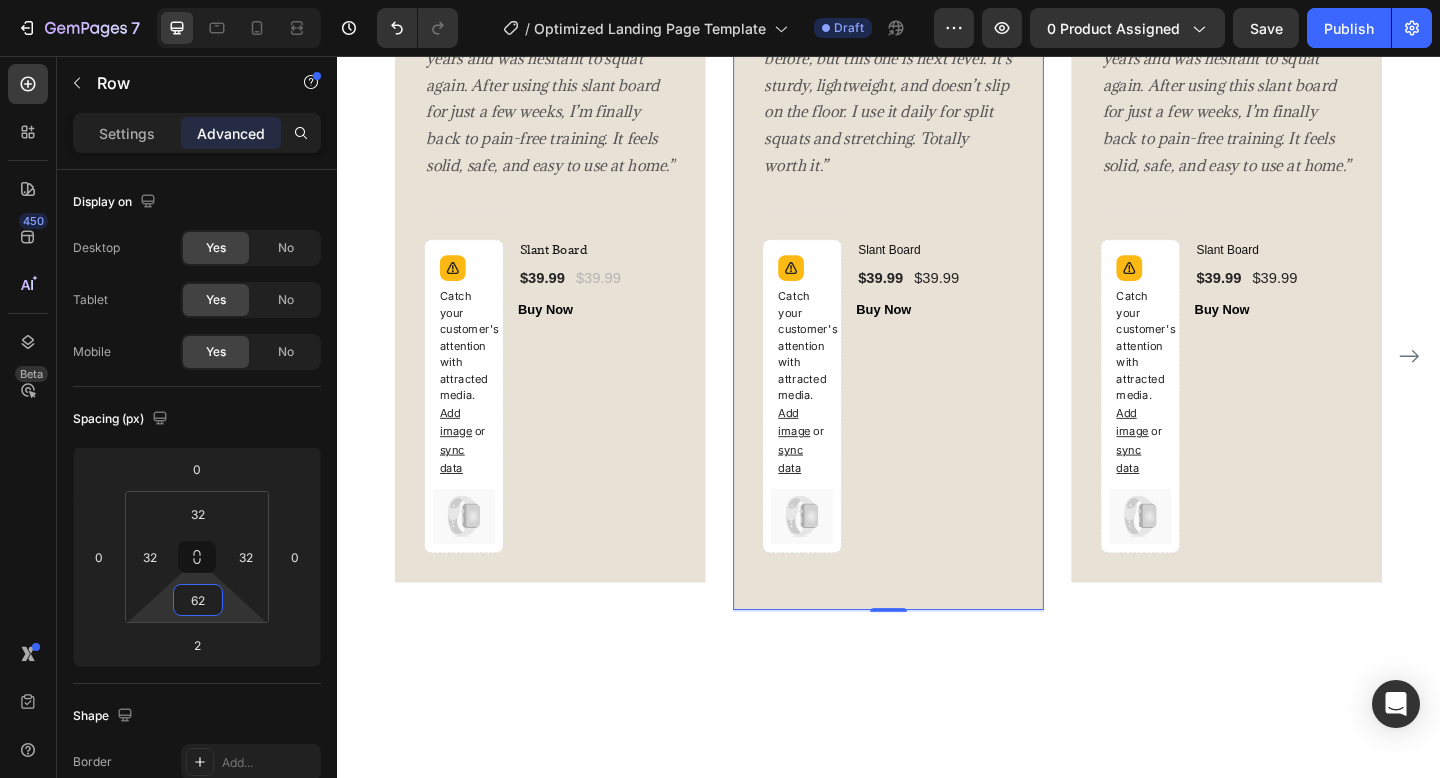 click on "7   /  Optimized Landing Page Template Draft Preview 0 product assigned  Save   Publish  450 Beta Sections(18) Elements(84) Section Element Hero Section Product Detail Brands Trusted Badges Guarantee Product Breakdown How to use Testimonials Compare Bundle FAQs Social Proof Brand Story Product List Collection Blog List Contact Sticky Add to Cart Custom Footer Browse Library 450 Layout
Row
Row
Row
Row Text
Heading
Text Block Button
Button
Button Media
Image
Image
Video" at bounding box center [720, 0] 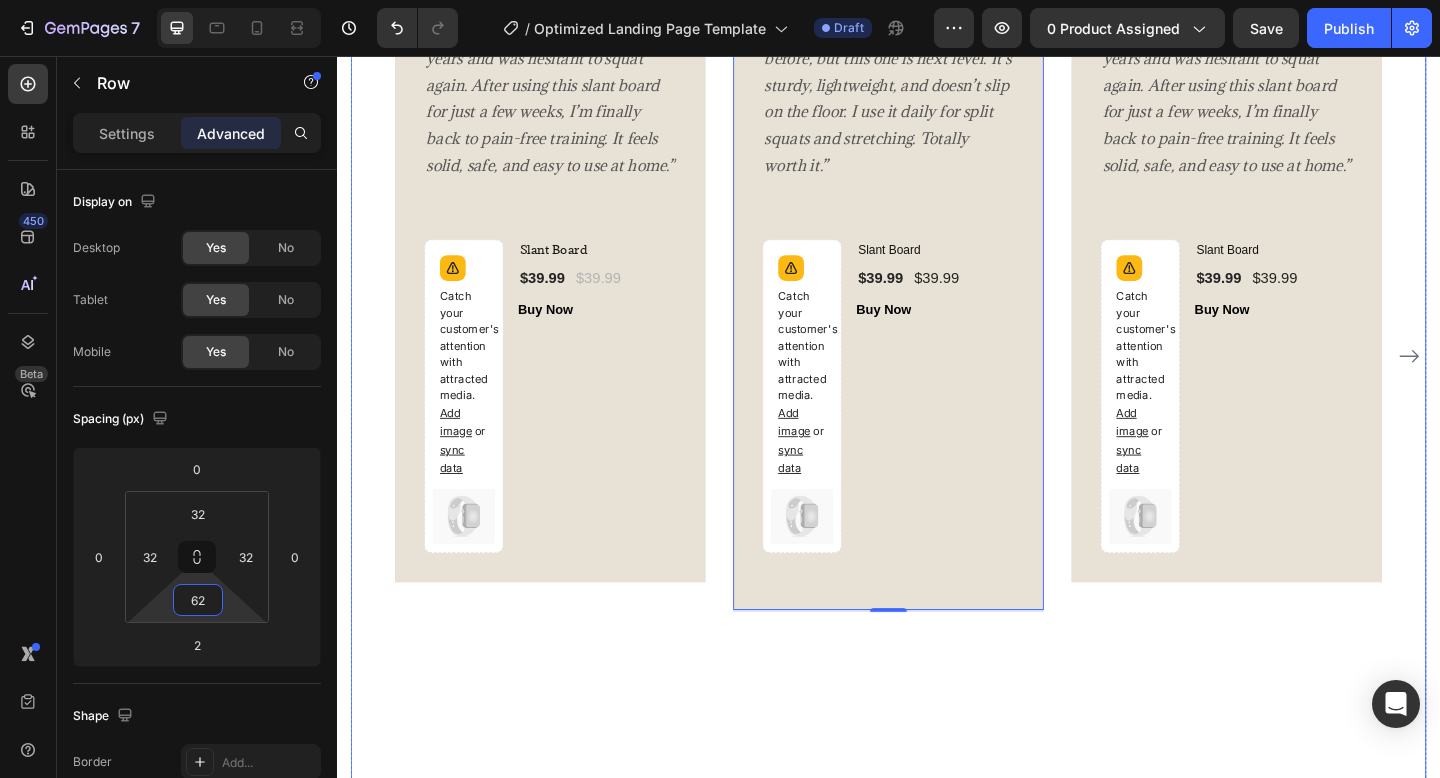 click on "Image
Icon
Icon
Icon
Icon
Icon Row Rita Carroll Text block Row “I’ve struggled with knee pain for years and was hesitant to squat again. After using this slant board for just a few weeks, I’m finally back to pain-free training. It feels solid, safe, and easy to use at home.” Text block                Title Line Catch your customer's attention with attracted media.       Add image   or   sync data
(P) Images & Gallery Slant Board (P) Title $39.99 (P) Price (P) Price $39.99 (P) Price (P) Price Row Buy Now (P) Cart Button Product Row" at bounding box center [569, 383] 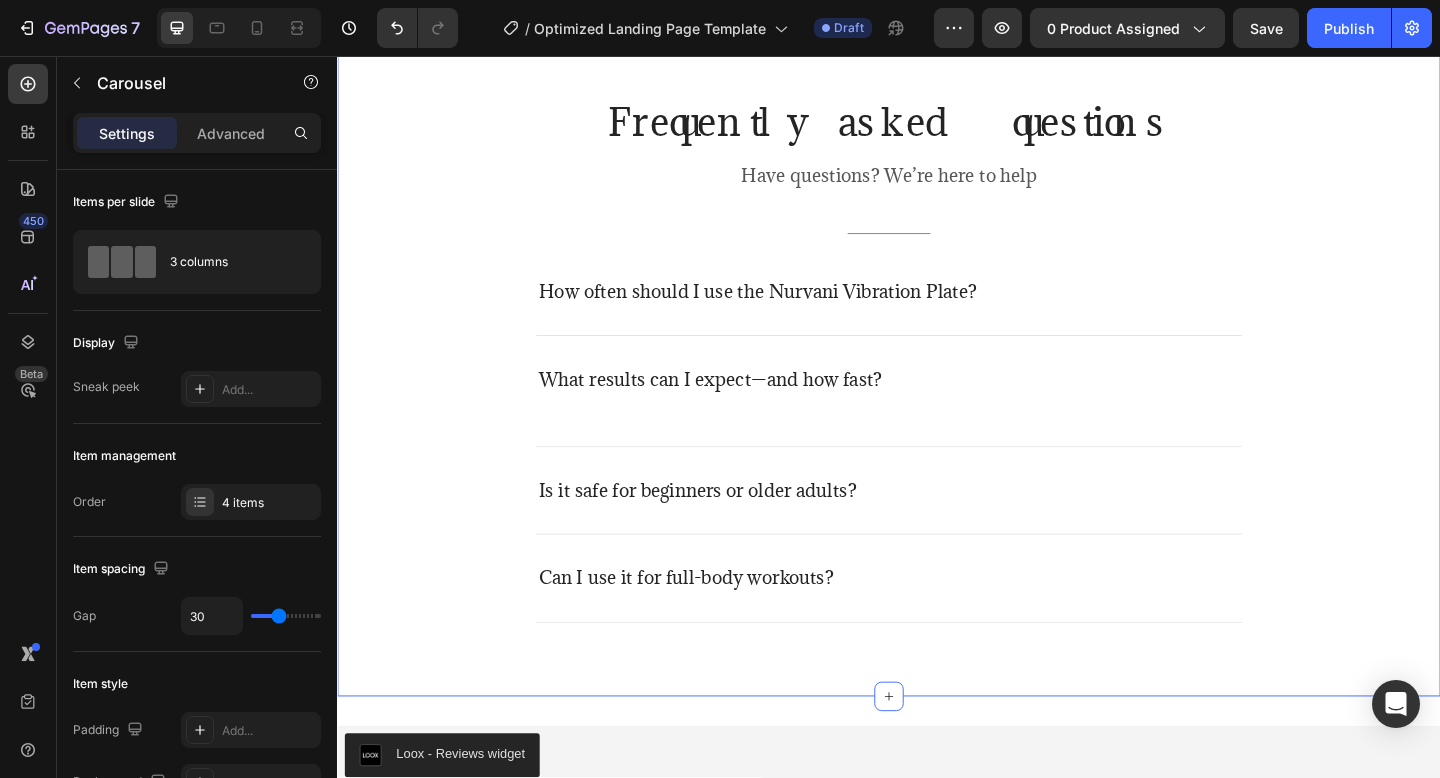 scroll, scrollTop: 5056, scrollLeft: 0, axis: vertical 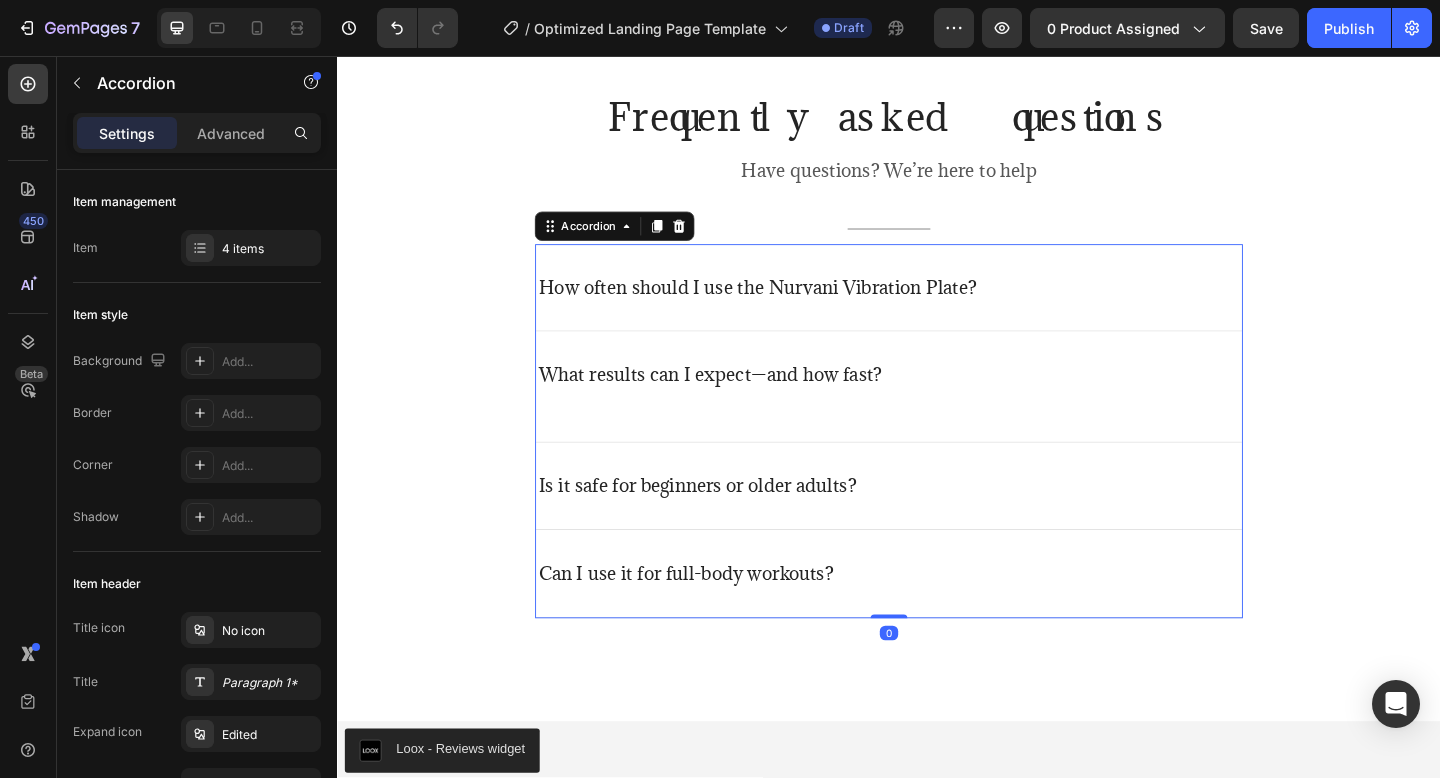 click on "How often should I use the Nurvani Vibration Plate?" at bounding box center (794, 308) 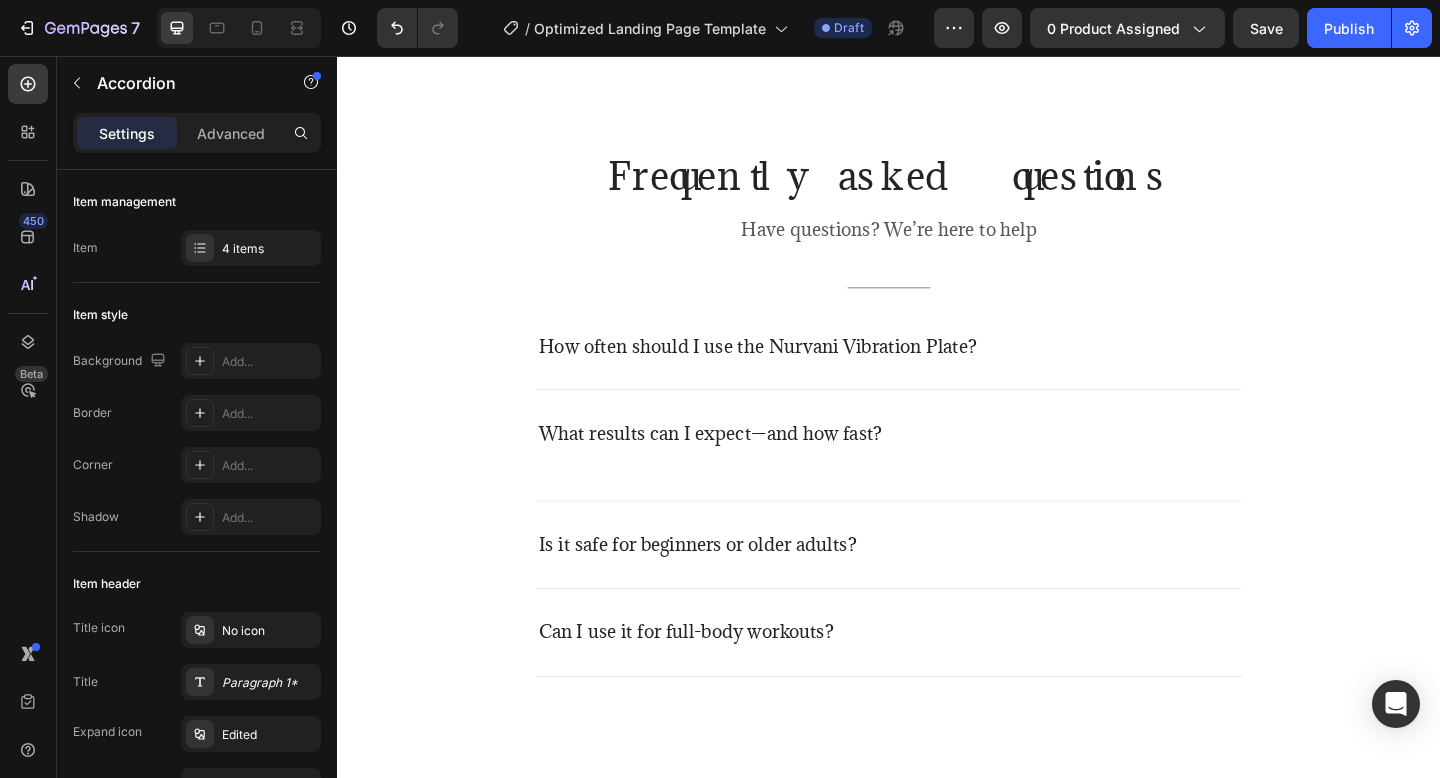 scroll, scrollTop: 5135, scrollLeft: 0, axis: vertical 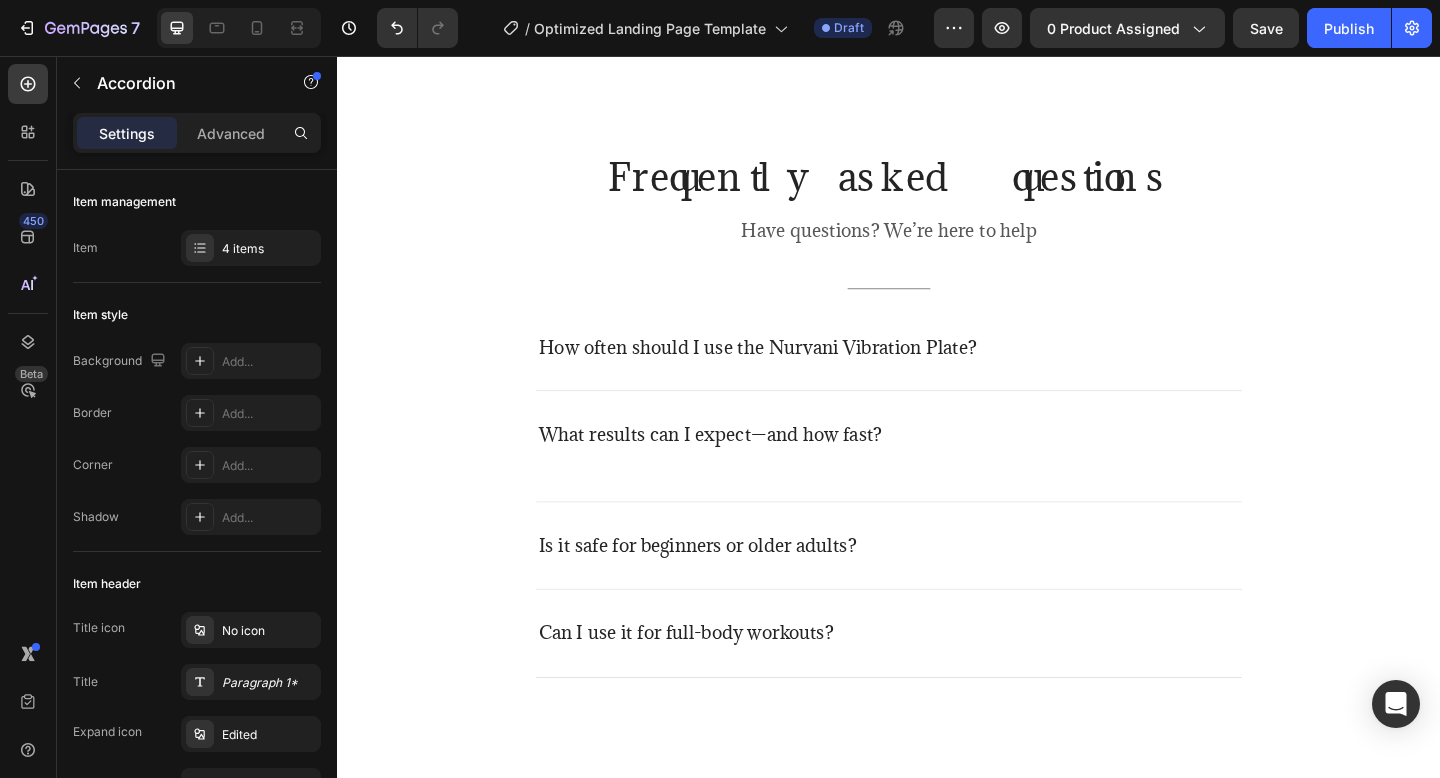 click on "How often should I use the Nurvani Vibration Plate?" at bounding box center (794, 373) 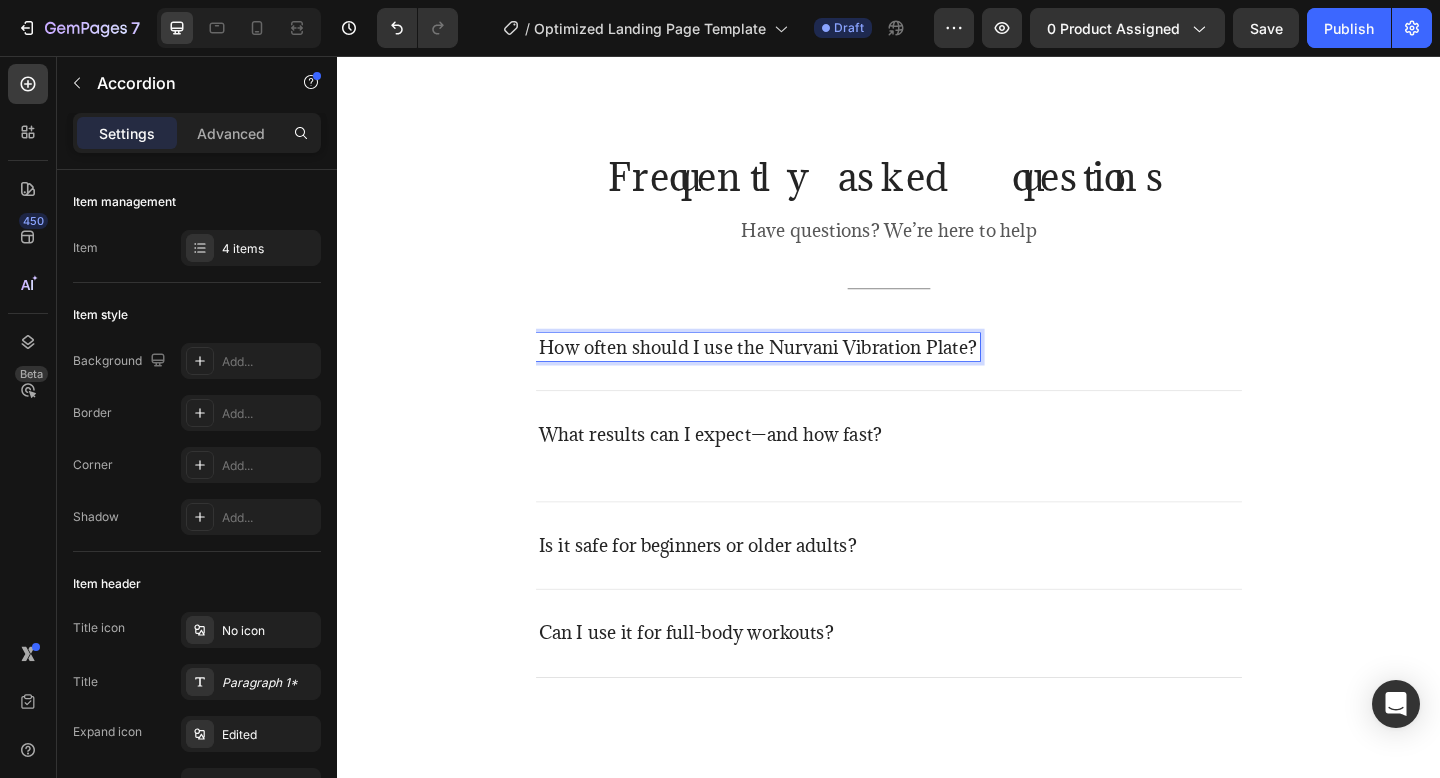 click on "How often should I use the Nurvani Vibration Plate?" at bounding box center [794, 373] 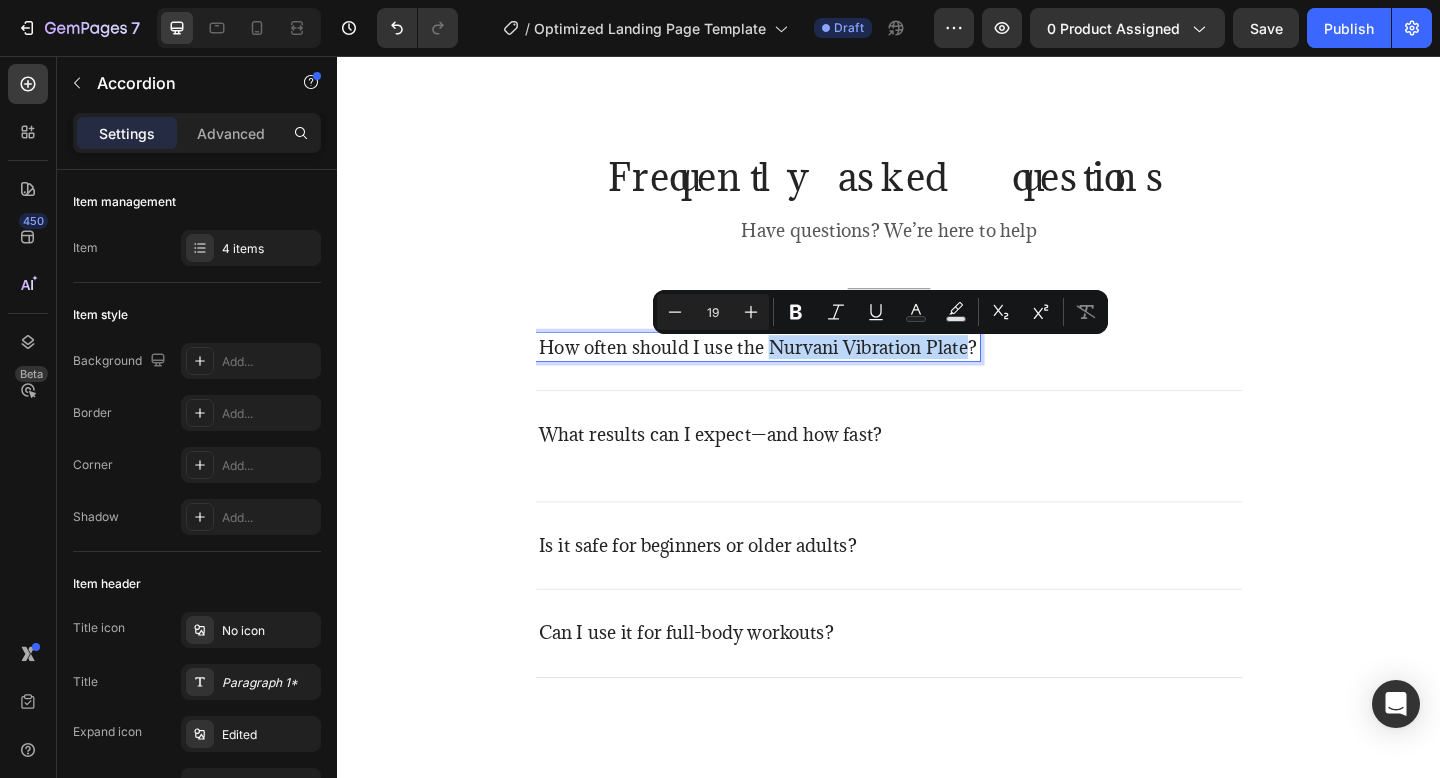 drag, startPoint x: 804, startPoint y: 378, endPoint x: 1014, endPoint y: 381, distance: 210.02142 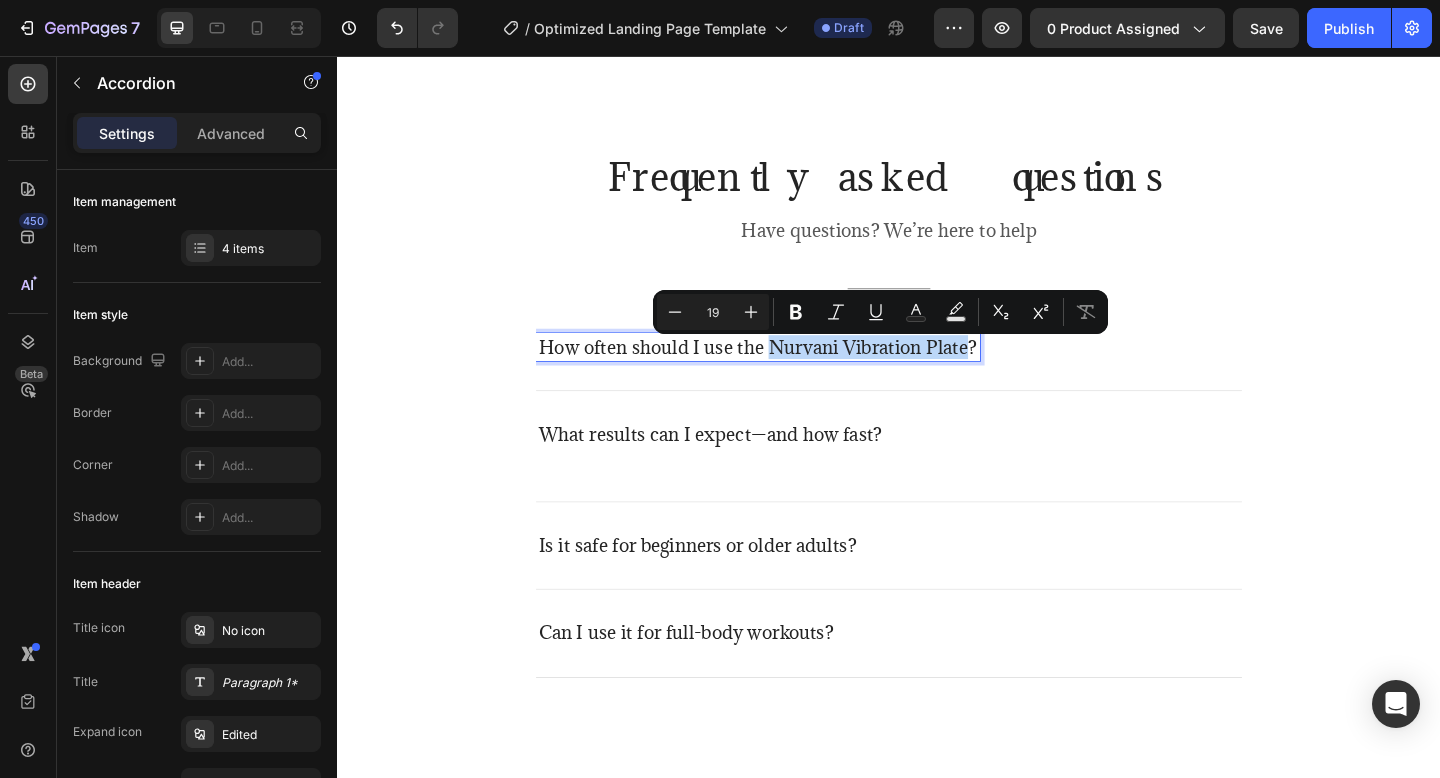 click on "How often should I use the Nurvani Vibration Plate?" at bounding box center (794, 373) 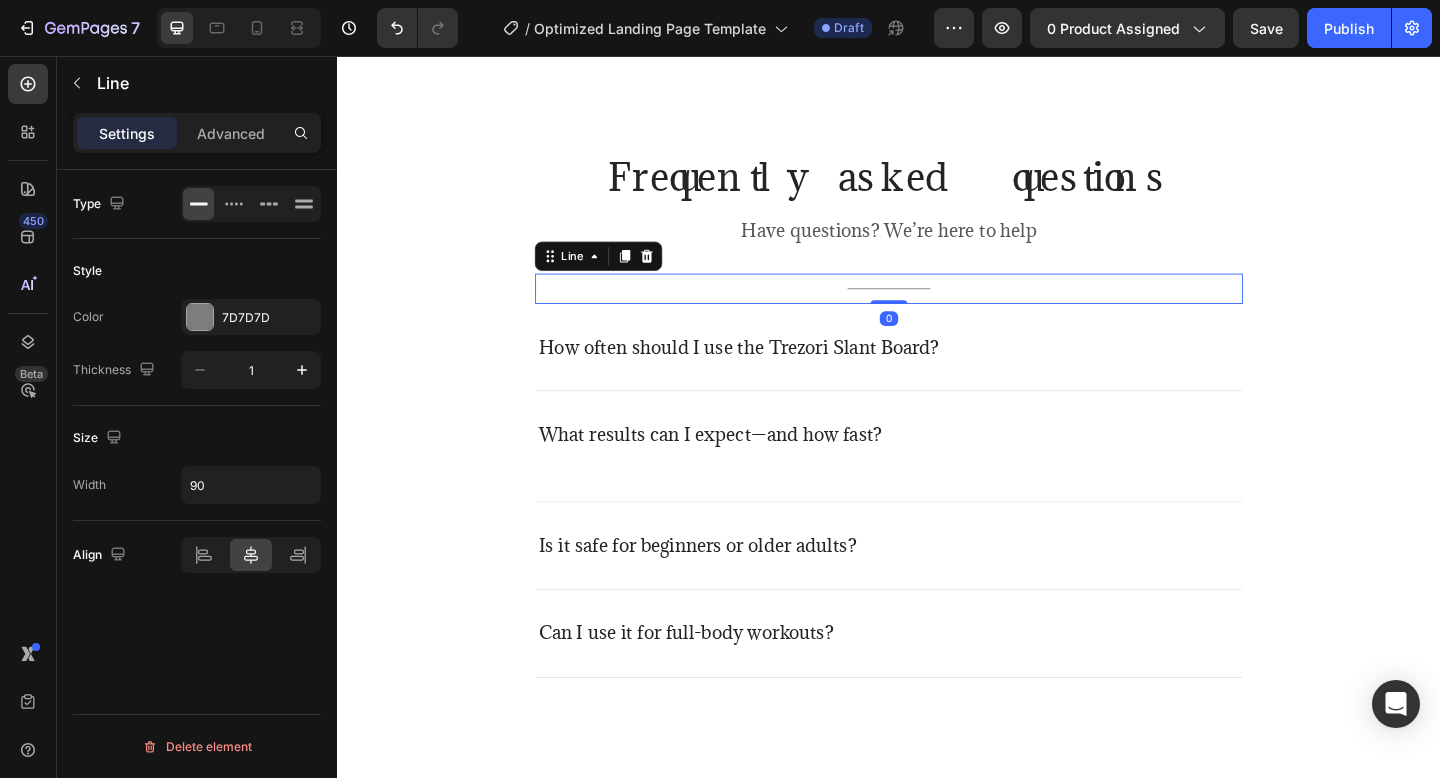 click on "Line" at bounding box center [621, 274] 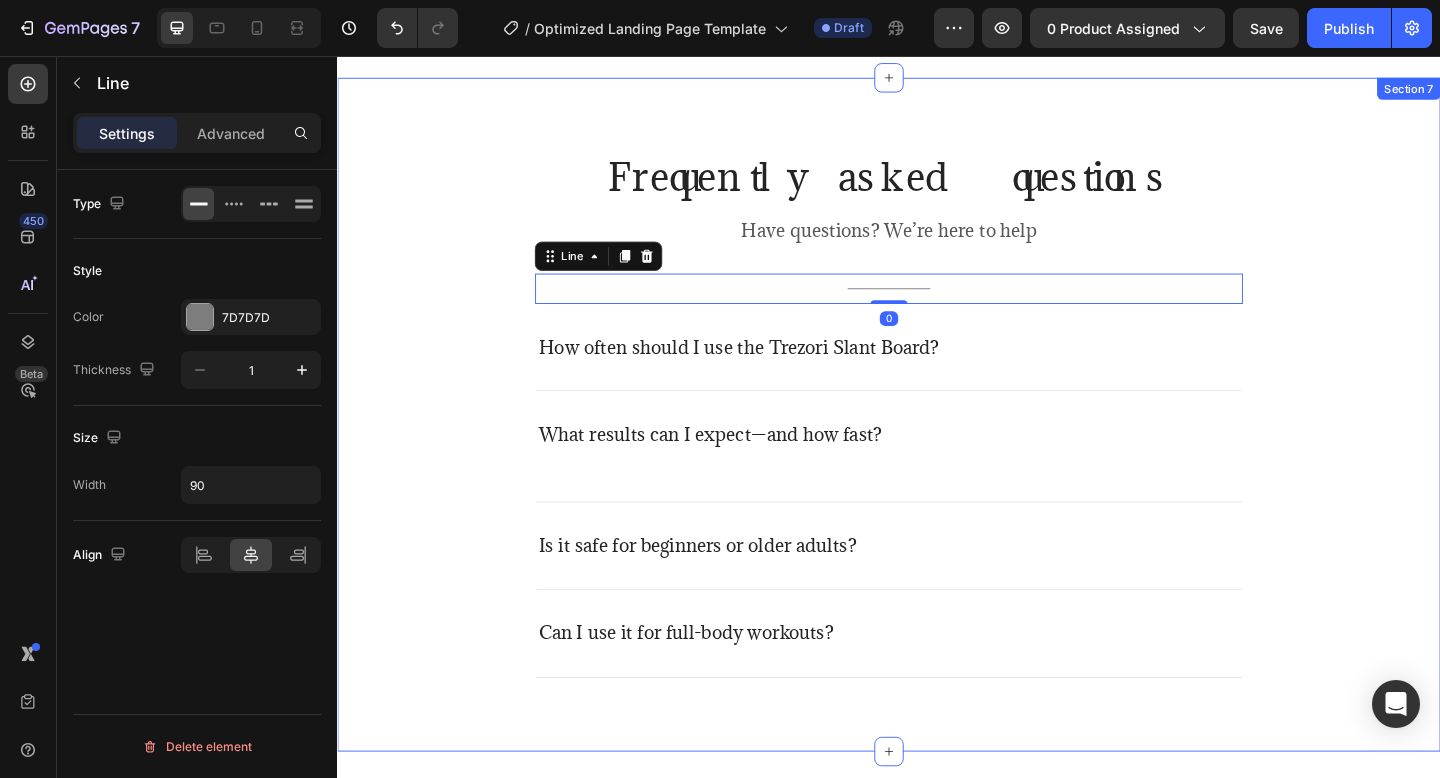 drag, startPoint x: 459, startPoint y: 302, endPoint x: 1066, endPoint y: 410, distance: 616.533 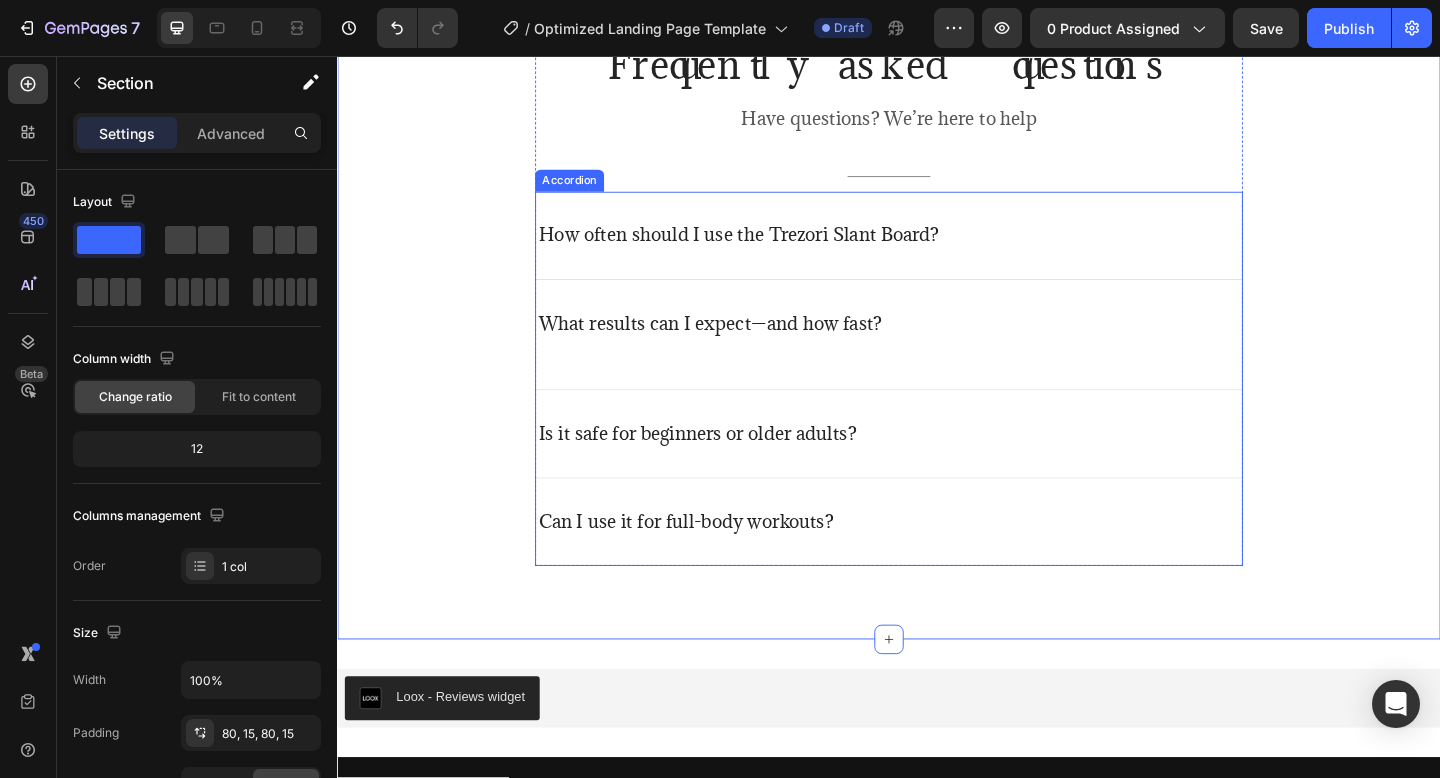 scroll, scrollTop: 5265, scrollLeft: 0, axis: vertical 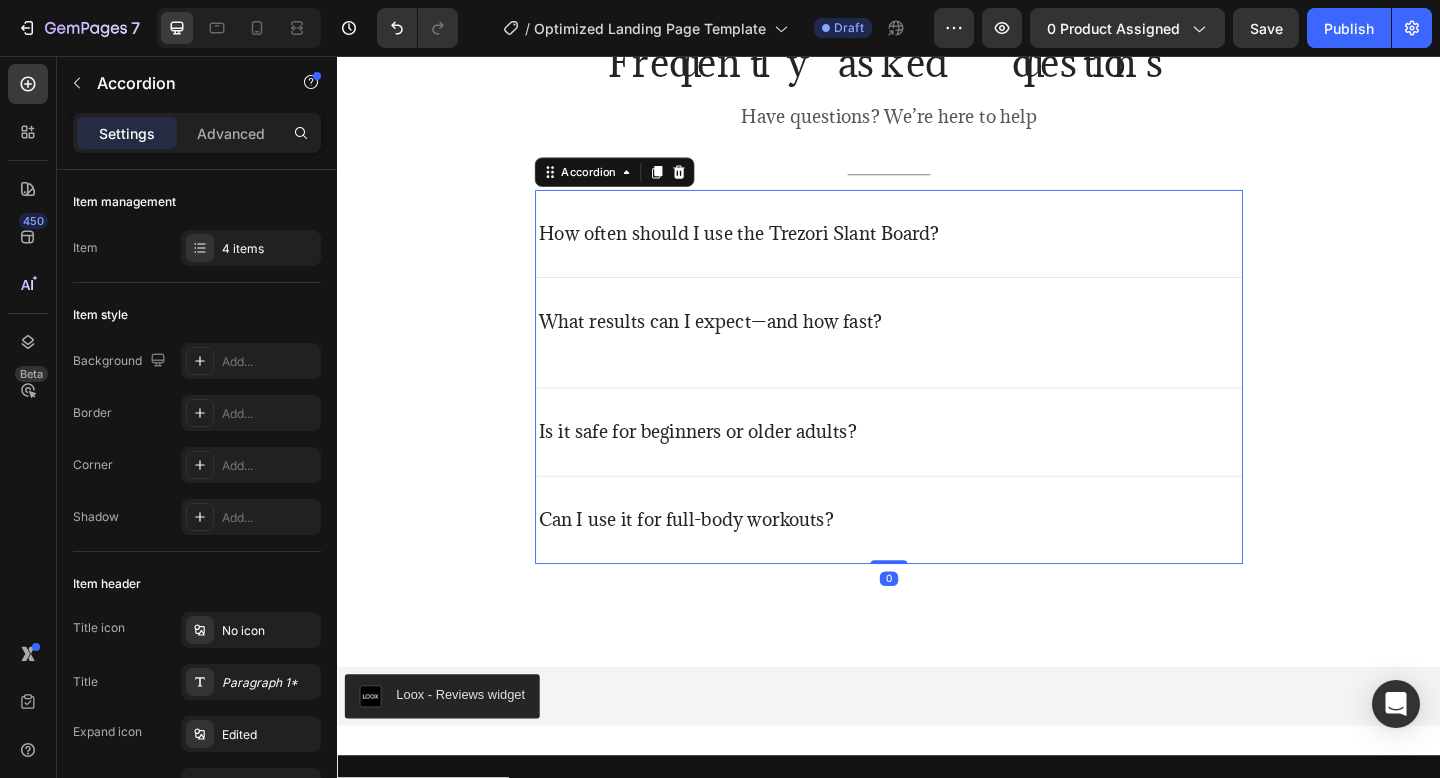 click on "Can I use it for full-body workouts?" at bounding box center [937, 561] 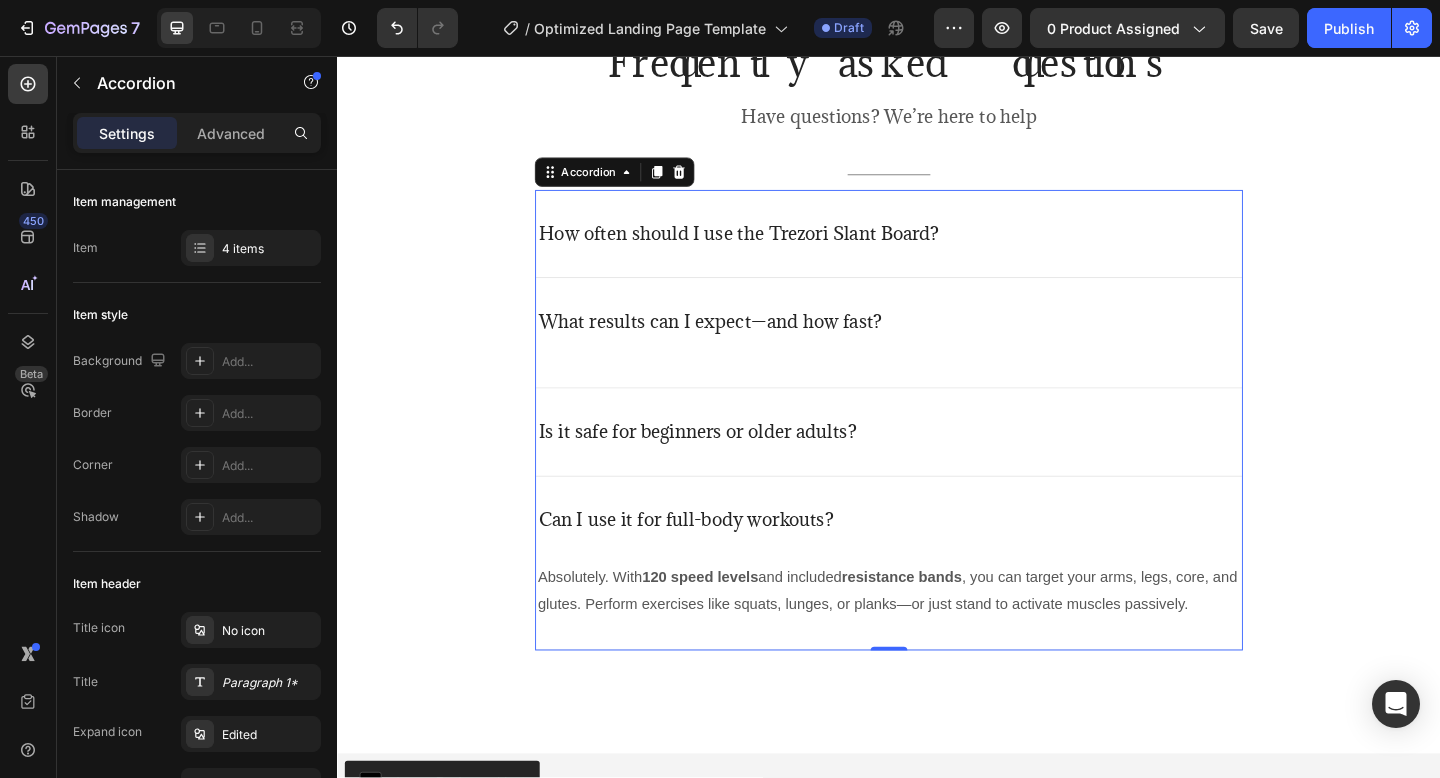 click on "Can I use it for full-body workouts?" at bounding box center (937, 561) 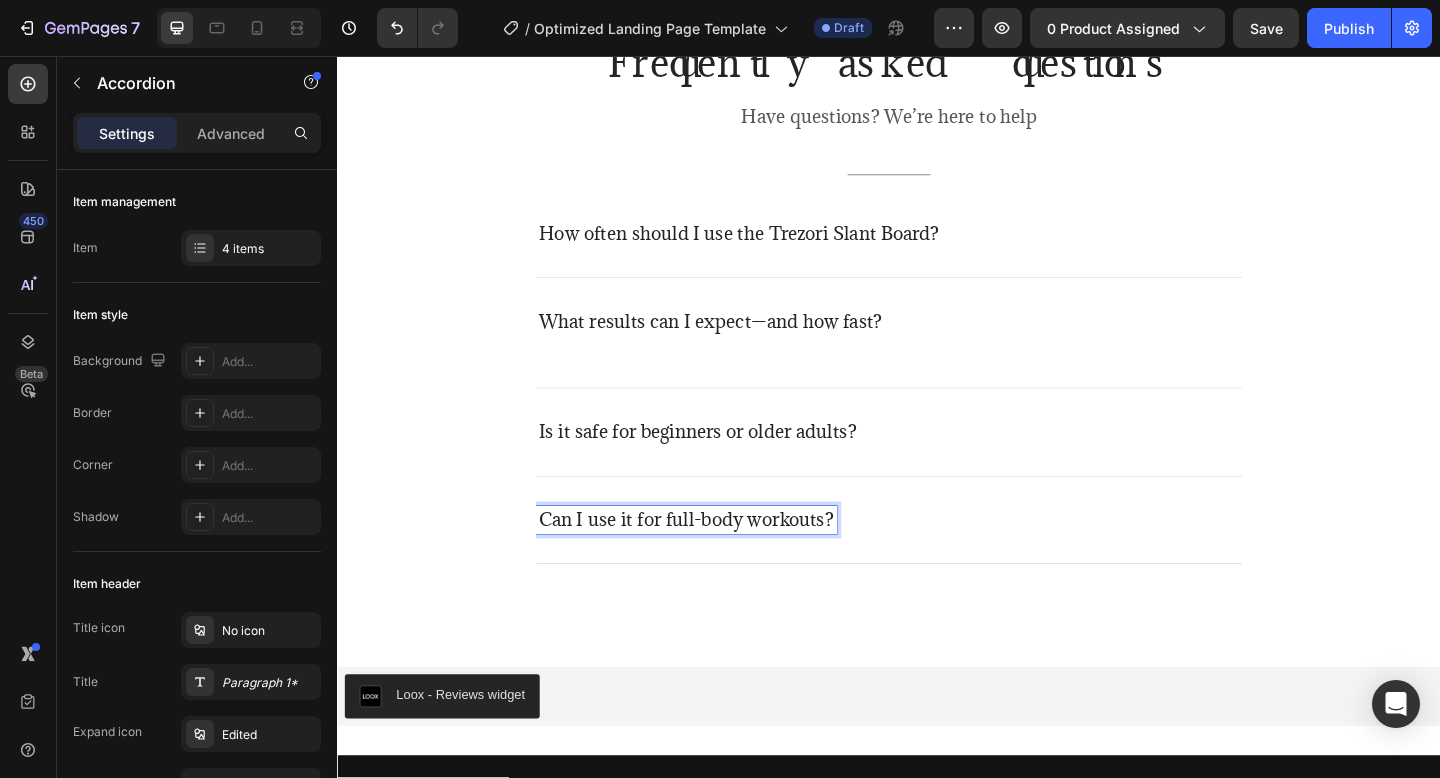 click on "Can I use it for full-body workouts?" at bounding box center [937, 561] 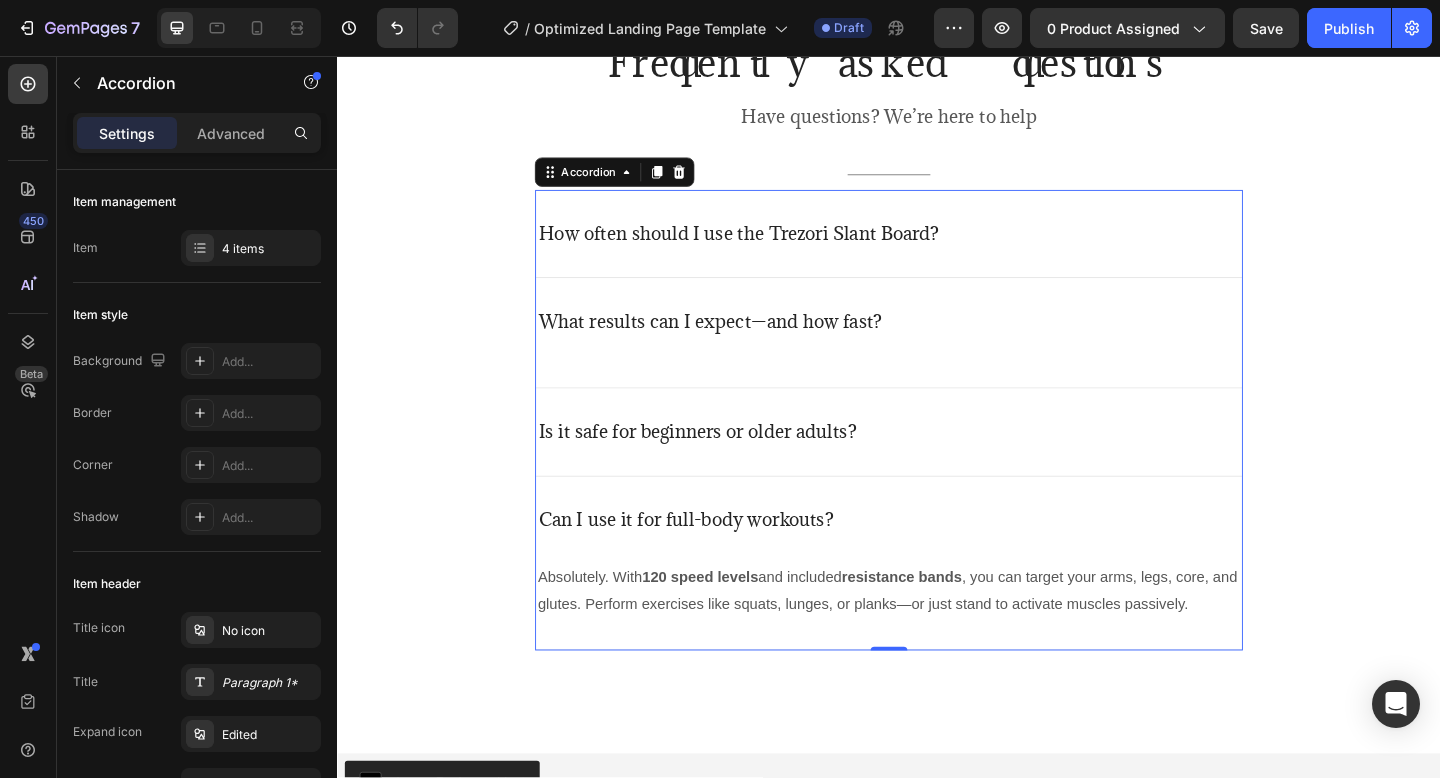 click on "Can I use it for full-body workouts?" at bounding box center (716, 561) 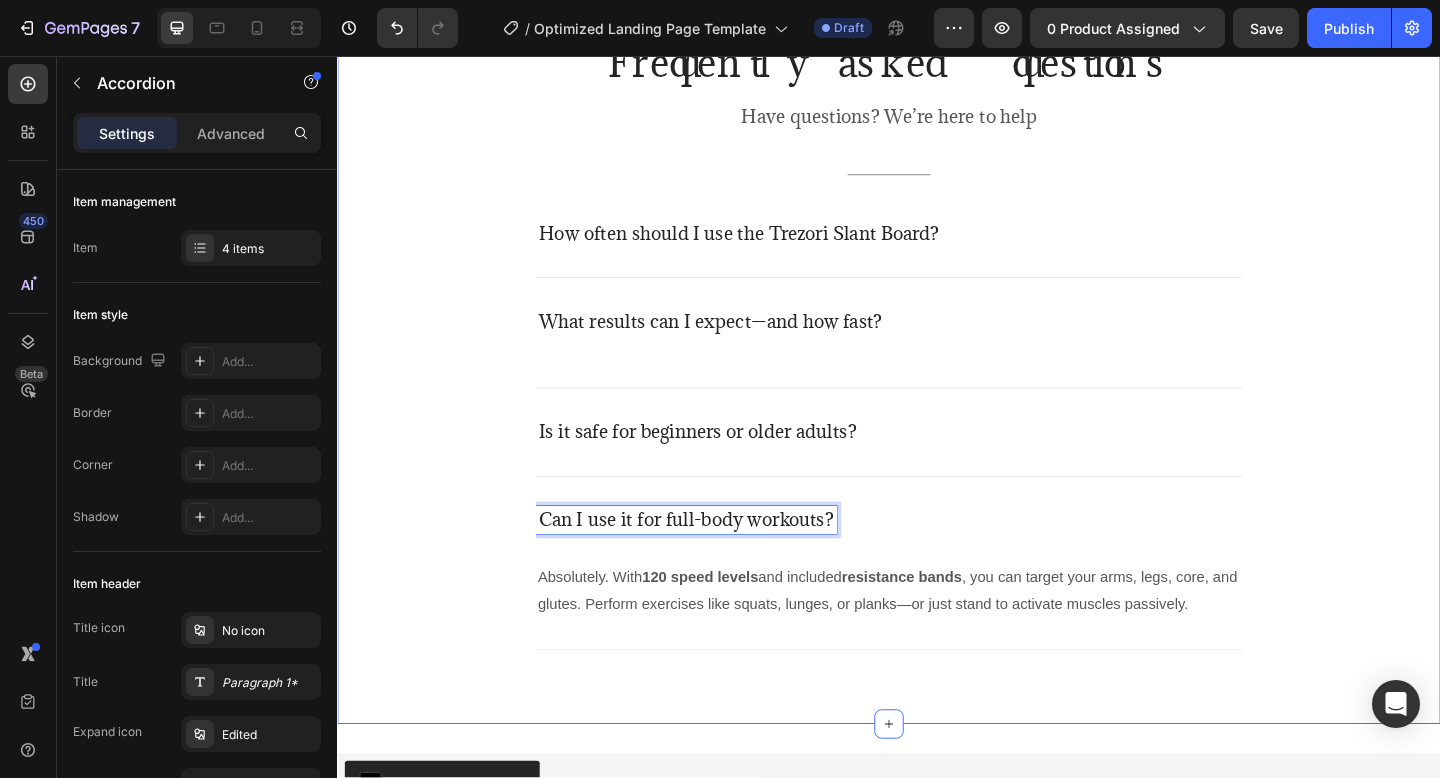 click on "Frequently asked questions Heading Have questions? We’re here to help Text block                Title Line How often should I use the Trezori Slant Board? What results can I expect—and how fast? Is it safe for beginners or older adults? Can I use it for full-body workouts? Absolutely. With  120 speed levels  and included  resistance bands , you can target your arms, legs, core, and glutes. Perform exercises like squats, lunges, or planks—or just stand to activate muscles passively. Text block Accordion   0 Row Section 7" at bounding box center [937, 369] 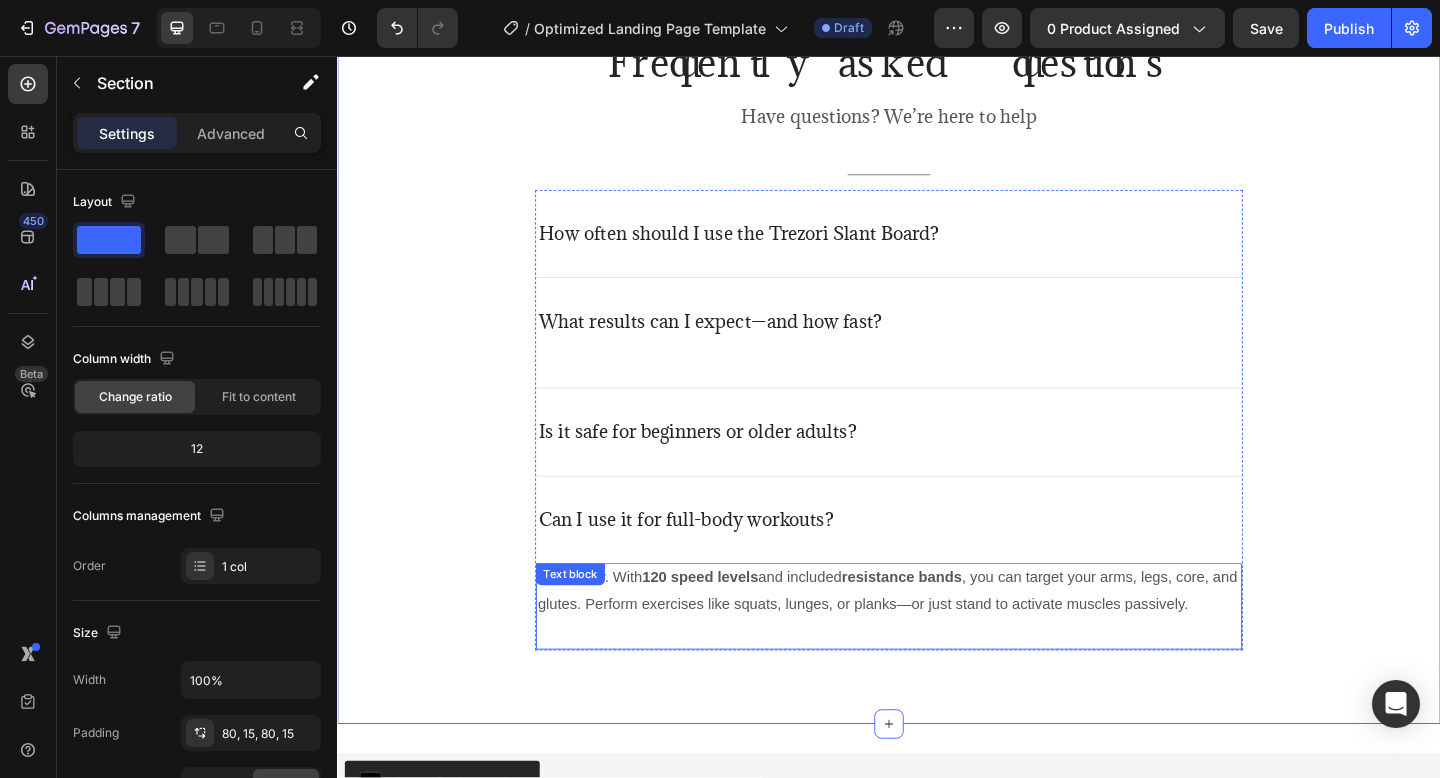 click on "Absolutely. With  120 speed levels  and included  resistance bands , you can target your arms, legs, core, and glutes. Perform exercises like squats, lunges, or planks—or just stand to activate muscles passively. Text block" at bounding box center [937, 655] 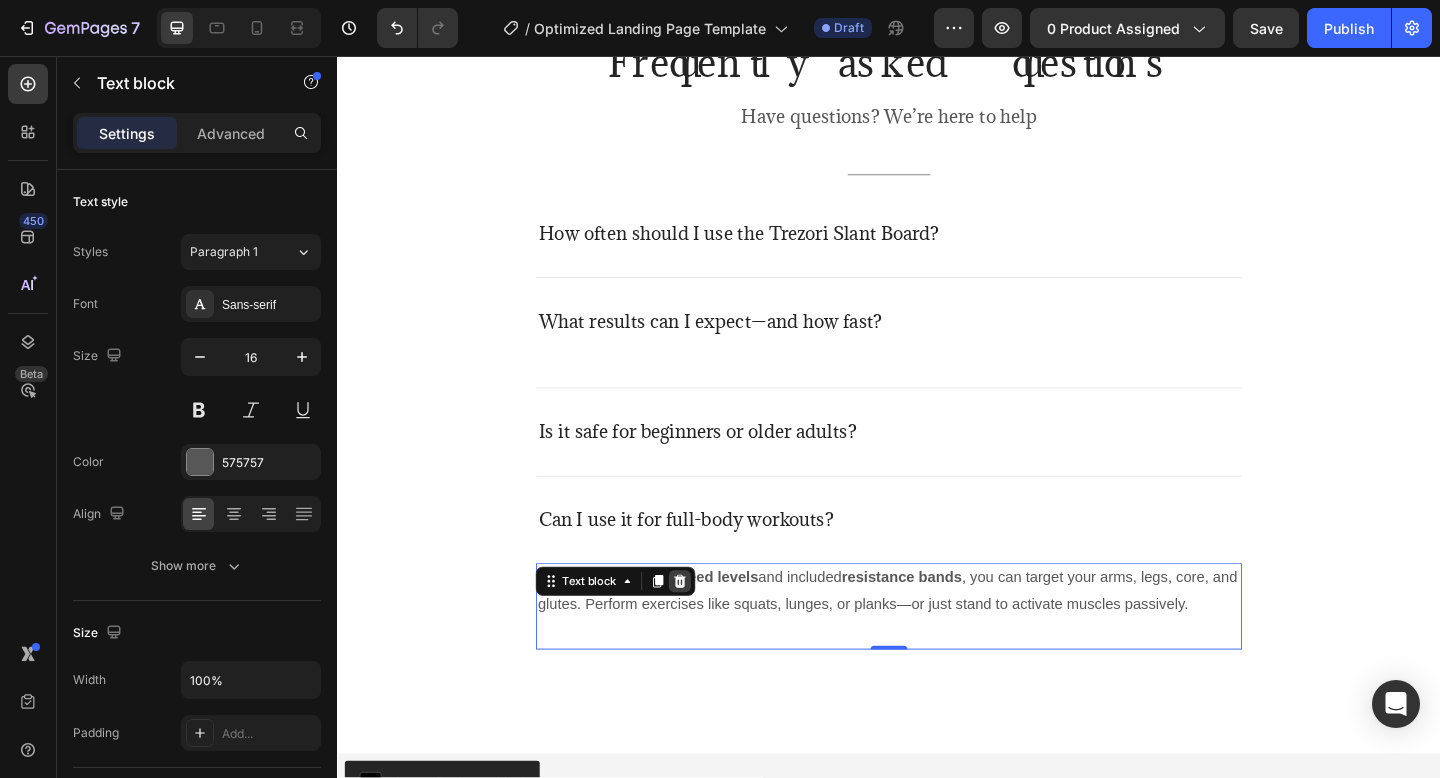 click 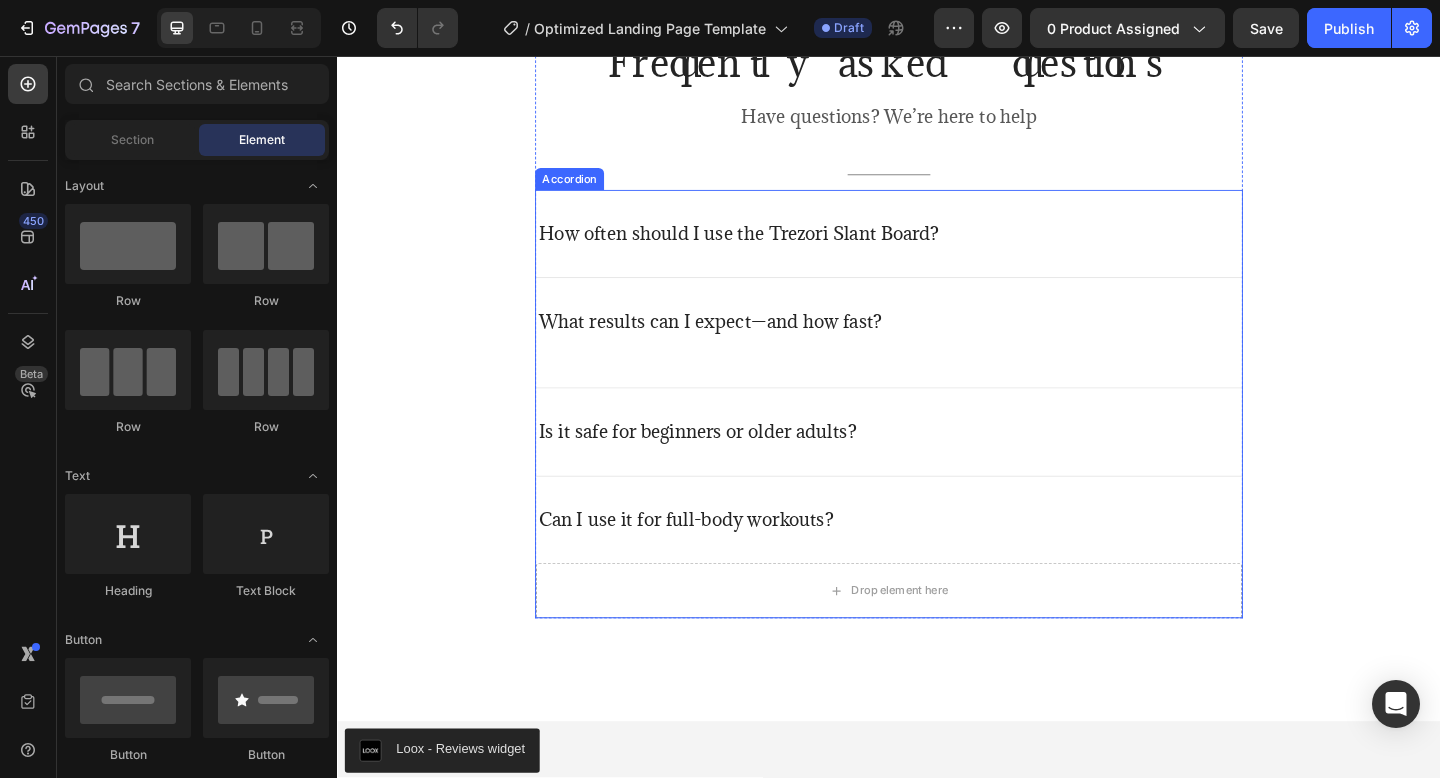 click on "Can I use it for full-body workouts?" at bounding box center [716, 561] 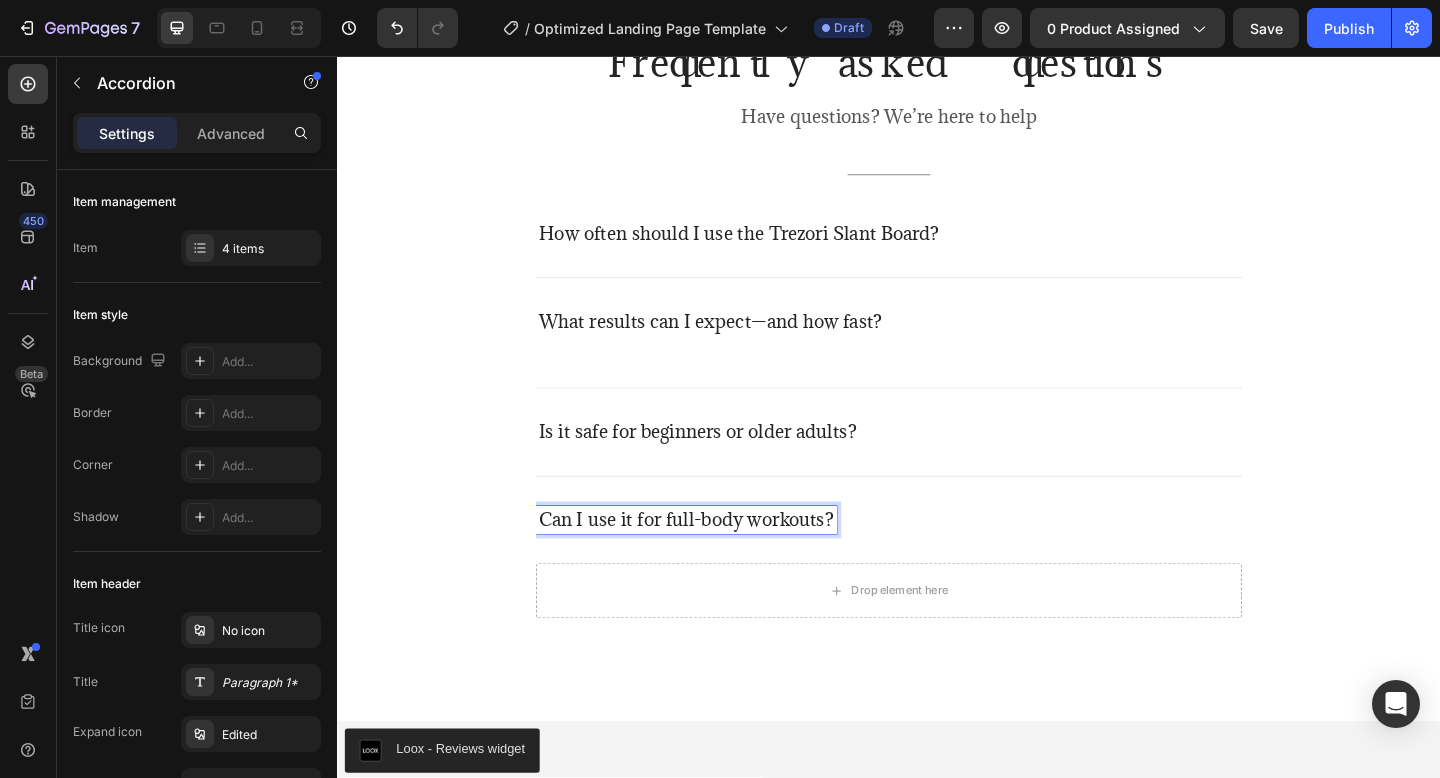 click on "Can I use it for full-body workouts?" at bounding box center (716, 561) 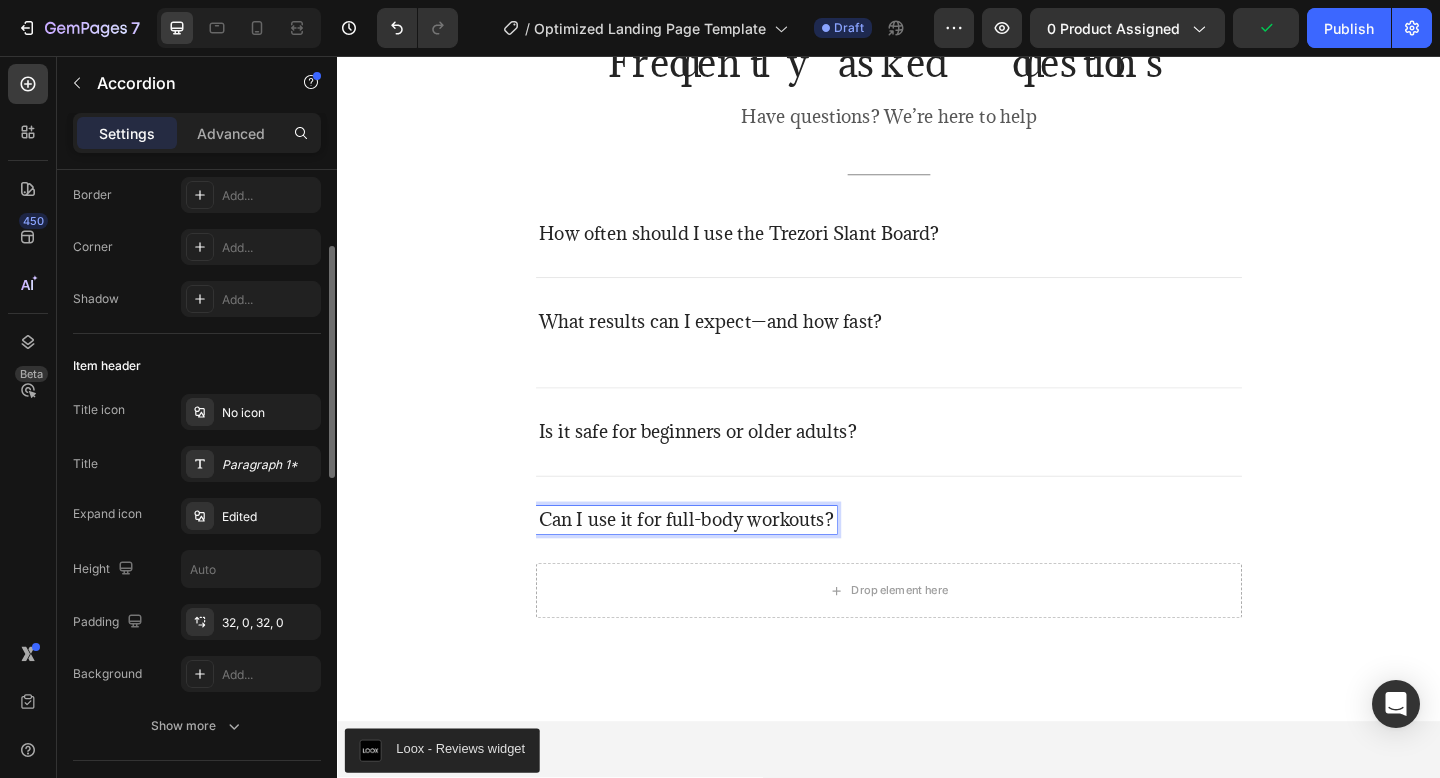 scroll, scrollTop: 0, scrollLeft: 0, axis: both 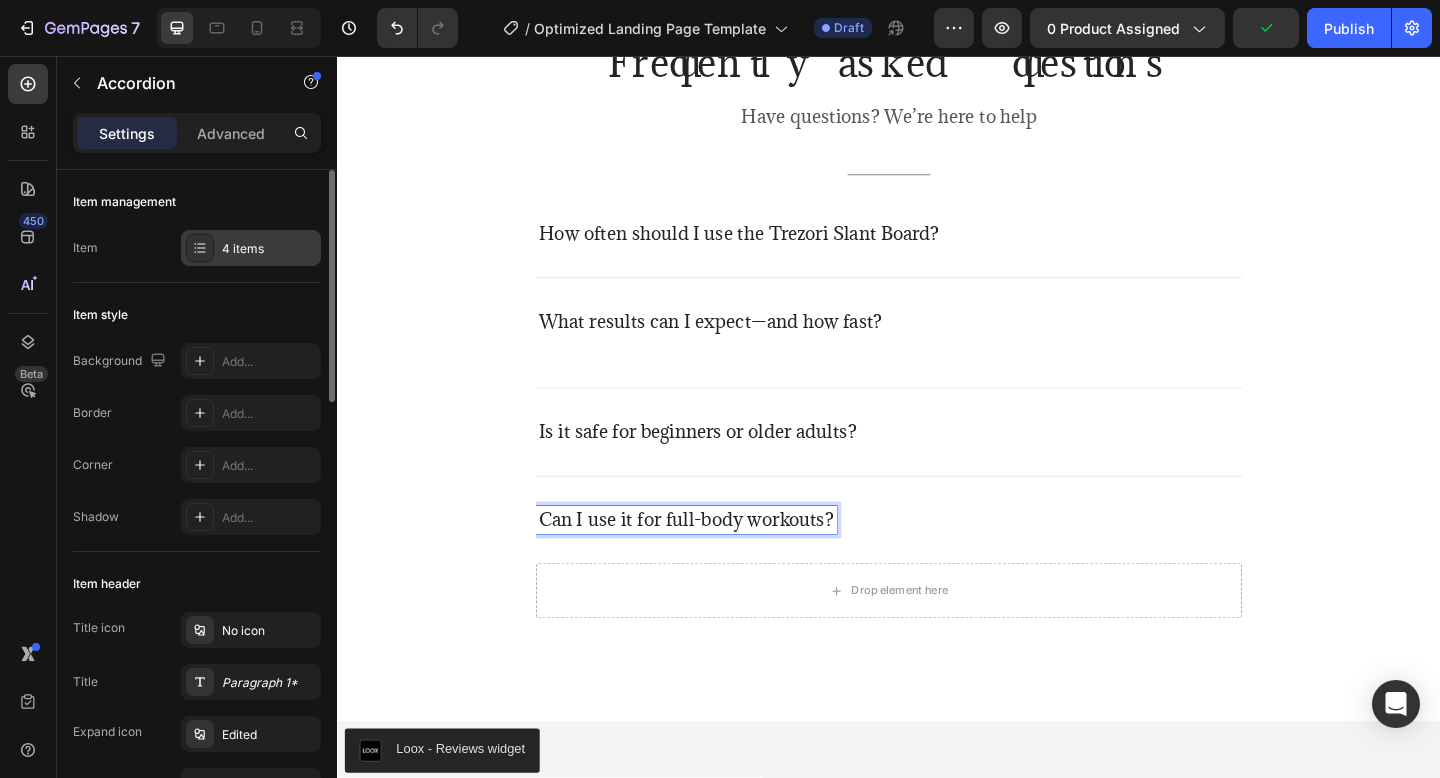 click on "4 items" at bounding box center (269, 249) 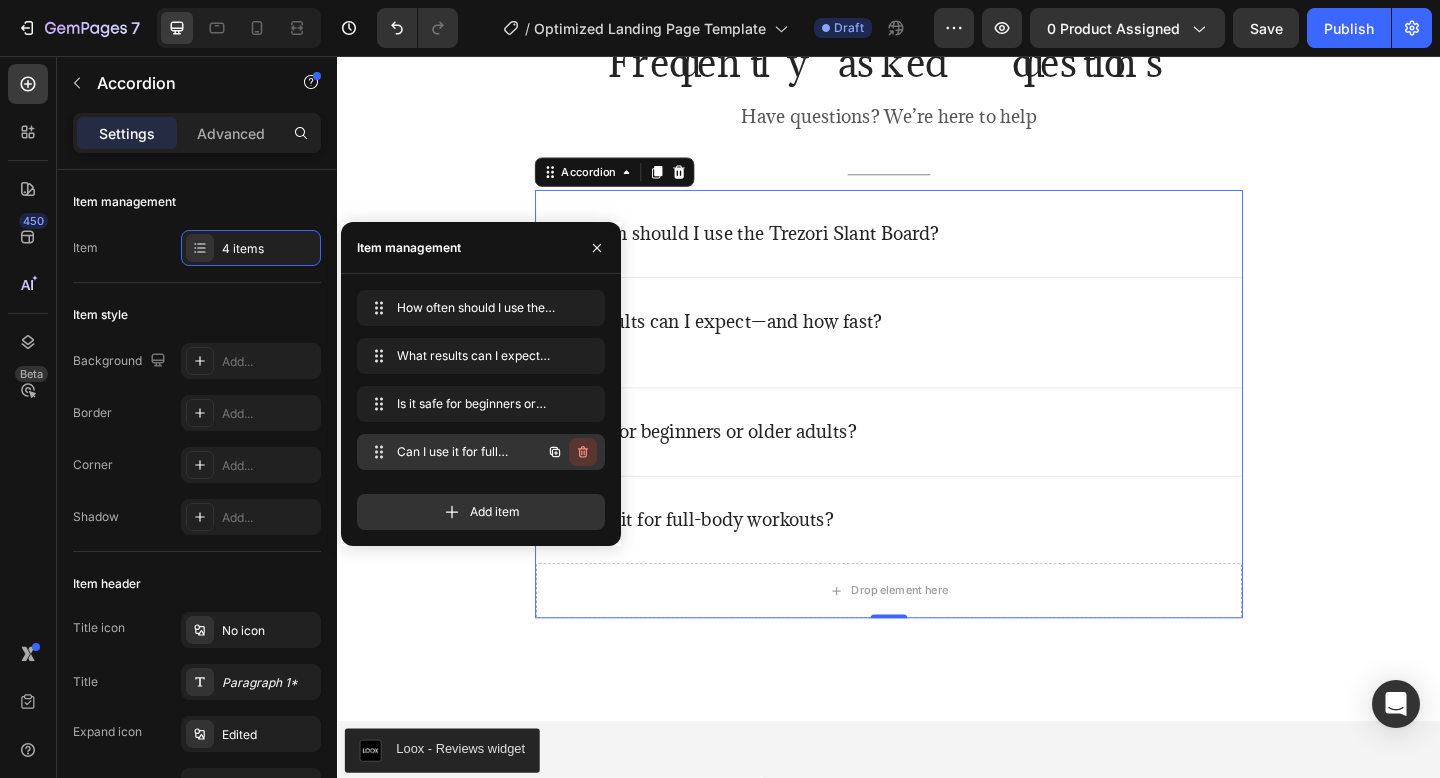 click 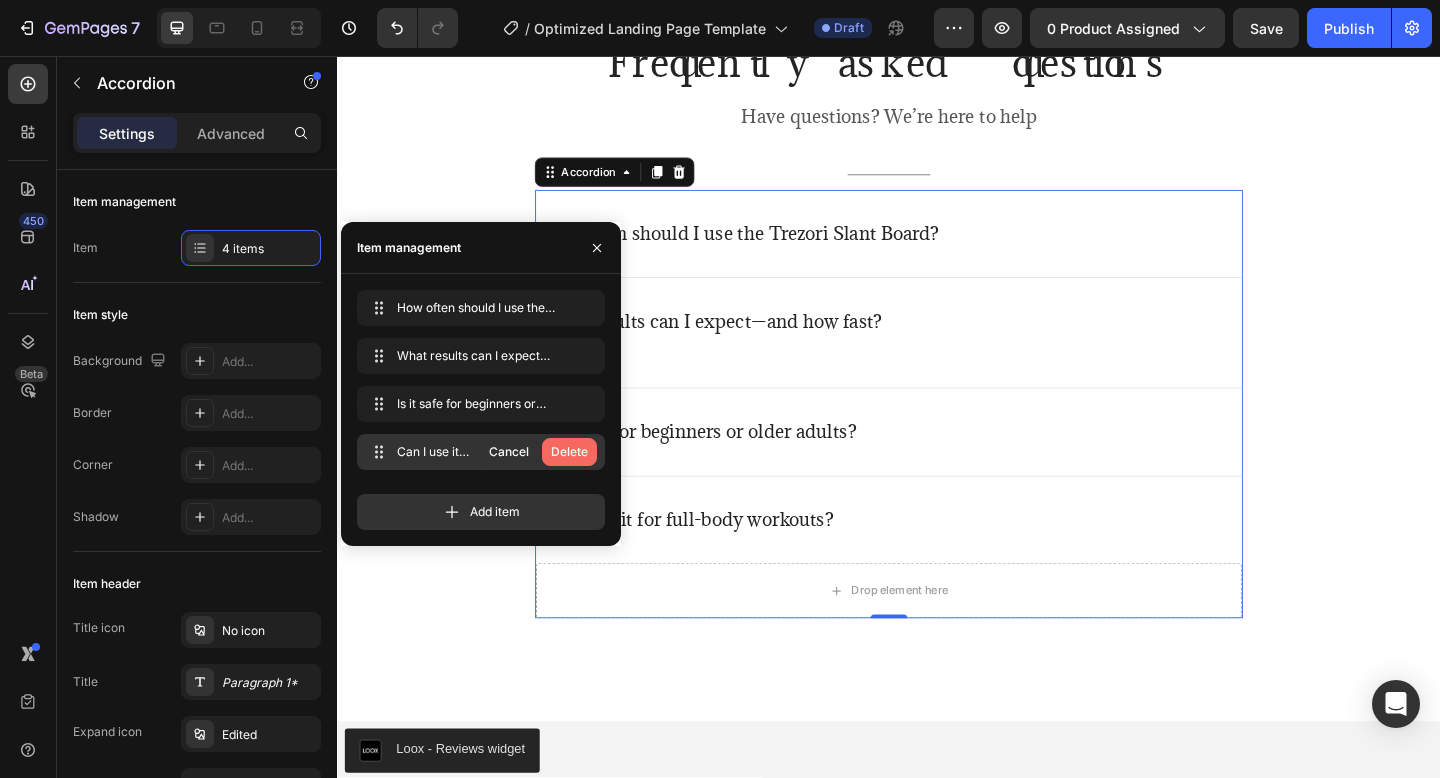 click on "Delete" at bounding box center (569, 452) 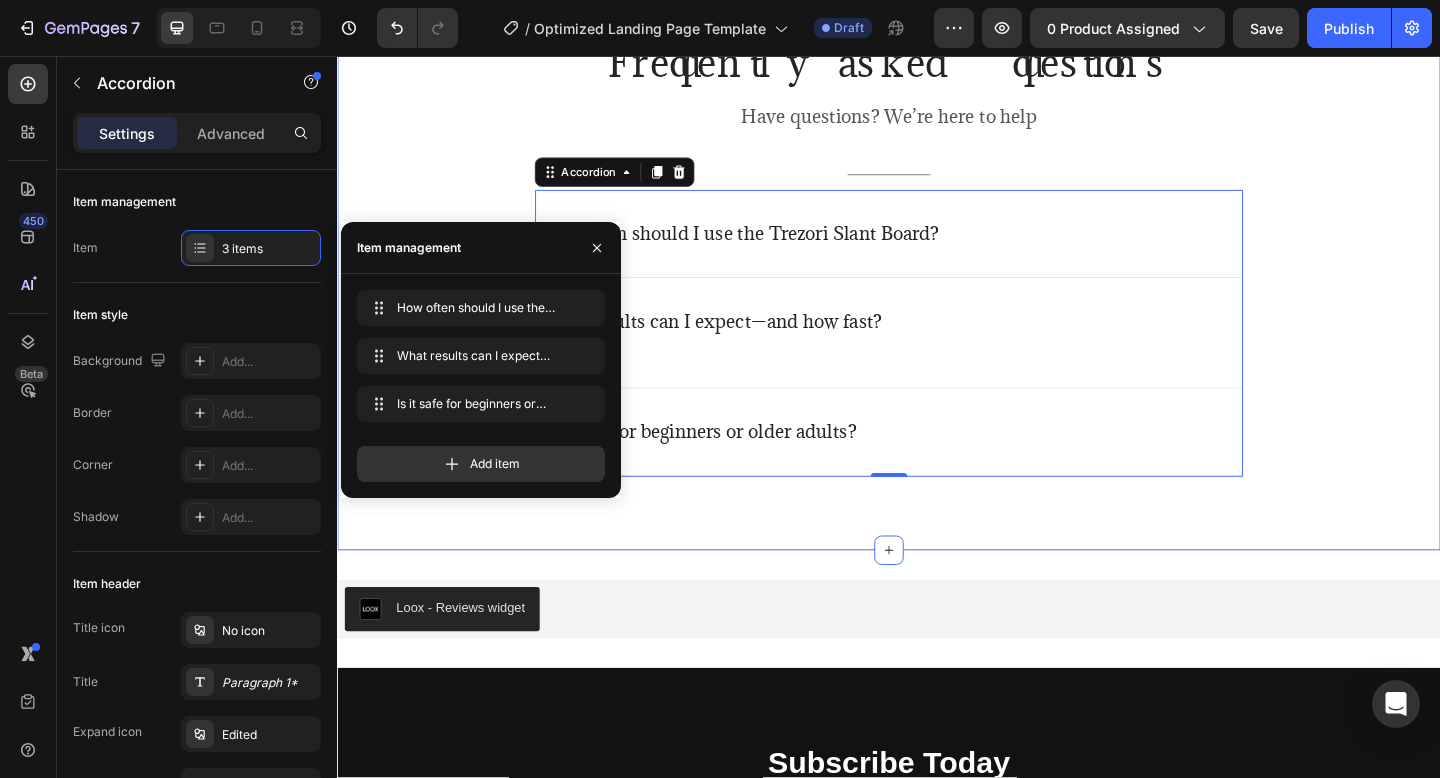 click on "Frequently asked questions Heading Have questions? We’re here to help Text block                Title Line How often should I use the Trezori Slant Board? What results can I expect—and how fast? Is it safe for beginners or older adults? Accordion   0 Row Section 7" at bounding box center [937, 275] 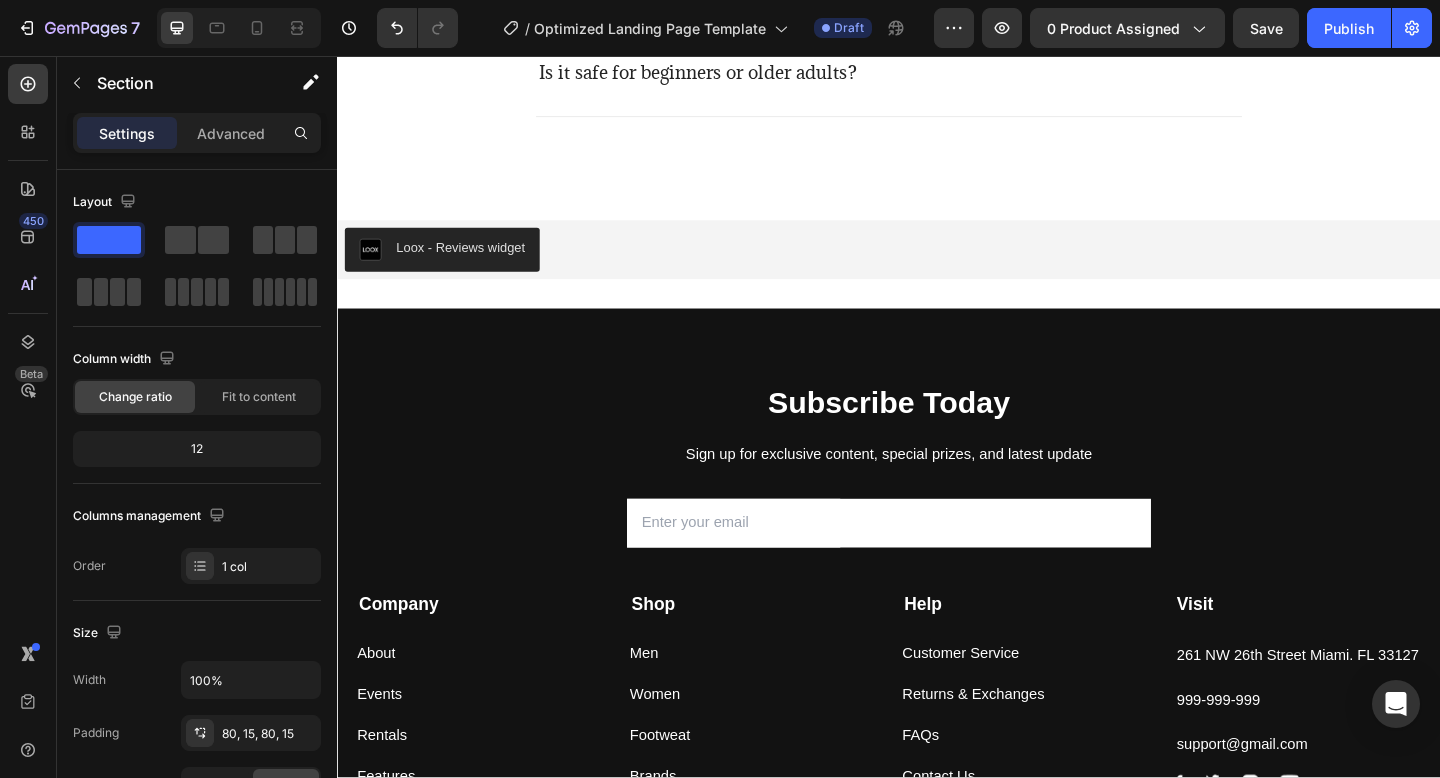 scroll, scrollTop: 5633, scrollLeft: 0, axis: vertical 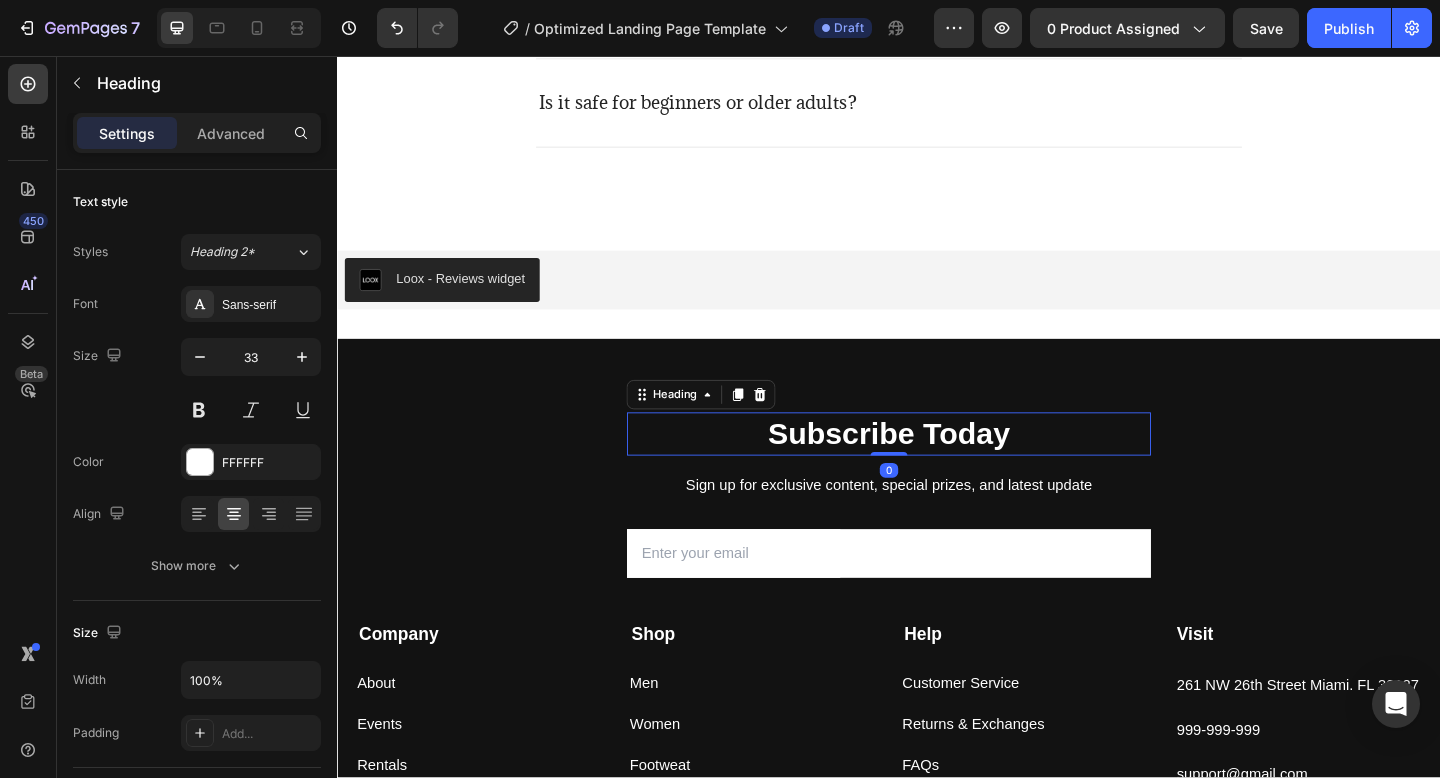 click on "Subscribe Today" at bounding box center [937, 467] 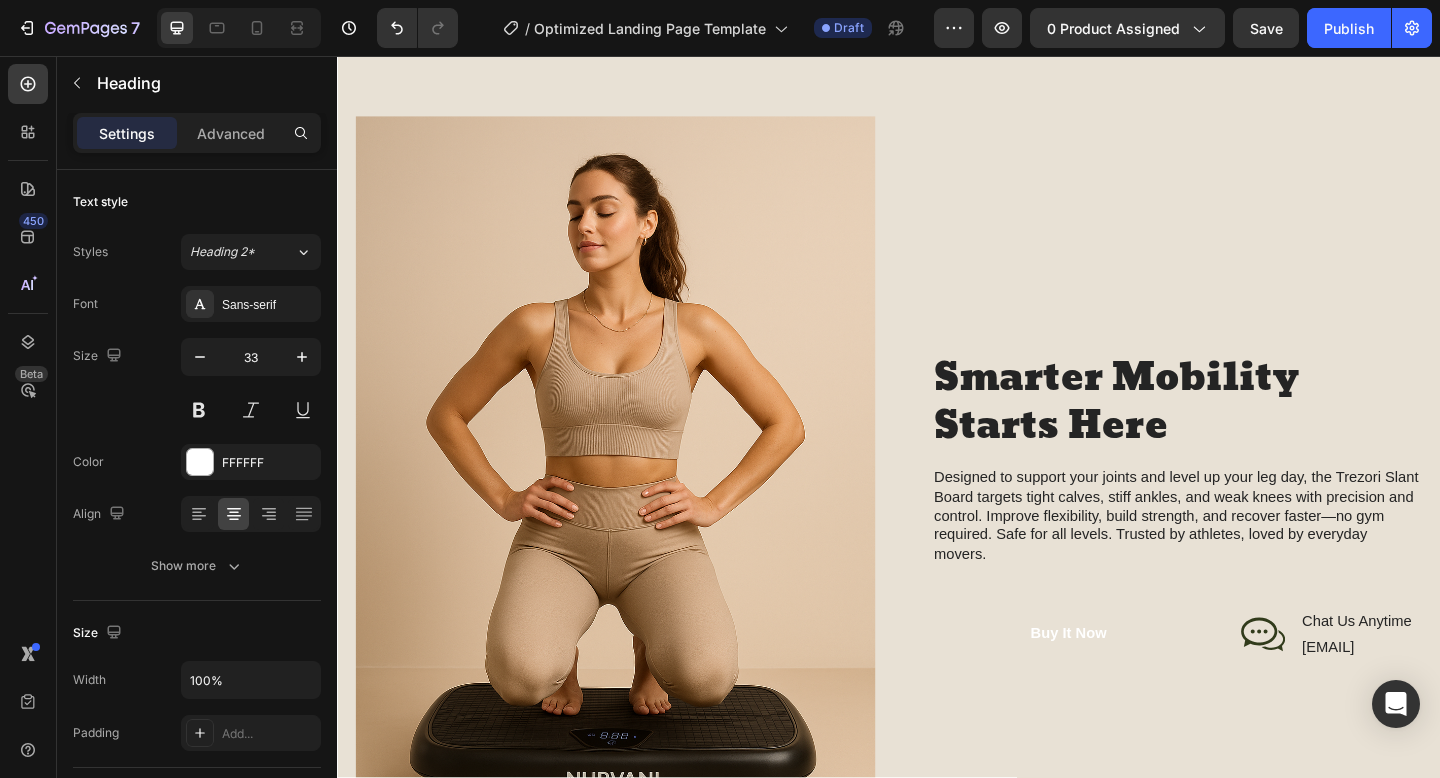 scroll, scrollTop: 1739, scrollLeft: 0, axis: vertical 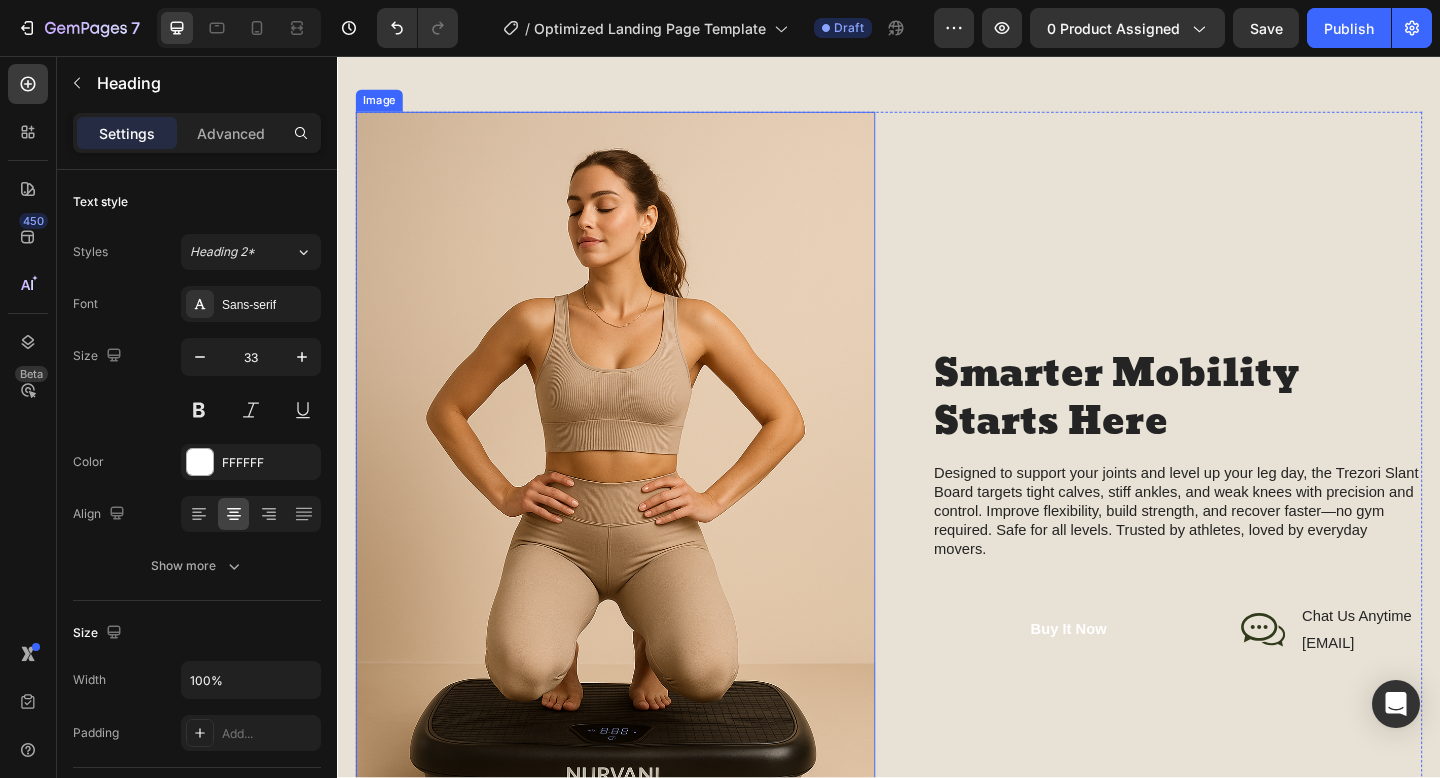 click at bounding box center (639, 541) 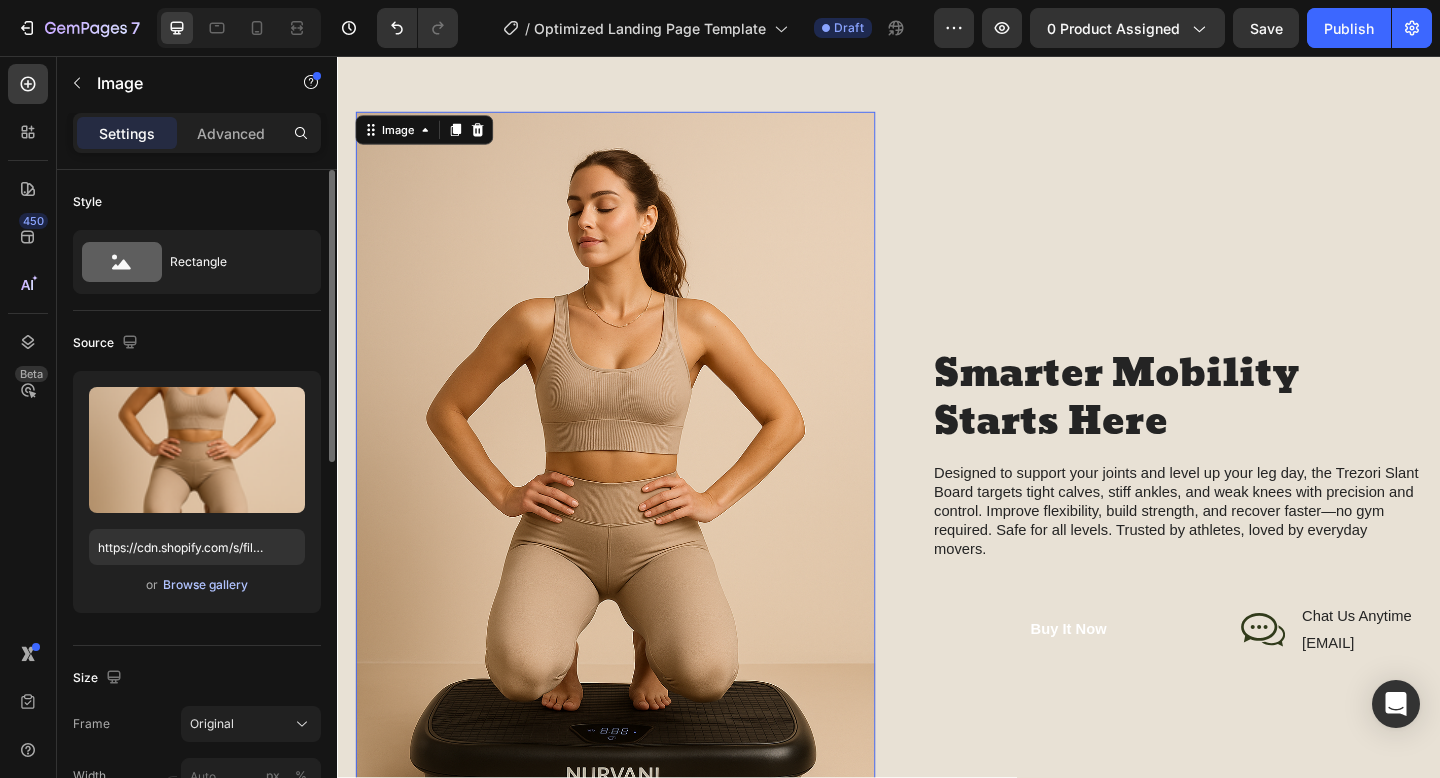 click on "Browse gallery" at bounding box center [205, 585] 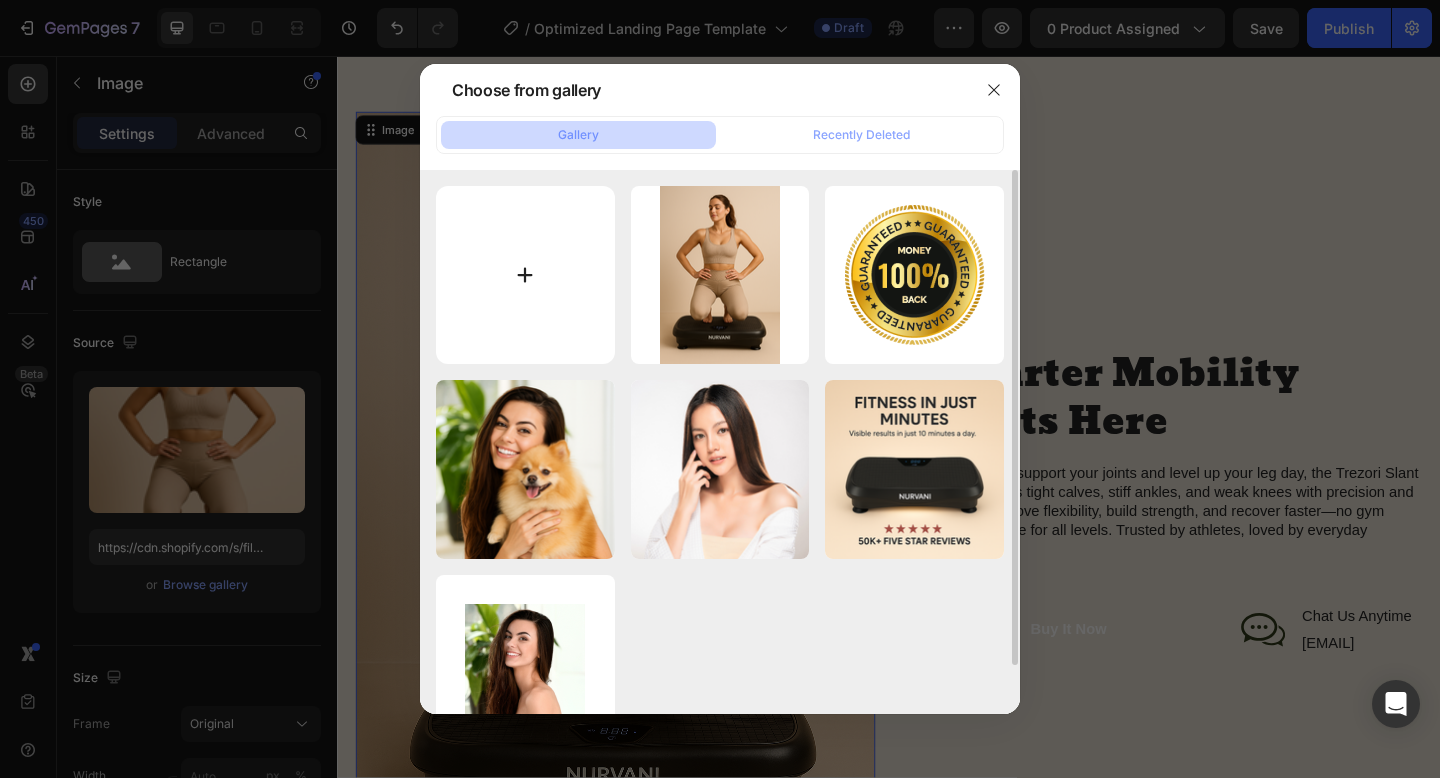 click at bounding box center (525, 275) 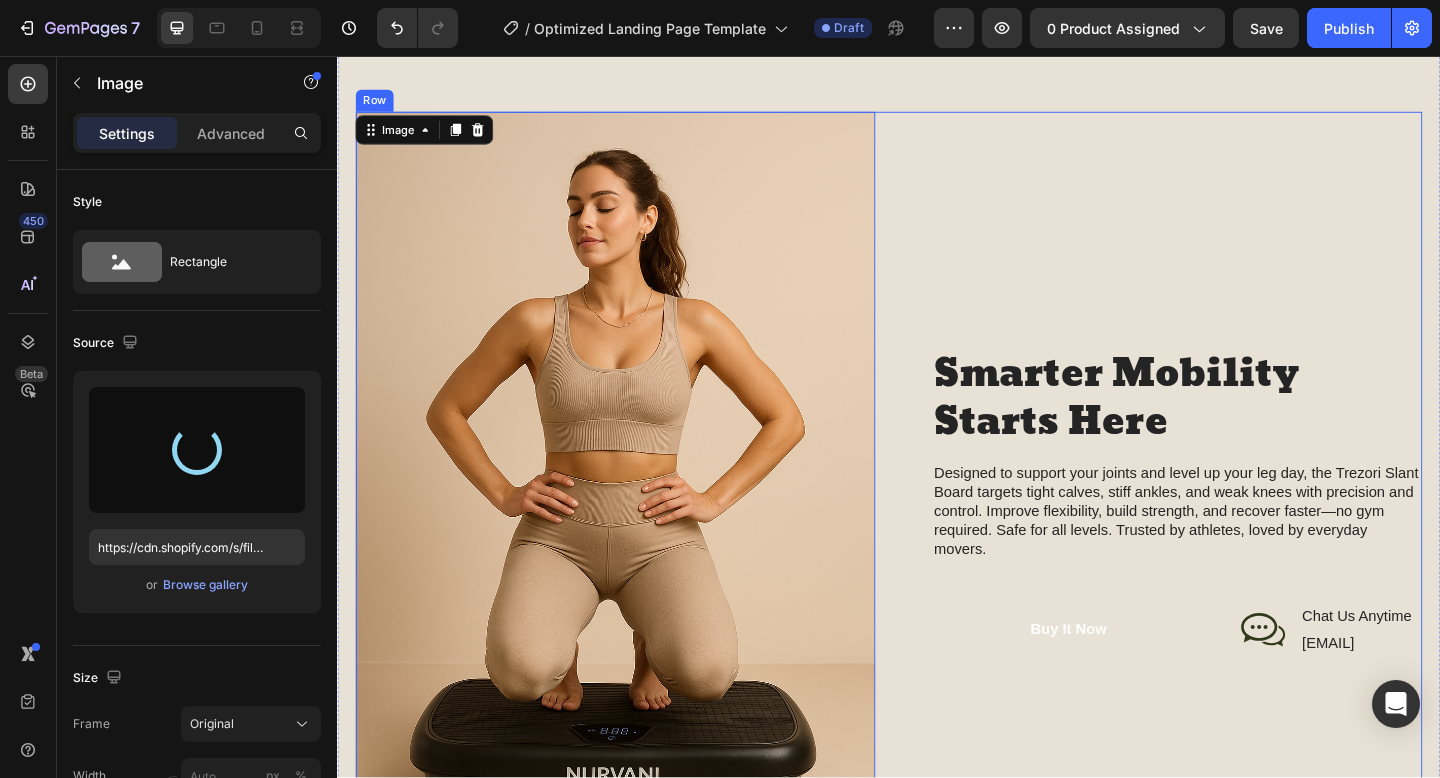 type on "https://cdn.shopify.com/s/files/1/0941/3551/7532/files/gempages_578195324221260741-d0dca5f1-5ed8-4240-9b18-a16430d107f0.png" 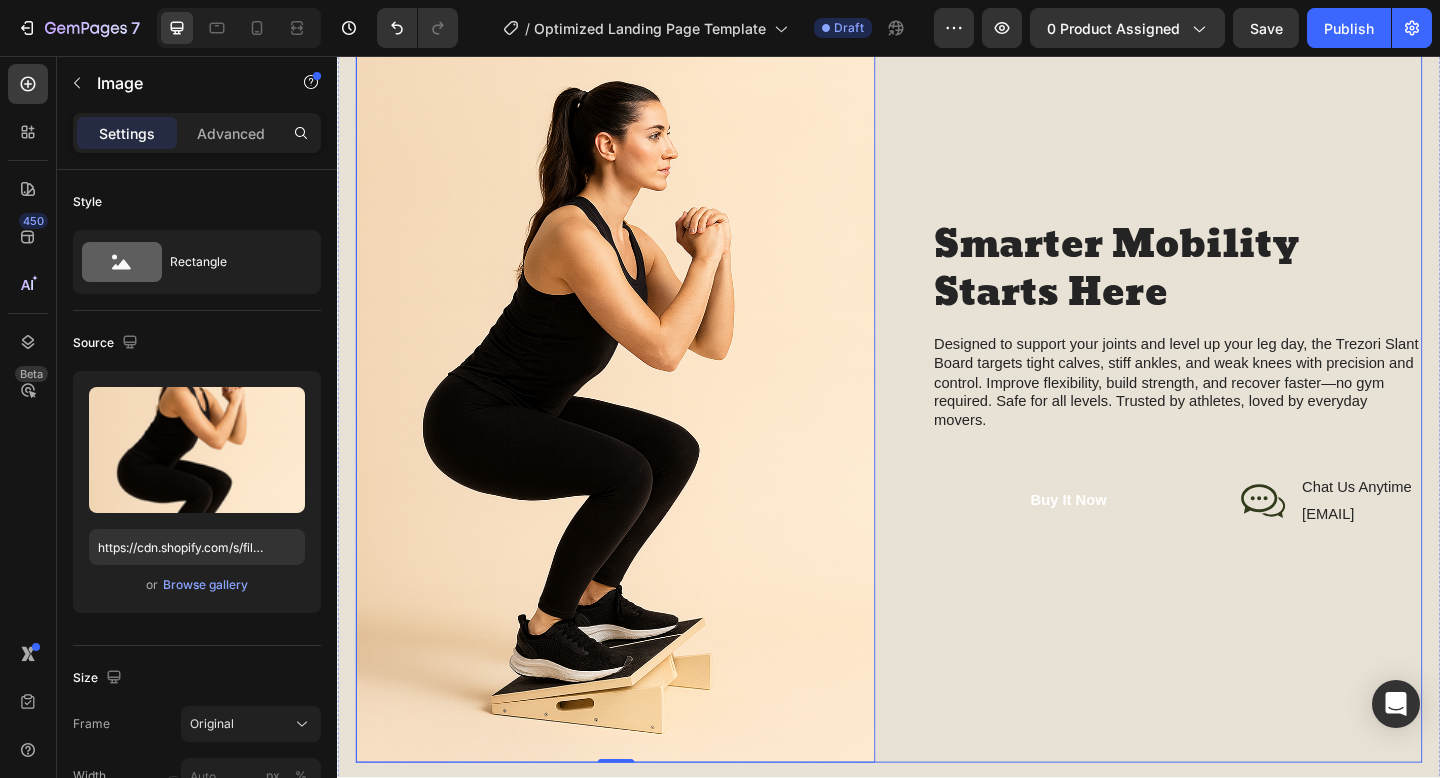 scroll, scrollTop: 1877, scrollLeft: 0, axis: vertical 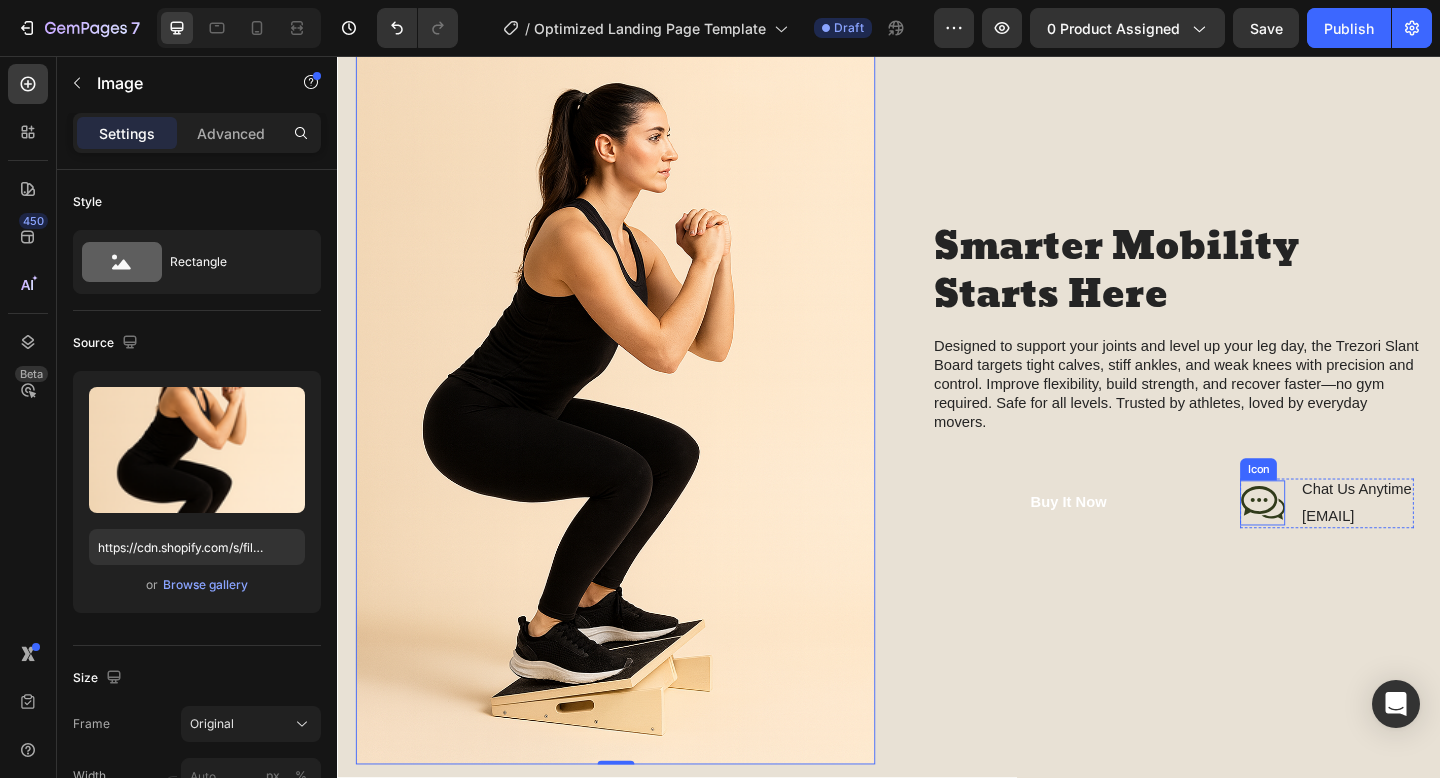 click 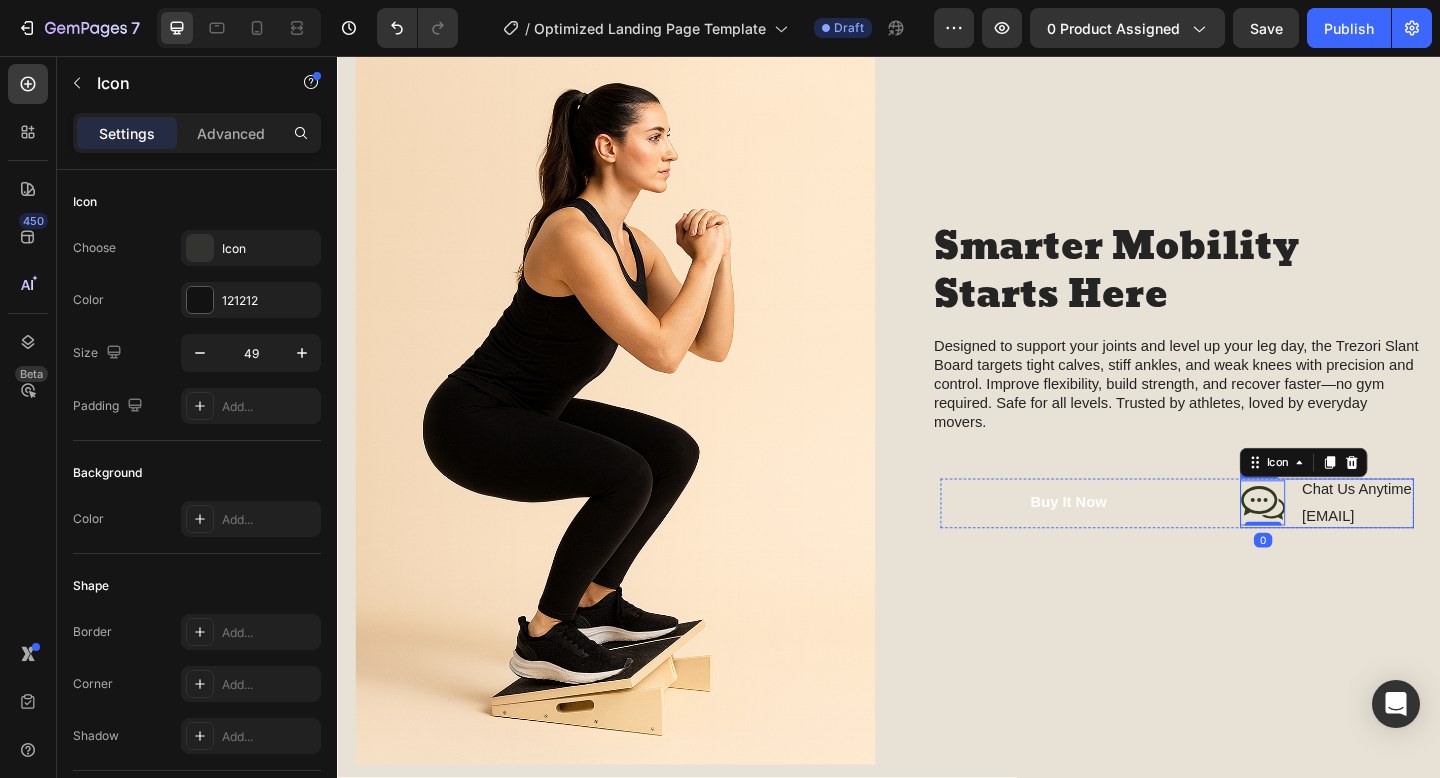 click on "Icon   0 Chat Us Anytime Text Block help@trynurvani.co Text Block Row" at bounding box center (1413, 543) 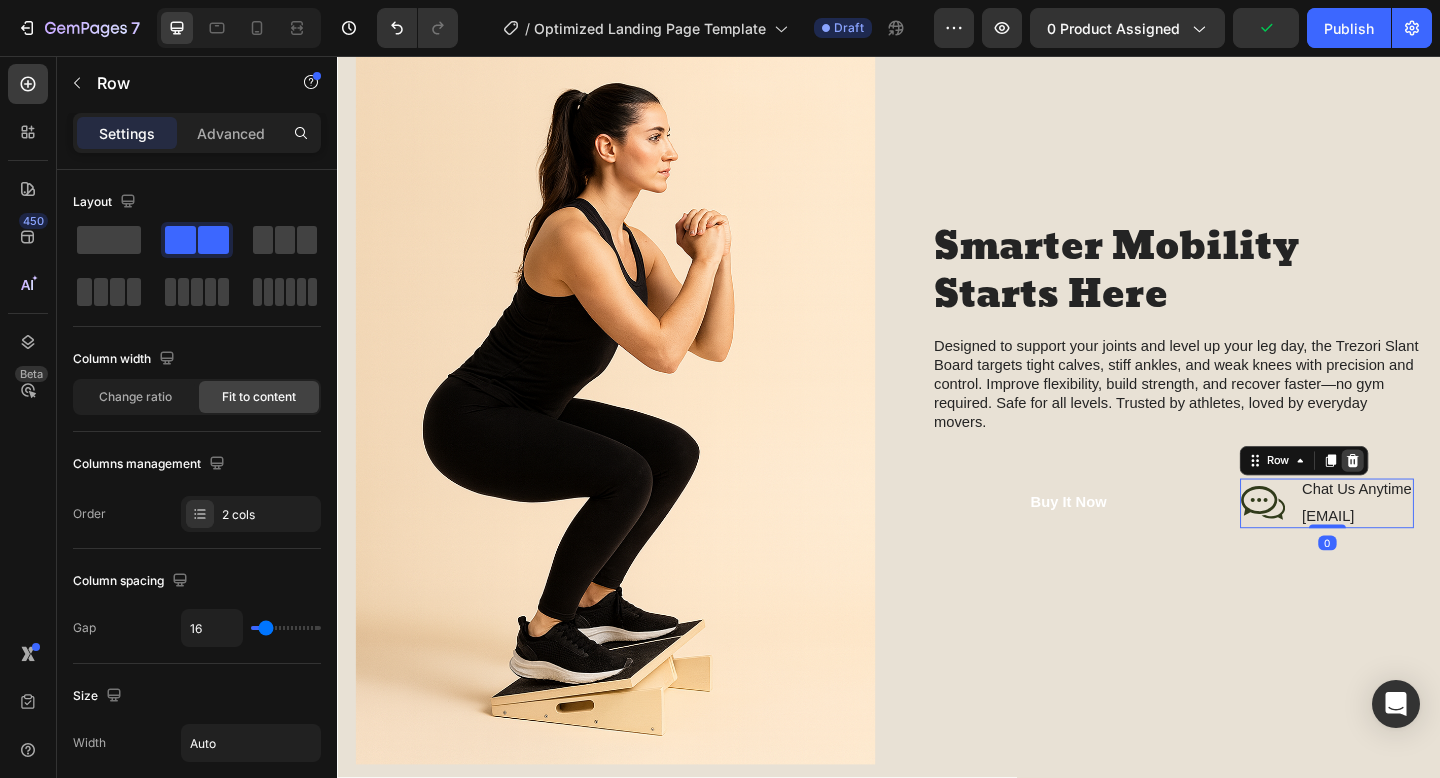 click 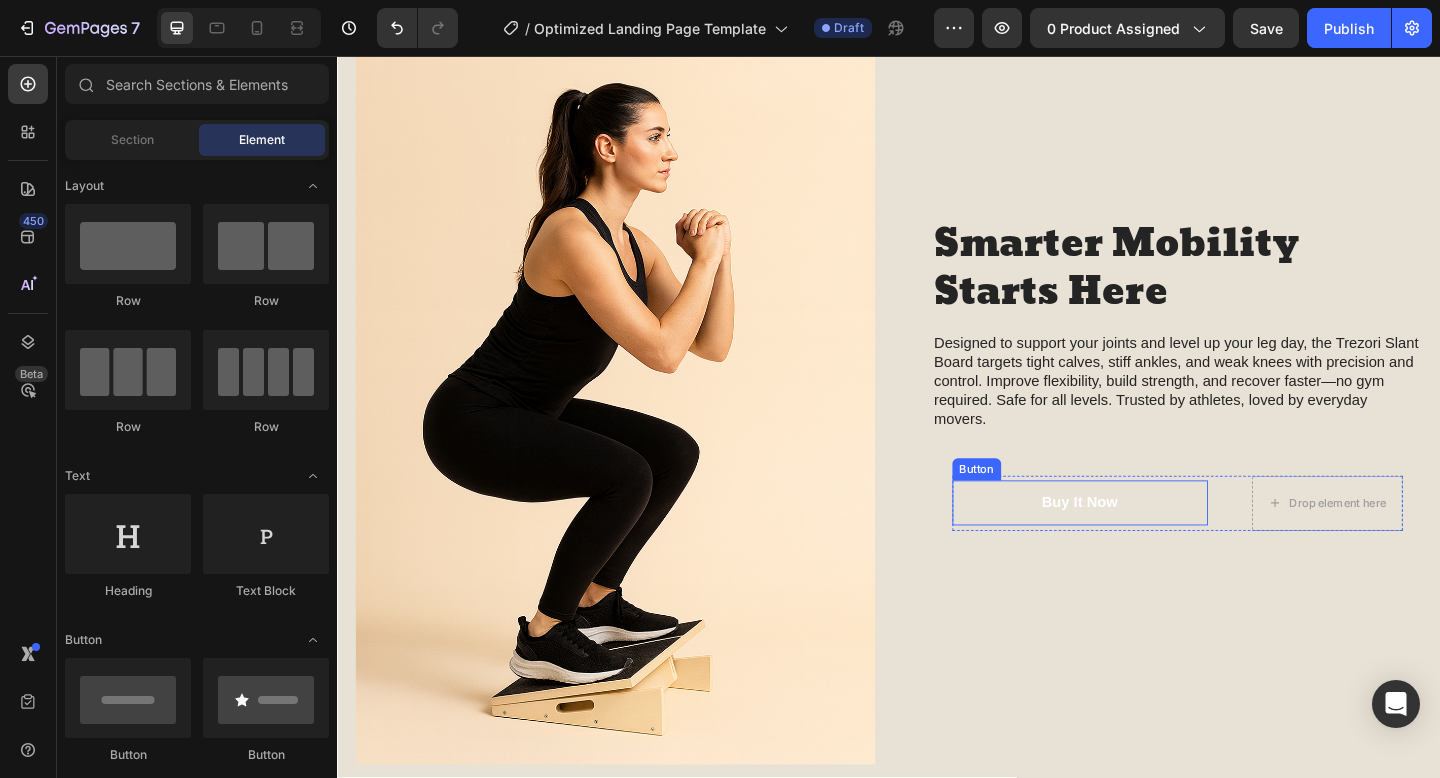 click on "Buy It Now" at bounding box center (1145, 542) 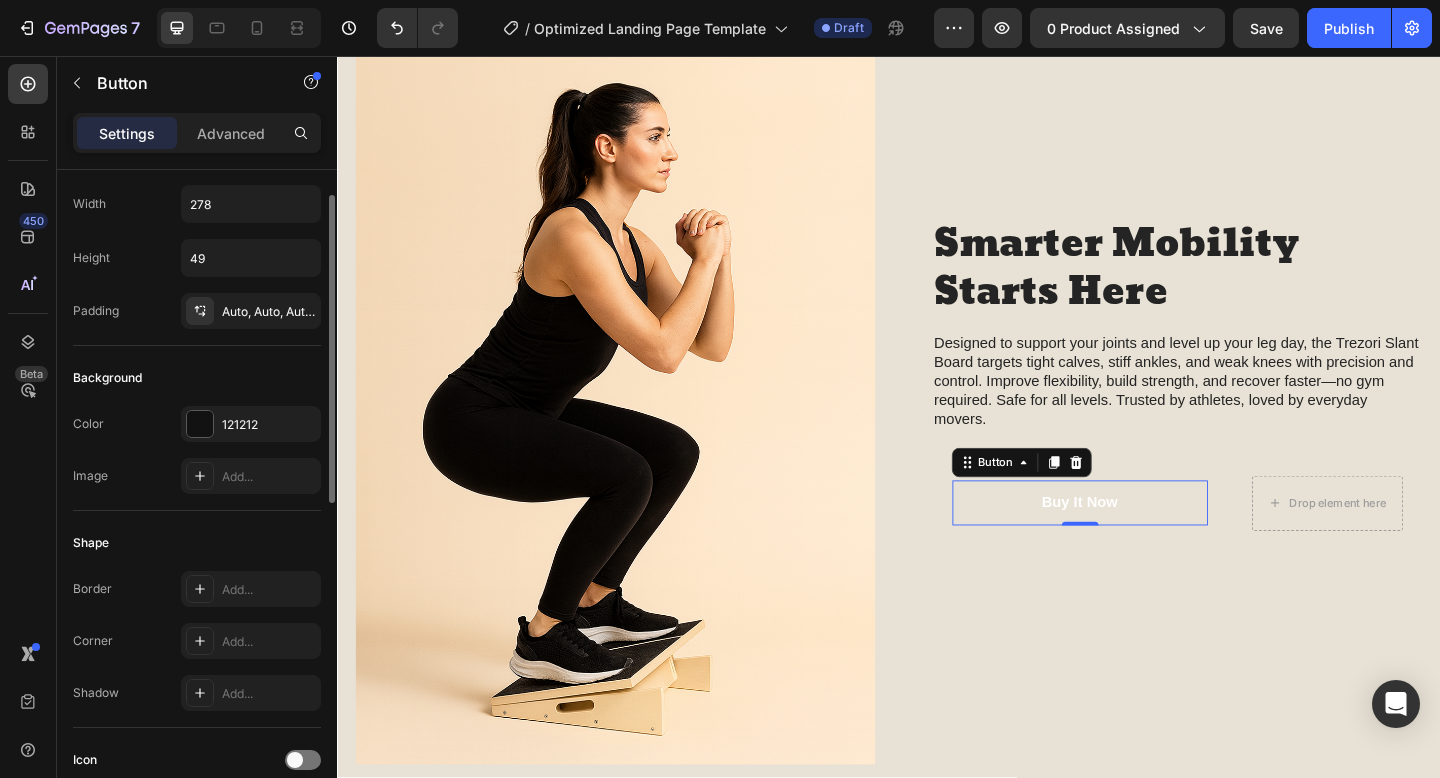 scroll, scrollTop: 43, scrollLeft: 0, axis: vertical 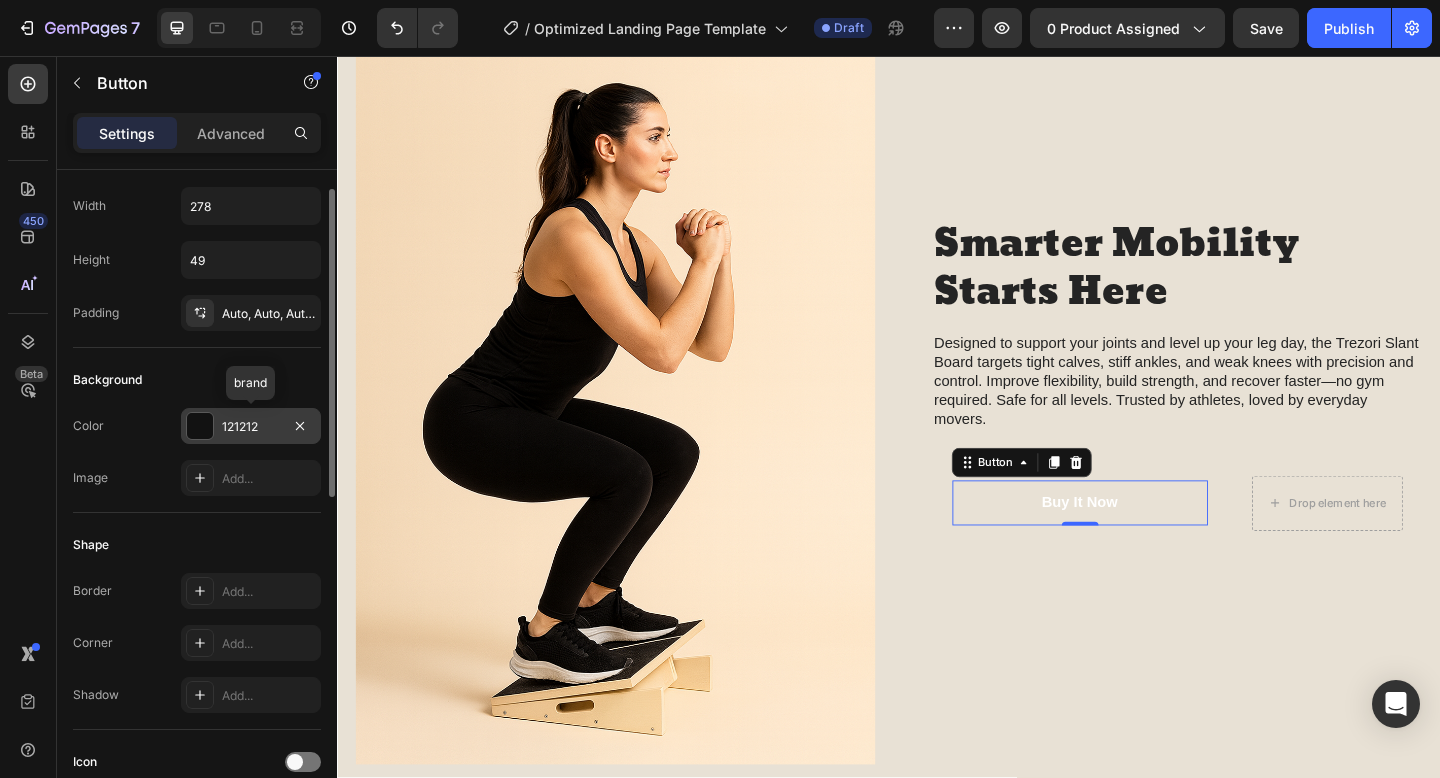 click at bounding box center (200, 426) 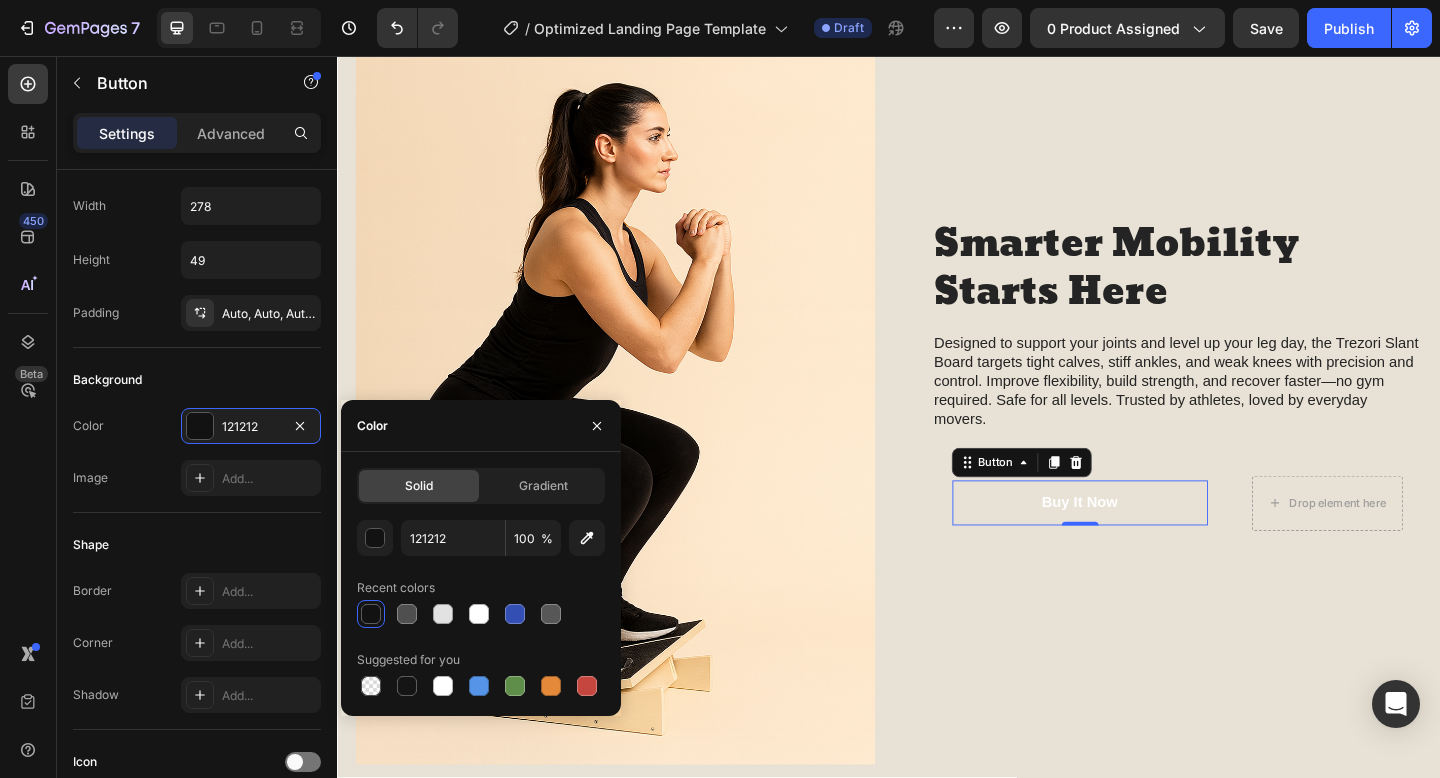 click at bounding box center [371, 614] 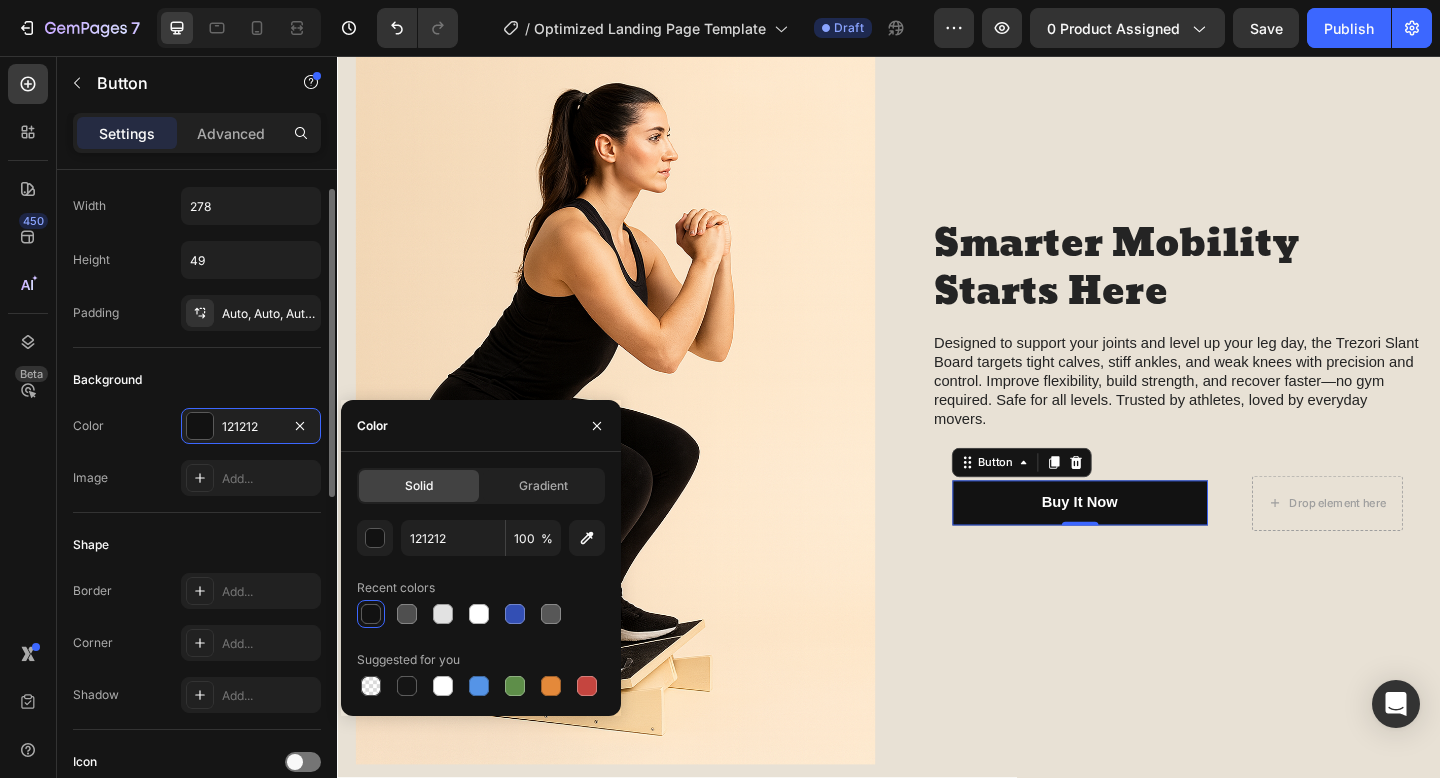 click on "Background" at bounding box center [197, 380] 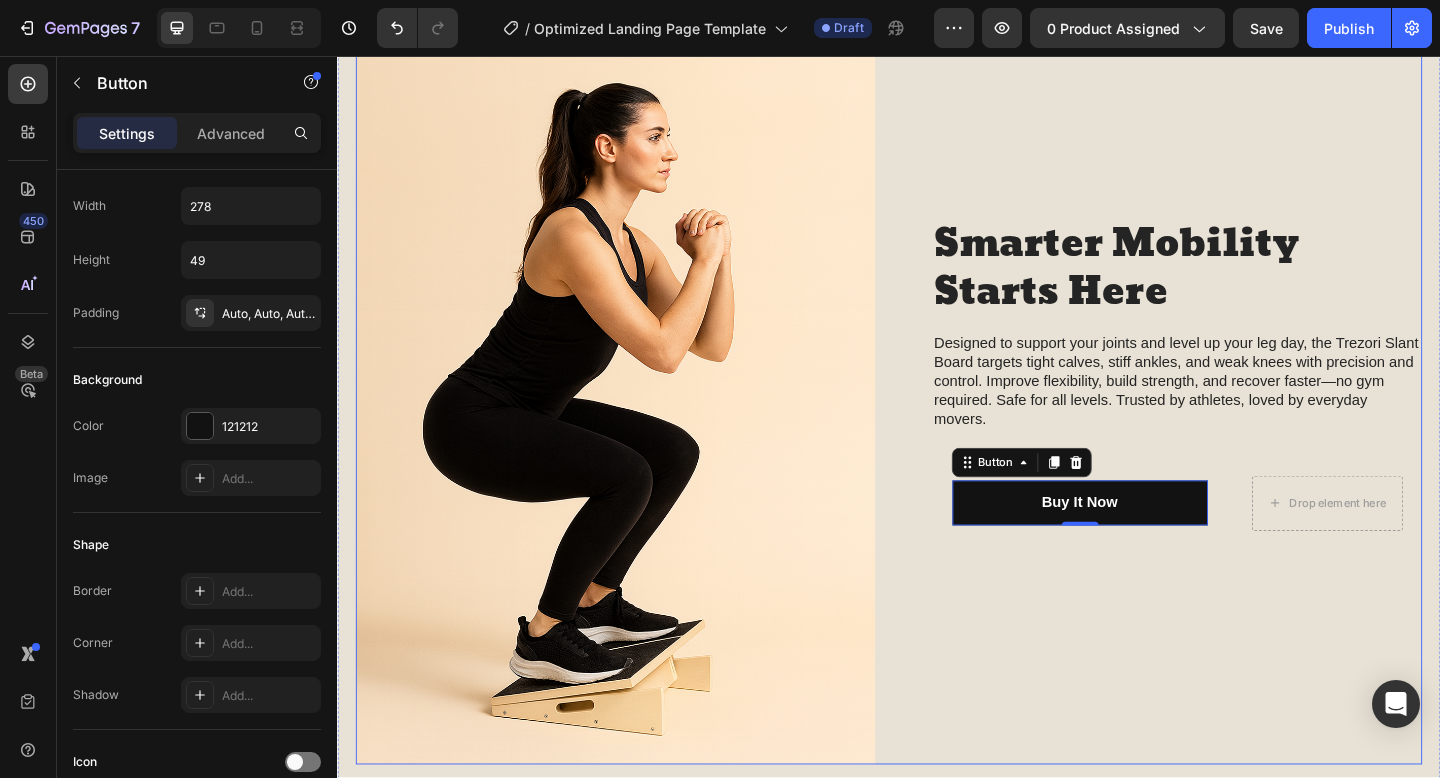 click on "Smarter Mobility Starts Here Heading Designed to support your joints and level up your leg day, the Trezori Slant Board targets tight calves, stiff ankles, and weak knees with precision and control. Improve flexibility, build strength, and recover faster—no gym required. Safe for all levels. Trusted by athletes, loved by everyday movers. Text Block Buy It Now Button   0
Drop element here Row Row" at bounding box center [1234, 403] 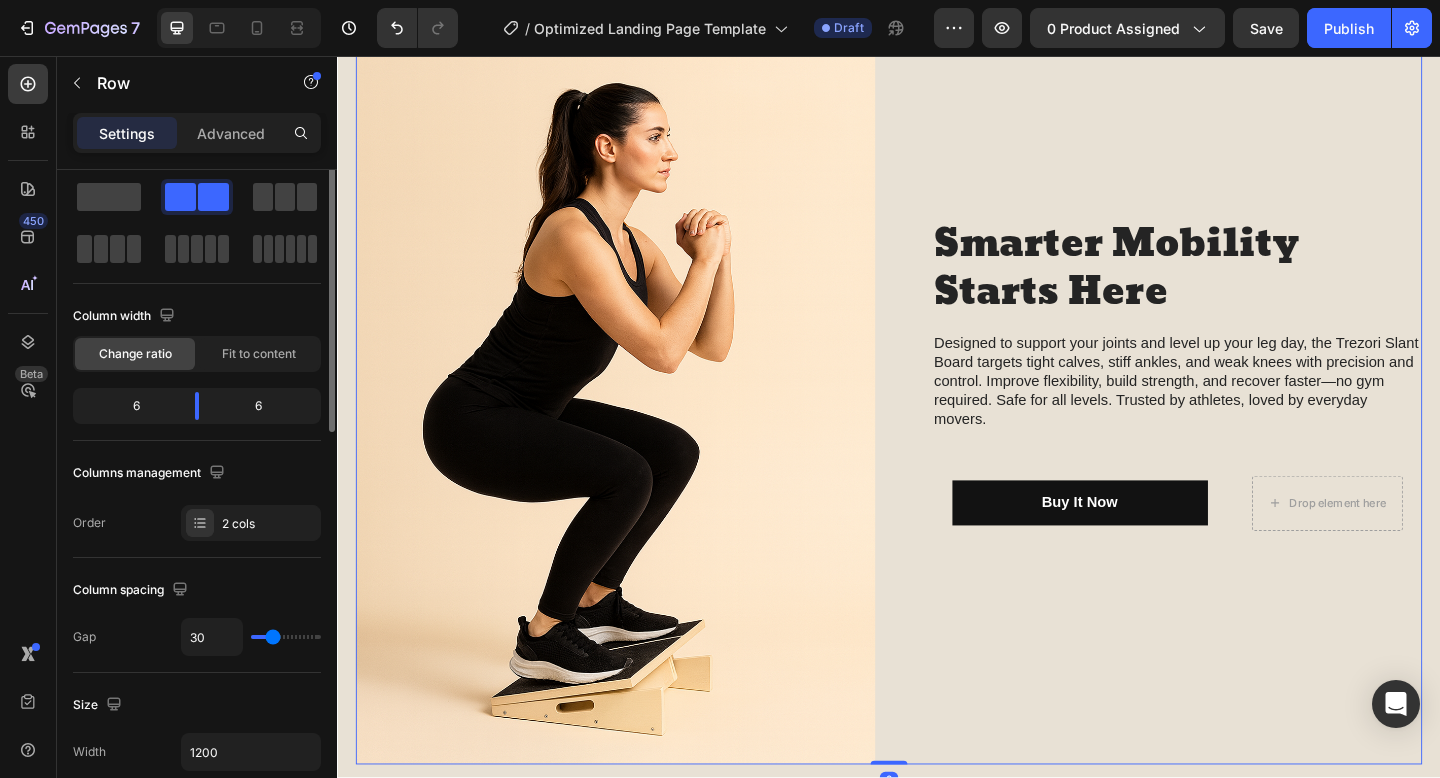 scroll, scrollTop: 0, scrollLeft: 0, axis: both 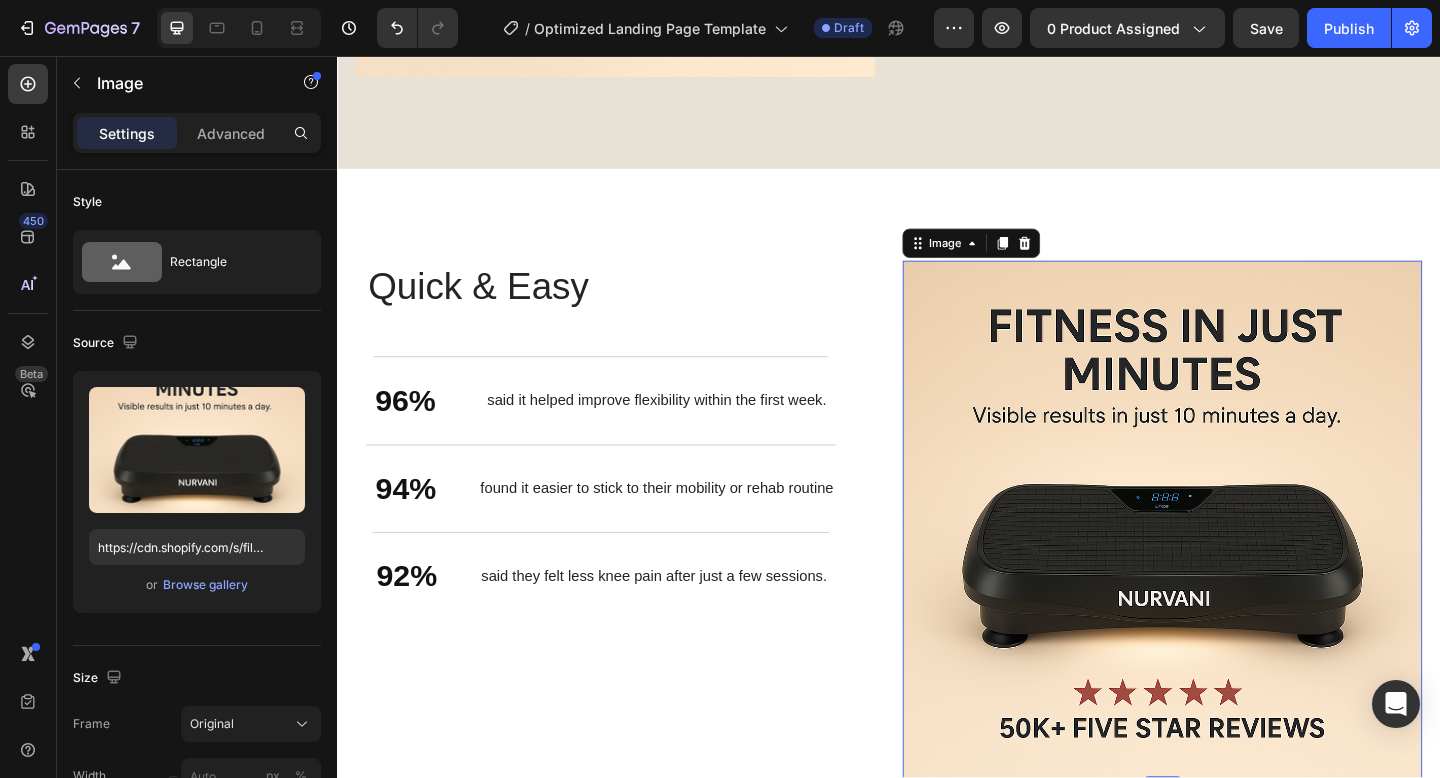 click at bounding box center (1234, 561) 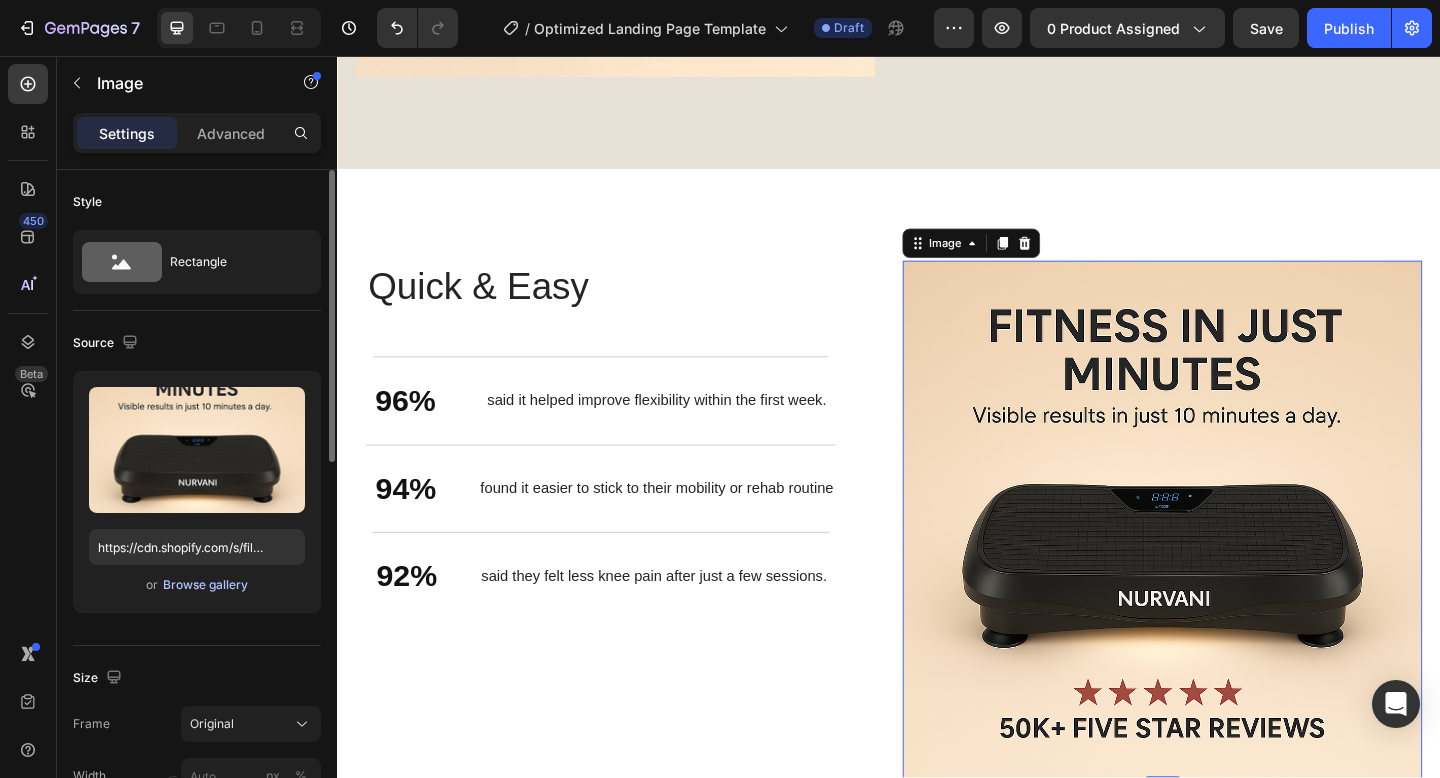 click on "Browse gallery" at bounding box center [205, 585] 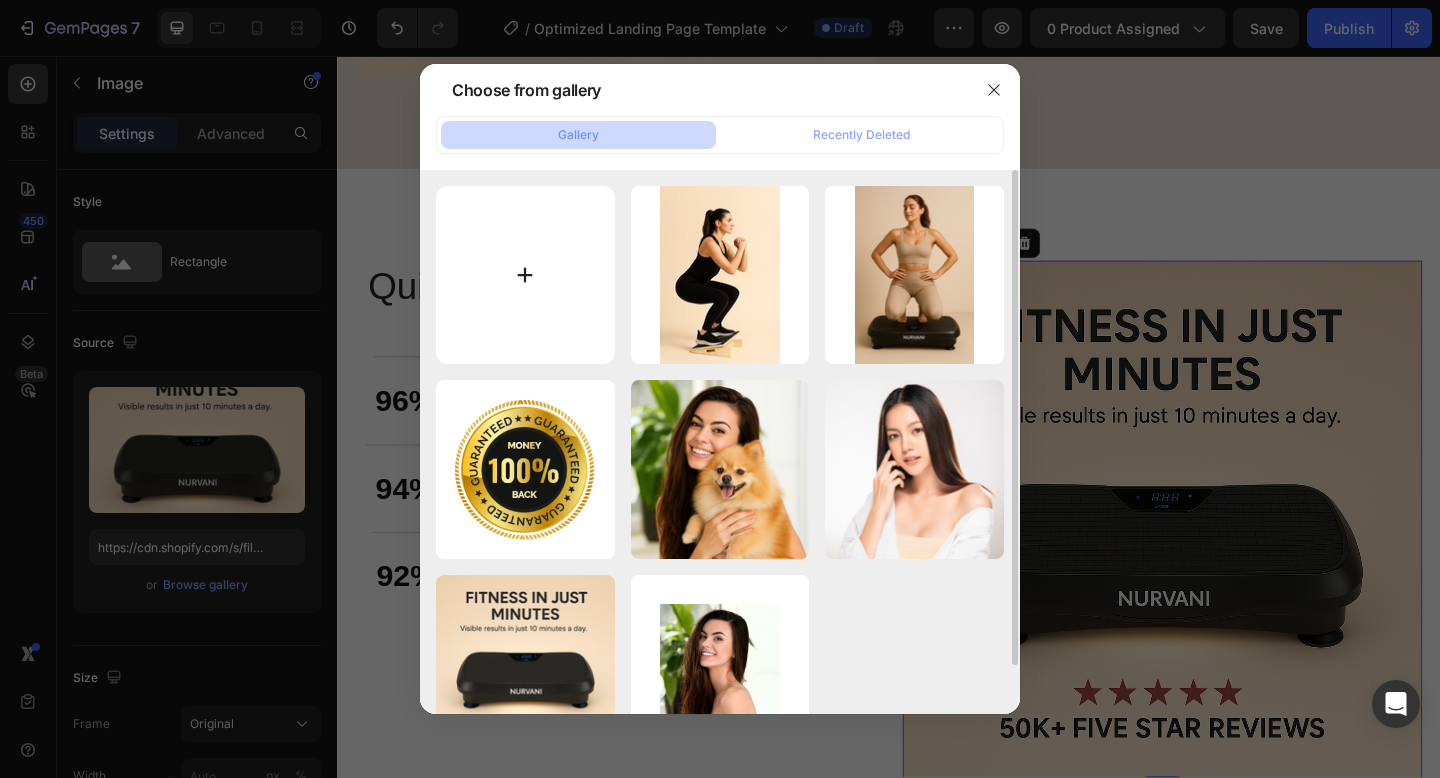 click at bounding box center [525, 275] 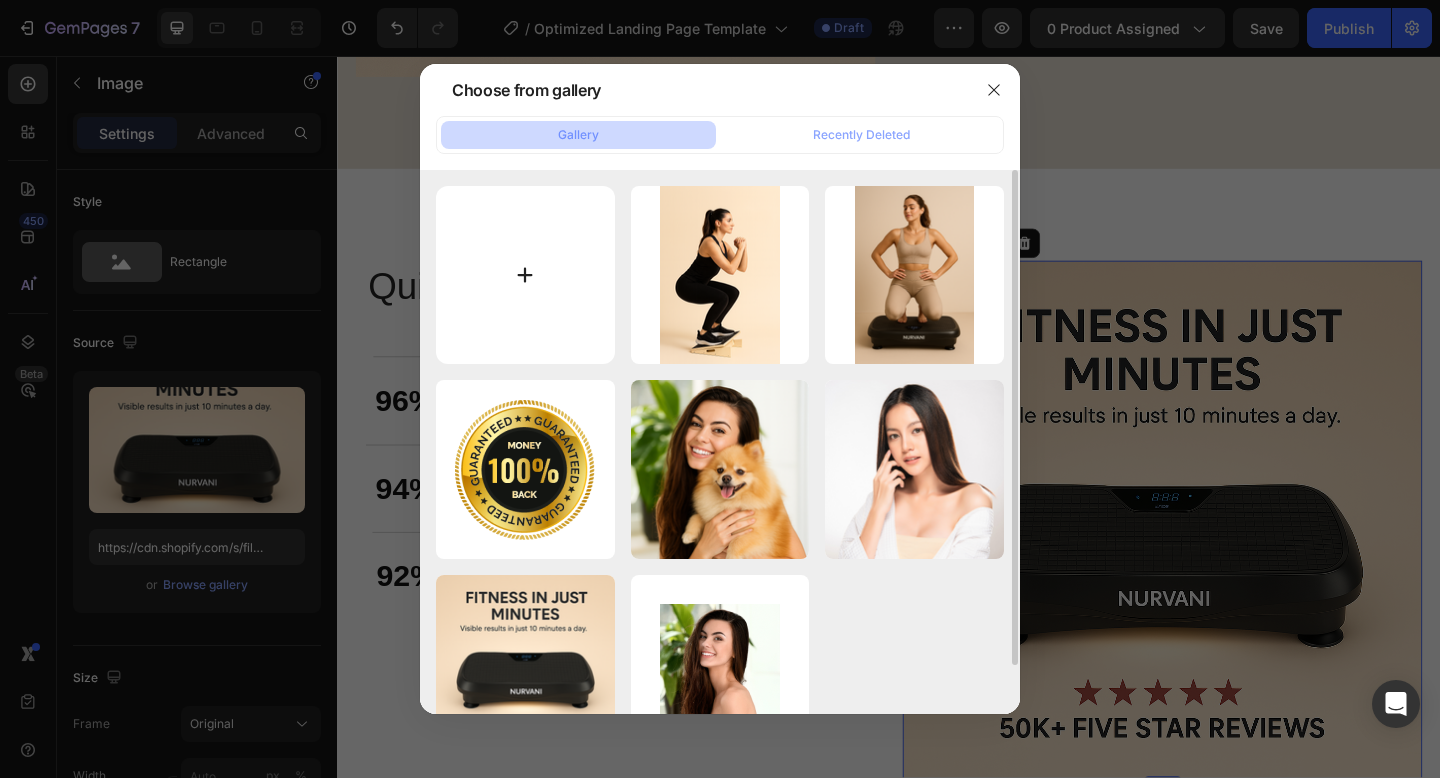 type on "C:\fakepath\ChatGPT Image 2 aug. 2025 21_30_41.png" 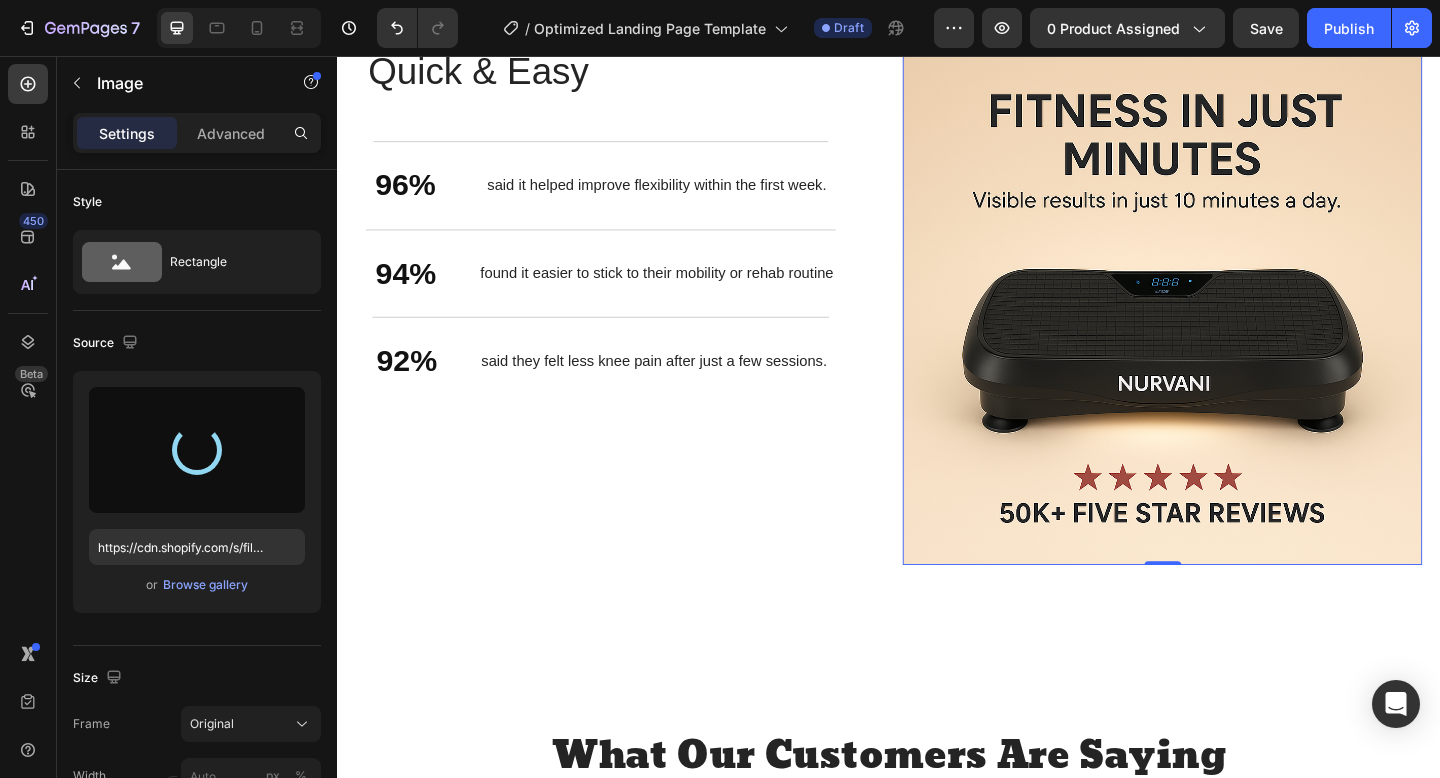 scroll, scrollTop: 2864, scrollLeft: 0, axis: vertical 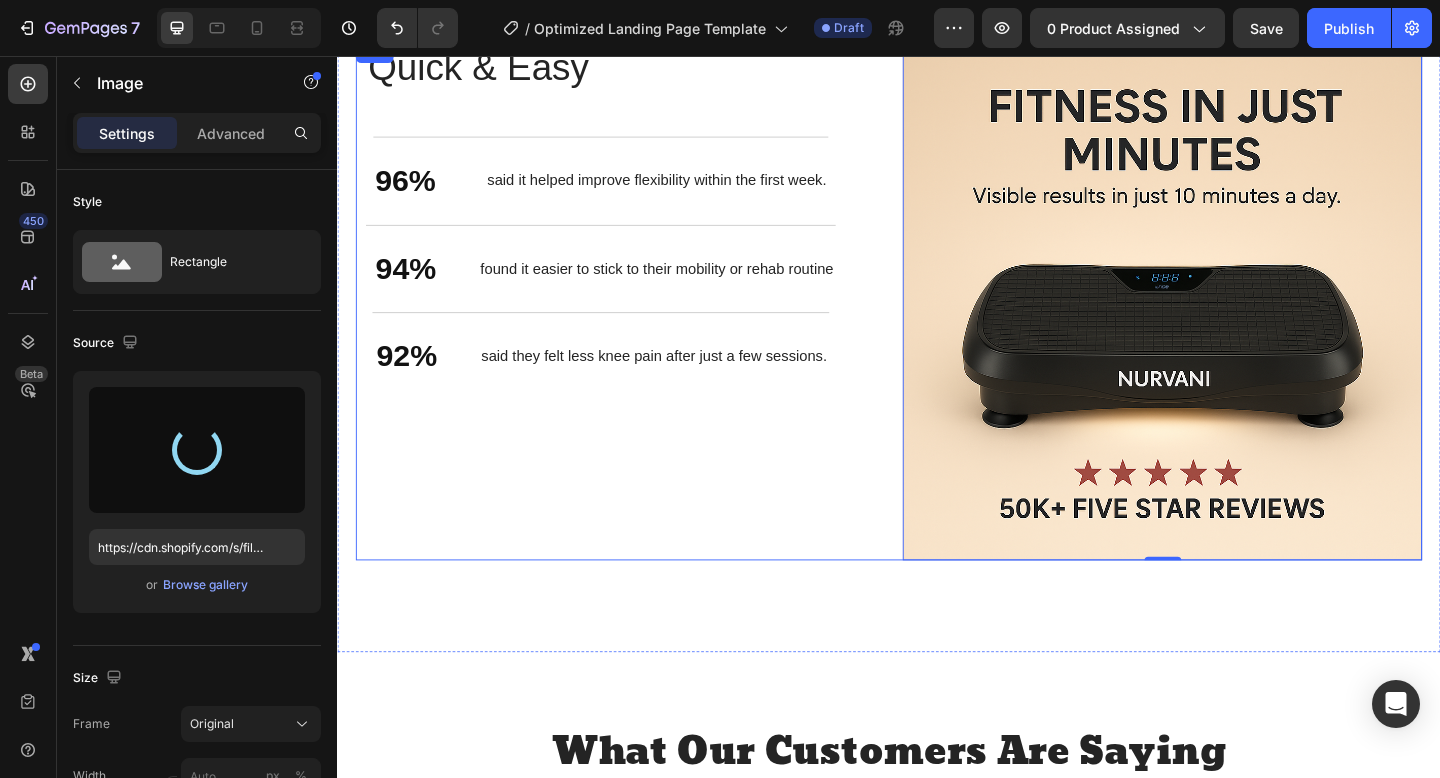 type on "https://cdn.shopify.com/s/files/1/0941/3551/7532/files/gempages_578195324221260741-33c136ec-bb4c-4828-9910-93c840220275.png" 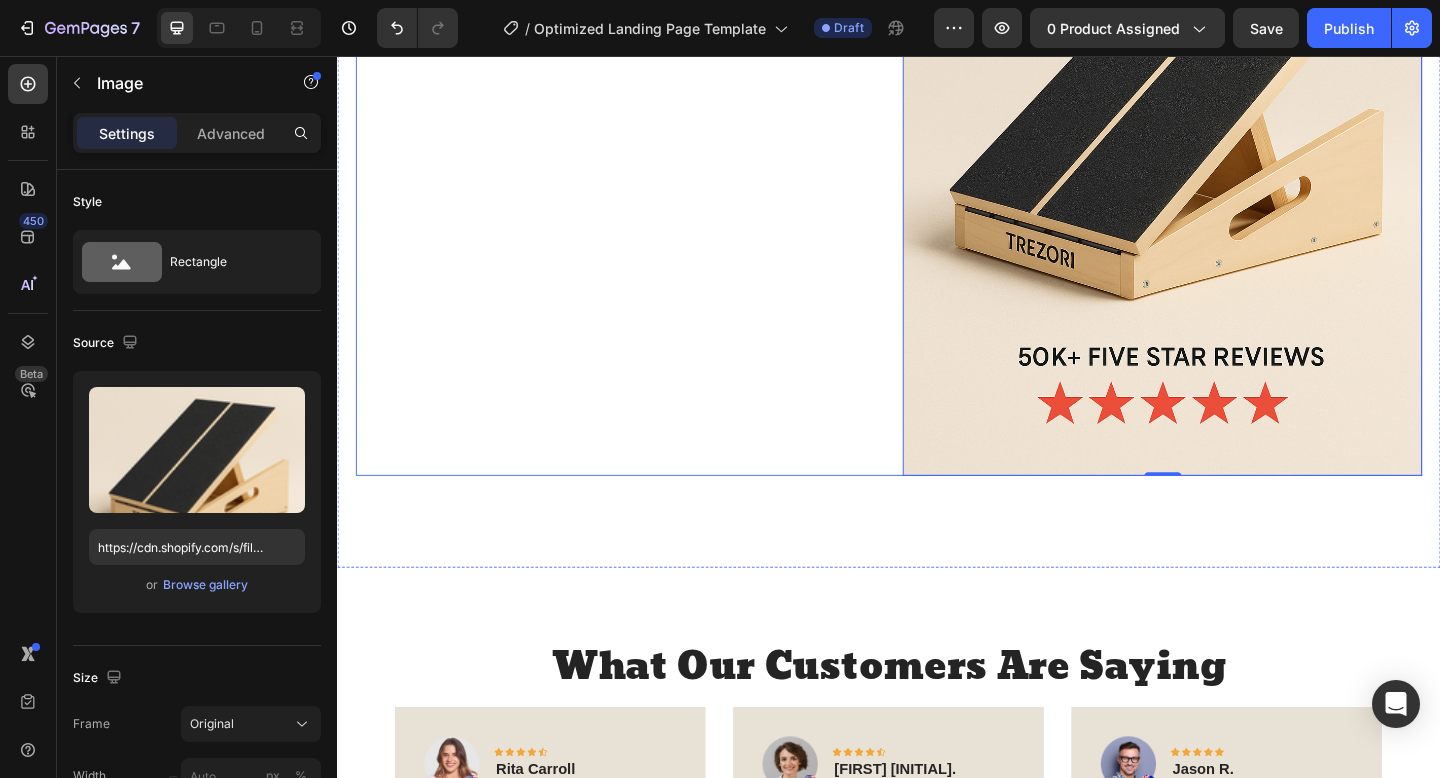 scroll, scrollTop: 3209, scrollLeft: 0, axis: vertical 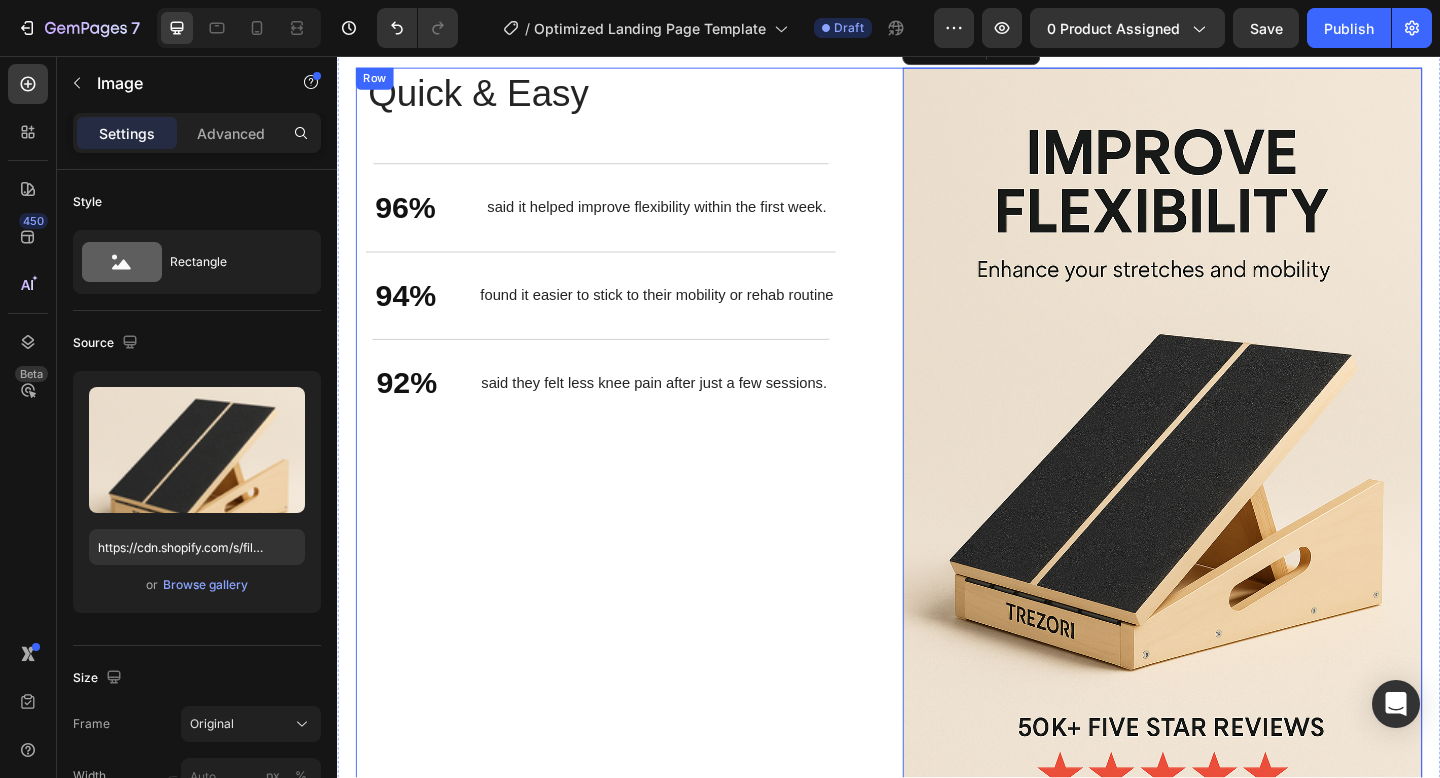 click on "Quick & Easy Heading 96% Text Block said it helped improve flexibility within the first week. Text Block Row 94% Text Block found it easier to stick to their mobility or rehab routine Text Block Row 92% Text Block said they felt less knee pain after just a few sessions. Text Block Row Row" at bounding box center (639, 493) 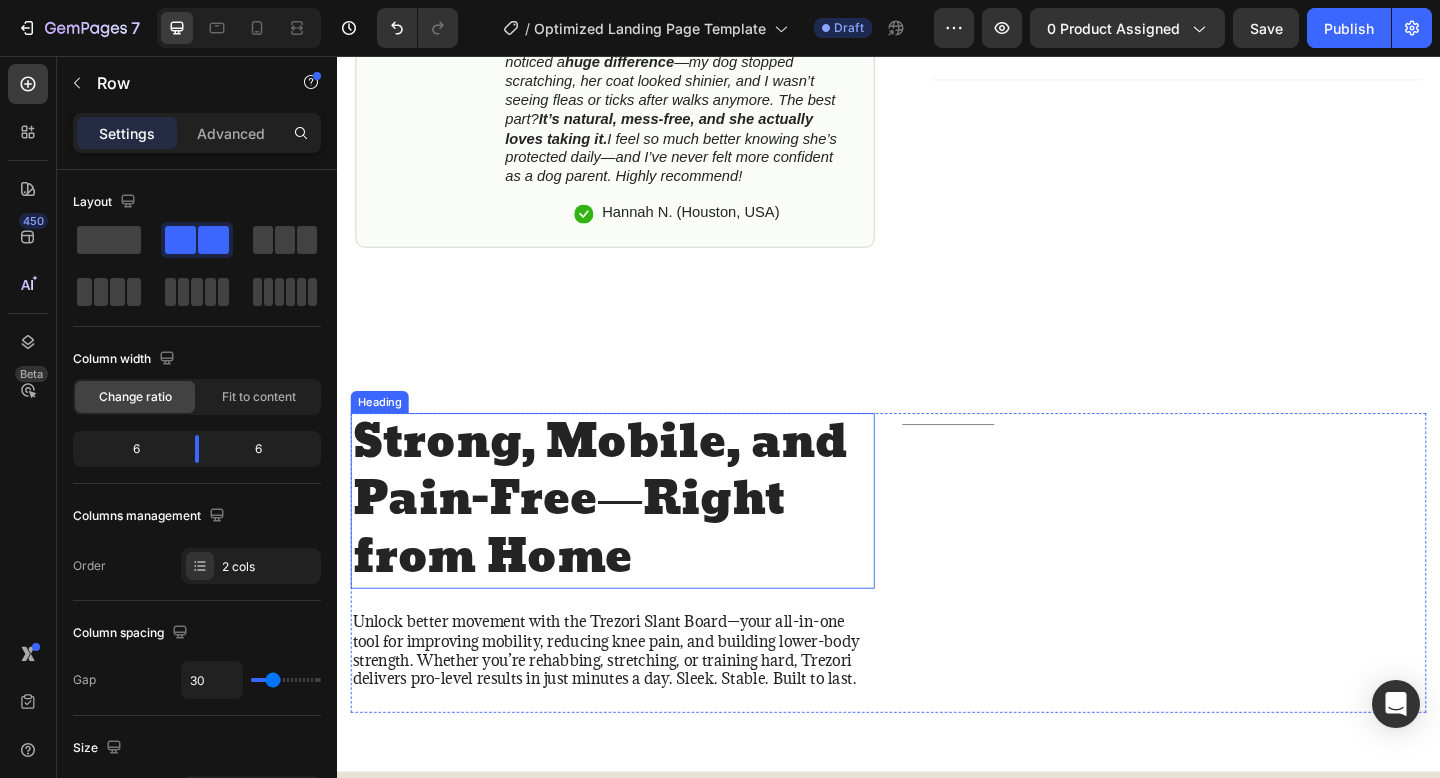 scroll, scrollTop: 922, scrollLeft: 0, axis: vertical 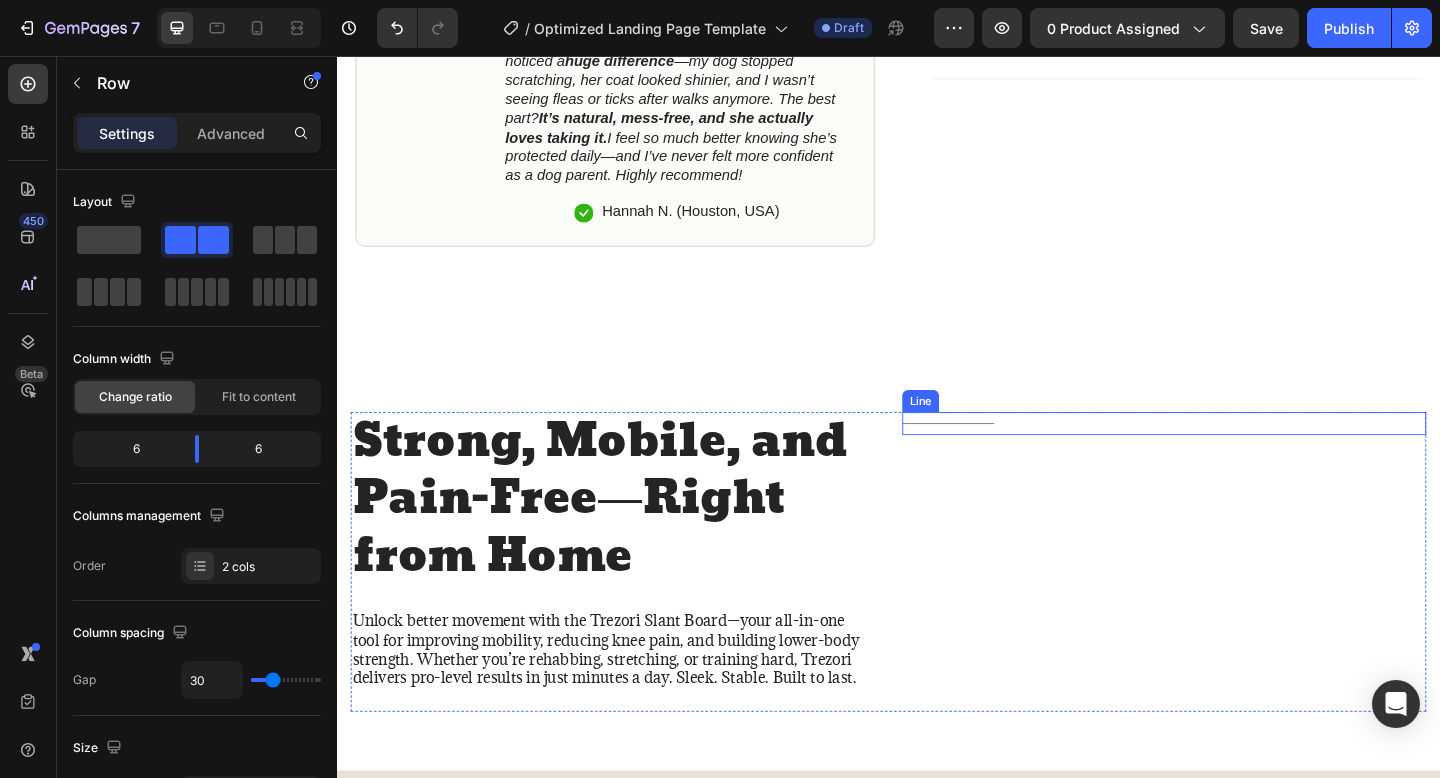 click at bounding box center [1002, 456] 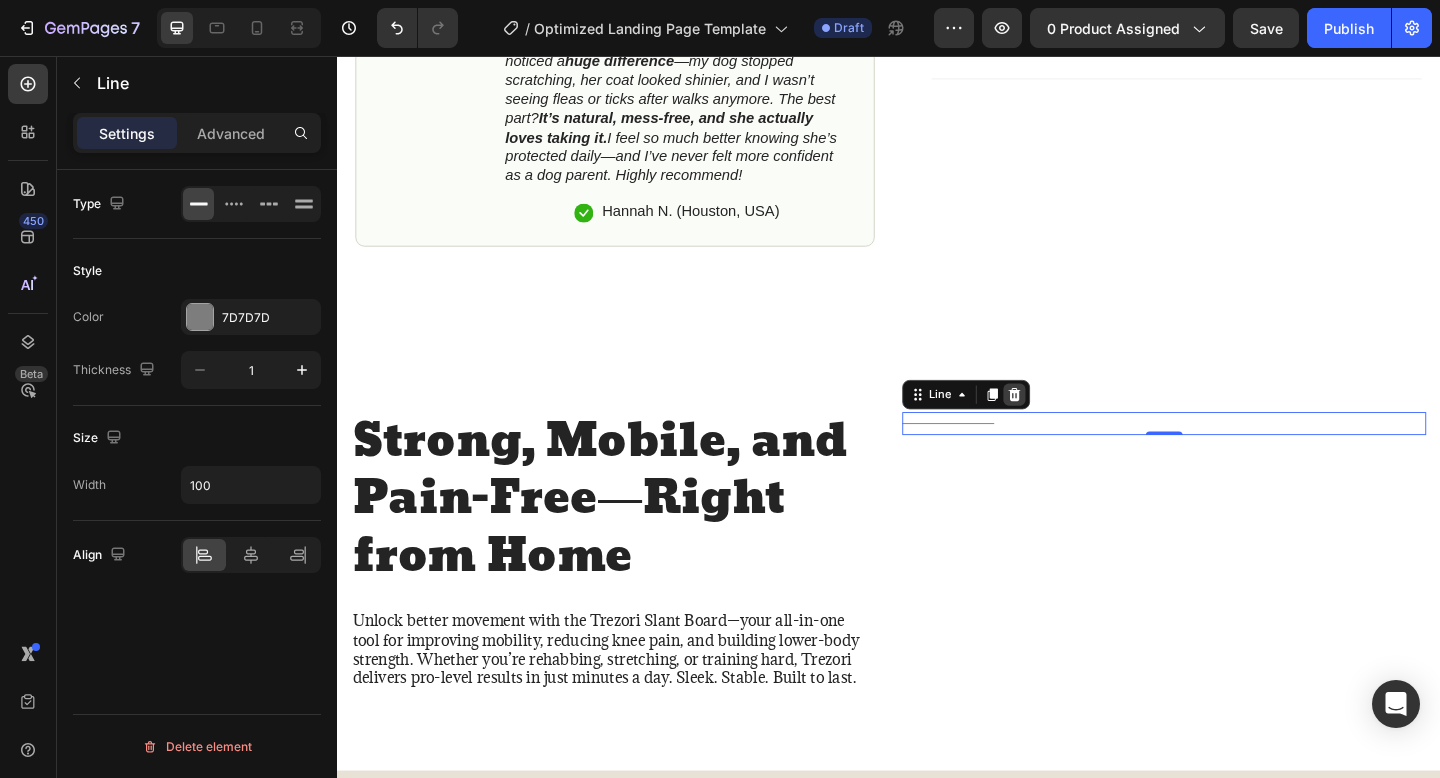 click 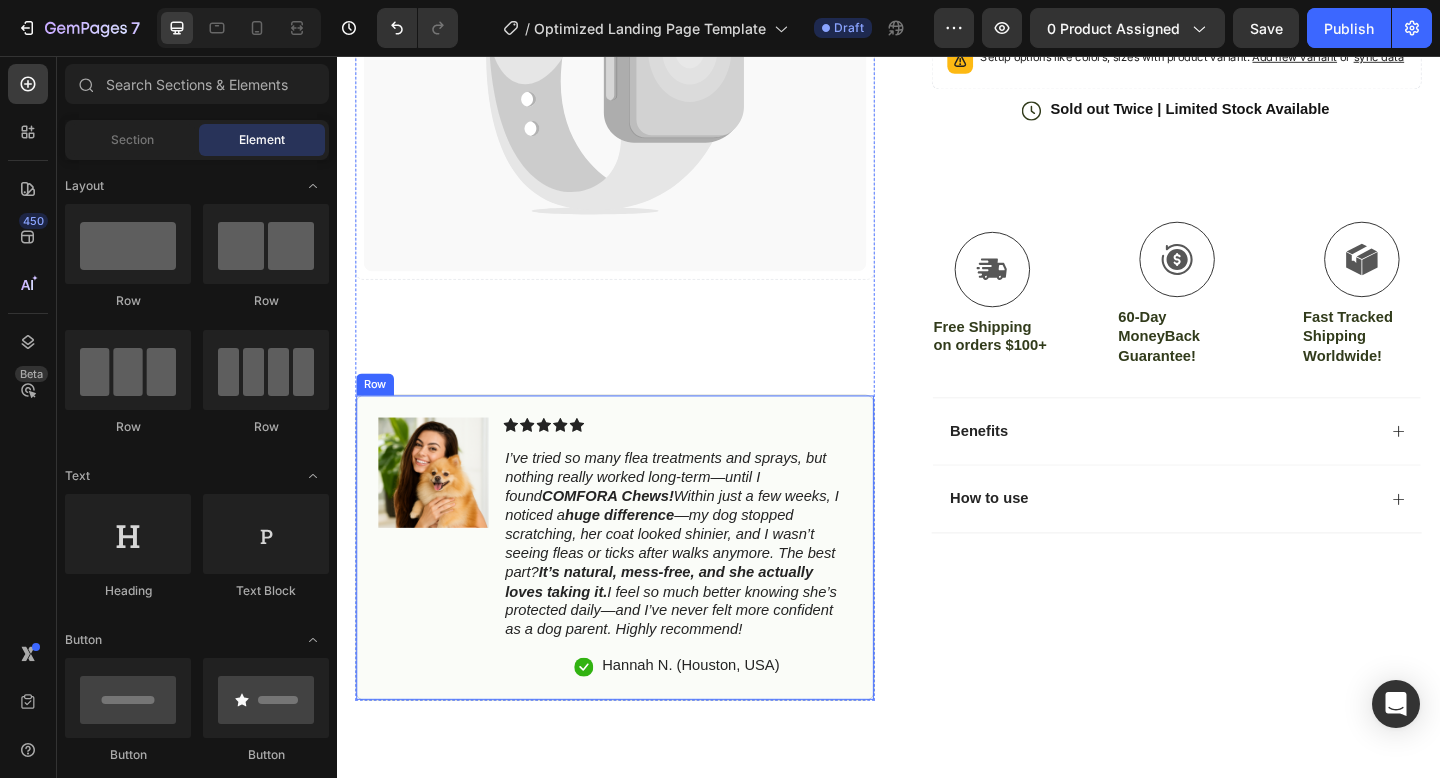 scroll, scrollTop: 423, scrollLeft: 0, axis: vertical 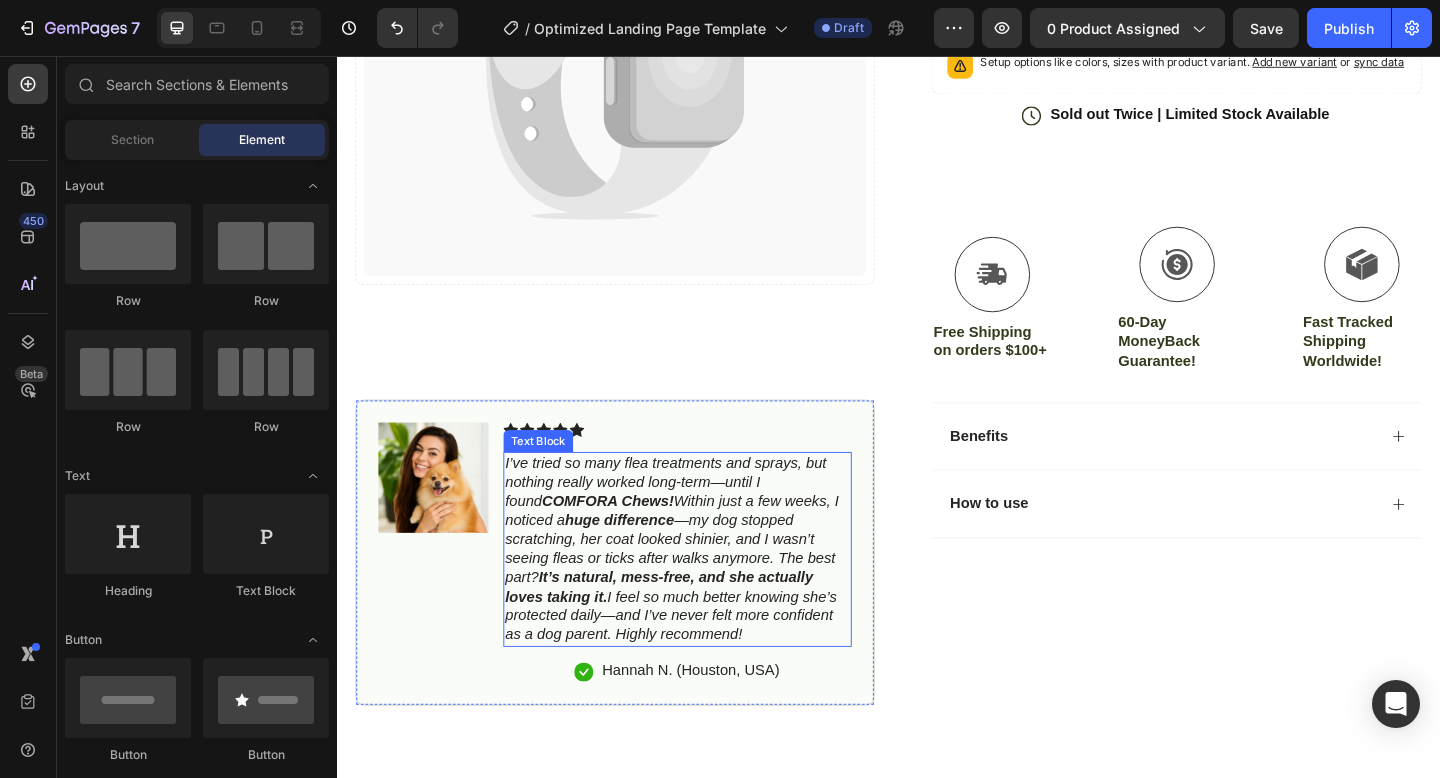 click on "I’ve tried so many flea treatments and sprays, but nothing really worked long-term—until I found  COMFORA Chews!  Within just a few weeks, I noticed a  huge difference —my dog stopped scratching, her coat looked shinier, and I wasn’t seeing fleas or ticks after walks anymore. The best part?  It’s natural, mess-free, and she actually loves taking it.  I feel so much better knowing she’s protected daily—and I’ve never felt more confident as a dog parent. Highly recommend!" at bounding box center (701, 592) 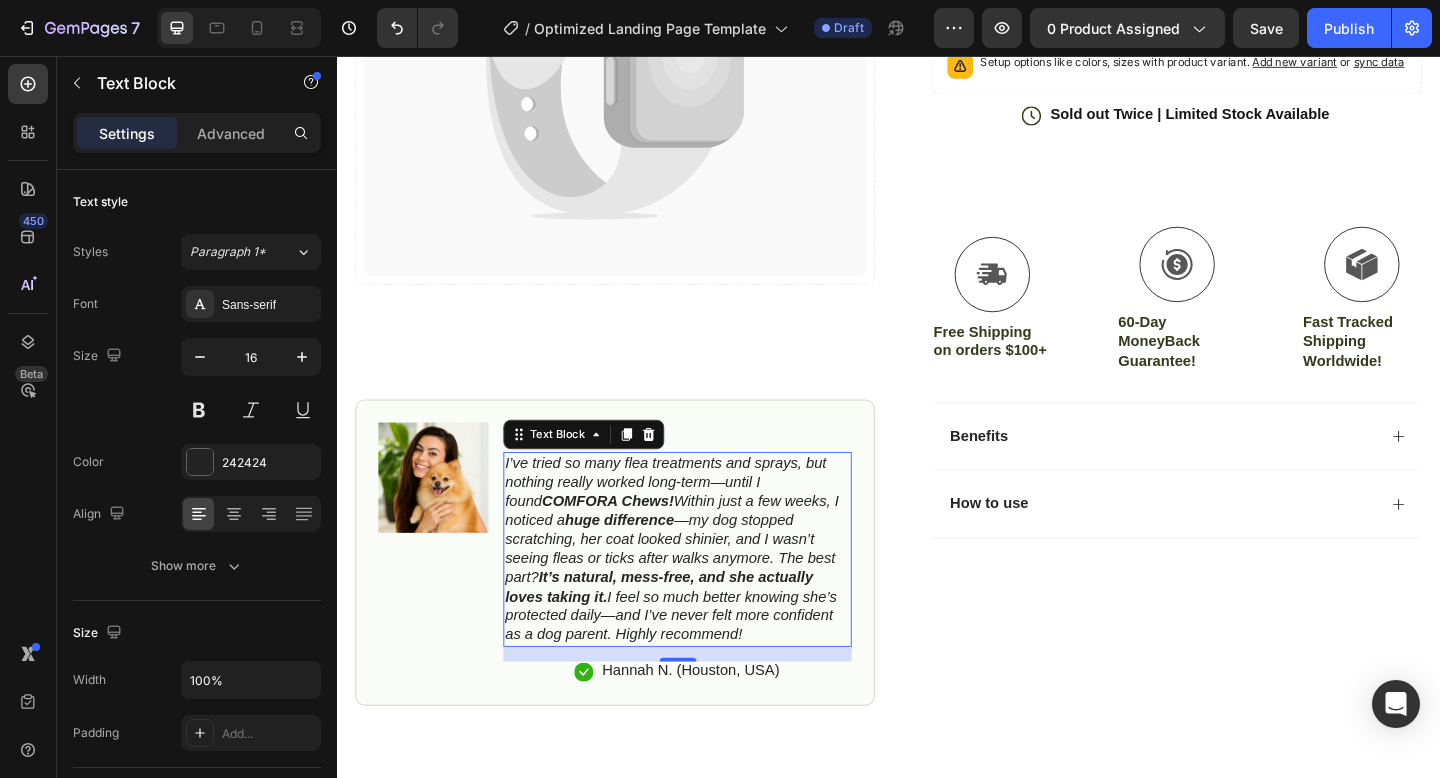 click on "I’ve tried so many flea treatments and sprays, but nothing really worked long-term—until I found  COMFORA Chews!  Within just a few weeks, I noticed a  huge difference —my dog stopped scratching, her coat looked shinier, and I wasn’t seeing fleas or ticks after walks anymore. The best part?  It’s natural, mess-free, and she actually loves taking it.  I feel so much better knowing she’s protected daily—and I’ve never felt more confident as a dog parent. Highly recommend!" at bounding box center [701, 592] 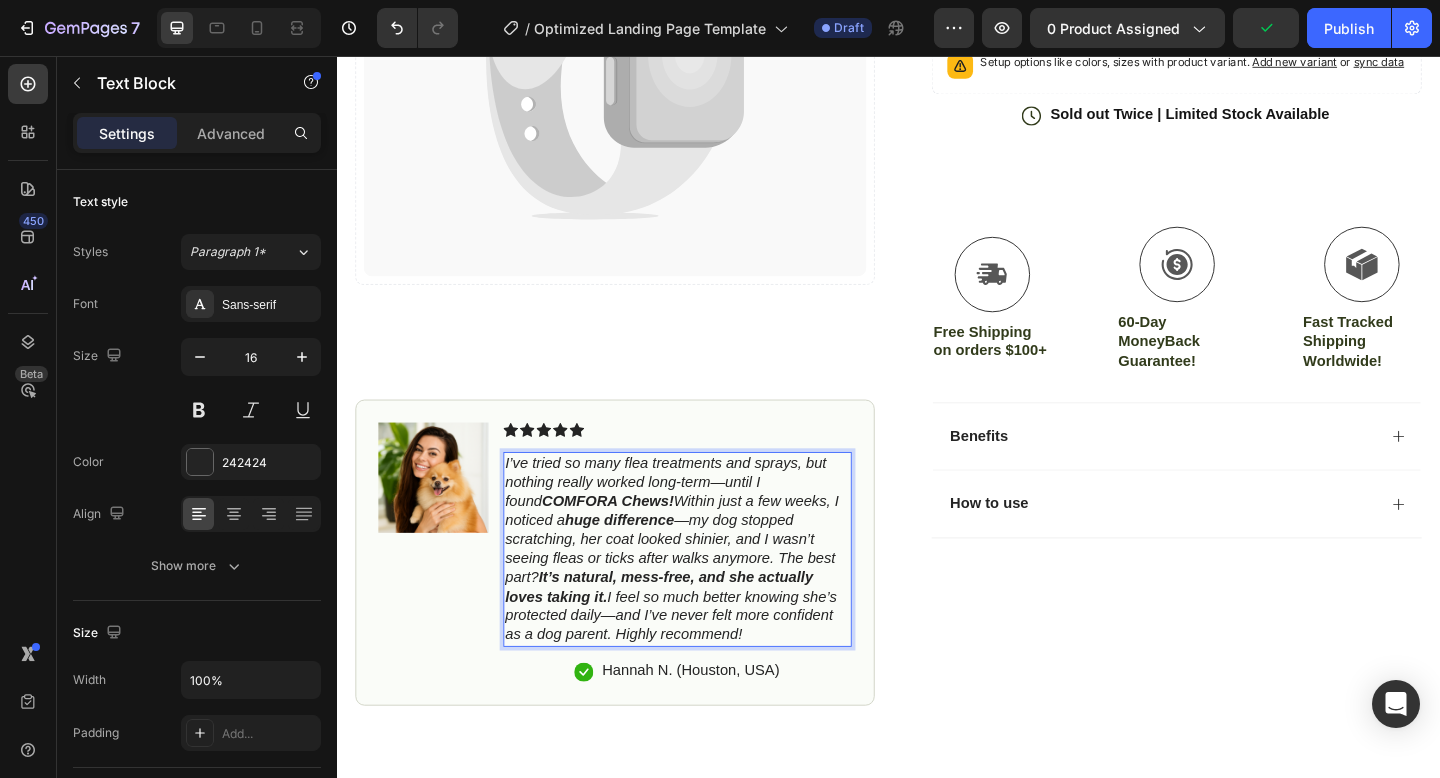 click on "I’ve tried so many flea treatments and sprays, but nothing really worked long-term—until I found  COMFORA Chews!  Within just a few weeks, I noticed a  huge difference —my dog stopped scratching, her coat looked shinier, and I wasn’t seeing fleas or ticks after walks anymore. The best part?  It’s natural, mess-free, and she actually loves taking it.  I feel so much better knowing she’s protected daily—and I’ve never felt more confident as a dog parent. Highly recommend!" at bounding box center (701, 592) 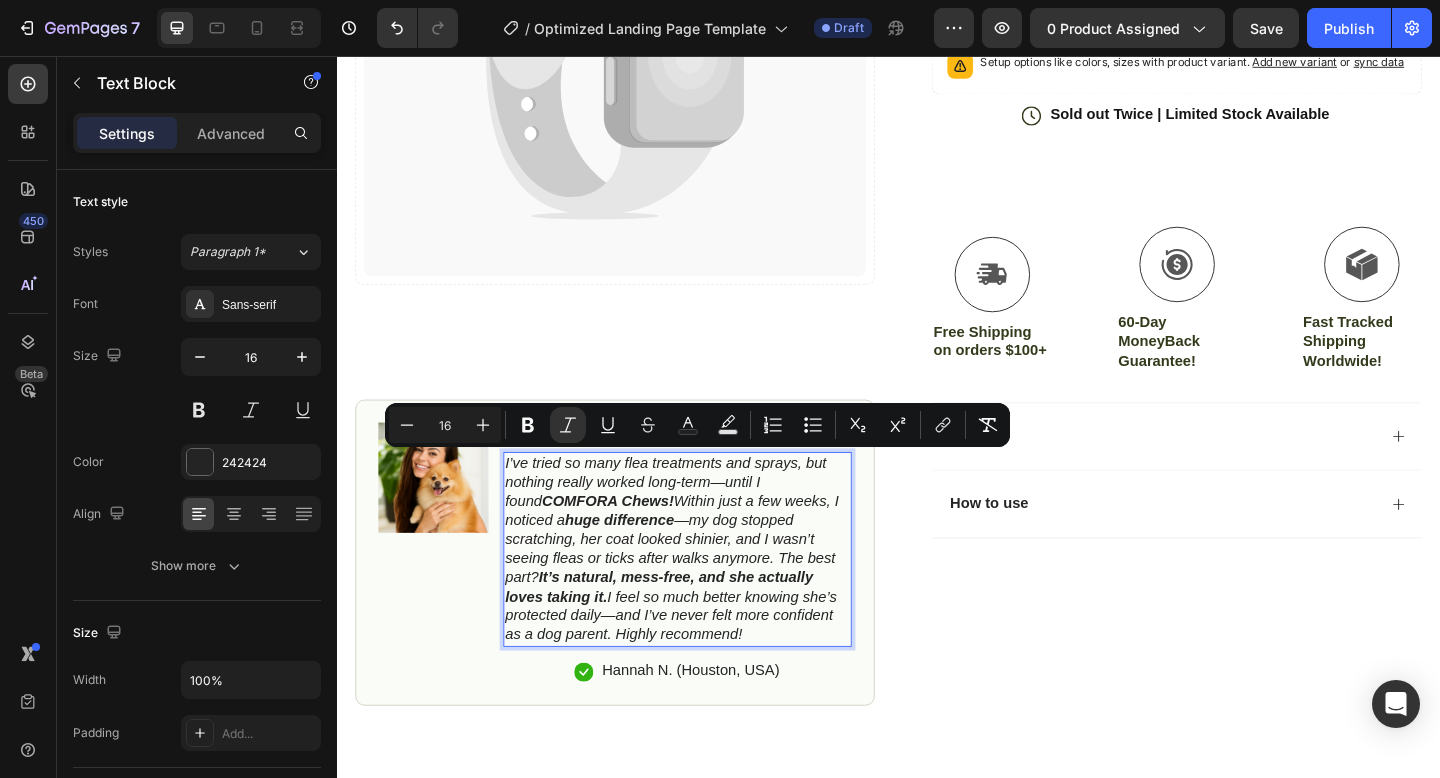 drag, startPoint x: 521, startPoint y: 500, endPoint x: 817, endPoint y: 679, distance: 345.91473 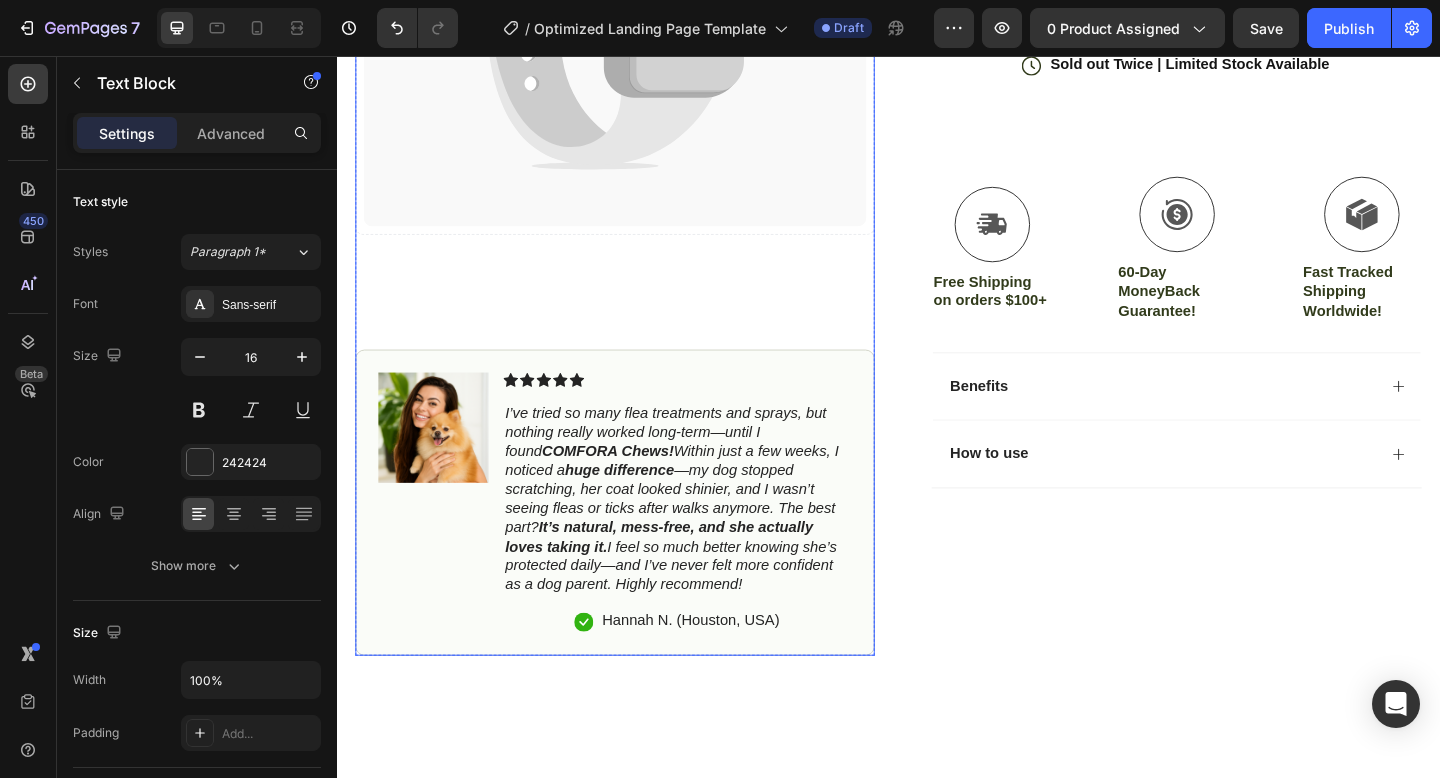 scroll, scrollTop: 621, scrollLeft: 0, axis: vertical 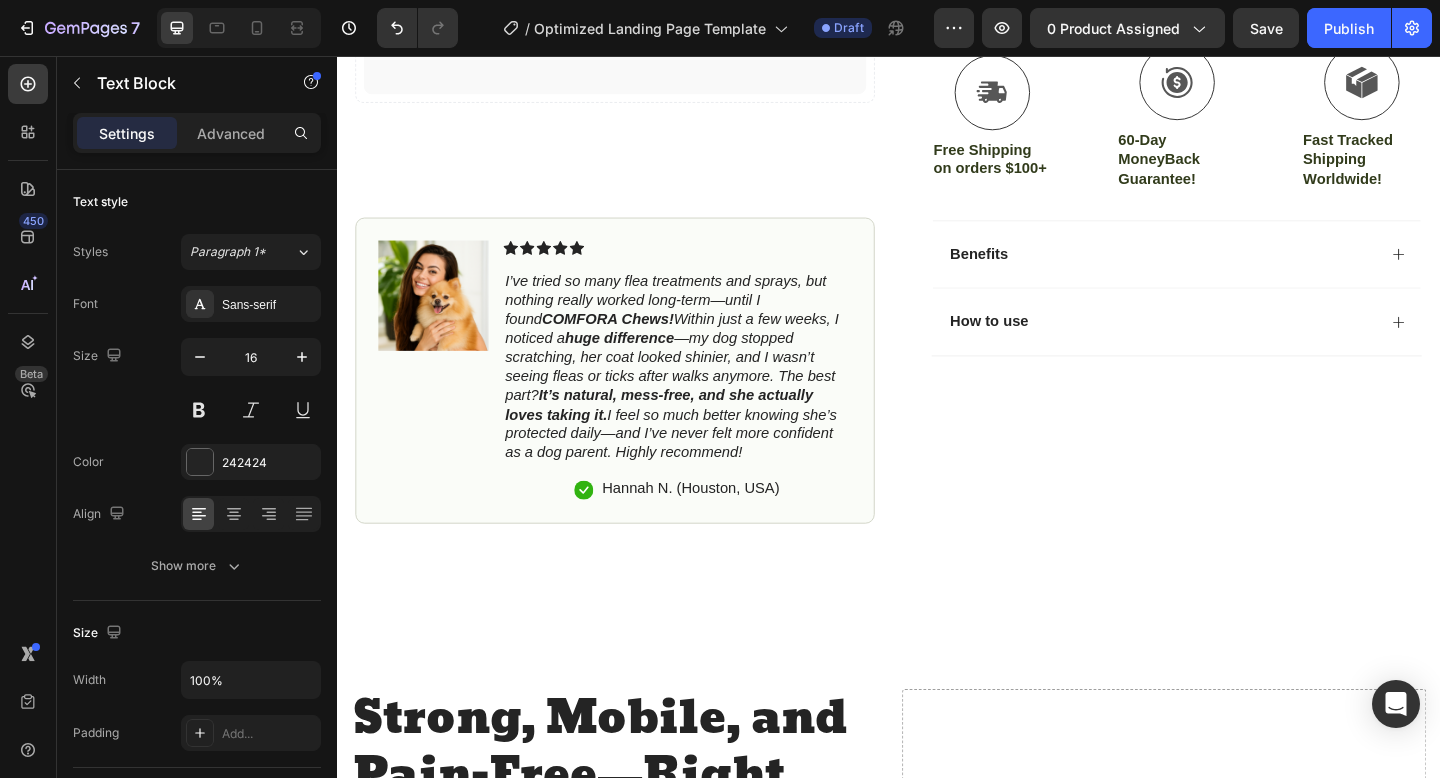 click on "I’ve tried so many flea treatments and sprays, but nothing really worked long-term—until I found  COMFORA Chews!  Within just a few weeks, I noticed a  huge difference —my dog stopped scratching, her coat looked shinier, and I wasn’t seeing fleas or ticks after walks anymore. The best part?  It’s natural, mess-free, and she actually loves taking it.  I feel so much better knowing she’s protected daily—and I’ve never felt more confident as a dog parent. Highly recommend!" at bounding box center (707, 395) 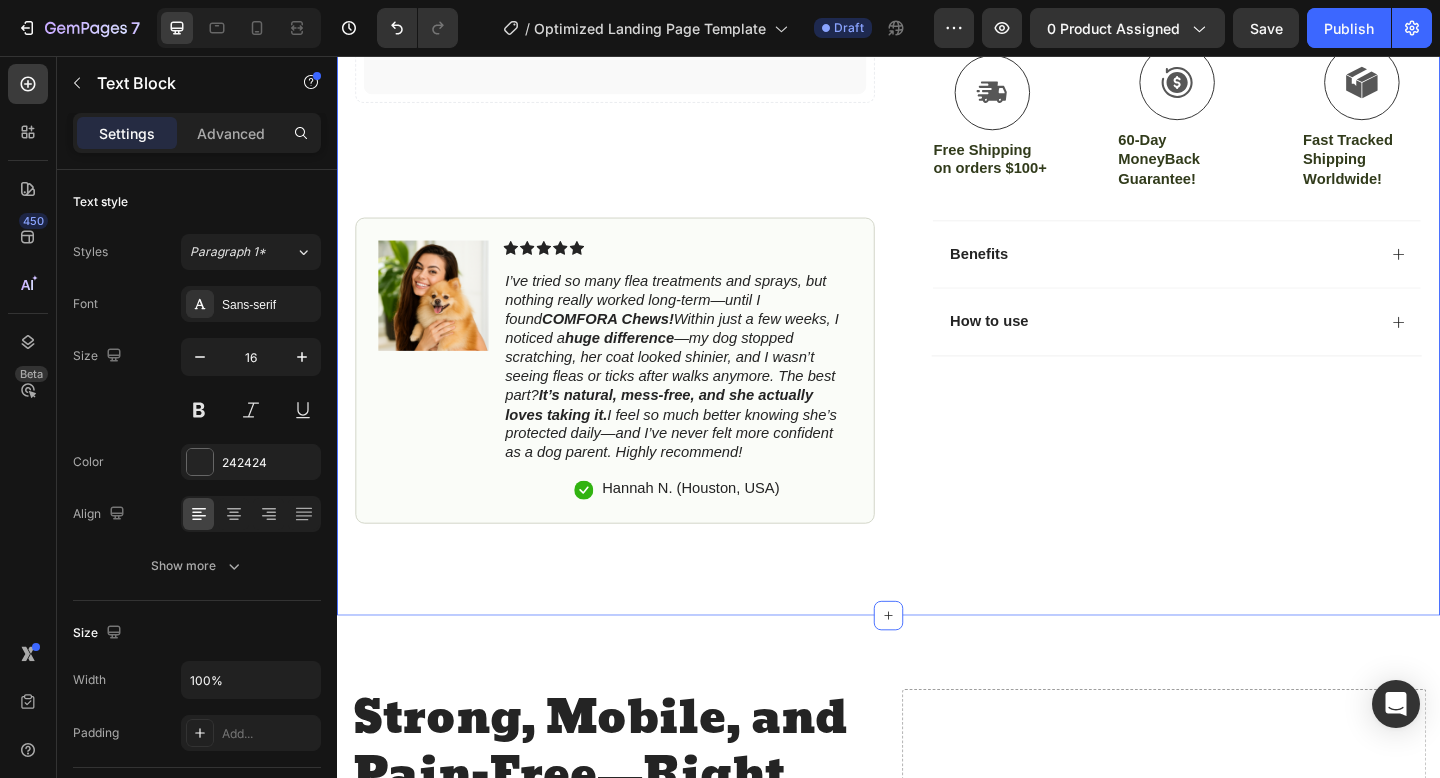 click on "Icon Free Shipping on orders $100+ Text Block Row
Icon 56,000+ Happy Customers Text Block Row Carousel Row Catch your customer's attention with attracted media.       Add image   or   sync data
Product Images #1 Home fitness Product of 2024 Text Block Image Icon Icon Icon Icon Icon Icon List I’ve tried so many flea treatments and sprays, but nothing really worked long-term—until I found  COMFORA Chews!  Within just a few weeks, I noticed a  huge difference —my dog stopped scratching, her coat looked shinier, and I wasn’t seeing fleas or ticks after walks anymore. The best part?  It’s natural, mess-free, and she actually loves taking it. Text Block
Icon Hannah N. (Houston, USA) Text Block Row Row Row Icon Icon Icon Icon Icon Icon List Text Block Row $39.99" at bounding box center (937, 70) 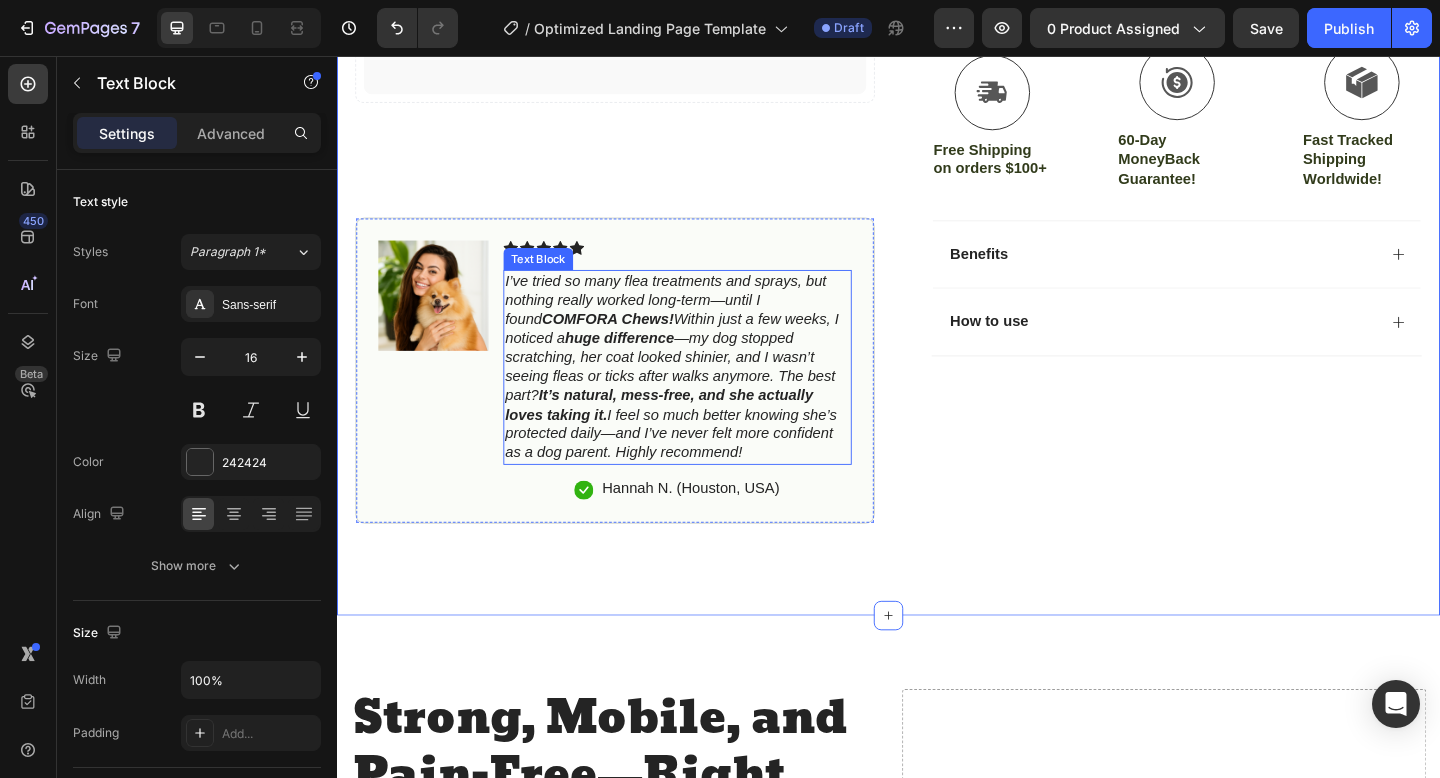 click on "I’ve tried so many flea treatments and sprays, but nothing really worked long-term—until I found  COMFORA Chews!  Within just a few weeks, I noticed a  huge difference —my dog stopped scratching, her coat looked shinier, and I wasn’t seeing fleas or ticks after walks anymore. The best part?  It’s natural, mess-free, and she actually loves taking it.  I feel so much better knowing she’s protected daily—and I’ve never felt more confident as a dog parent. Highly recommend!" at bounding box center [701, 394] 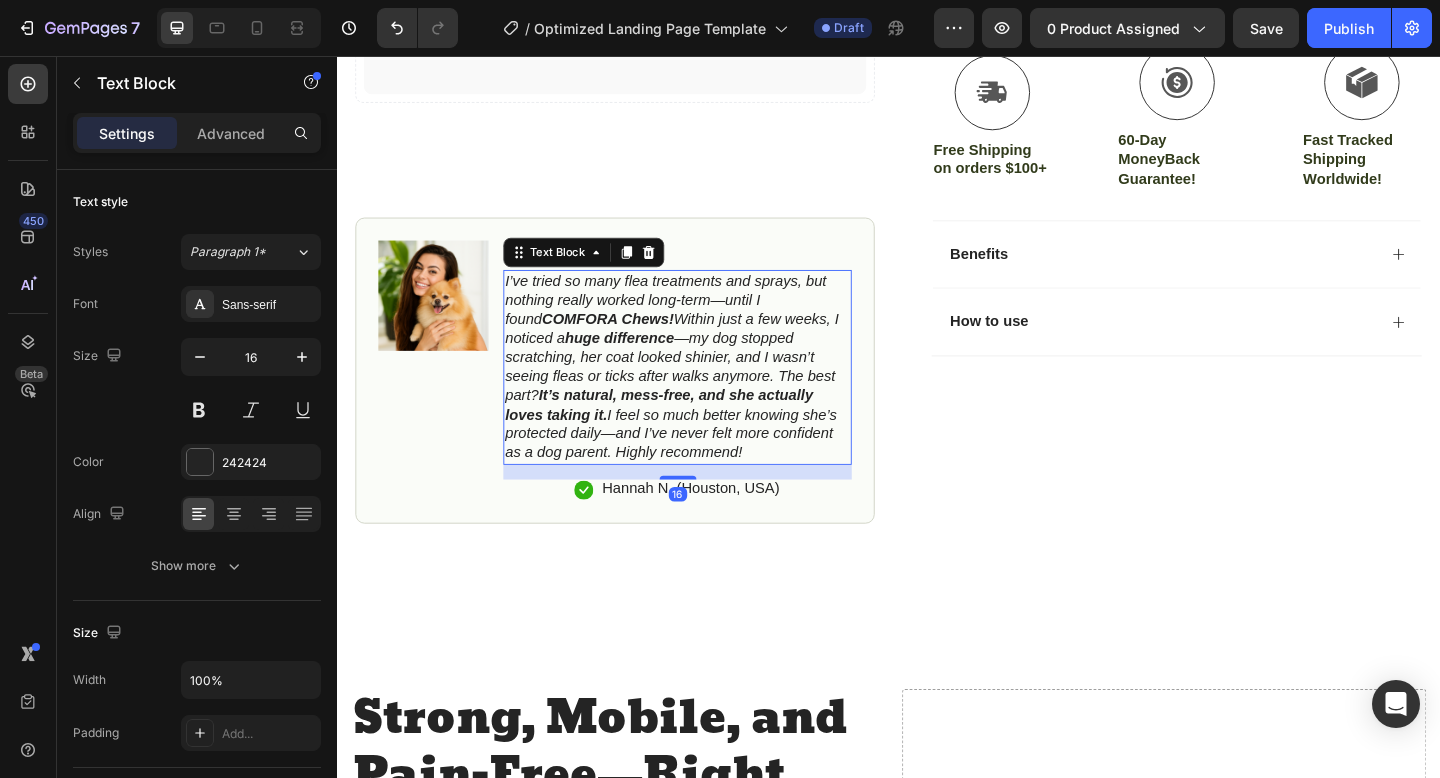 scroll, scrollTop: 624, scrollLeft: 0, axis: vertical 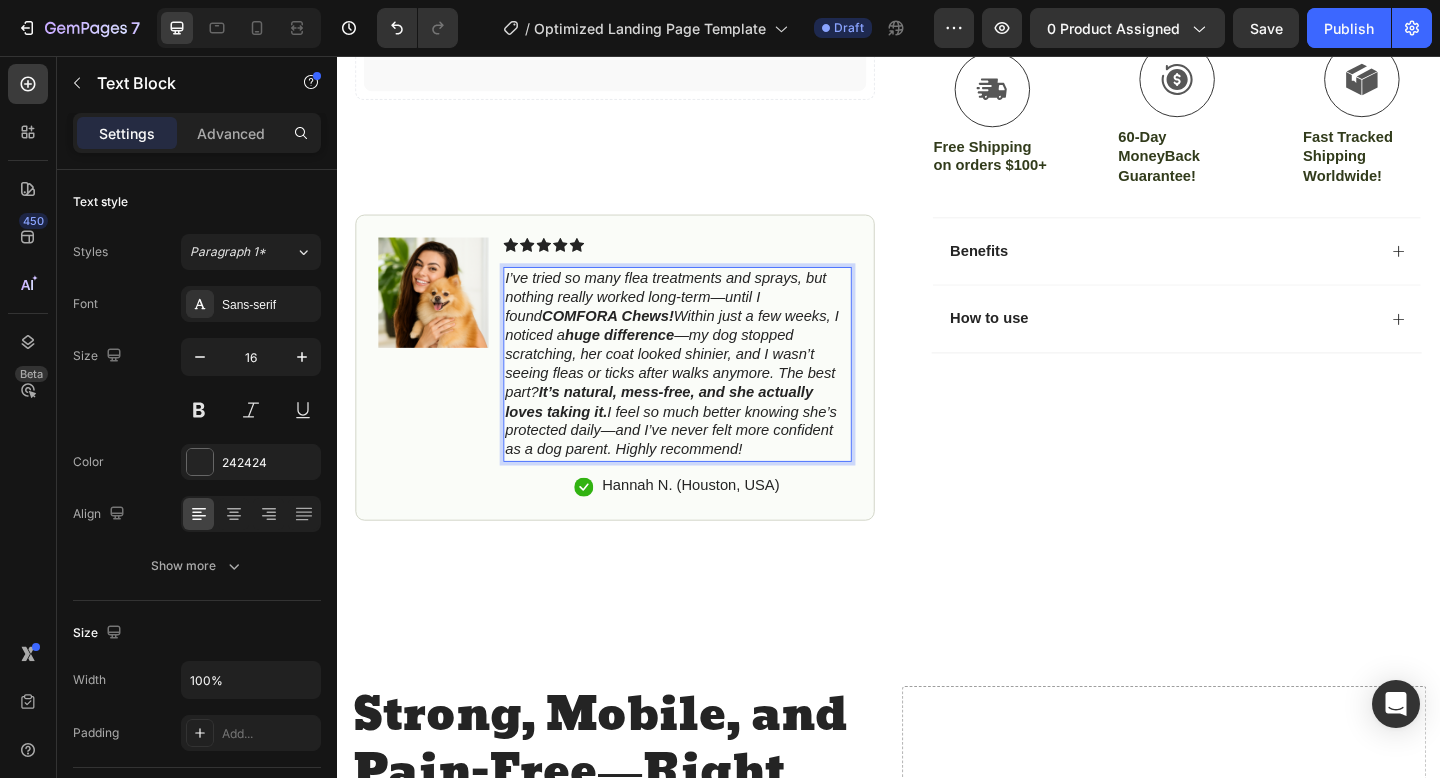 drag, startPoint x: 521, startPoint y: 300, endPoint x: 850, endPoint y: 487, distance: 378.43097 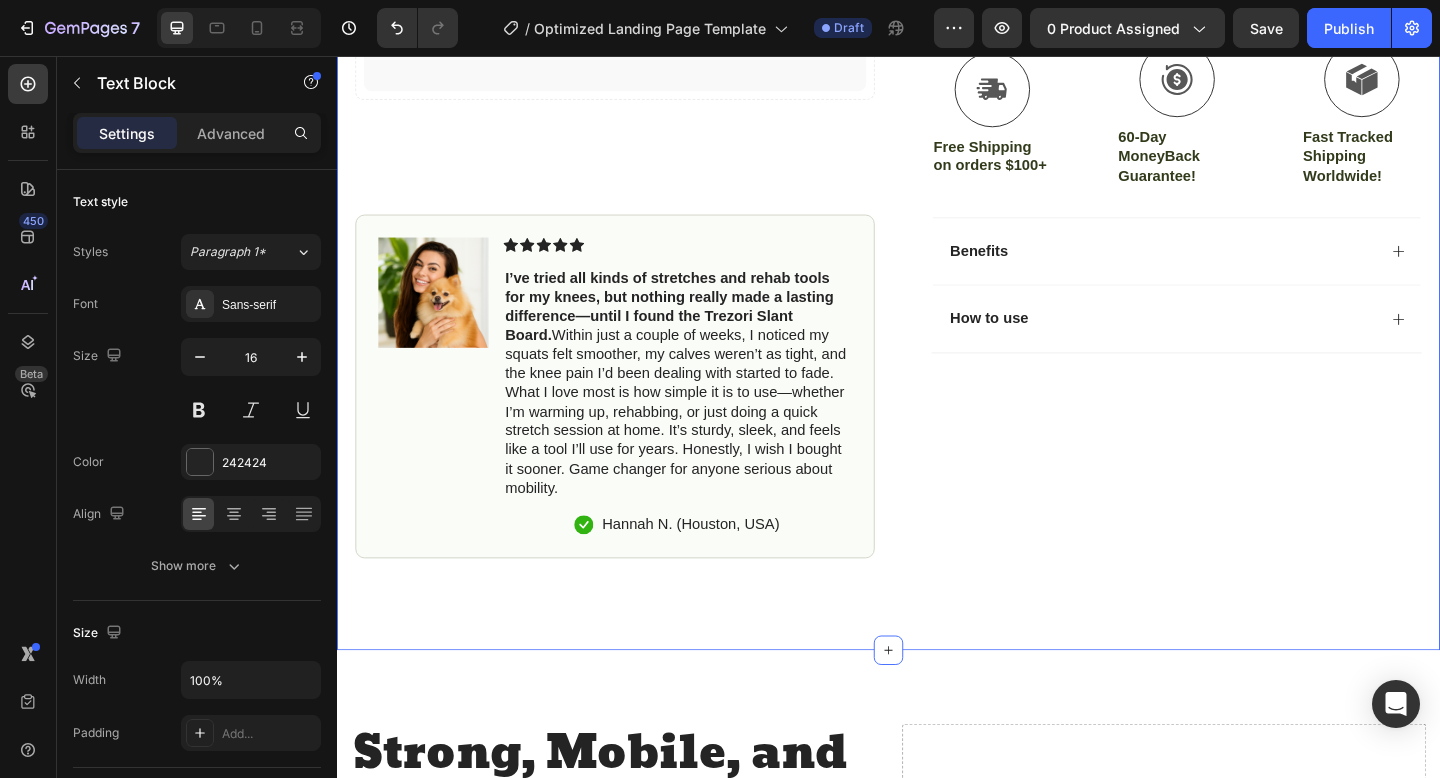 click on "Icon Free Shipping on orders $100+ Text Block Row
Icon 56,000+ Happy Customers Text Block Row Carousel Row Catch your customer's attention with attracted media.       Add image   or   sync data
Product Images #1 Home fitness Product of 2024 Text Block Image Icon Icon Icon Icon Icon Icon List I’ve tried all kinds of stretches and rehab tools for my knees, but nothing really made a lasting difference—until I found the Trezori Slant Board. Text Block
Icon Hannah N. (Houston, USA) Text Block Row Row Row Icon Icon Icon Icon Icon Icon List 4.8 based on 56,400 Customers Text Block Row Slant Board Product Title
Full-Body Results in Minutes
Low-Impact, Joint-Friendly Movement
Supports Recovery & Flexibility" at bounding box center [937, 88] 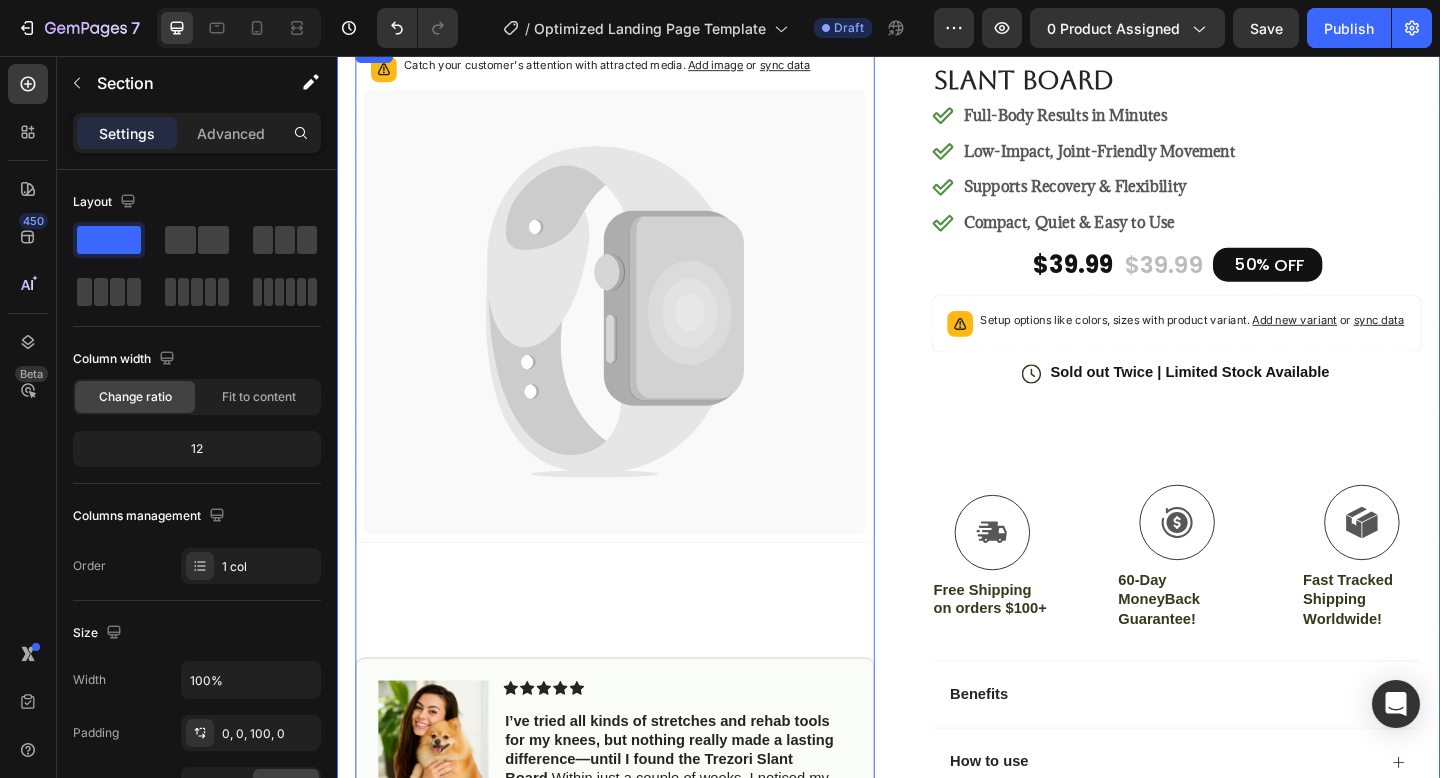 scroll, scrollTop: 146, scrollLeft: 0, axis: vertical 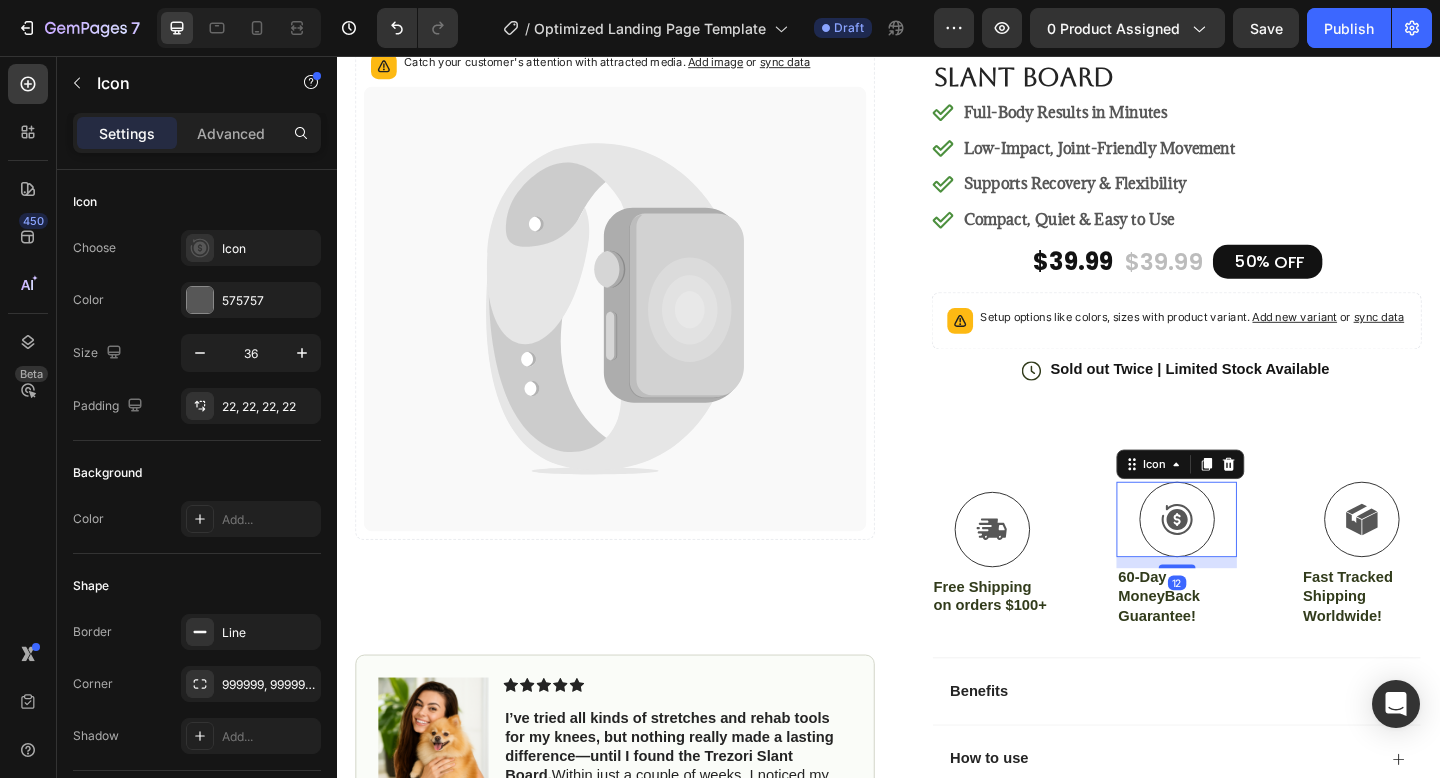 click 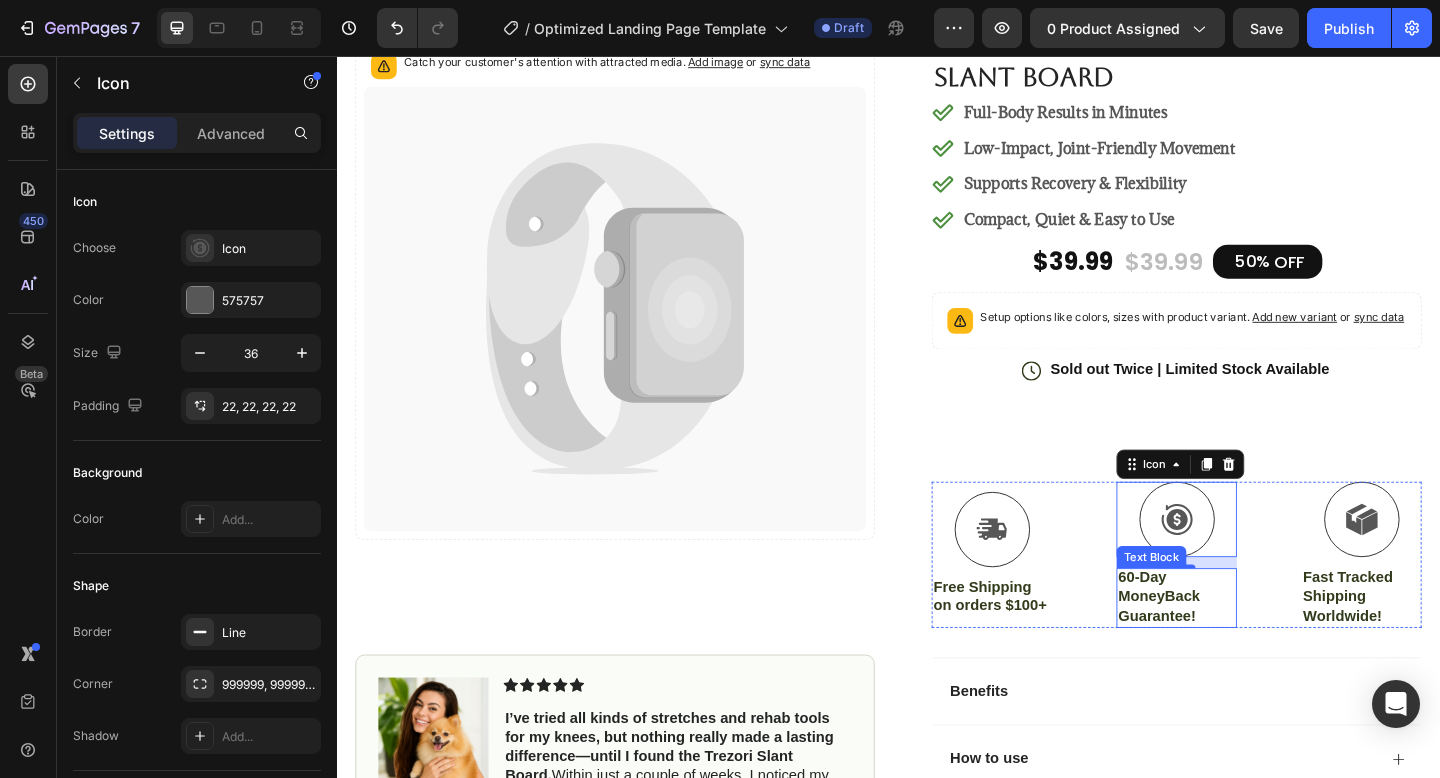 click on "60-Day MoneyBack Guarantee!" at bounding box center [1250, 644] 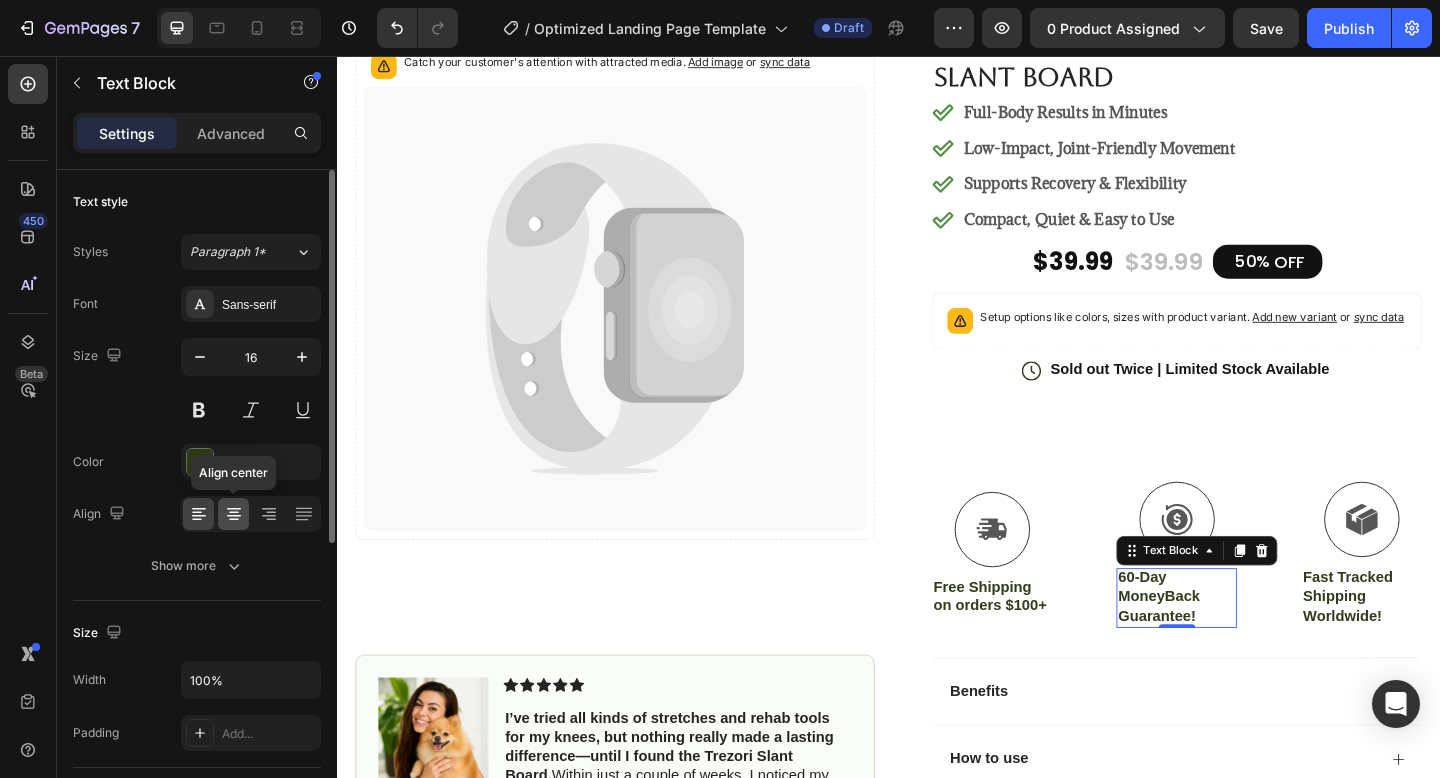 click 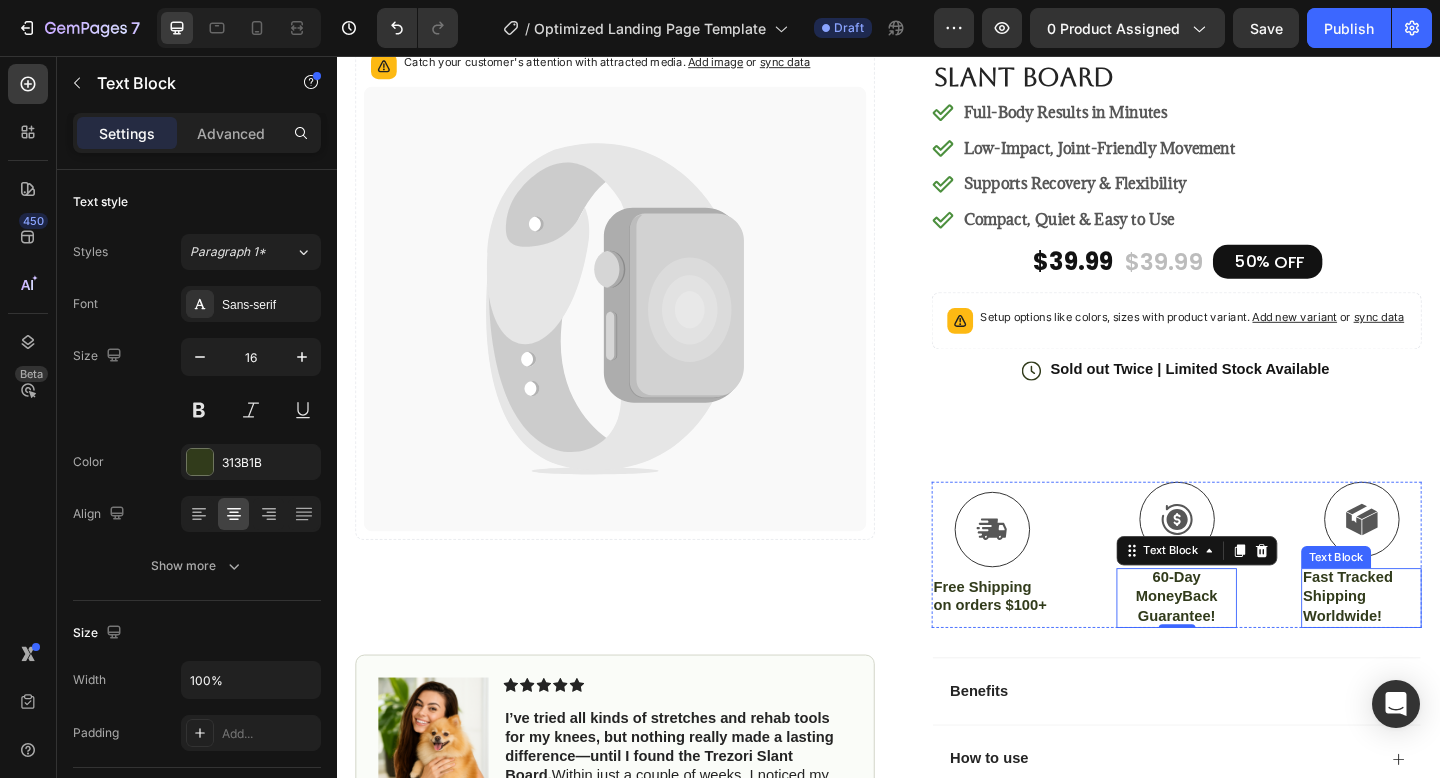 click on "Fast Tracked Shipping Worldwide!" at bounding box center [1451, 644] 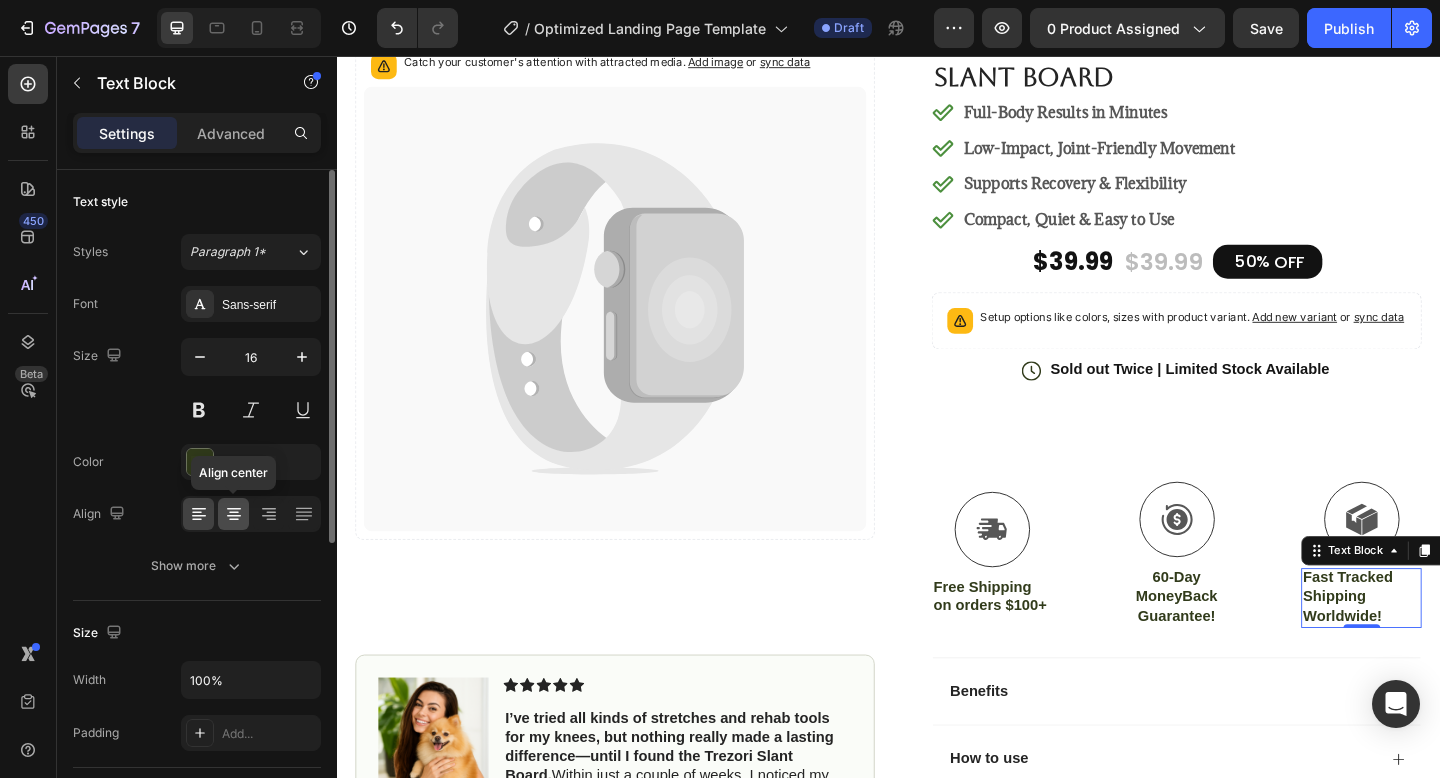 click 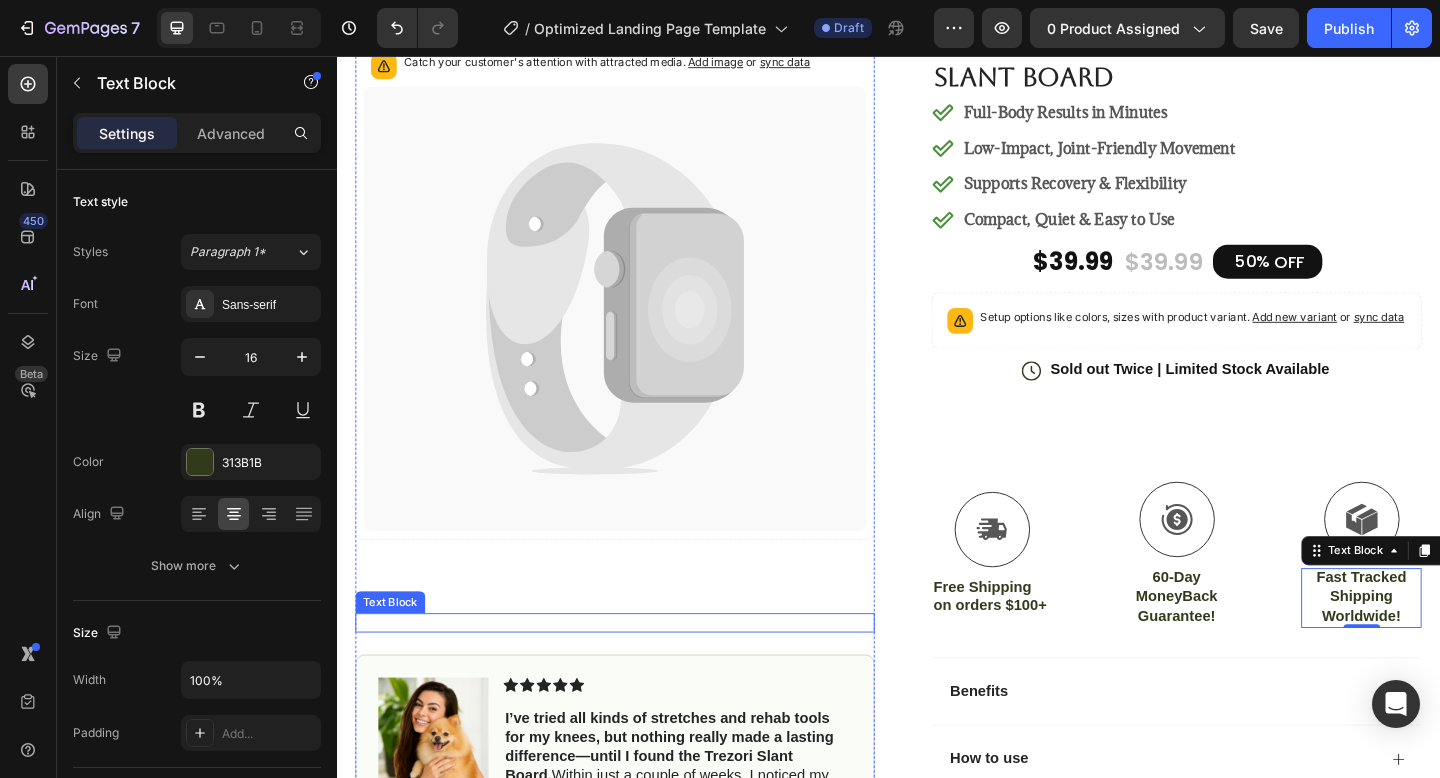 click on "#1 Home fitness Product of 2024" at bounding box center [639, 672] 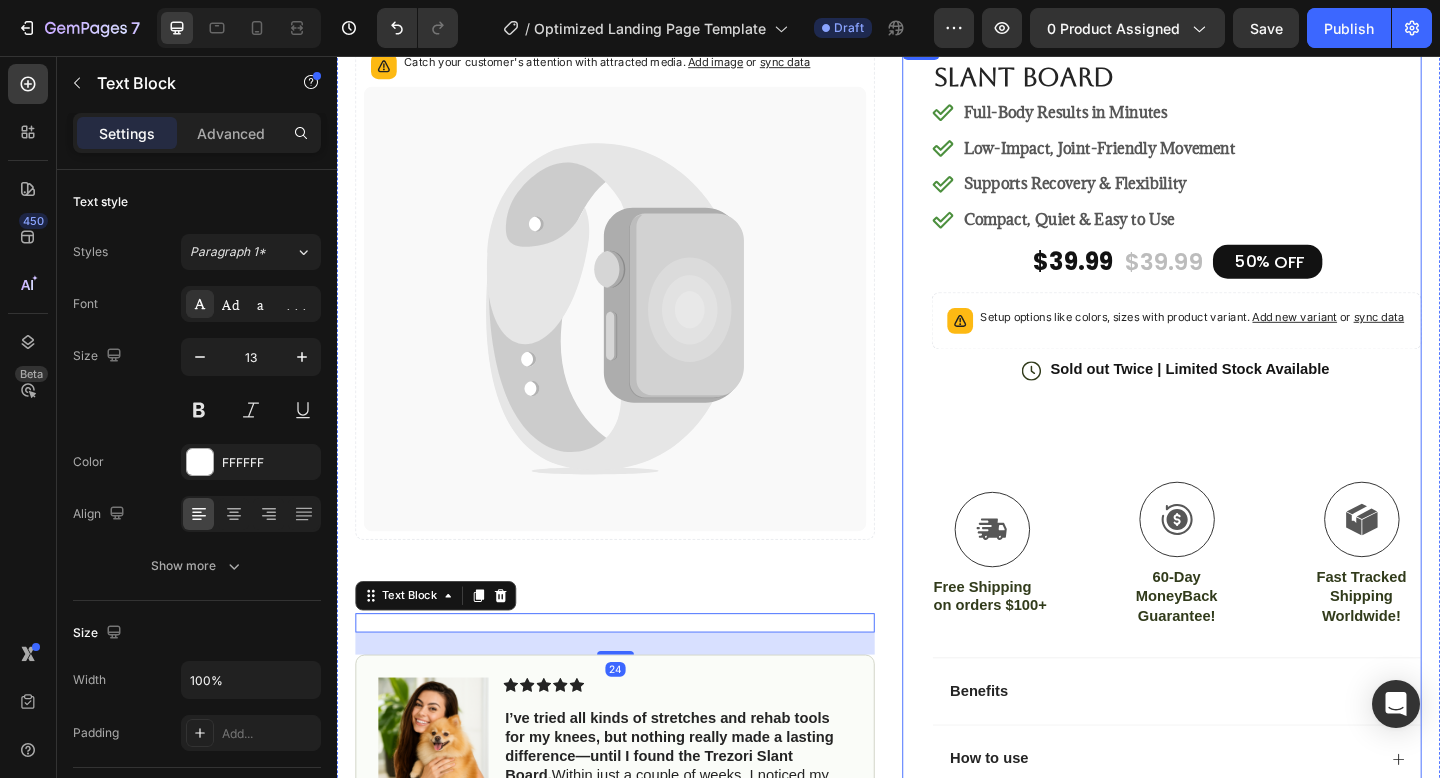 click on "Icon Icon Icon Icon Icon Icon List 4.8 based on 56,400 Customers Text Block Row Slant Board Product Title
Full-Body Results in Minutes
Low-Impact, Joint-Friendly Movement
Supports Recovery & Flexibility
Compact, Quiet & Easy to Use Item List $39.99 Product Price Product Price $39.99 Product Price Product Price 50% OFF Discount Tag Row Setup options like colors, sizes with product variant.       Add new variant   or   sync data Product Variants & Swatches
Icon Sold out Twice | Limited Stock Available Text Block Row Add to cart Add to Cart
Icon Free Shipping on orders $100+ Text Block
Icon 60-Day MoneyBack Guarantee! Text Block
Icon Fast Tracked Shipping Worldwide! Text Block Row Image Icon Icon Icon Icon Icon Icon List “i knew the nurvani plate was working when my friends started asking, ‘what are you doing? you look stronger and more toned!’ Text Block
Icon" at bounding box center (1234, 463) 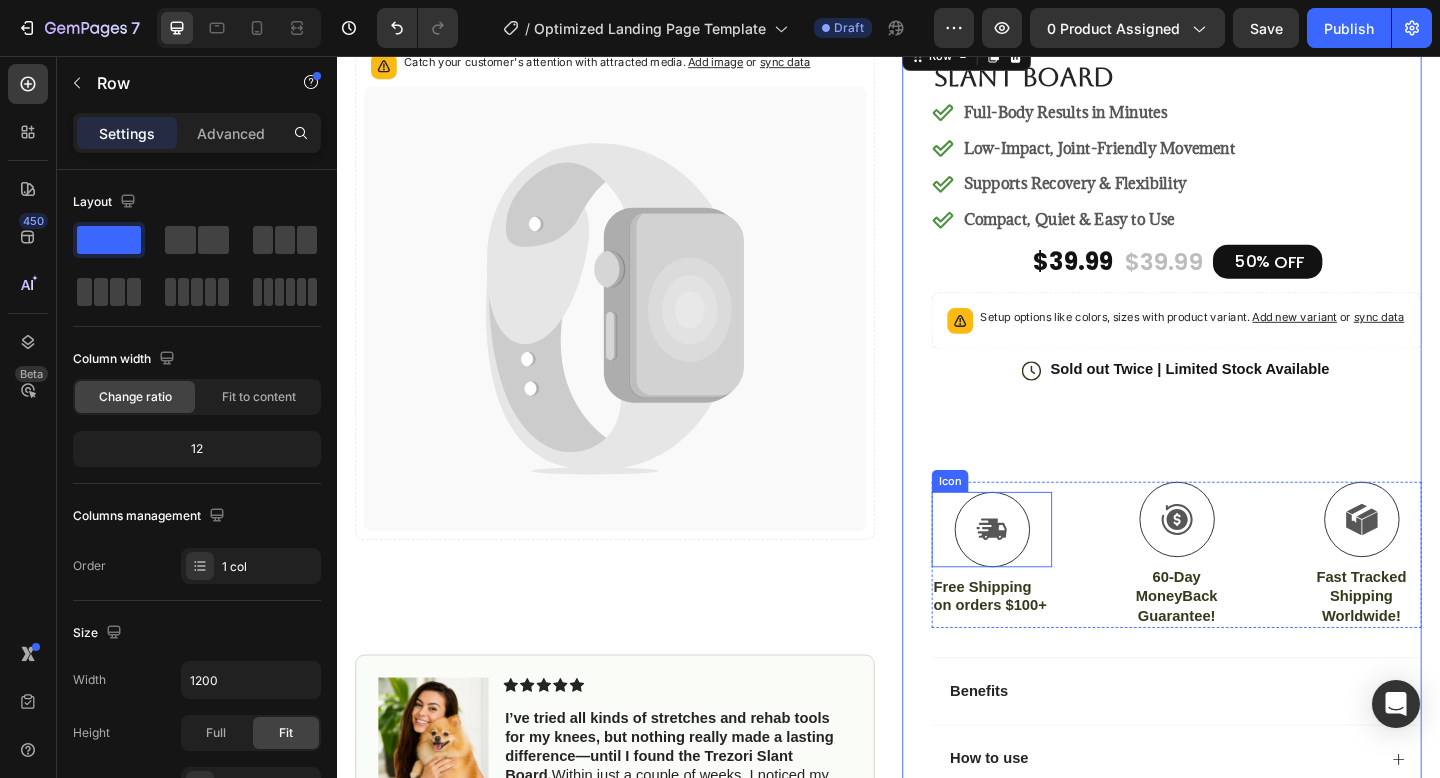 click at bounding box center [1050, 571] 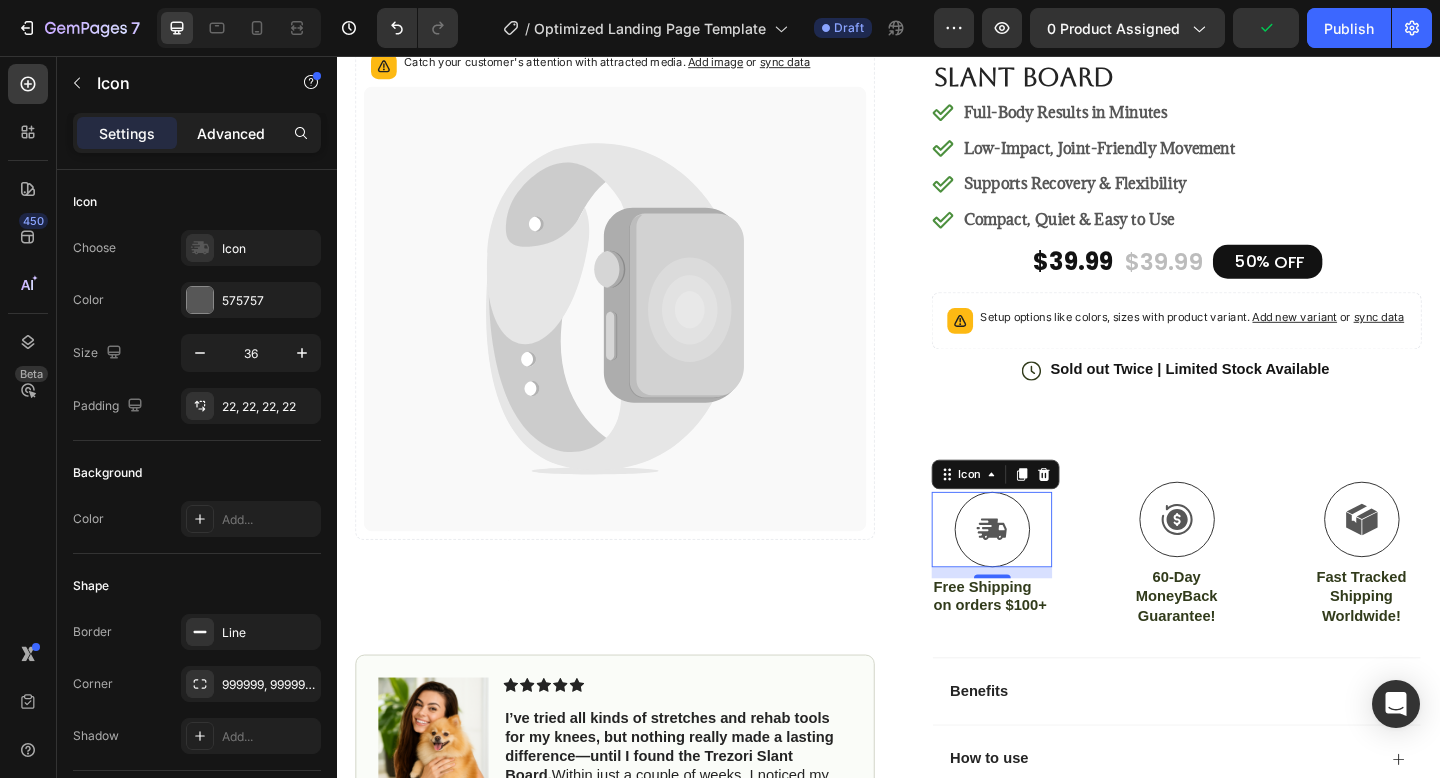 click on "Advanced" at bounding box center (231, 133) 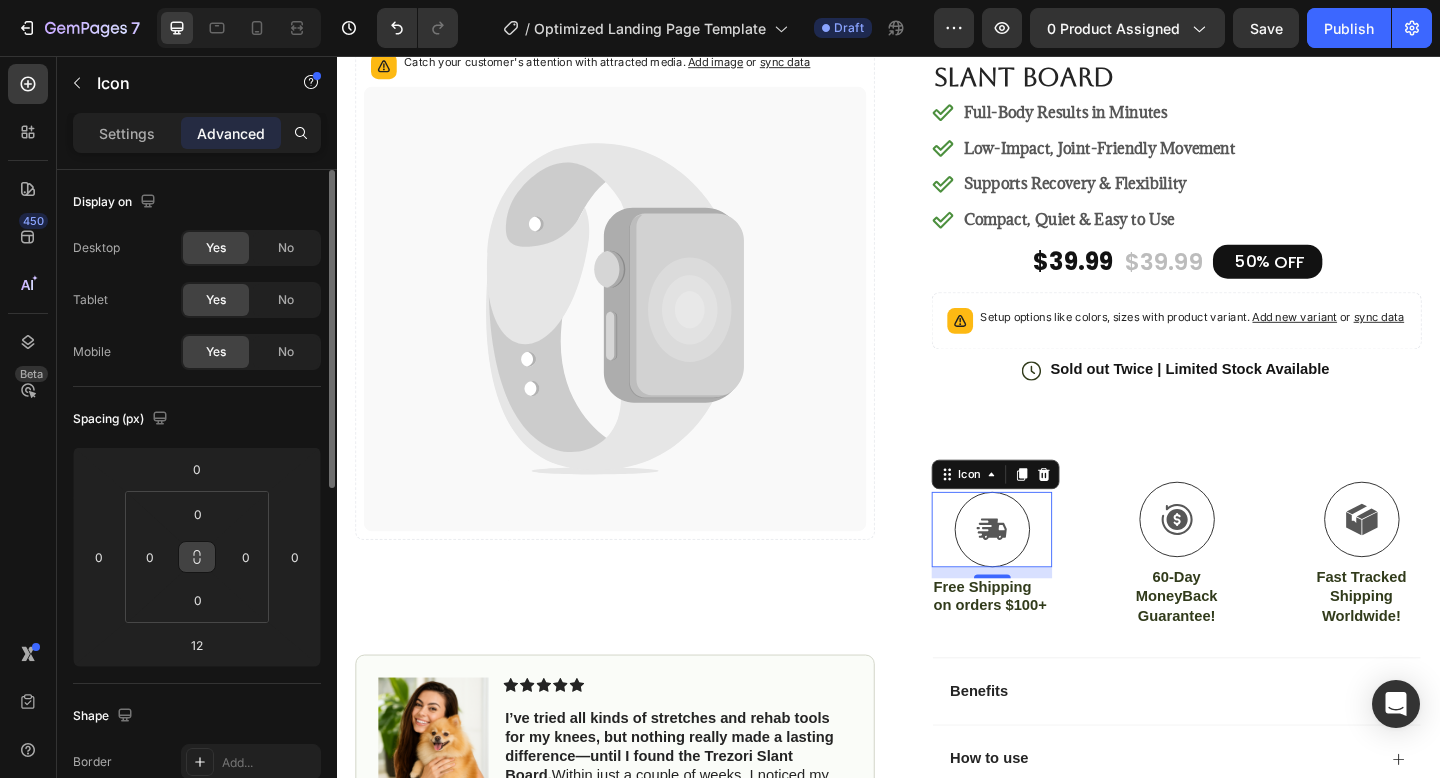 click 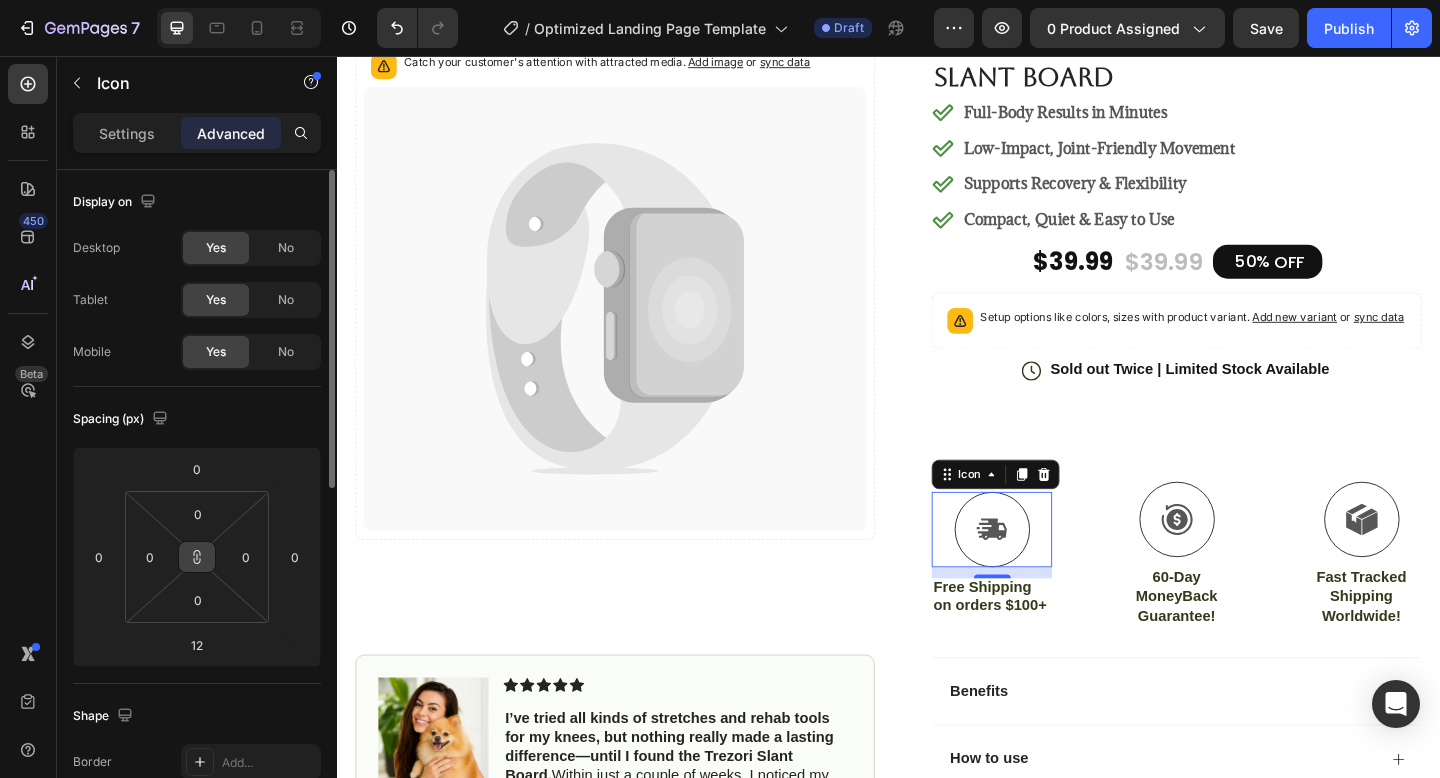 click 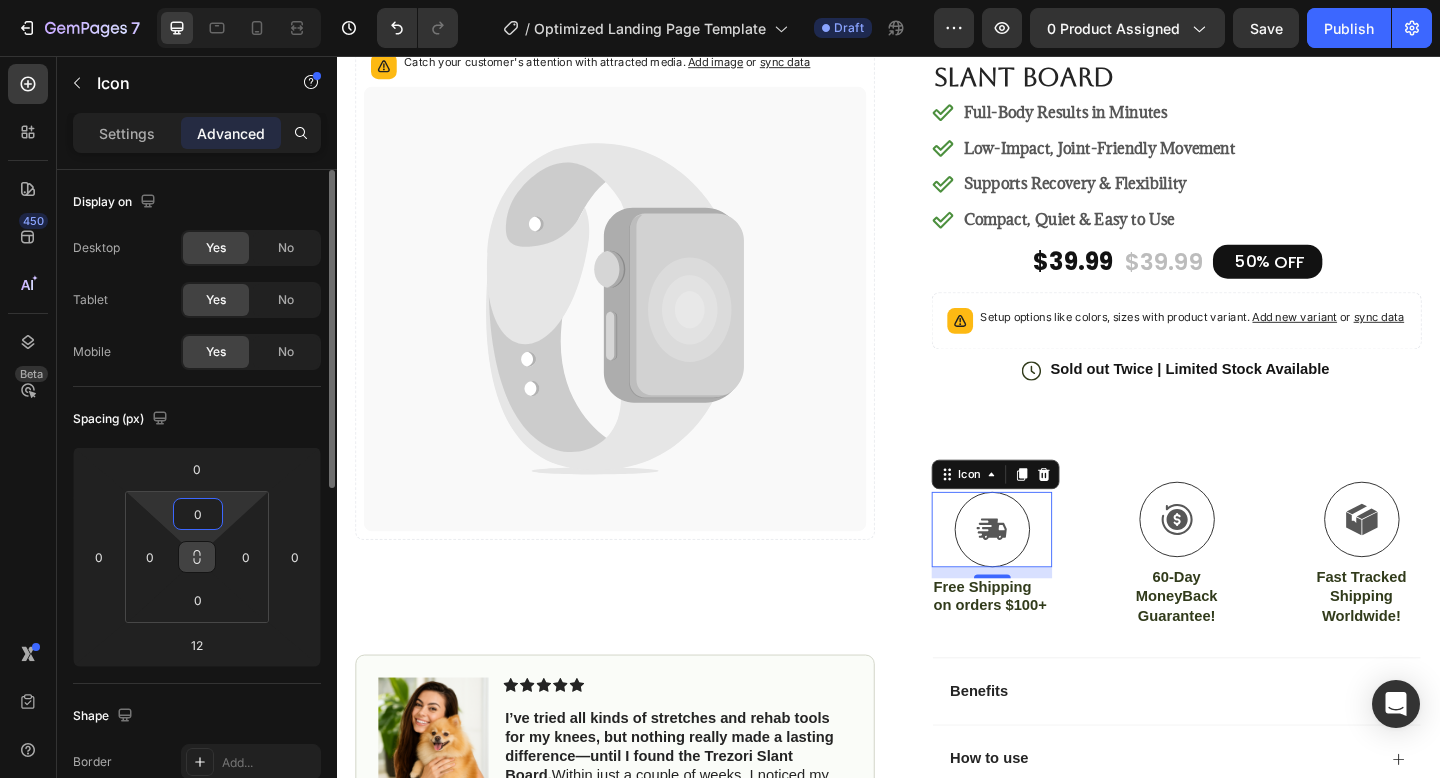 drag, startPoint x: 197, startPoint y: 514, endPoint x: 200, endPoint y: 501, distance: 13.341664 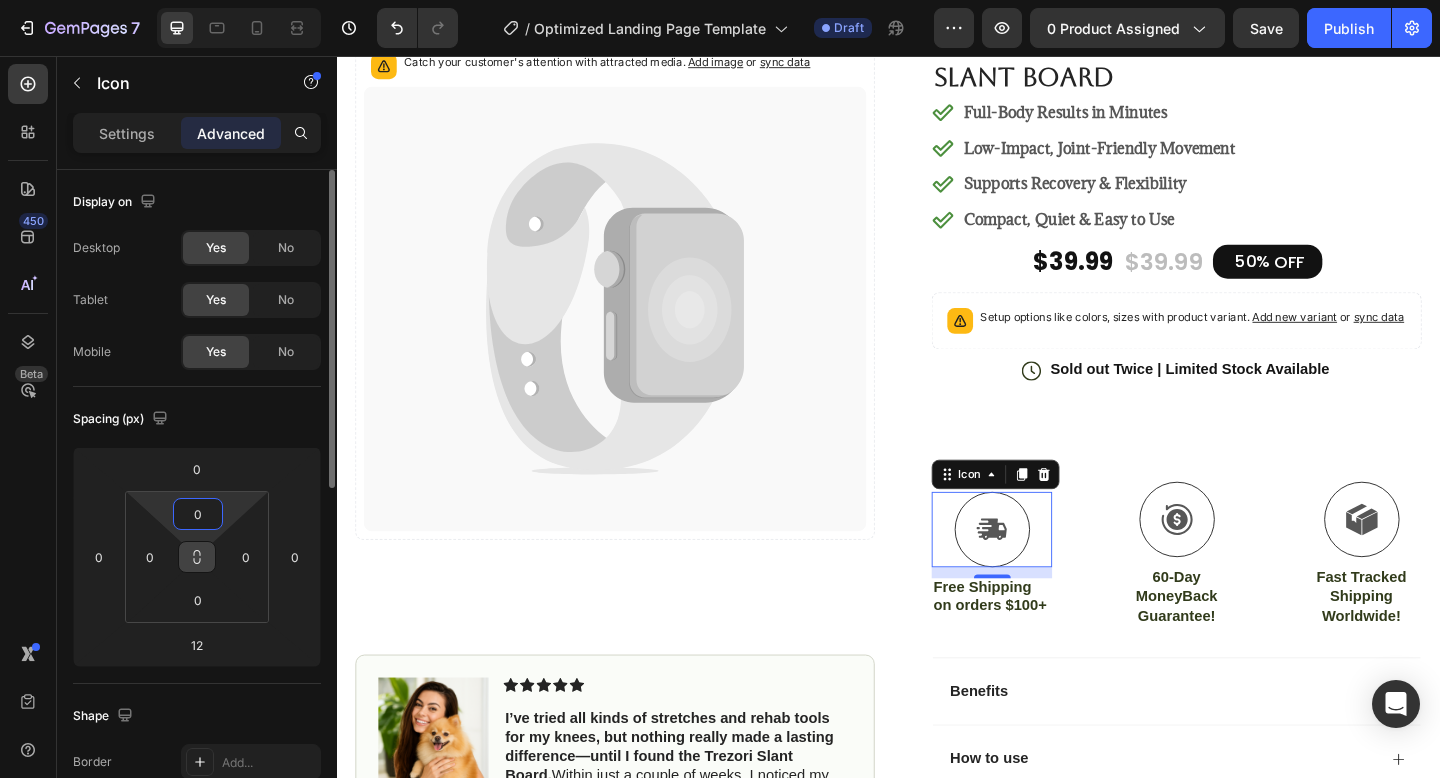 click on "0" at bounding box center (198, 514) 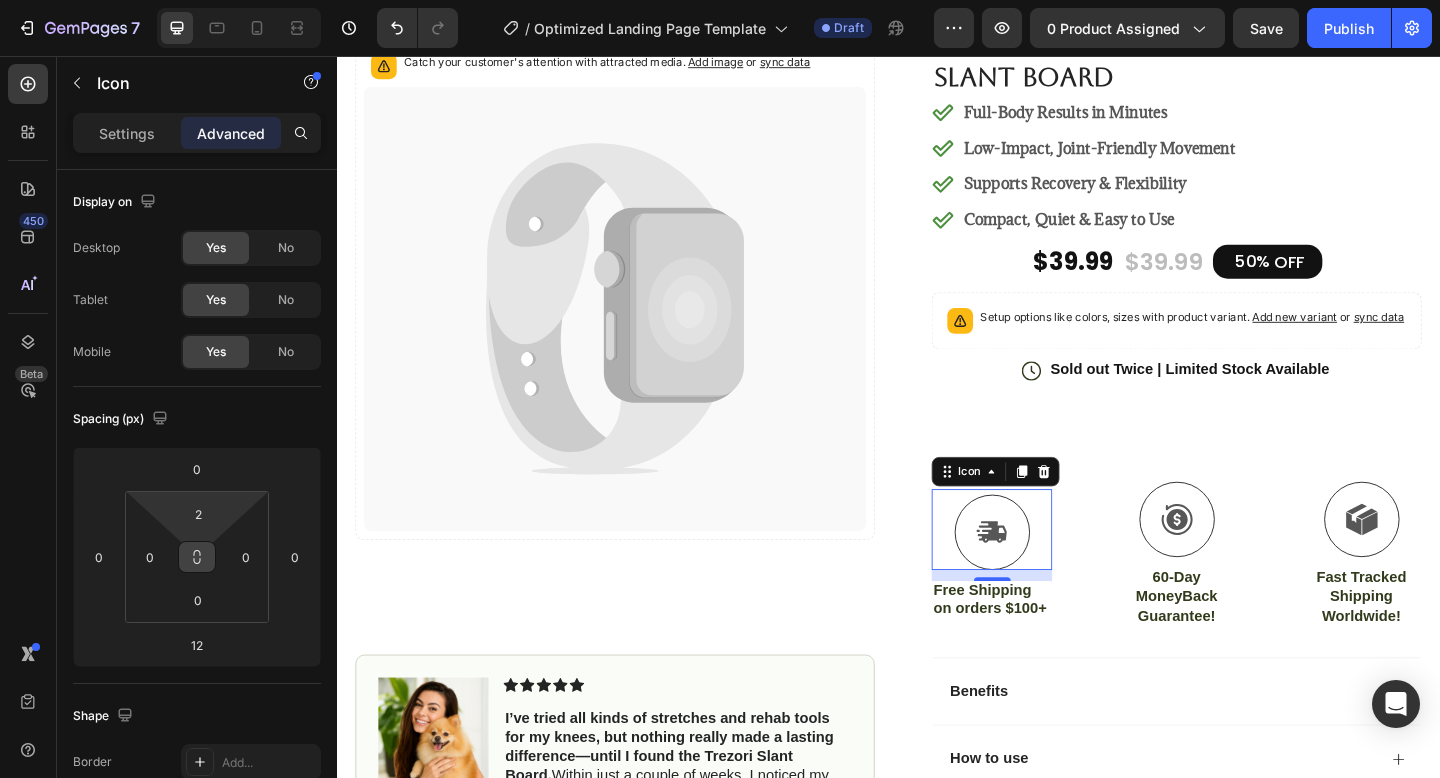 type on "0" 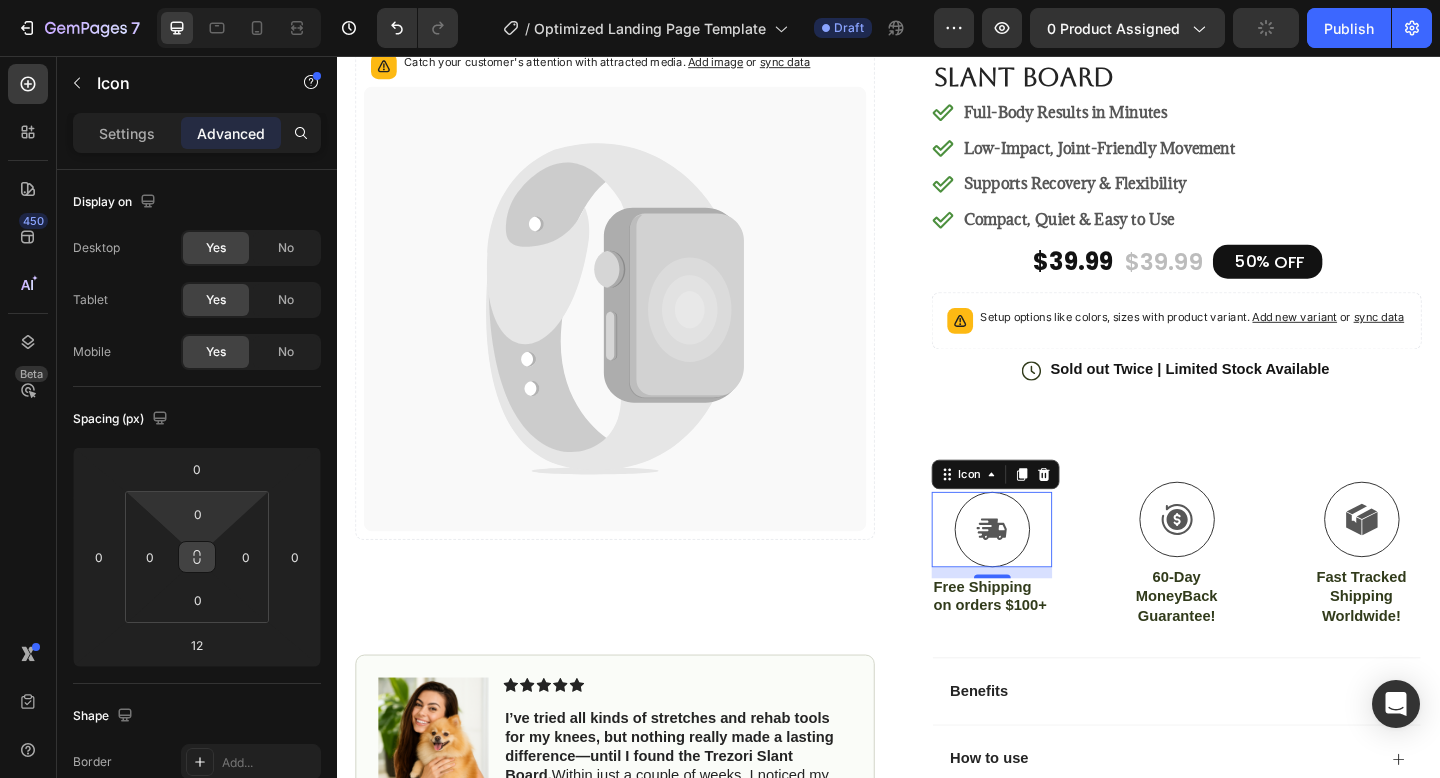 click on "7   /  Optimized Landing Page Template Draft Preview 0 product assigned  Publish  450 Beta Sections(18) Elements(84) Section Element Hero Section Product Detail Brands Trusted Badges Guarantee Product Breakdown How to use Testimonials Compare Bundle FAQs Social Proof Brand Story Product List Collection Blog List Contact Sticky Add to Cart Custom Footer Browse Library 450 Layout
Row
Row
Row
Row Text
Heading
Text Block Button
Button
Button Media
Image
Image" at bounding box center (720, 0) 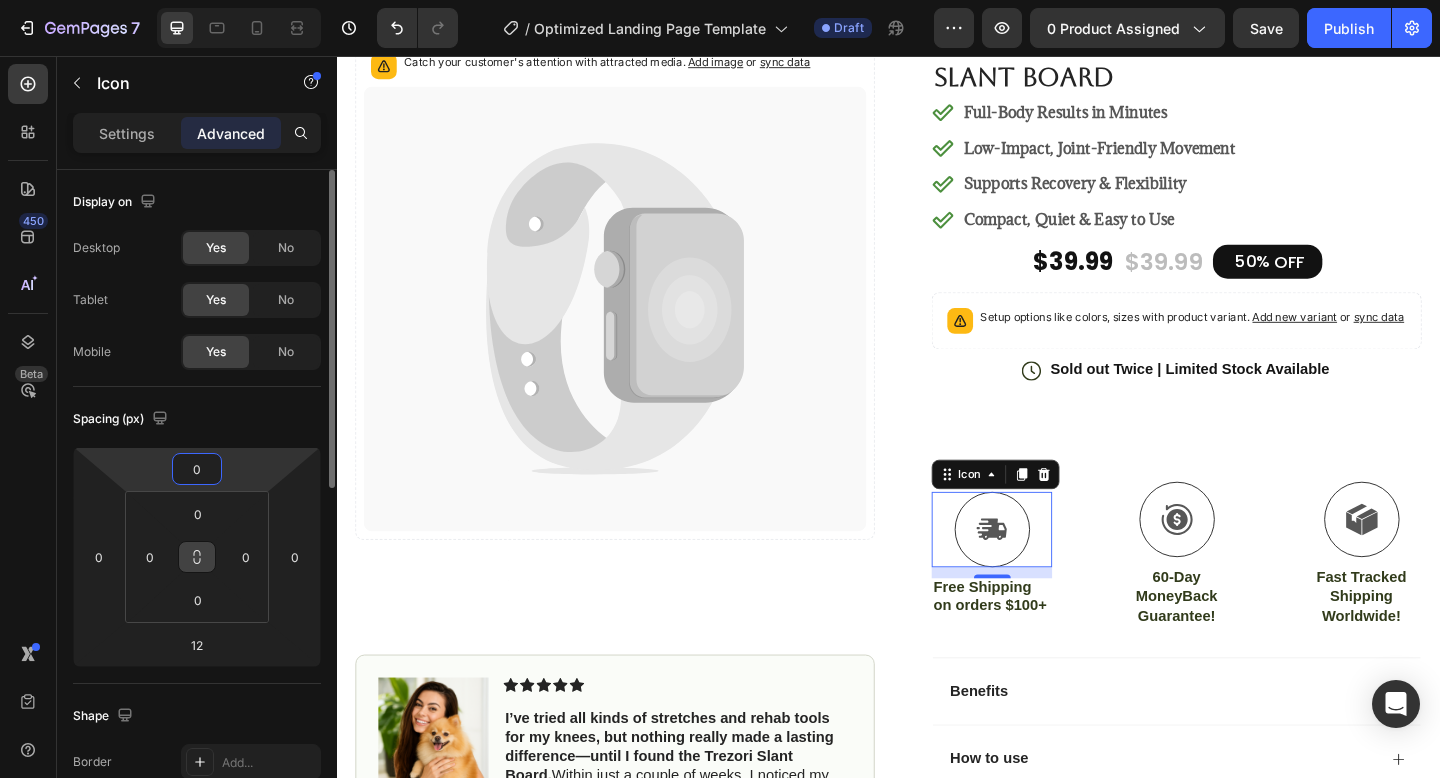 click on "0" at bounding box center (197, 469) 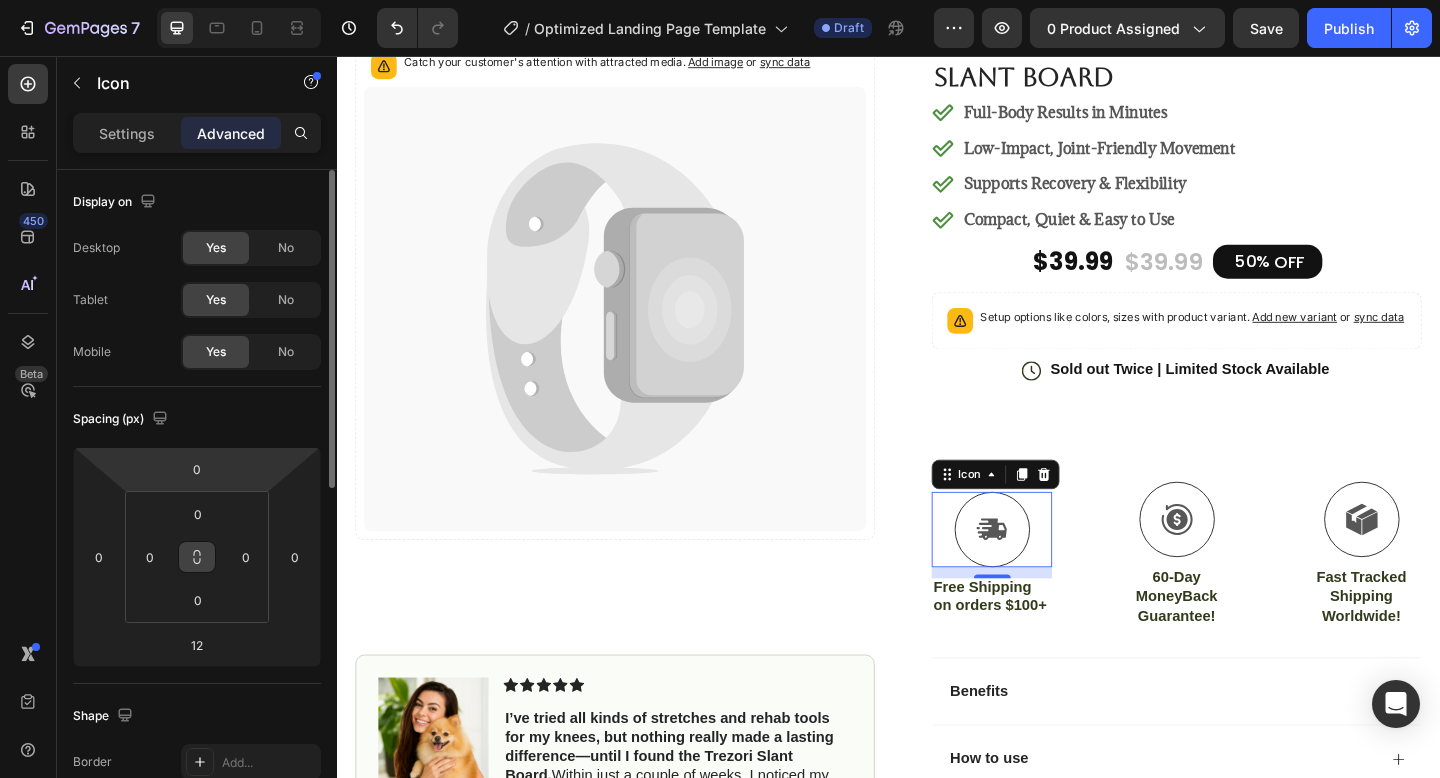 click on "7   /  Optimized Landing Page Template Draft Preview 0 product assigned  Save   Publish  450 Beta Sections(18) Elements(84) Section Element Hero Section Product Detail Brands Trusted Badges Guarantee Product Breakdown How to use Testimonials Compare Bundle FAQs Social Proof Brand Story Product List Collection Blog List Contact Sticky Add to Cart Custom Footer Browse Library 450 Layout
Row
Row
Row
Row Text
Heading
Text Block Button
Button
Button Media
Image
Image
Video" at bounding box center (720, 0) 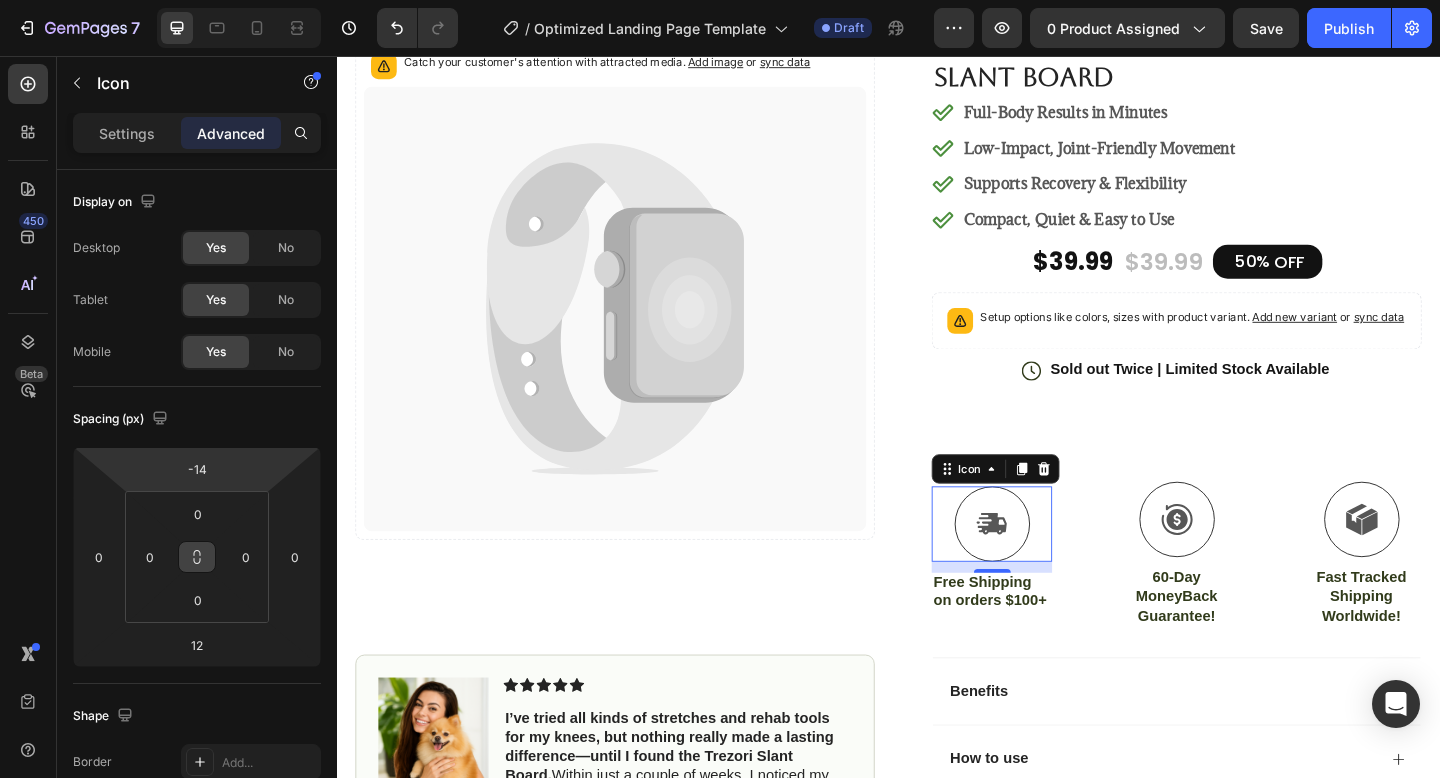 type on "-16" 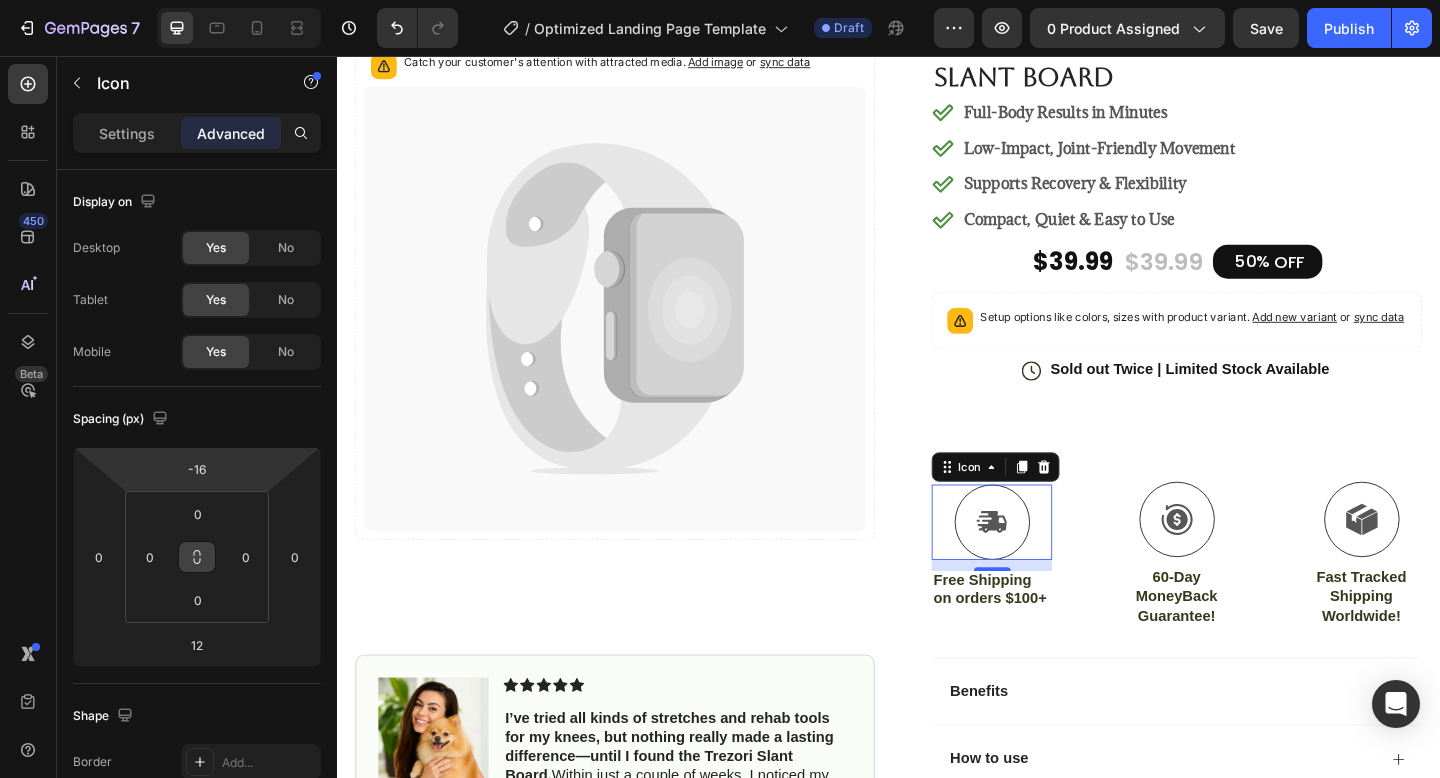 click on "7   /  Optimized Landing Page Template Draft Preview 0 product assigned  Save   Publish  450 Beta Sections(18) Elements(84) Section Element Hero Section Product Detail Brands Trusted Badges Guarantee Product Breakdown How to use Testimonials Compare Bundle FAQs Social Proof Brand Story Product List Collection Blog List Contact Sticky Add to Cart Custom Footer Browse Library 450 Layout
Row
Row
Row
Row Text
Heading
Text Block Button
Button
Button Media
Image
Image
Video" at bounding box center [720, 0] 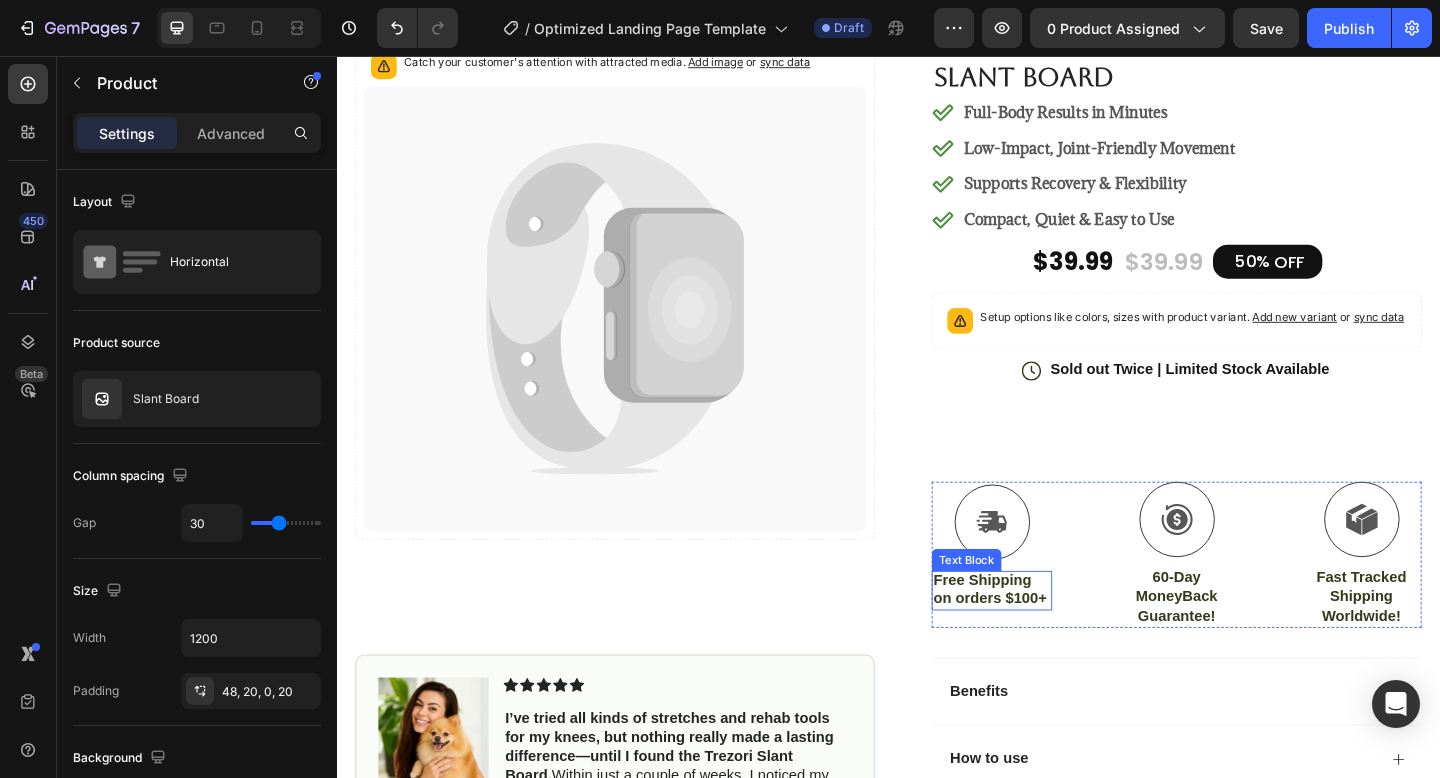 click on "Free Shipping on orders $100+" at bounding box center (1049, 637) 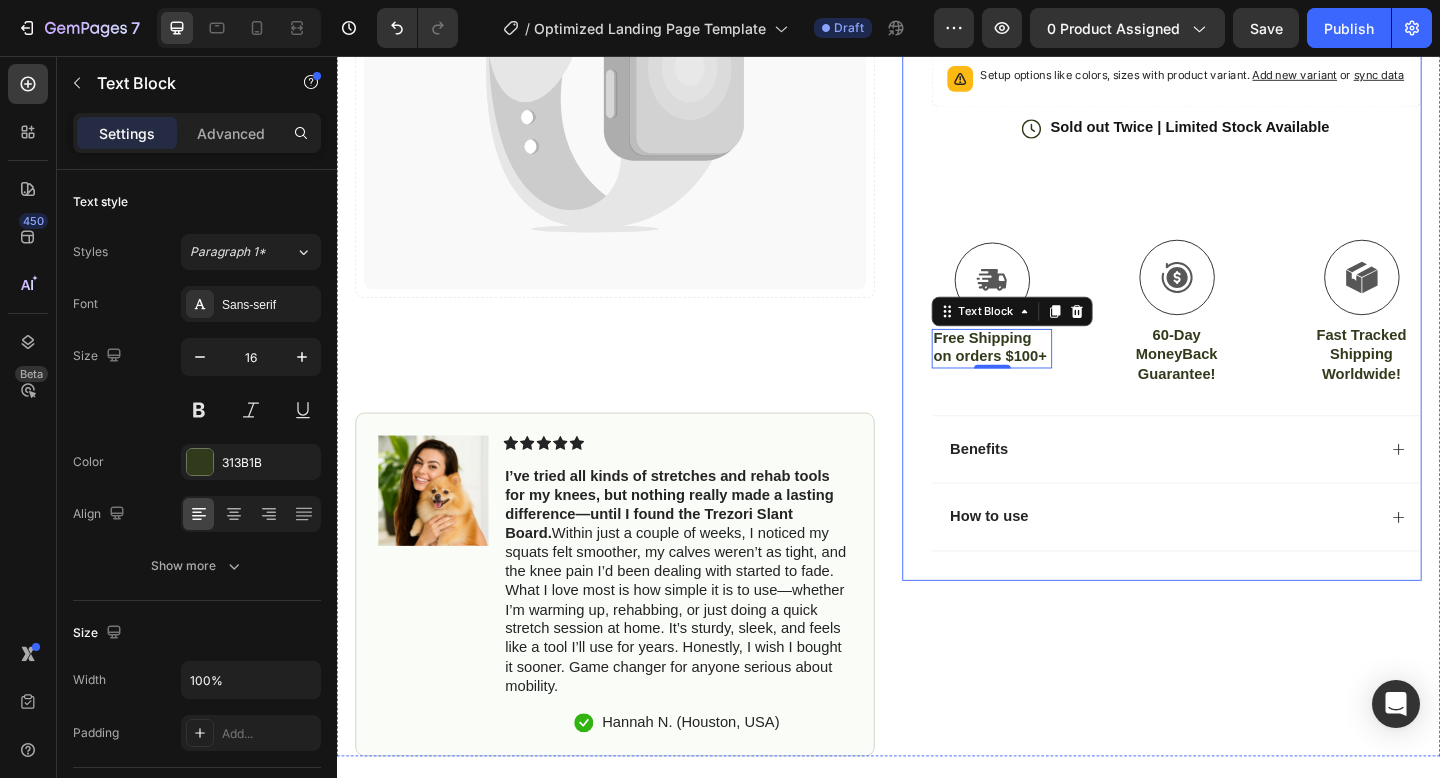 scroll, scrollTop: 446, scrollLeft: 0, axis: vertical 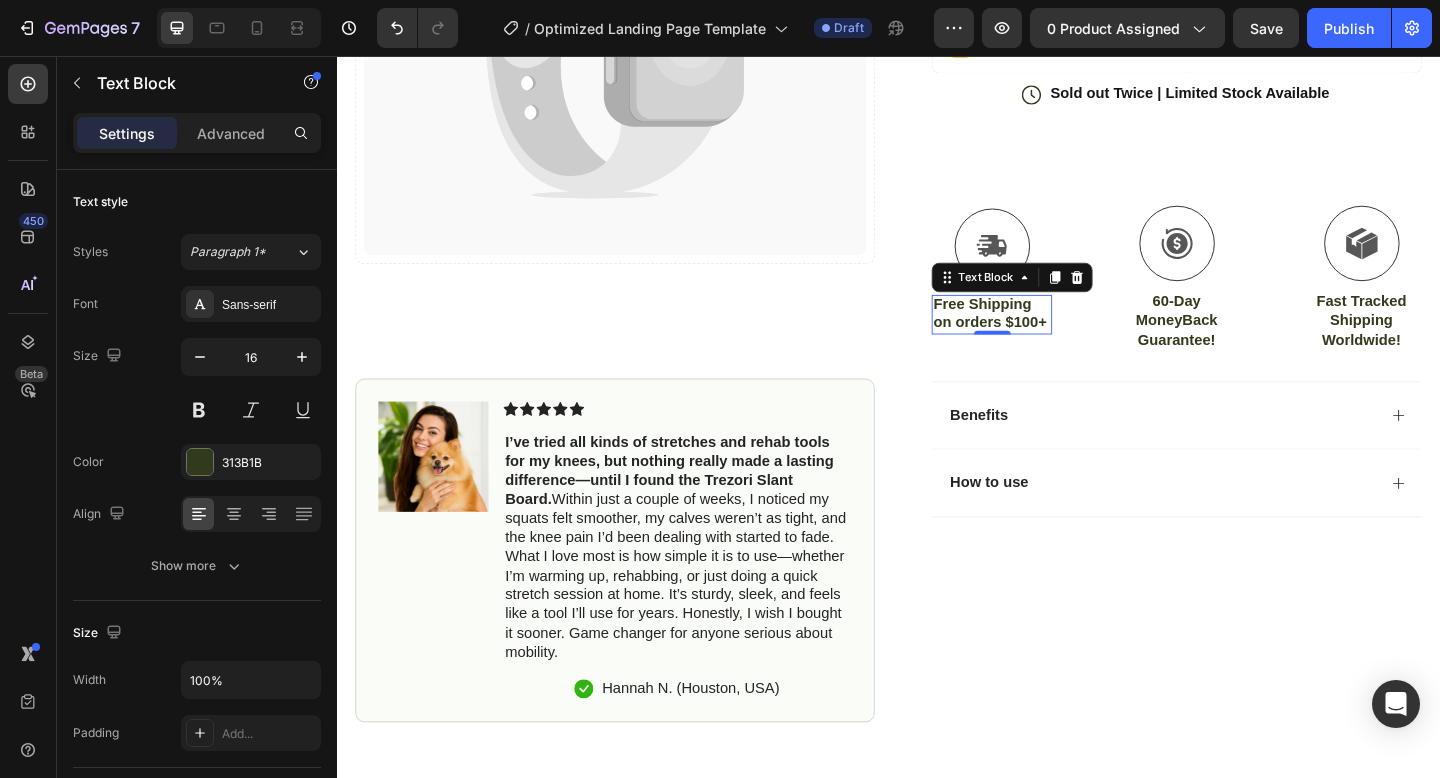 click on "Free Shipping on orders $100+" at bounding box center (1049, 337) 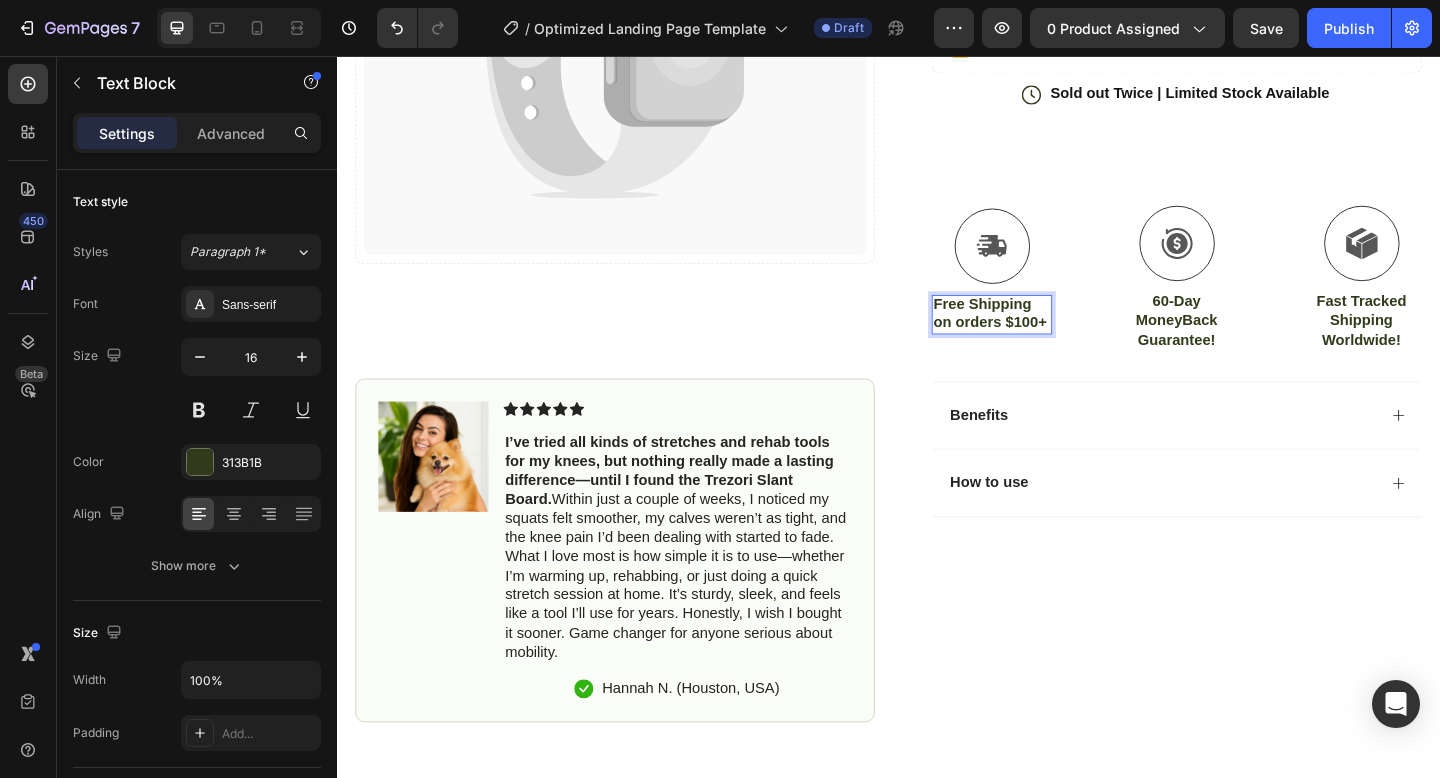 click on "Free Shipping on orders $100+" at bounding box center [1049, 337] 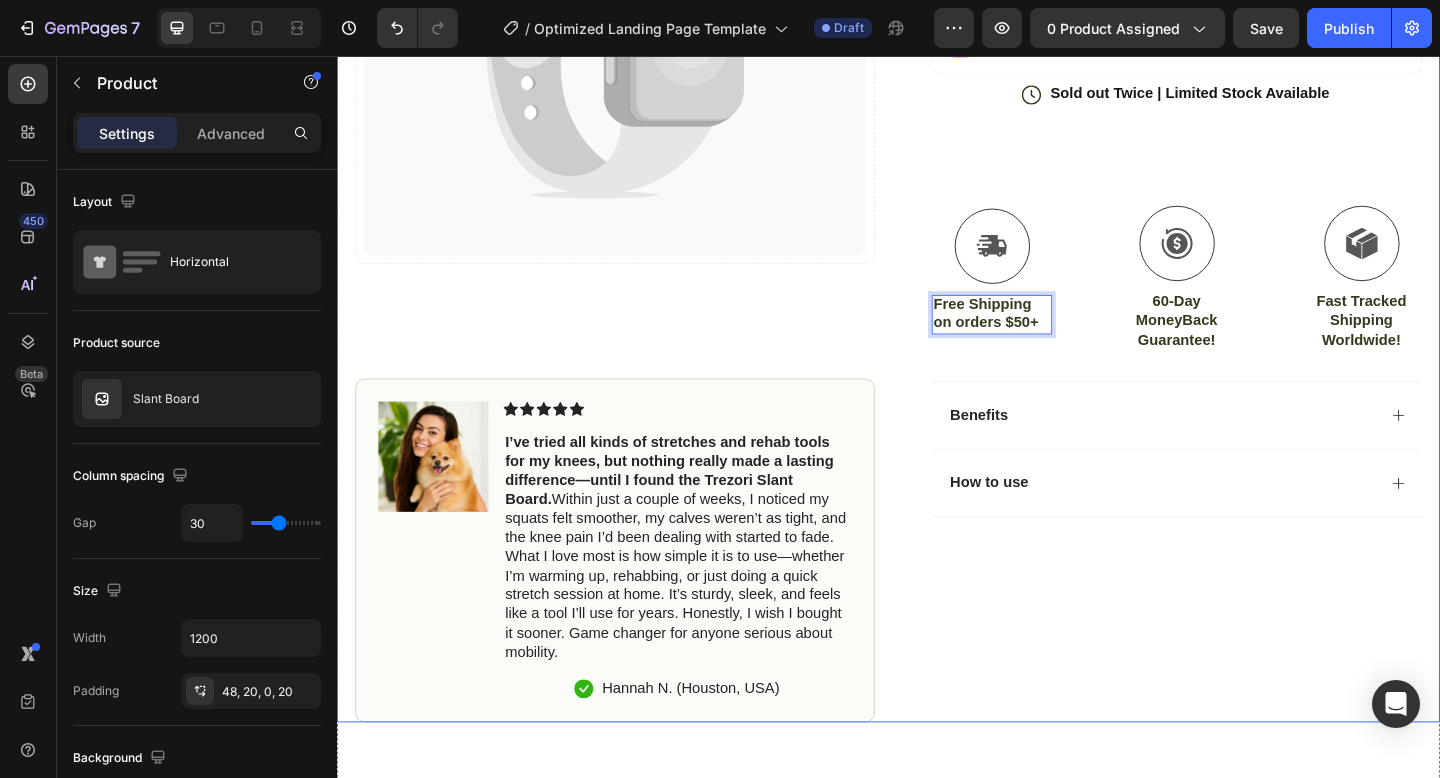 click on "Catch your customer's attention with attracted media.       Add image   or   sync data
Product Images #1 Home fitness Product of 2024 Text Block Image Icon Icon Icon Icon Icon Icon List I’ve tried all kinds of stretches and rehab tools for my knees, but nothing really made a lasting difference—until I found the Trezori Slant Board.  Within just a couple of weeks, I noticed my squats felt smoother, my calves weren’t as tight, and the knee pain I’d been dealing with started to fade. What I love most is how simple it is to use—whether I’m warming up, rehabbing, or just doing a quick stretch session at home. It’s sturdy, sleek, and feels like a tool I’ll use for years. Honestly, I wish I bought it sooner. Game changer for anyone serious about mobility. Text Block" at bounding box center [937, 234] 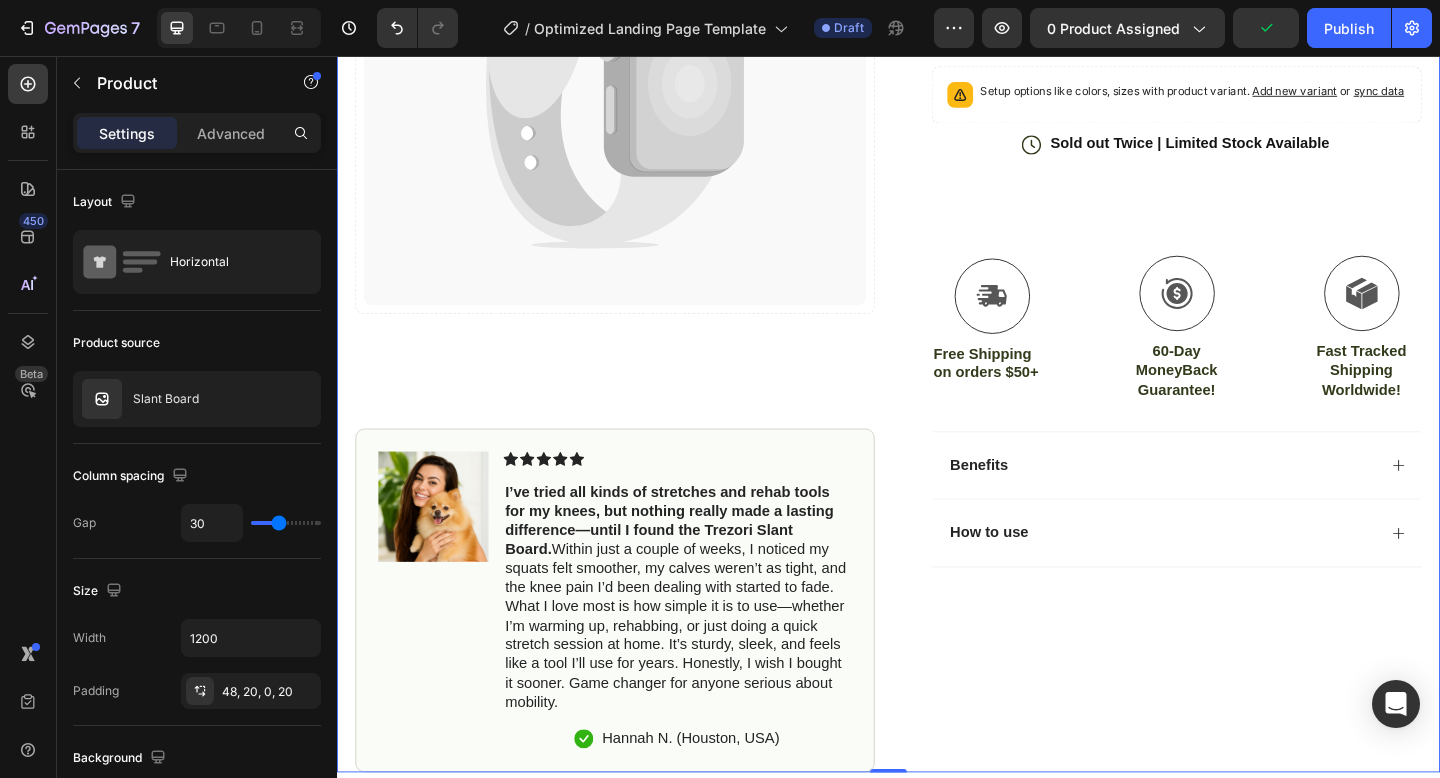 scroll, scrollTop: 418, scrollLeft: 0, axis: vertical 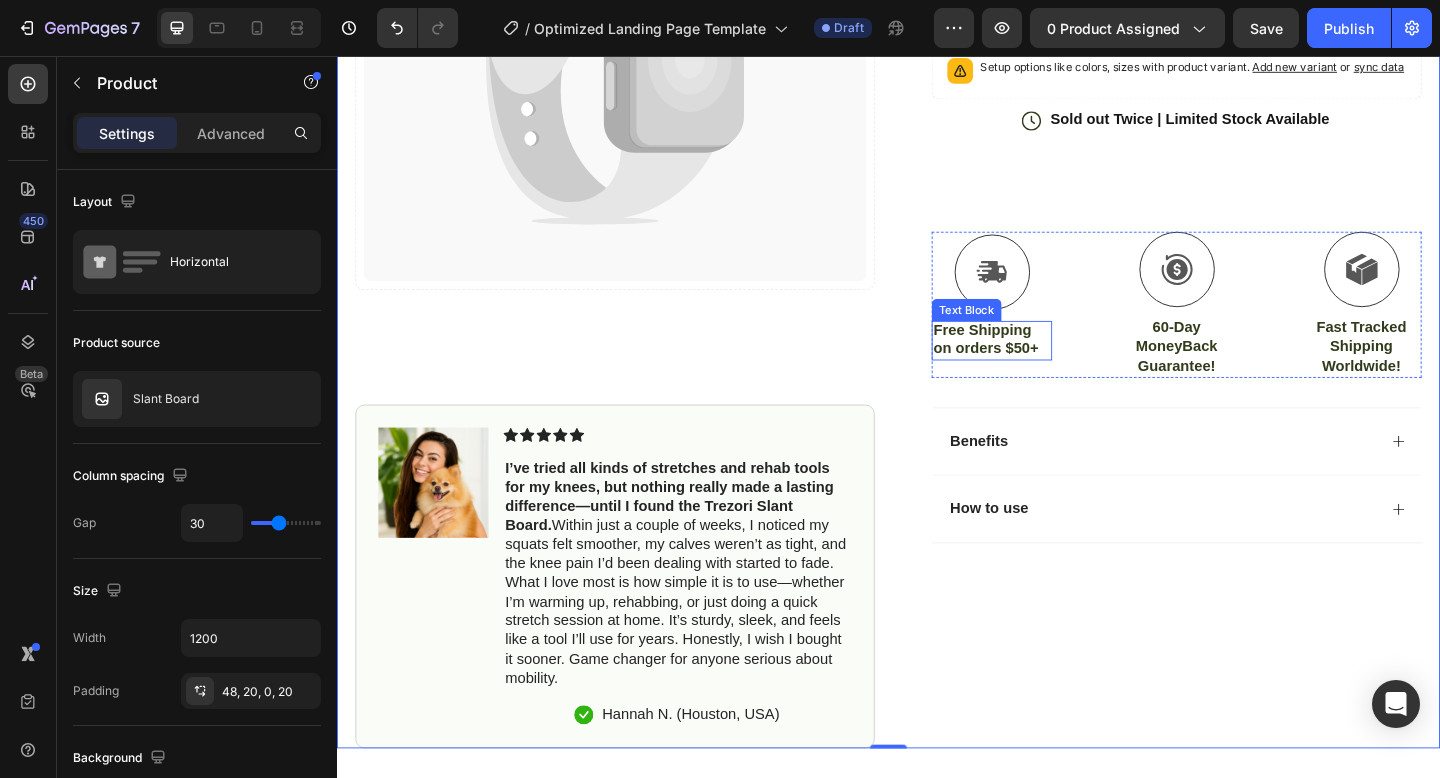 click on "Free Shipping on orders $50+" at bounding box center [1049, 365] 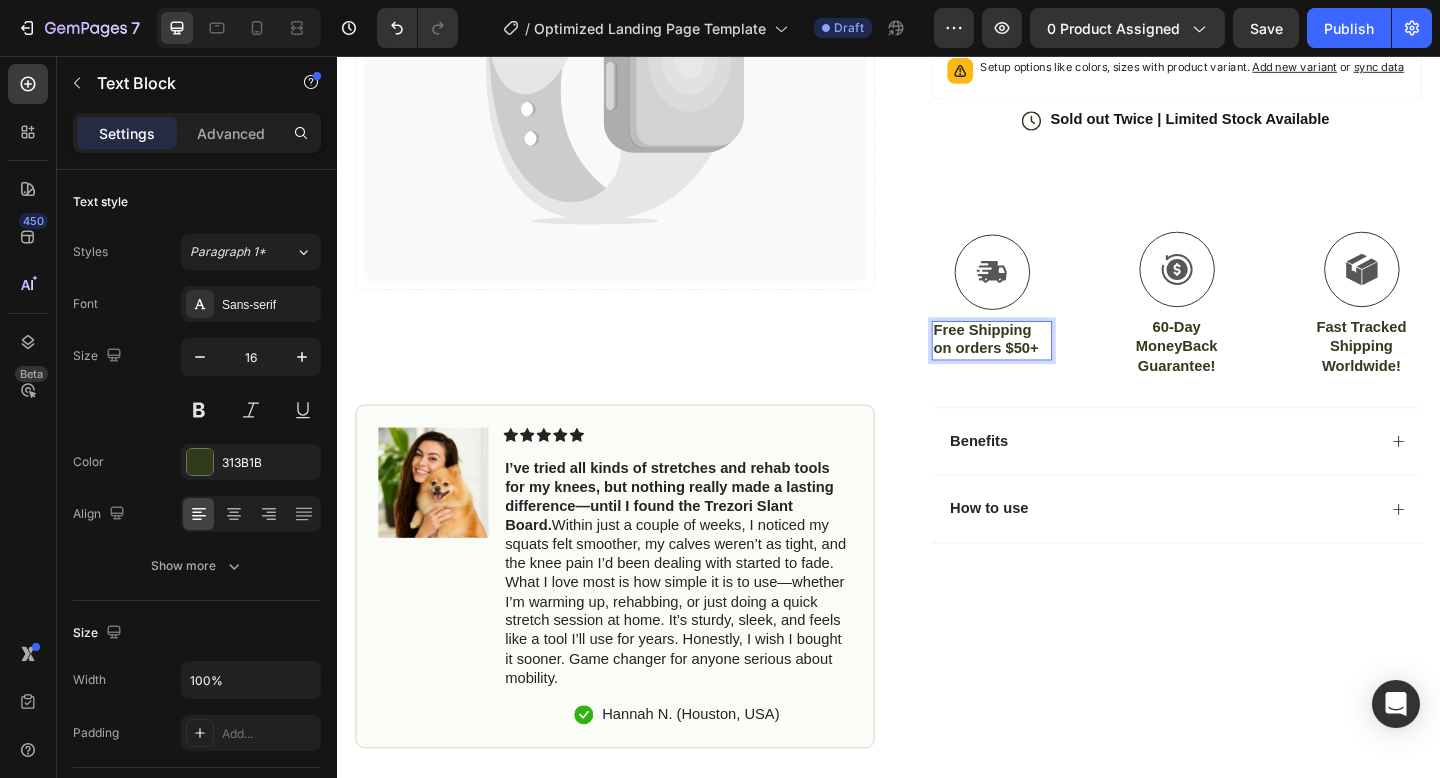 click on "Free Shipping on orders $50+" at bounding box center [1049, 365] 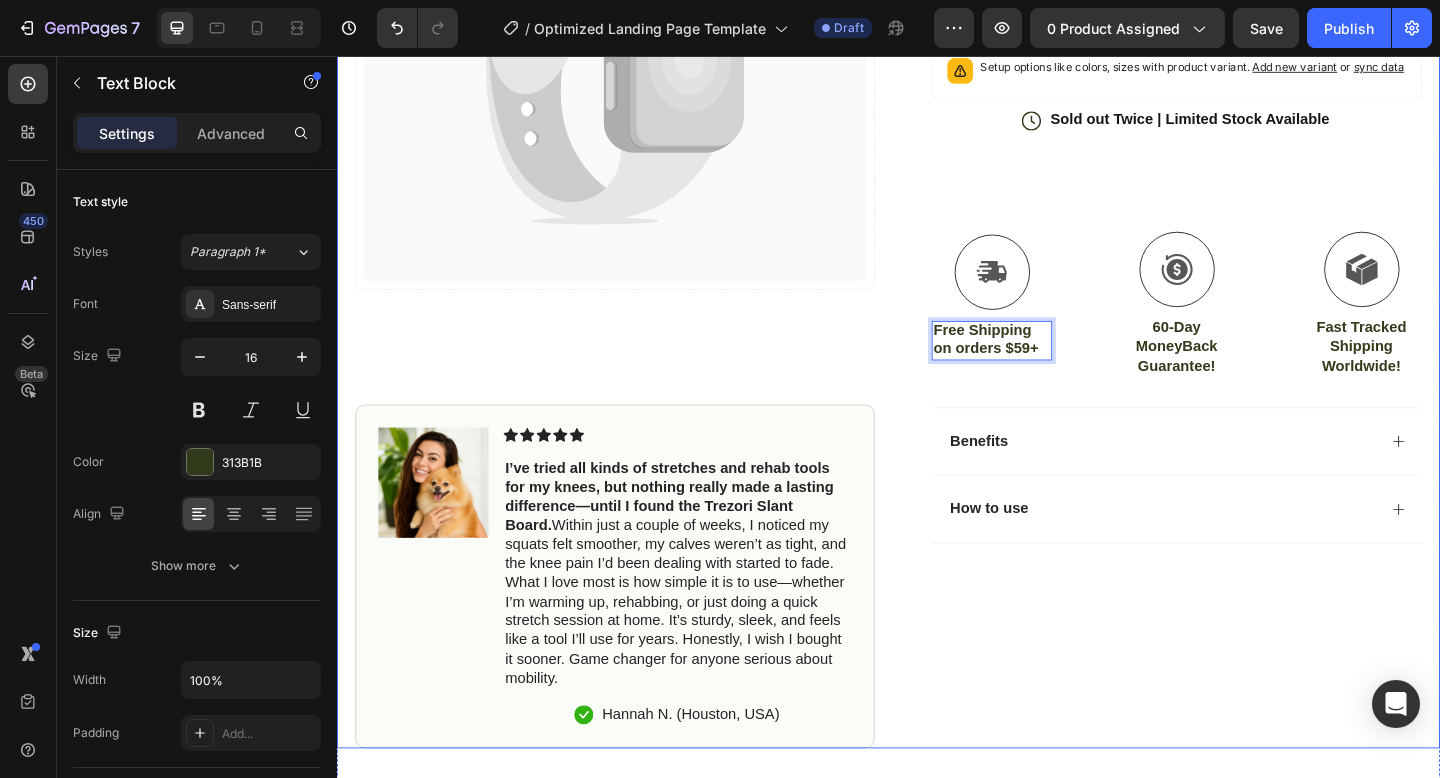 click on "Catch your customer's attention with attracted media.       Add image   or   sync data
Product Images #1 Home fitness Product of 2024 Text Block Image Icon Icon Icon Icon Icon Icon List I’ve tried all kinds of stretches and rehab tools for my knees, but nothing really made a lasting difference—until I found the Trezori Slant Board.  Within just a couple of weeks, I noticed my squats felt smoother, my calves weren’t as tight, and the knee pain I’d been dealing with started to fade. What I love most is how simple it is to use—whether I’m warming up, rehabbing, or just doing a quick stretch session at home. It’s sturdy, sleek, and feels like a tool I’ll use for years. Honestly, I wish I bought it sooner. Game changer for anyone serious about mobility. Text Block" at bounding box center [937, 262] 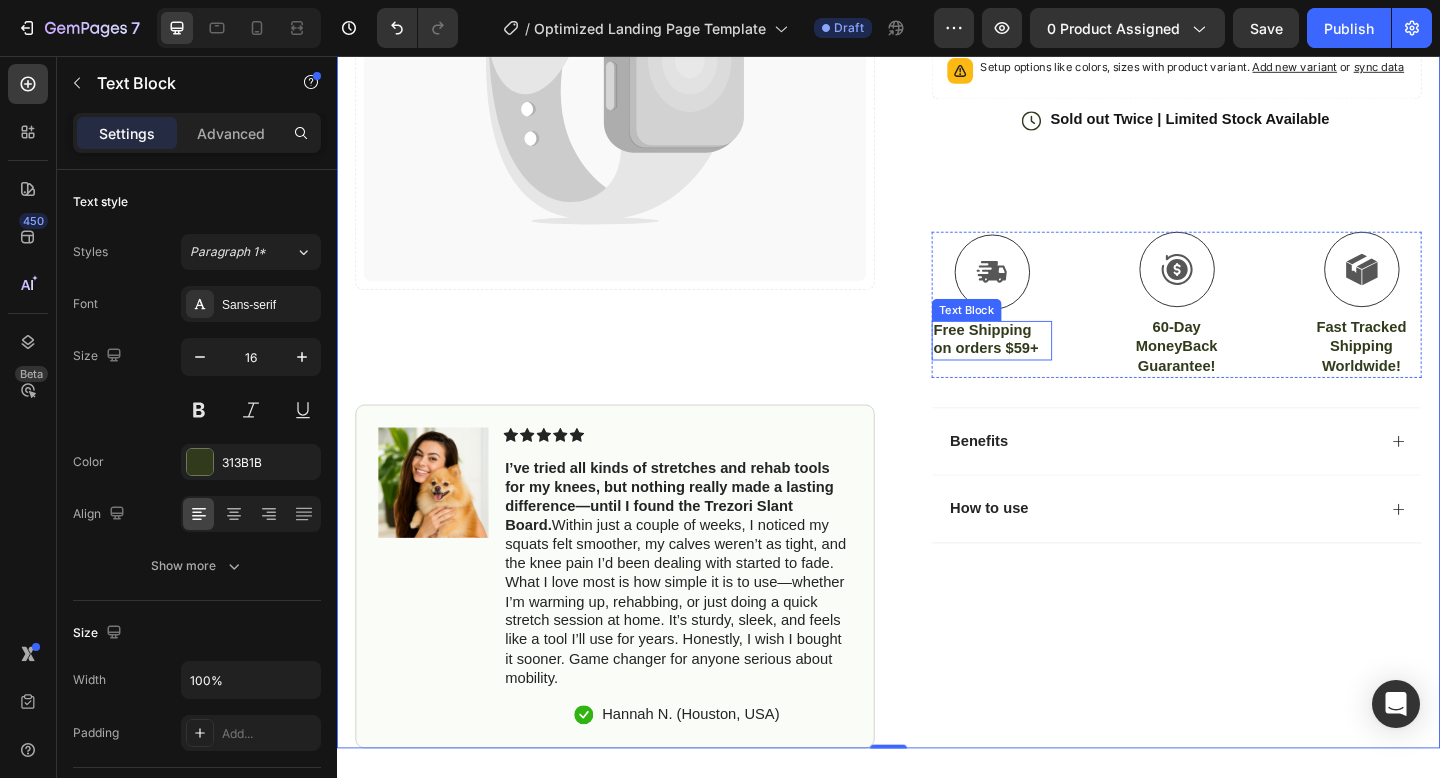 click on "Free Shipping on orders $59+" at bounding box center [1049, 365] 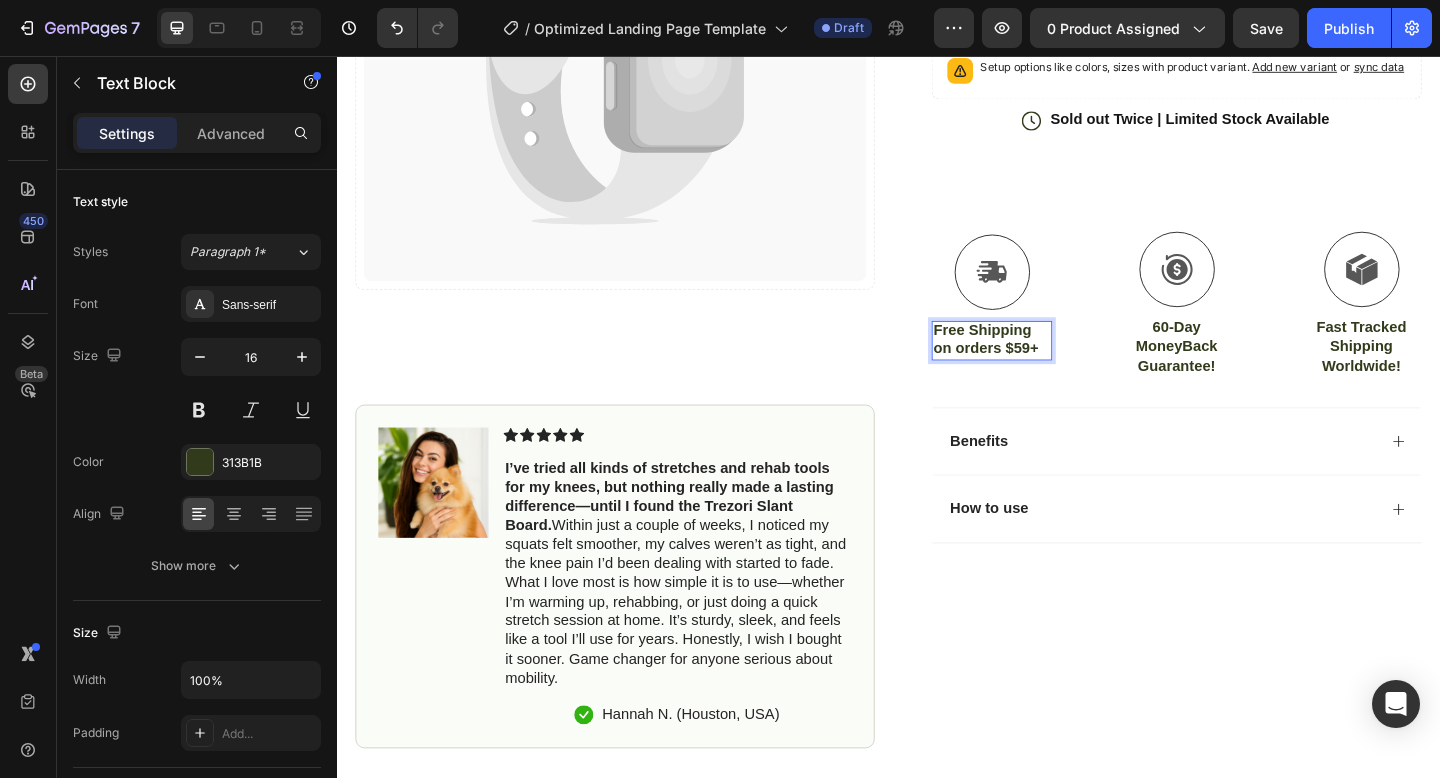 click on "Free Shipping on orders $59+" at bounding box center [1049, 365] 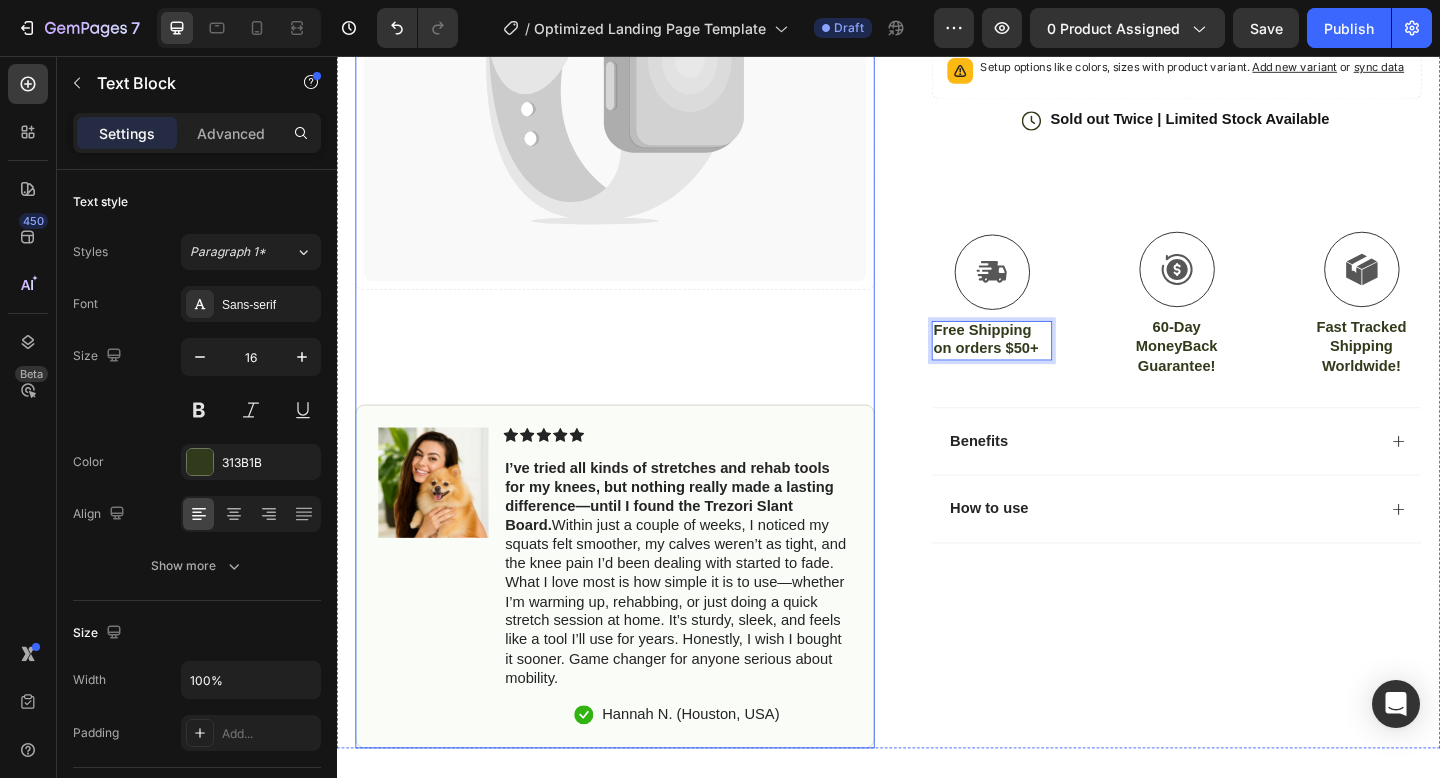 click on "Catch your customer's attention with attracted media.       Add image   or   sync data
Product Images #1 Home fitness Product of 2024 Text Block Image Icon Icon Icon Icon Icon Icon List I’ve tried all kinds of stretches and rehab tools for my knees, but nothing really made a lasting difference—until I found the Trezori Slant Board.  Within just a couple of weeks, I noticed my squats felt smoother, my calves weren’t as tight, and the knee pain I’d been dealing with started to fade. What I love most is how simple it is to use—whether I’m warming up, rehabbing, or just doing a quick stretch session at home. It’s sturdy, sleek, and feels like a tool I’ll use for years. Honestly, I wish I bought it sooner. Game changer for anyone serious about mobility. Text Block" at bounding box center (639, 286) 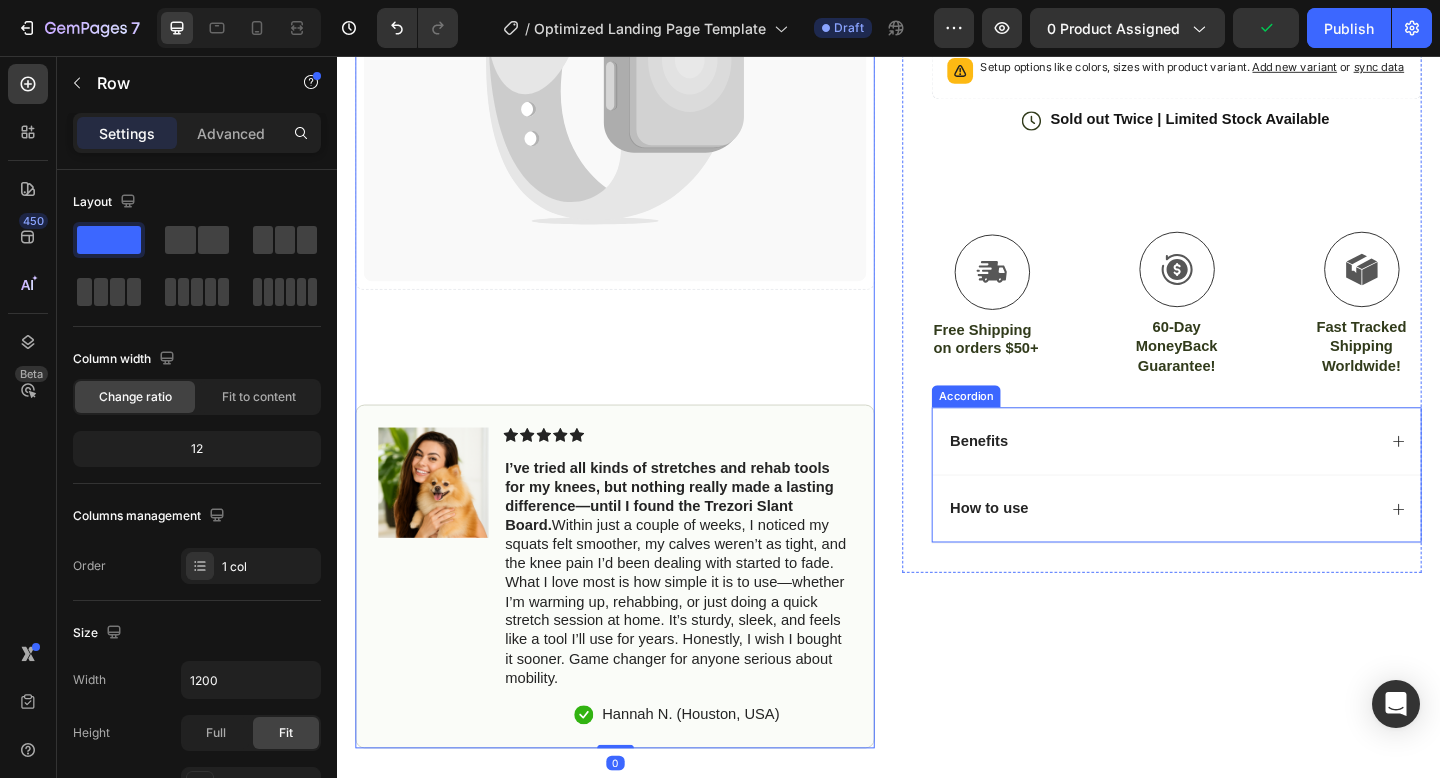 click 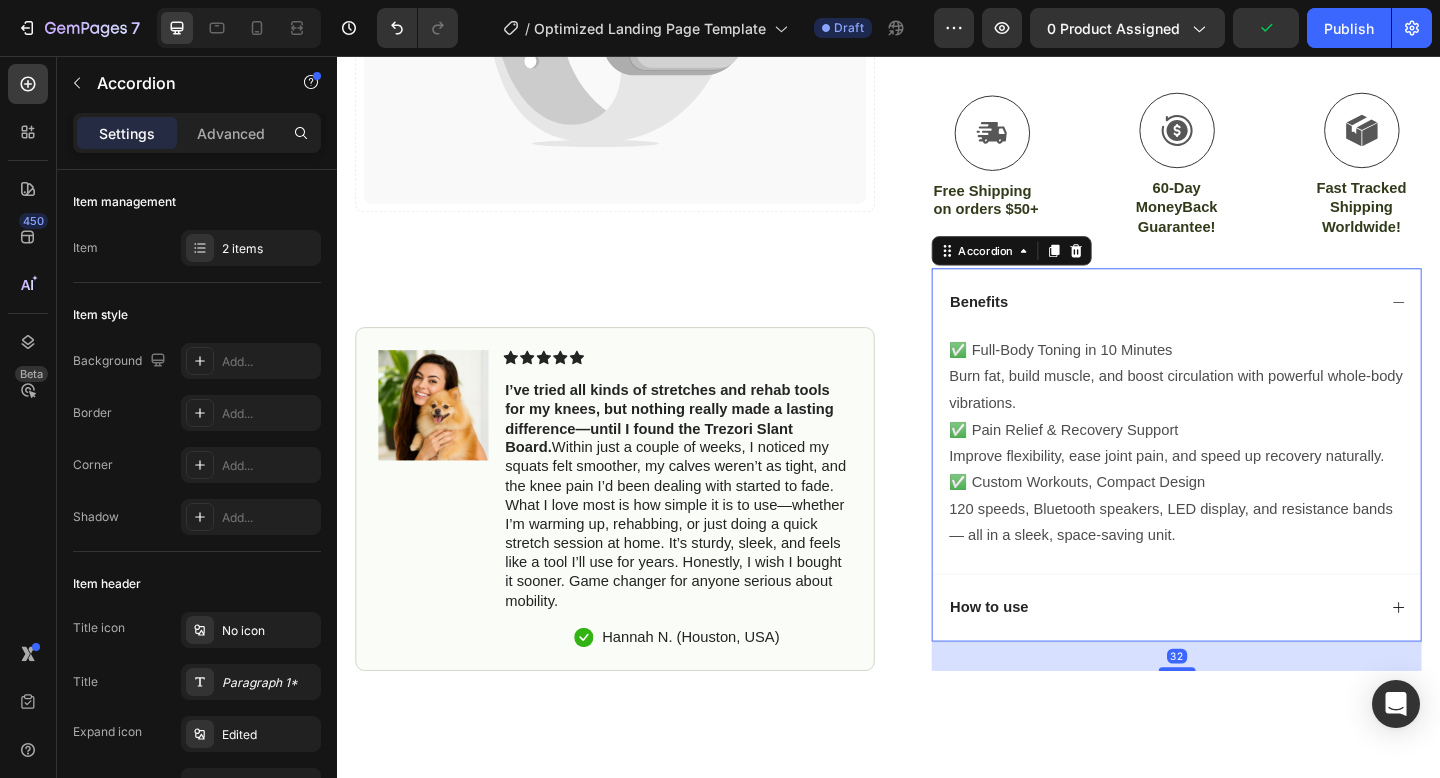 scroll, scrollTop: 580, scrollLeft: 0, axis: vertical 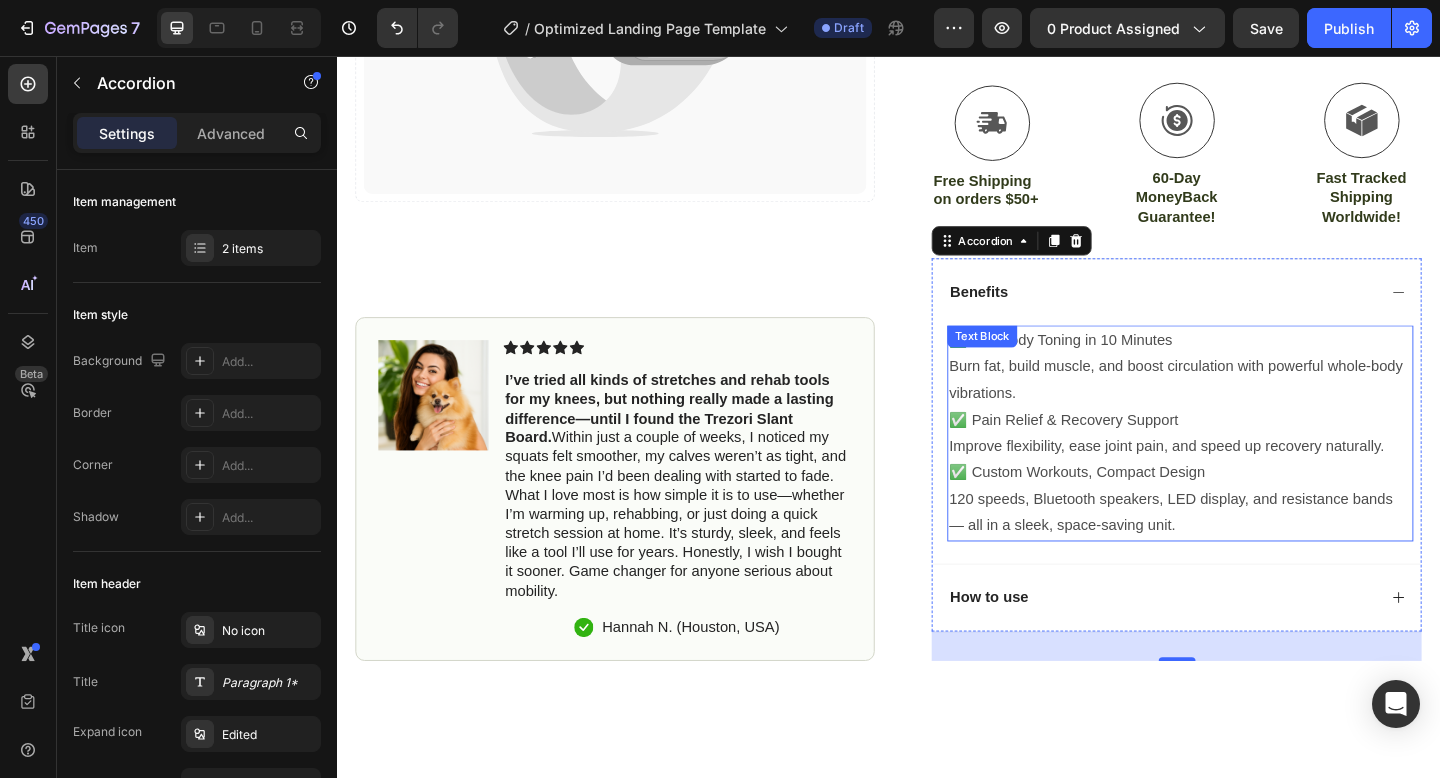 click on "Improve flexibility, ease joint pain, and speed up recovery naturally." at bounding box center (1254, 481) 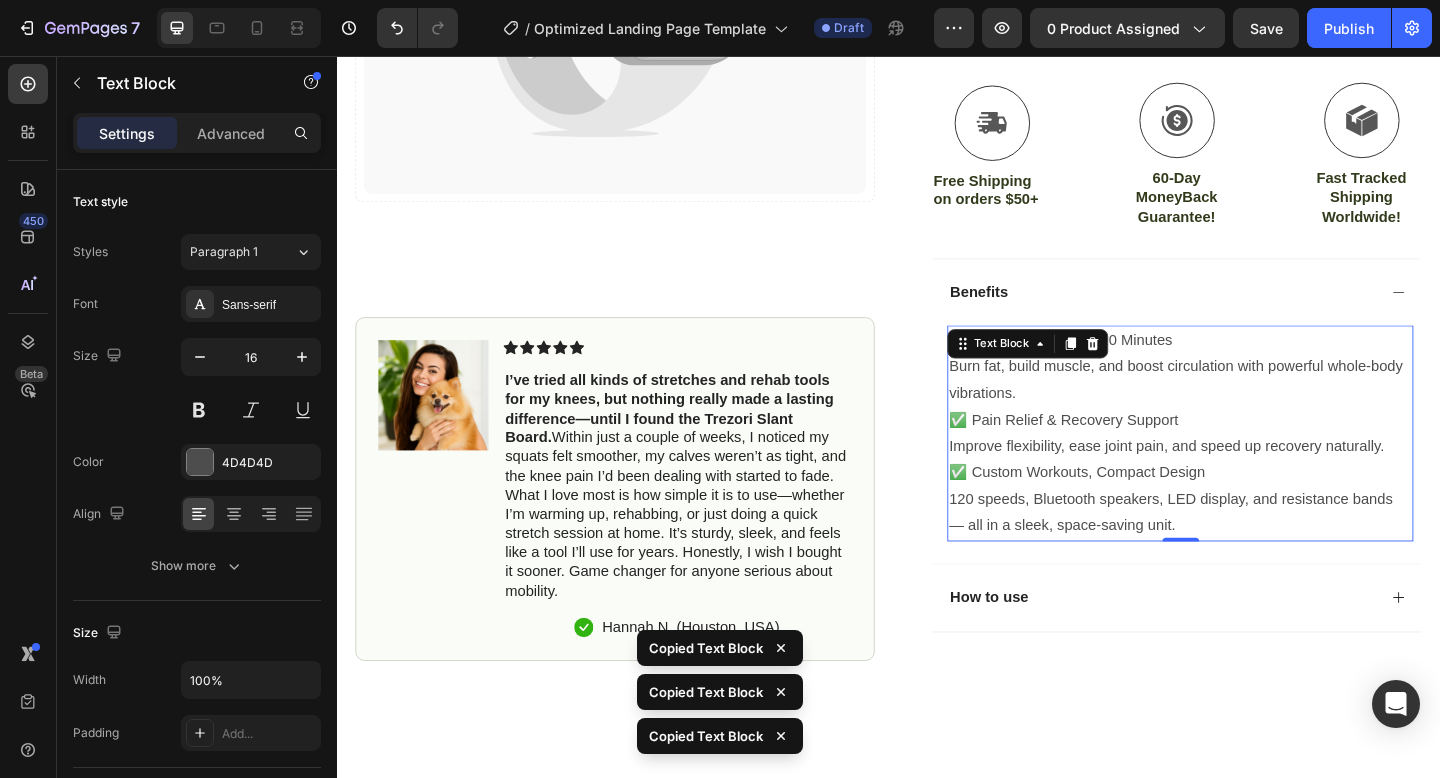 click on "Burn fat, build muscle, and boost circulation with powerful whole-body vibrations." at bounding box center [1254, 409] 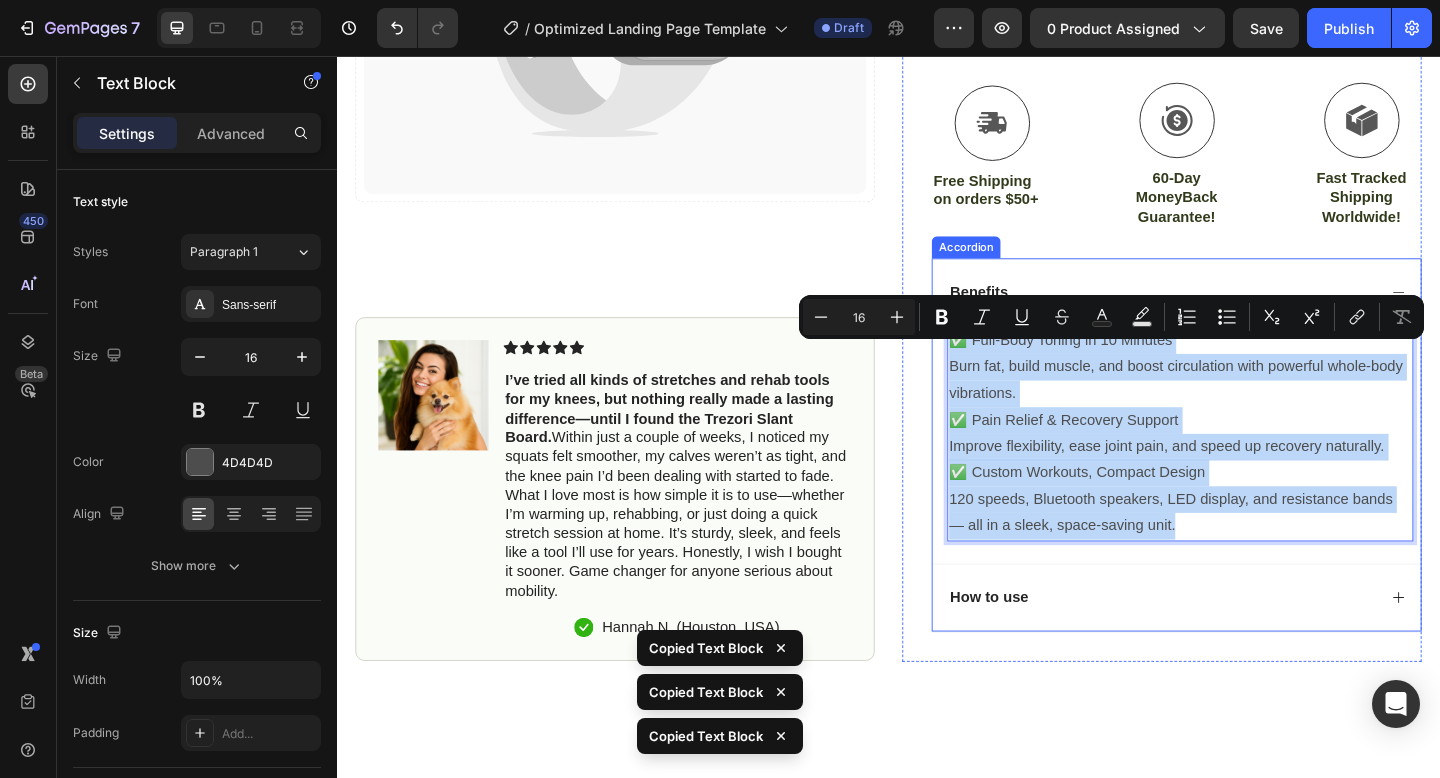 drag, startPoint x: 1003, startPoint y: 379, endPoint x: 1372, endPoint y: 607, distance: 433.75684 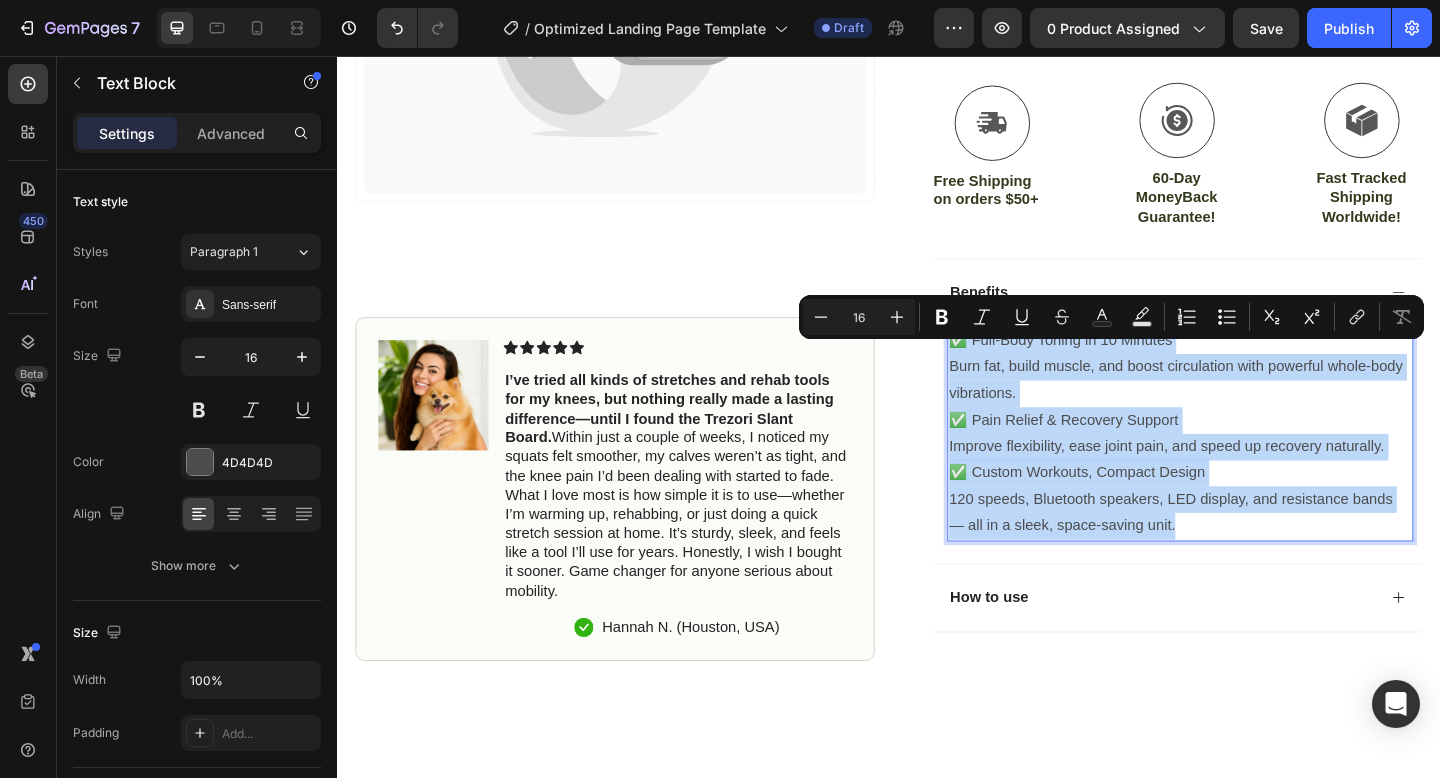 copy on "✅ Full-Body Toning in 10 Minutes Burn fat, build muscle, and boost circulation with powerful whole-body vibrations. ✅ Pain Relief & Recovery Support Improve flexibility, ease joint pain, and speed up recovery naturally. ✅ Custom Workouts, Compact Design 120 speeds, Bluetooth speakers, LED display, and resistance bands — all in a sleek, space-saving unit." 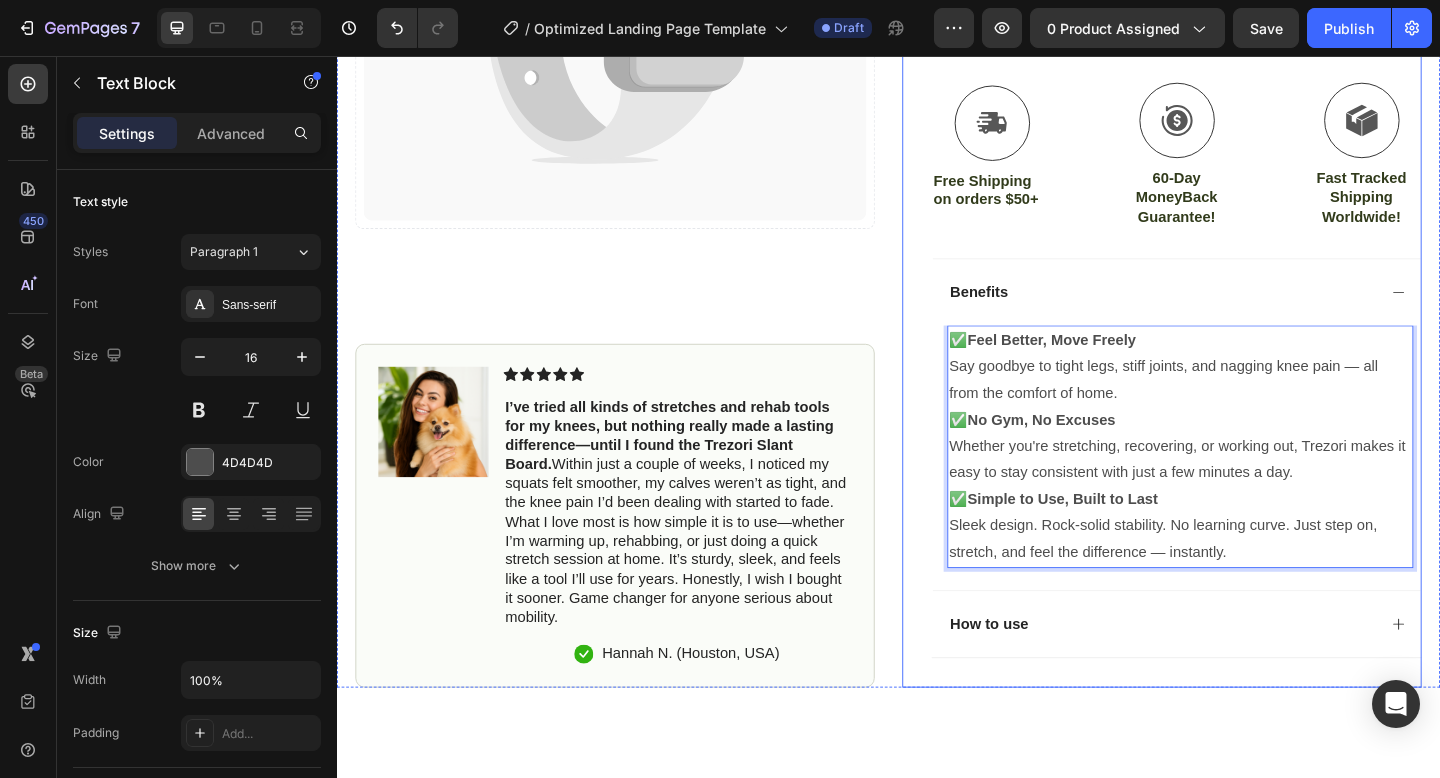 click on "Icon Icon Icon Icon Icon Icon List 4.8 based on 56,400 Customers Text Block Row Slant Board Product Title
Full-Body Results in Minutes
Low-Impact, Joint-Friendly Movement
Supports Recovery & Flexibility
Compact, Quiet & Easy to Use Item List $39.99 Product Price Product Price $39.99 Product Price Product Price 50% OFF Discount Tag Row Setup options like colors, sizes with product variant.       Add new variant   or   sync data Product Variants & Swatches
Icon Sold out Twice | Limited Stock Available Text Block Row Add to cart Add to Cart
Icon Free Shipping on orders $50+ Text Block
Icon 60-Day MoneyBack Guarantee! Text Block
Icon Fast Tracked Shipping Worldwide! Text Block Row Image Icon Icon Icon Icon Icon Icon List “i knew the nurvani plate was working when my friends started asking, ‘what are you doing? you look stronger and more toned!’ Text Block
Icon" at bounding box center [1250, 172] 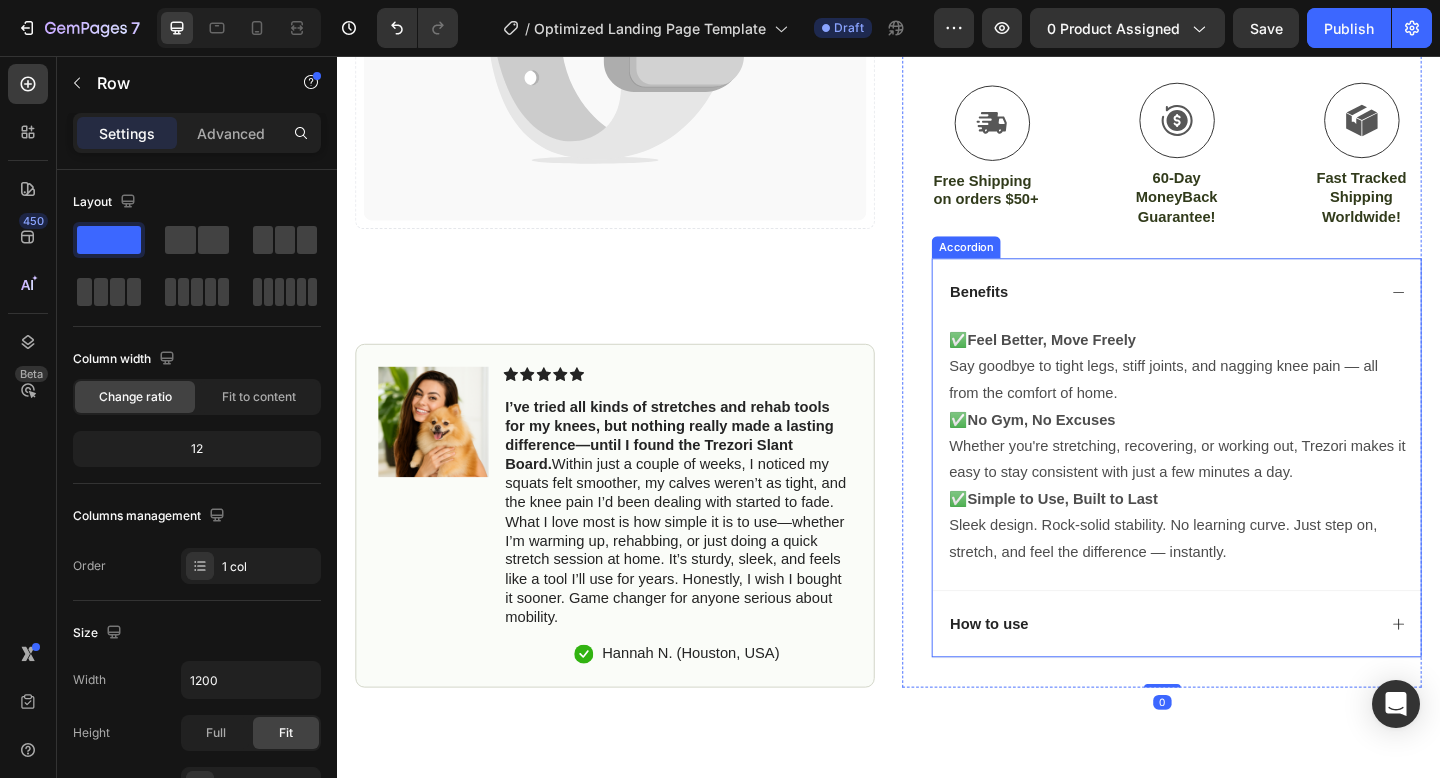 click 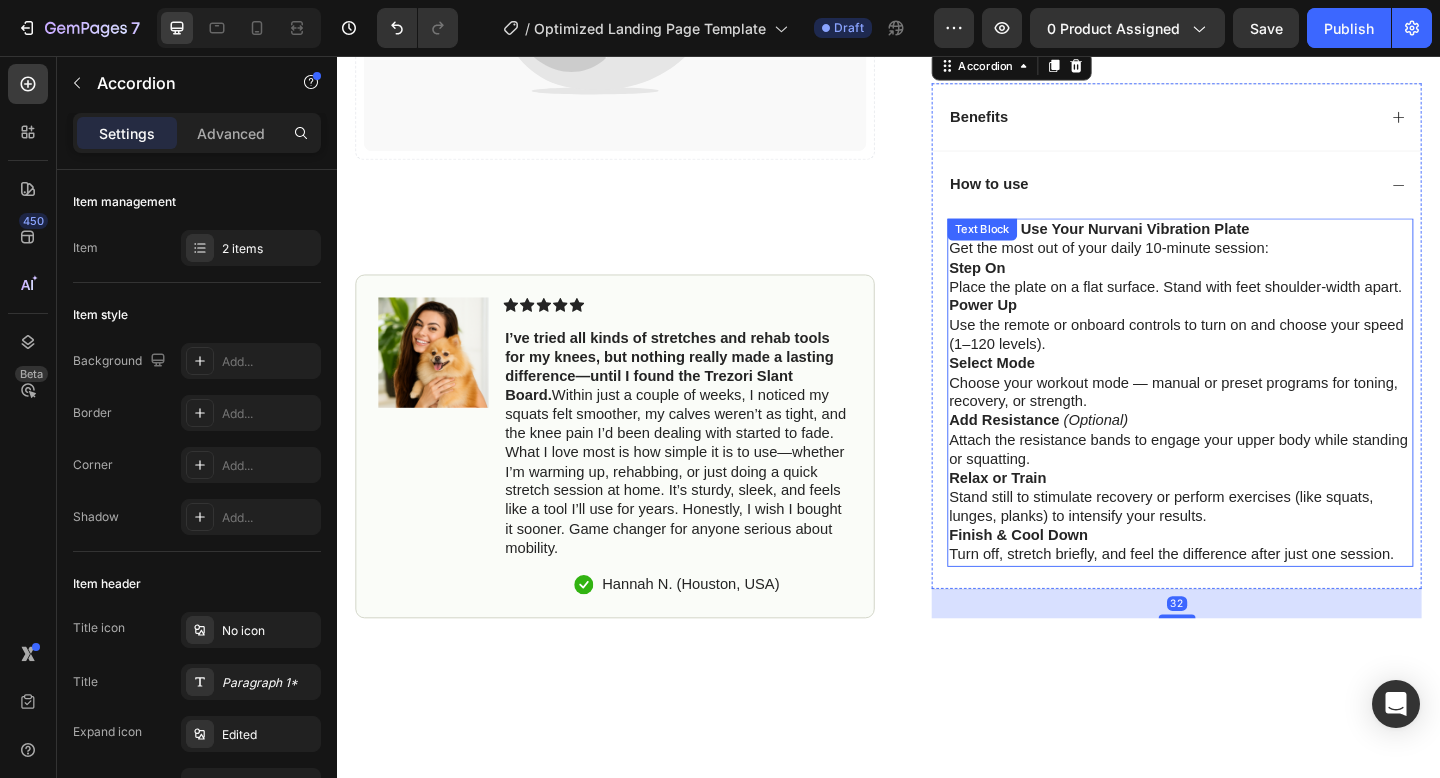 scroll, scrollTop: 773, scrollLeft: 0, axis: vertical 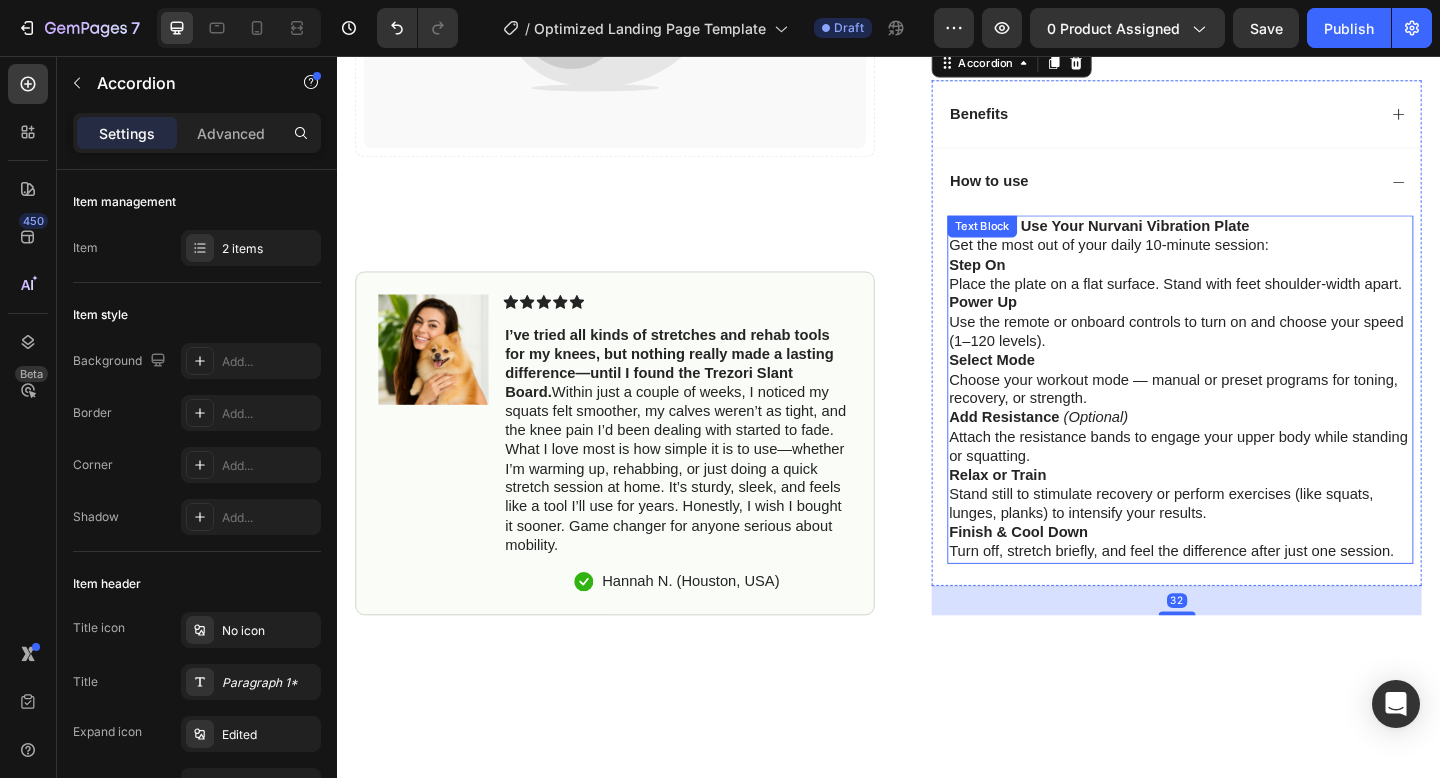 click on "Add Resistance   (Optional) Attach the resistance bands to engage your upper body while standing or squatting." at bounding box center [1254, 471] 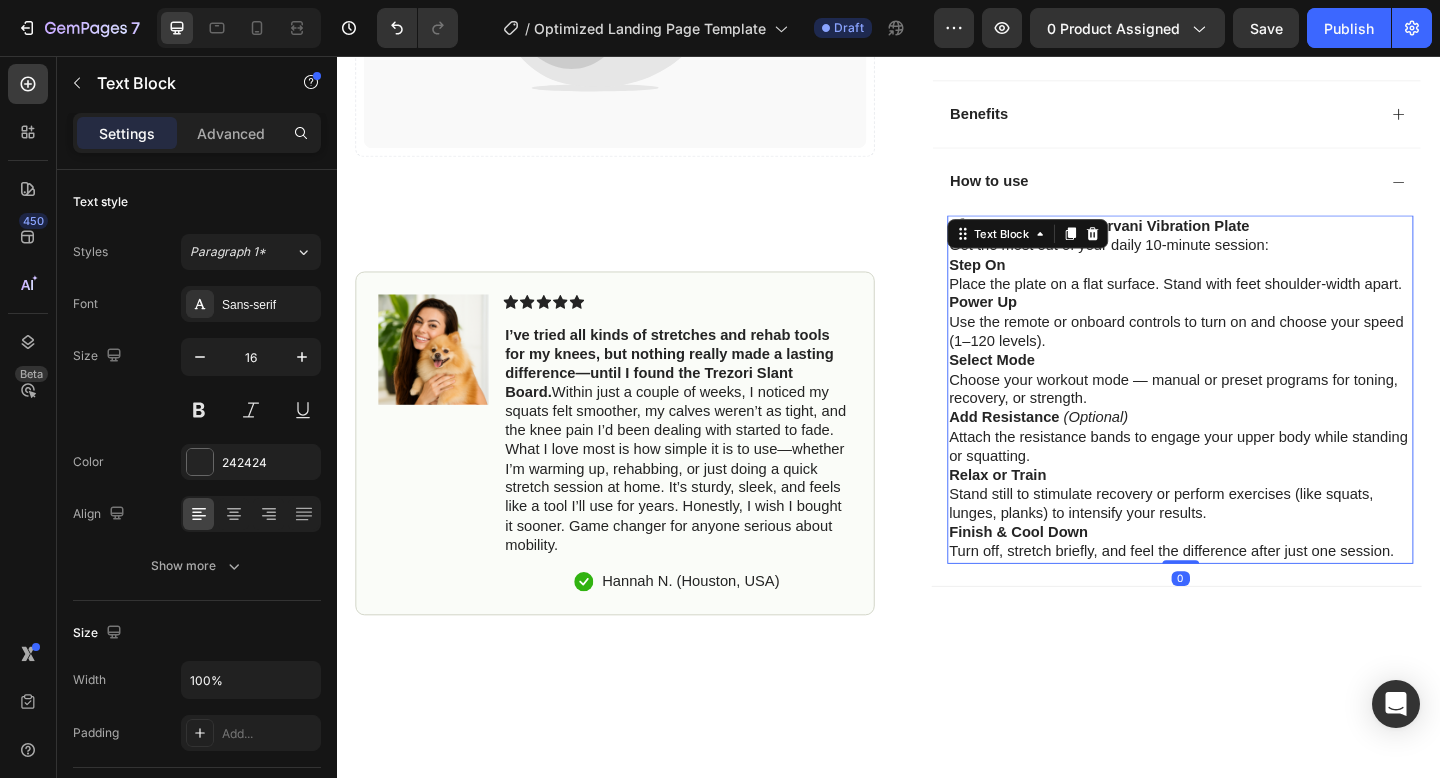 click on "Step On" at bounding box center (1033, 283) 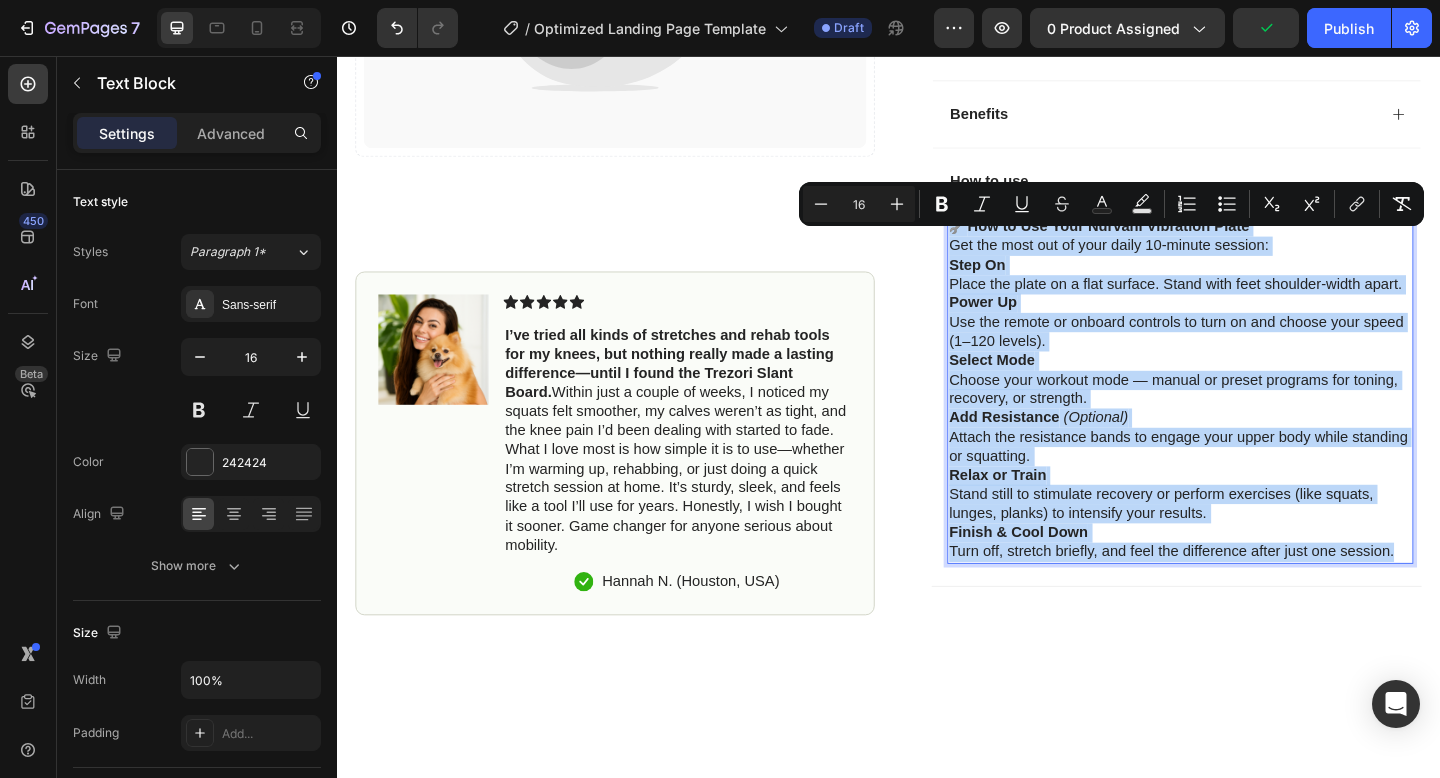 drag, startPoint x: 1009, startPoint y: 259, endPoint x: 1445, endPoint y: 589, distance: 546.80524 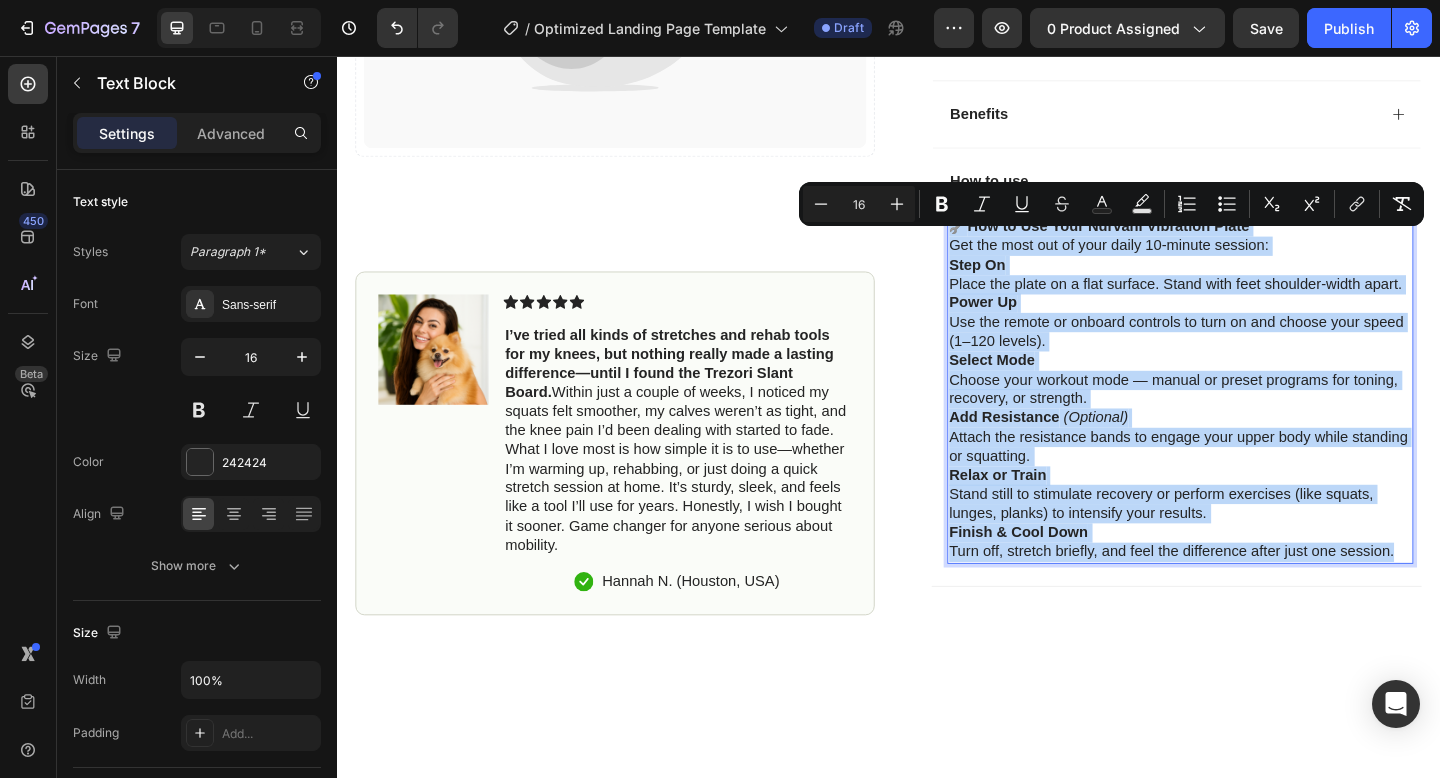 click on "Select Mode Choose your workout mode — manual or preset programs for toning, recovery, or strength." at bounding box center (1254, 409) 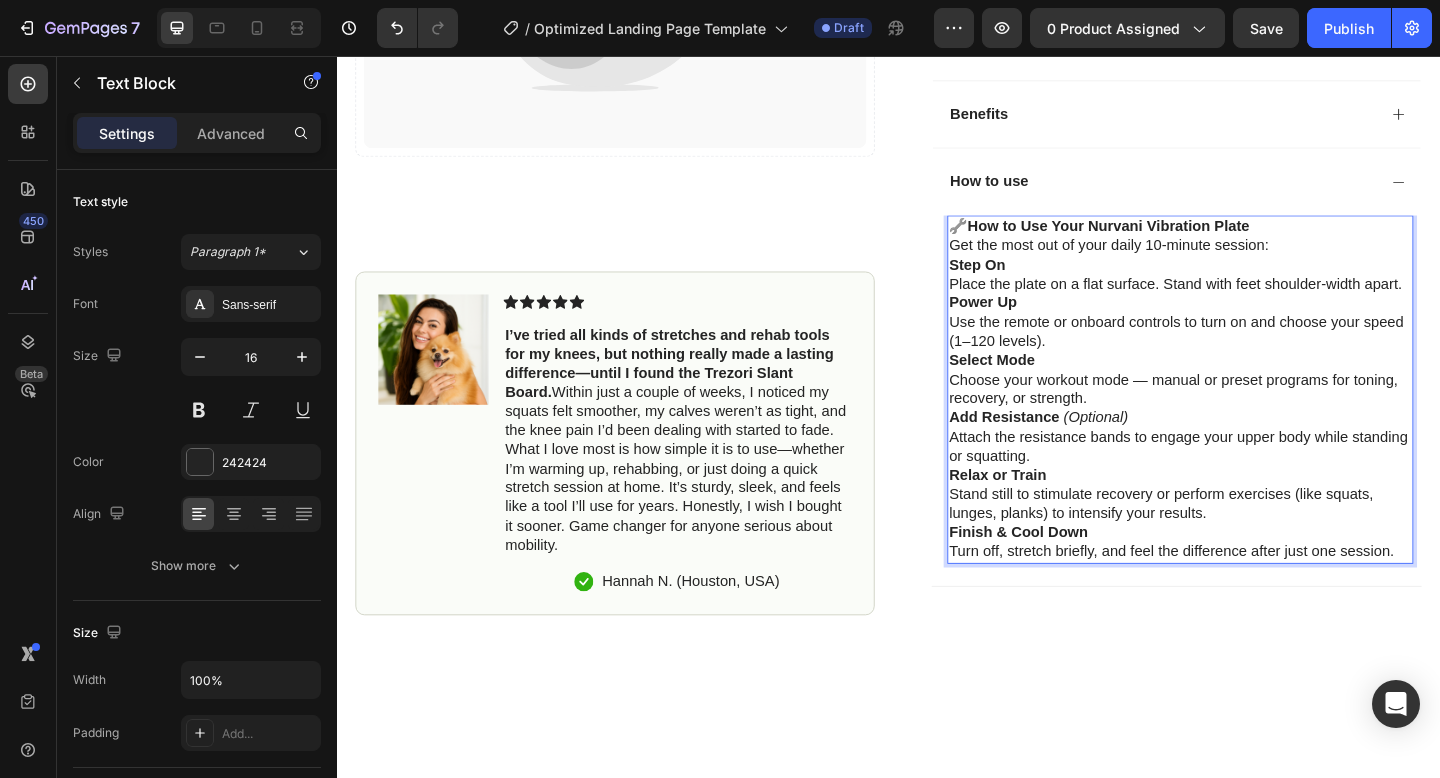 click on "How to Use Your Nurvani Vibration Plate" at bounding box center [1176, 241] 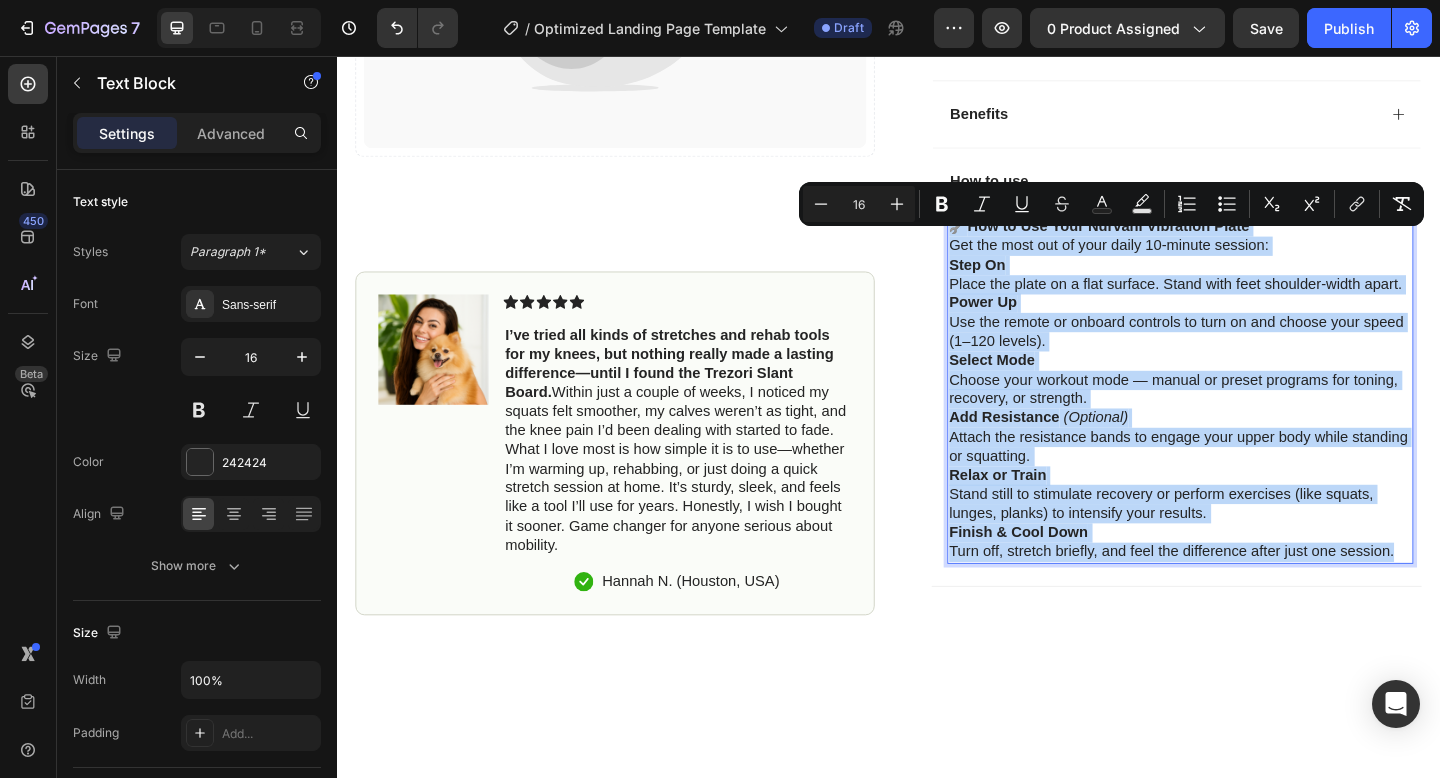 drag, startPoint x: 1021, startPoint y: 265, endPoint x: 1330, endPoint y: 622, distance: 472.15463 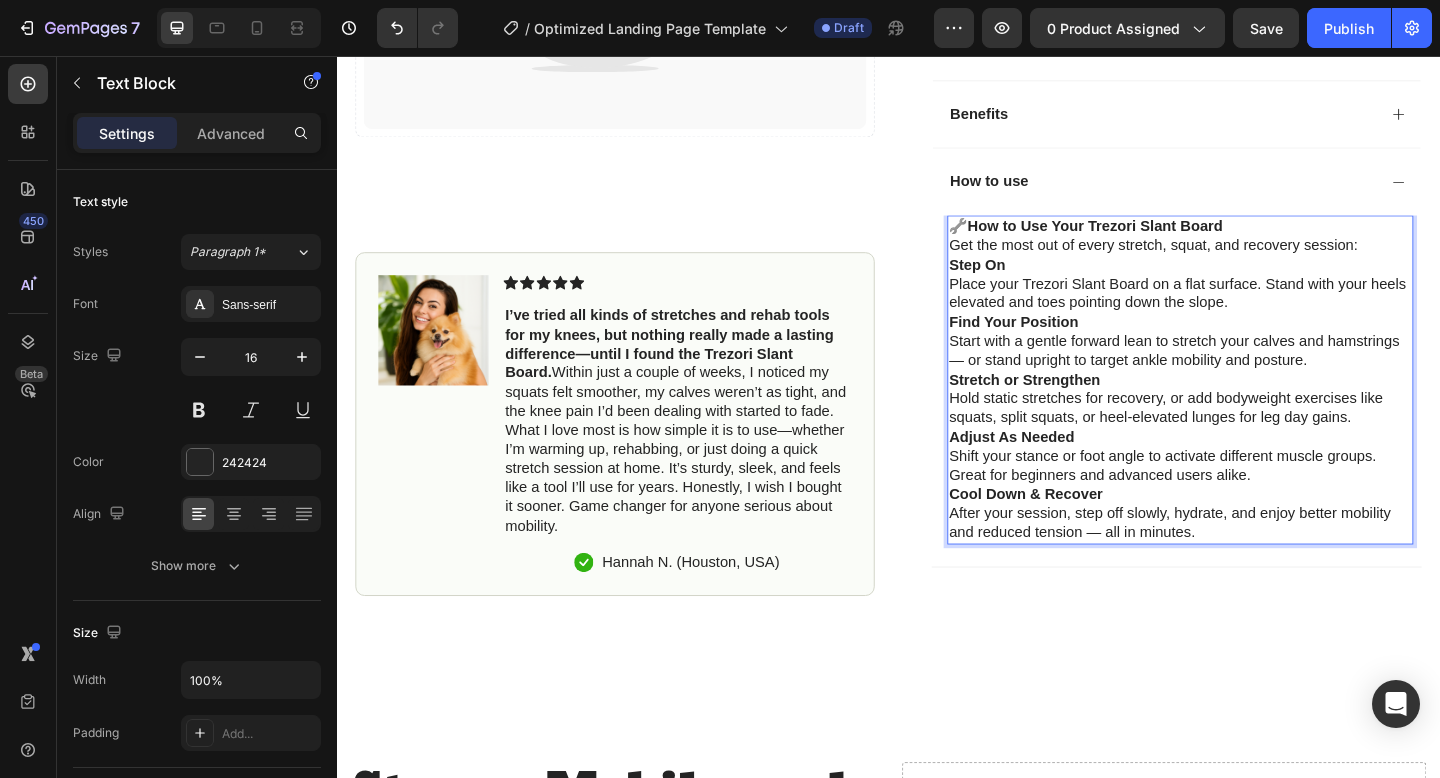 click on "🔧  How to Use Your Trezori Slant Board" at bounding box center [1254, 242] 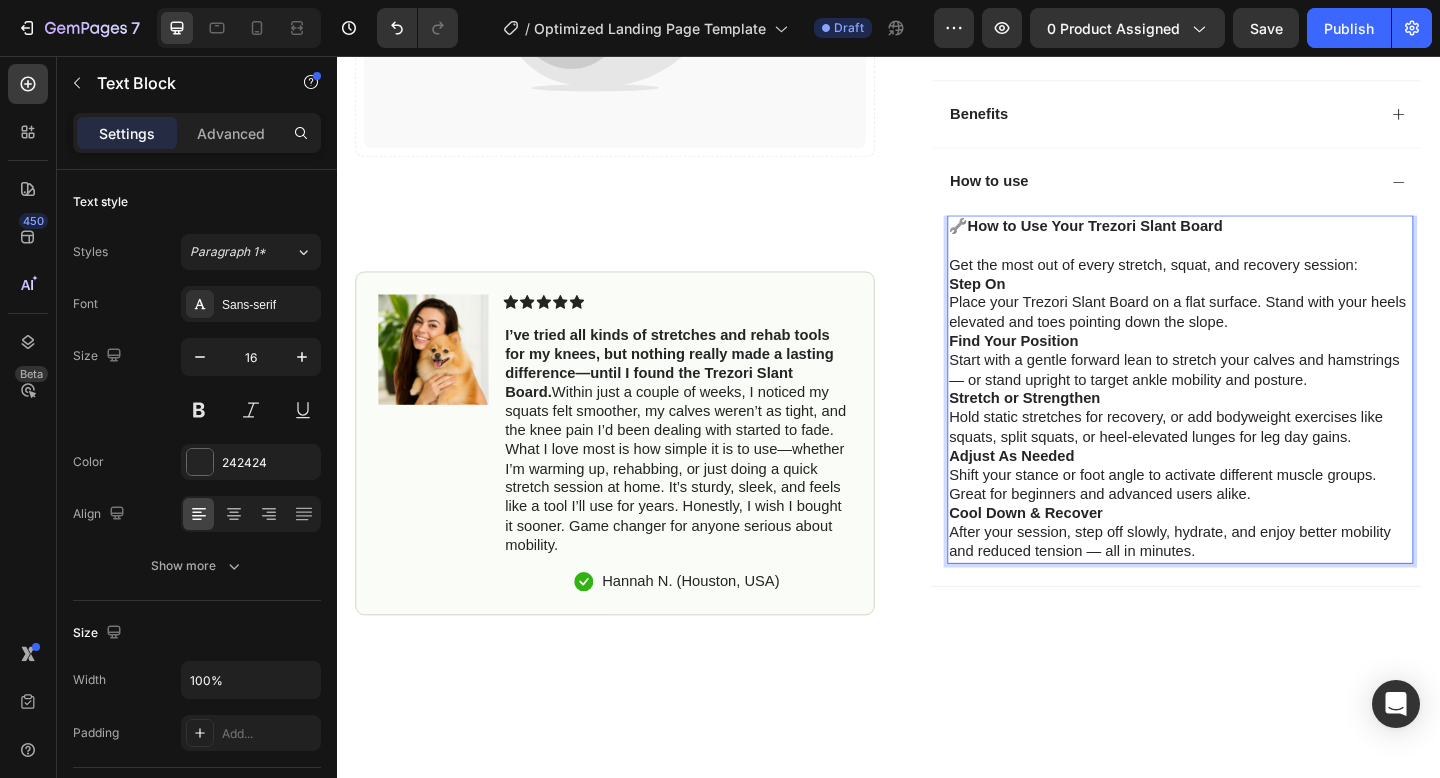 click on "Get the most out of every stretch, squat, and recovery session:" at bounding box center [1254, 284] 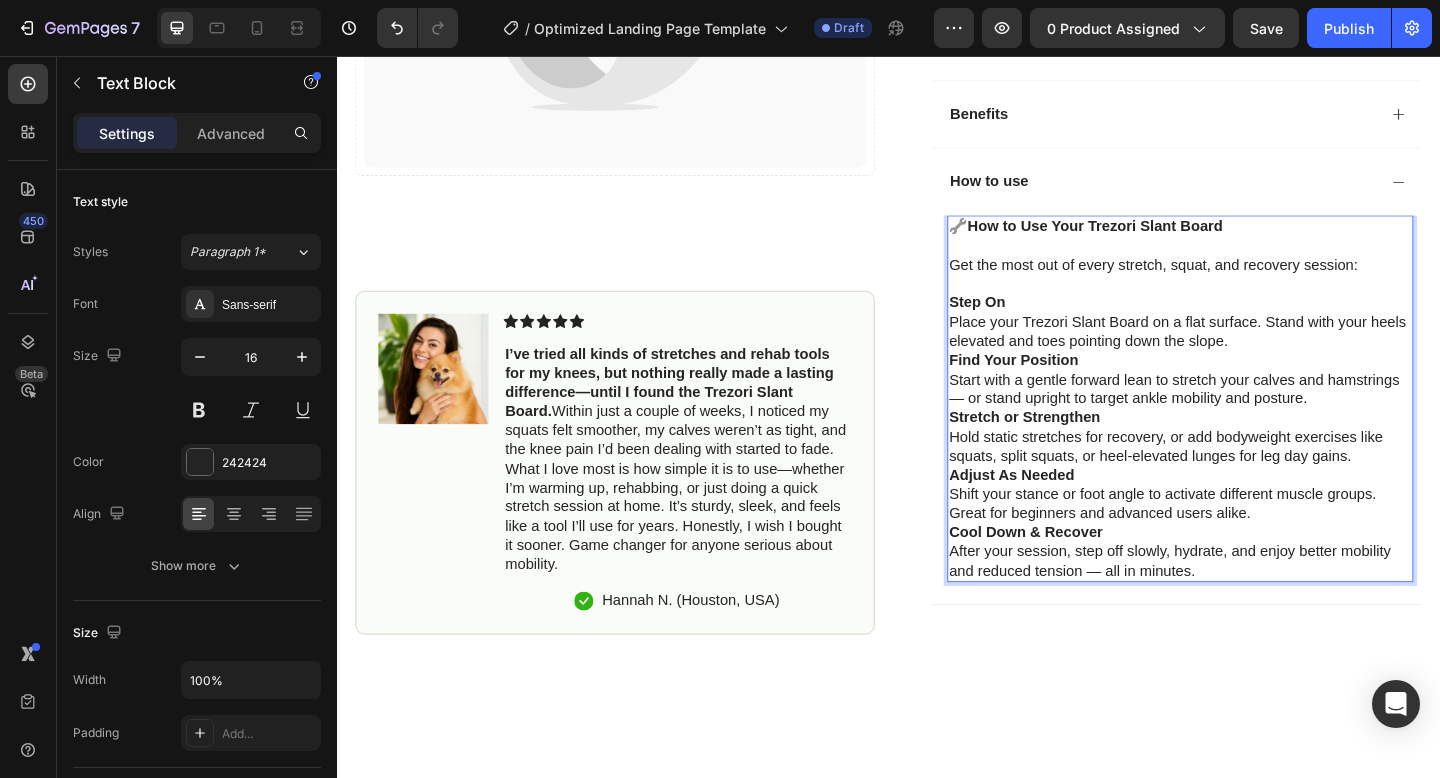 click on "Step On Place your Trezori Slant Board on a flat surface. Stand with your heels elevated and toes pointing down the slope." at bounding box center [1254, 346] 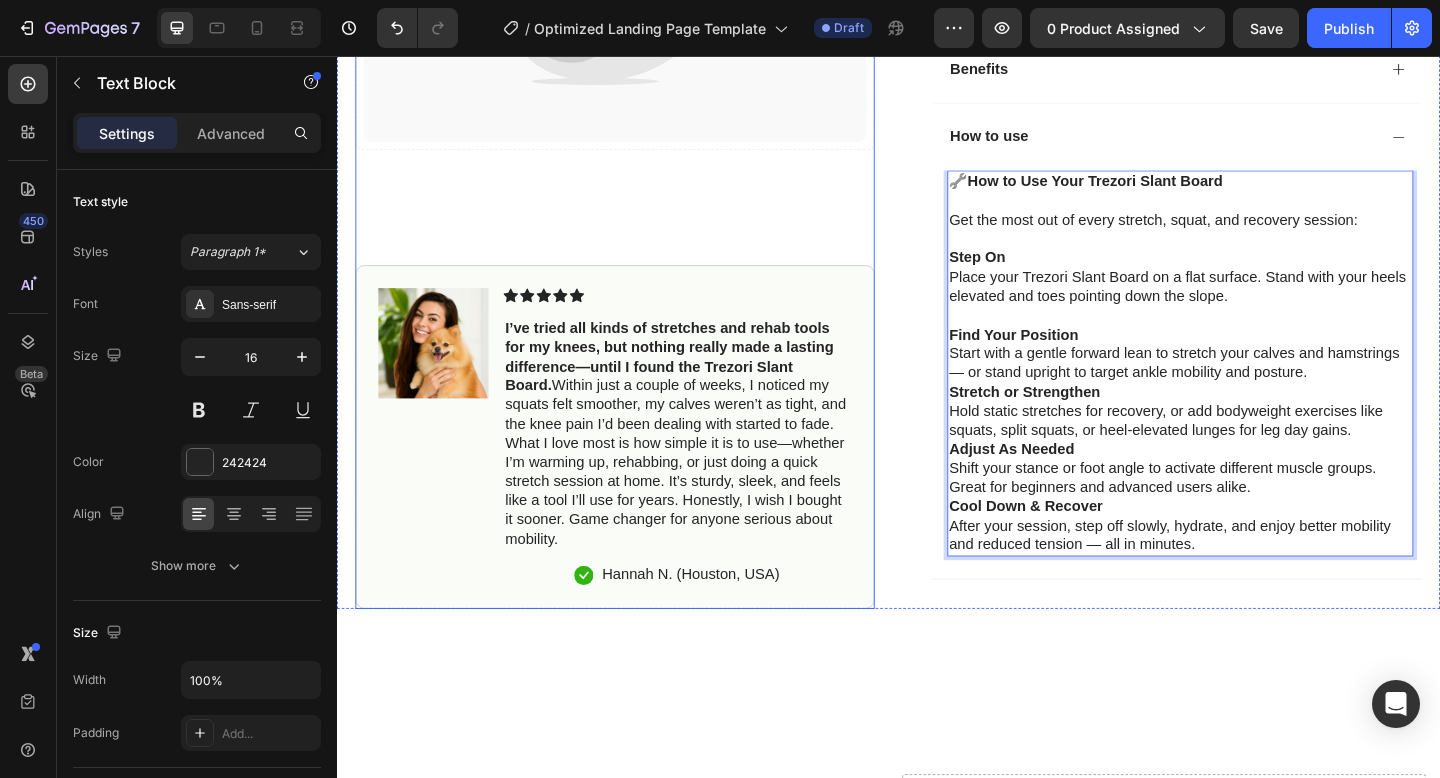 scroll, scrollTop: 871, scrollLeft: 0, axis: vertical 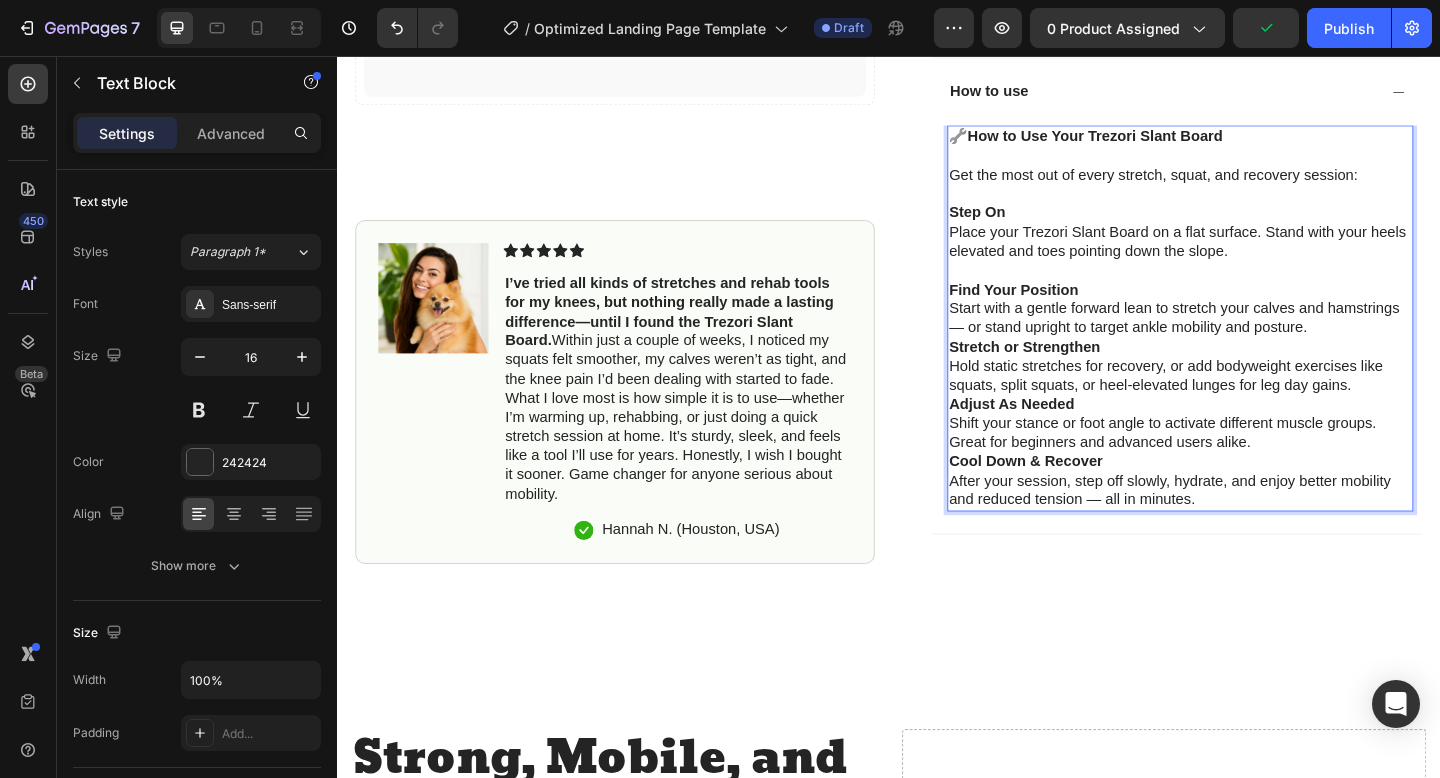 click on "Find Your Position Start with a gentle forward lean to stretch your calves and hamstrings — or stand upright to target ankle mobility and posture." at bounding box center [1254, 332] 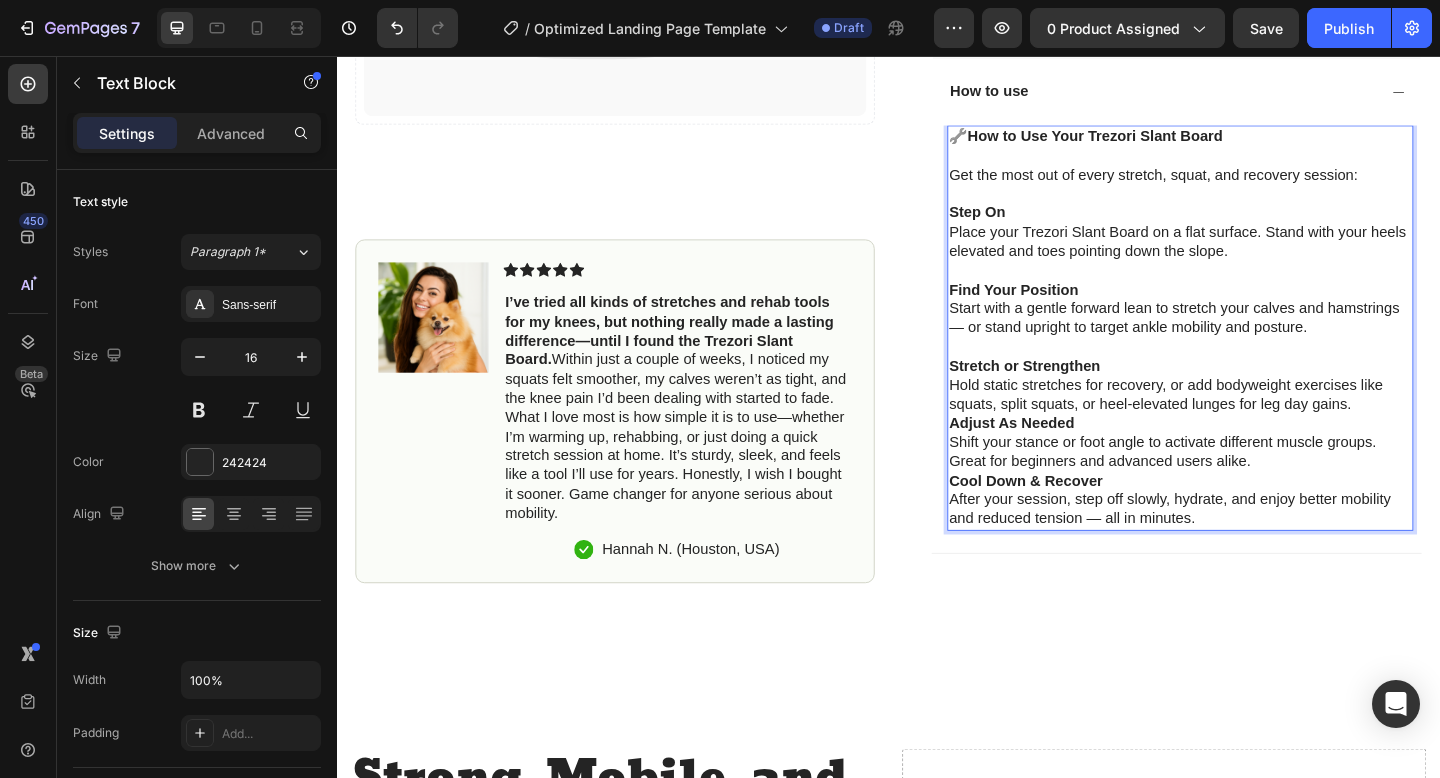 click on "Stretch or Strengthen Hold static stretches for recovery, or add bodyweight exercises like squats, split squats, or heel-elevated lunges for leg day gains." at bounding box center (1254, 415) 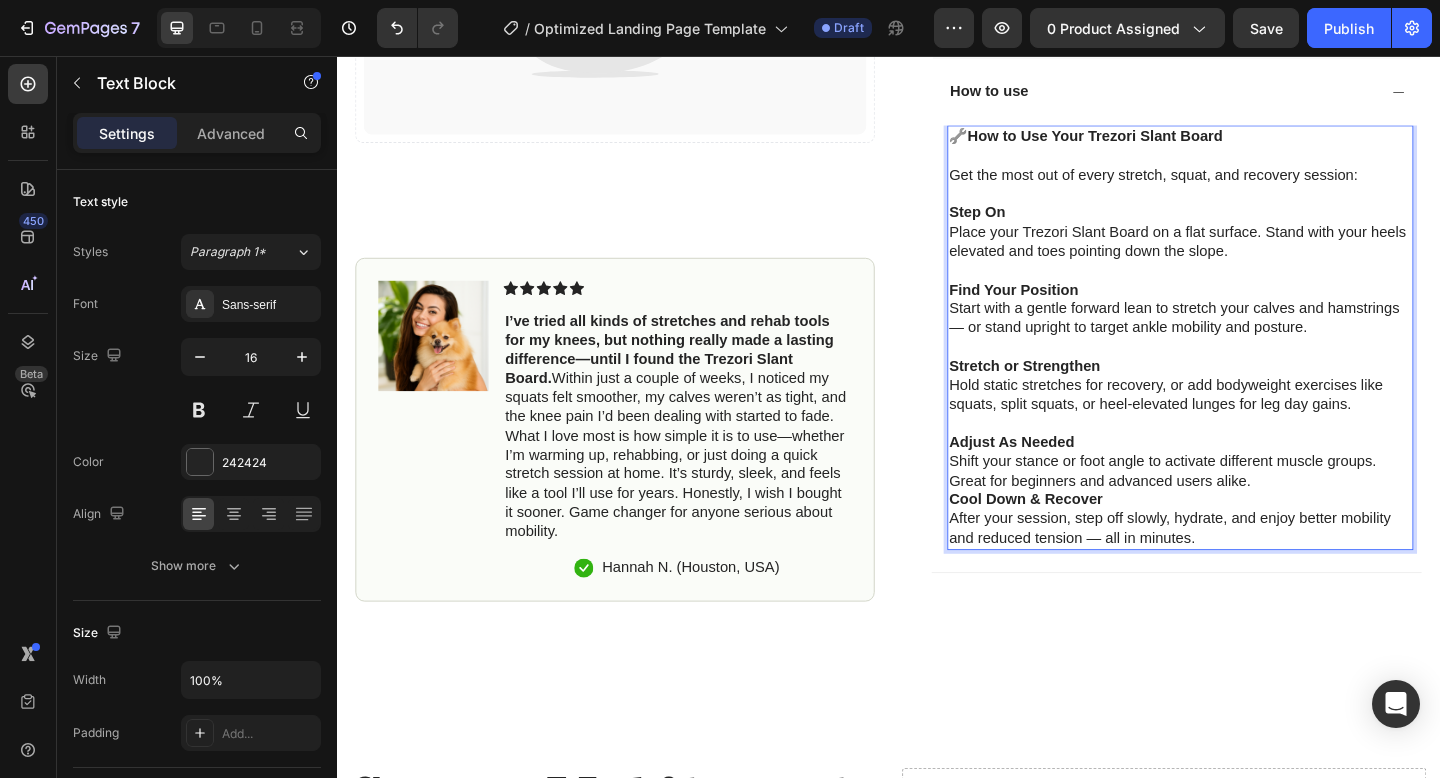 click on "Adjust As Needed Shift your stance or foot angle to activate different muscle groups. Great for beginners and advanced users alike." at bounding box center (1254, 498) 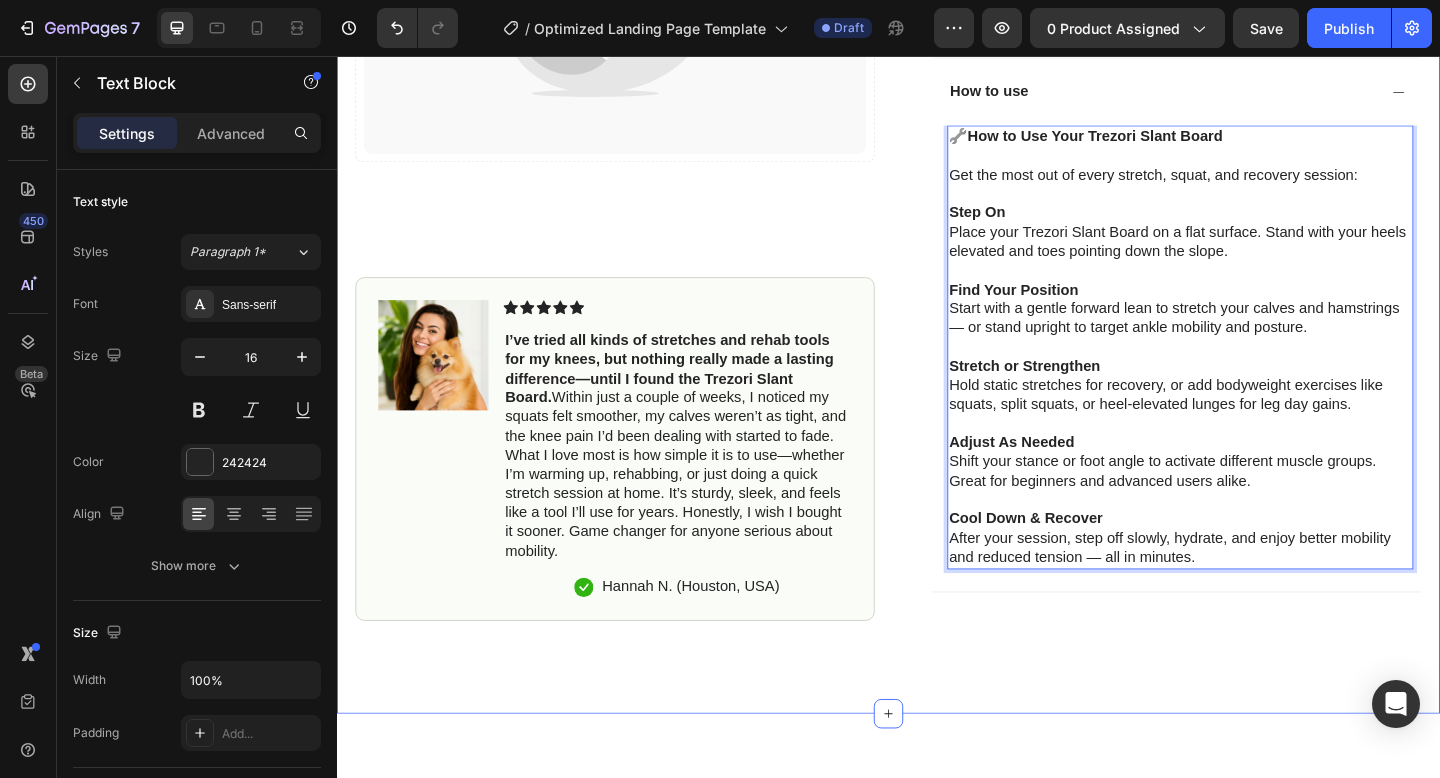 click on "Icon Free Shipping on orders $100+ Text Block Row
Icon 56,000+ Happy Customers Text Block Row Carousel Row Catch your customer's attention with attracted media.       Add image   or   sync data
Product Images #1 Home fitness Product of 2024 Text Block Image Icon Icon Icon Icon Icon Icon List I’ve tried all kinds of stretches and rehab tools for my knees, but nothing really made a lasting difference—until I found the Trezori Slant Board. Text Block
Icon Hannah N. (Houston, USA) Text Block Row Row Row Icon Icon Icon Icon Icon Icon List 4.8 based on 56,400 Customers Text Block Row Slant Board Product Title
Full-Body Results in Minutes
Low-Impact, Joint-Friendly Movement
Supports Recovery & Flexibility" at bounding box center (937, -1) 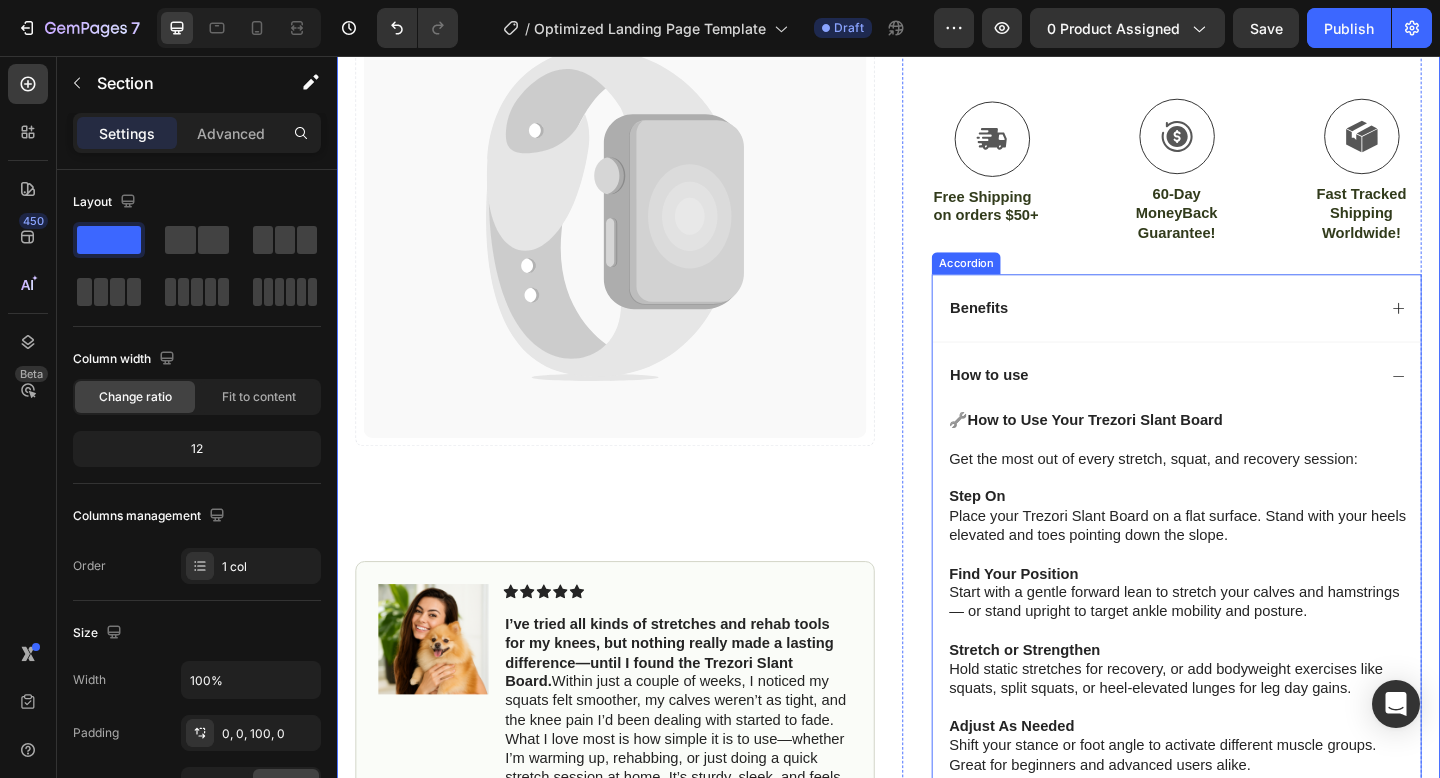 scroll, scrollTop: 554, scrollLeft: 0, axis: vertical 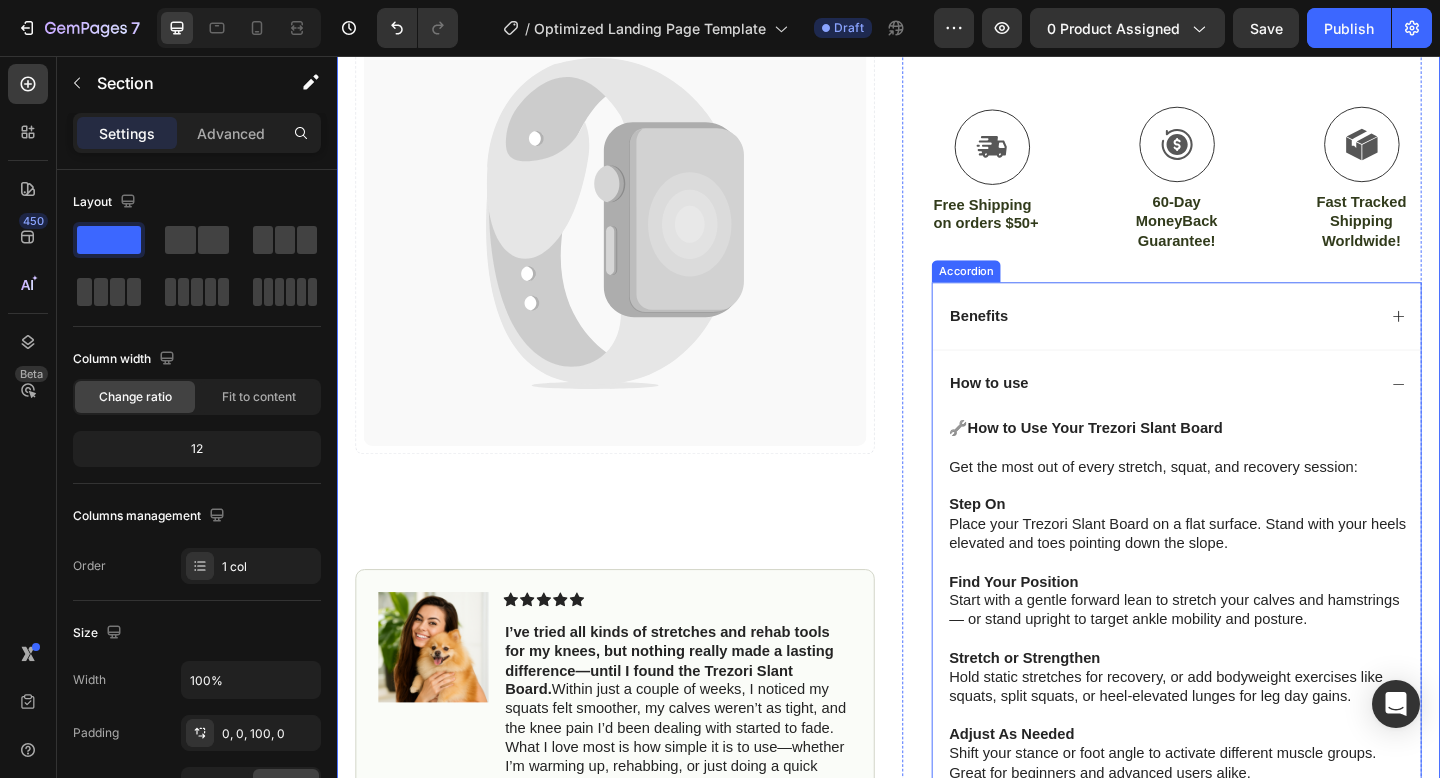 click 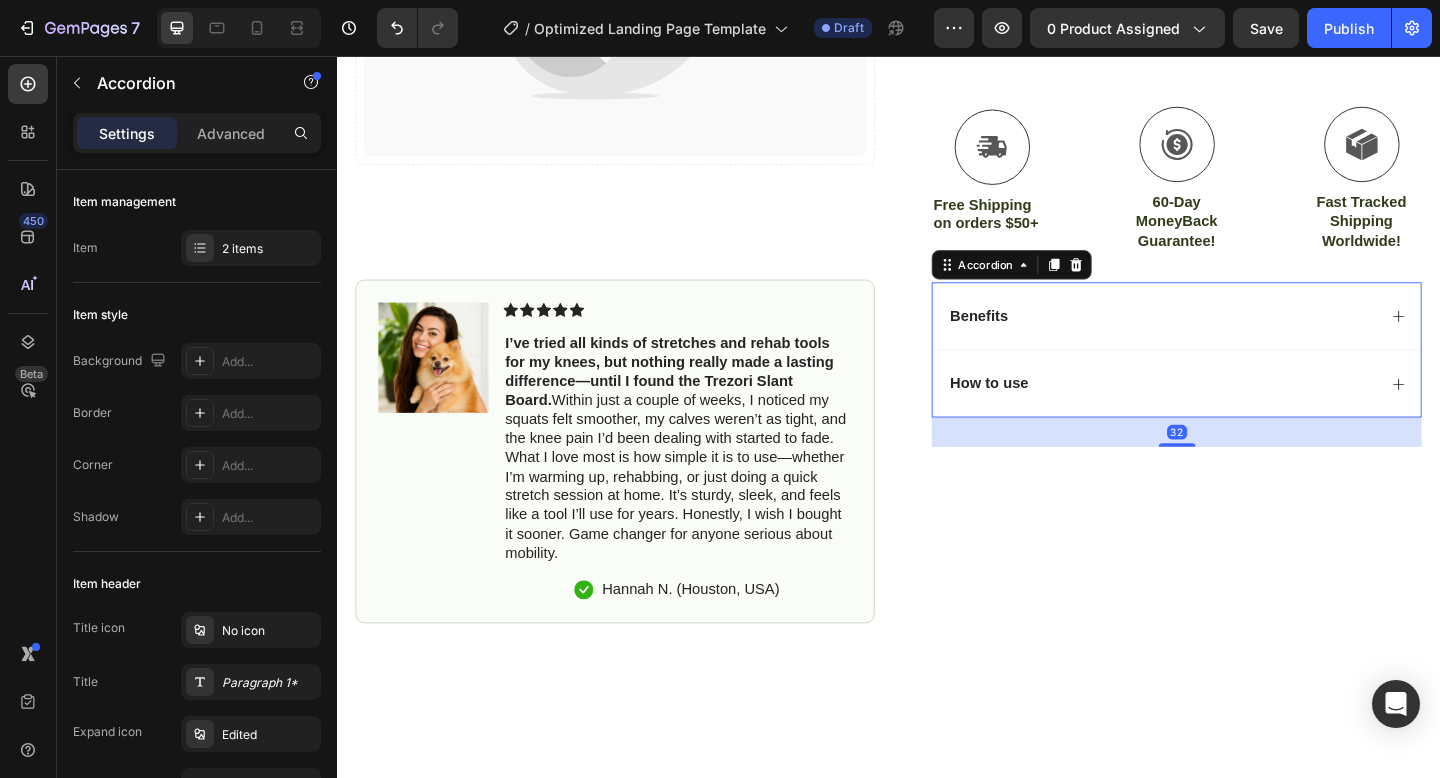 click 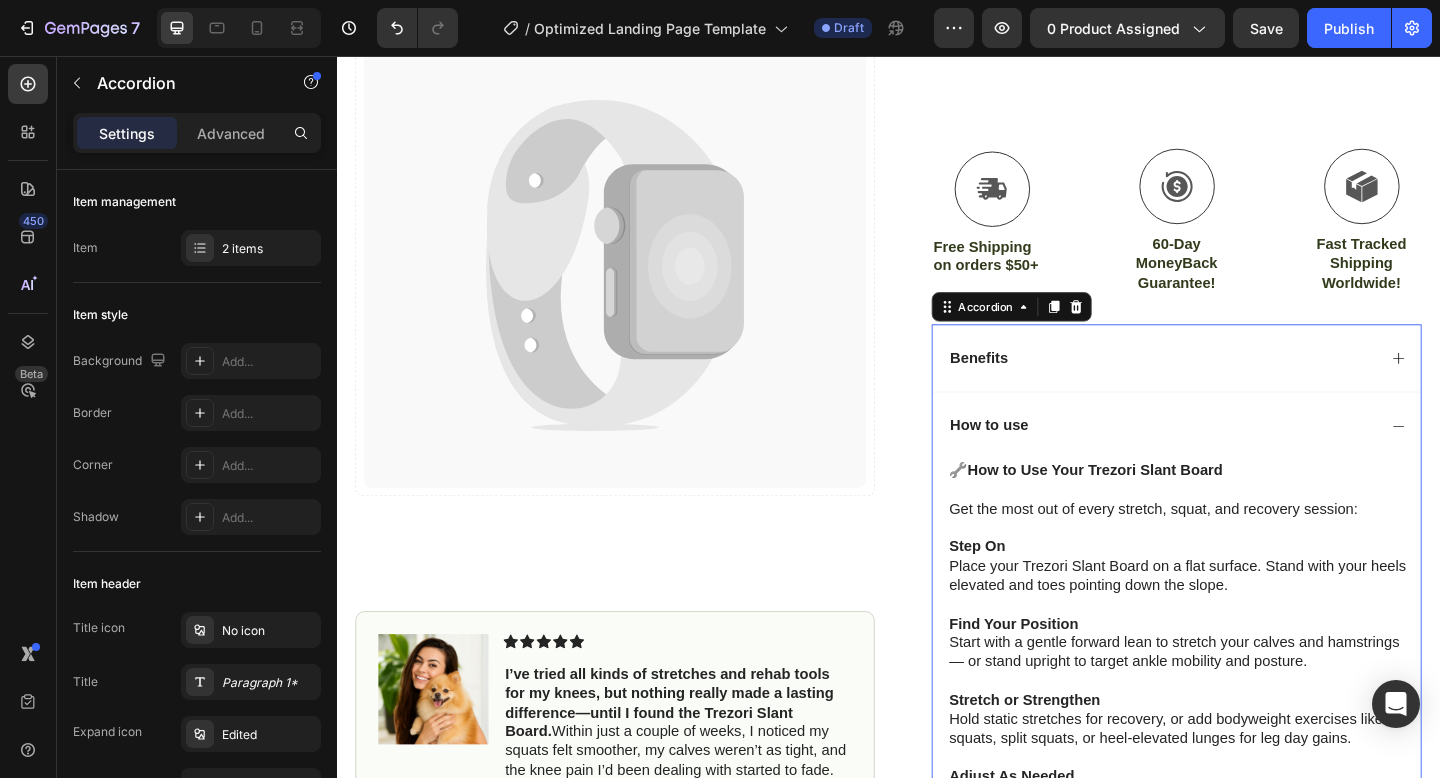 scroll, scrollTop: 509, scrollLeft: 0, axis: vertical 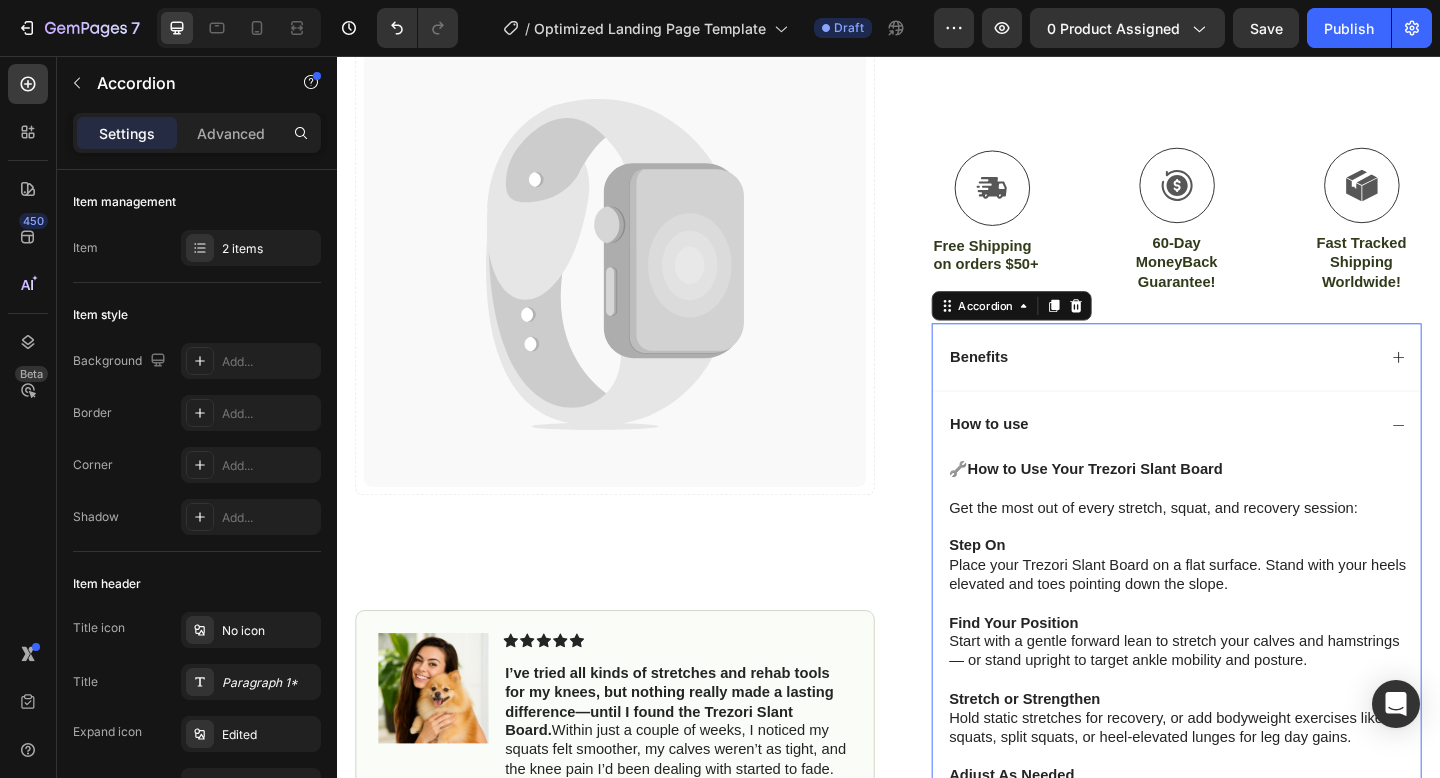 click 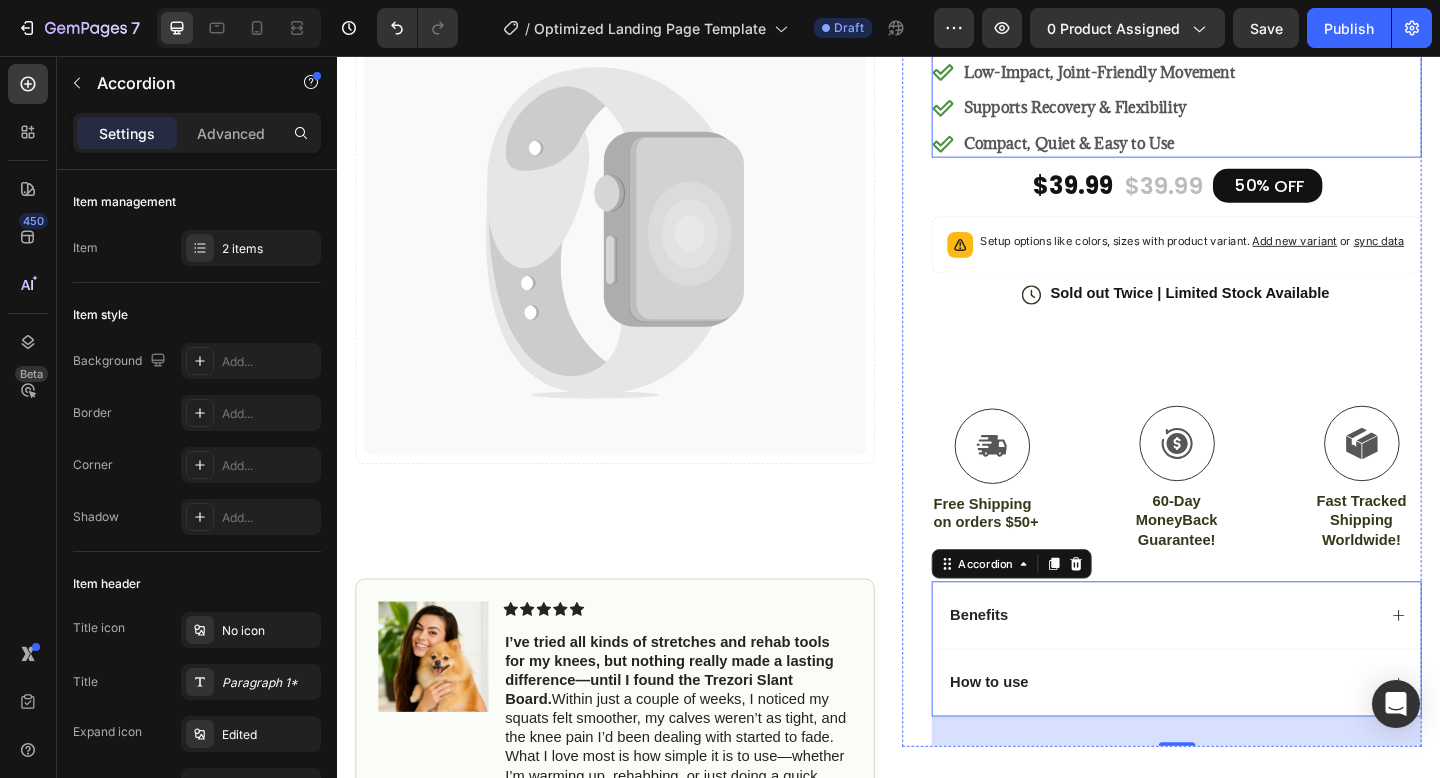 scroll, scrollTop: 471, scrollLeft: 0, axis: vertical 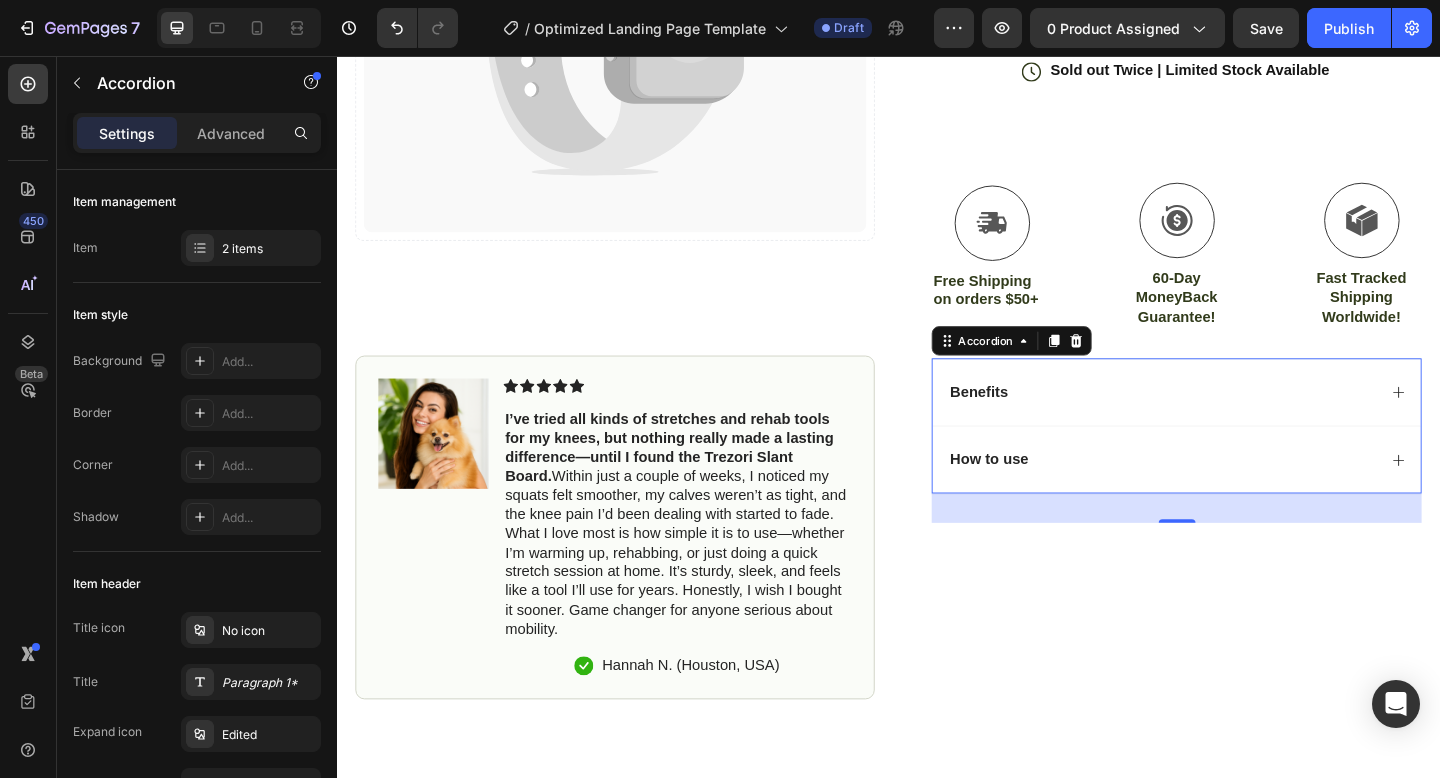 click on "Benefits" at bounding box center [1250, 422] 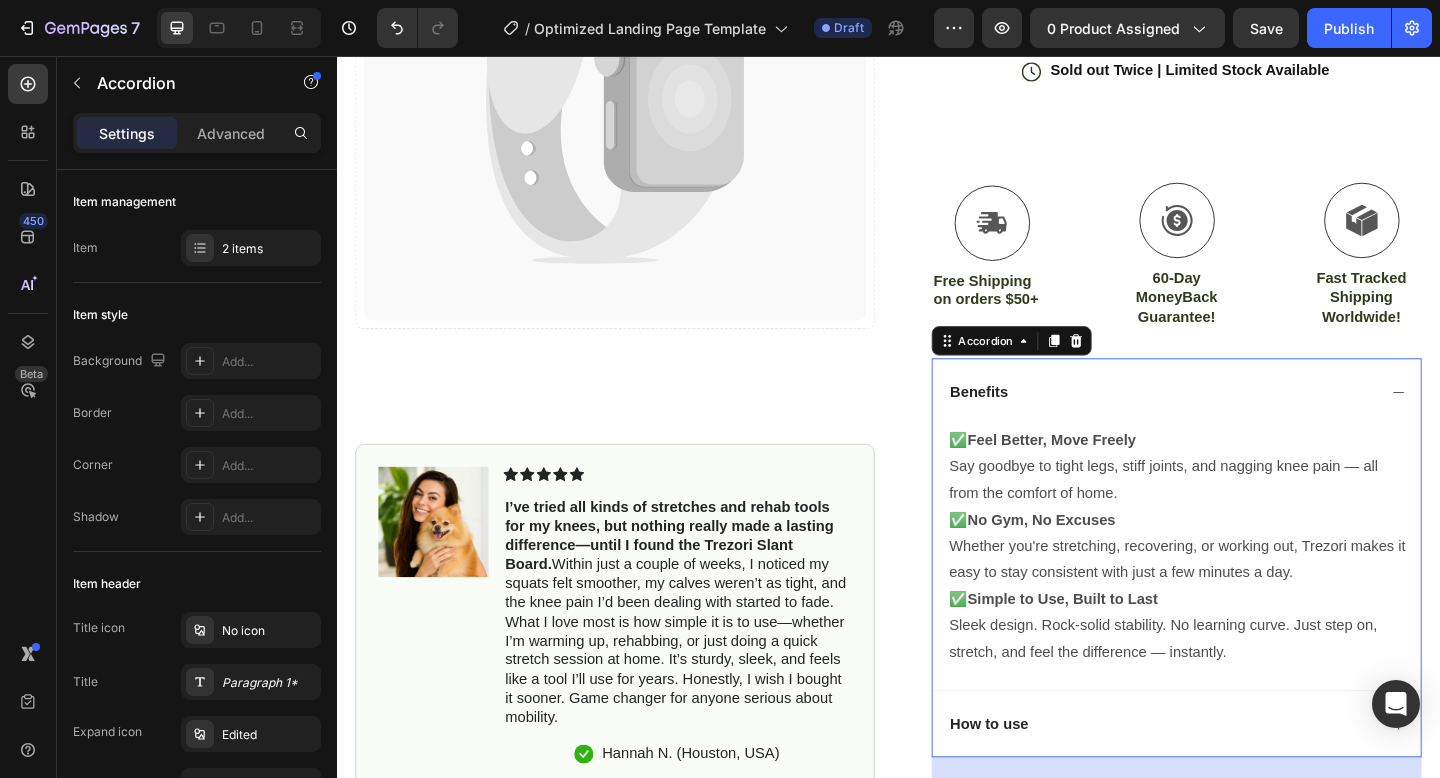 click 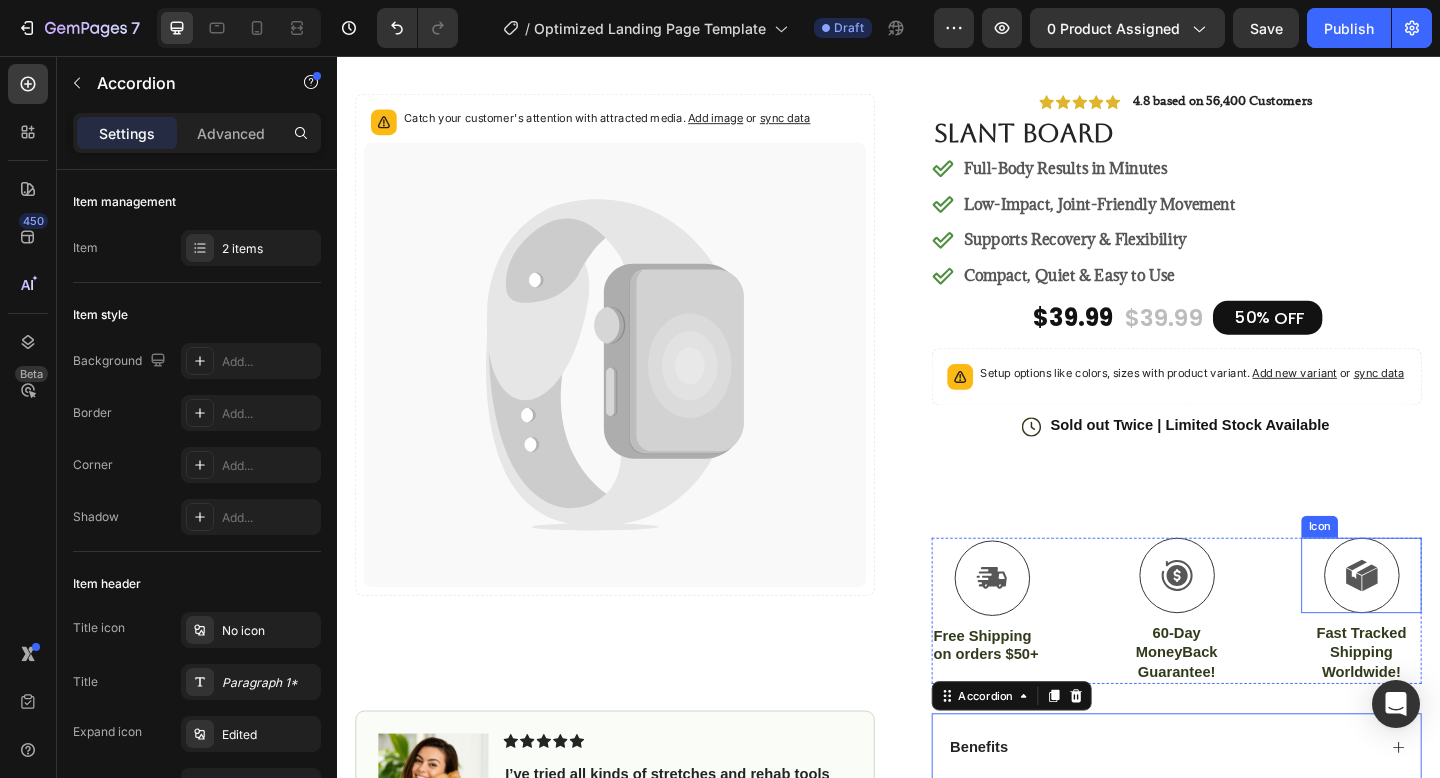 scroll, scrollTop: 0, scrollLeft: 0, axis: both 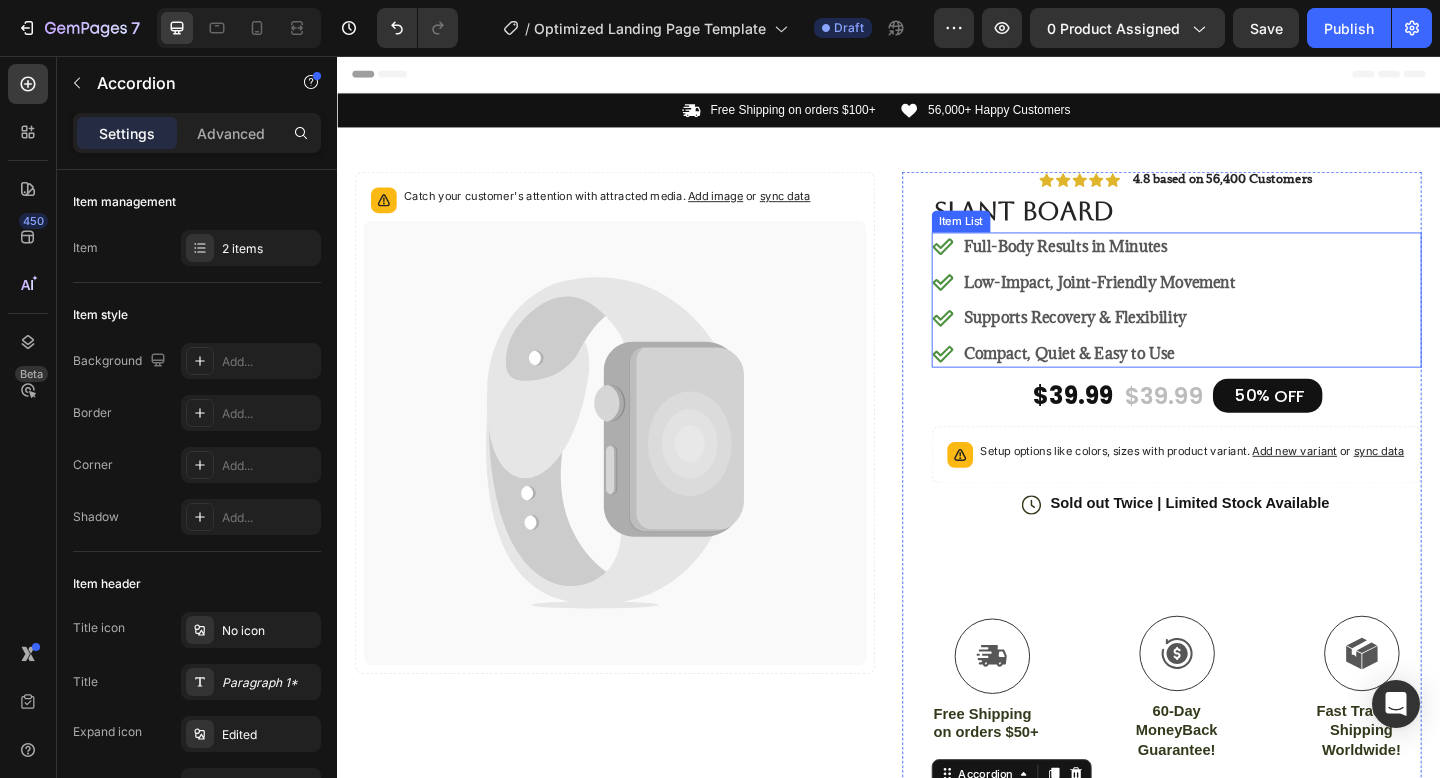 click 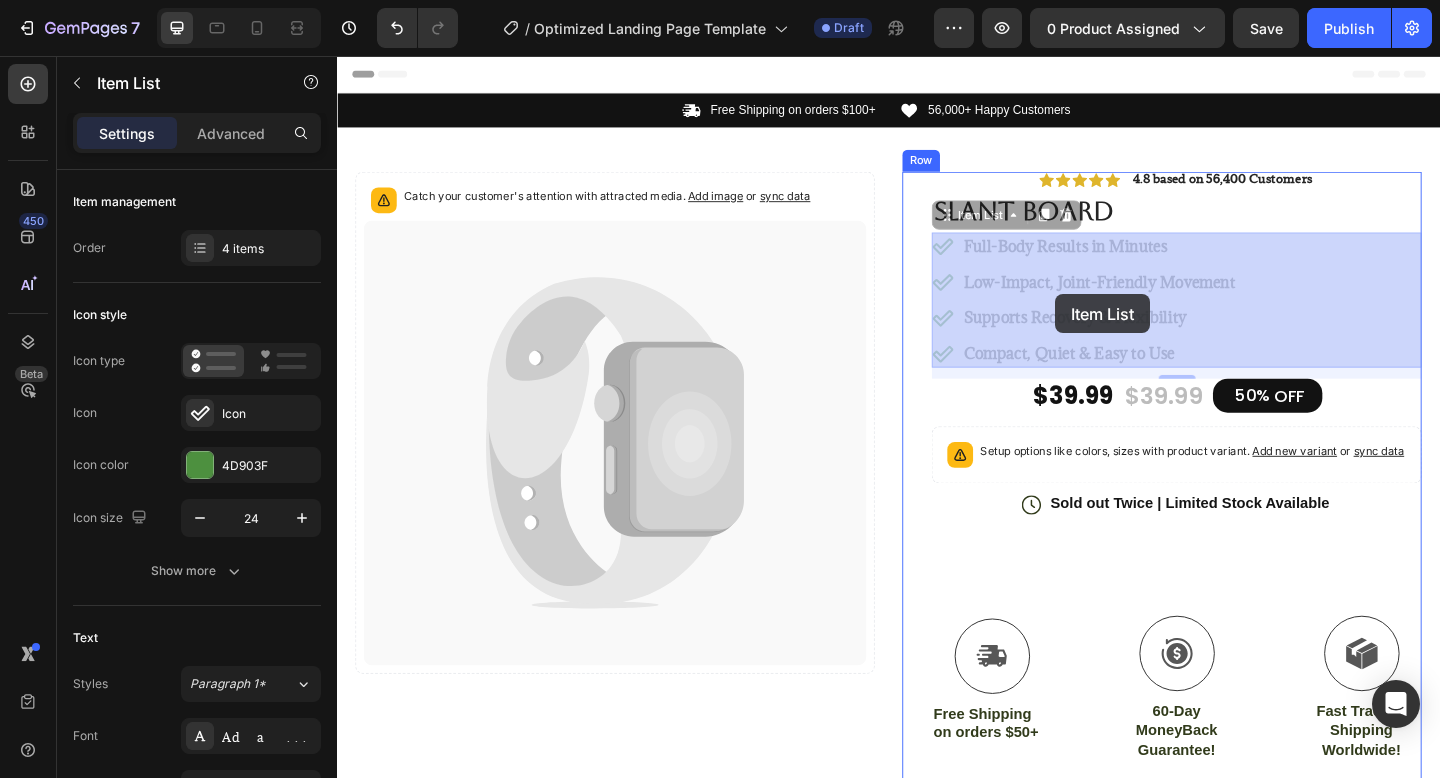 drag, startPoint x: 1376, startPoint y: 257, endPoint x: 1123, endPoint y: 315, distance: 259.56308 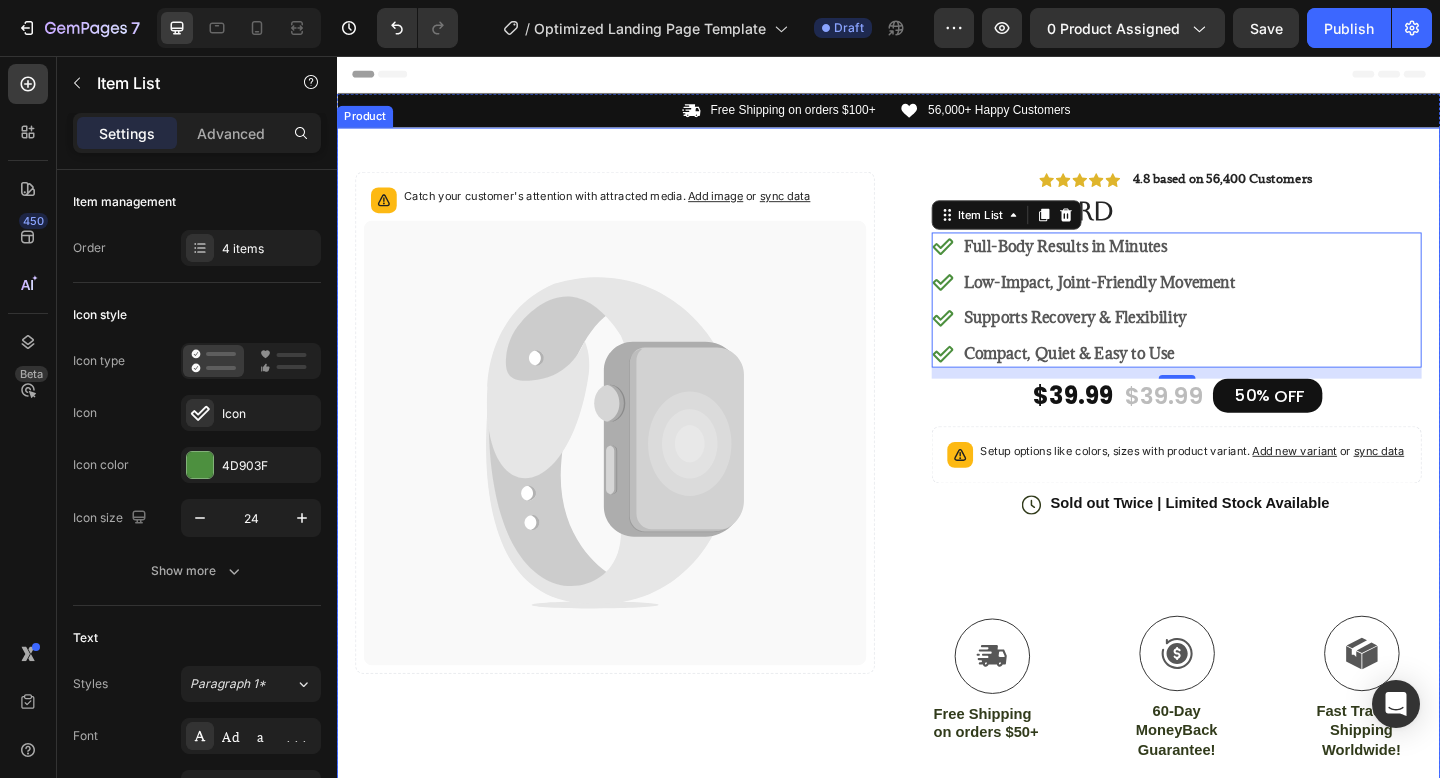 click on "Catch your customer's attention with attracted media.       Add image   or   sync data
Product Images #1 Home fitness Product of 2024 Text Block Image Icon Icon Icon Icon Icon Icon List I’ve tried all kinds of stretches and rehab tools for my knees, but nothing really made a lasting difference—until I found the Trezori Slant Board.  Within just a couple of weeks, I noticed my squats felt smoother, my calves weren’t as tight, and the knee pain I’d been dealing with started to fade. What I love most is how simple it is to use—whether I’m warming up, rehabbing, or just doing a quick stretch session at home. It’s sturdy, sleek, and feels like a tool I’ll use for years. Honestly, I wish I bought it sooner. Game changer for anyone serious about mobility. Text Block" at bounding box center [937, 680] 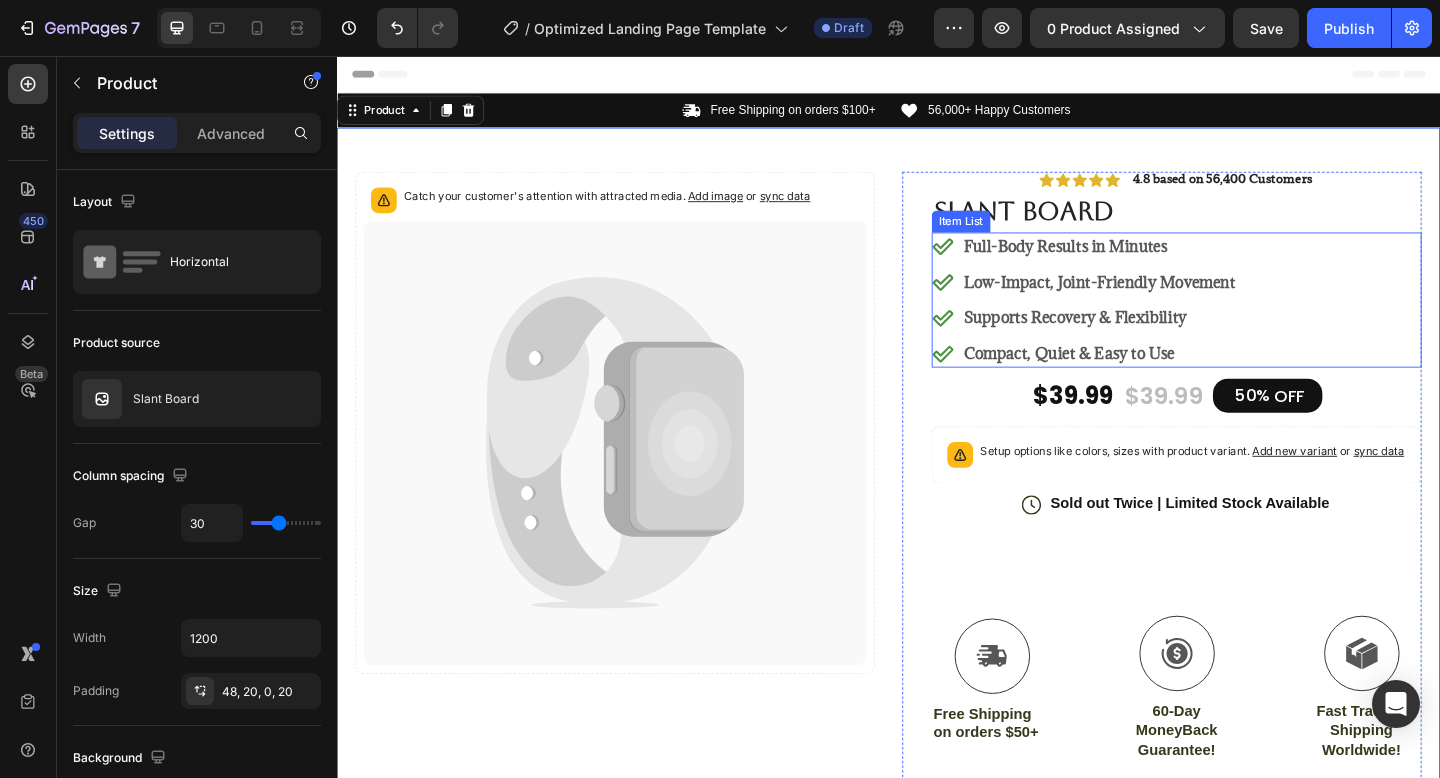 click on "Full-Body Results in Minutes" at bounding box center [1166, 263] 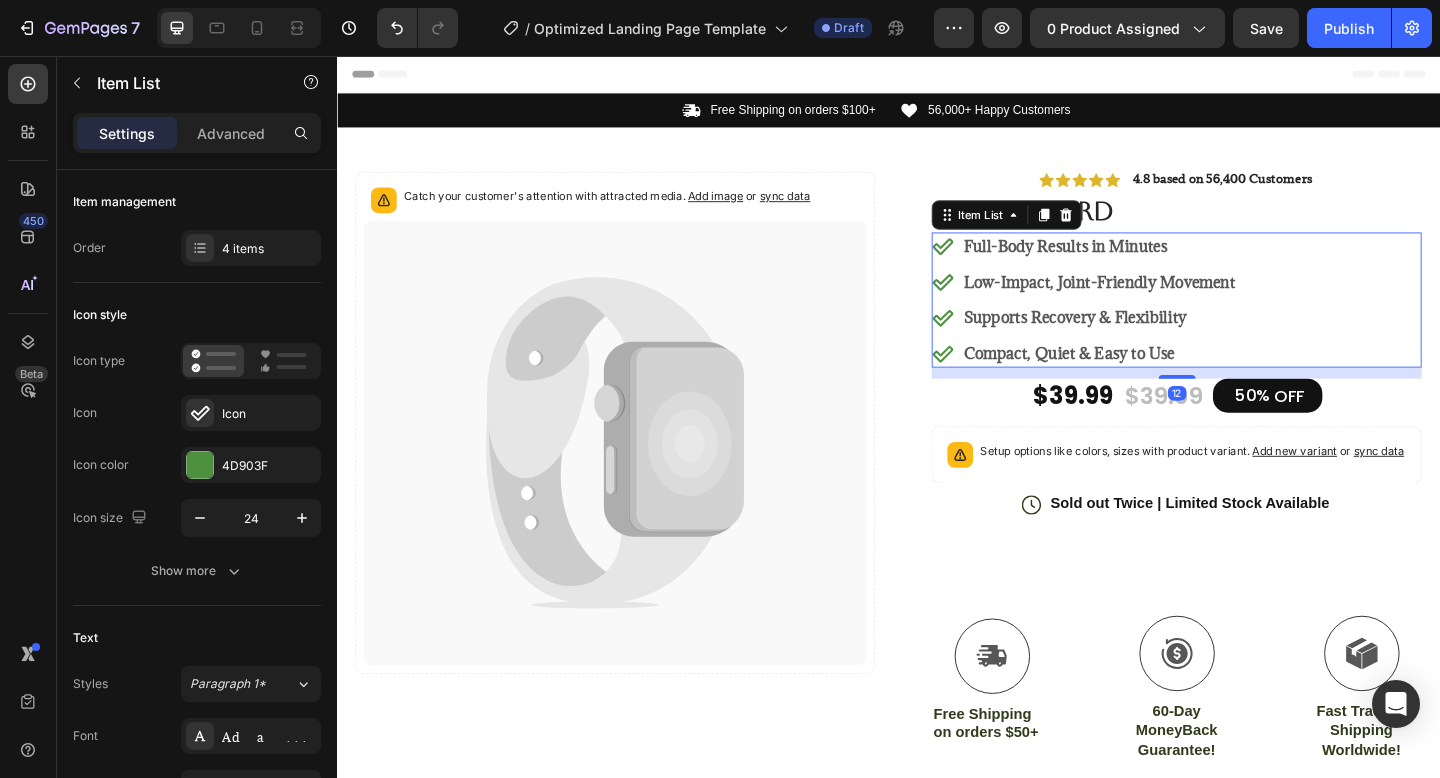 click on "Full-Body Results in Minutes" at bounding box center (1166, 263) 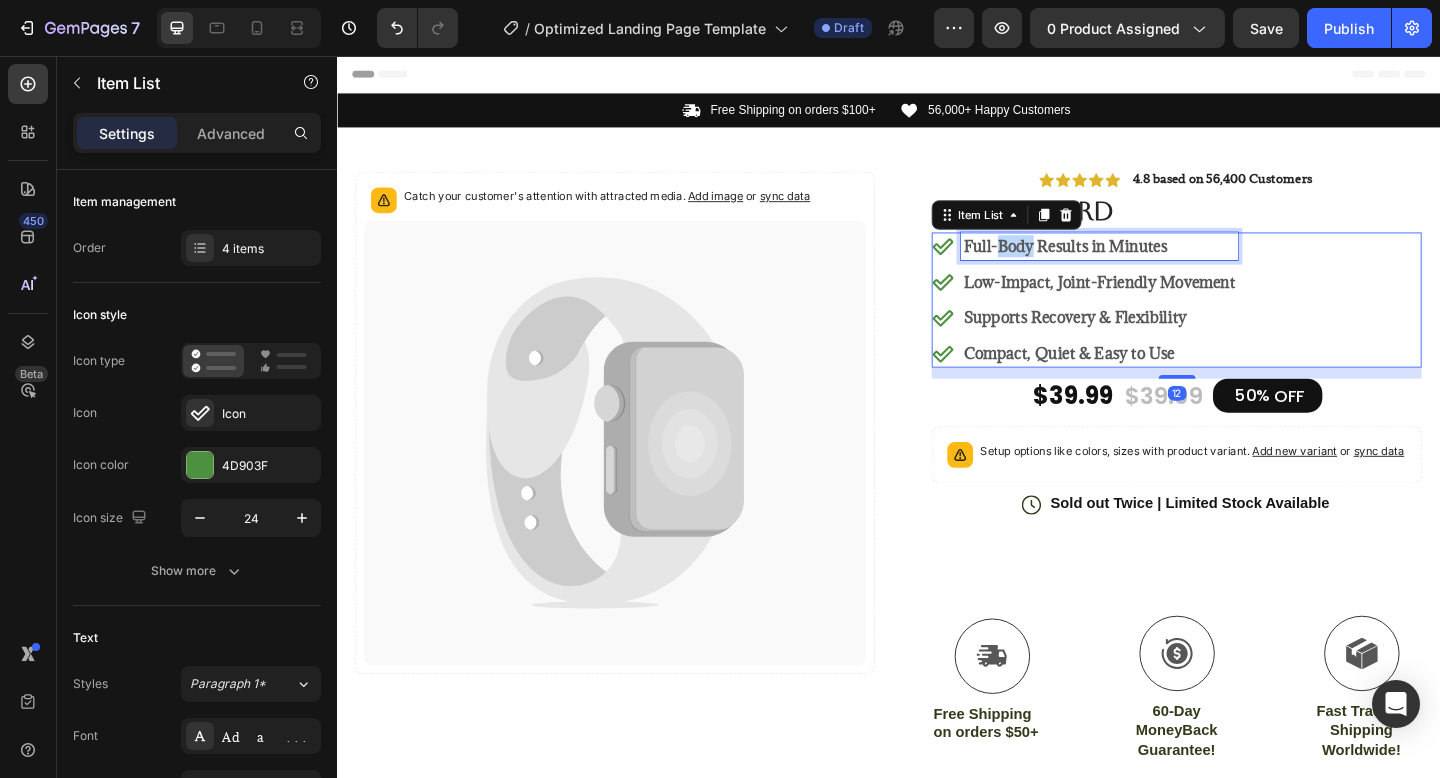 click on "Full-Body Results in Minutes" at bounding box center (1166, 263) 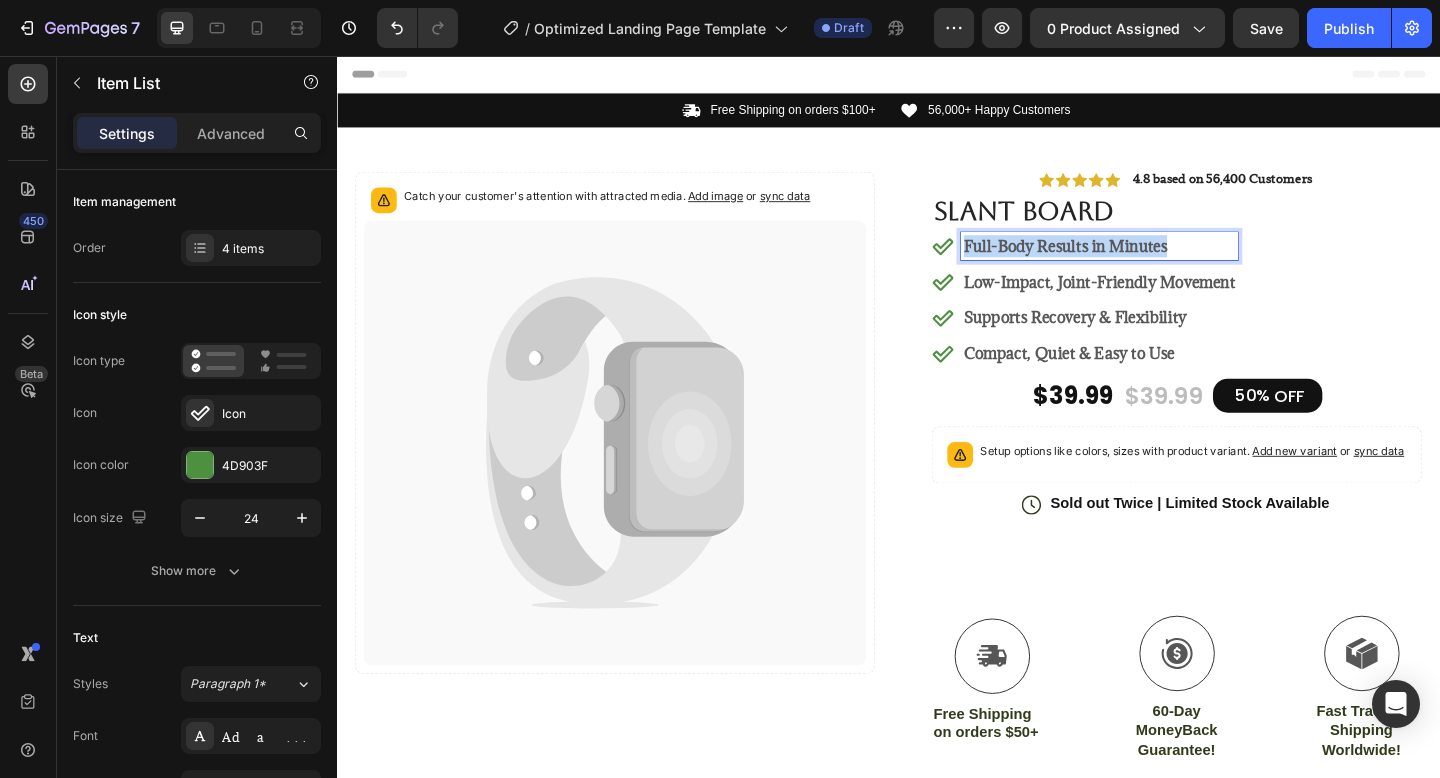 click on "Full-Body Results in Minutes" at bounding box center (1166, 263) 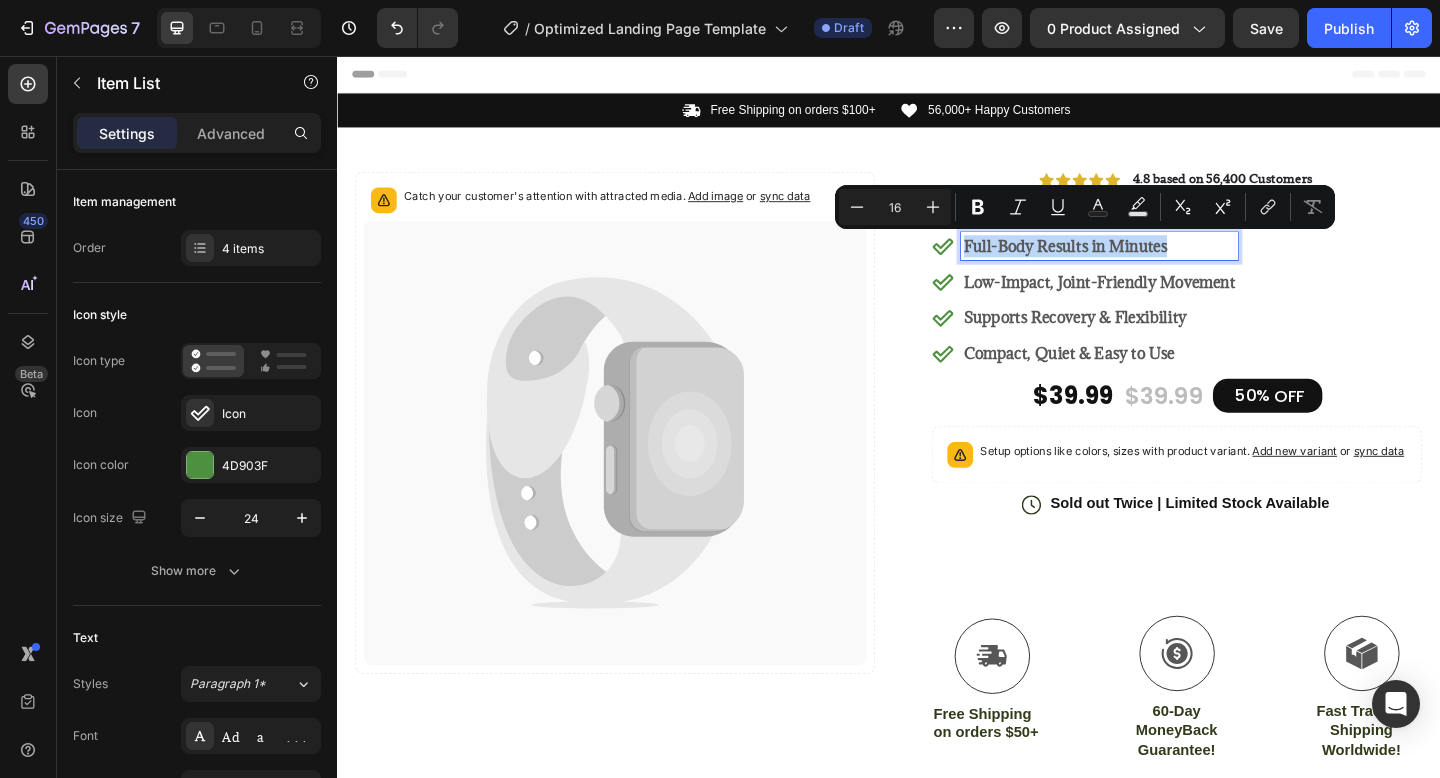 copy on "Full-Body Results in Minutes" 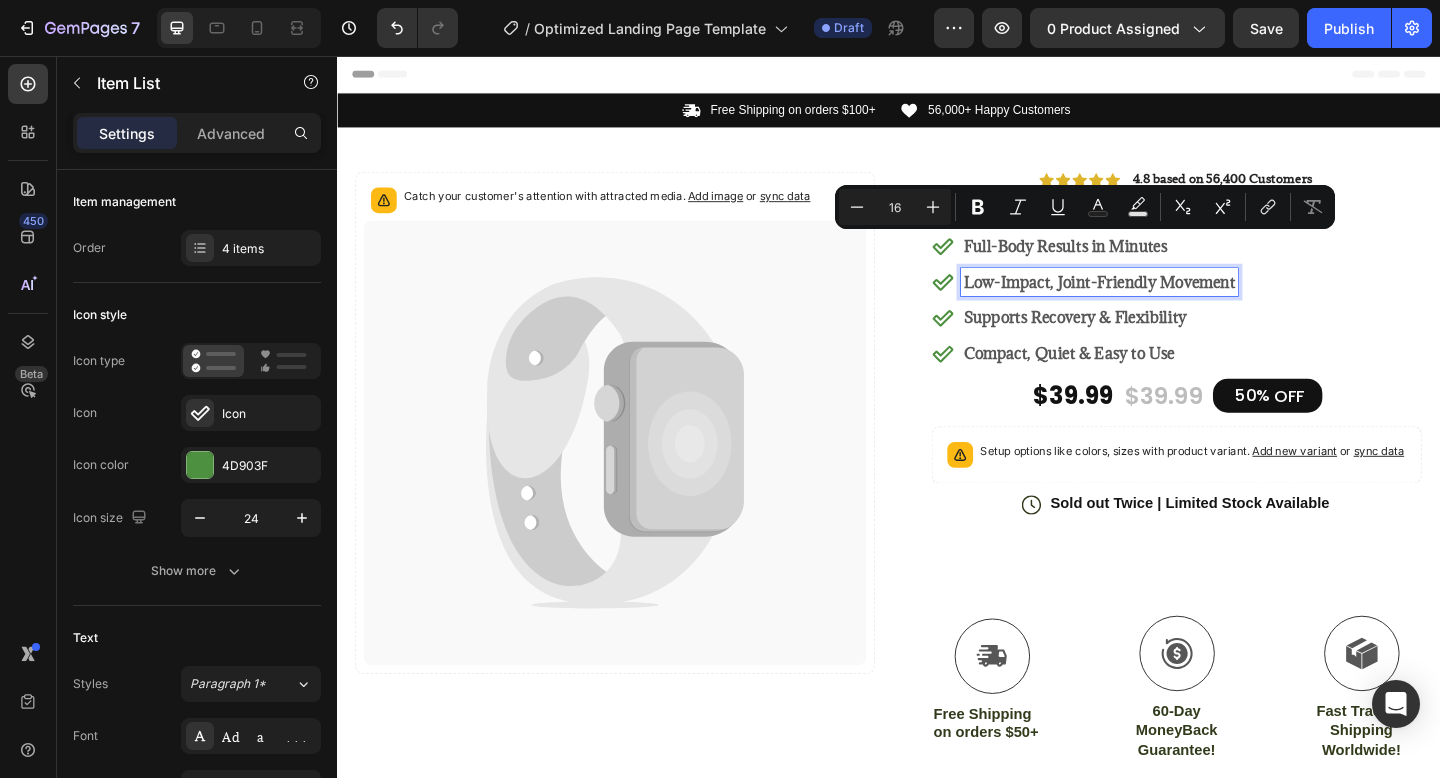 click on "Low-Impact, Joint-Friendly Movement" at bounding box center (1166, 302) 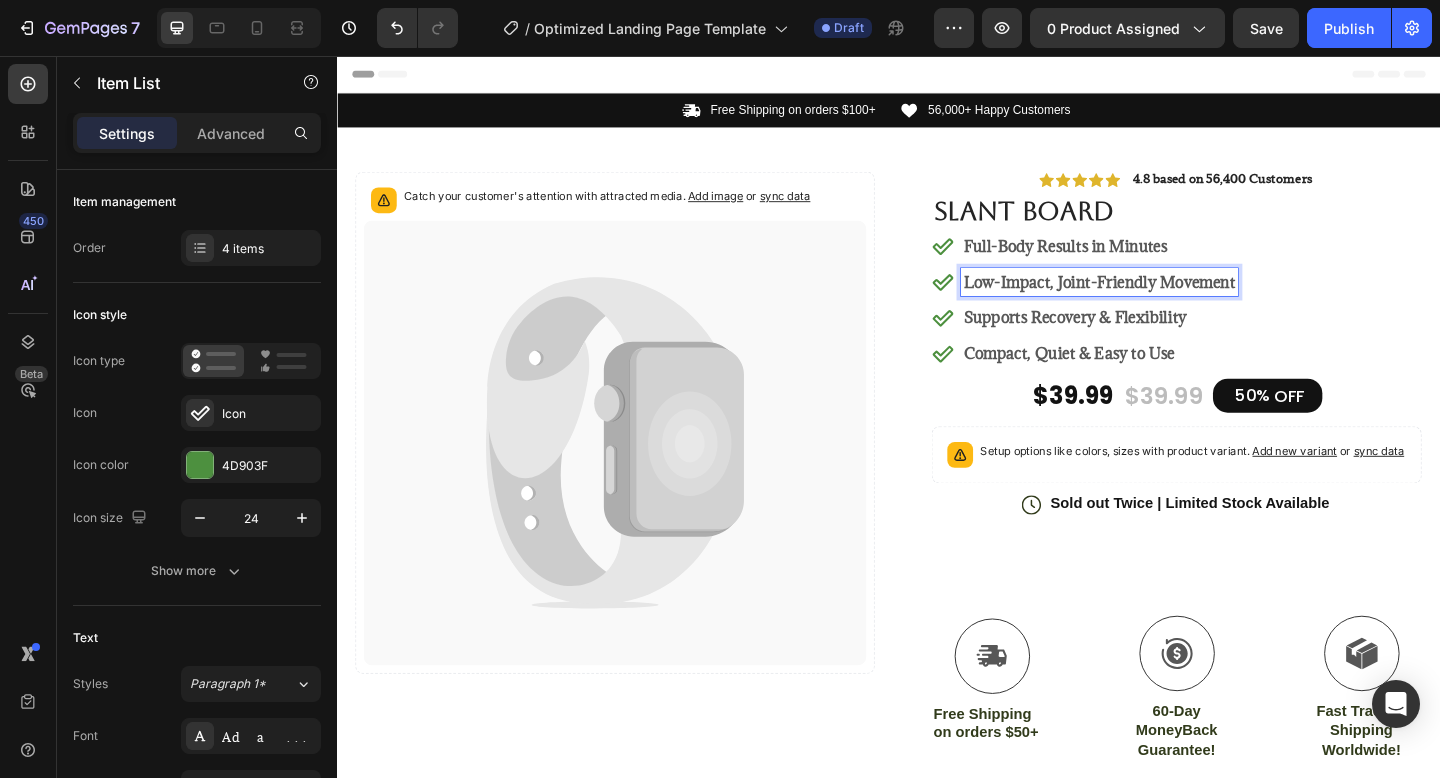 click on "Low-Impact, Joint-Friendly Movement" at bounding box center [1166, 302] 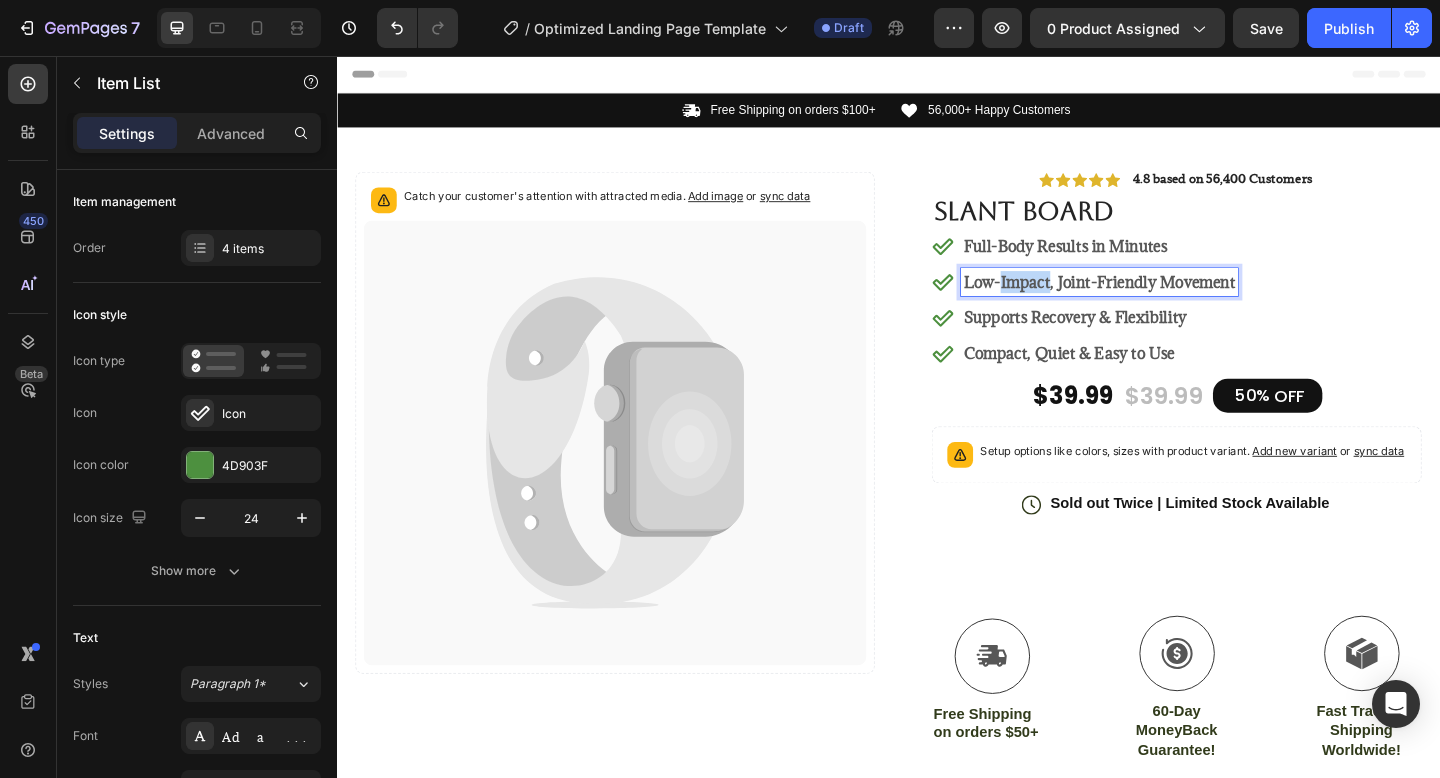 click on "Low-Impact, Joint-Friendly Movement" at bounding box center (1166, 302) 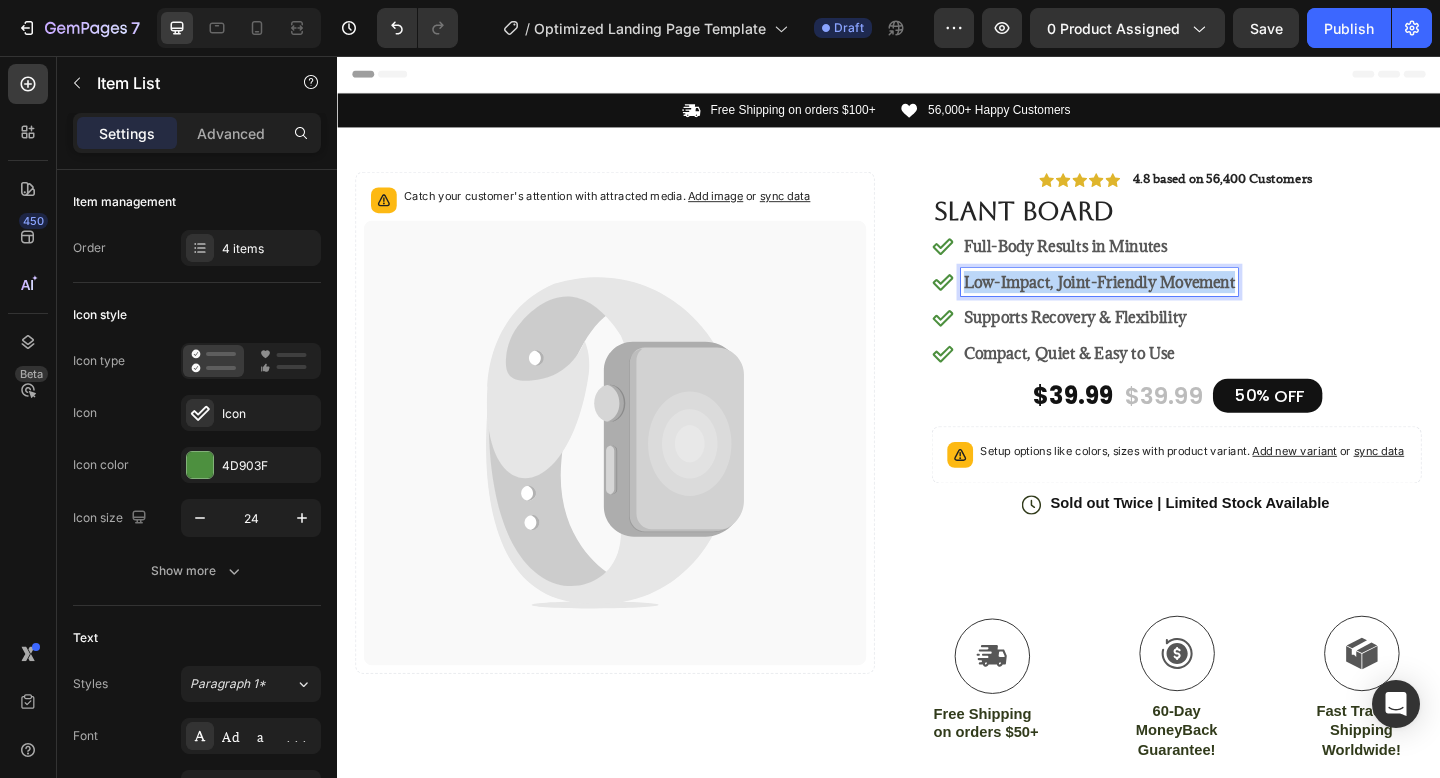 click on "Low-Impact, Joint-Friendly Movement" at bounding box center (1166, 302) 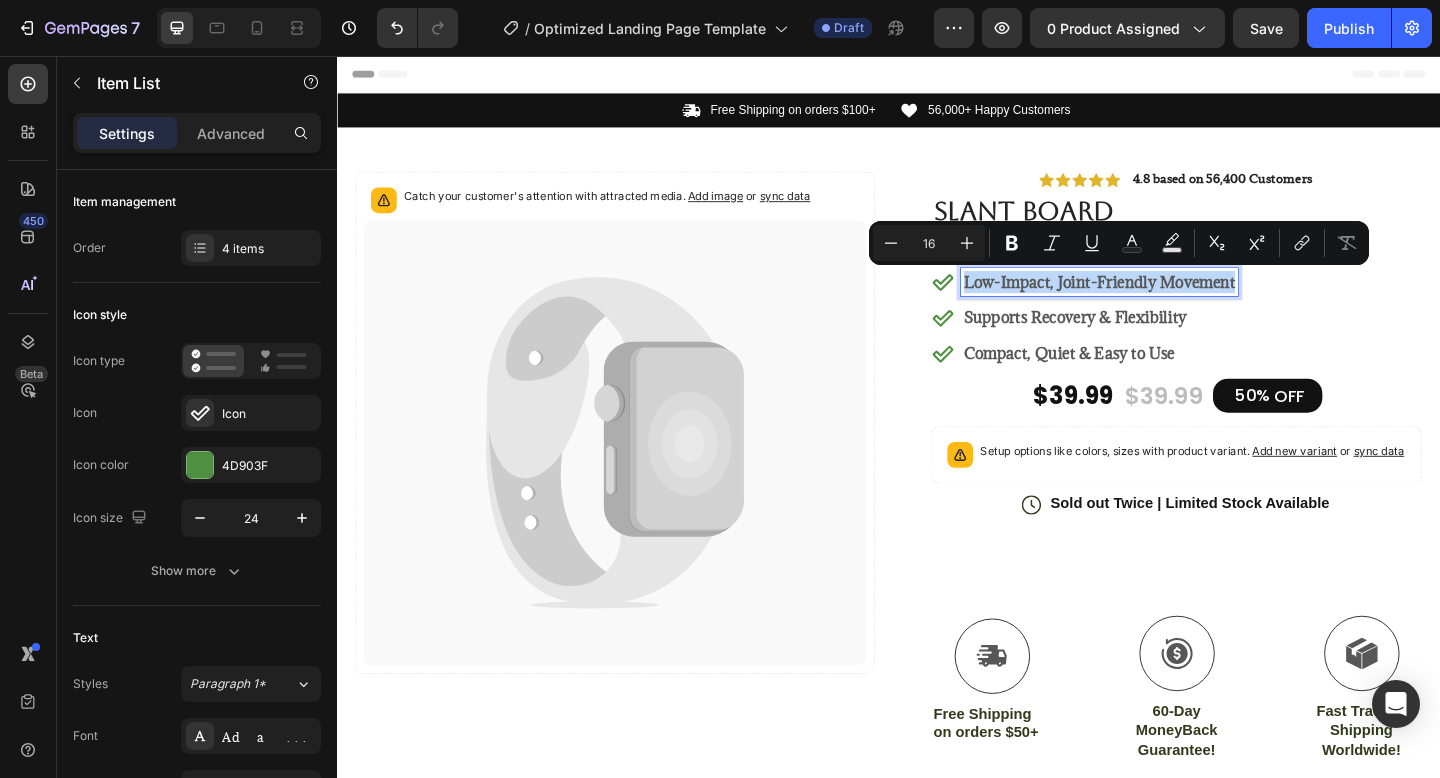 copy on "Low-Impact, Joint-Friendly Movement" 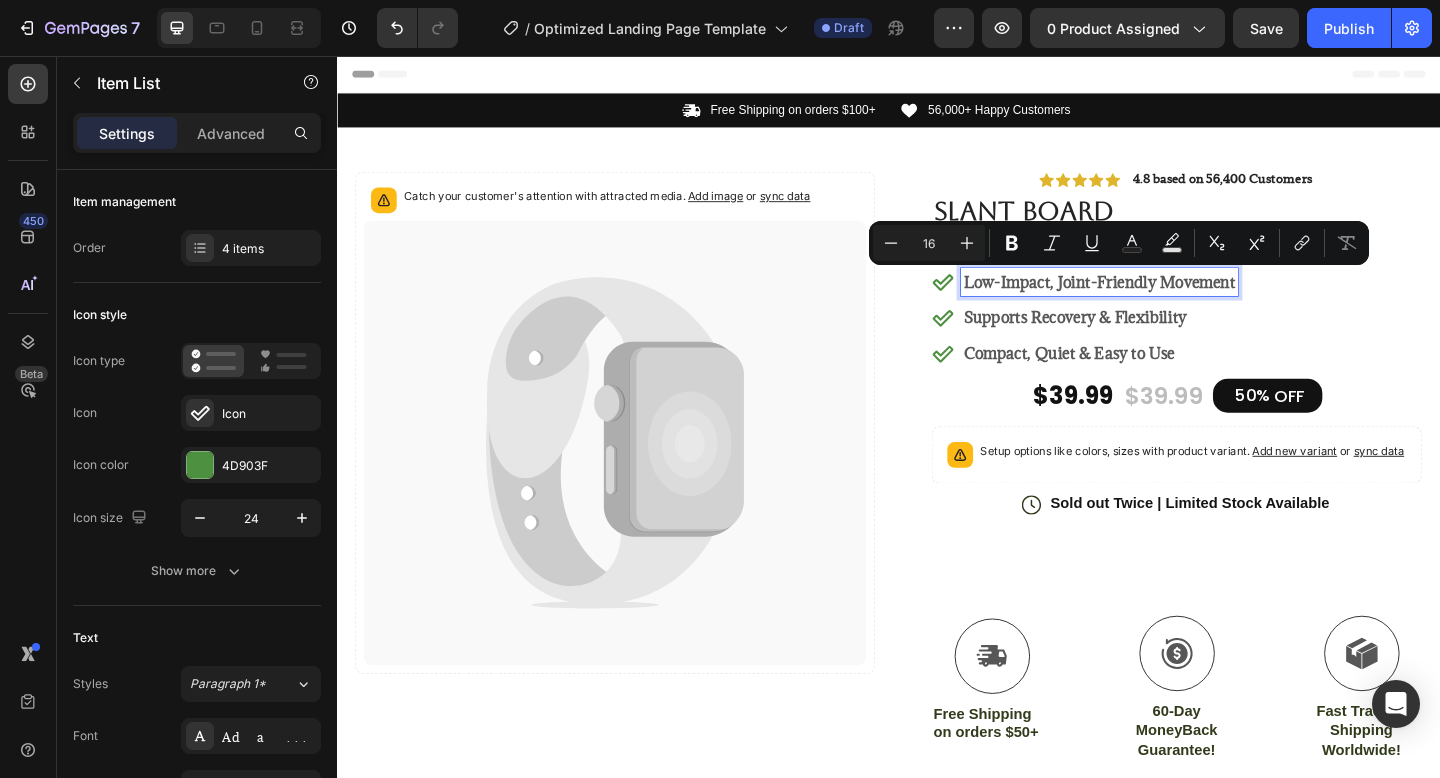 click on "Supports Recovery & Flexibility" at bounding box center (1140, 341) 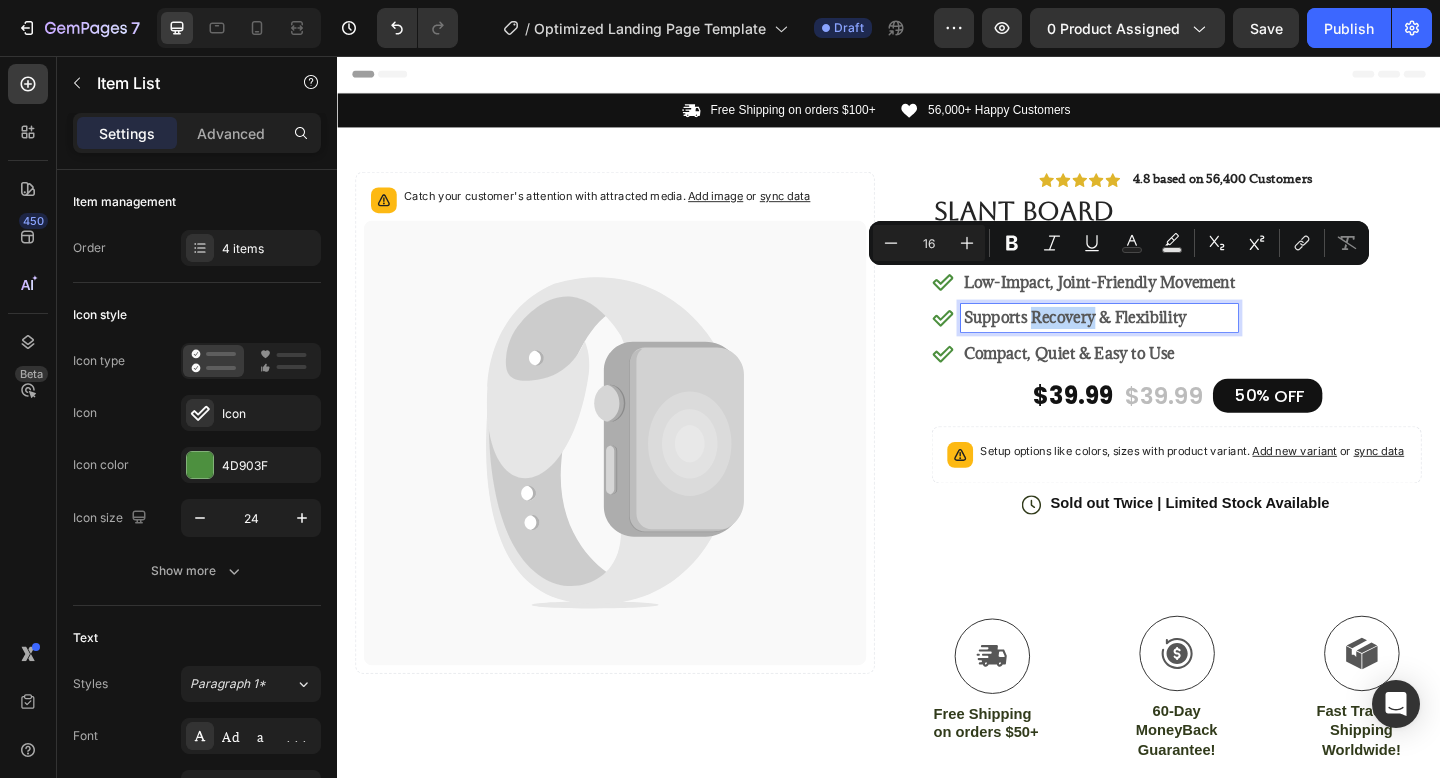 click on "Supports Recovery & Flexibility" at bounding box center [1140, 341] 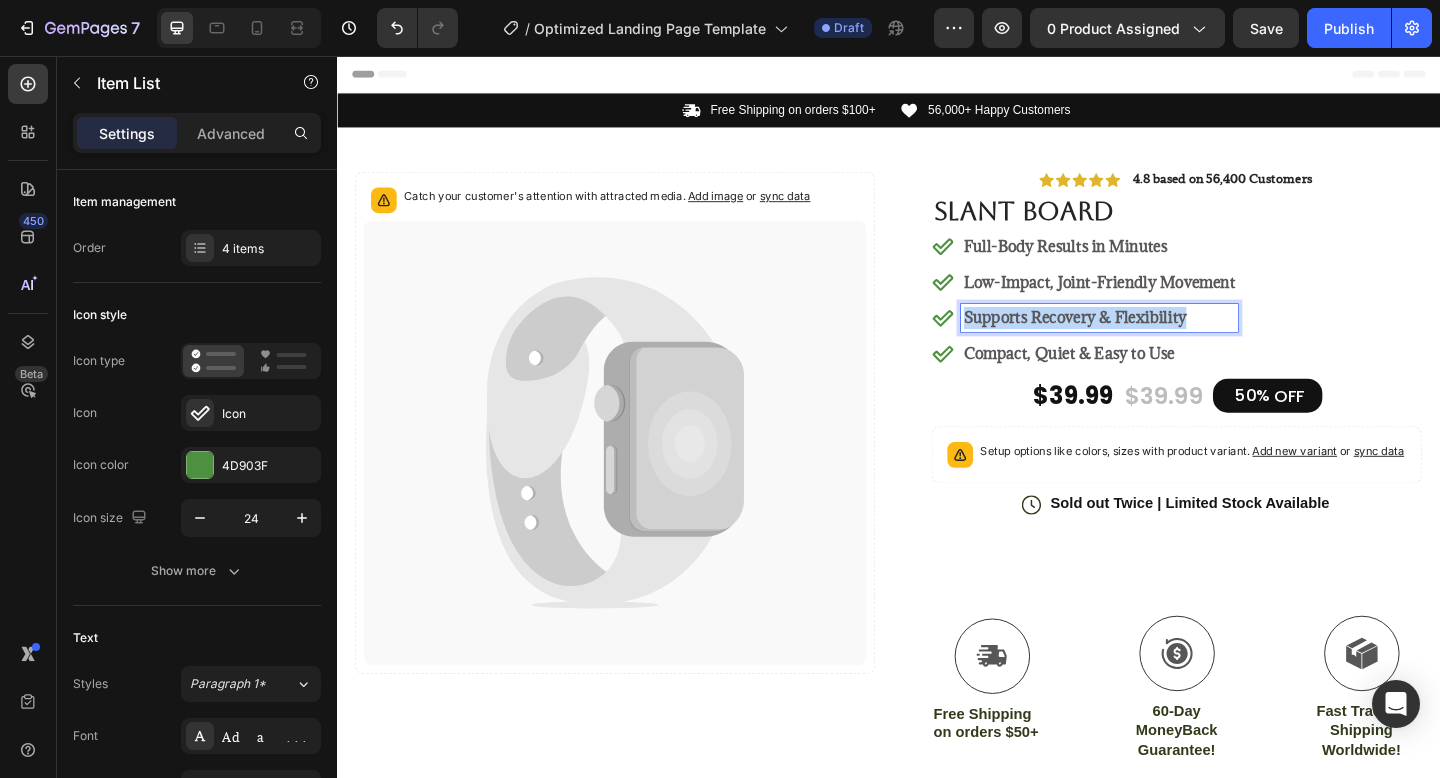 click on "Supports Recovery & Flexibility" at bounding box center [1140, 341] 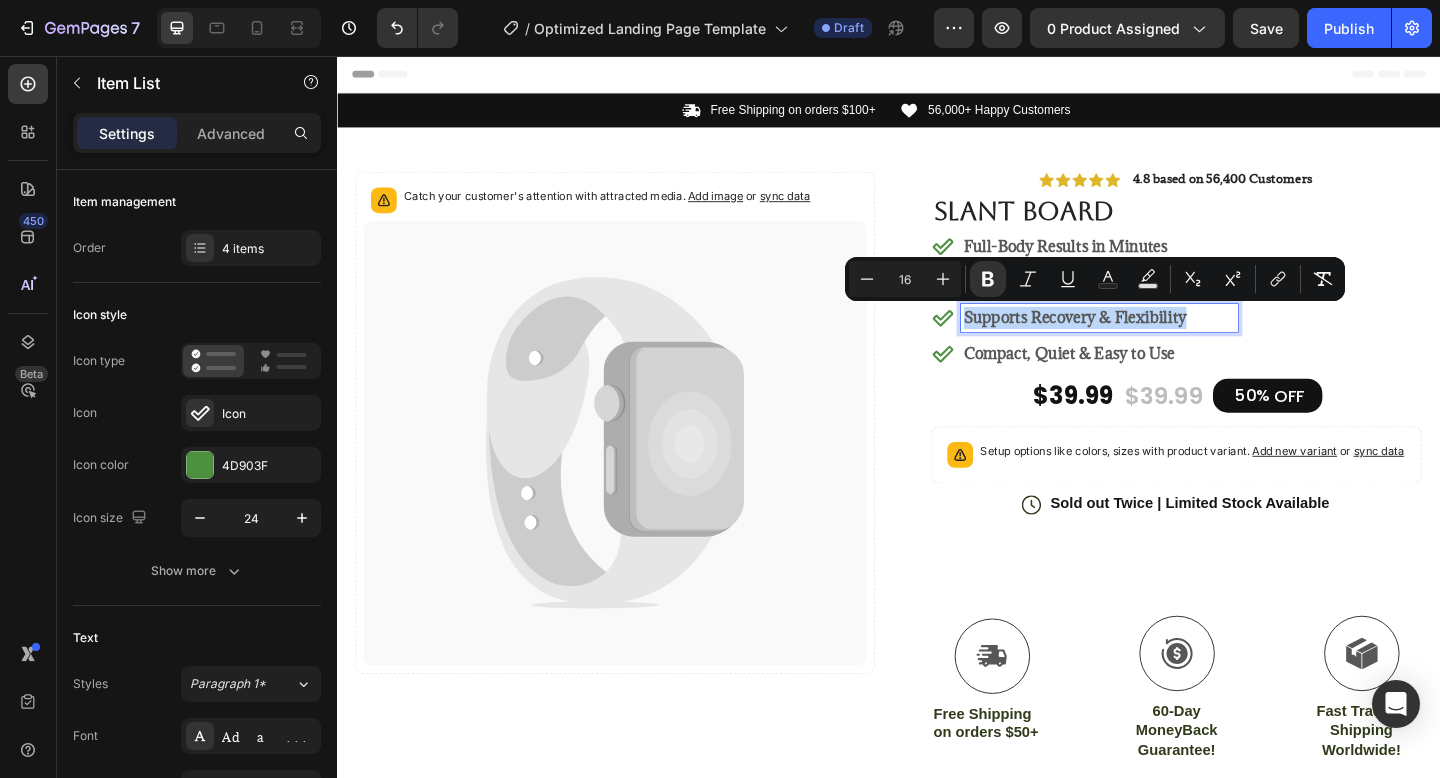 copy on "Supports Recovery & Flexibility" 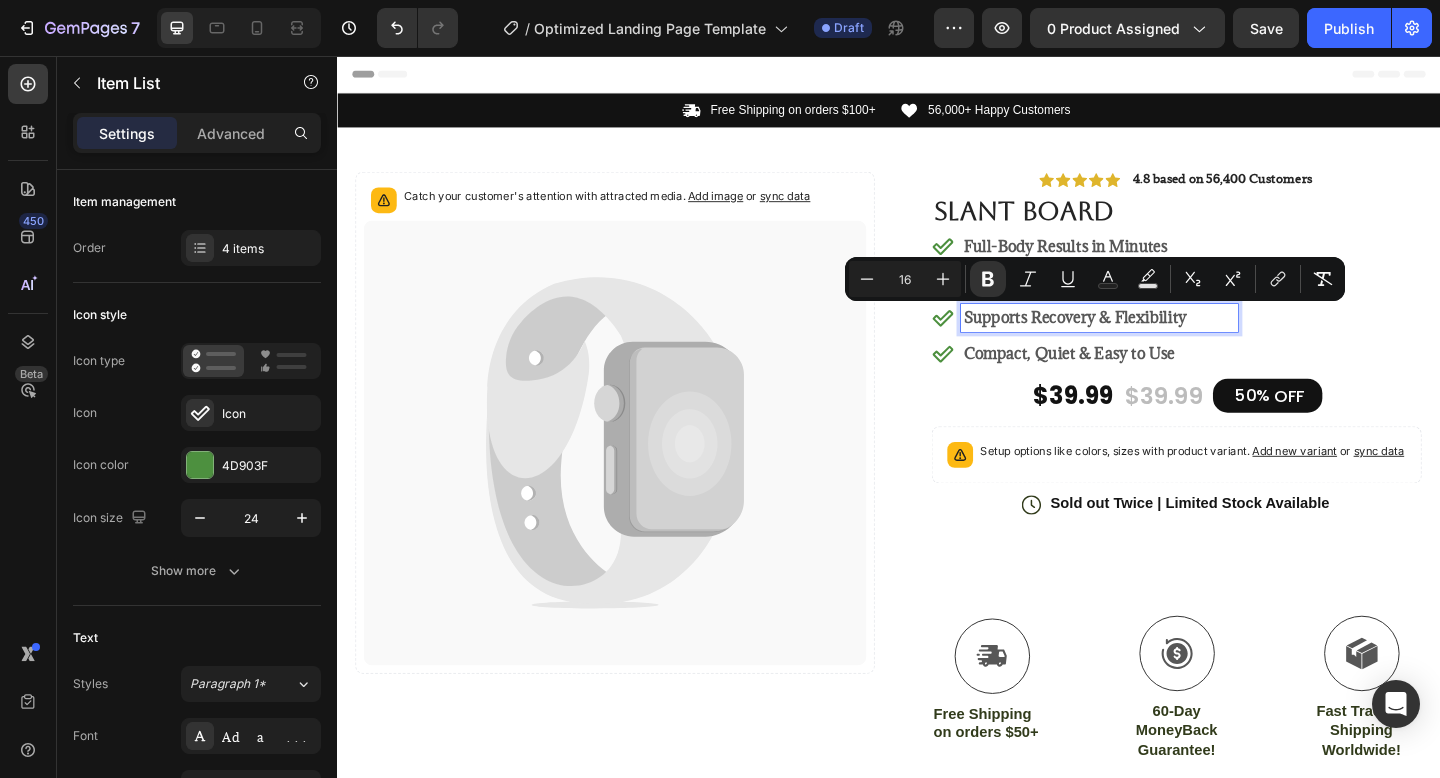 click on "Compact, Quiet & Easy to Use" at bounding box center [1133, 380] 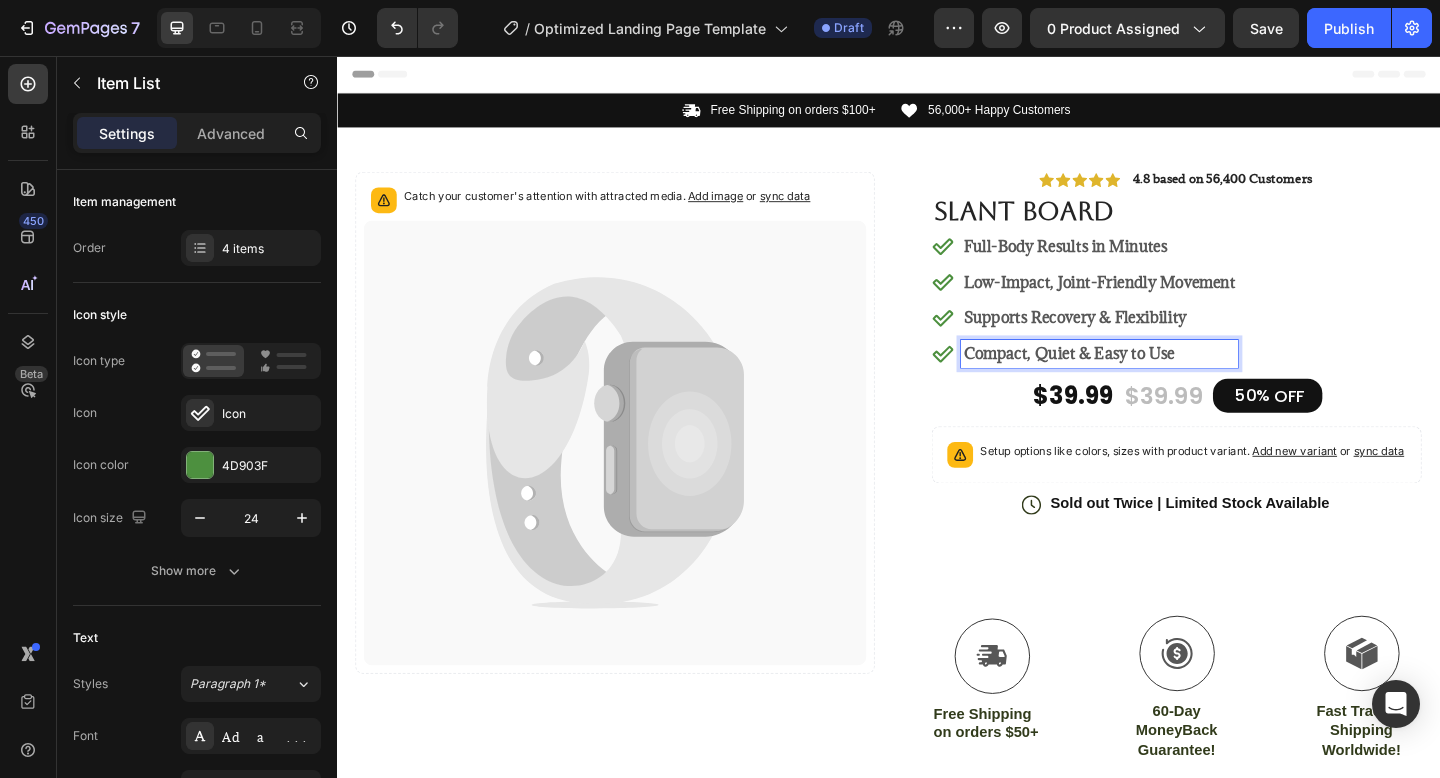 click on "Compact, Quiet & Easy to Use" at bounding box center (1133, 380) 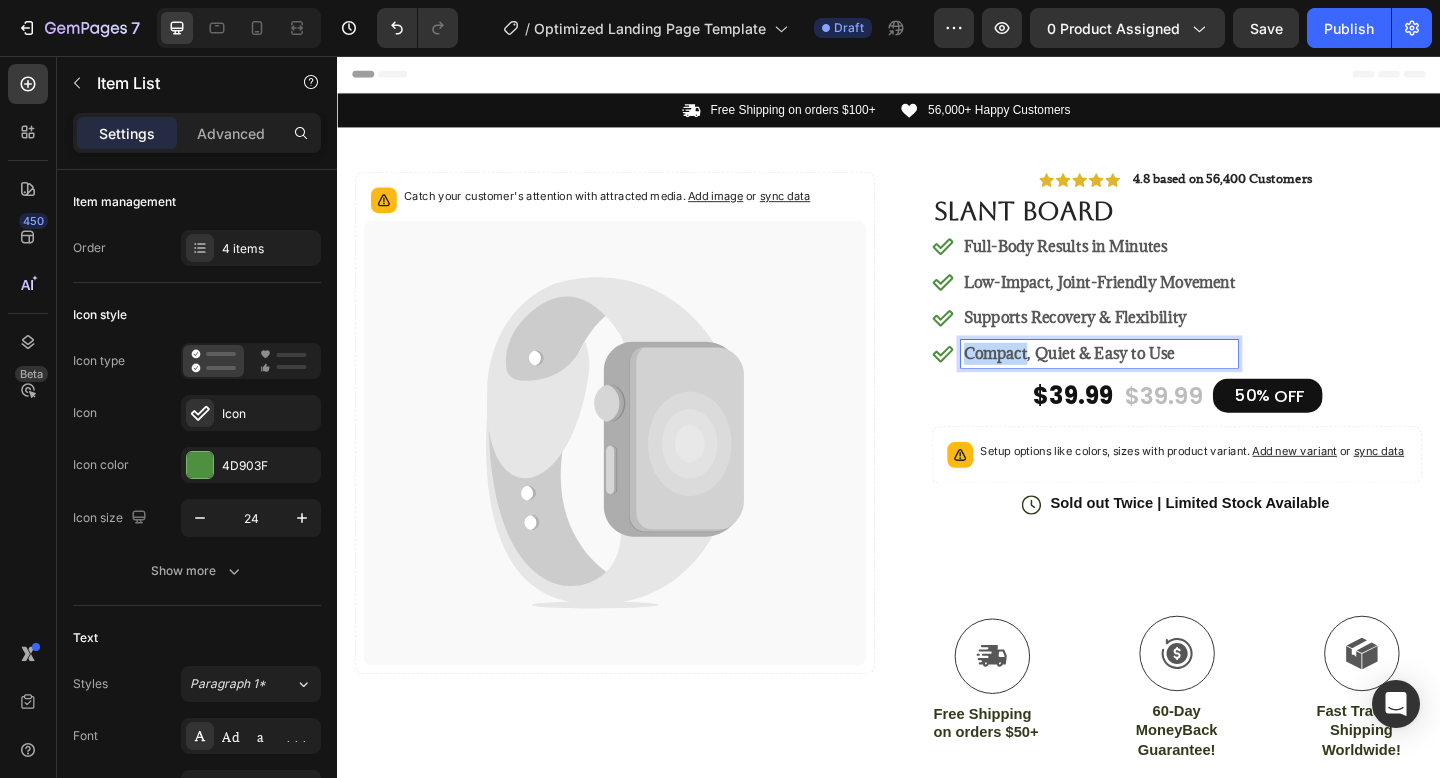 click on "Compact, Quiet & Easy to Use" at bounding box center [1133, 380] 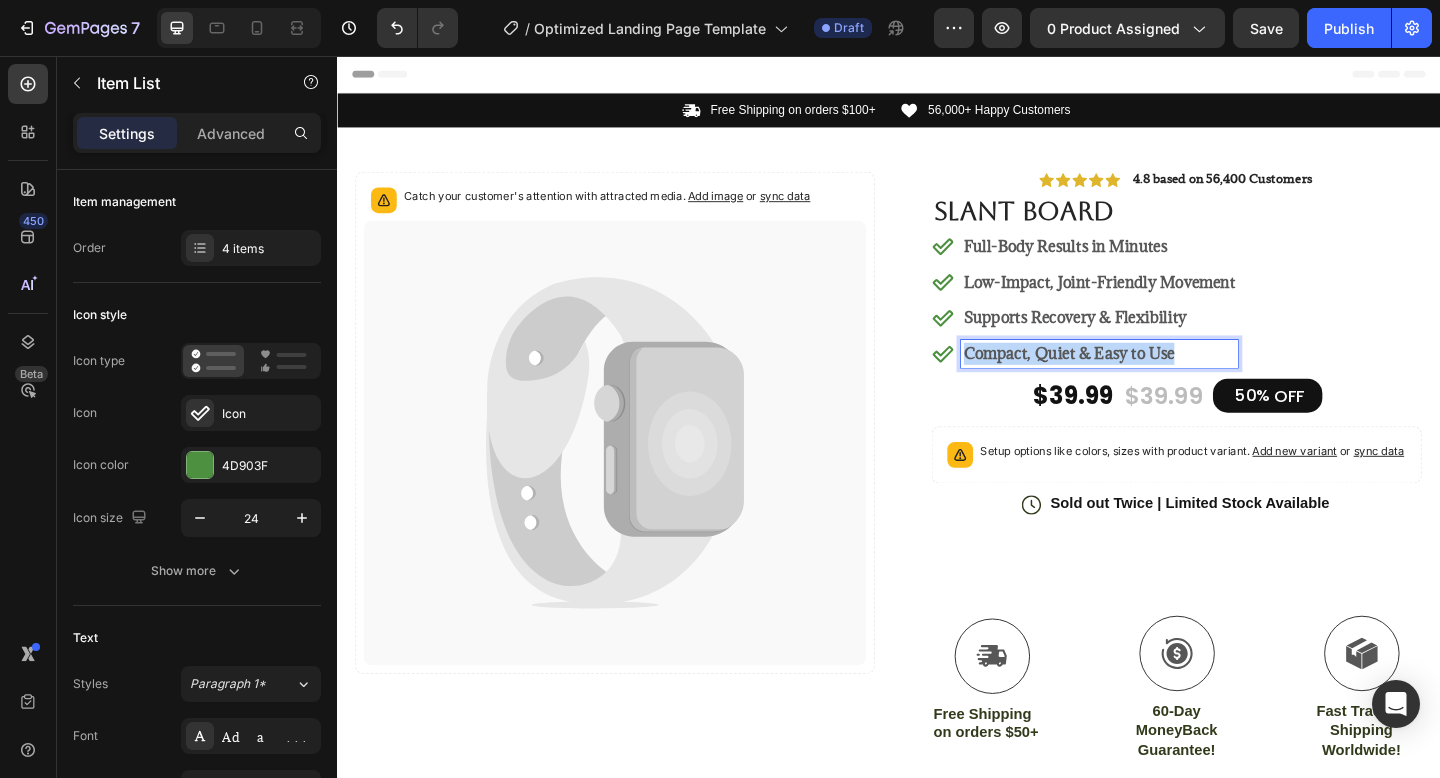 click on "Compact, Quiet & Easy to Use" at bounding box center [1133, 380] 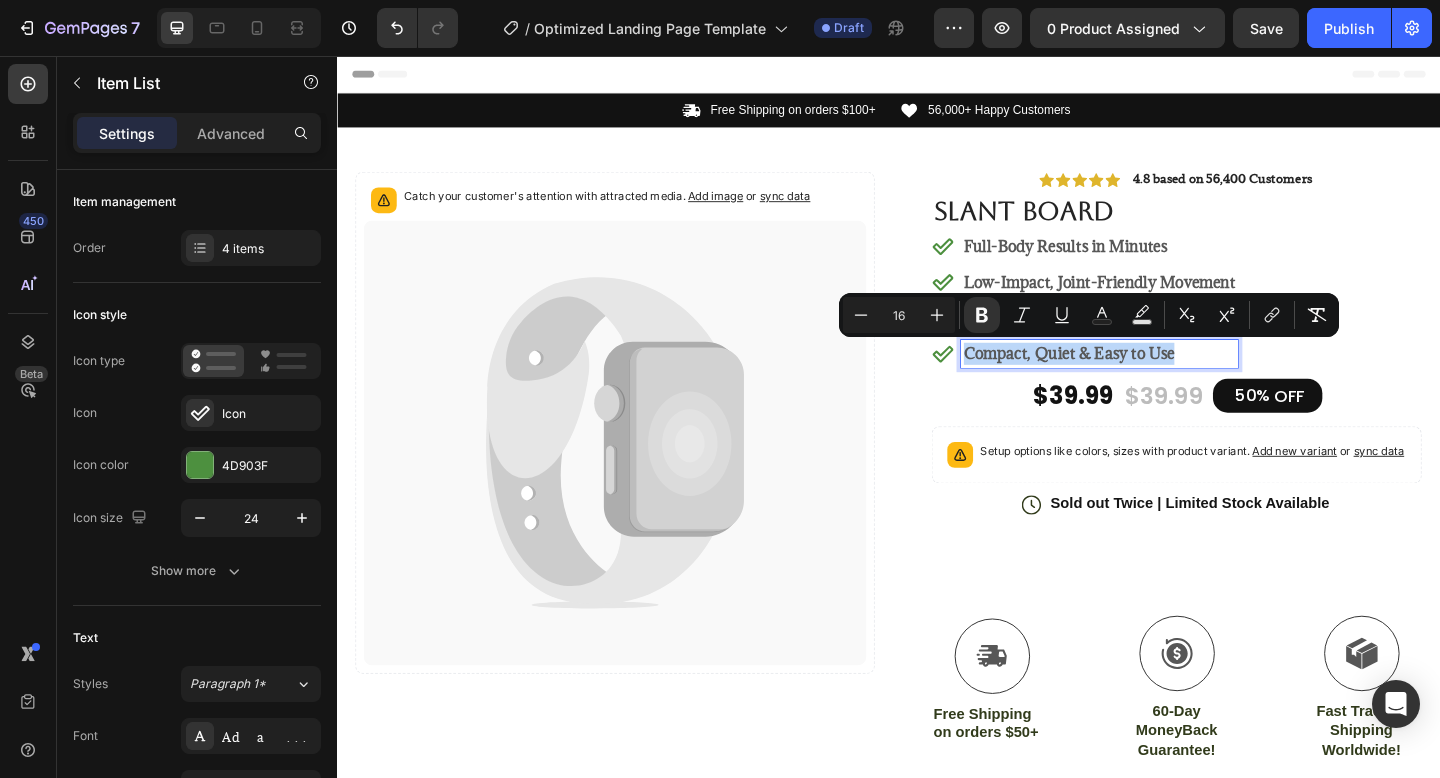 copy on "Compact, Quiet & Easy to Use" 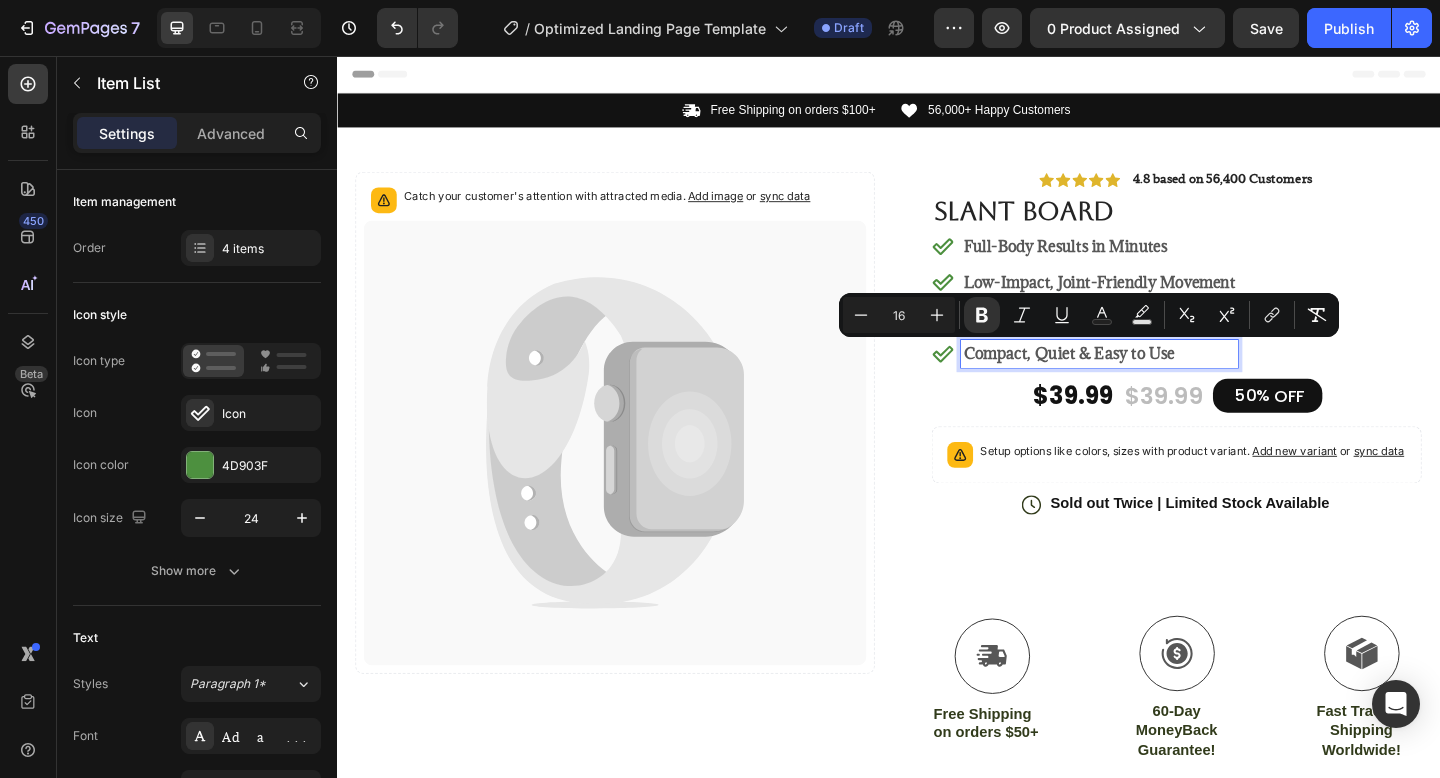 click on "Full-Body Results in Minutes" at bounding box center (1166, 263) 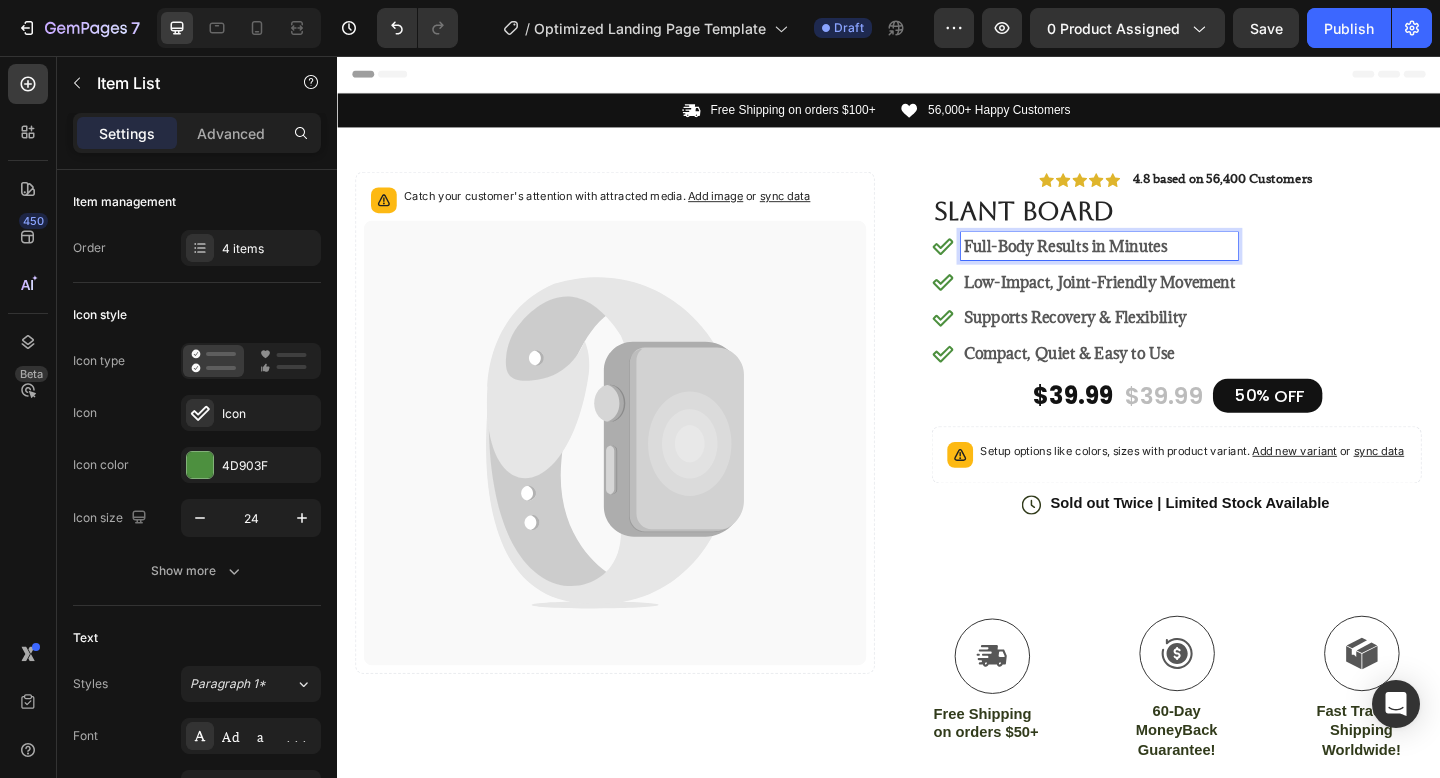 click on "Full-Body Results in Minutes" at bounding box center (1166, 263) 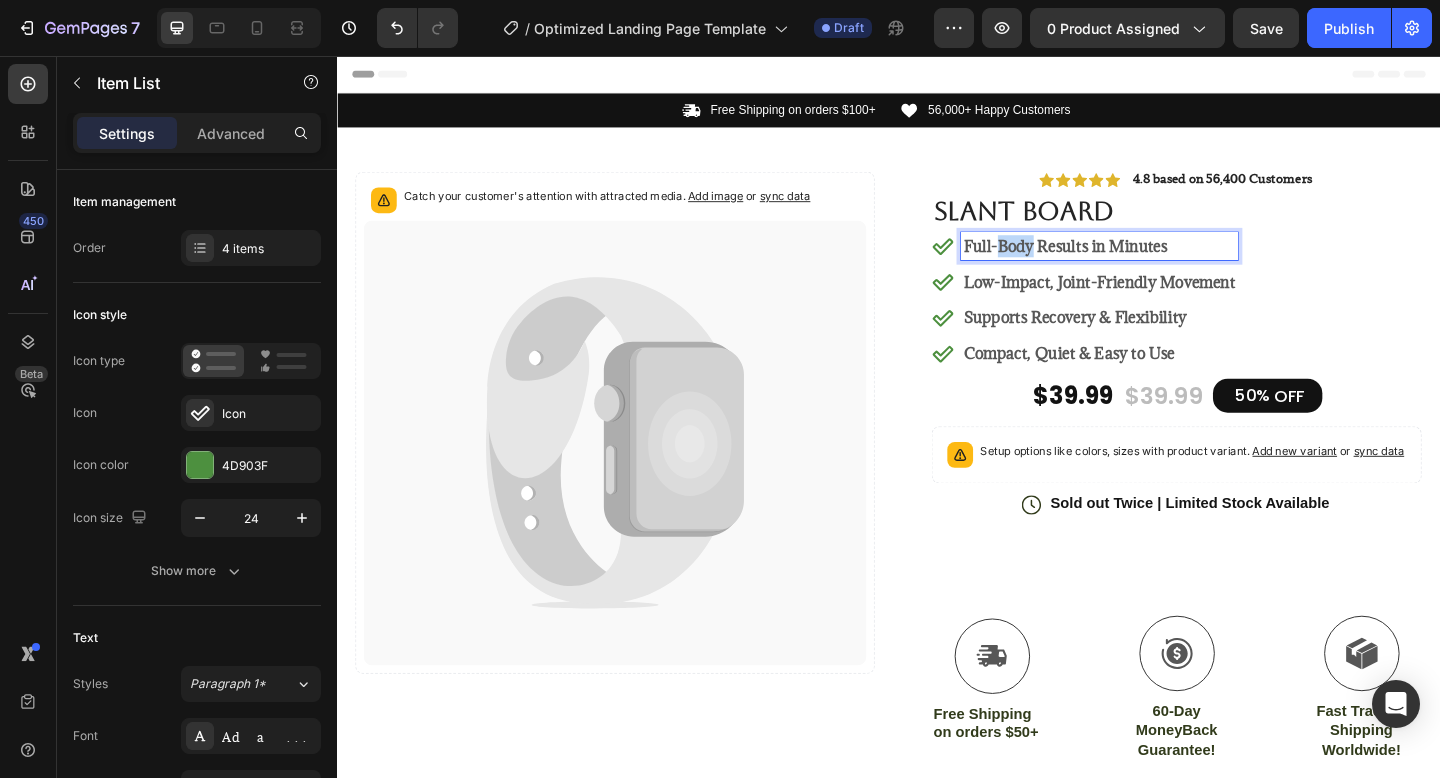 click on "Full-Body Results in Minutes" at bounding box center (1166, 263) 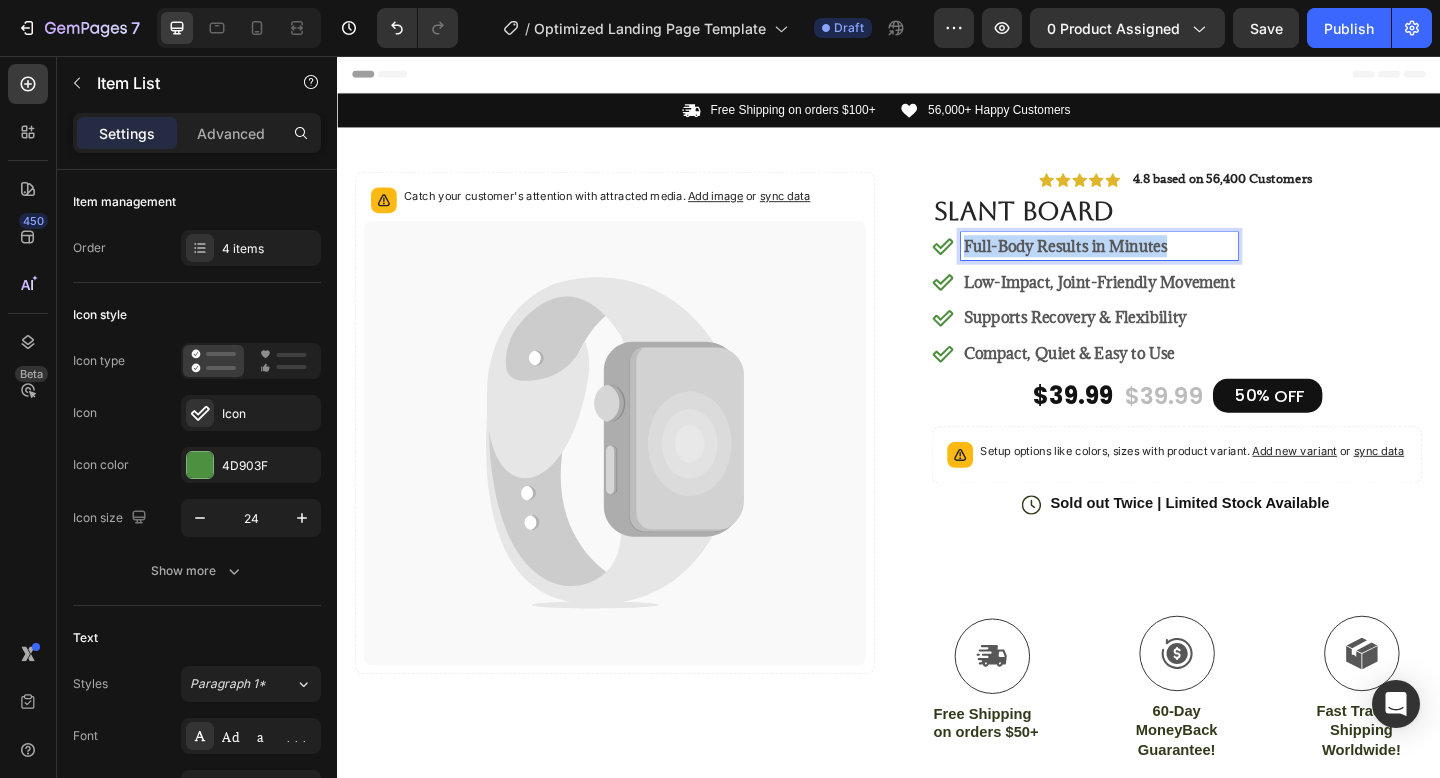 click on "Full-Body Results in Minutes" at bounding box center [1166, 263] 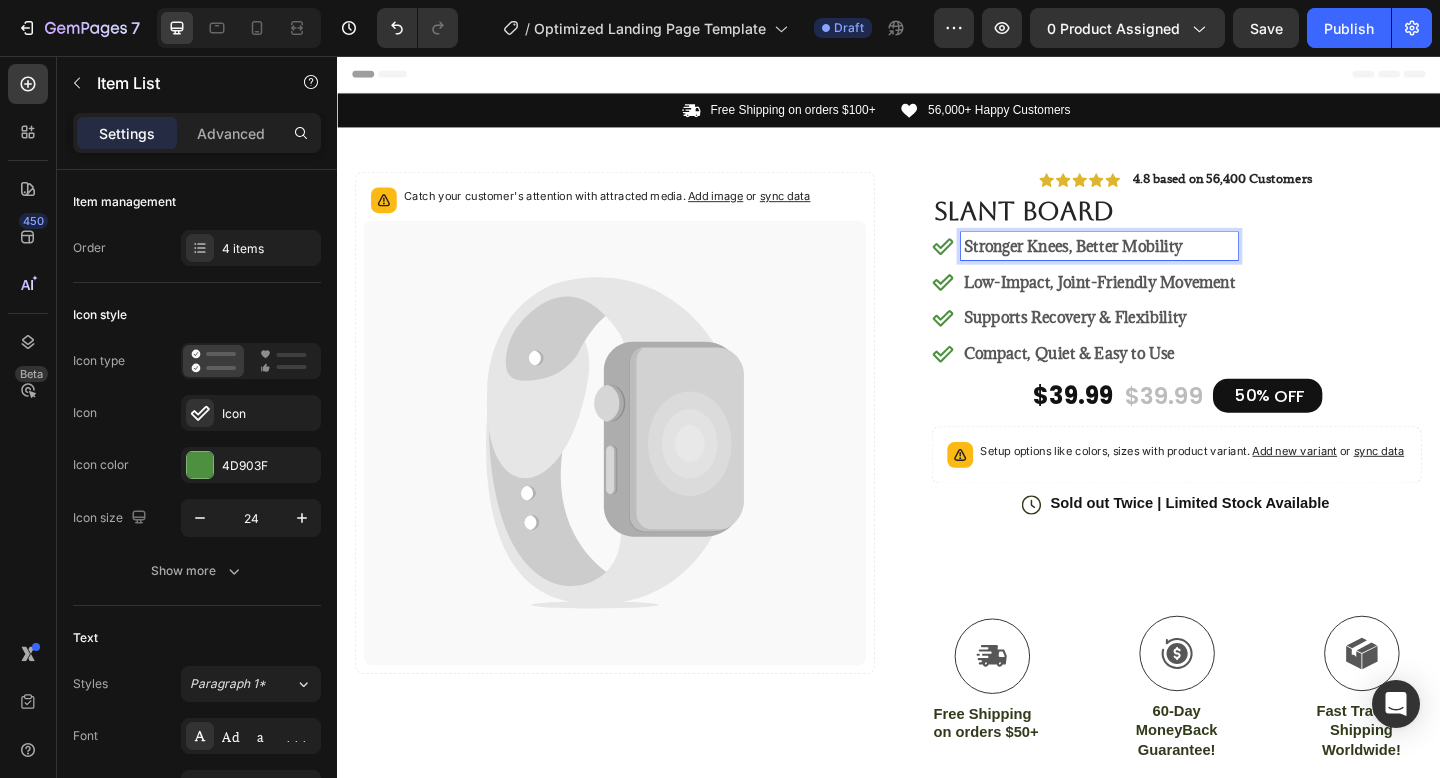 click on "Low-Impact, Joint-Friendly Movement" at bounding box center (1166, 302) 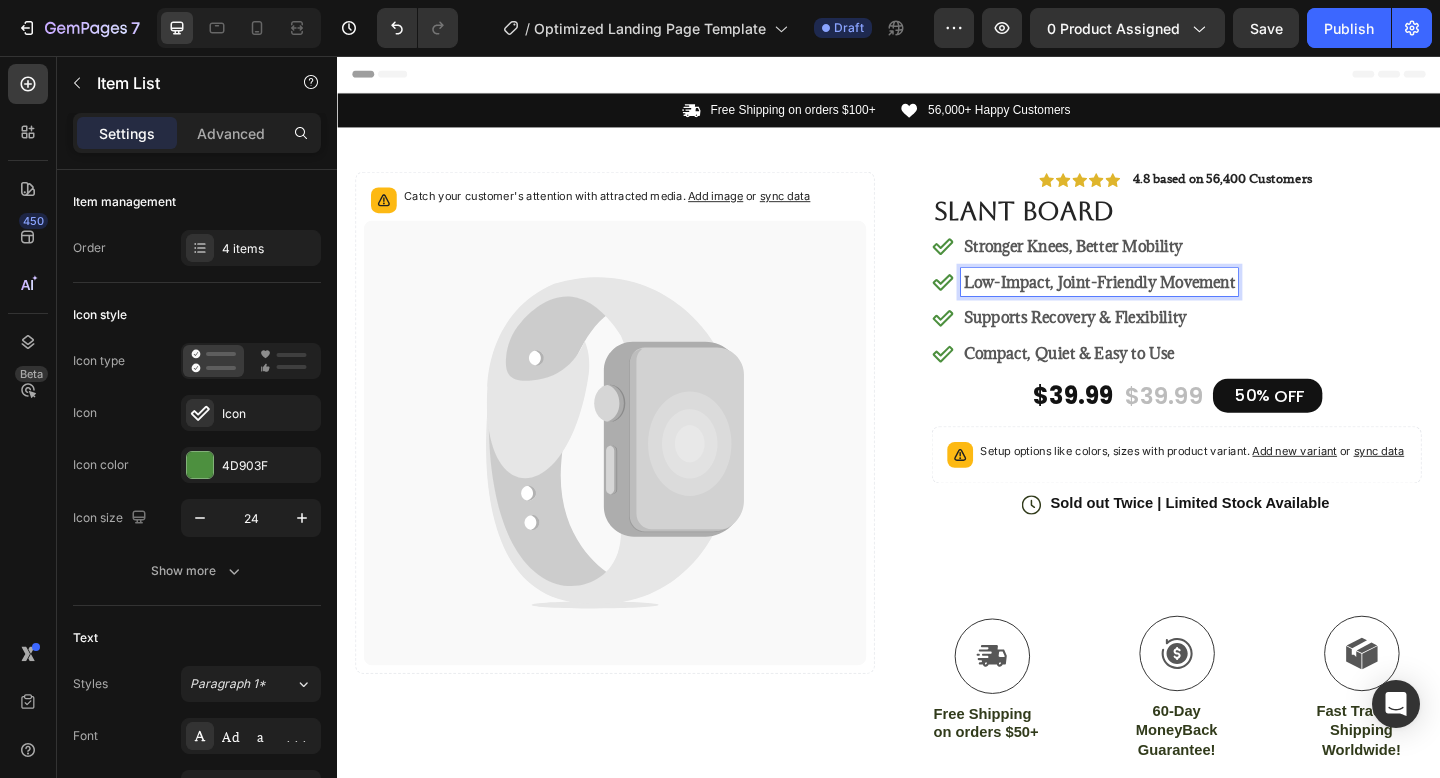 click on "Low-Impact, Joint-Friendly Movement" at bounding box center [1166, 302] 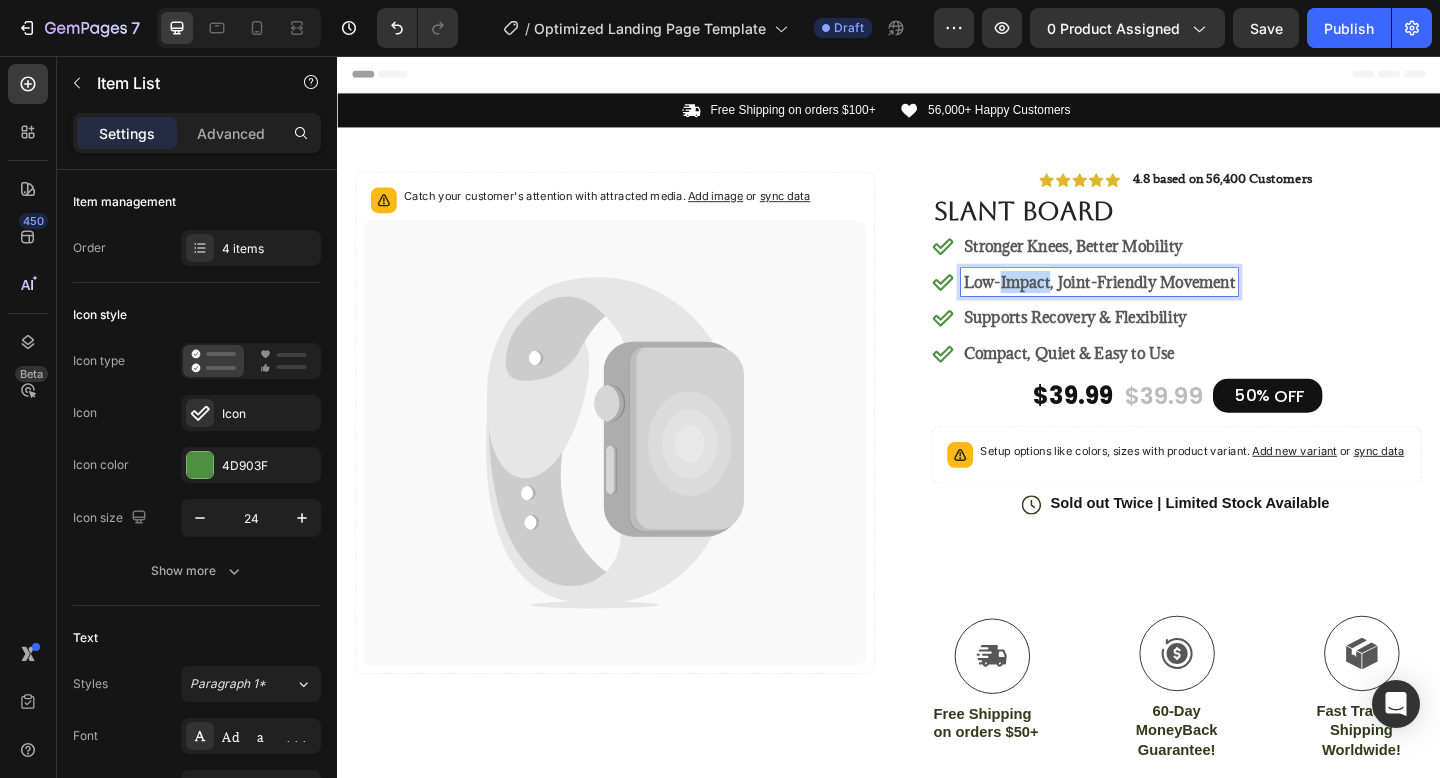 click on "Low-Impact, Joint-Friendly Movement" at bounding box center [1166, 302] 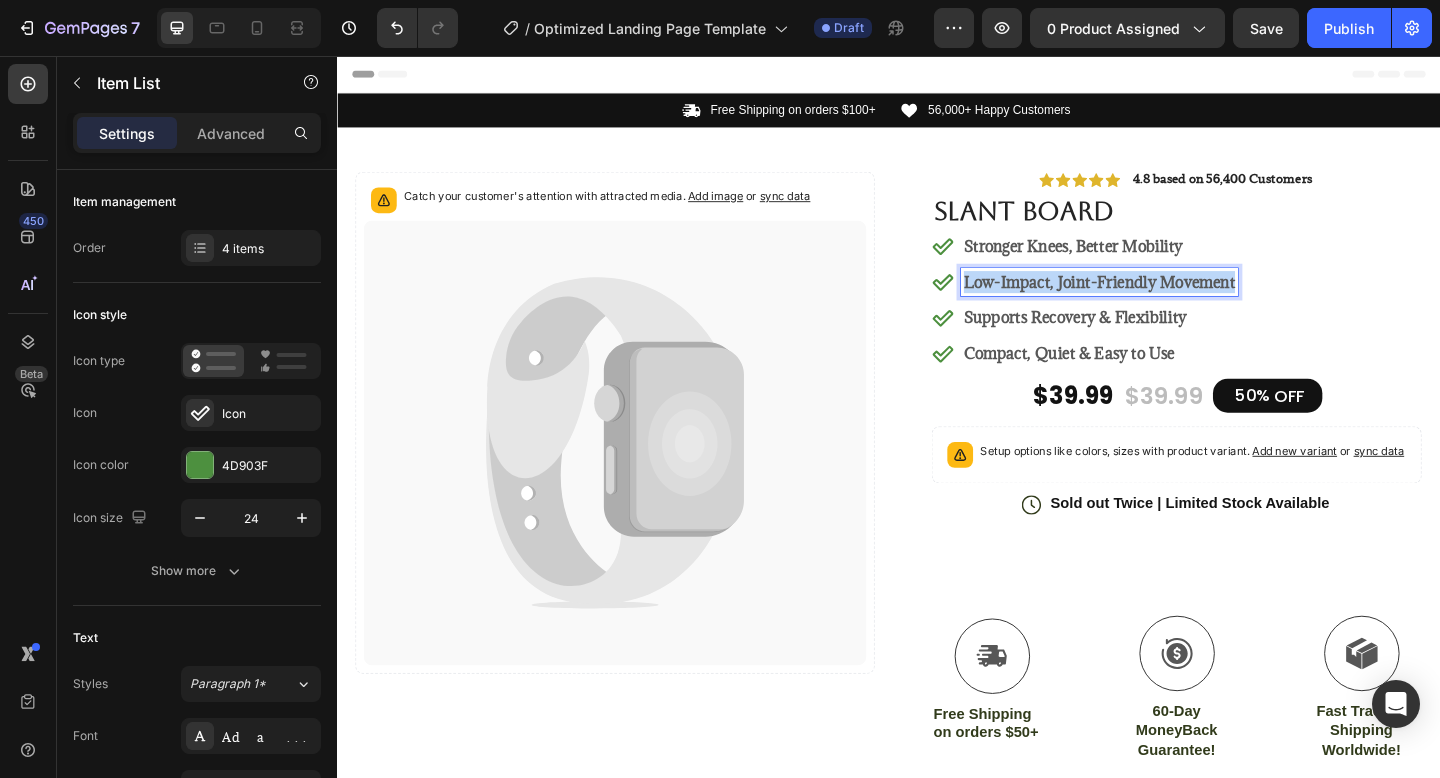 click on "Low-Impact, Joint-Friendly Movement" at bounding box center [1166, 302] 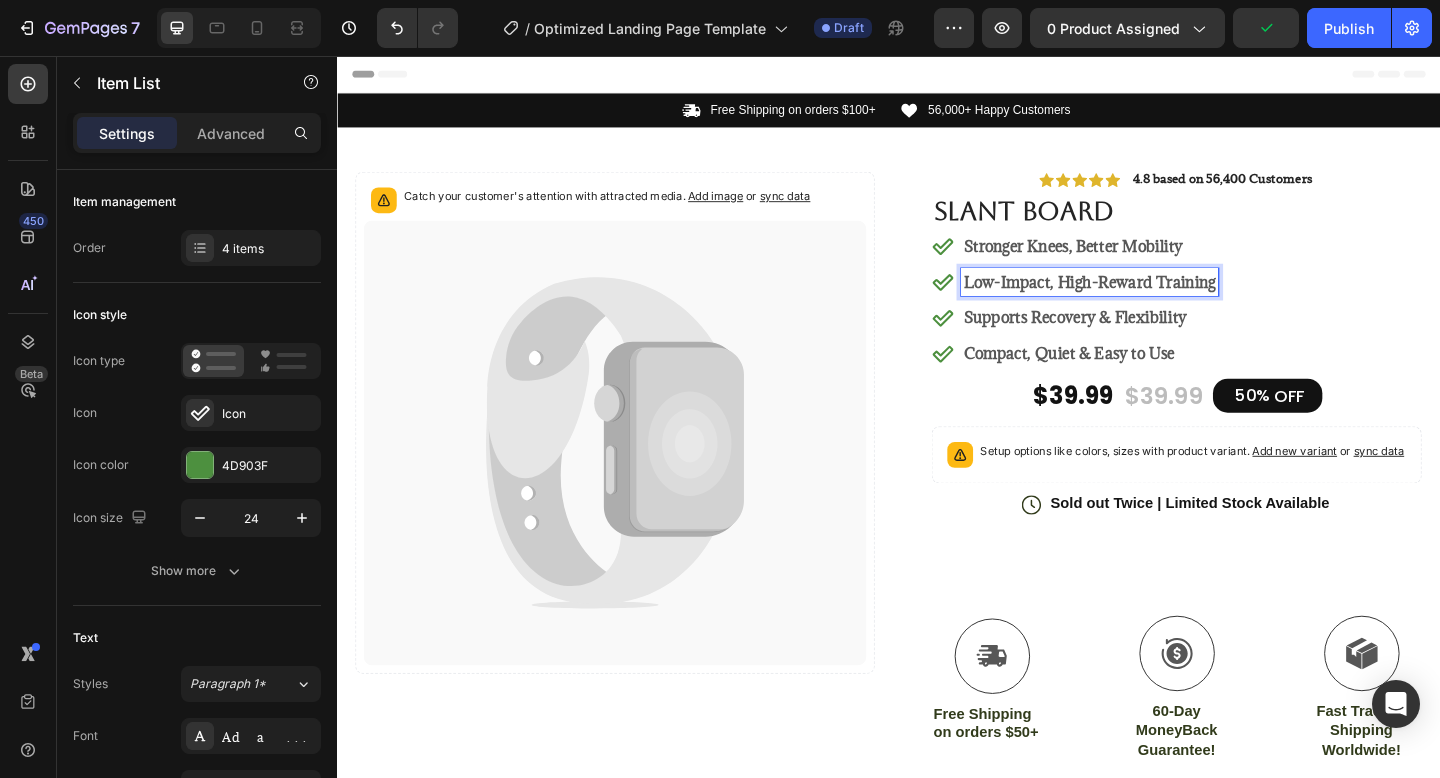click on "Supports Recovery & Flexibility" at bounding box center [1140, 341] 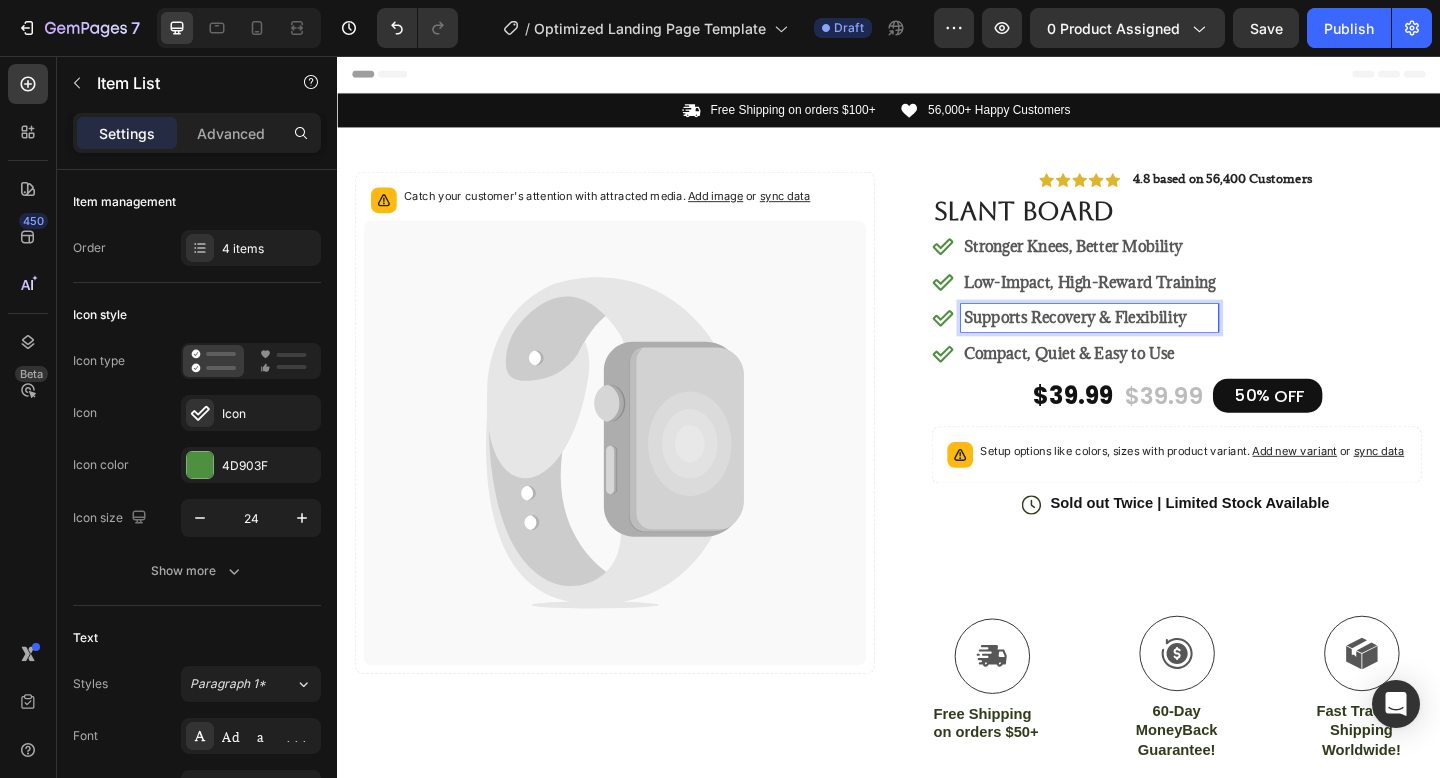 click on "Supports Recovery & Flexibility" at bounding box center [1140, 341] 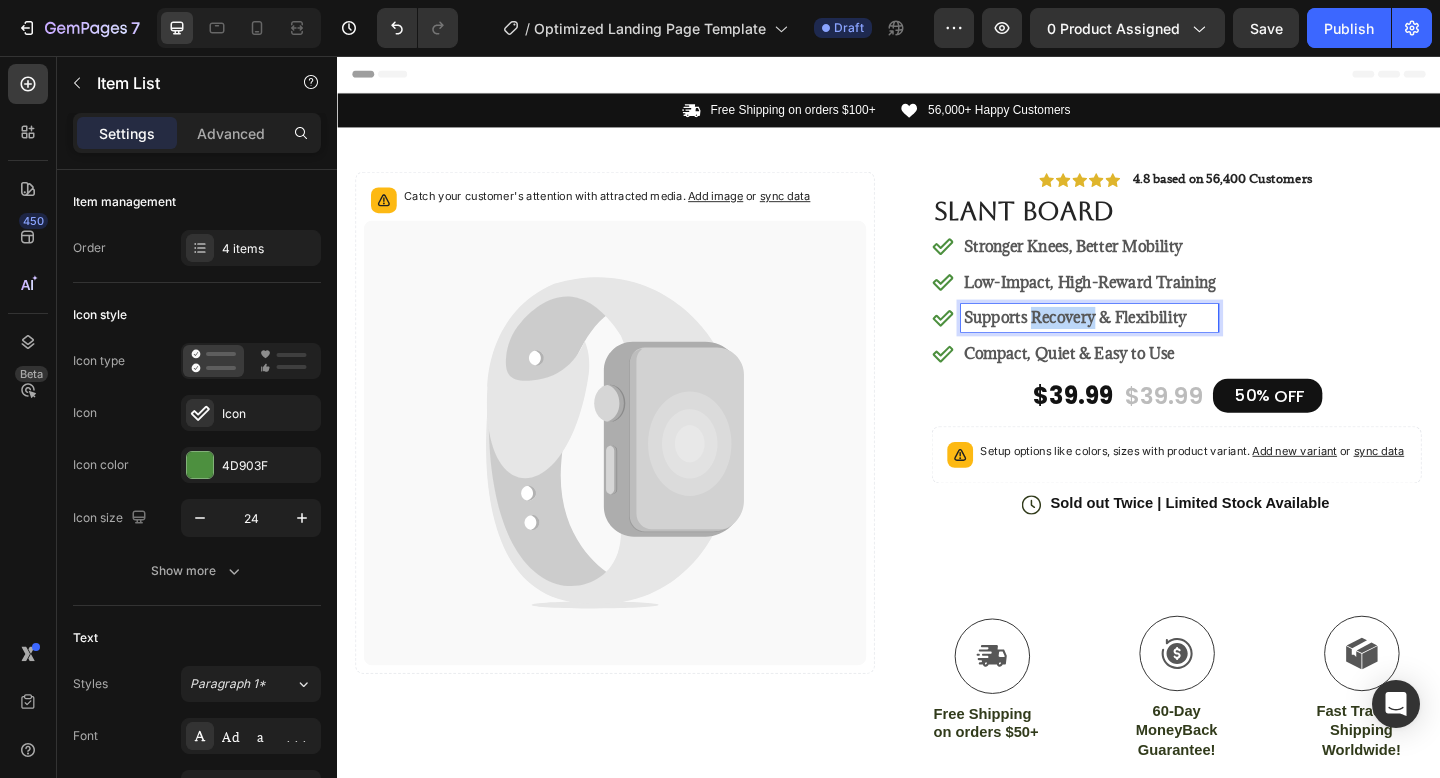 click on "Supports Recovery & Flexibility" at bounding box center [1140, 341] 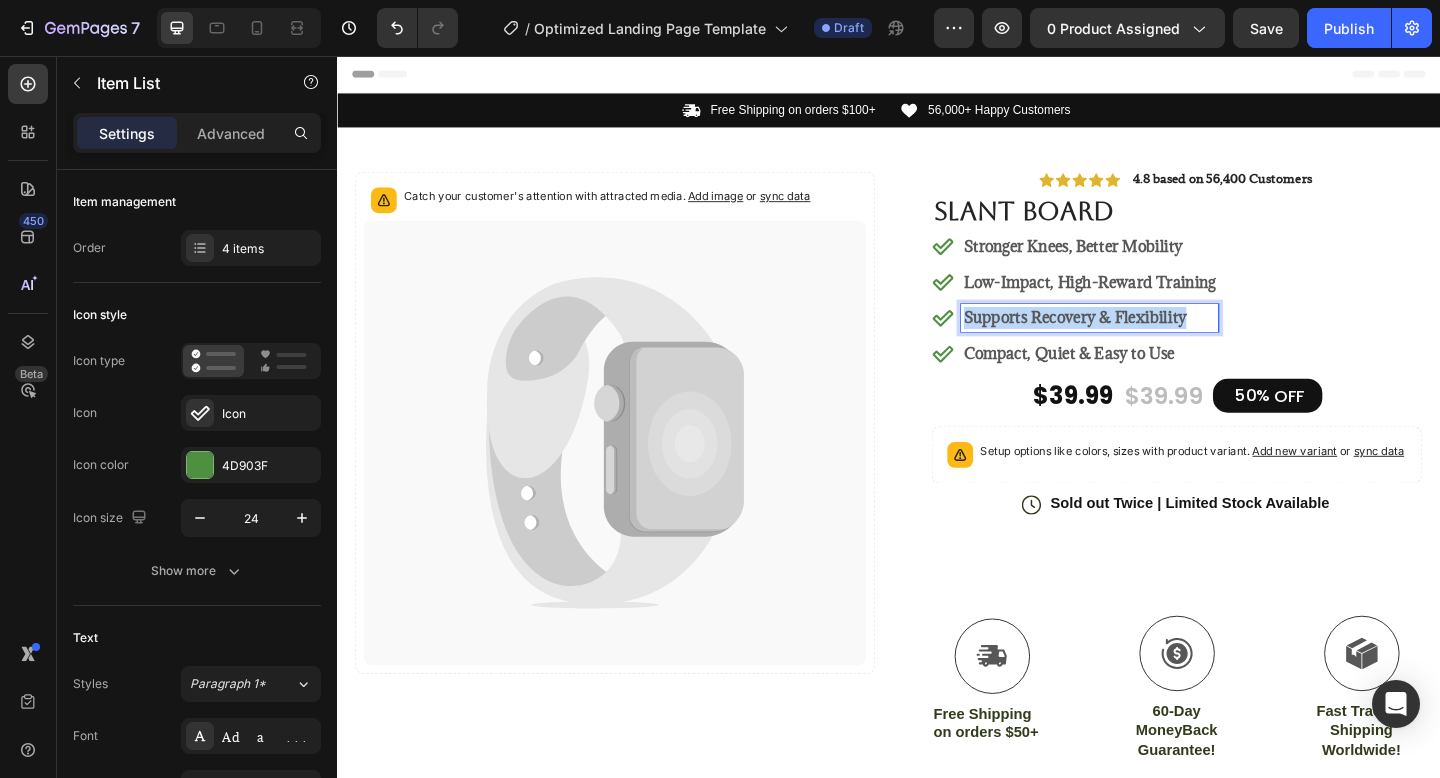 click on "Supports Recovery & Flexibility" at bounding box center (1140, 341) 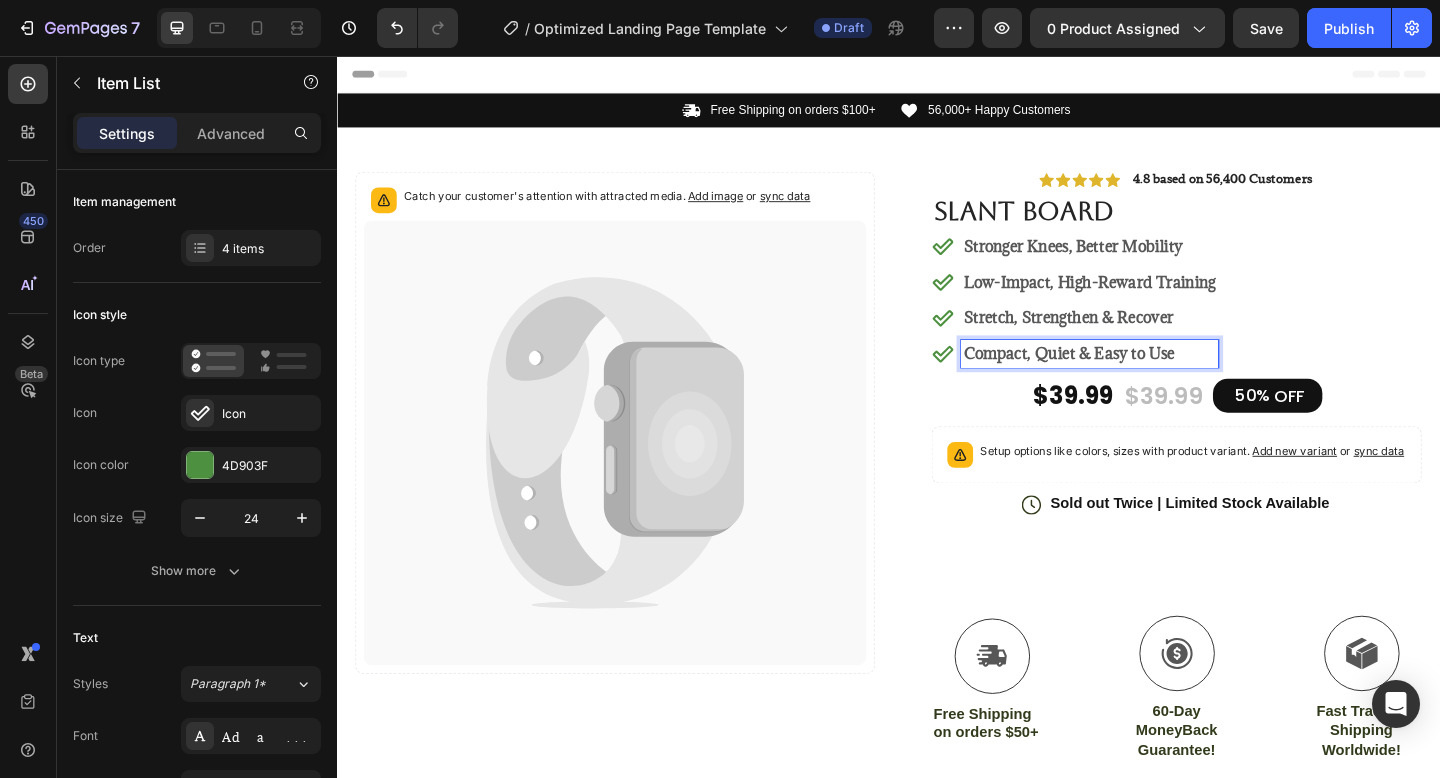 click on "Compact, Quiet & Easy to Use" at bounding box center [1133, 380] 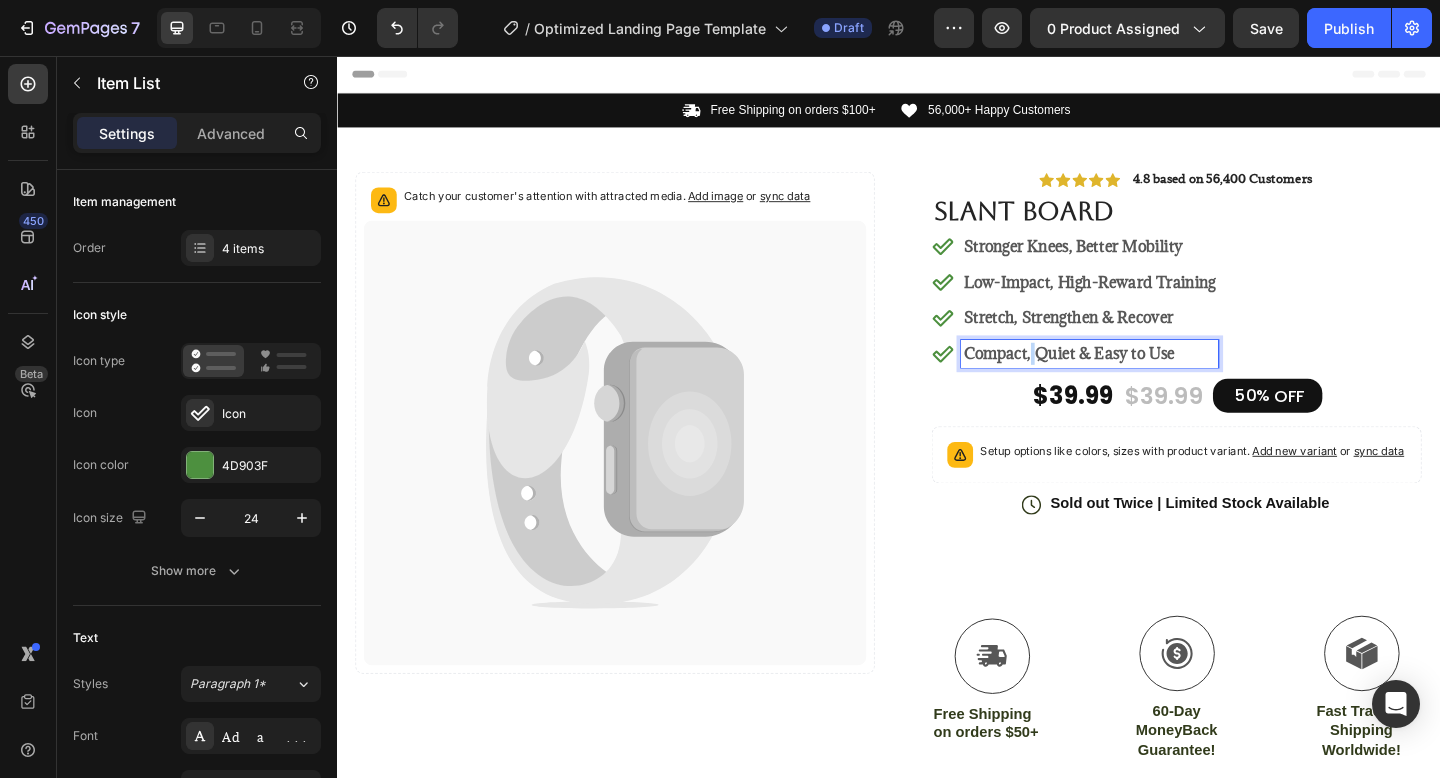 click on "Compact, Quiet & Easy to Use" at bounding box center (1133, 380) 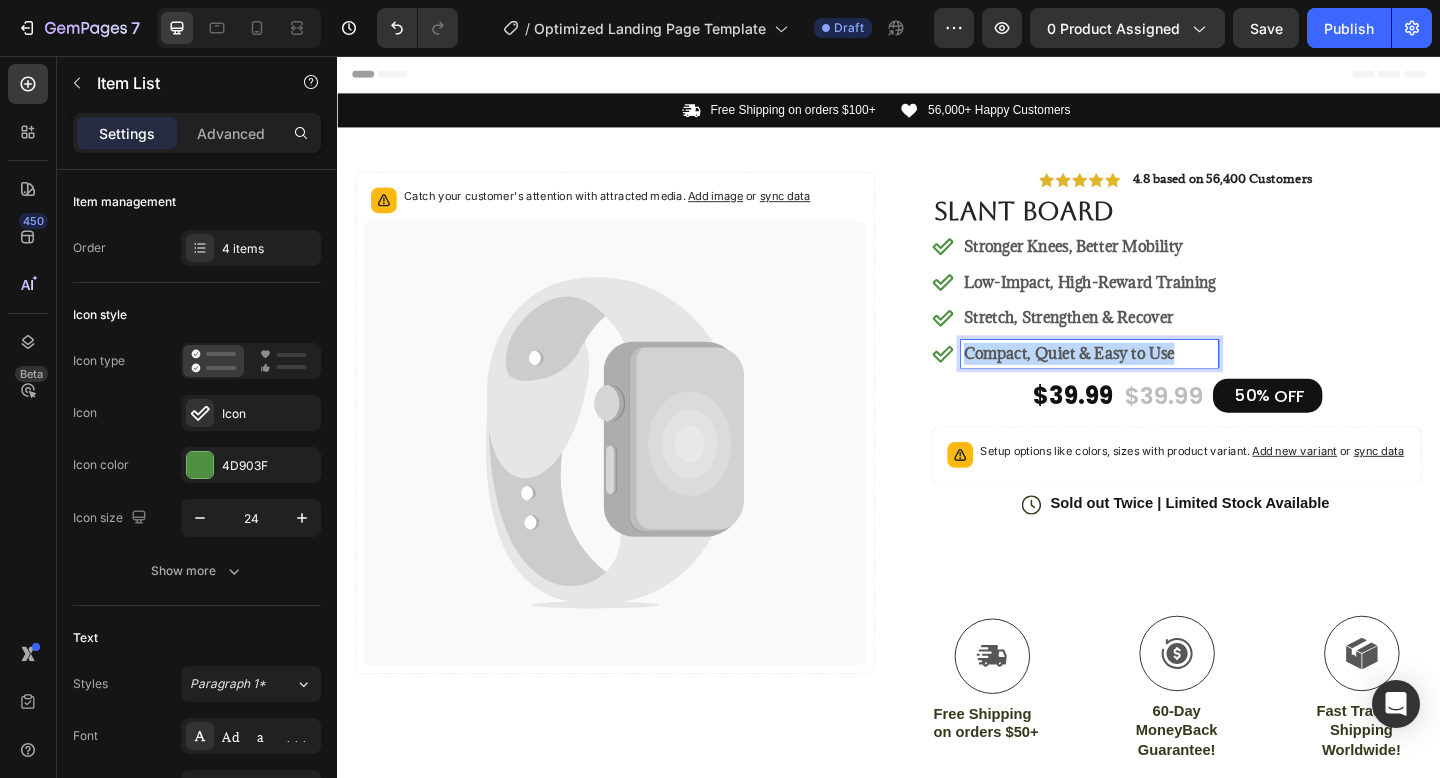 click on "Compact, Quiet & Easy to Use" at bounding box center (1133, 380) 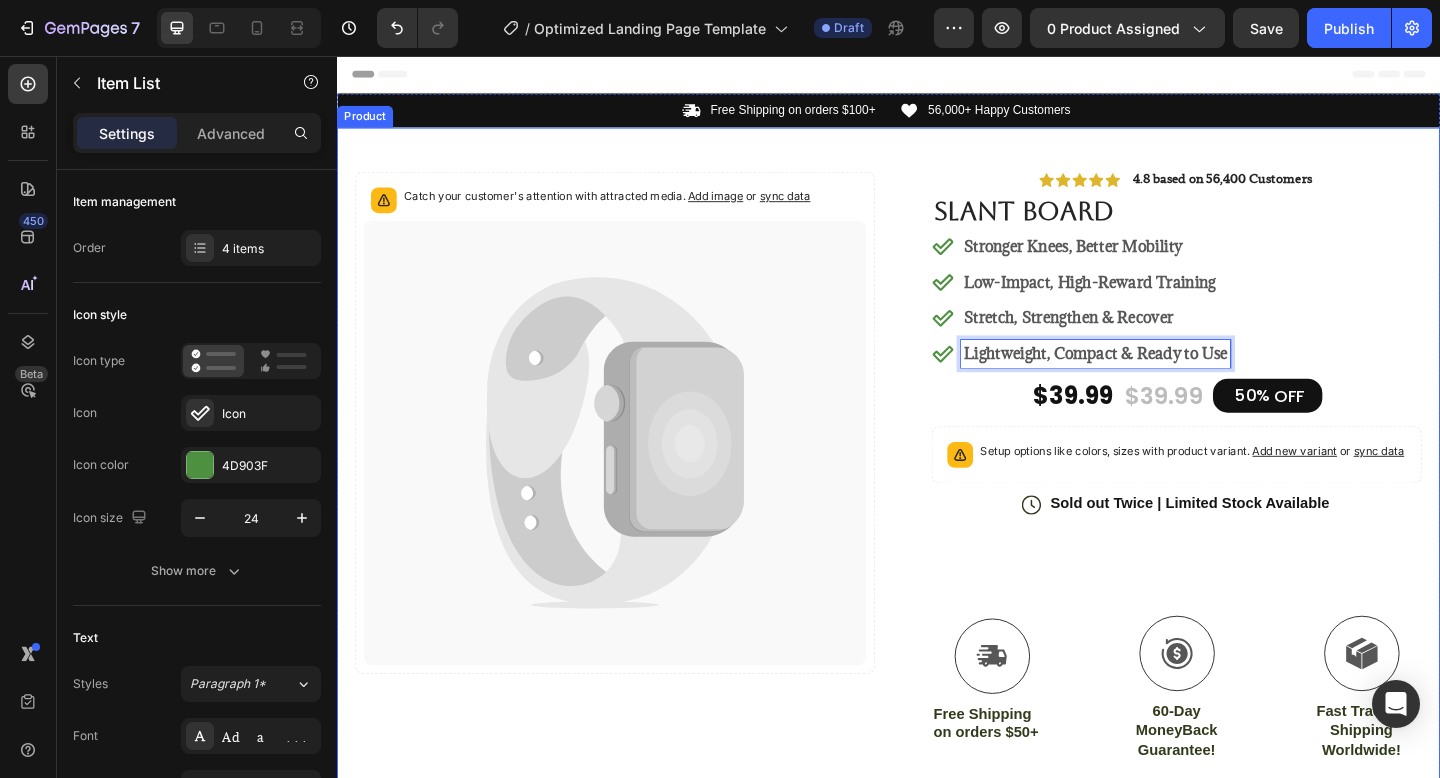 click on "Catch your customer's attention with attracted media.       Add image   or   sync data
Product Images #1 Home fitness Product of 2024 Text Block Image Icon Icon Icon Icon Icon Icon List I’ve tried all kinds of stretches and rehab tools for my knees, but nothing really made a lasting difference—until I found the Trezori Slant Board.  Within just a couple of weeks, I noticed my squats felt smoother, my calves weren’t as tight, and the knee pain I’d been dealing with started to fade. What I love most is how simple it is to use—whether I’m warming up, rehabbing, or just doing a quick stretch session at home. It’s sturdy, sleek, and feels like a tool I’ll use for years. Honestly, I wish I bought it sooner. Game changer for anyone serious about mobility. Text Block" at bounding box center [937, 680] 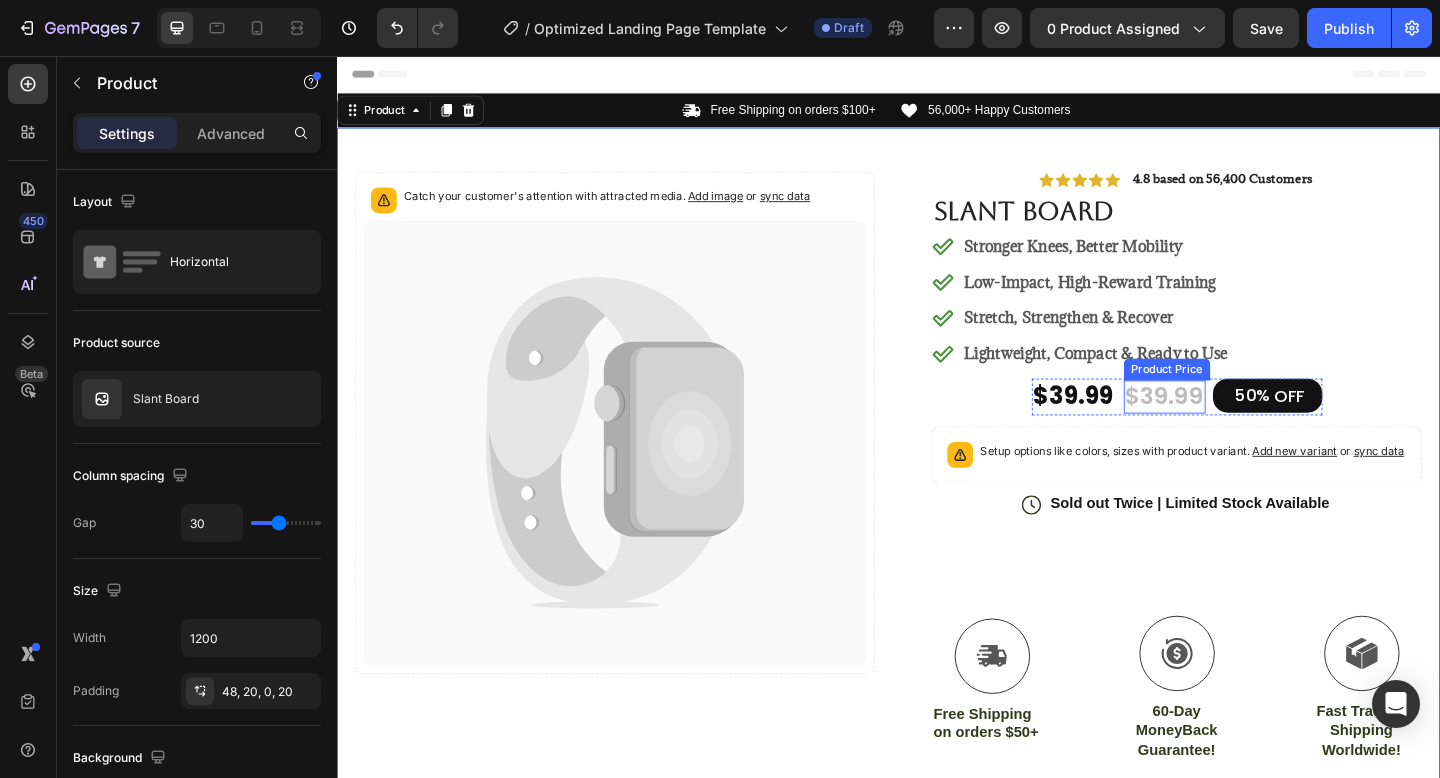 click on "$39.99" at bounding box center (1237, 427) 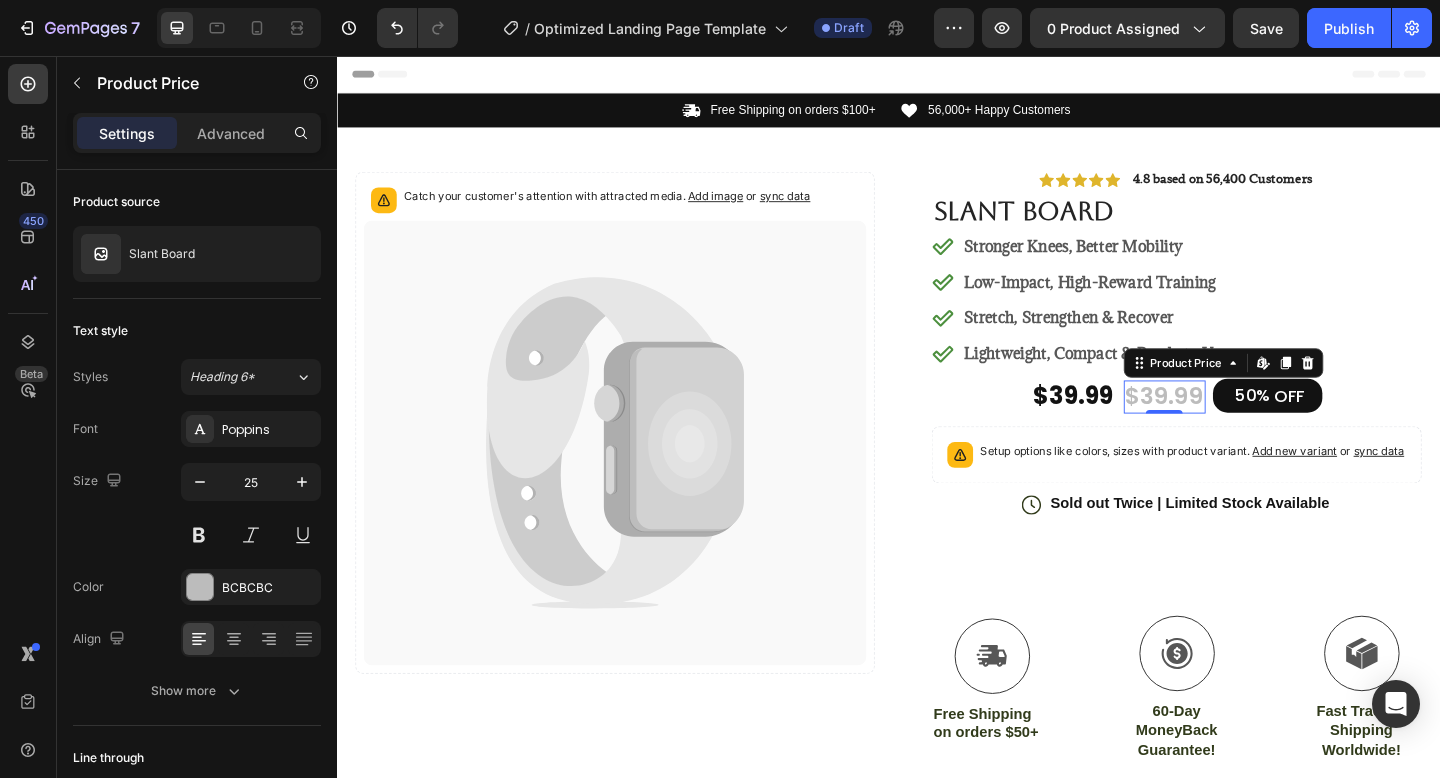 click on "$39.99" at bounding box center [1237, 427] 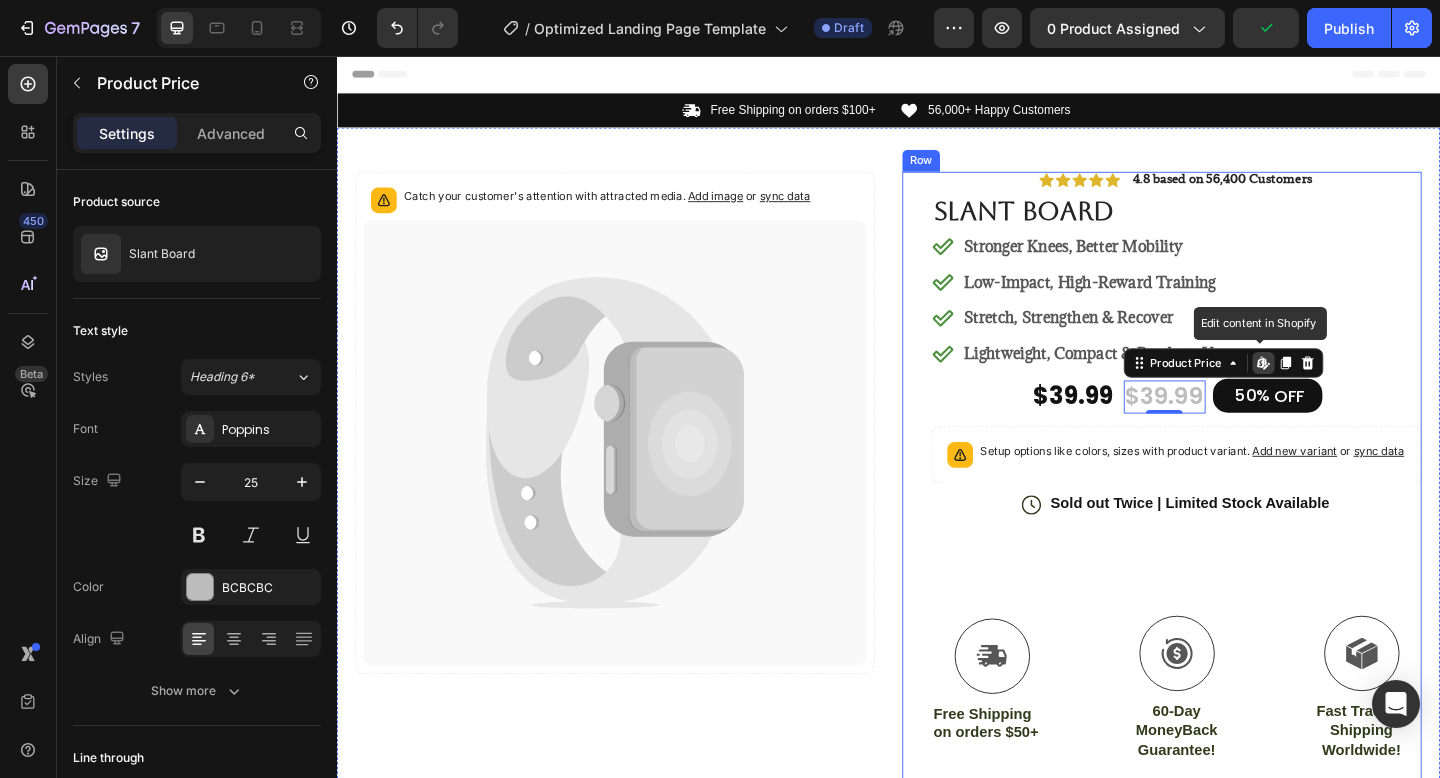 click on "Icon Icon Icon Icon Icon Icon List 4.8 based on 56,400 Customers Text Block Row Slant Board Product Title
Stronger Knees, Better Mobility
Low-Impact, High-Reward Training
Stretch, Strengthen & Recover
Lightweight, Compact & Ready to Use Item List $39.99 Product Price Product Price $39.99 Product Price   Edit content in Shopify 0 Product Price   Edit content in Shopify 0 50% OFF Discount Tag Row Setup options like colors, sizes with product variant.       Add new variant   or   sync data Product Variants & Swatches
Icon Sold out Twice | Limited Stock Available Text Block Row Add to cart Add to Cart
Icon Free Shipping on orders $50+ Text Block
Icon 60-Day MoneyBack Guarantee! Text Block
Icon Fast Tracked Shipping Worldwide! Text Block Row Image Icon Icon Icon Icon Icon Icon List Text Block
Icon Hannah N. (Houston, USA) Text Block Row Row" at bounding box center (1250, 609) 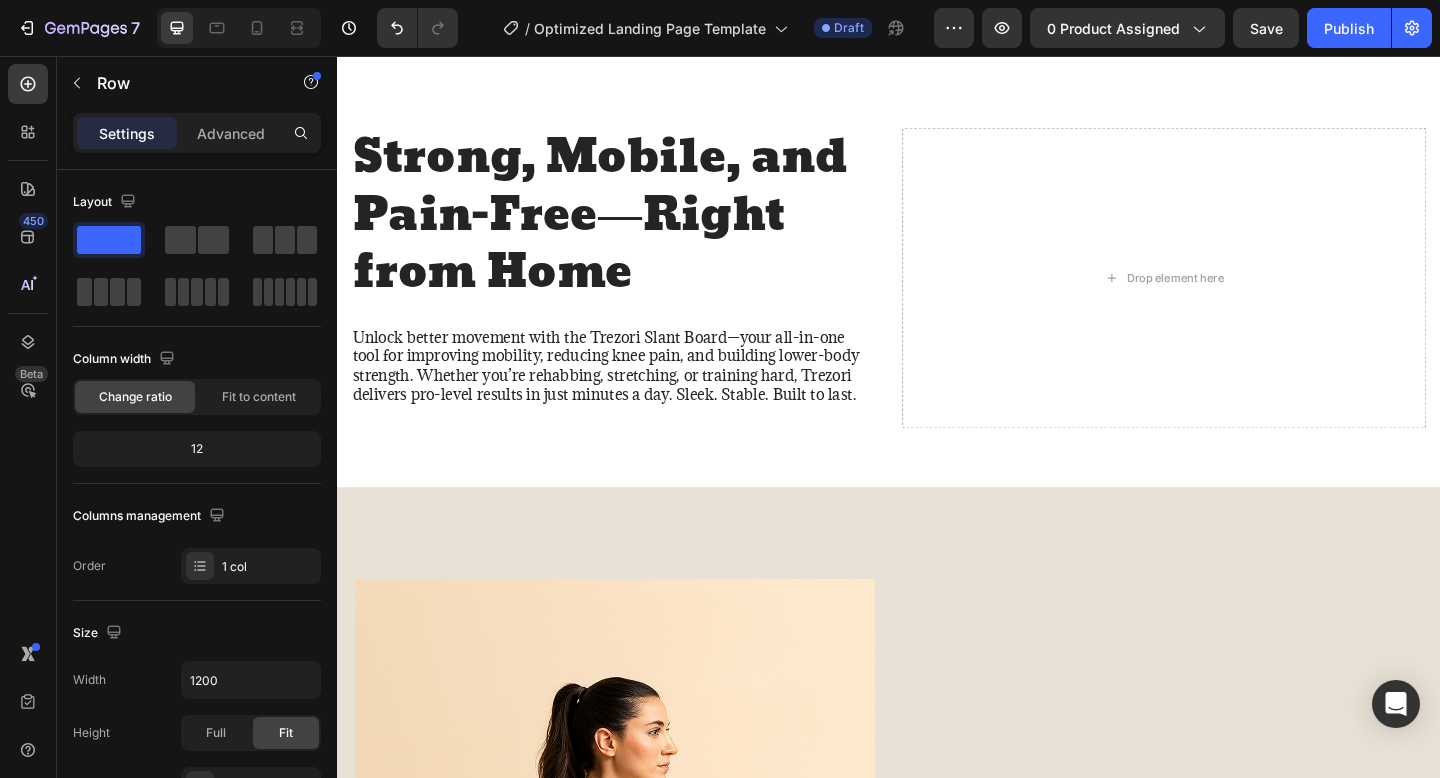 scroll, scrollTop: 1230, scrollLeft: 0, axis: vertical 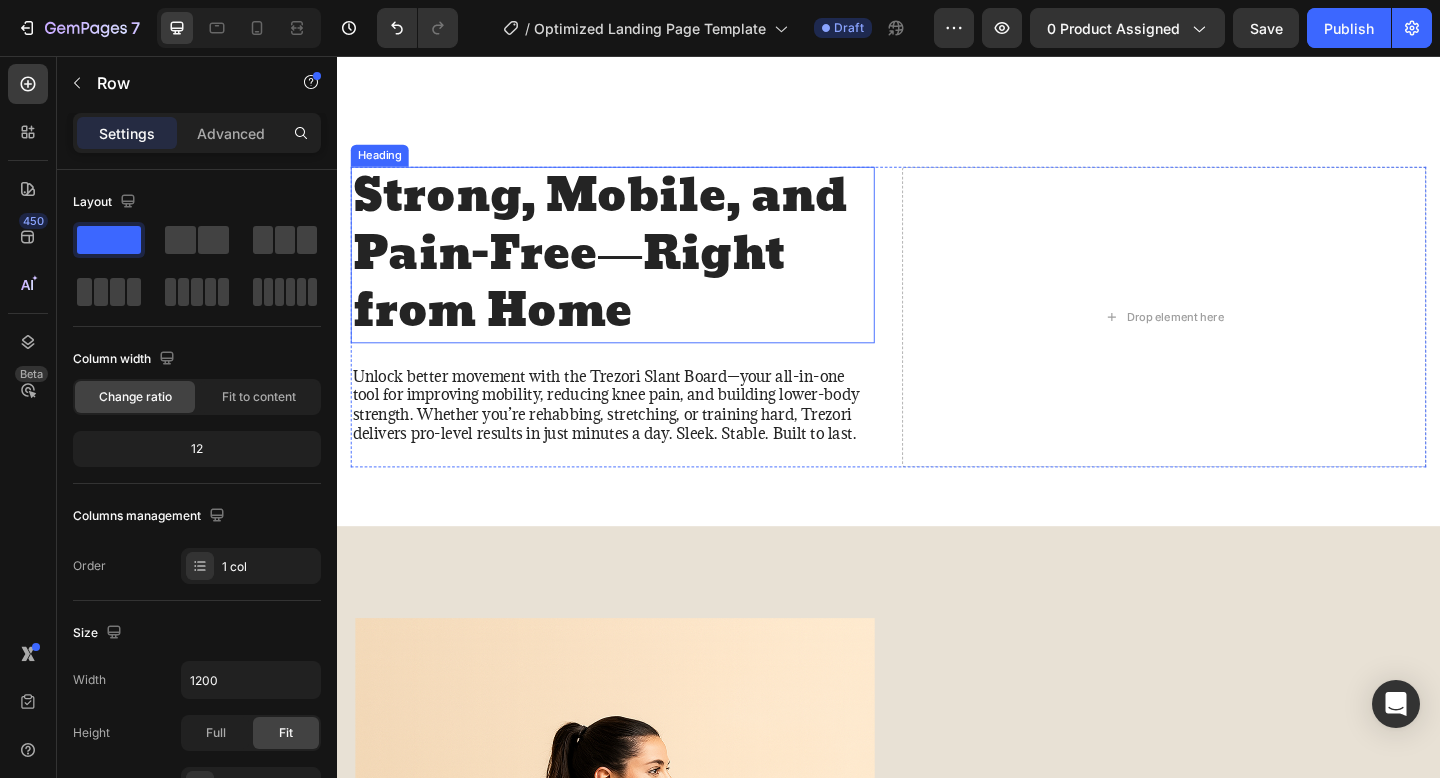 click on "Strong, Mobile, and Pain-Free—Right from Home" at bounding box center [637, 272] 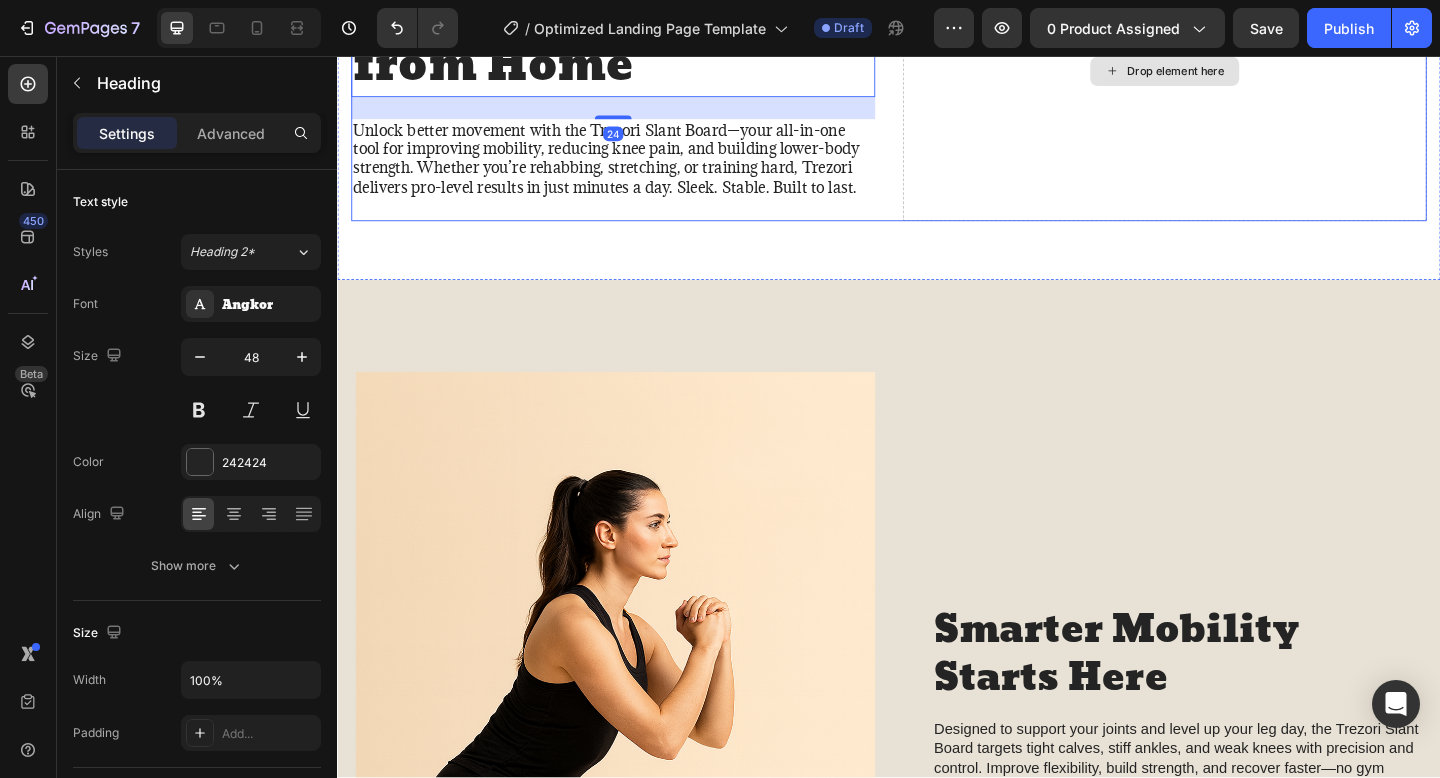 scroll, scrollTop: 1581, scrollLeft: 0, axis: vertical 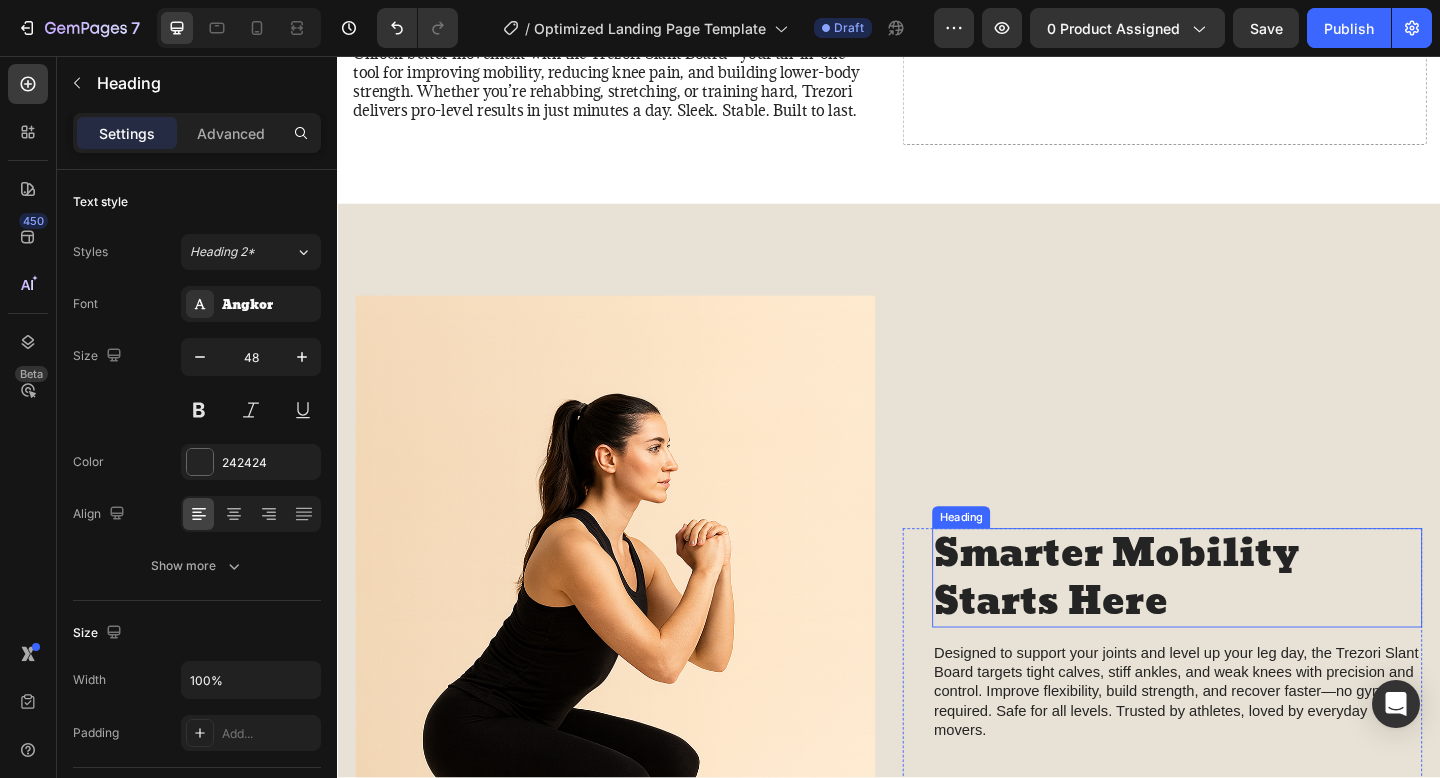 click on "Smarter Mobility Starts Here" at bounding box center [1250, 624] 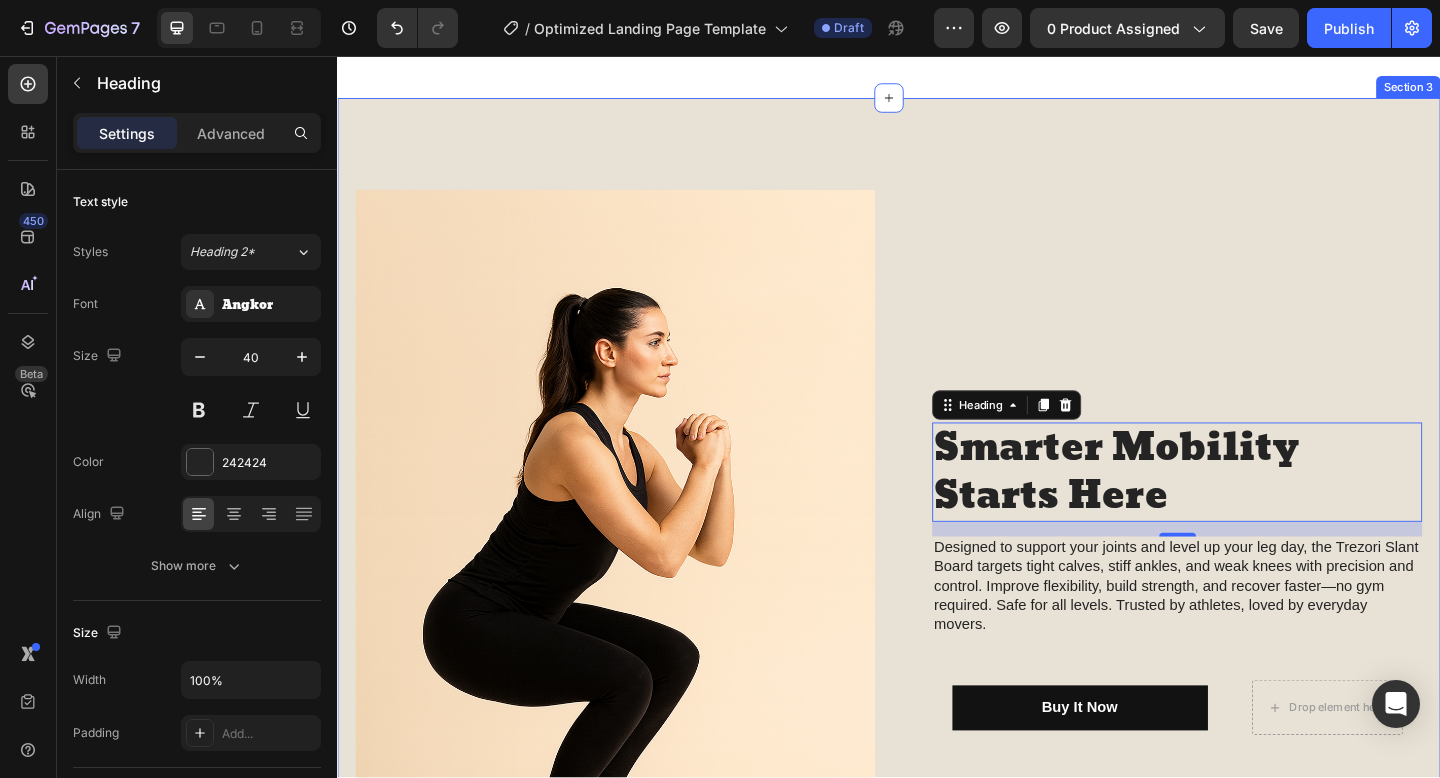 scroll, scrollTop: 1704, scrollLeft: 0, axis: vertical 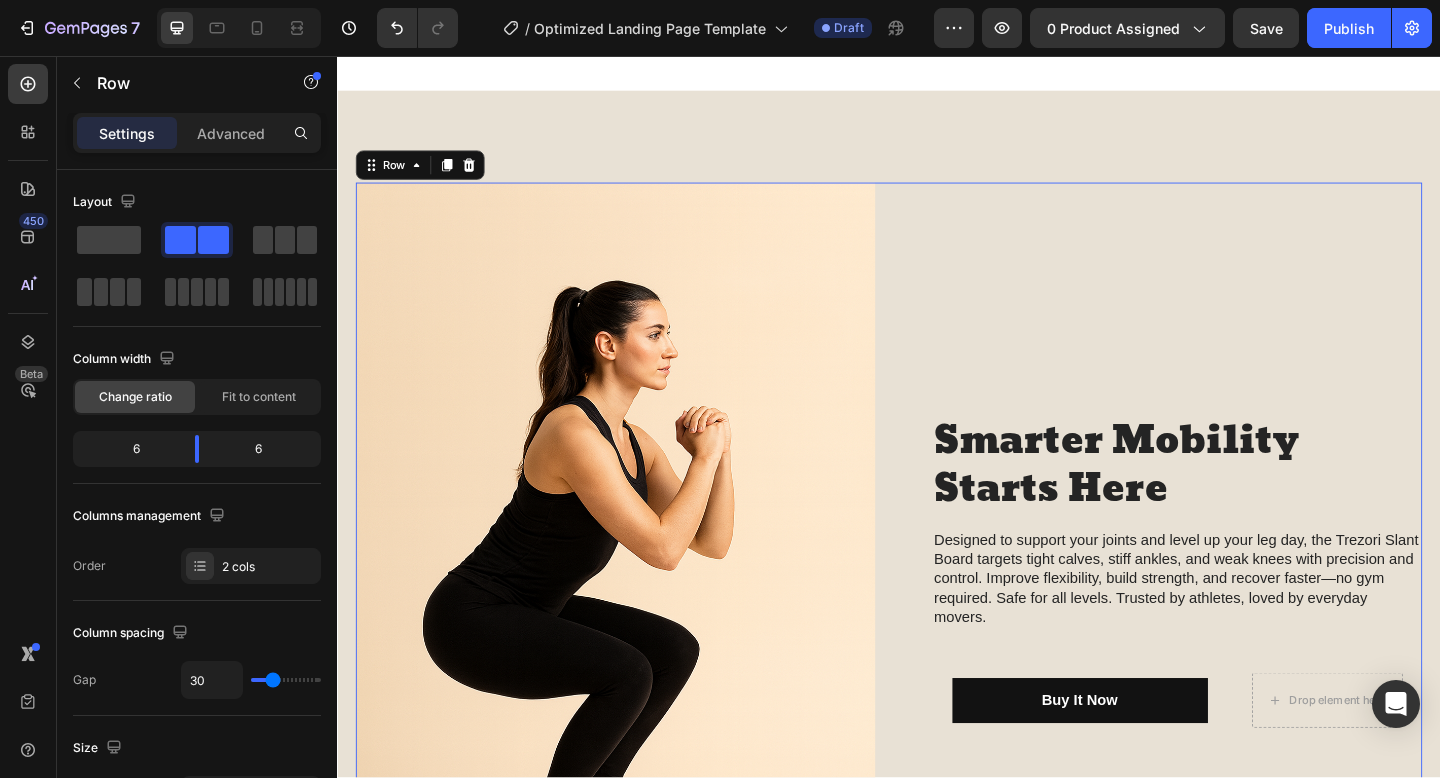 click on "Smarter Mobility Starts Here Heading Designed to support your joints and level up your leg day, the Trezori Slant Board targets tight calves, stiff ankles, and weak knees with precision and control. Improve flexibility, build strength, and recover faster—no gym required. Safe for all levels. Trusted by athletes, loved by everyday movers. Text Block Buy It Now Button
Drop element here Row Row" at bounding box center [1234, 618] 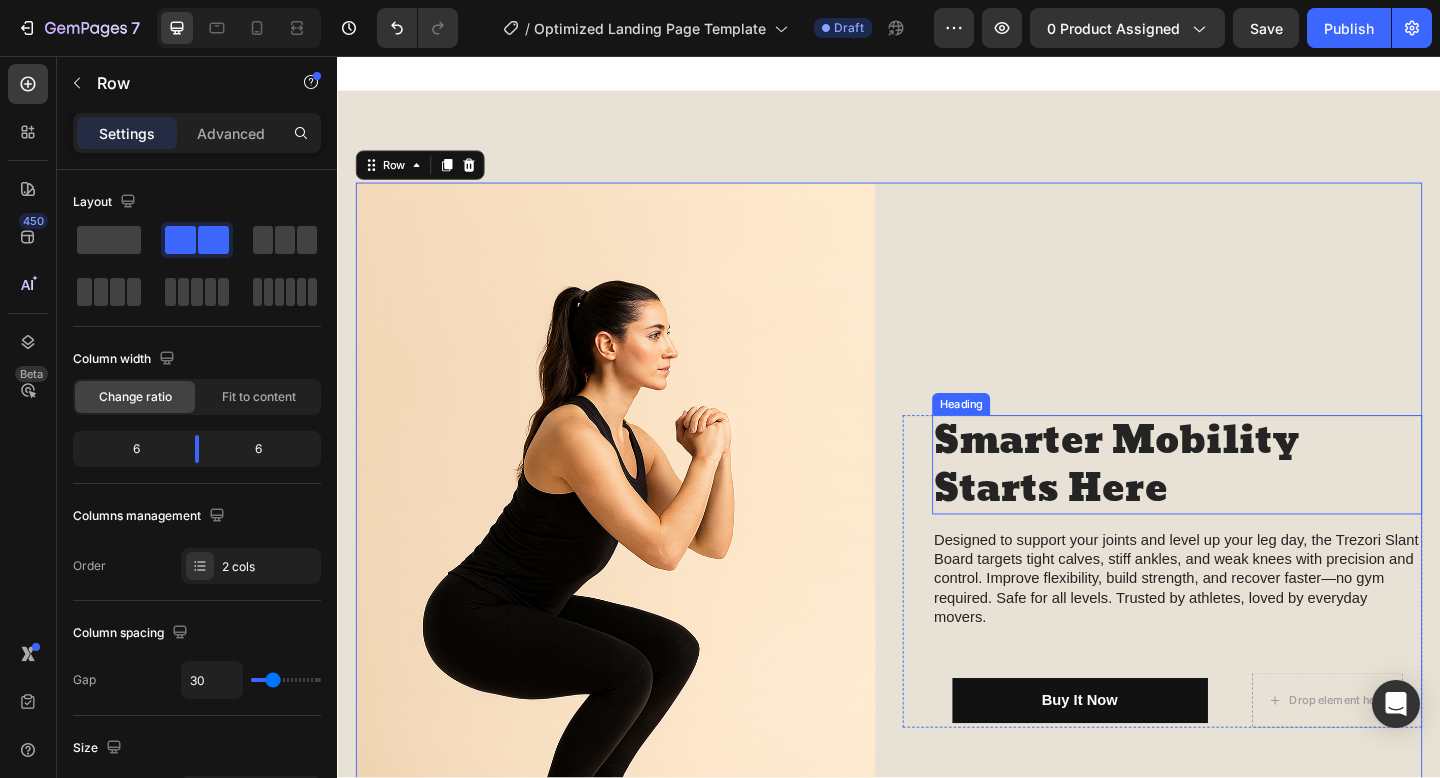 click on "Smarter Mobility Starts Here" at bounding box center (1250, 501) 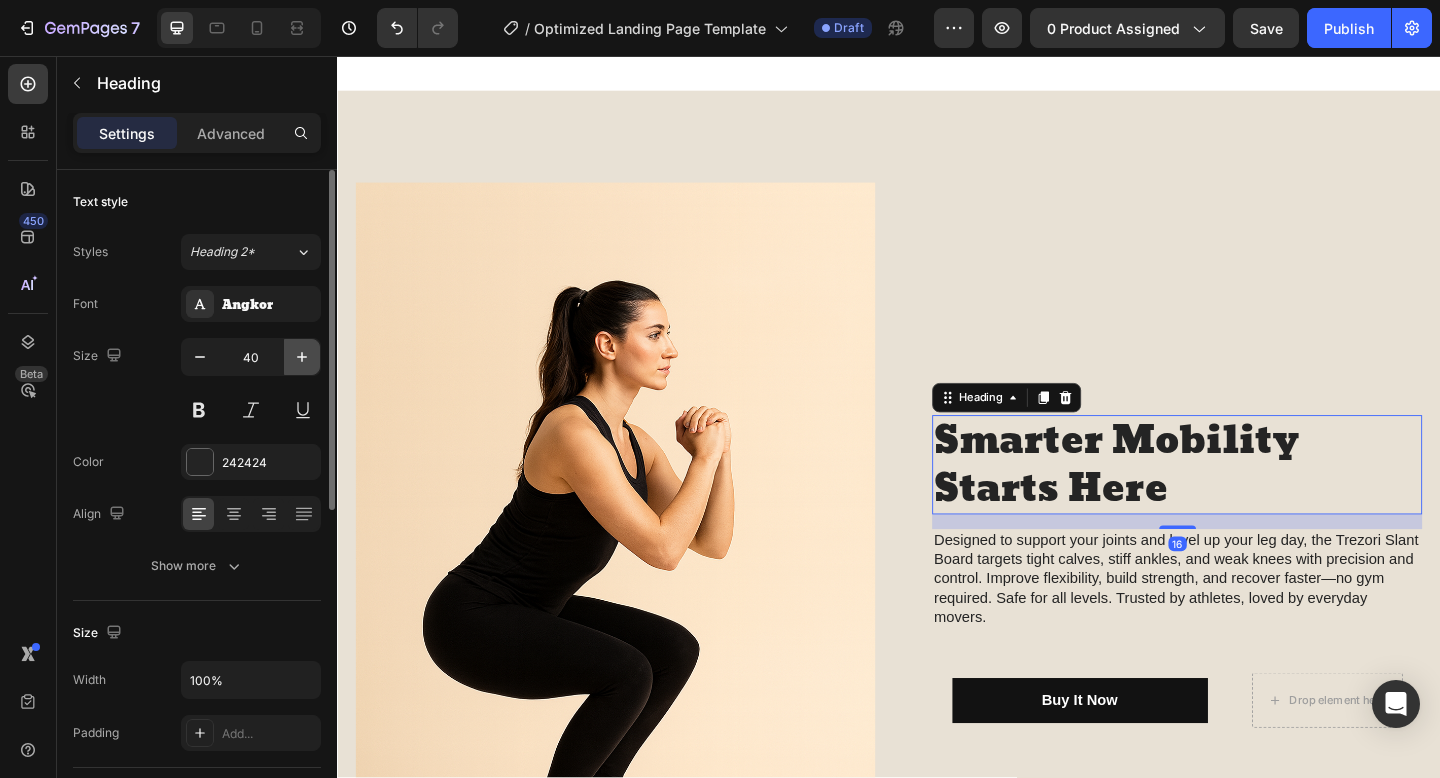 click 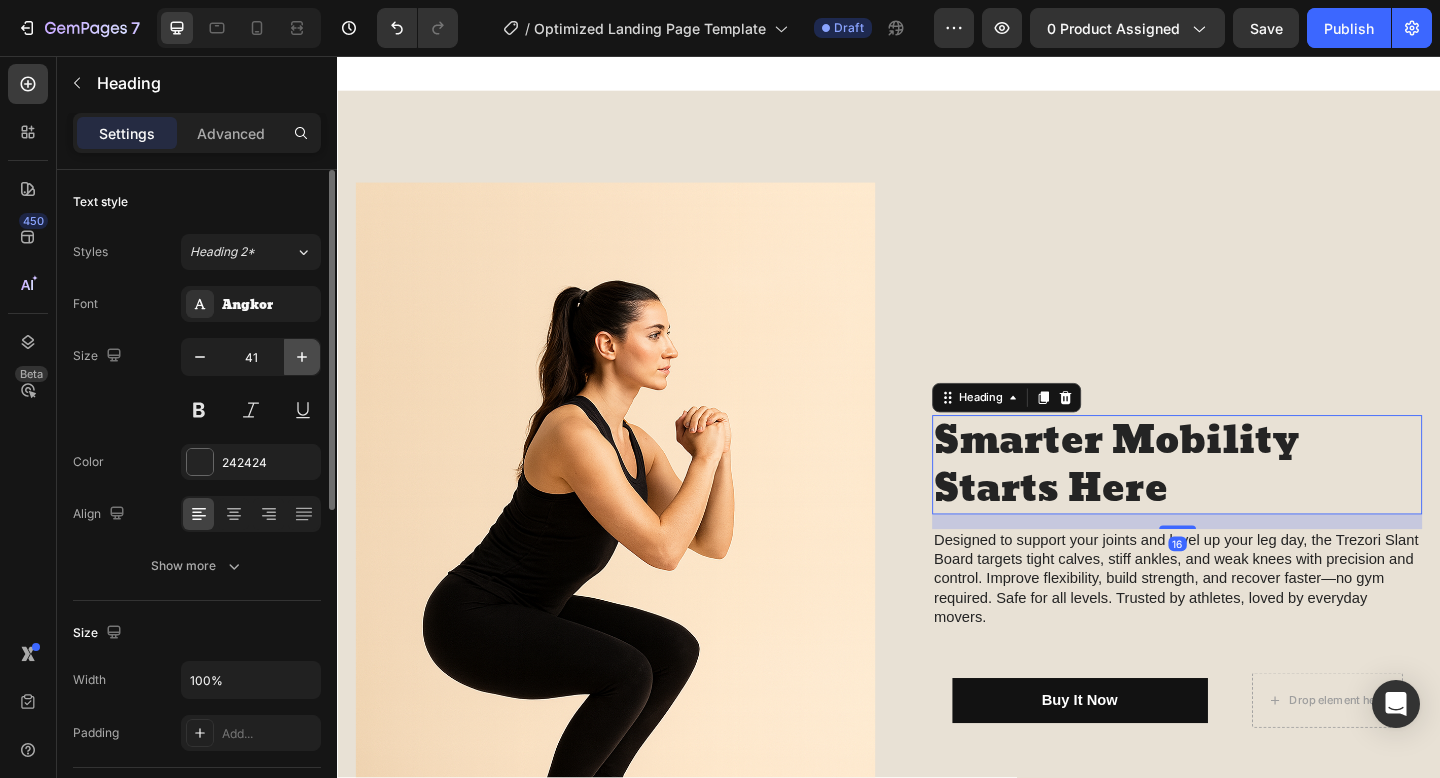 click 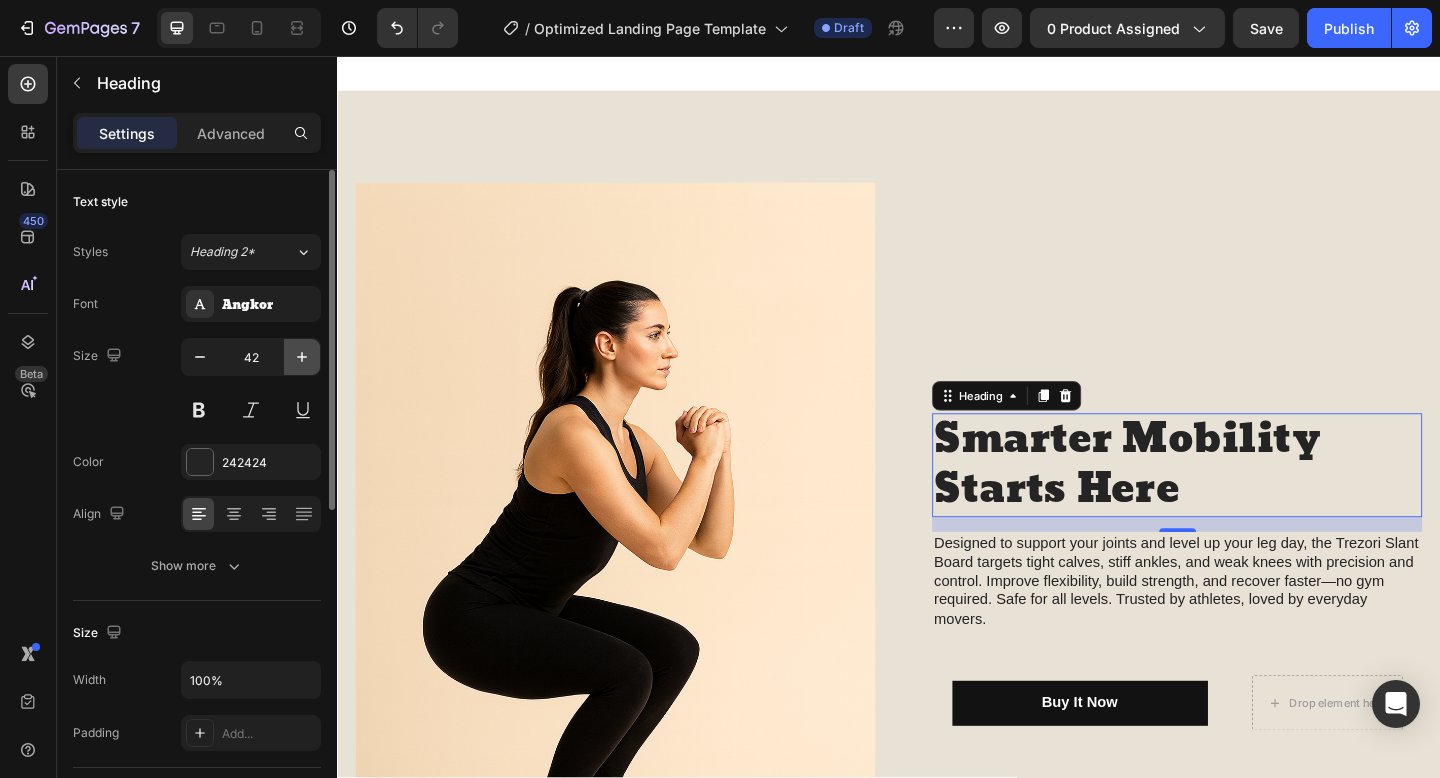 click 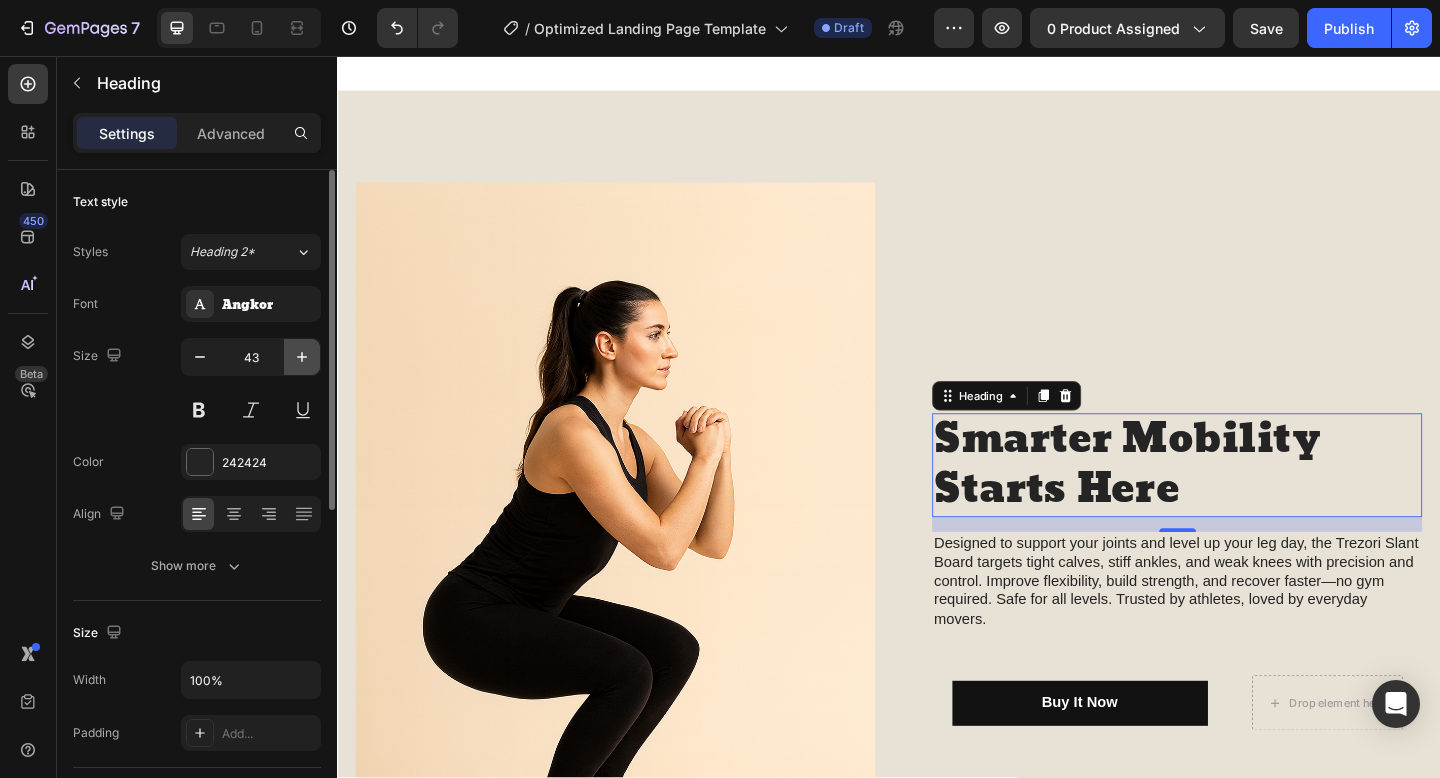 click 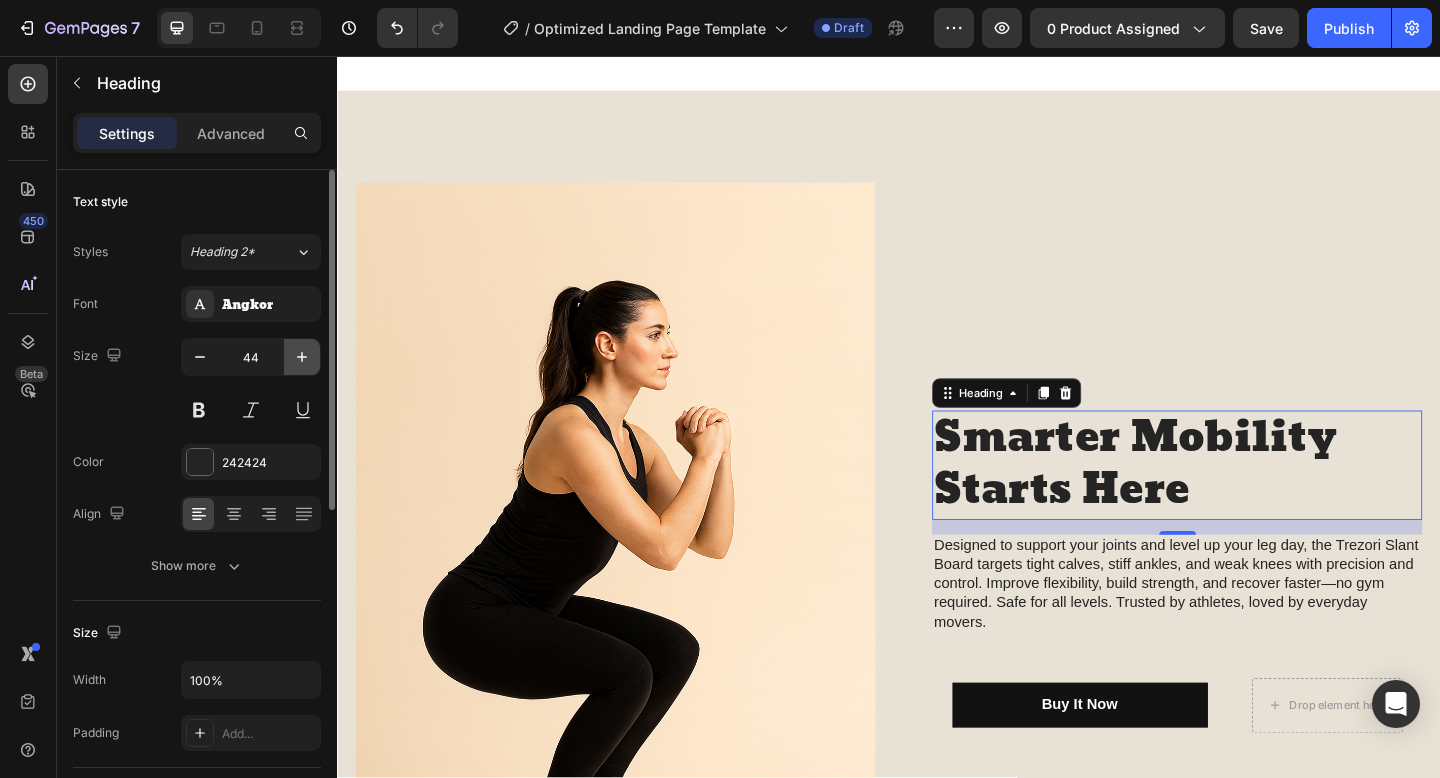 click 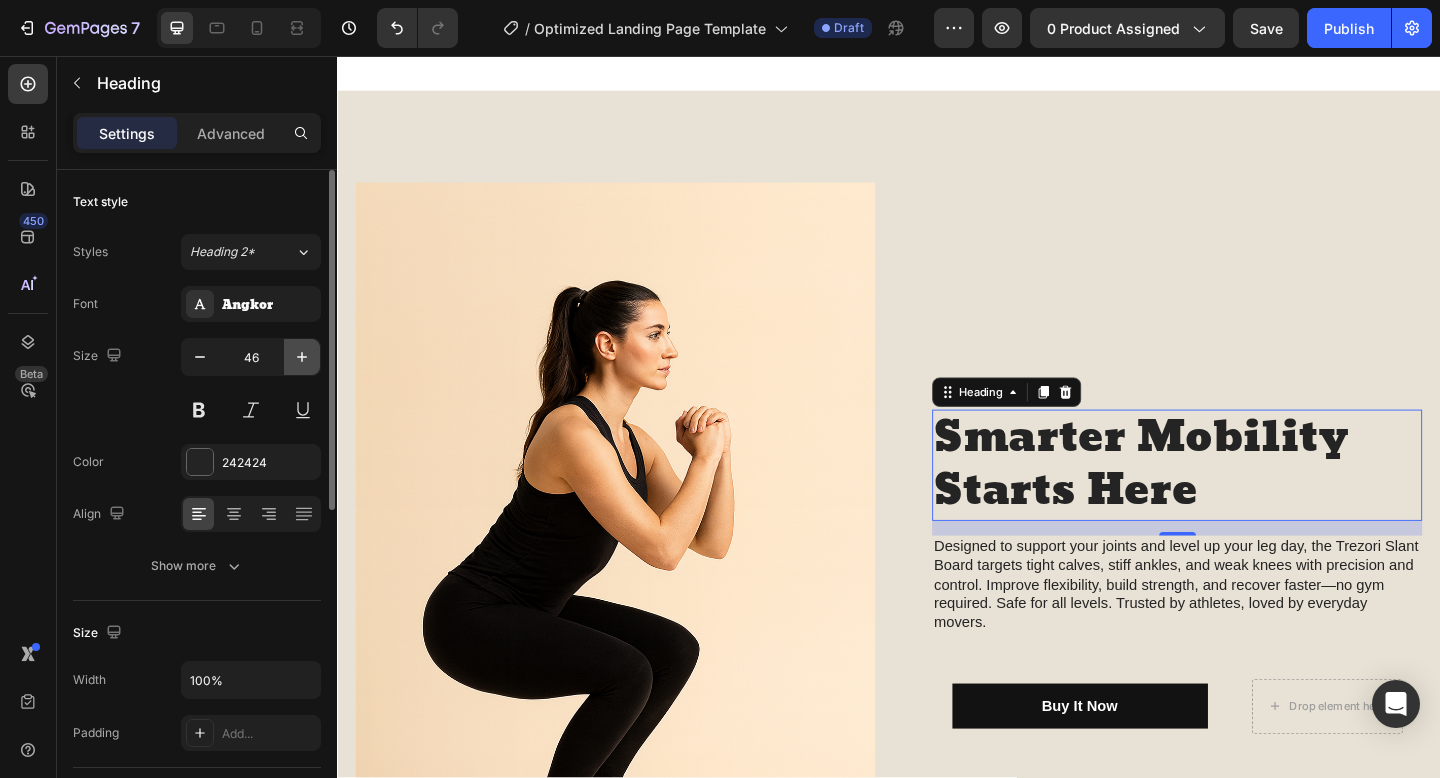 click 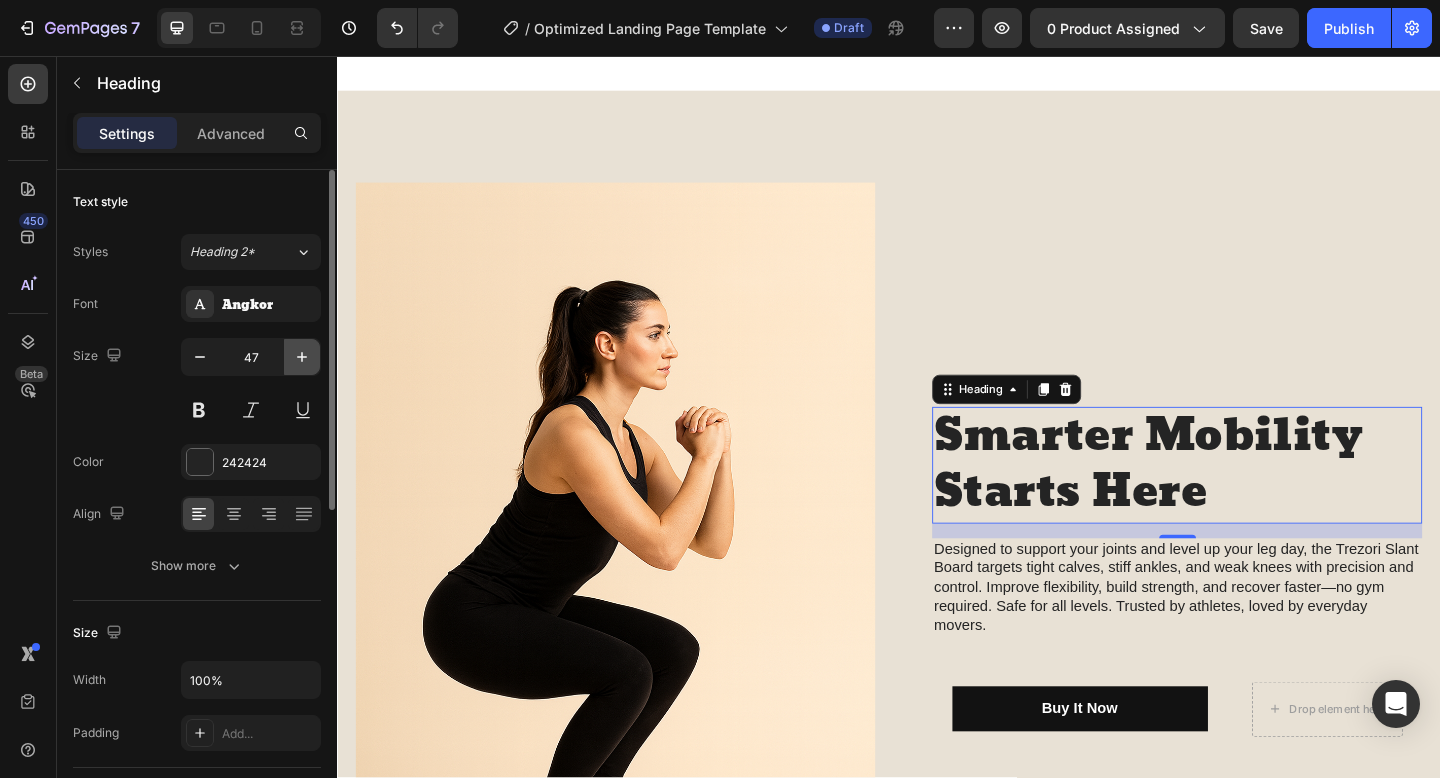 click 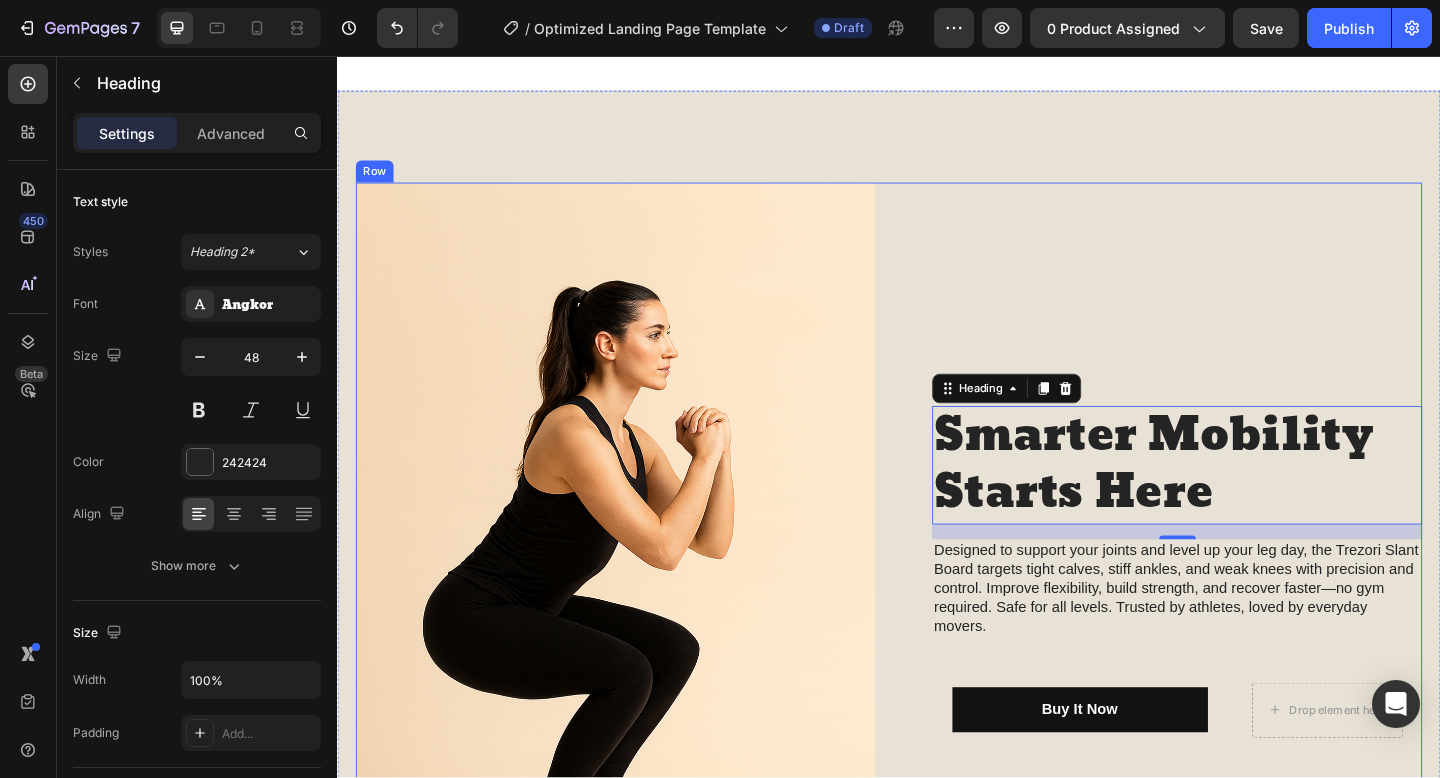 click on "Smarter Mobility Starts Here Heading   16 Designed to support your joints and level up your leg day, the Trezori Slant Board targets tight calves, stiff ankles, and weak knees with precision and control. Improve flexibility, build strength, and recover faster—no gym required. Safe for all levels. Trusted by athletes, loved by everyday movers. Text Block Buy It Now Button
Drop element here Row Row" at bounding box center [1234, 618] 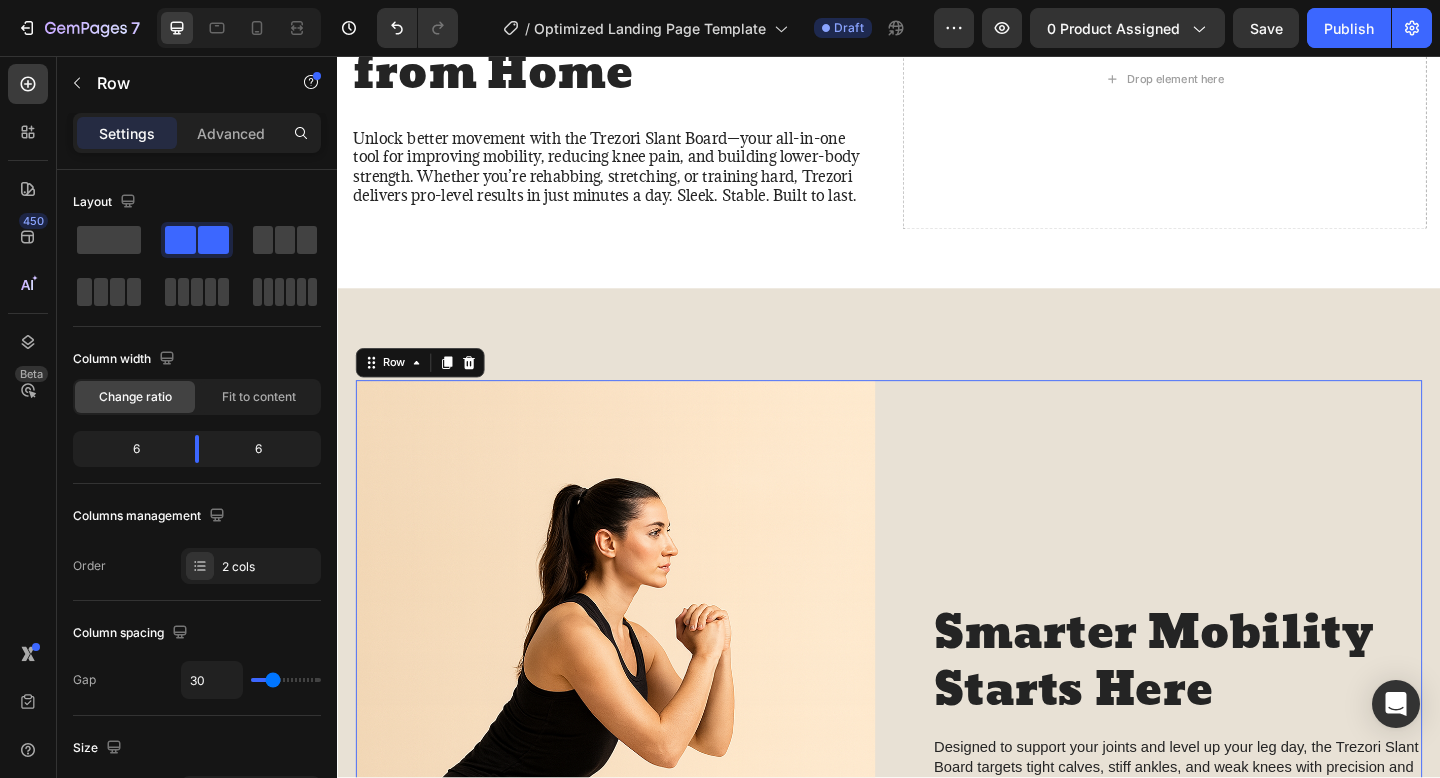 scroll, scrollTop: 1461, scrollLeft: 0, axis: vertical 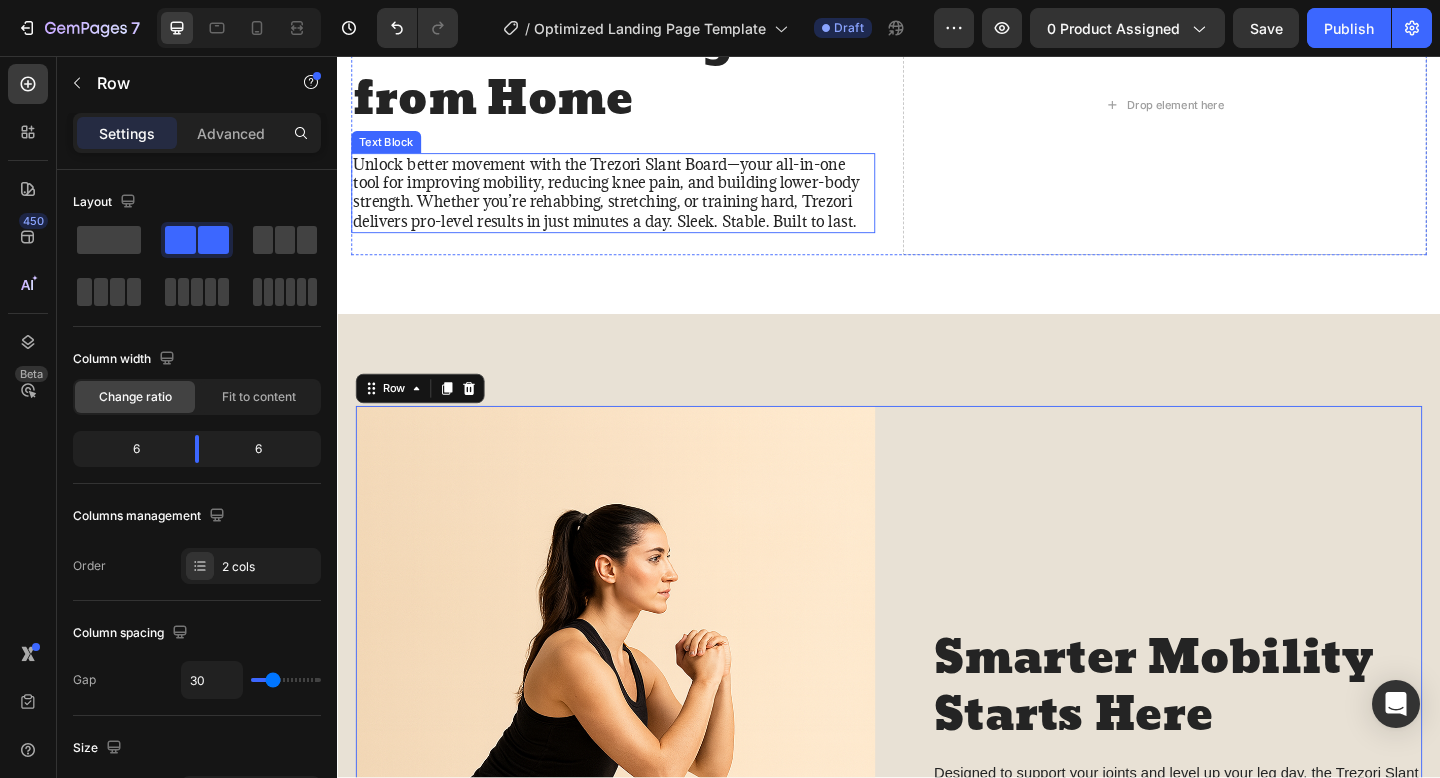 click on "Unlock better movement with the Trezori Slant Board—your all-in-one tool for improving mobility, reducing knee pain, and building lower-body strength. Whether you’re rehabbing, stretching, or training hard, Trezori delivers pro-level results in just minutes a day. Sleek. Stable. Built to last." at bounding box center [637, 205] 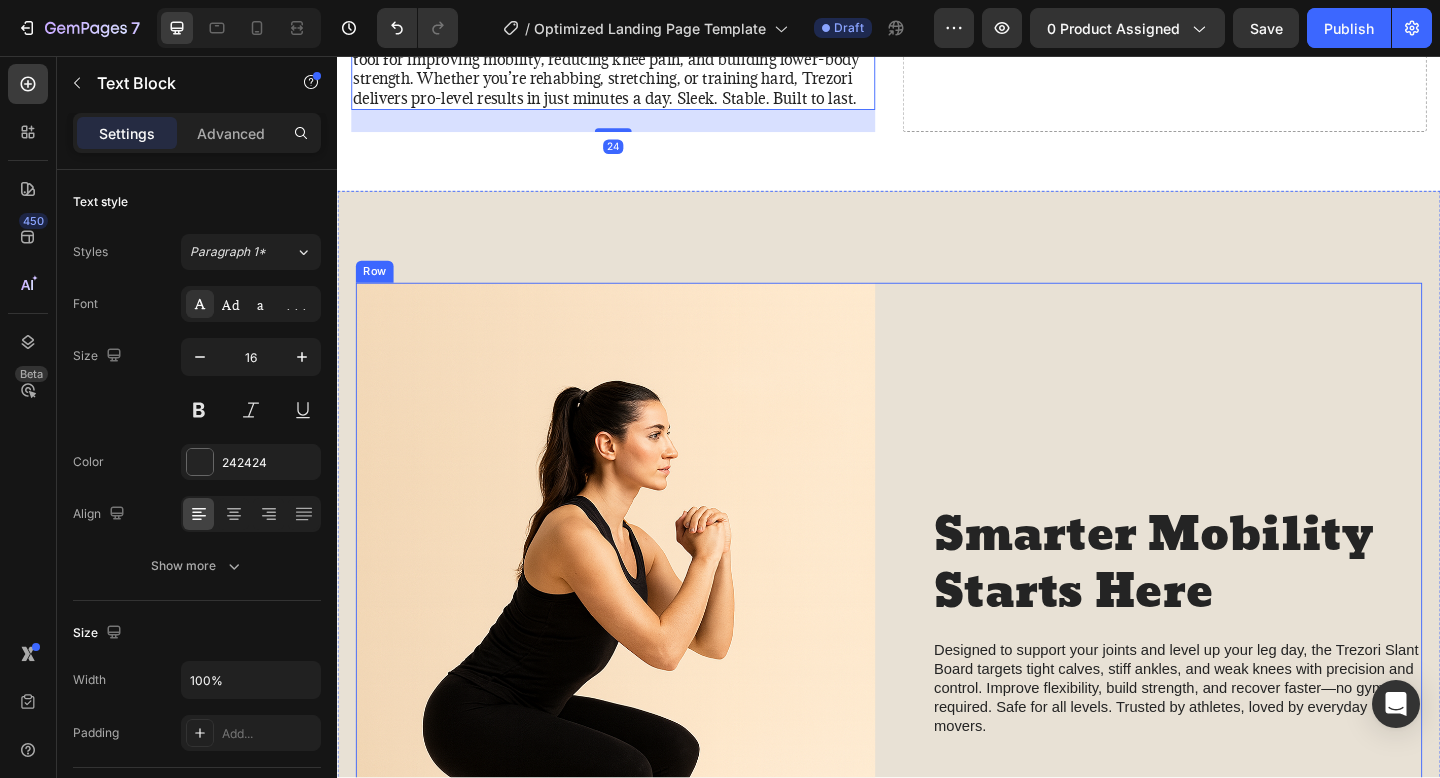 scroll, scrollTop: 1612, scrollLeft: 0, axis: vertical 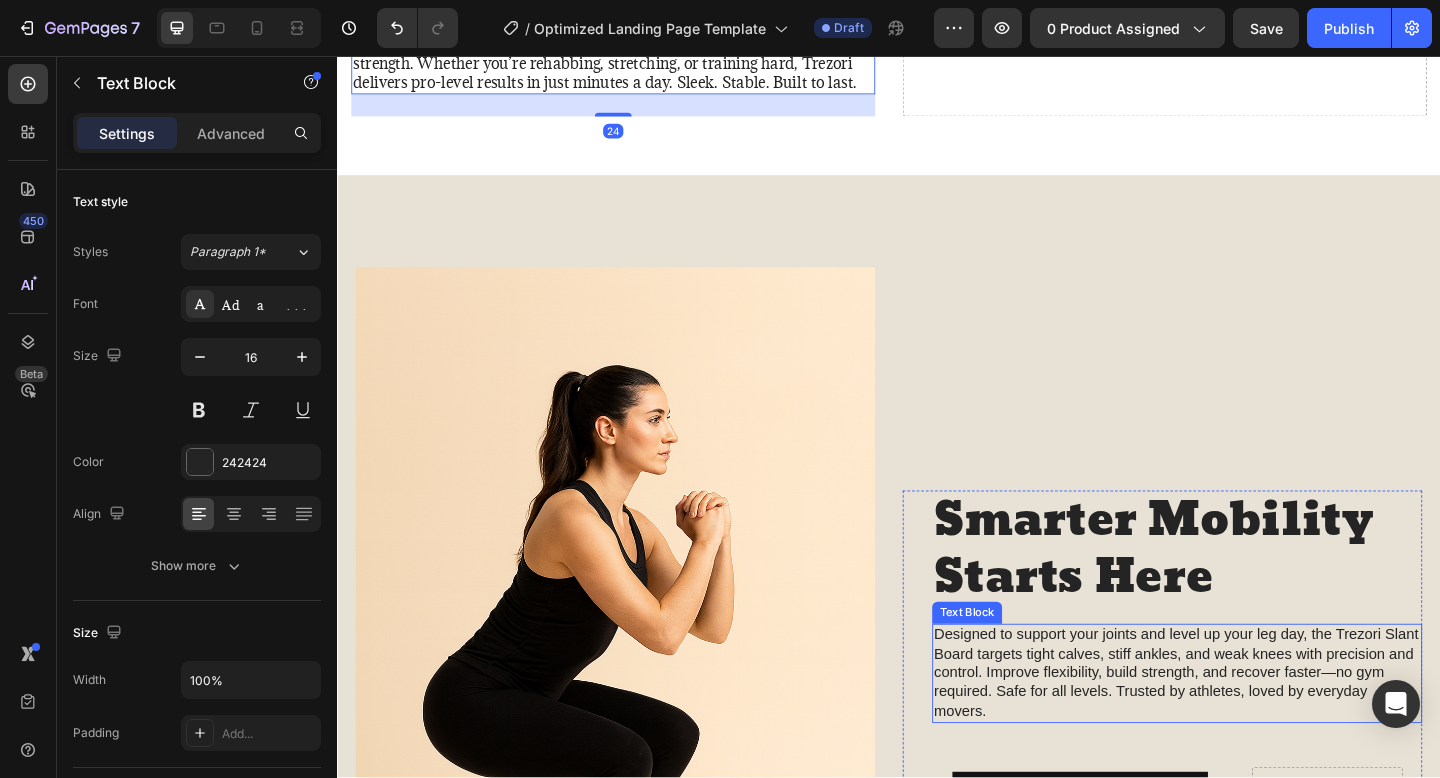 click on "Designed to support your joints and level up your leg day, the Trezori Slant Board targets tight calves, stiff ankles, and weak knees with precision and control. Improve flexibility, build strength, and recover faster—no gym required. Safe for all levels. Trusted by athletes, loved by everyday movers." at bounding box center [1250, 728] 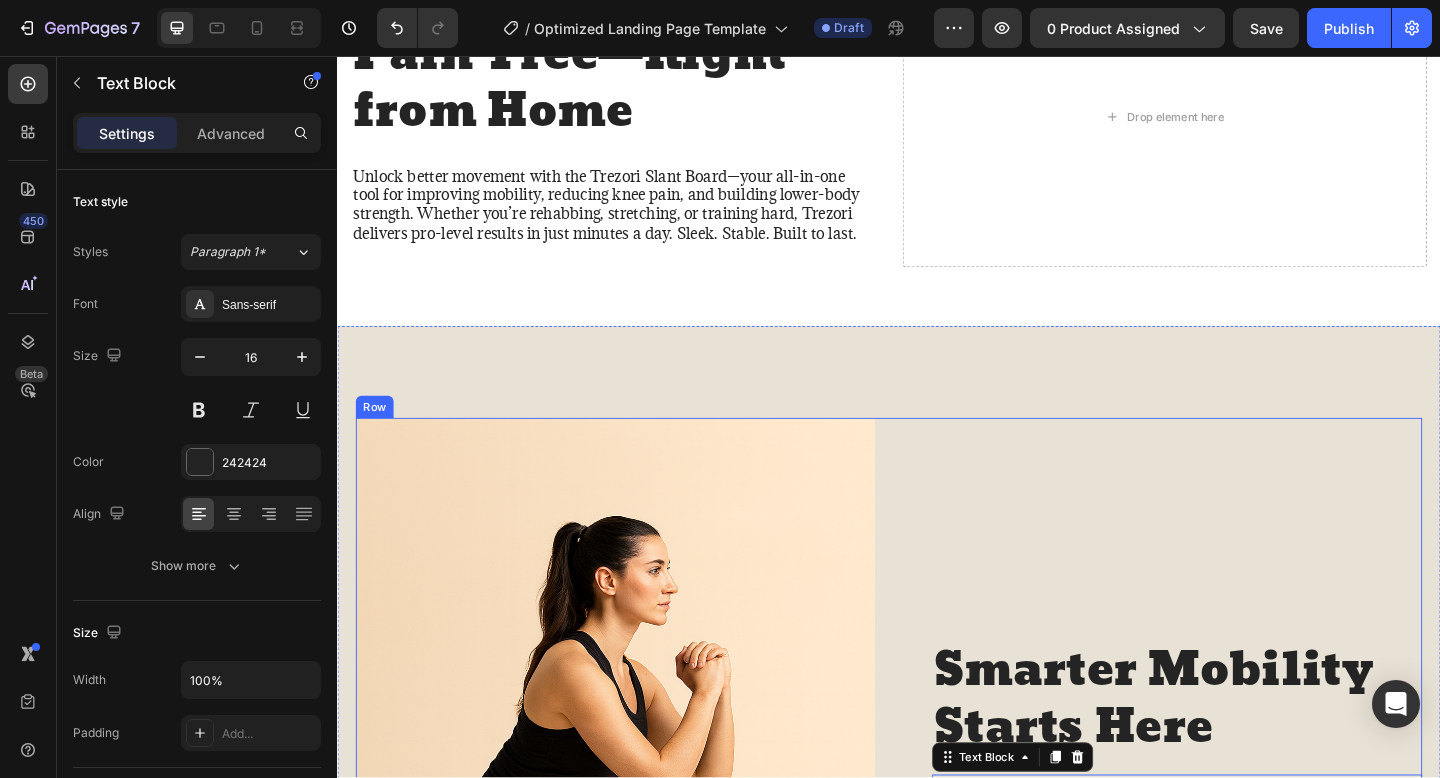 scroll, scrollTop: 1438, scrollLeft: 0, axis: vertical 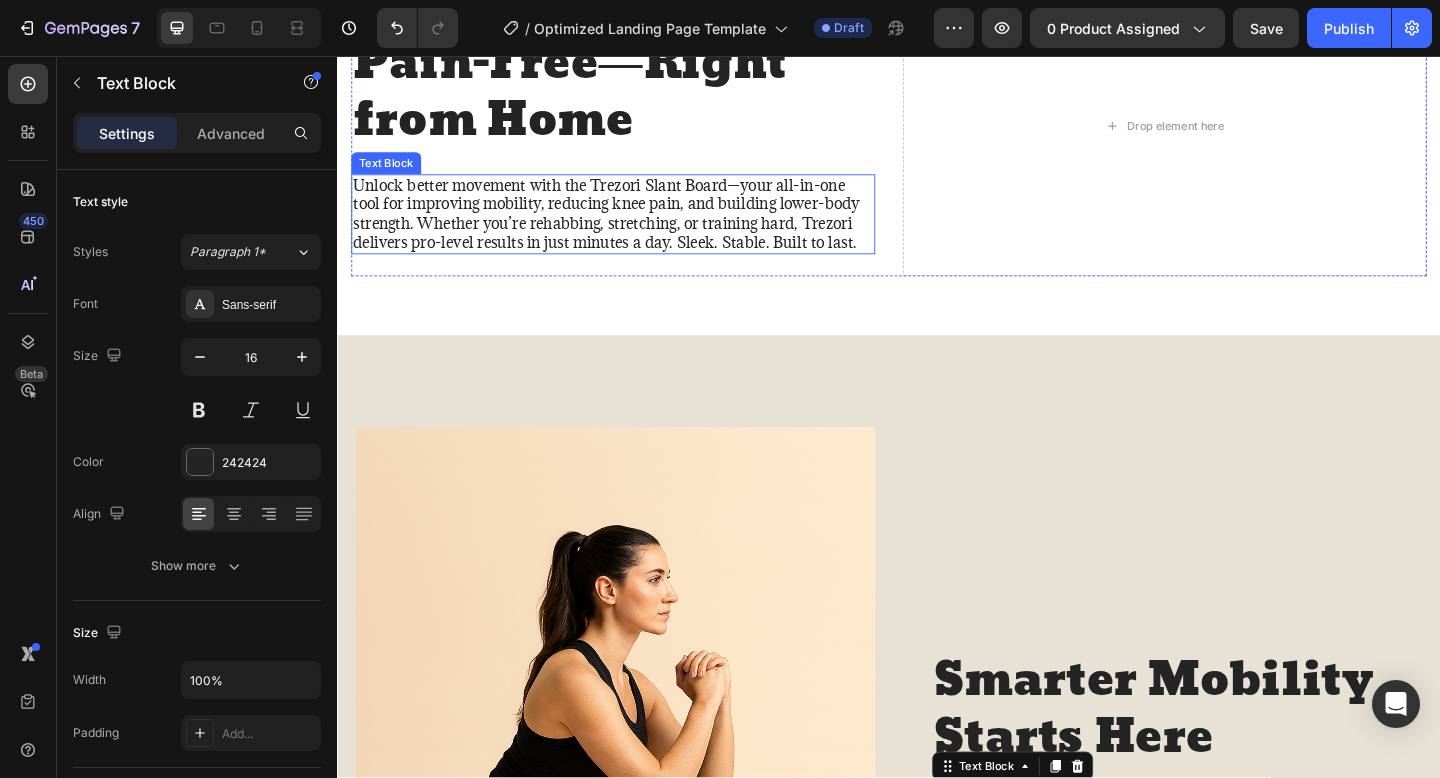 click on "Unlock better movement with the Trezori Slant Board—your all-in-one tool for improving mobility, reducing knee pain, and building lower-body strength. Whether you’re rehabbing, stretching, or training hard, Trezori delivers pro-level results in just minutes a day. Sleek. Stable. Built to last." at bounding box center [637, 228] 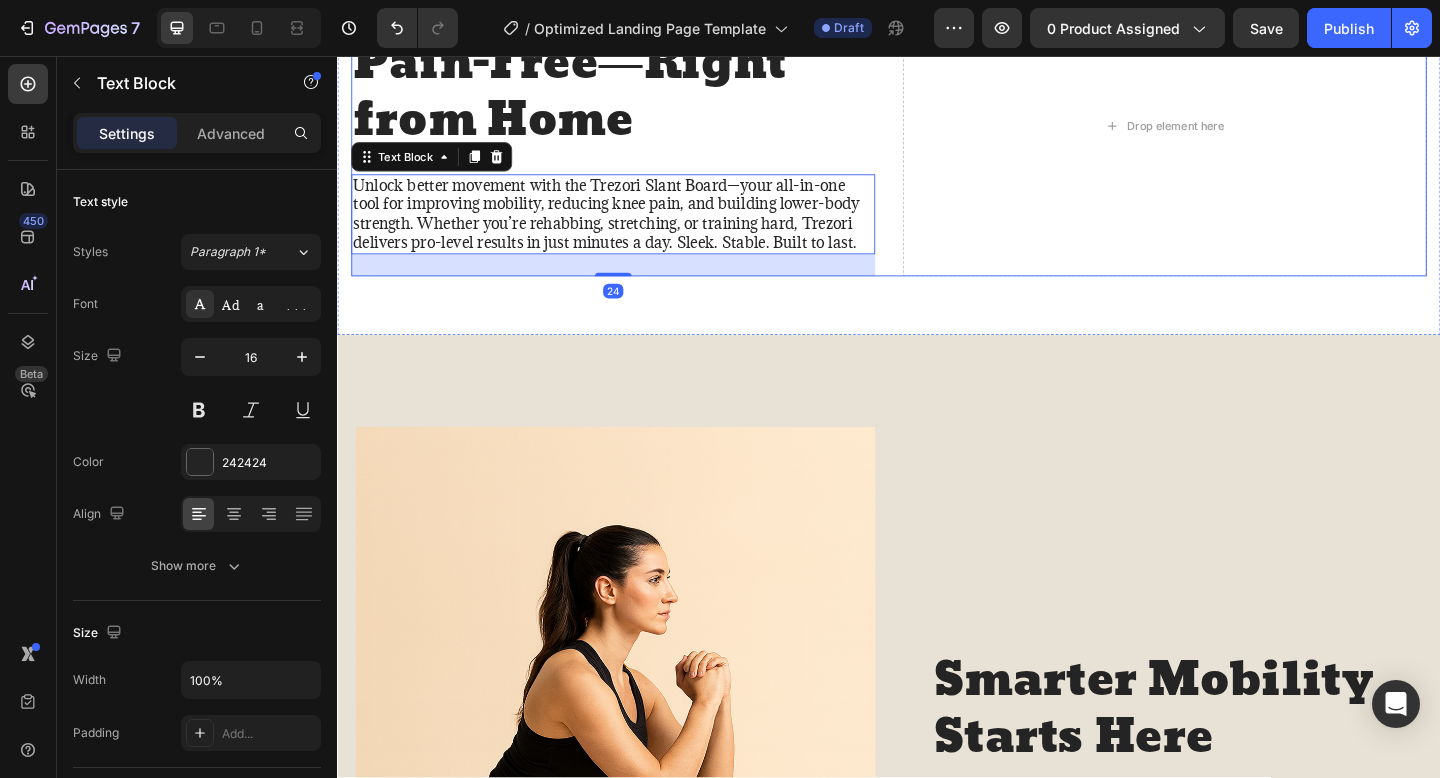 scroll, scrollTop: 1365, scrollLeft: 0, axis: vertical 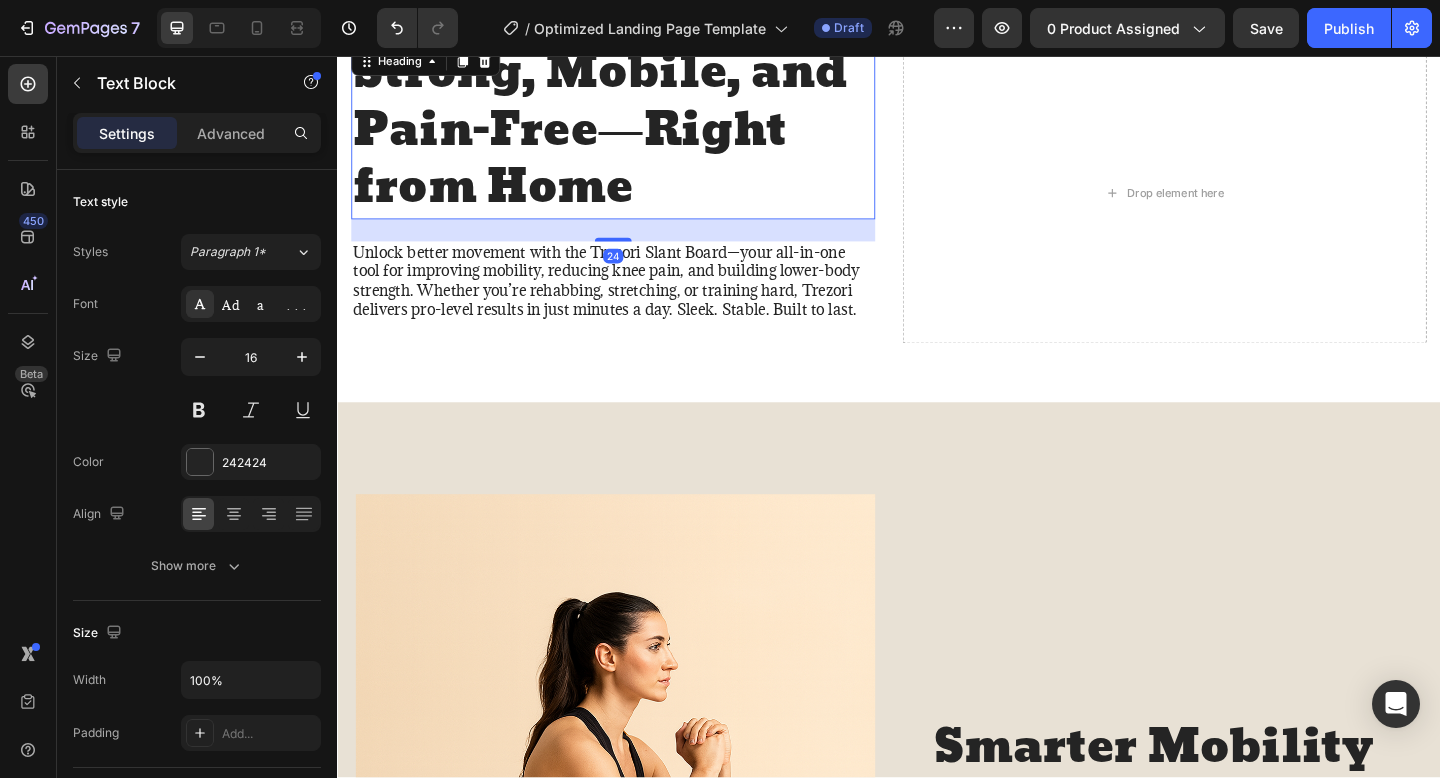 click on "Strong, Mobile, and Pain-Free—Right from Home" at bounding box center [637, 137] 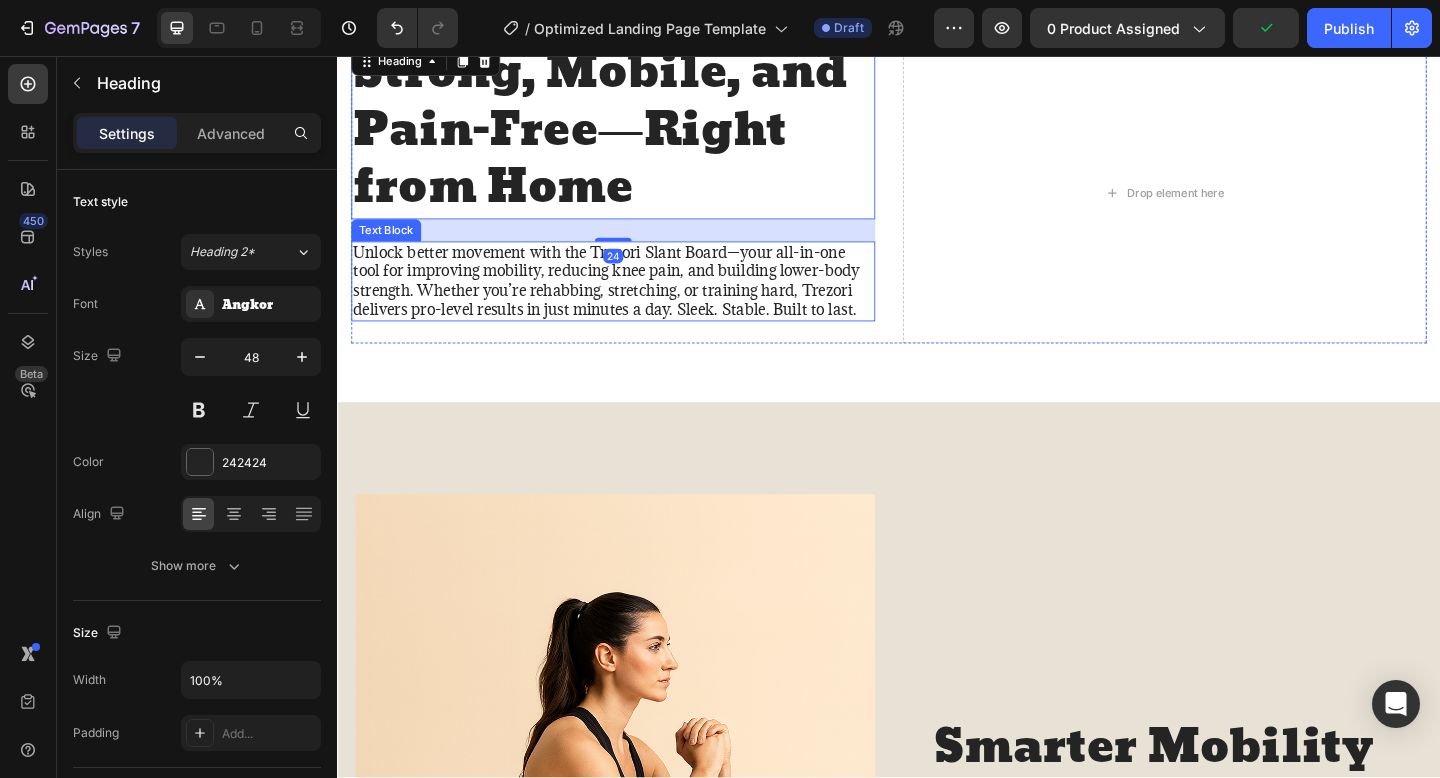 click on "Unlock better movement with the Trezori Slant Board—your all-in-one tool for improving mobility, reducing knee pain, and building lower-body strength. Whether you’re rehabbing, stretching, or training hard, Trezori delivers pro-level results in just minutes a day. Sleek. Stable. Built to last." at bounding box center (637, 301) 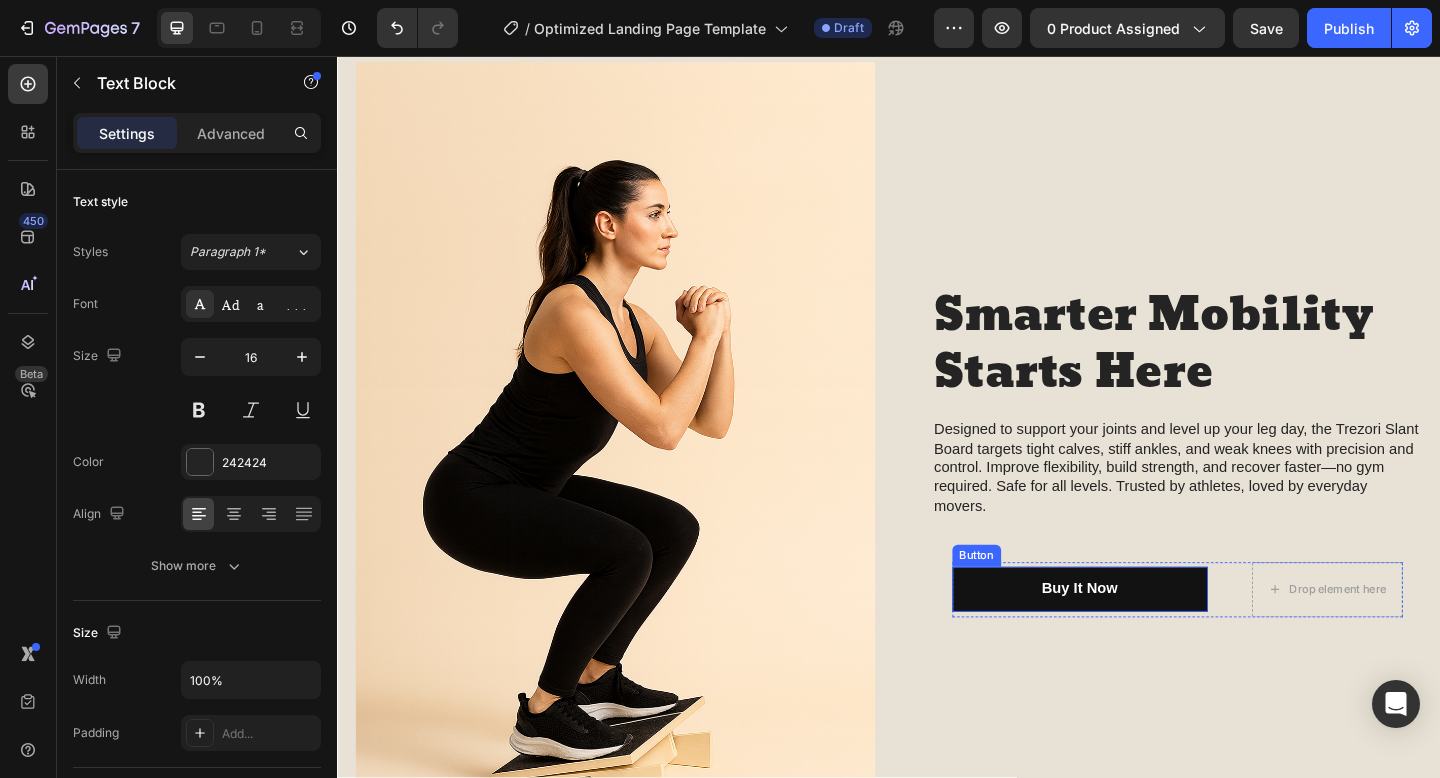 scroll, scrollTop: 1888, scrollLeft: 0, axis: vertical 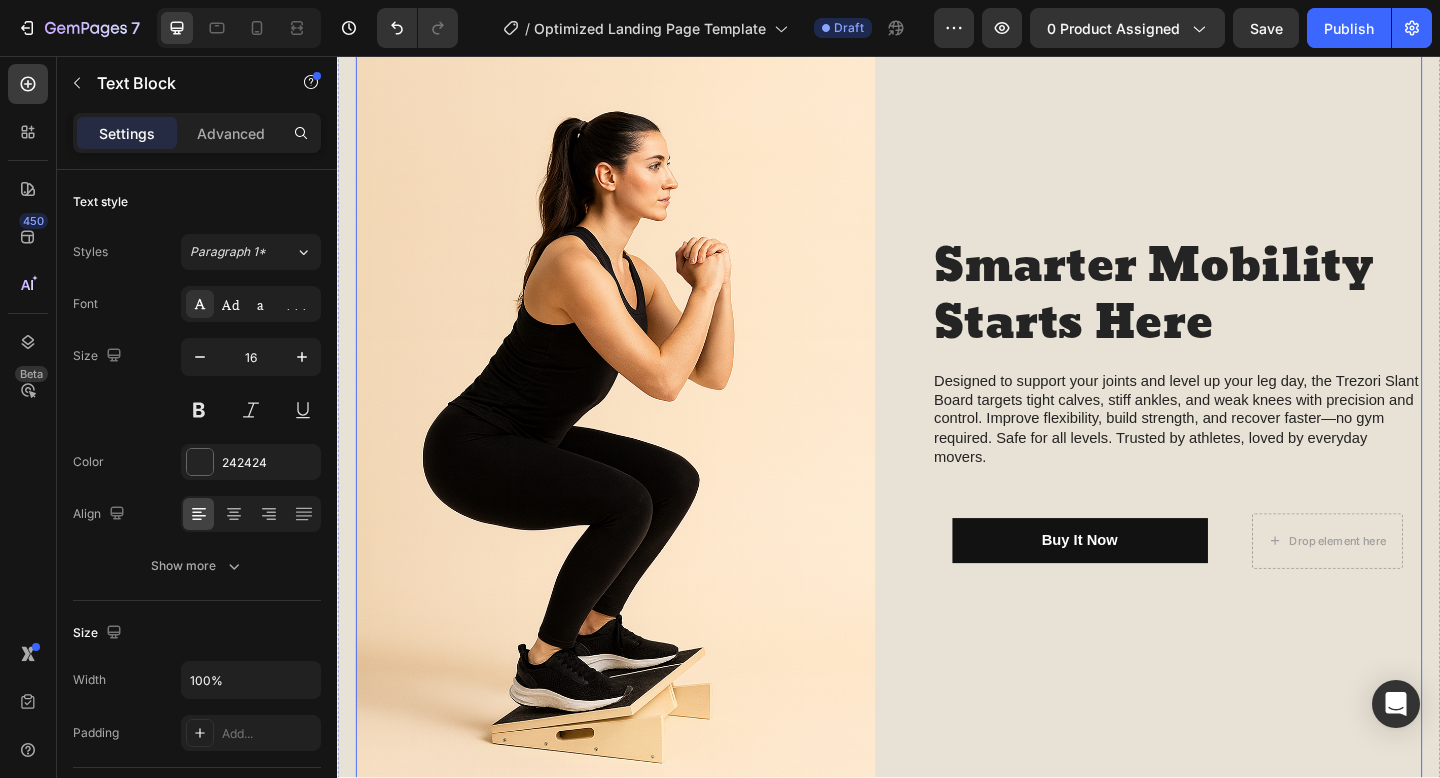 click on "Smarter Mobility Starts Here Heading Designed to support your joints and level up your leg day, the Trezori Slant Board targets tight calves, stiff ankles, and weak knees with precision and control. Improve flexibility, build strength, and recover faster—no gym required. Safe for all levels. Trusted by athletes, loved by everyday movers. Text Block Buy It Now Button
Drop element here Row Row" at bounding box center [1234, 434] 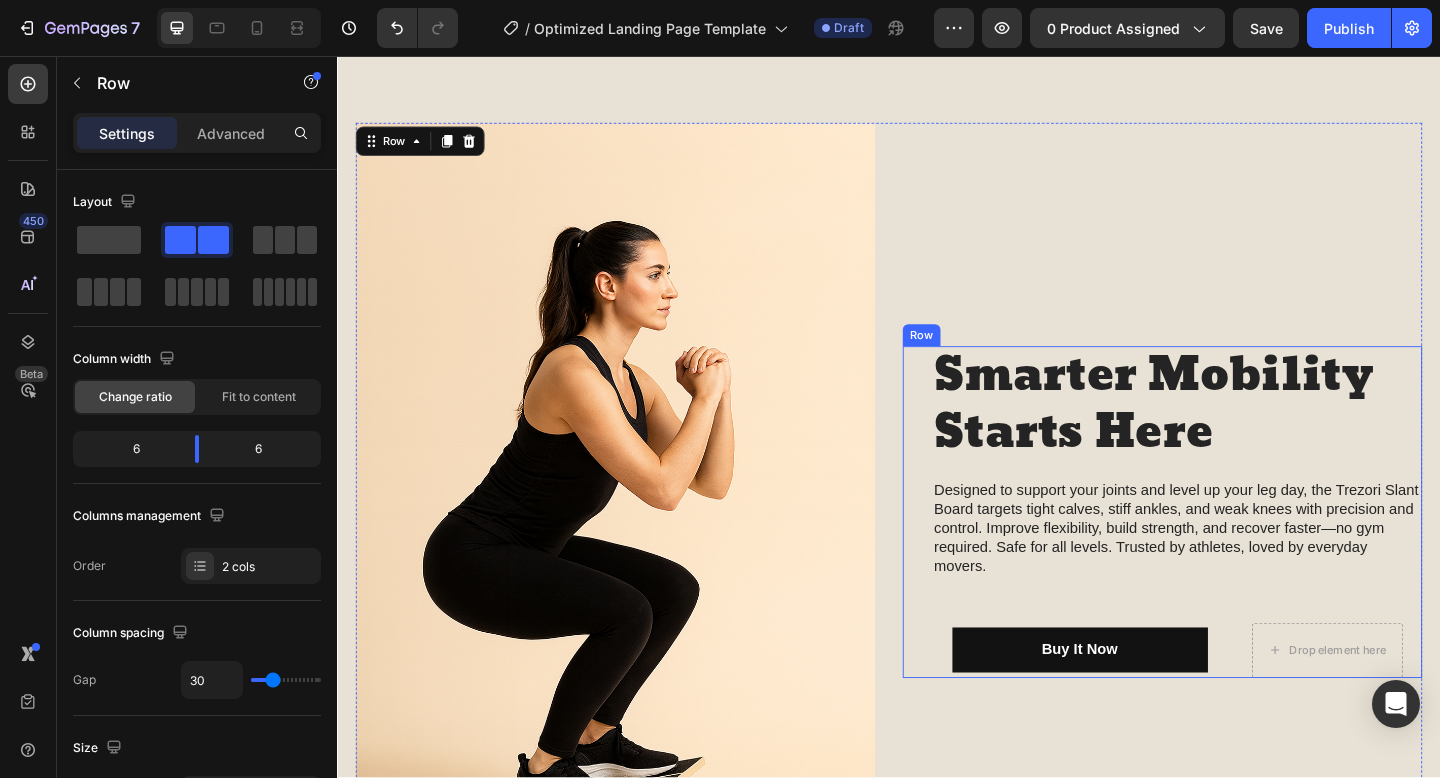 scroll, scrollTop: 1755, scrollLeft: 0, axis: vertical 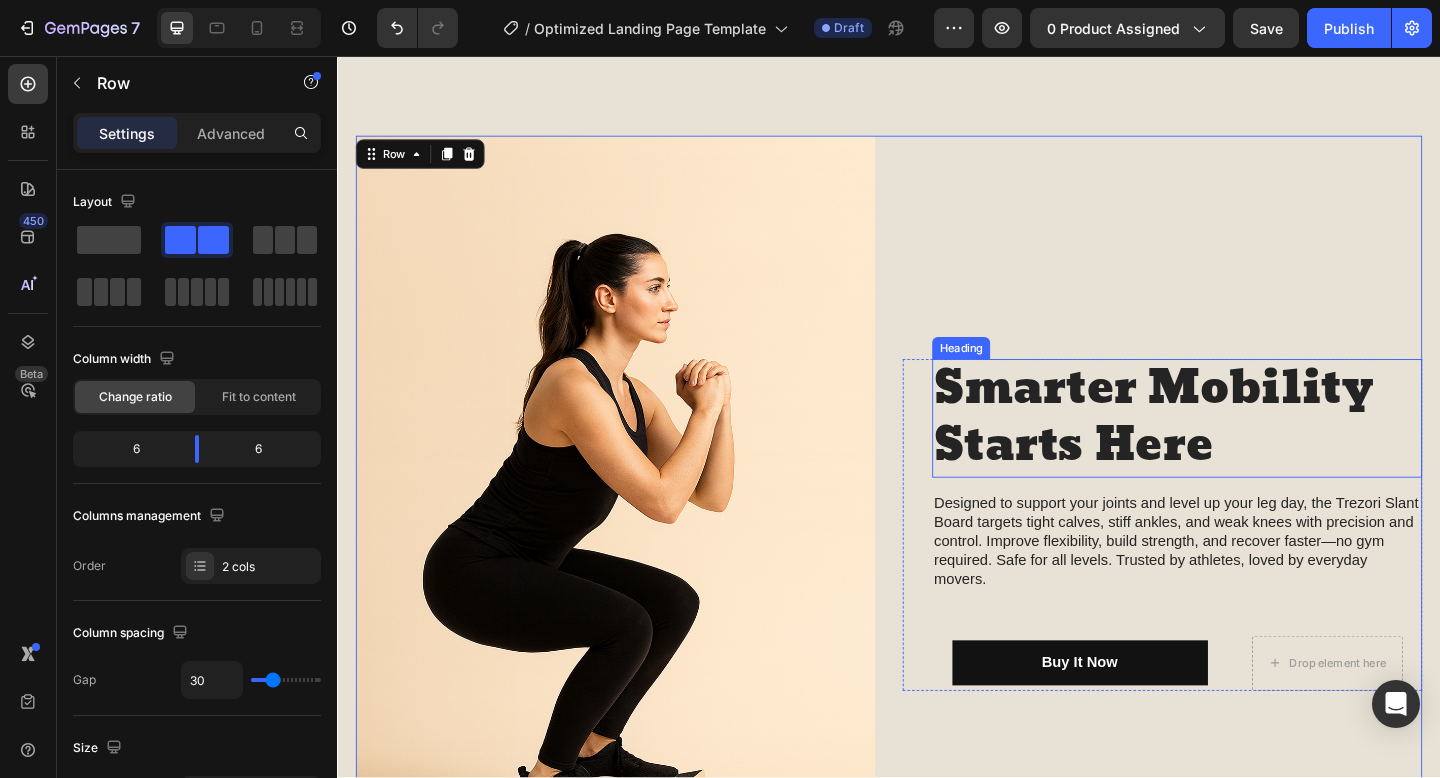 click on "Smarter Mobility Starts Here" at bounding box center (1250, 450) 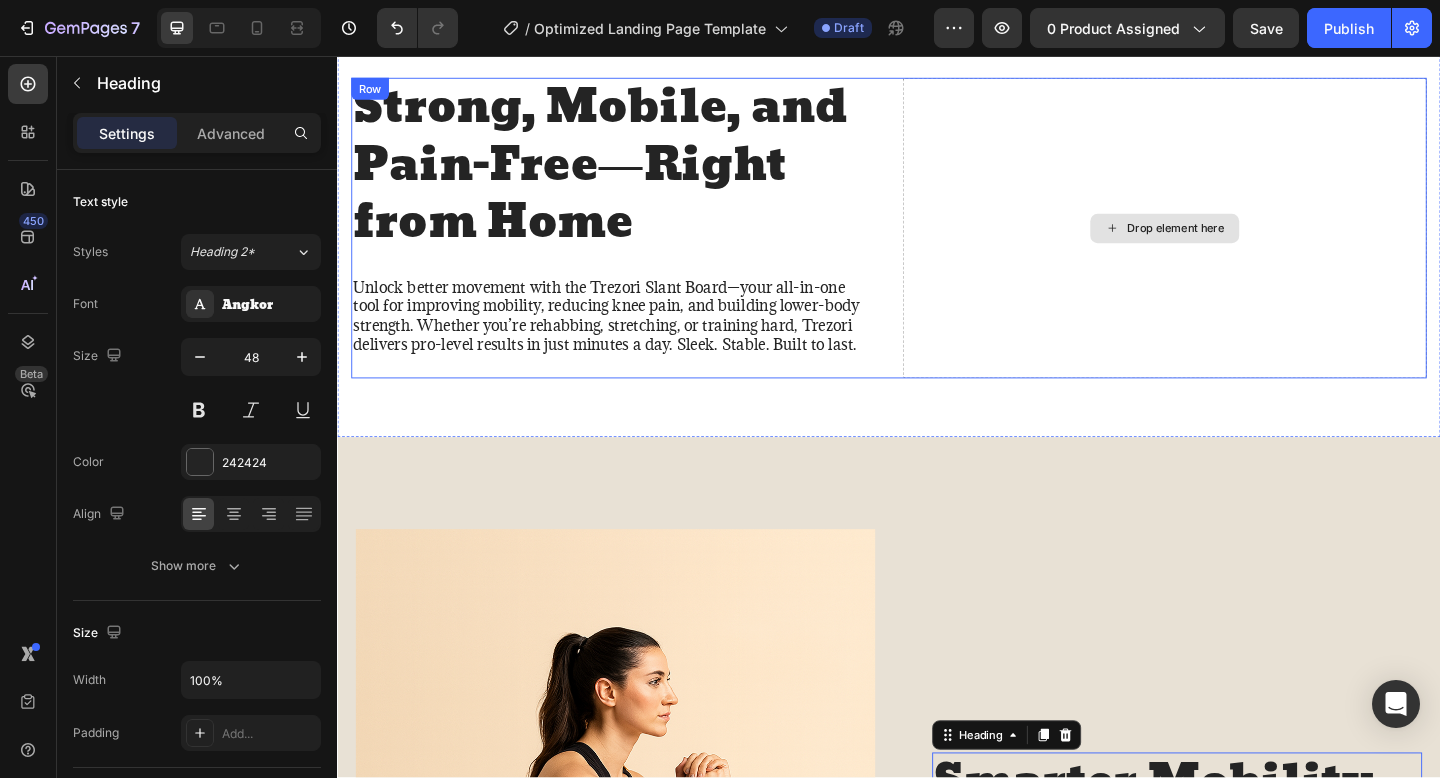 scroll, scrollTop: 1283, scrollLeft: 0, axis: vertical 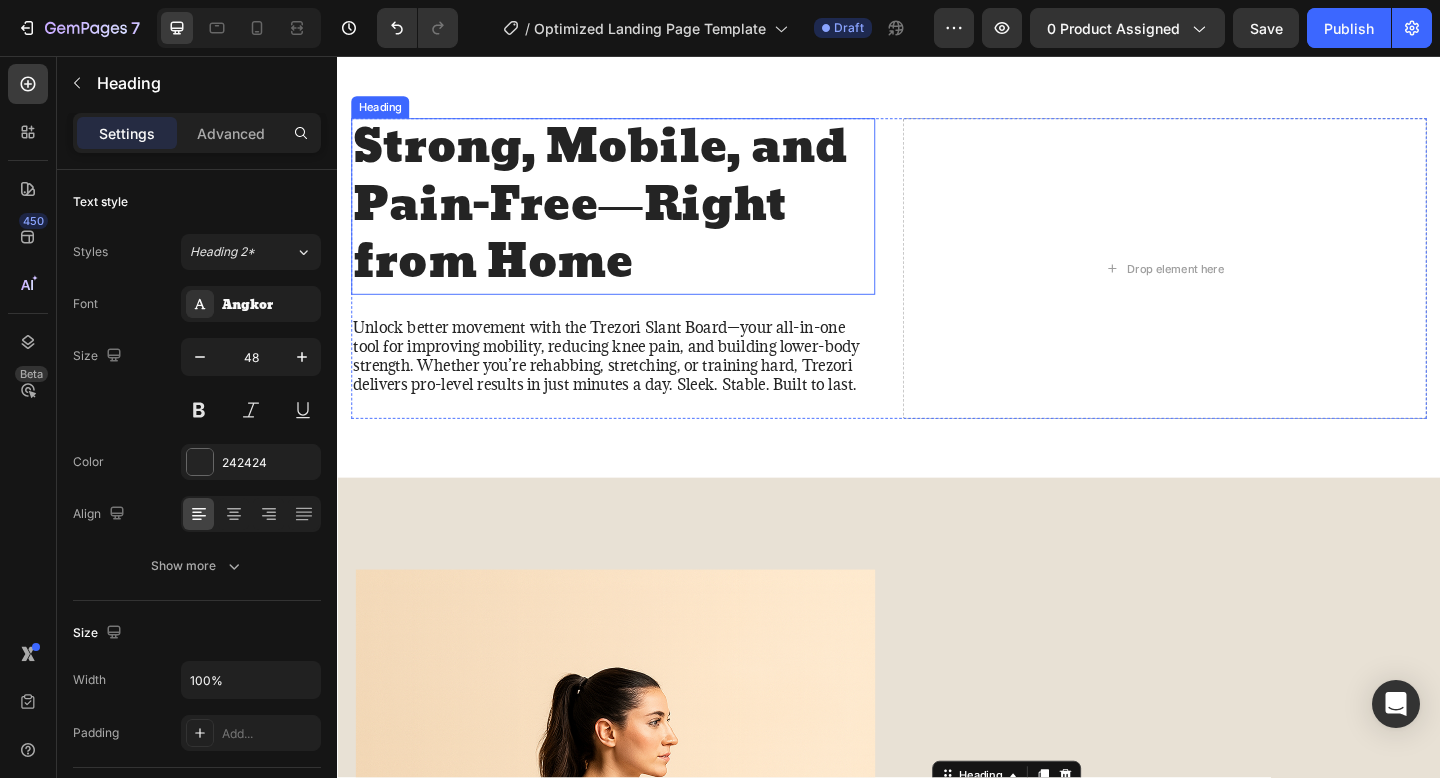 click on "Strong, Mobile, and Pain-Free—Right from Home" at bounding box center (637, 219) 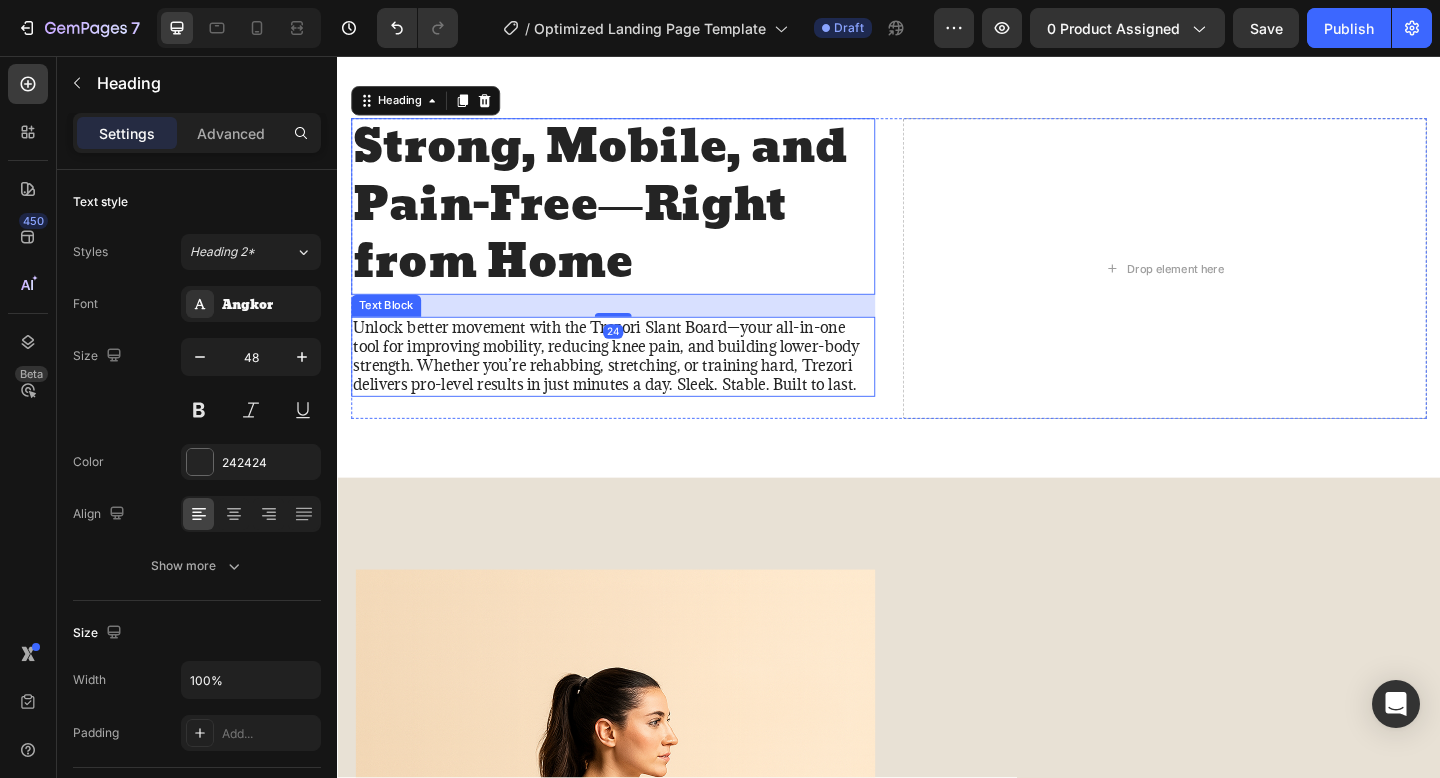 click on "Unlock better movement with the Trezori Slant Board—your all-in-one tool for improving mobility, reducing knee pain, and building lower-body strength. Whether you’re rehabbing, stretching, or training hard, Trezori delivers pro-level results in just minutes a day. Sleek. Stable. Built to last." at bounding box center (637, 383) 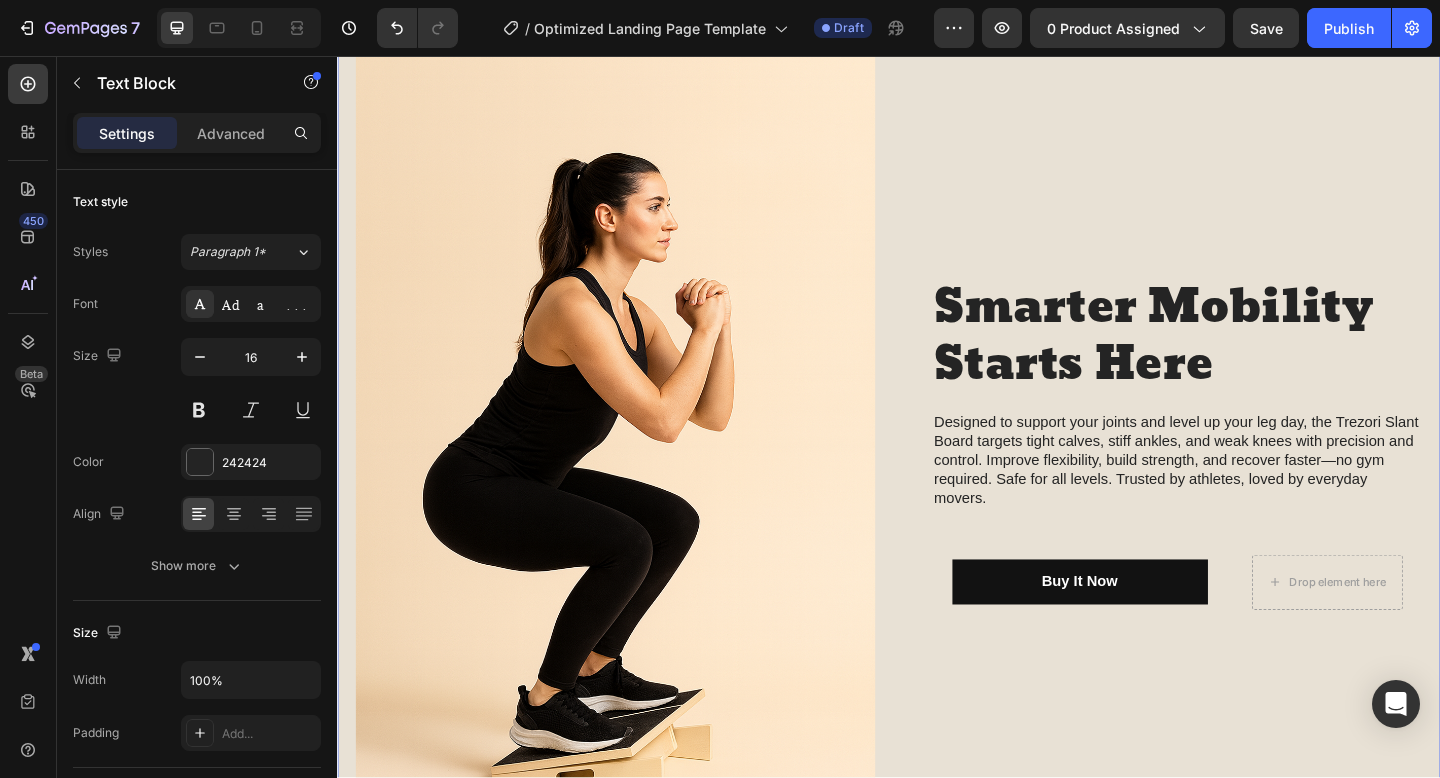scroll, scrollTop: 2017, scrollLeft: 0, axis: vertical 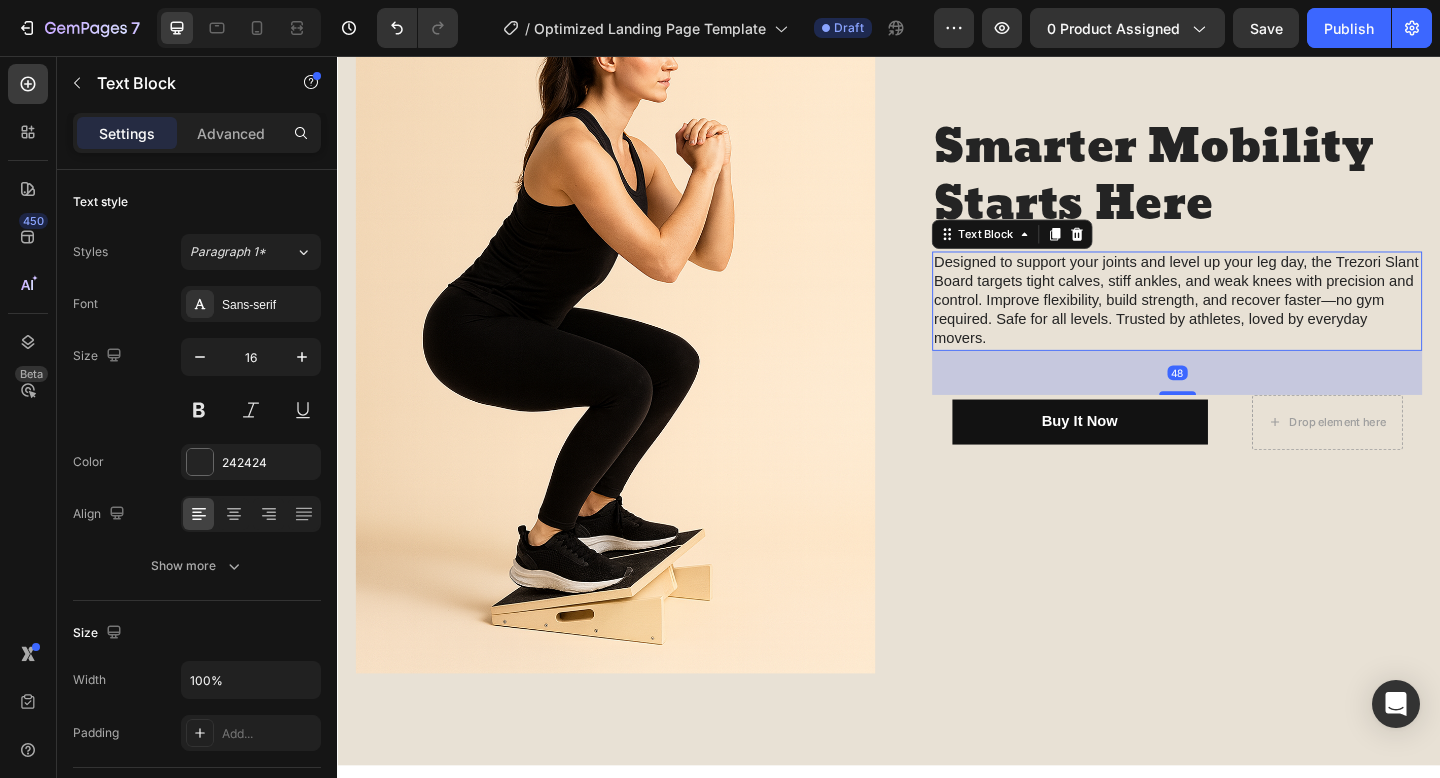 click on "Designed to support your joints and level up your leg day, the Trezori Slant Board targets tight calves, stiff ankles, and weak knees with precision and control. Improve flexibility, build strength, and recover faster—no gym required. Safe for all levels. Trusted by athletes, loved by everyday movers." at bounding box center [1250, 323] 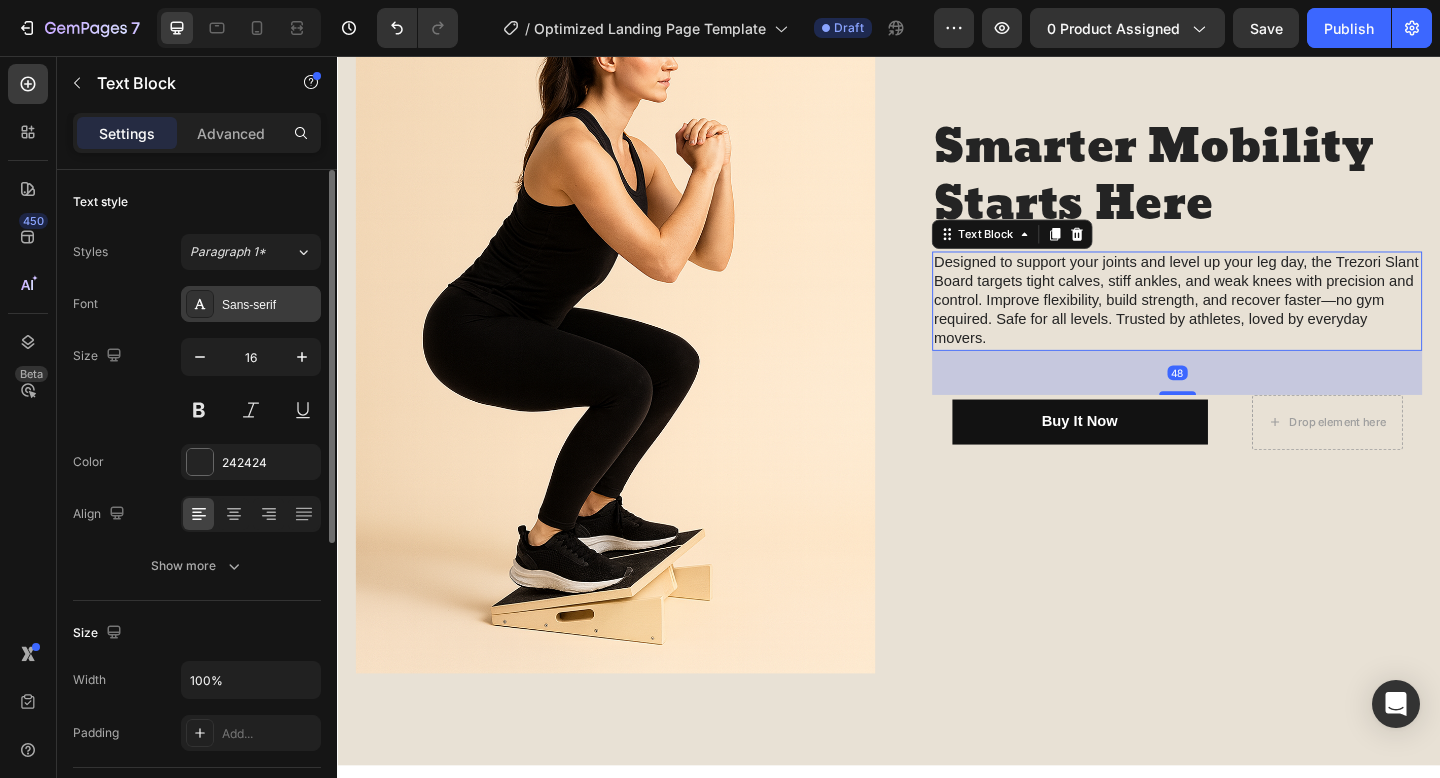 click on "Sans-serif" at bounding box center (269, 305) 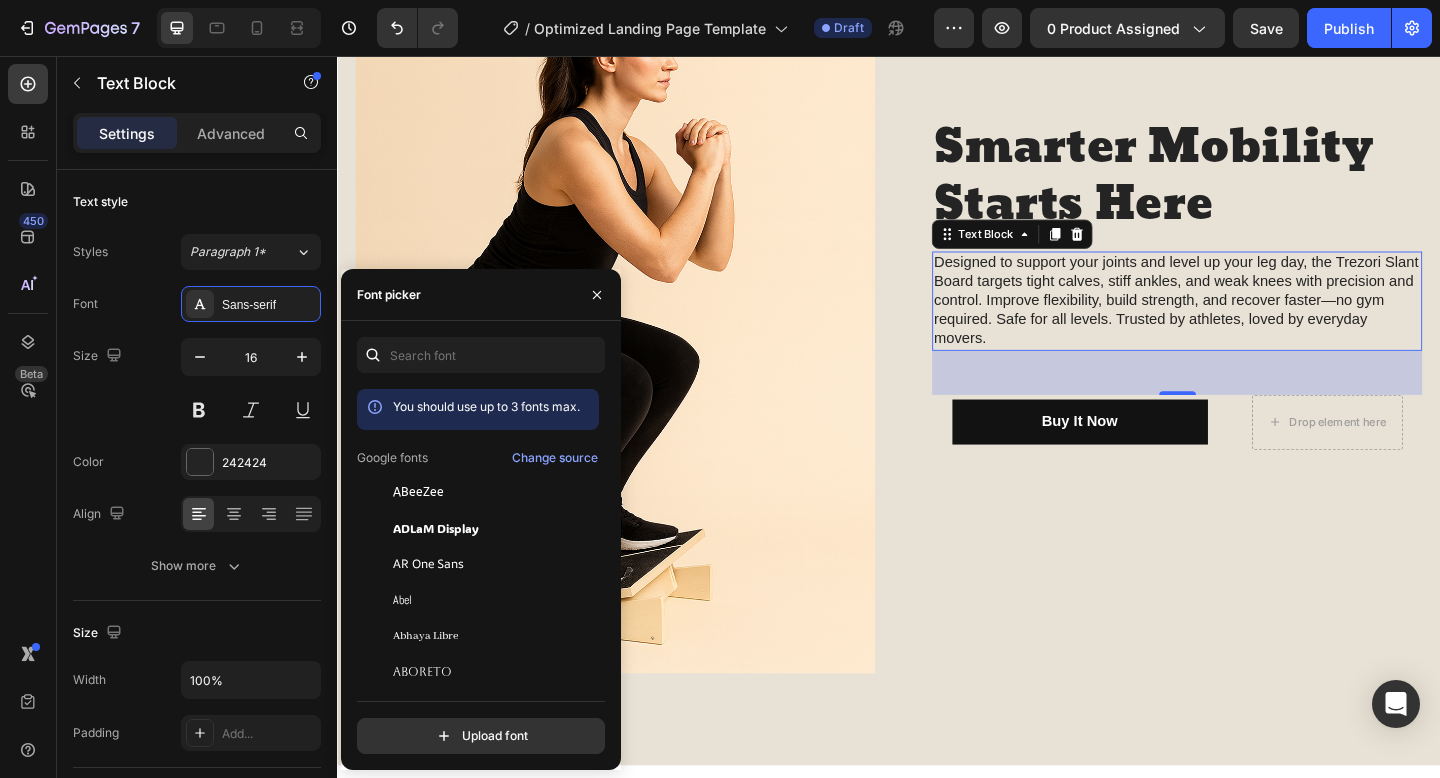 click on "You should use up to 3 fonts max. Google fonts Change source ABeeZee ADLaM Display AR One Sans Abel Abhaya Libre Aboreto Abril Fatface Abyssinica SIL Aclonica Acme Actor Adamina Advent Pro Afacad Afacad Flux Agbalumo Agdasima Agu Display Aguafina Script Akatab Akaya Kanadaka Akaya Telivigala  Upload font" at bounding box center (481, 545) 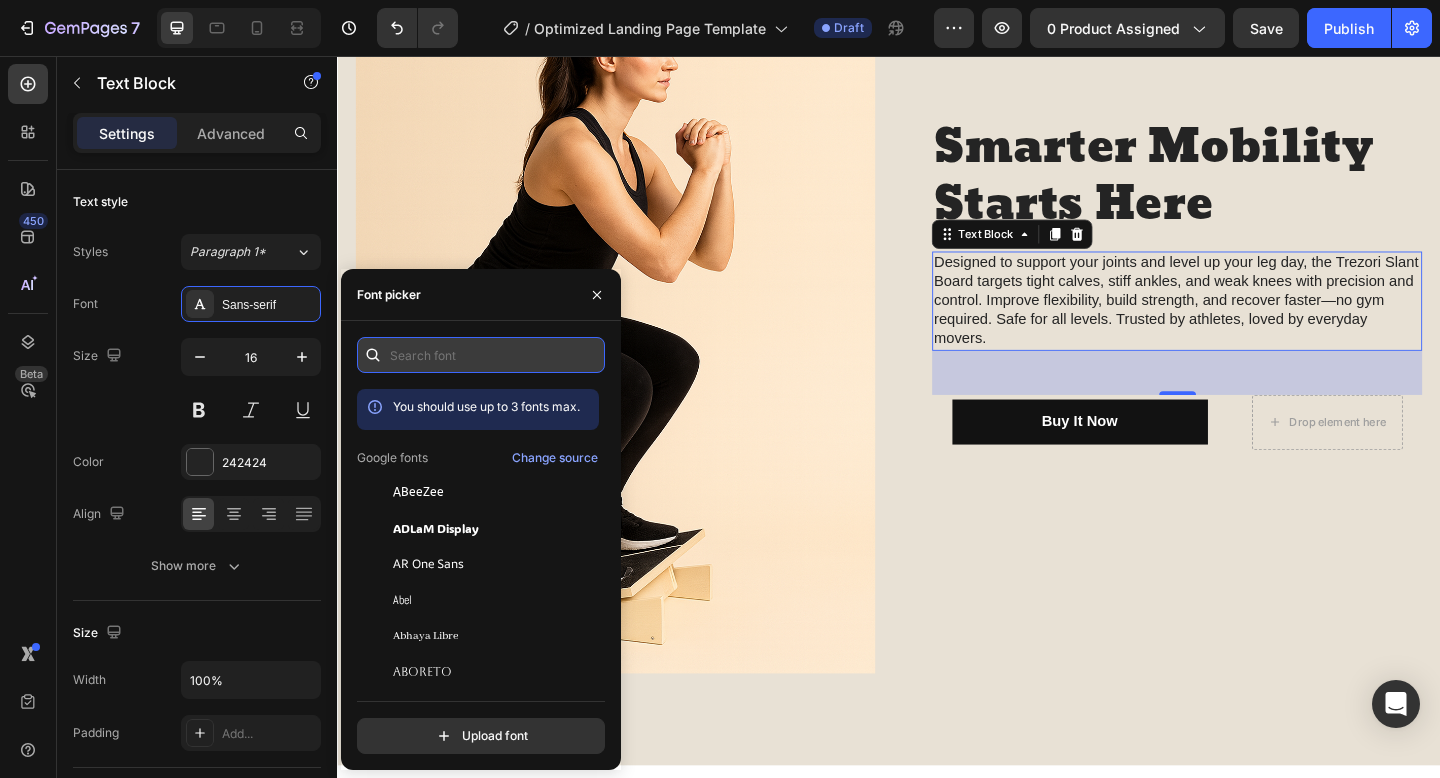 click at bounding box center (481, 355) 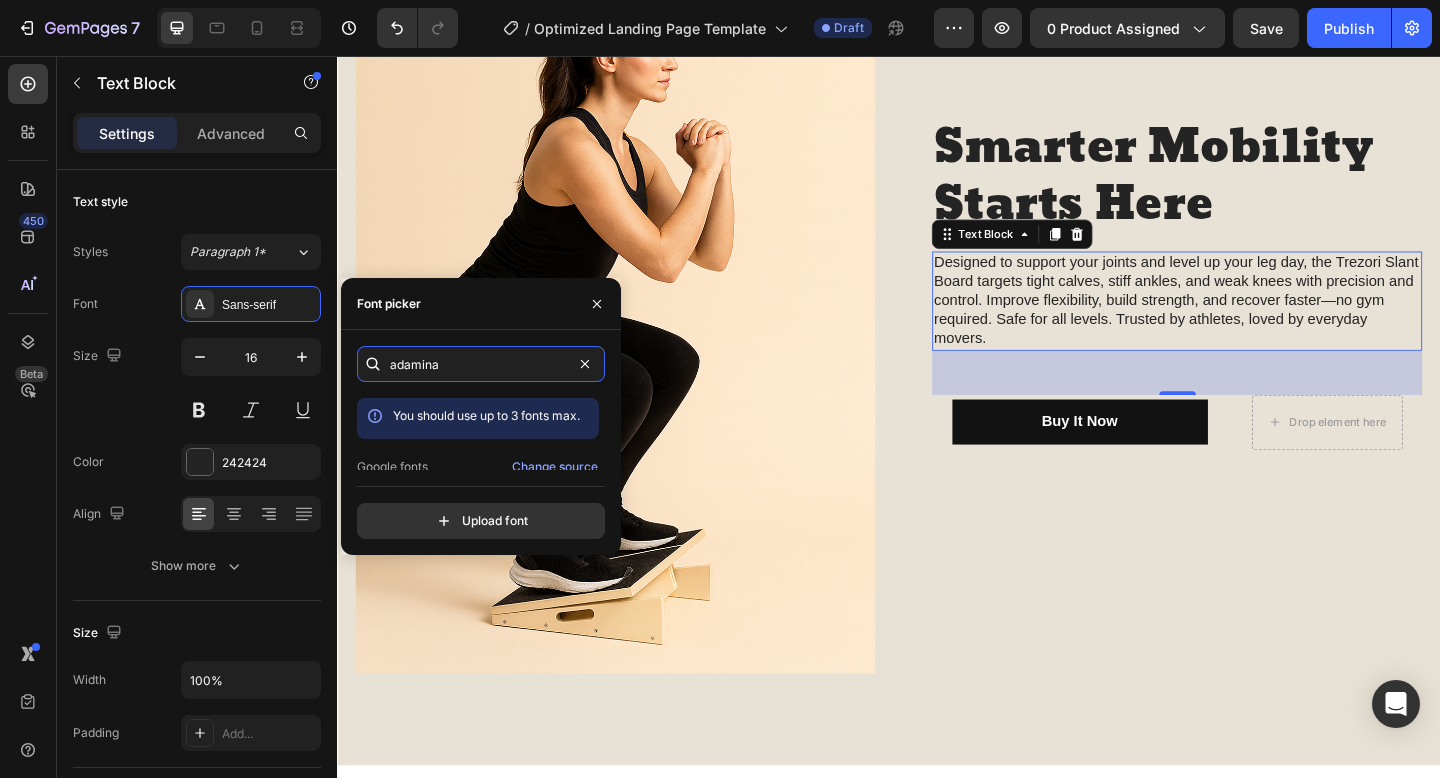 scroll, scrollTop: 49, scrollLeft: 0, axis: vertical 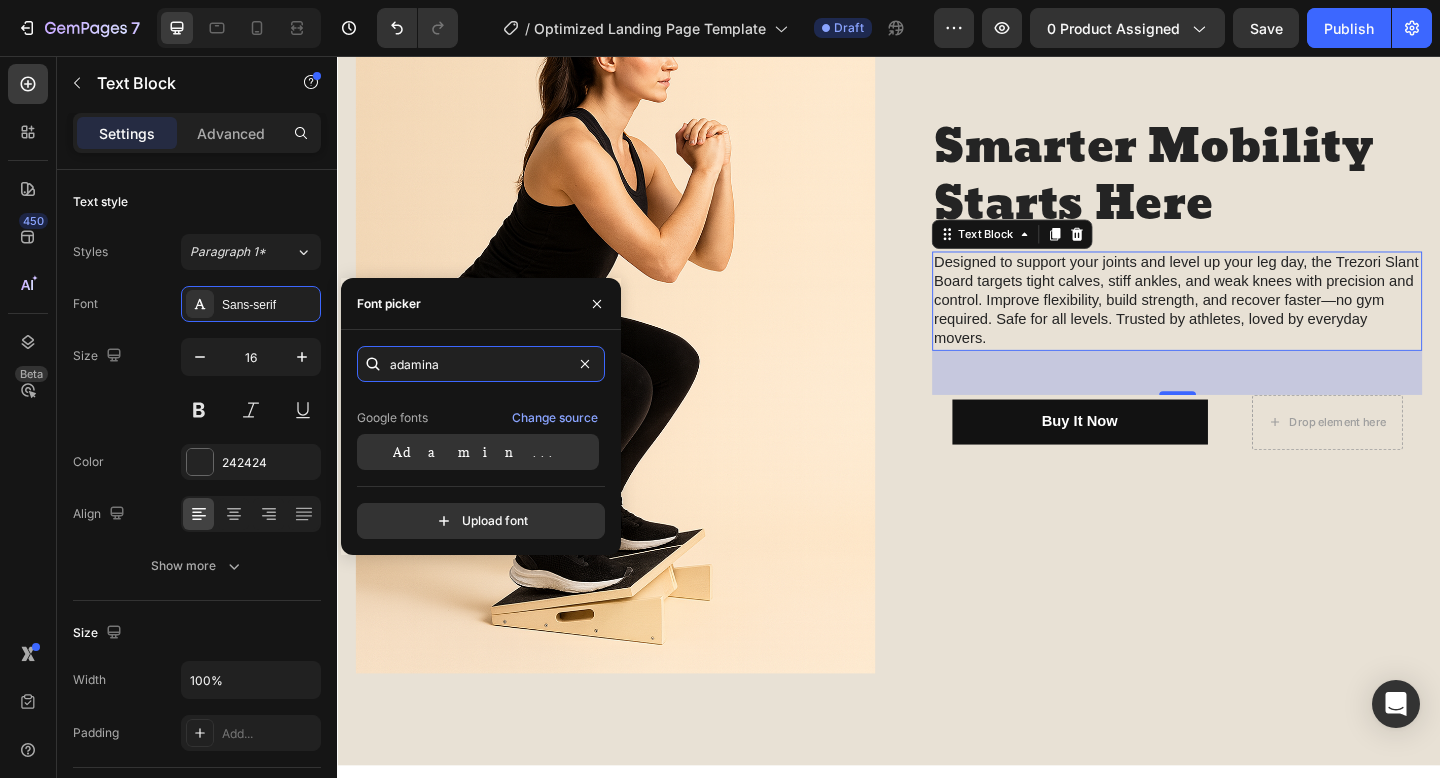type on "adamina" 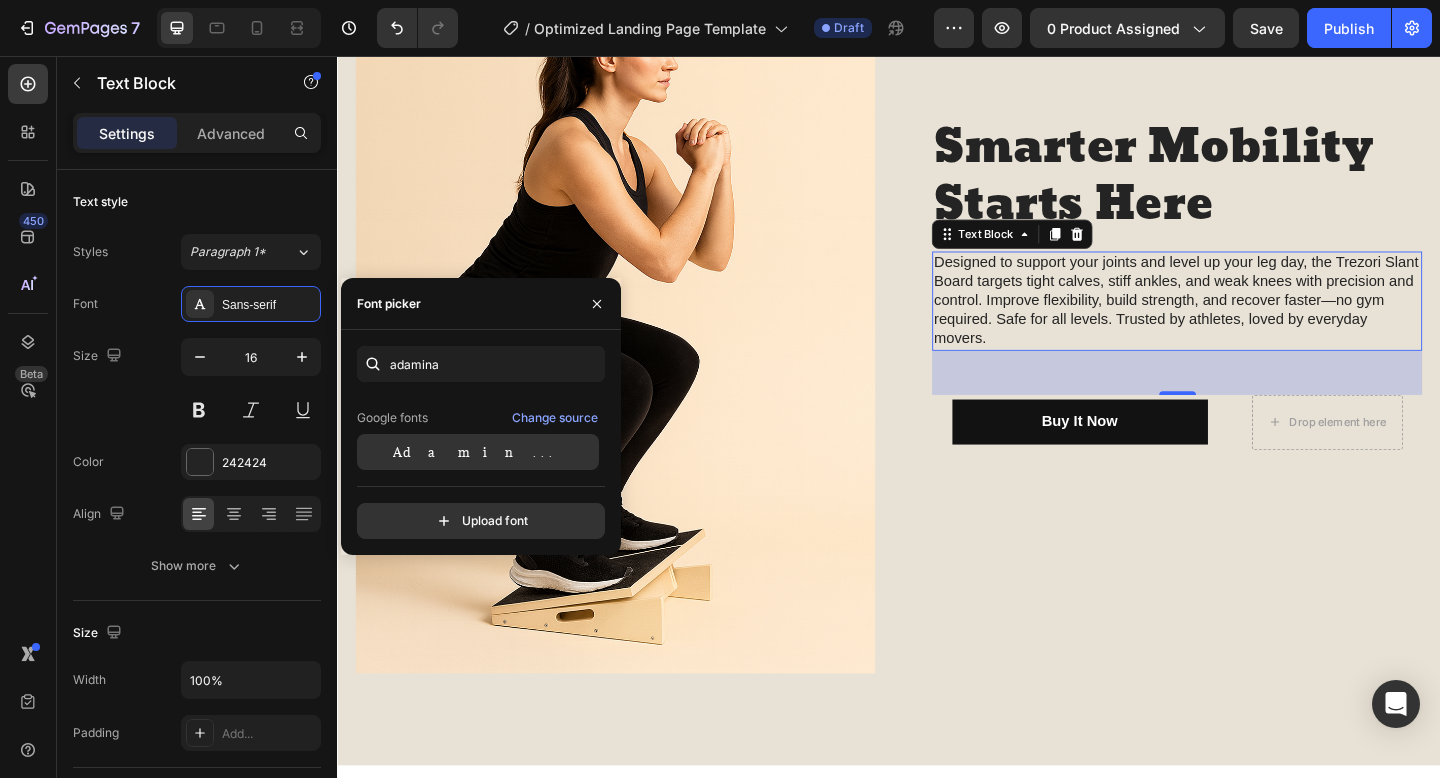 click on "Adamina" at bounding box center (476, 452) 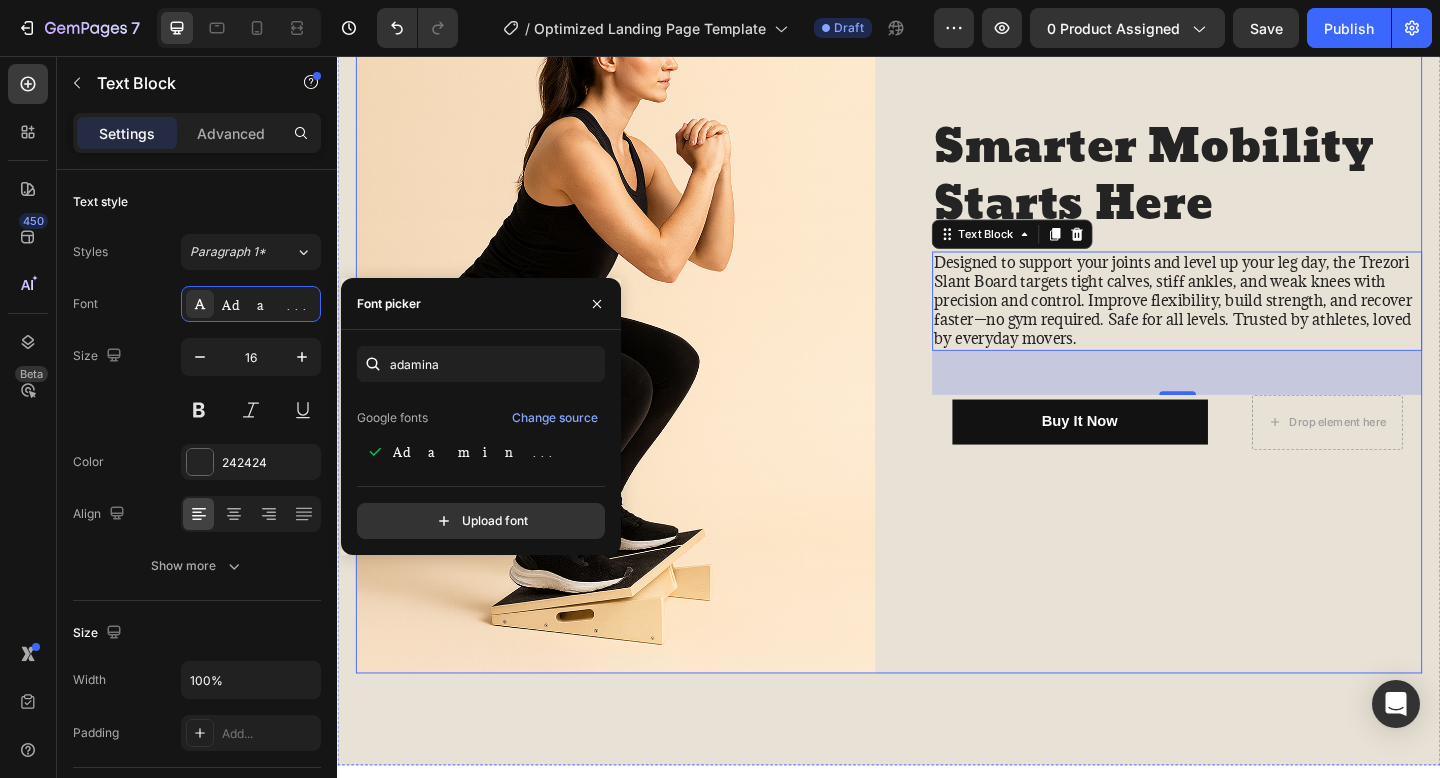 click on "Smarter Mobility Starts Here Heading Designed to support your joints and level up your leg day, the Trezori Slant Board targets tight calves, stiff ankles, and weak knees with precision and control. Improve flexibility, build strength, and recover faster—no gym required. Safe for all levels. Trusted by athletes, loved by everyday movers. Text Block   48 Buy It Now Button
Drop element here Row Row" at bounding box center [1234, 305] 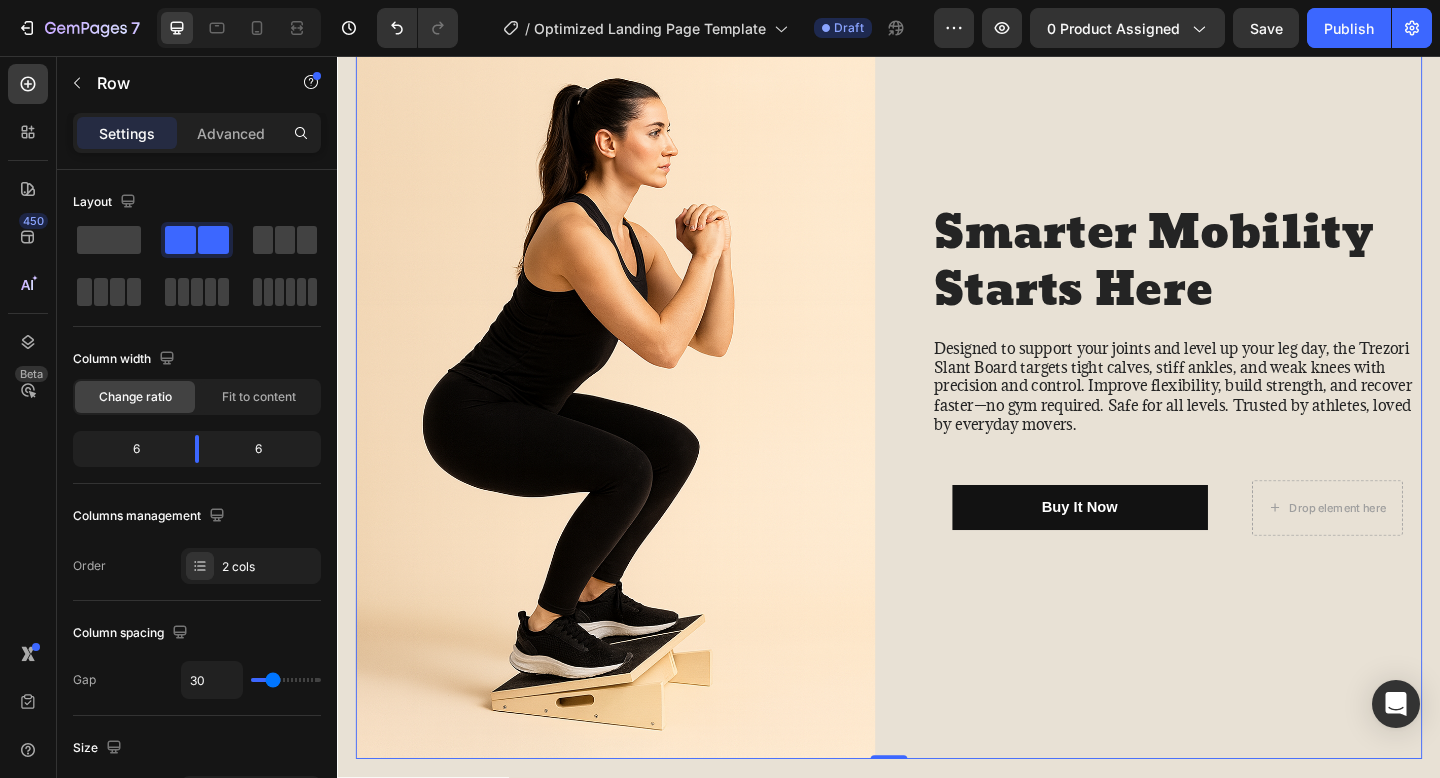 scroll, scrollTop: 1927, scrollLeft: 0, axis: vertical 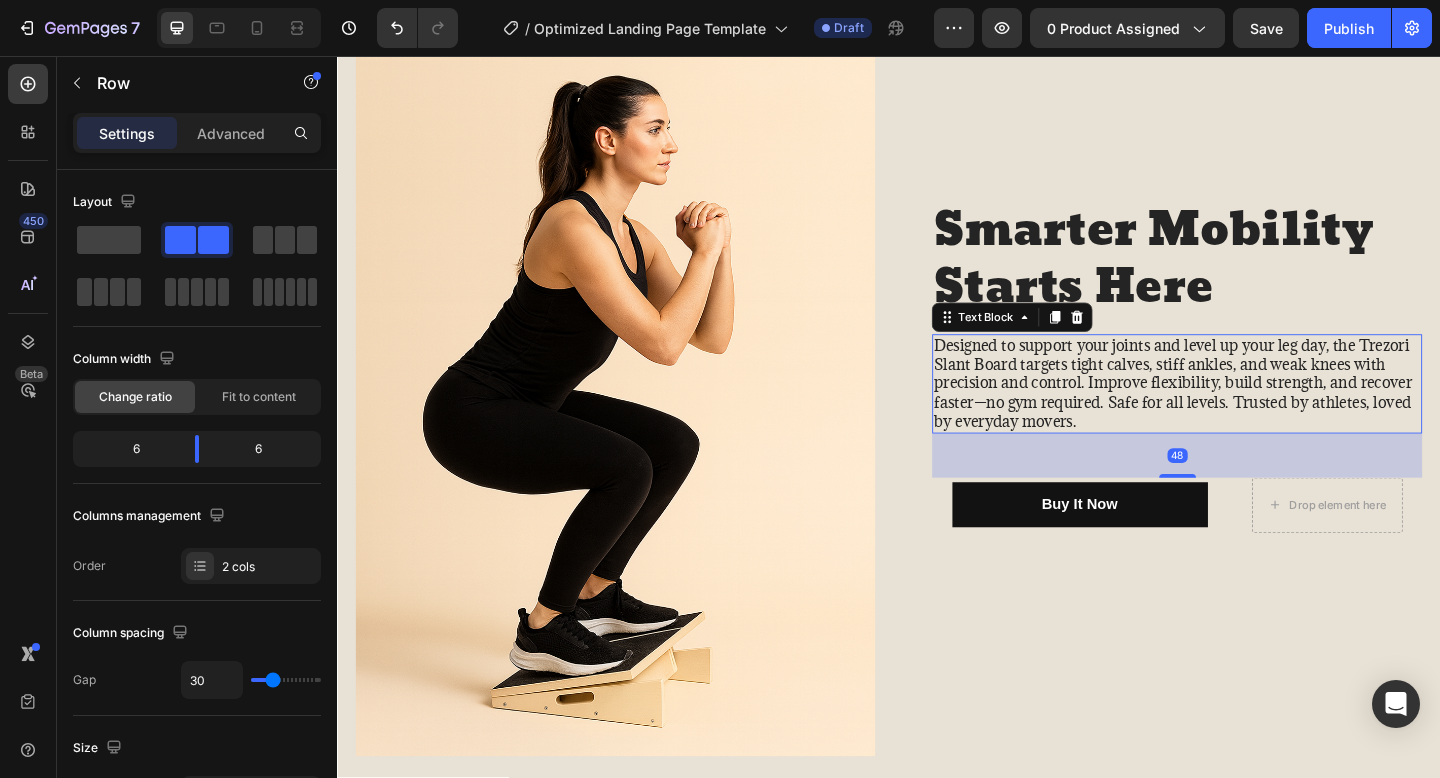 click on "Designed to support your joints and level up your leg day, the Trezori Slant Board targets tight calves, stiff ankles, and weak knees with precision and control. Improve flexibility, build strength, and recover faster—no gym required. Safe for all levels. Trusted by athletes, loved by everyday movers." at bounding box center [1250, 413] 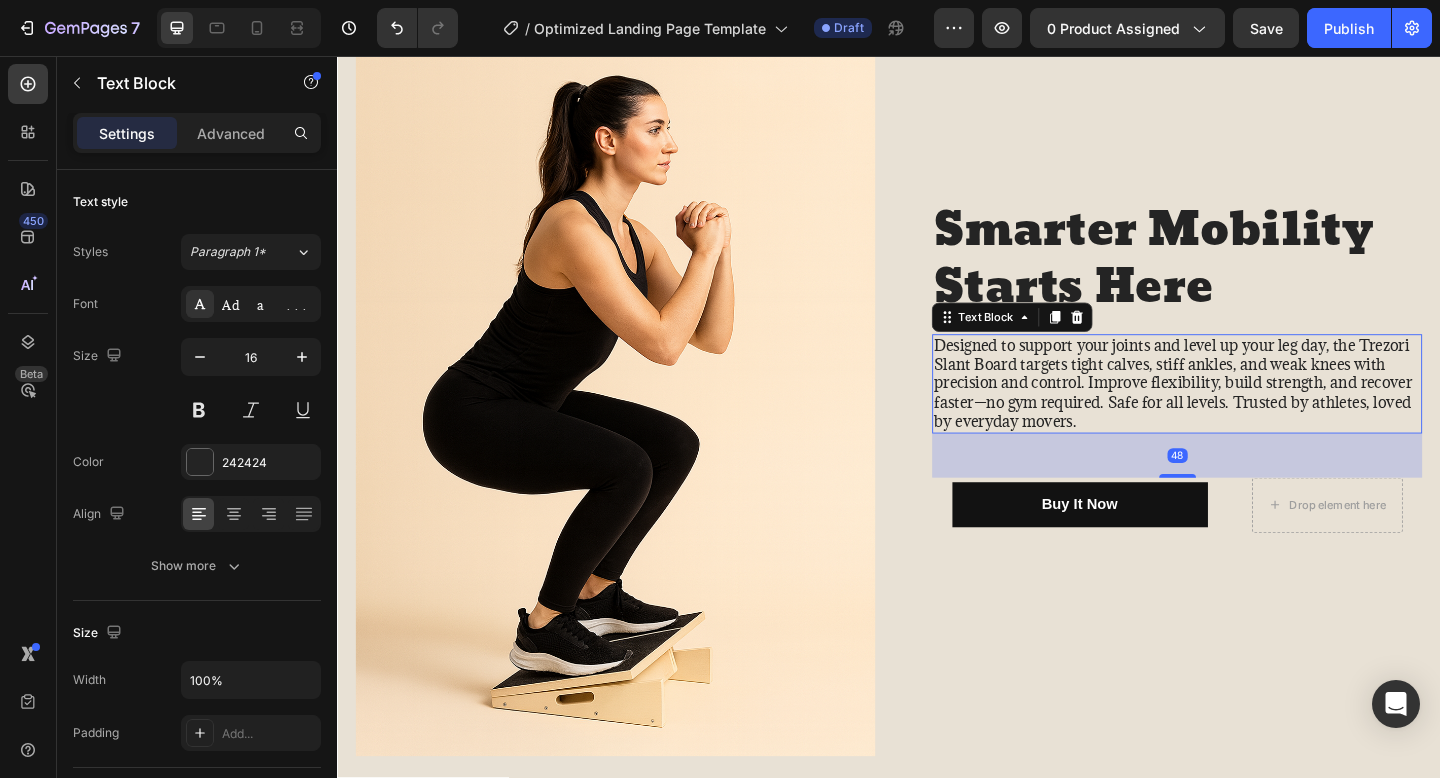 click on "Designed to support your joints and level up your leg day, the Trezori Slant Board targets tight calves, stiff ankles, and weak knees with precision and control. Improve flexibility, build strength, and recover faster—no gym required. Safe for all levels. Trusted by athletes, loved by everyday movers." at bounding box center [1250, 413] 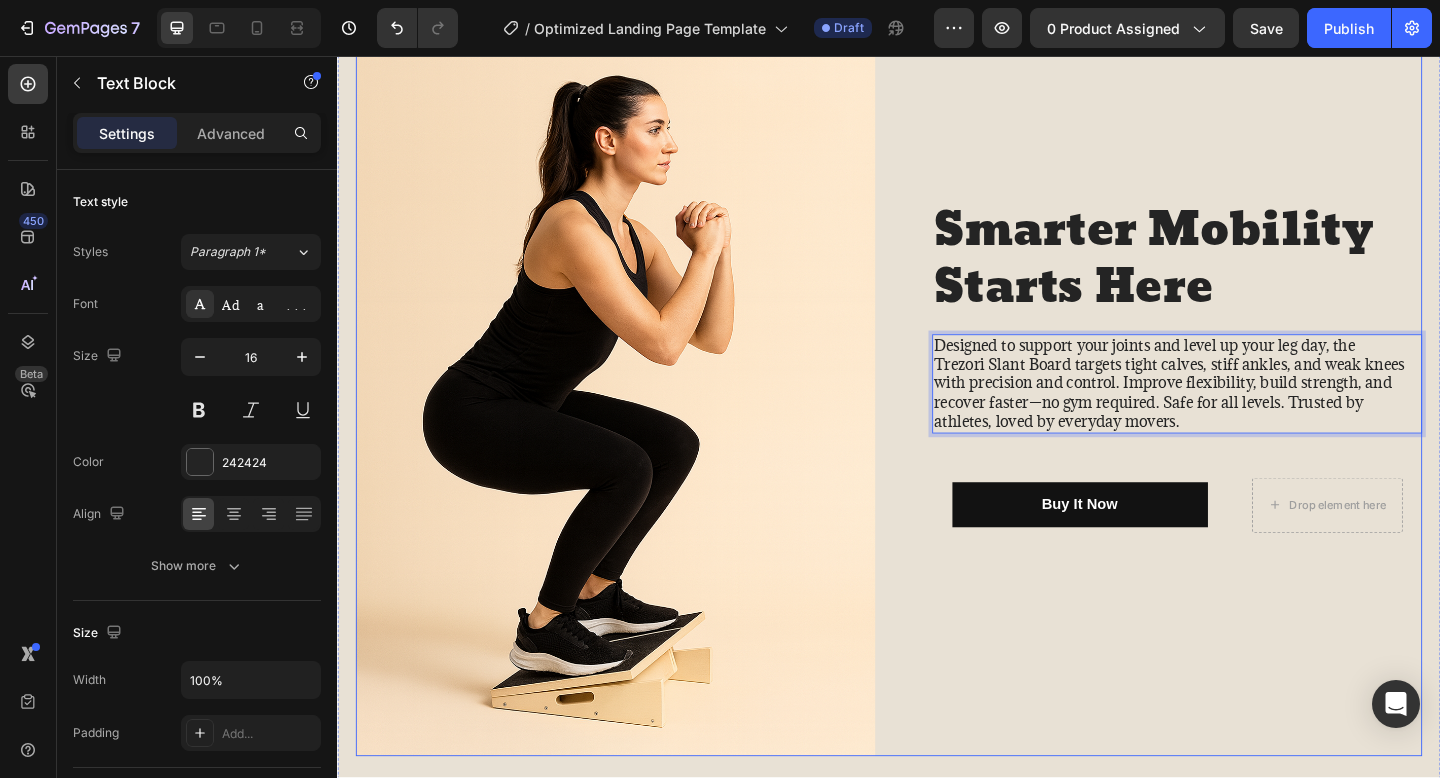 click on "Smarter Mobility Starts Here Heading Designed to support your joints and level up your leg day, the  Trezori Slant Board targets tight calves, stiff ankles, and weak knees with precision and control. Improve flexibility, build strength, and recover faster—no gym required. Safe for all levels. Trusted by athletes, loved by everyday movers. Text Block   48 Buy It Now Button
Drop element here Row Row" at bounding box center (1234, 395) 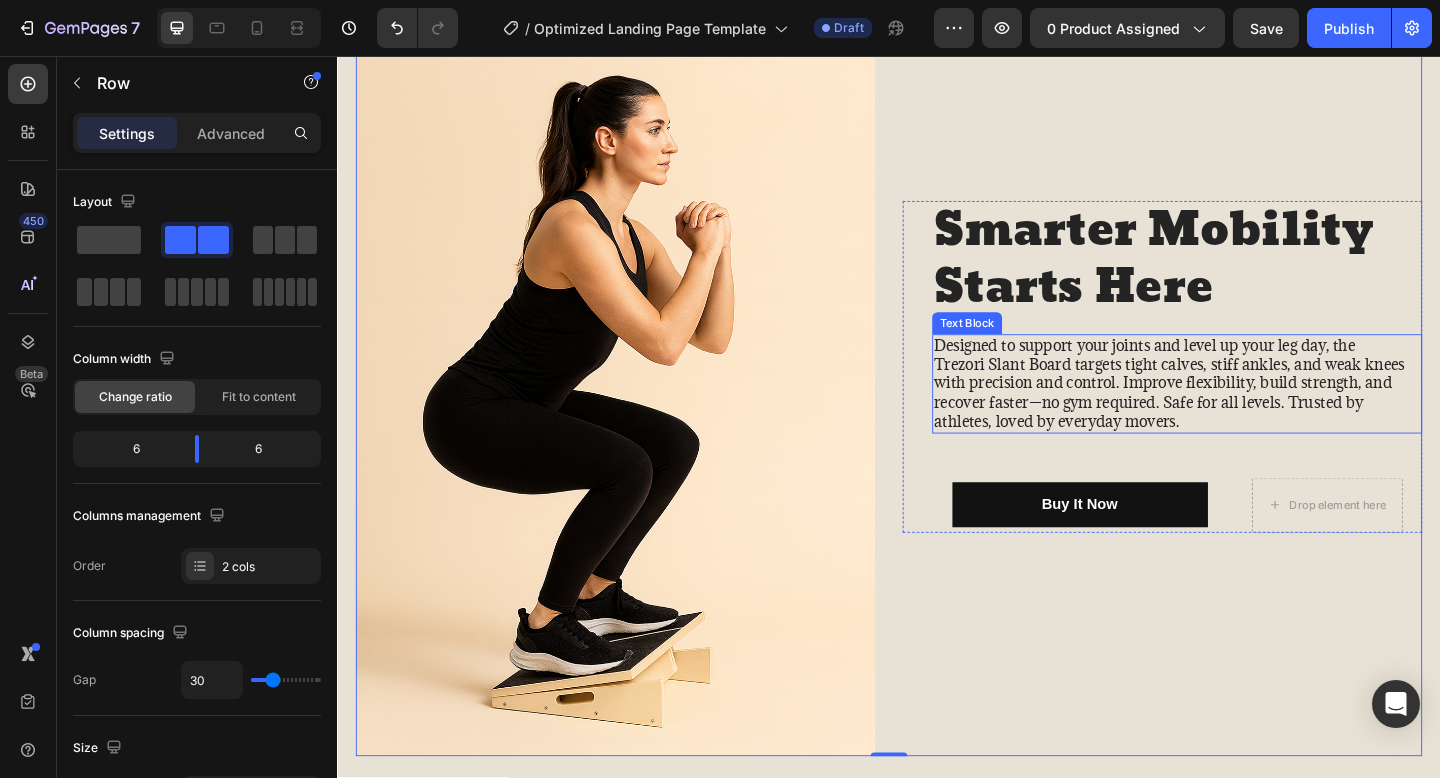 click on "Designed to support your joints and level up your leg day, the  Trezori Slant Board targets tight calves, stiff ankles, and weak knees with precision and control. Improve flexibility, build strength, and recover faster—no gym required. Safe for all levels. Trusted by athletes, loved by everyday movers." at bounding box center (1250, 413) 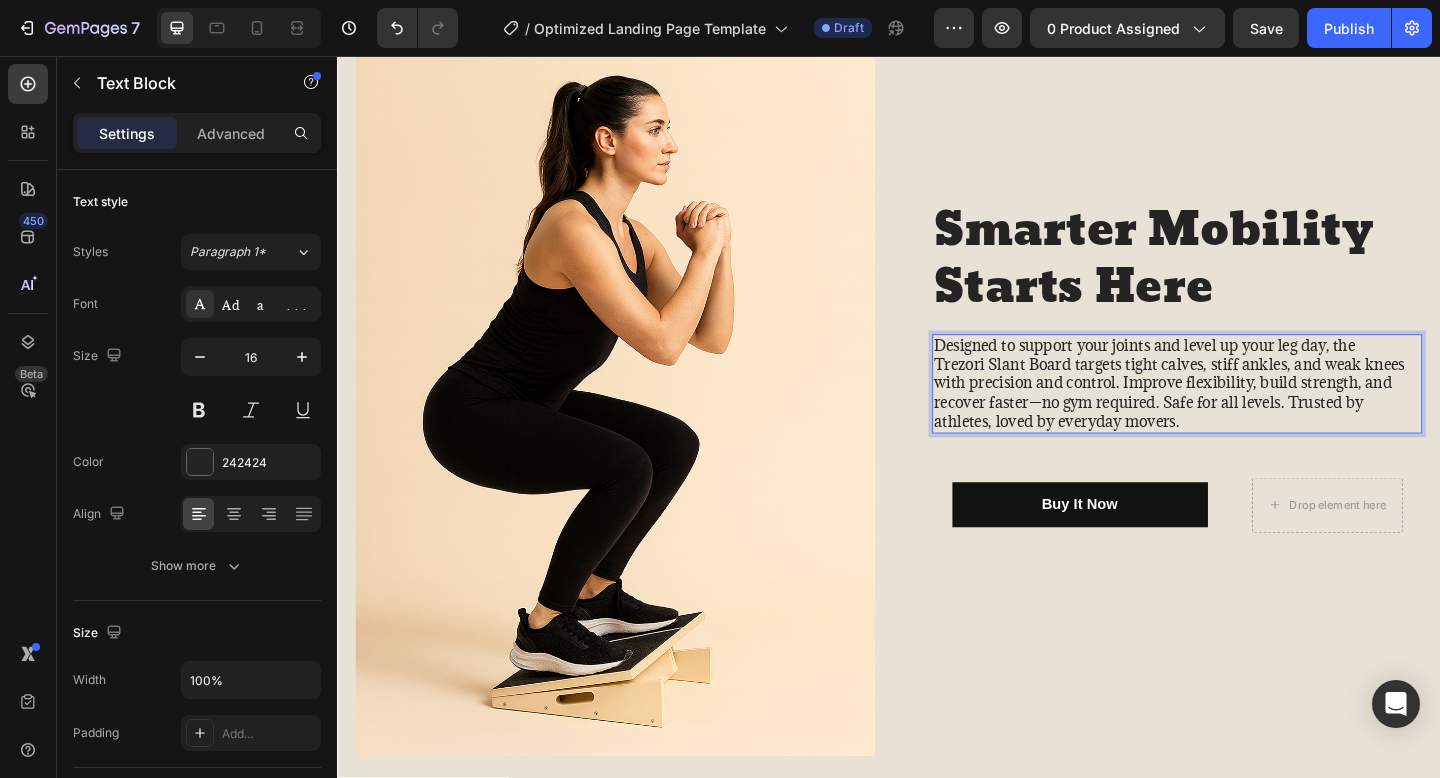 click on "Designed to support your joints and level up your leg day, the  Trezori Slant Board targets tight calves, stiff ankles, and weak knees with precision and control. Improve flexibility, build strength, and recover faster—no gym required. Safe for all levels. Trusted by athletes, loved by everyday movers." at bounding box center [1250, 413] 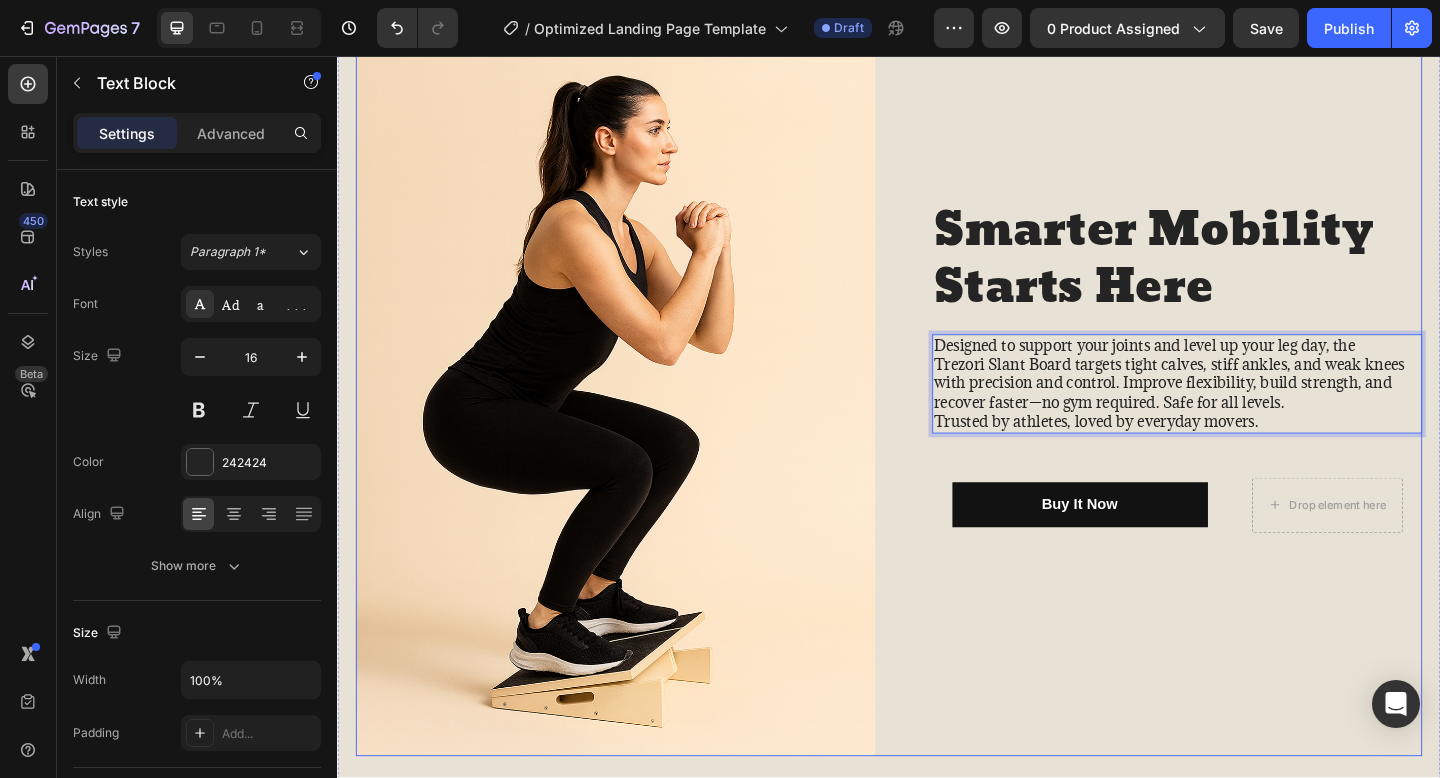 click on "Smarter Mobility Starts Here Heading Designed to support your joints and level up your leg day, the  Trezori Slant Board targets tight calves, stiff ankles, and weak knees with precision and control. Improve flexibility, build strength, and recover faster—no gym required. Safe for all levels.  Trusted by athletes, loved by everyday movers. Text Block   48 Buy It Now Button
Drop element here Row Row" at bounding box center [1234, 395] 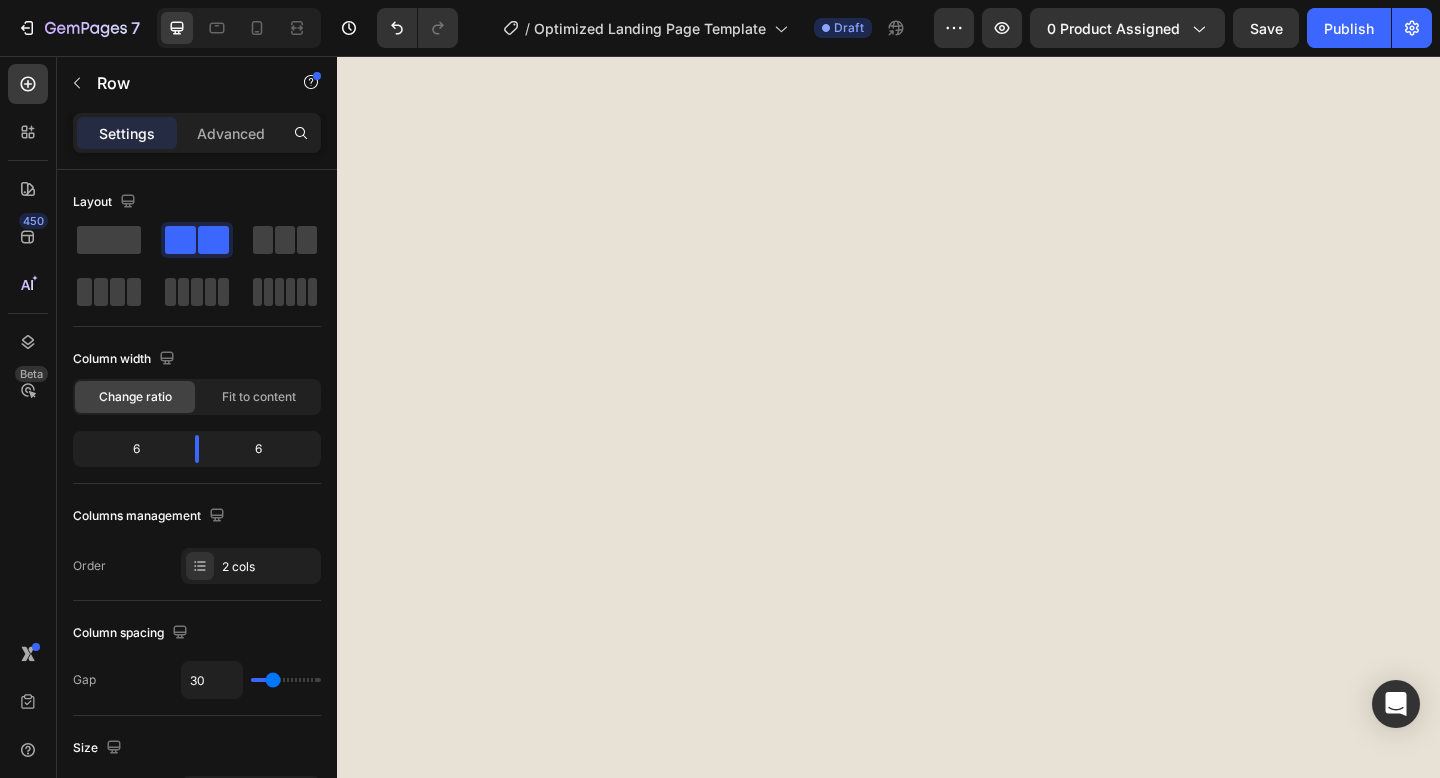 scroll, scrollTop: 0, scrollLeft: 0, axis: both 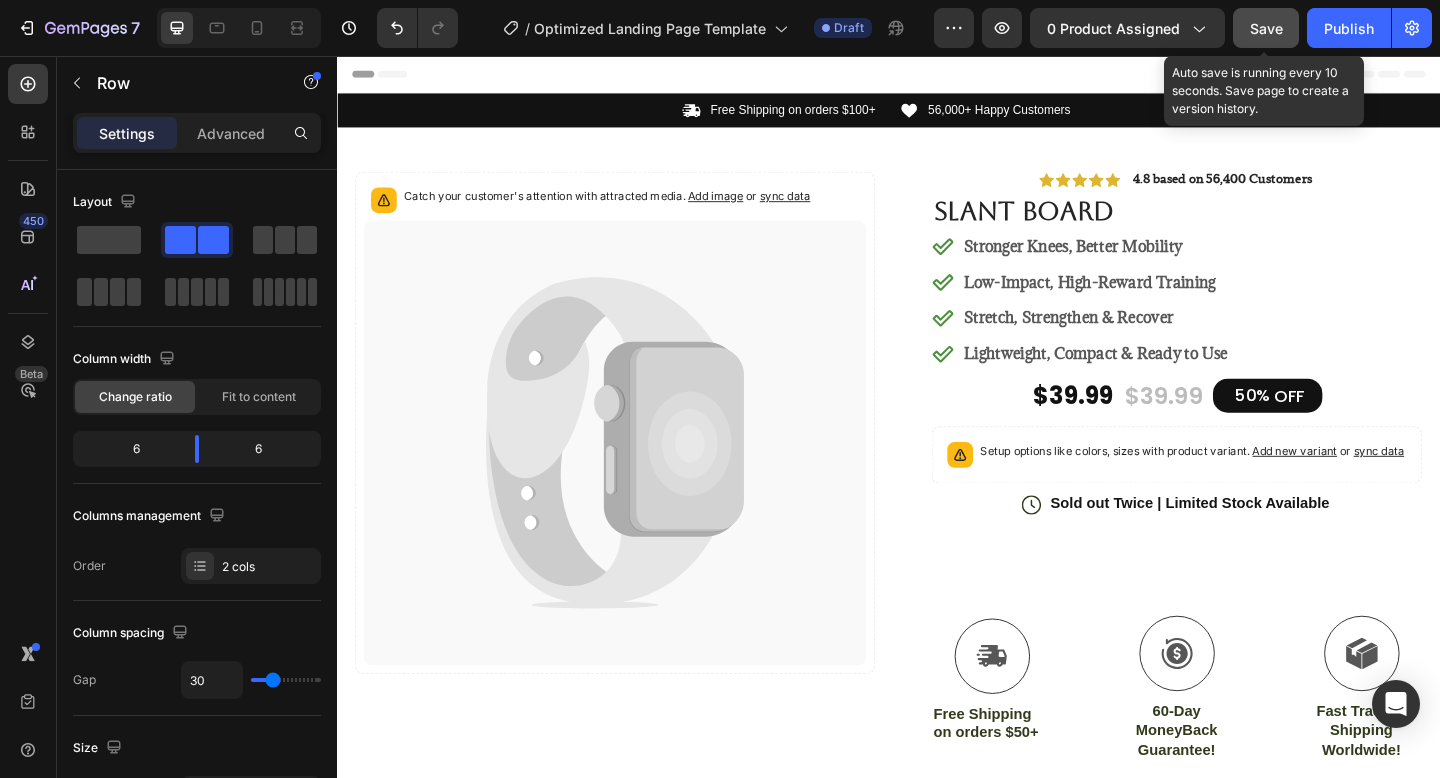 click on "Save" 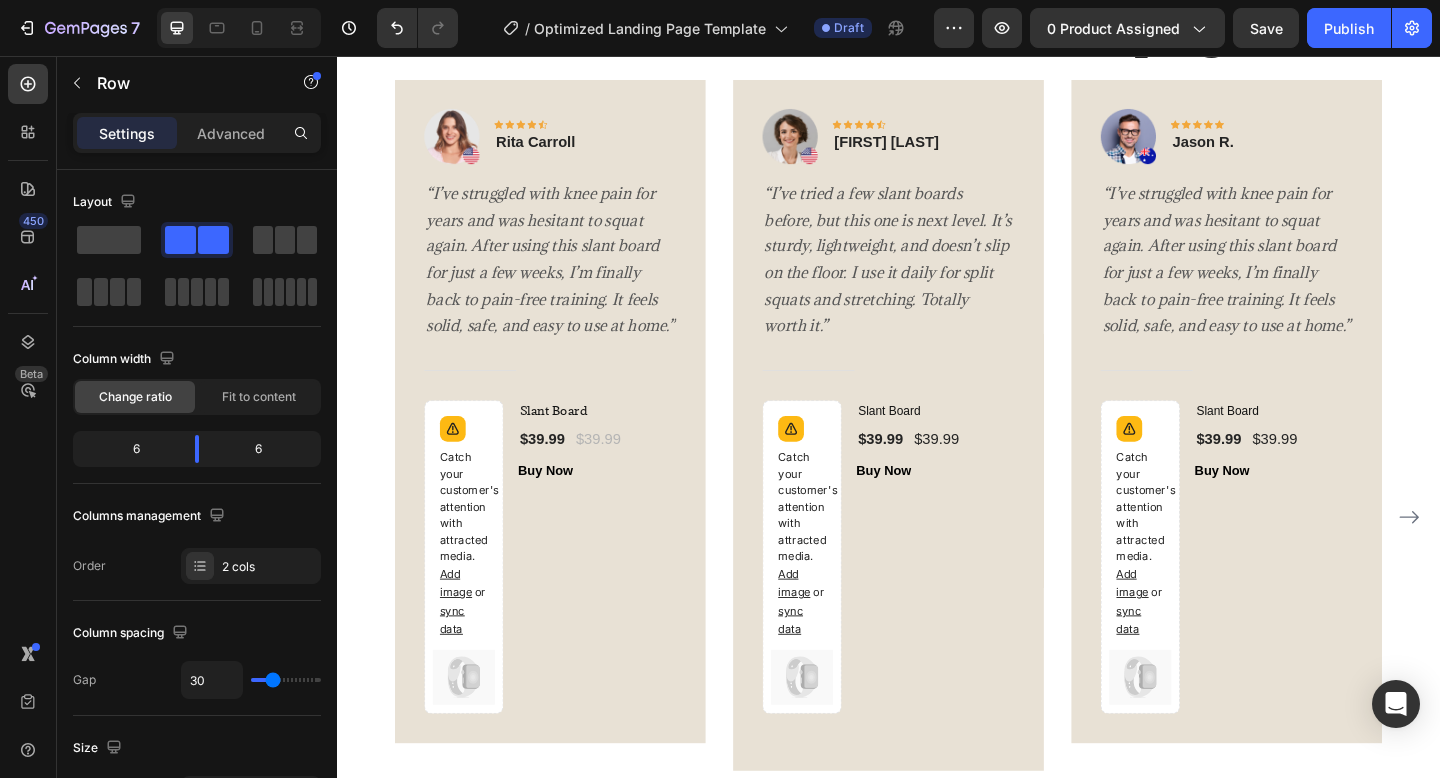 scroll, scrollTop: 3961, scrollLeft: 0, axis: vertical 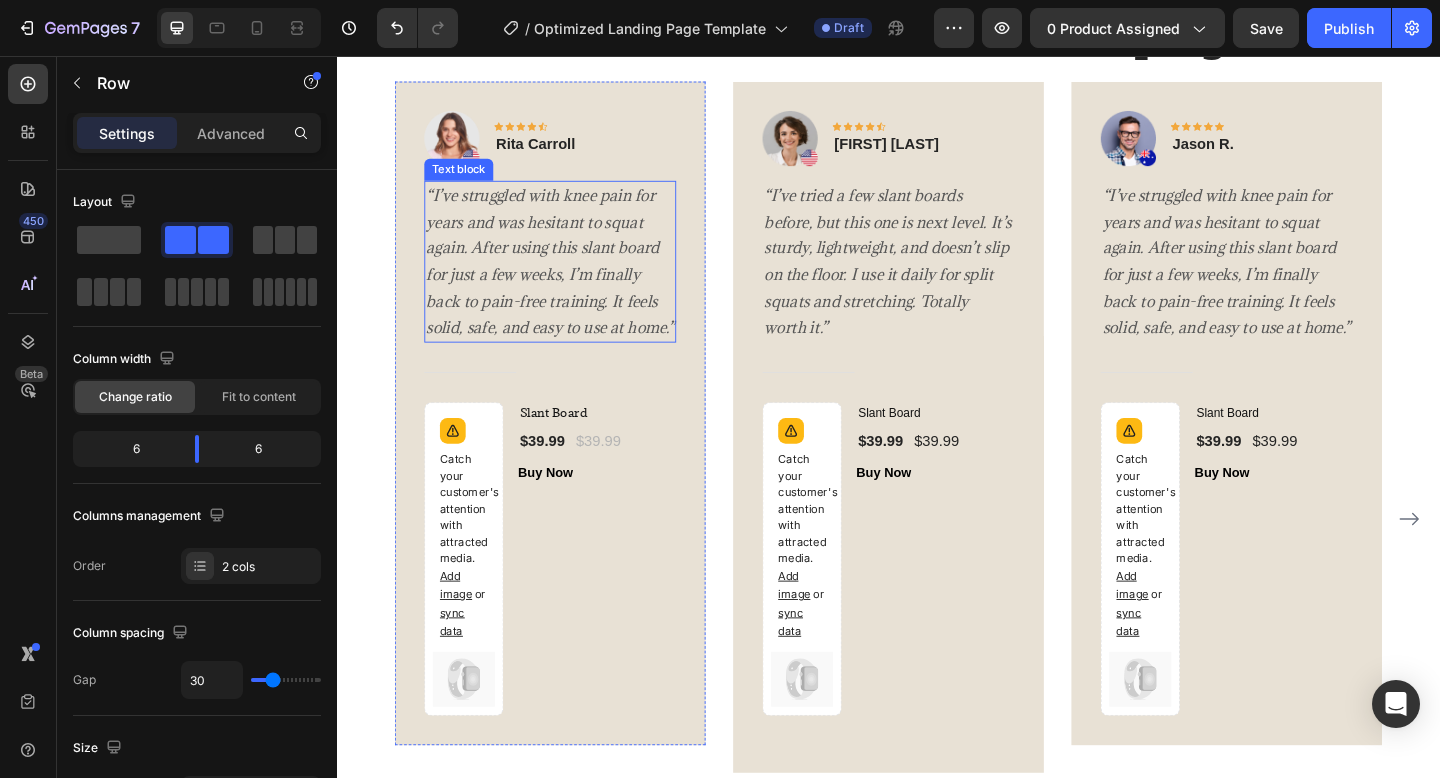 click on "“I’ve struggled with knee pain for years and was hesitant to squat again. After using this slant board for just a few weeks, I’m finally back to pain-free training. It feels solid, safe, and easy to use at home.”" at bounding box center [569, 280] 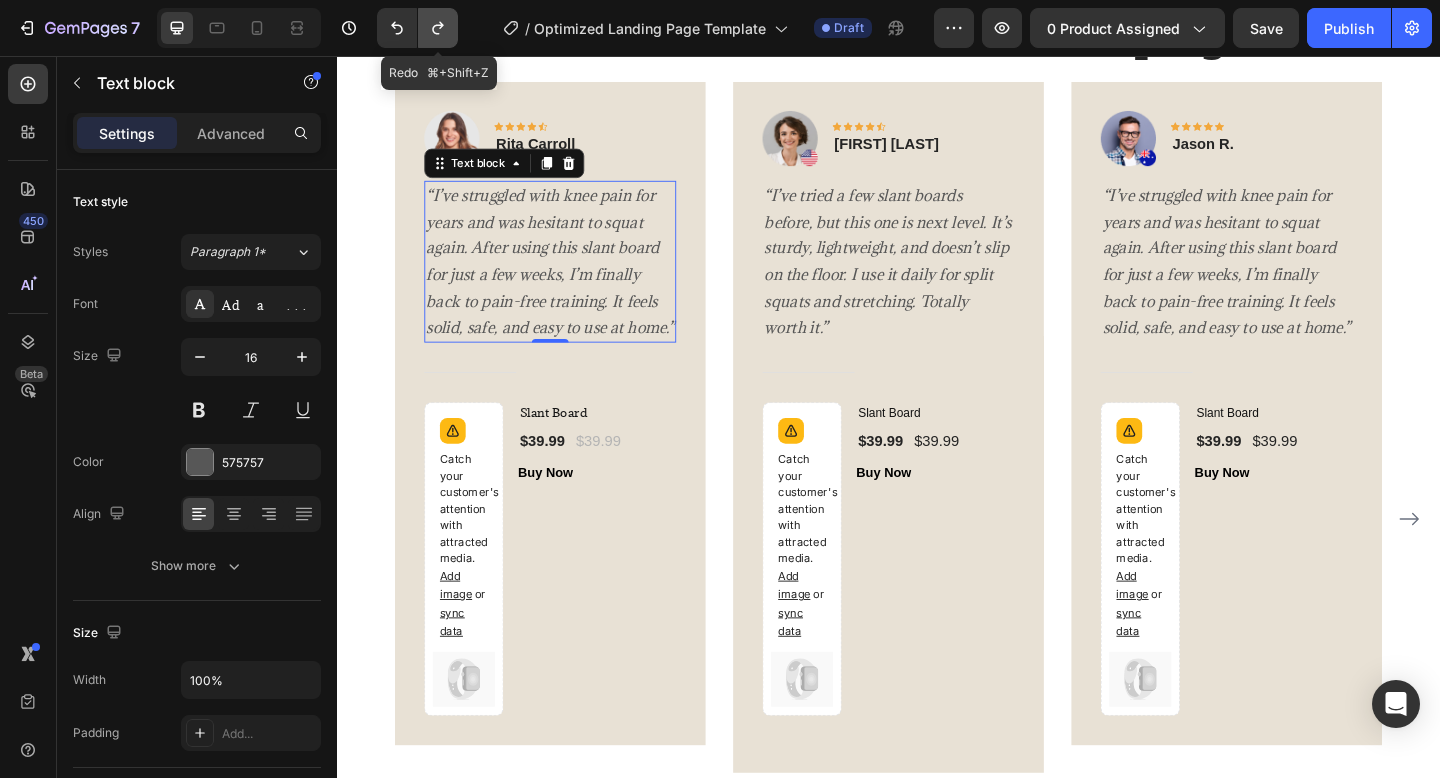 click 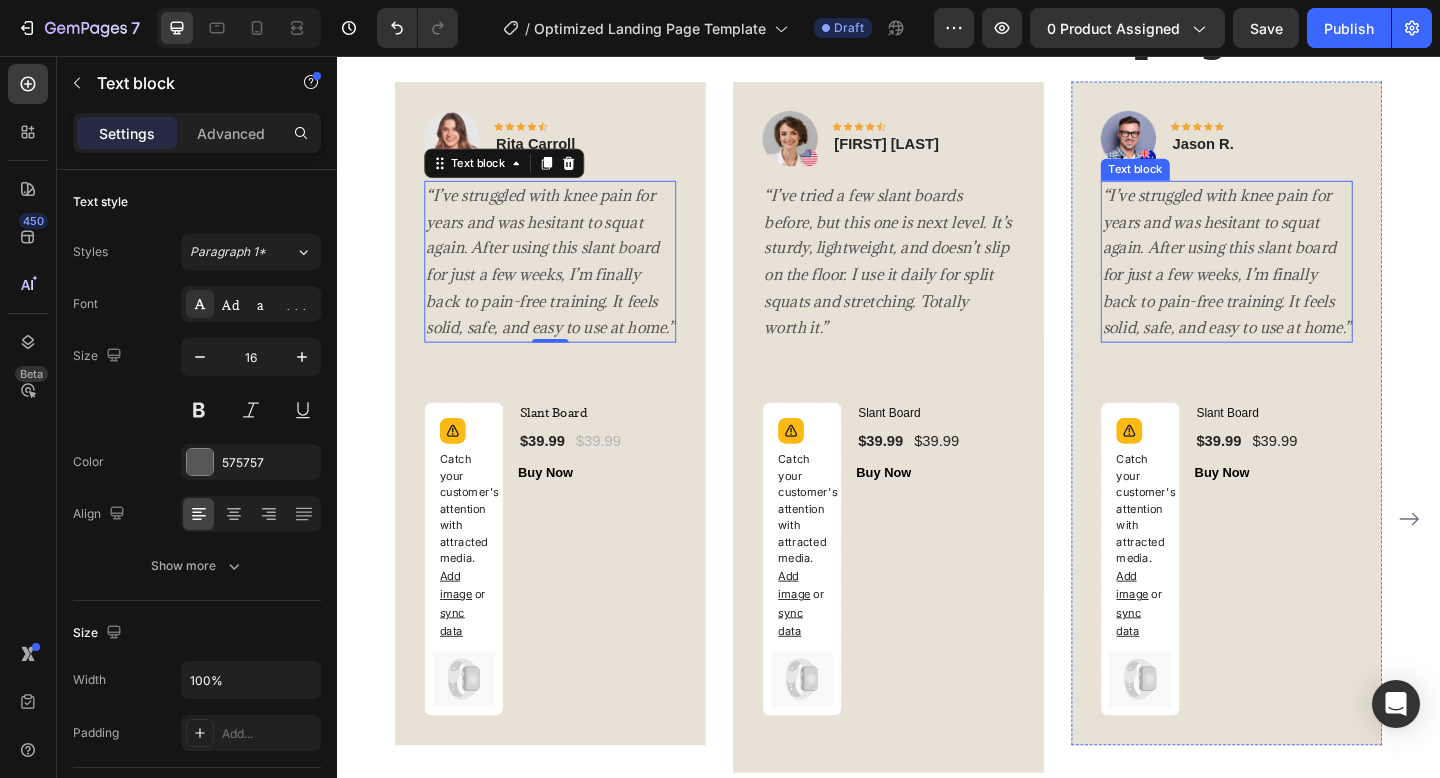 click on "“I’ve struggled with knee pain for years and was hesitant to squat again. After using this slant board for just a few weeks, I’m finally back to pain-free training. It feels solid, safe, and easy to use at home.”" at bounding box center [1305, 280] 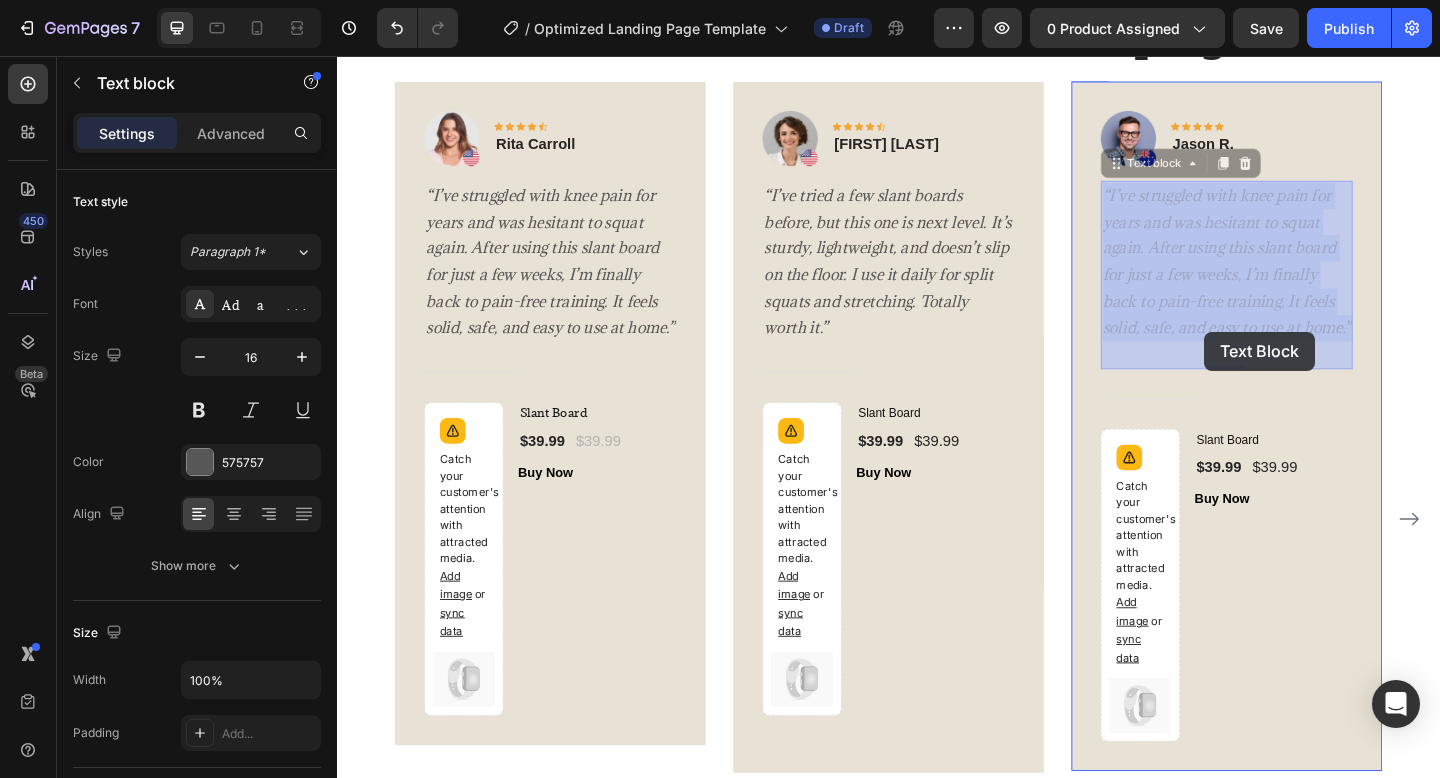 drag, startPoint x: 1170, startPoint y: 205, endPoint x: 1280, endPoint y: 356, distance: 186.8181 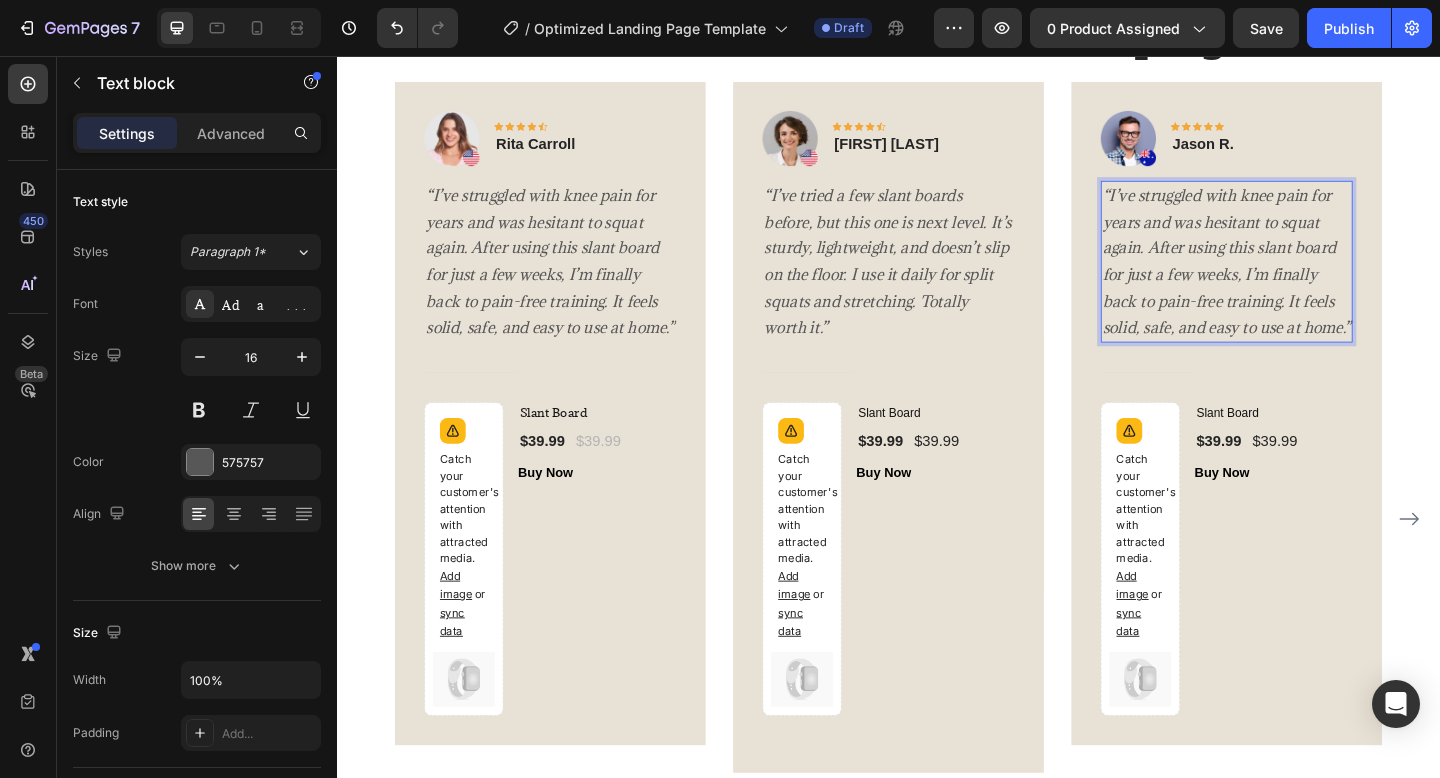 click on "“I’ve struggled with knee pain for years and was hesitant to squat again. After using this slant board for just a few weeks, I’m finally back to pain-free training. It feels solid, safe, and easy to use at home.”" at bounding box center (1305, 280) 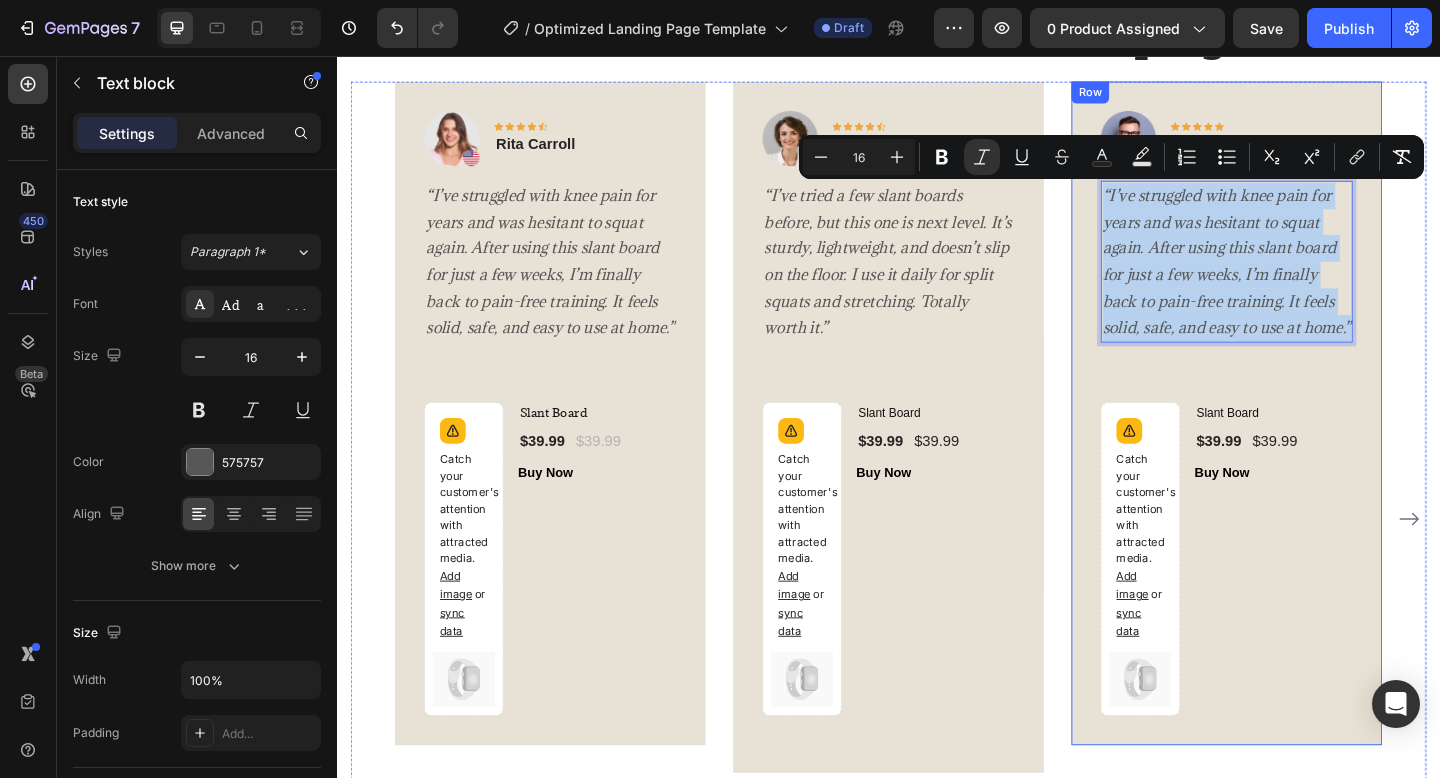 drag, startPoint x: 1240, startPoint y: 376, endPoint x: 1165, endPoint y: 206, distance: 185.80904 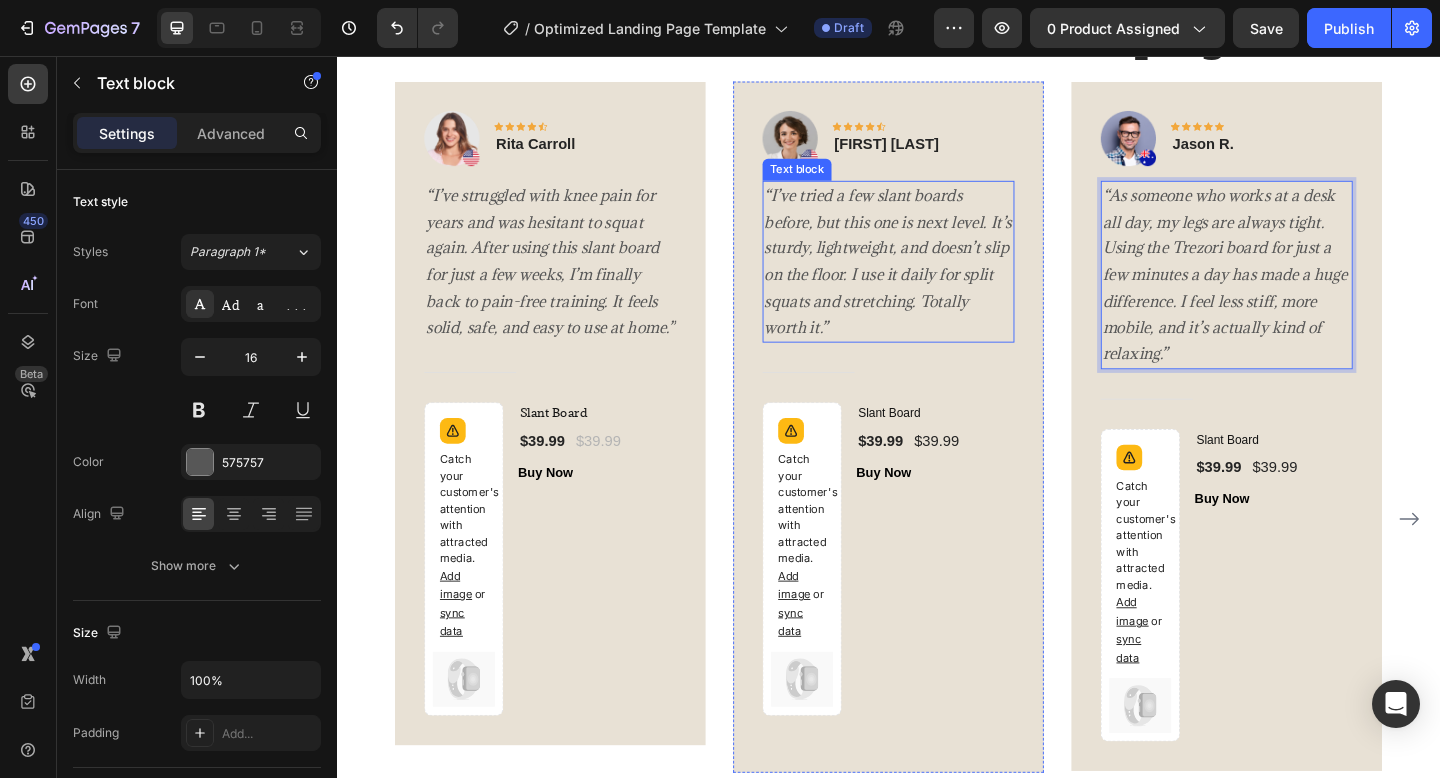 click on "“I’ve tried a few slant boards before, but this one is next level. It’s sturdy, lightweight, and doesn’t slip on the floor. I use it daily for split squats and stretching. Totally worth it.”" at bounding box center [937, 280] 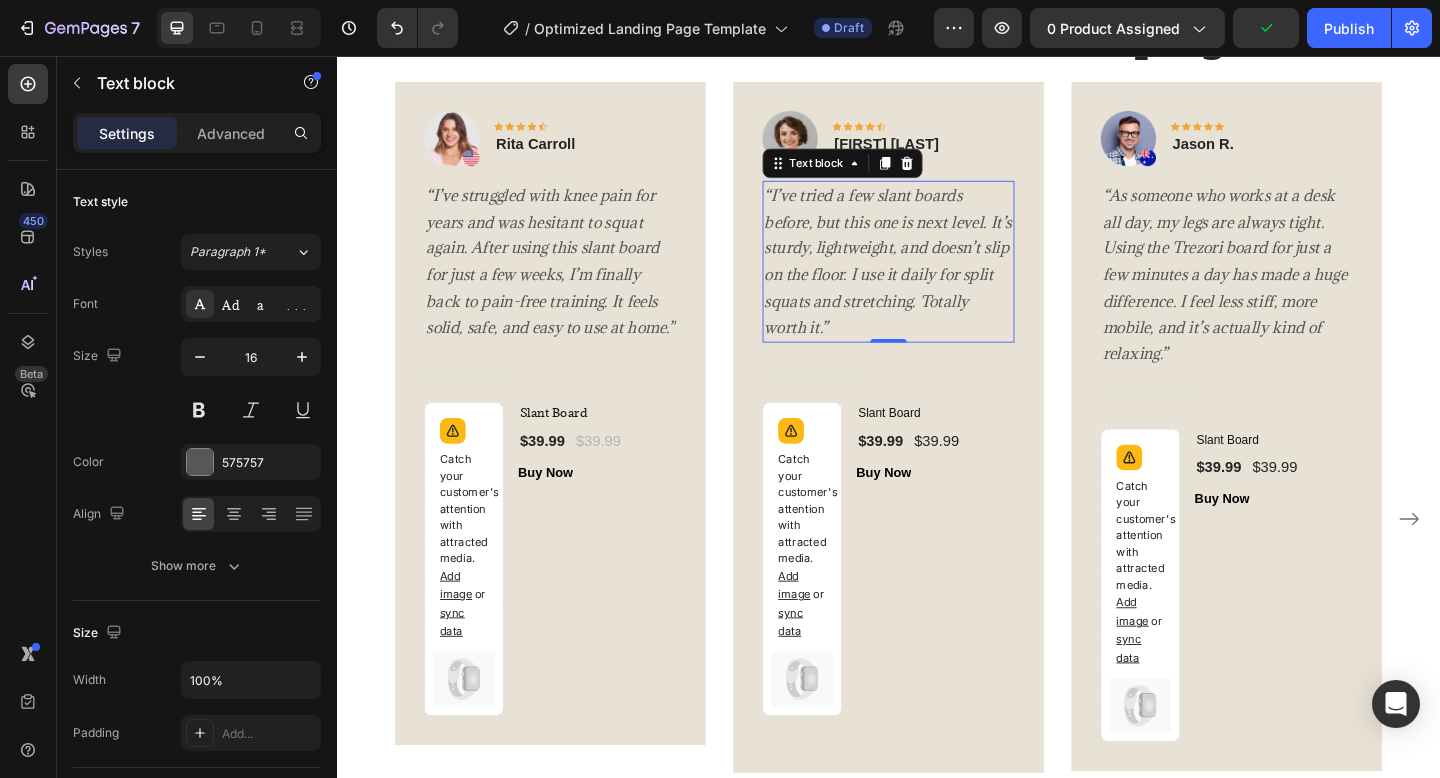 click on "“I’ve tried a few slant boards before, but this one is next level. It’s sturdy, lightweight, and doesn’t slip on the floor. I use it daily for split squats and stretching. Totally worth it.”" at bounding box center (936, 280) 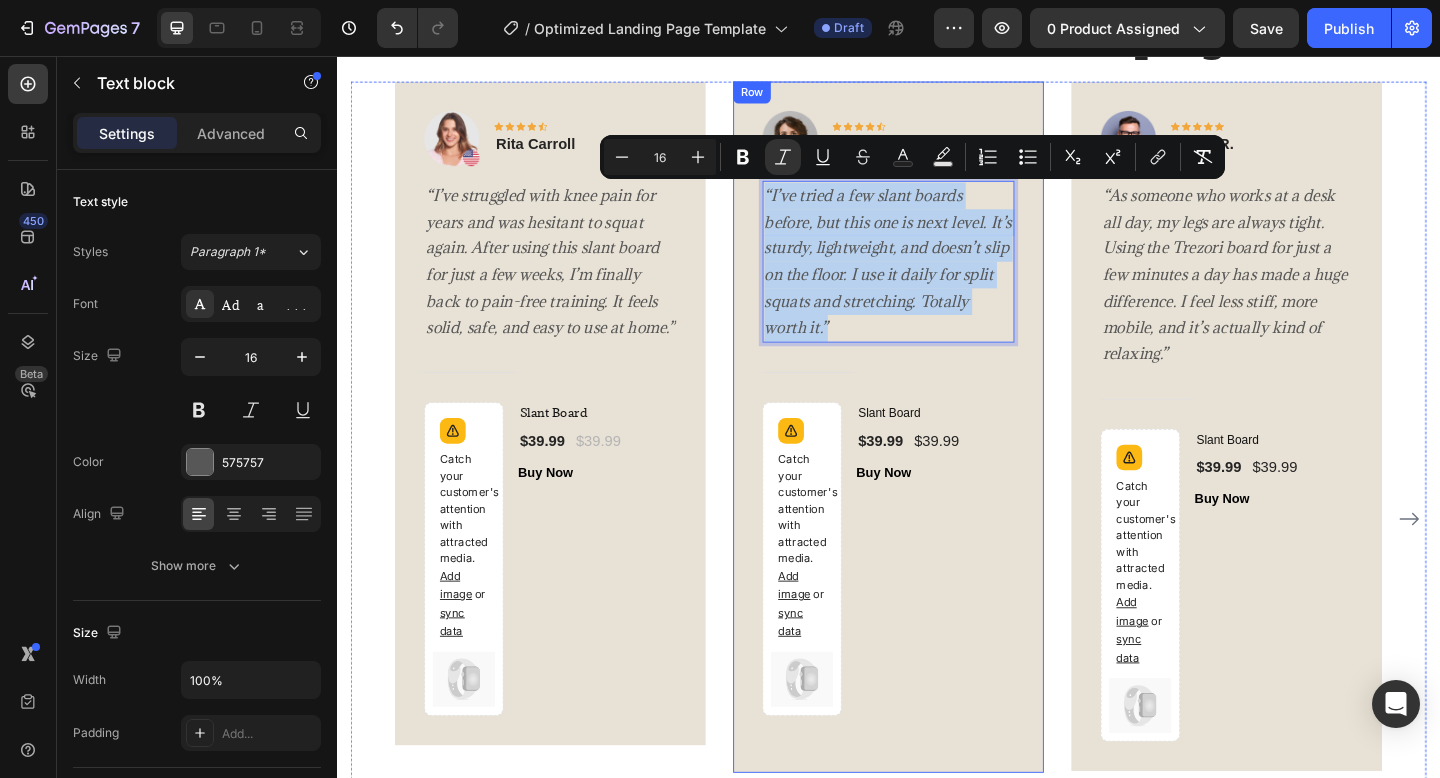 drag, startPoint x: 904, startPoint y: 347, endPoint x: 789, endPoint y: 211, distance: 178.1039 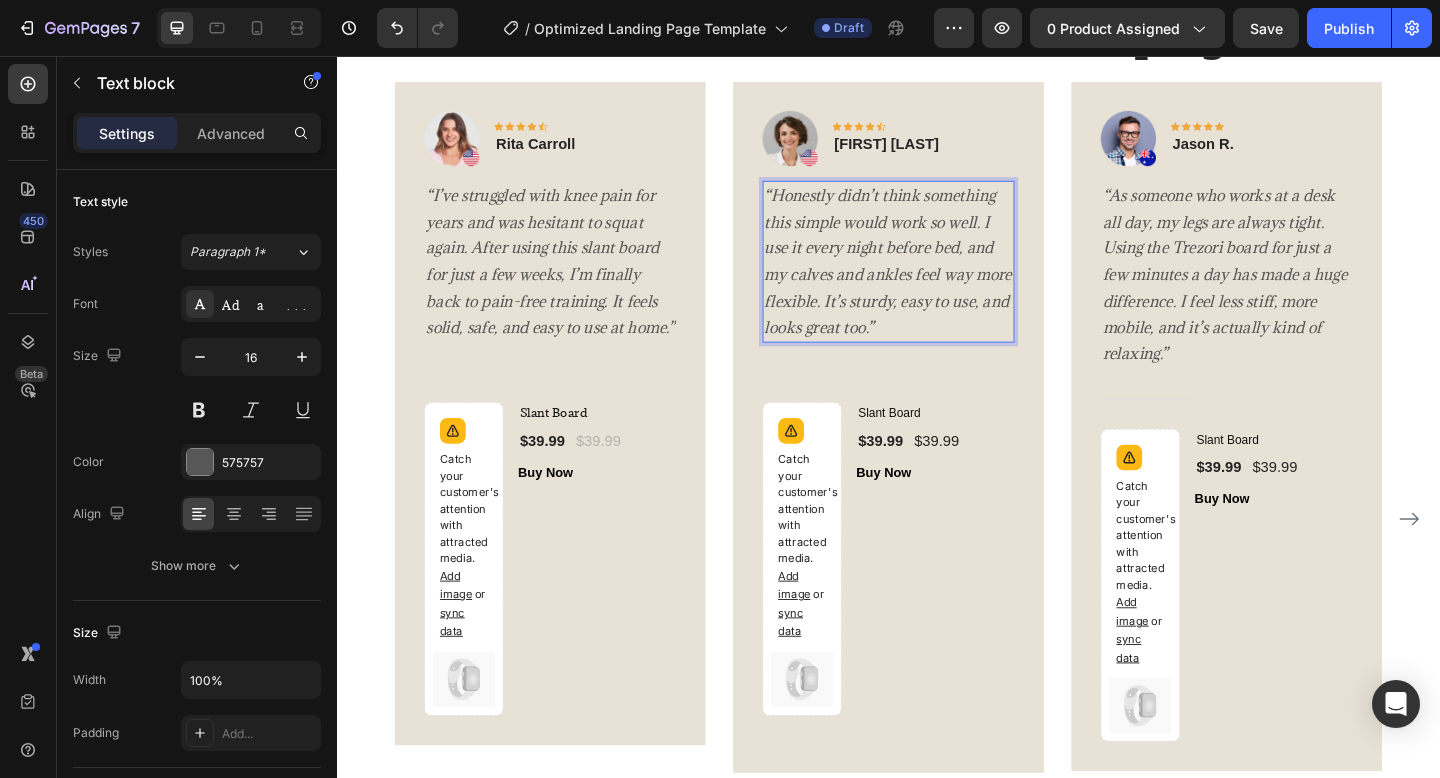 click on "“Honestly didn’t think something this simple would work so well. I use it every night before bed, and my calves and ankles feel way more flexible. It’s sturdy, easy to use, and looks great too.”" at bounding box center (937, 280) 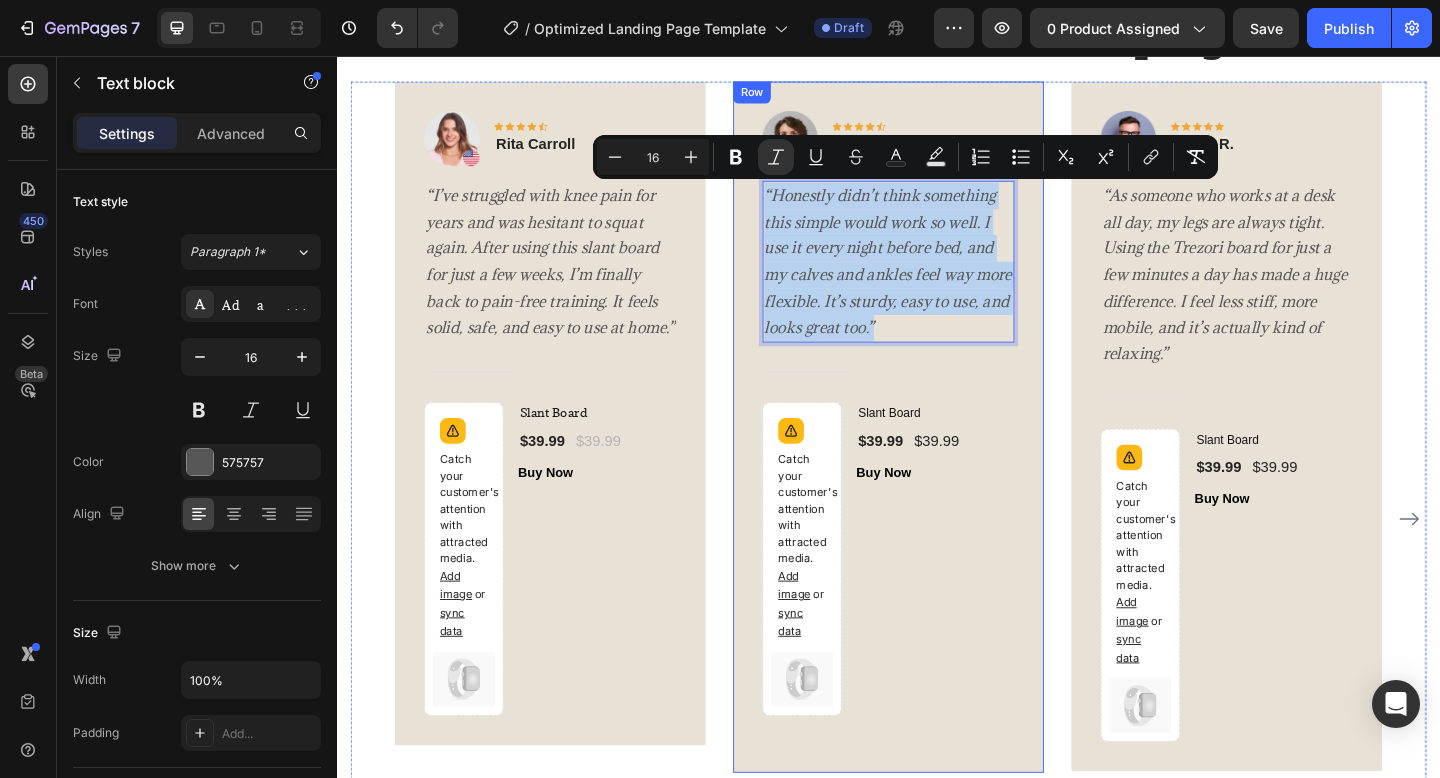 drag, startPoint x: 1020, startPoint y: 344, endPoint x: 795, endPoint y: 217, distance: 258.36795 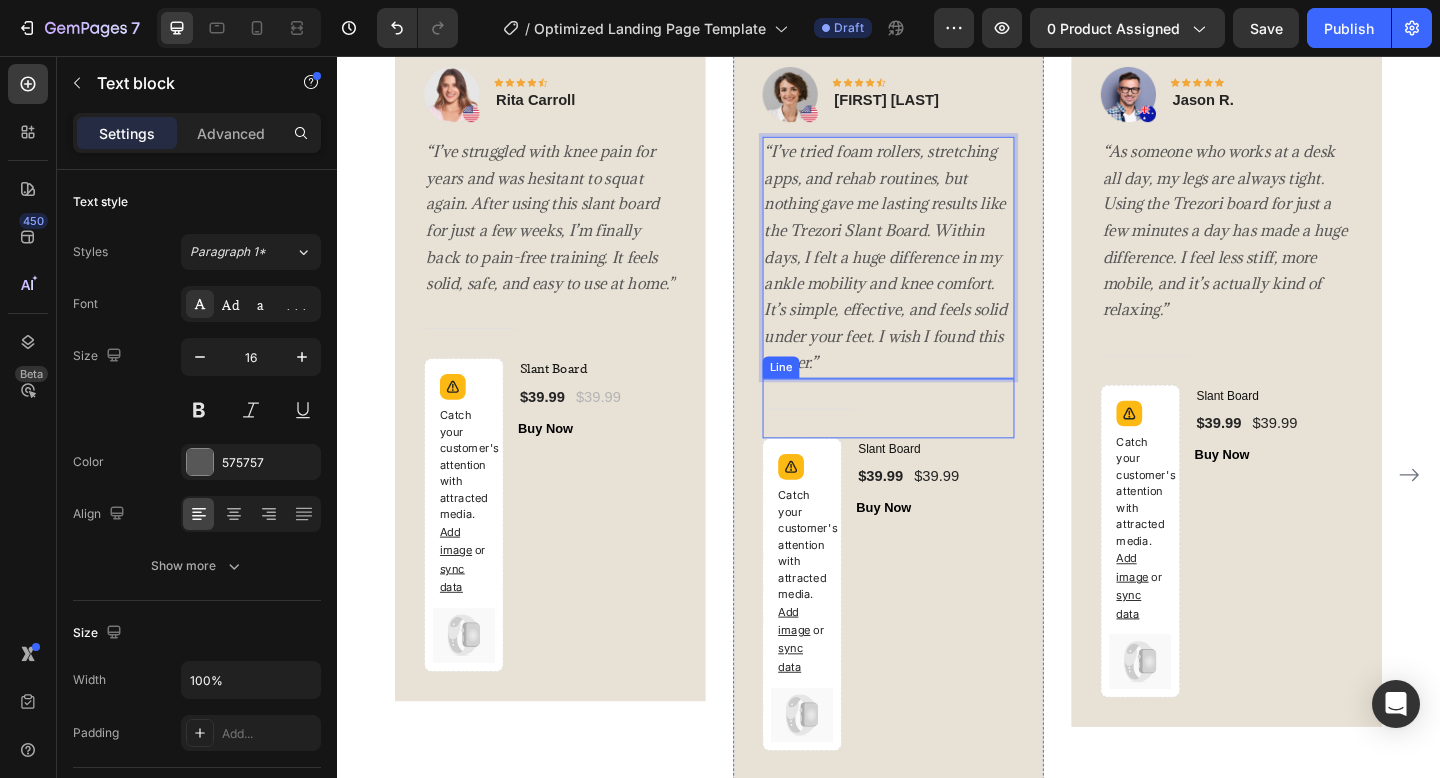 scroll, scrollTop: 4006, scrollLeft: 0, axis: vertical 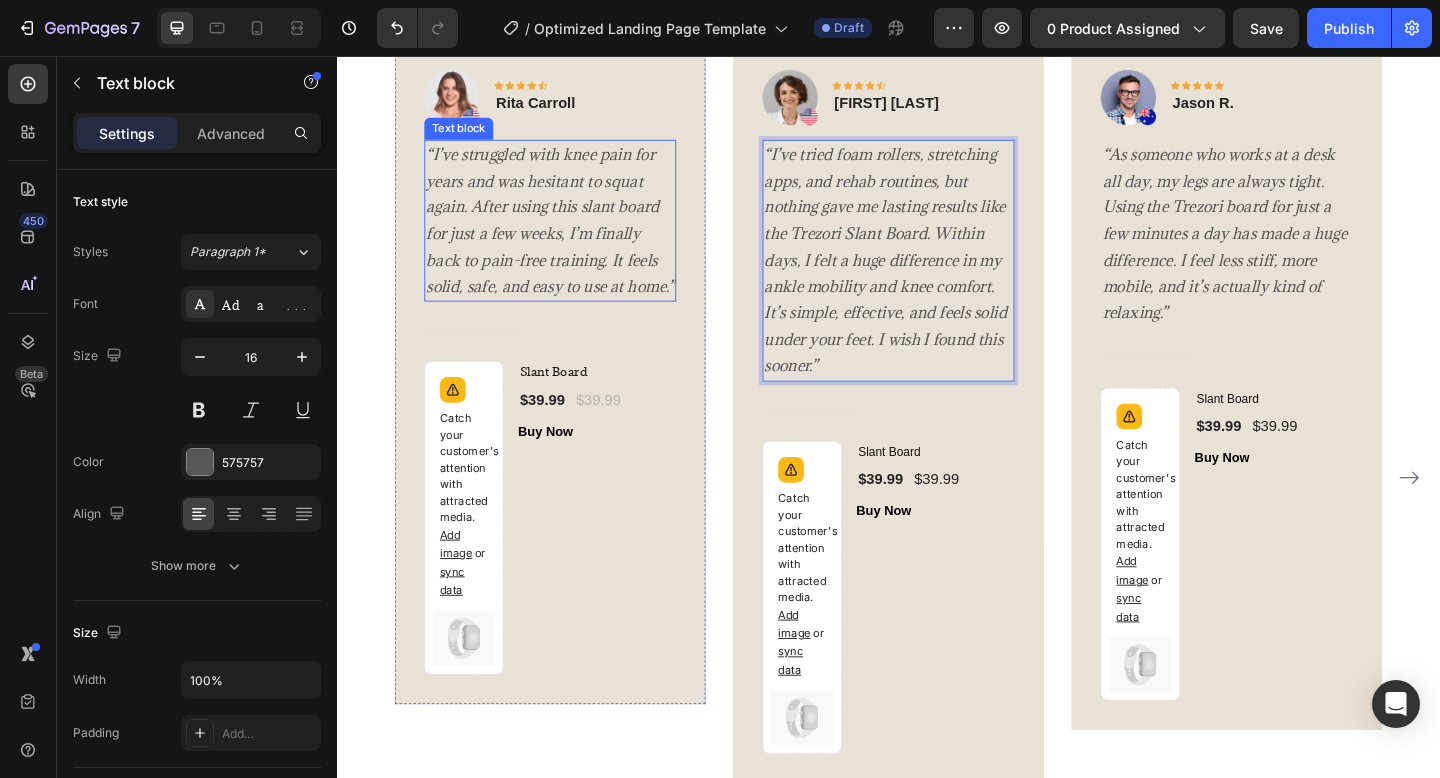 click on "“I’ve struggled with knee pain for years and was hesitant to squat again. After using this slant board for just a few weeks, I’m finally back to pain-free training. It feels solid, safe, and easy to use at home.”" at bounding box center [569, 235] 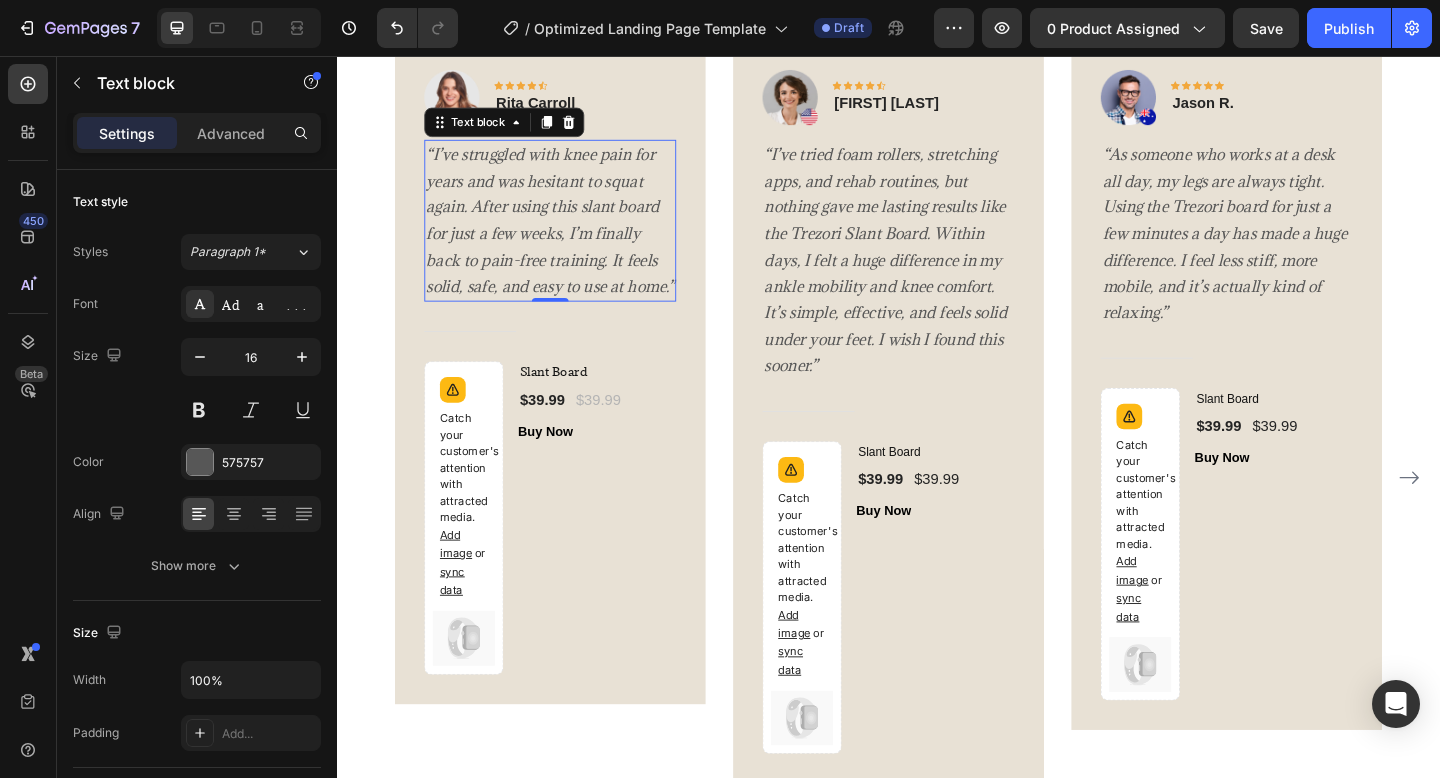 click on "“I’ve struggled with knee pain for years and was hesitant to squat again. After using this slant board for just a few weeks, I’m finally back to pain-free training. It feels solid, safe, and easy to use at home.”" at bounding box center (569, 235) 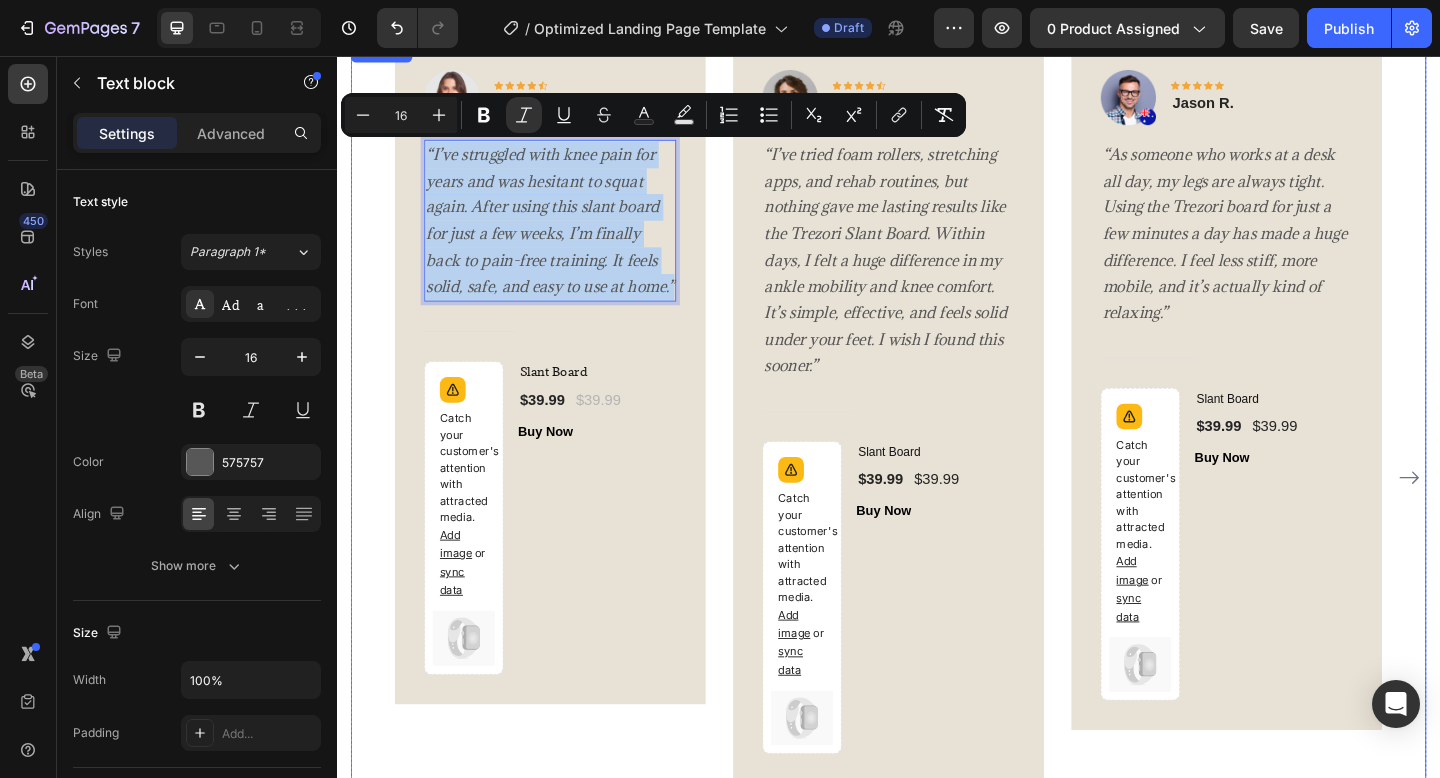 drag, startPoint x: 515, startPoint y: 337, endPoint x: 398, endPoint y: 158, distance: 213.84573 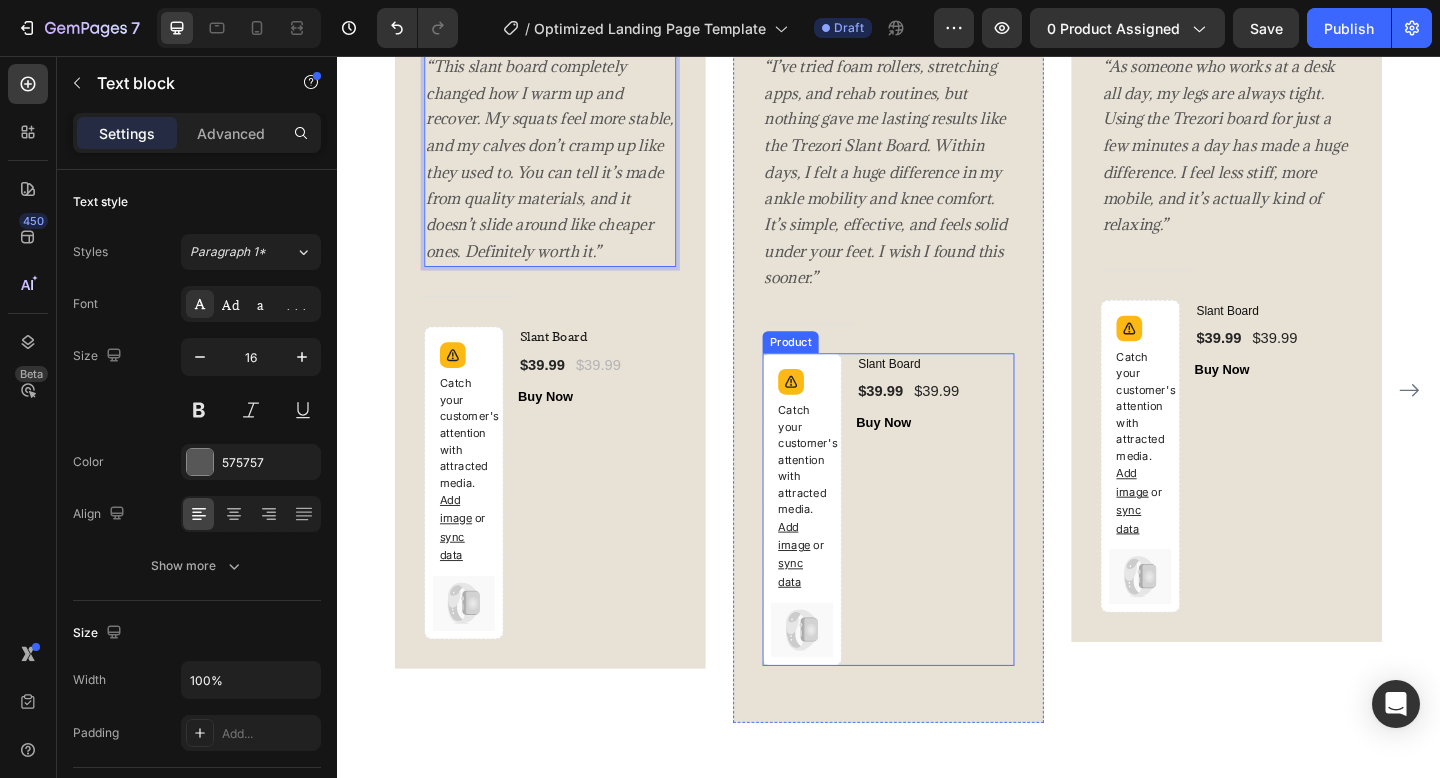scroll, scrollTop: 4103, scrollLeft: 0, axis: vertical 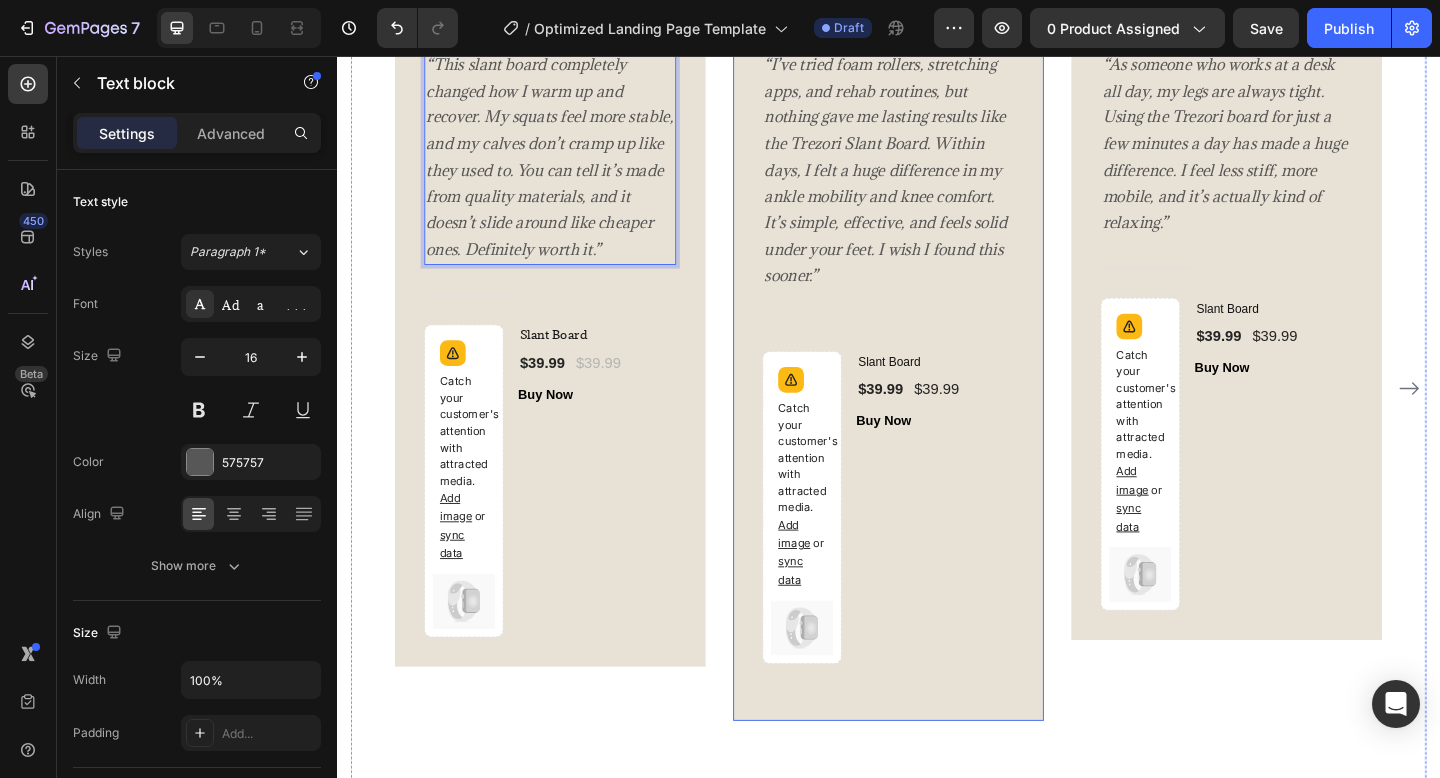 click on "Image
Icon
Icon
Icon
Icon
Icon Row Megan T. Text block Row “I’ve tried foam rollers, stretching apps, and rehab routines, but nothing gave me lasting results like the Trezori Slant Board. Within days, I felt a huge difference in my ankle mobility and knee comfort. It’s simple, effective, and feels solid under your feet. I wish I found this sooner.” Text block                Title Line Catch your customer's attention with attracted media.       Add image   or   sync data
(P) Images & Gallery Slant Board (P) Title $39.99 (P) Price (P) Price $39.99 (P) Price (P) Price Row Buy Now (P) Cart Button Product Row" at bounding box center (937, 361) 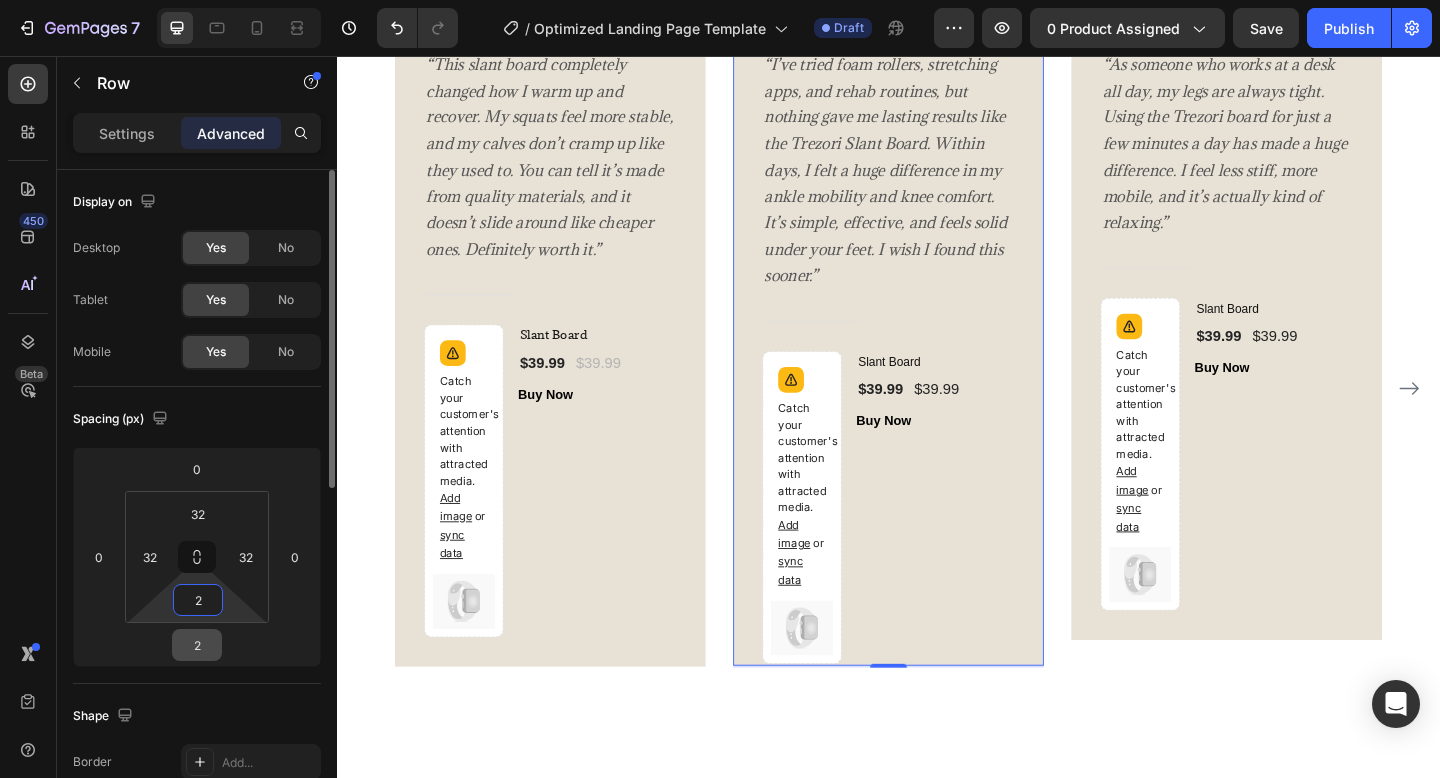 drag, startPoint x: 207, startPoint y: 618, endPoint x: 207, endPoint y: 647, distance: 29 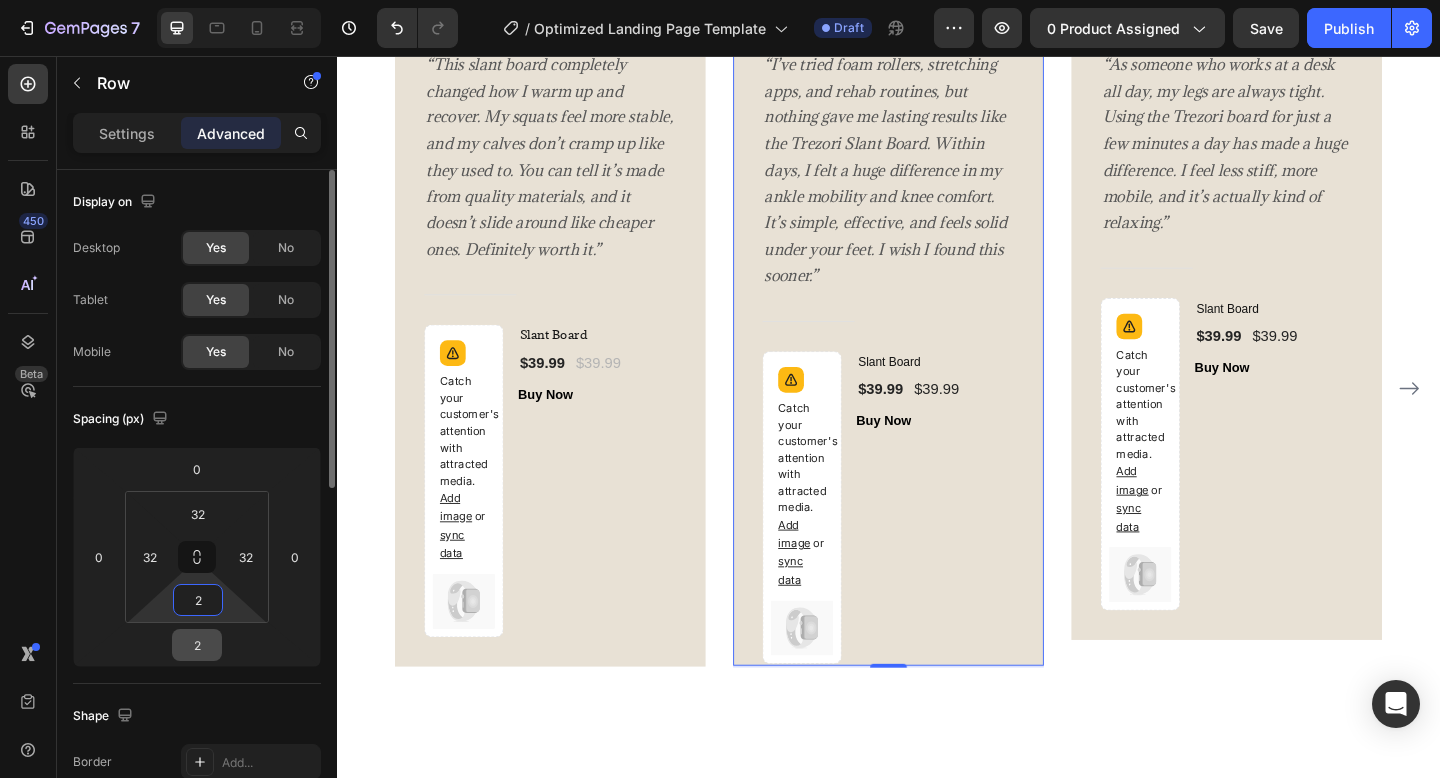 click on "7   /  Optimized Landing Page Template Draft Preview 0 product assigned  Save   Publish  450 Beta Sections(18) Elements(84) Section Element Hero Section Product Detail Brands Trusted Badges Guarantee Product Breakdown How to use Testimonials Compare Bundle FAQs Social Proof Brand Story Product List Collection Blog List Contact Sticky Add to Cart Custom Footer Browse Library 450 Layout
Row
Row
Row
Row Text
Heading
Text Block Button
Button
Button Media
Image
Image
Video" at bounding box center [720, 0] 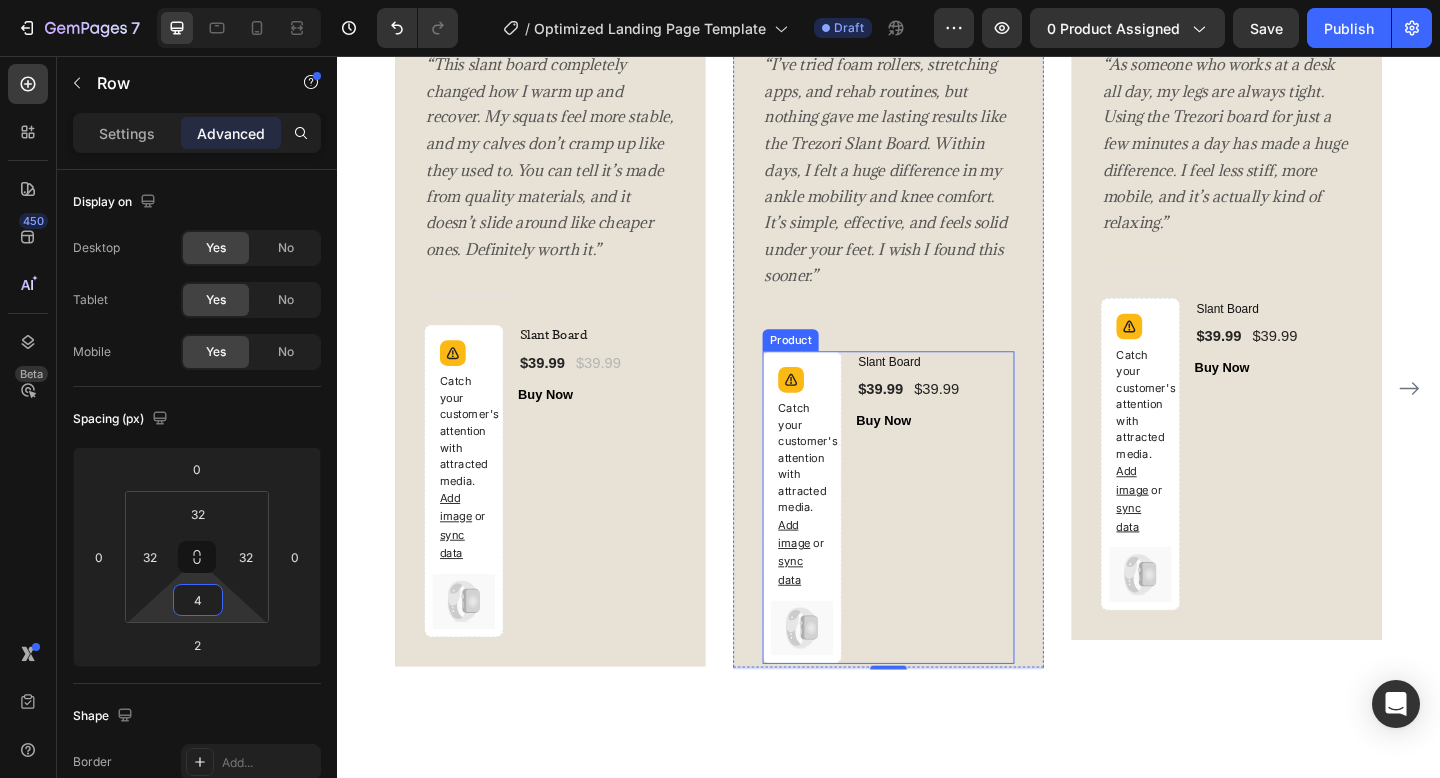 click on "Slant Board (P) Title $39.99 (P) Price (P) Price $39.99 (P) Price (P) Price Row Buy Now (P) Cart Button" at bounding box center (988, 548) 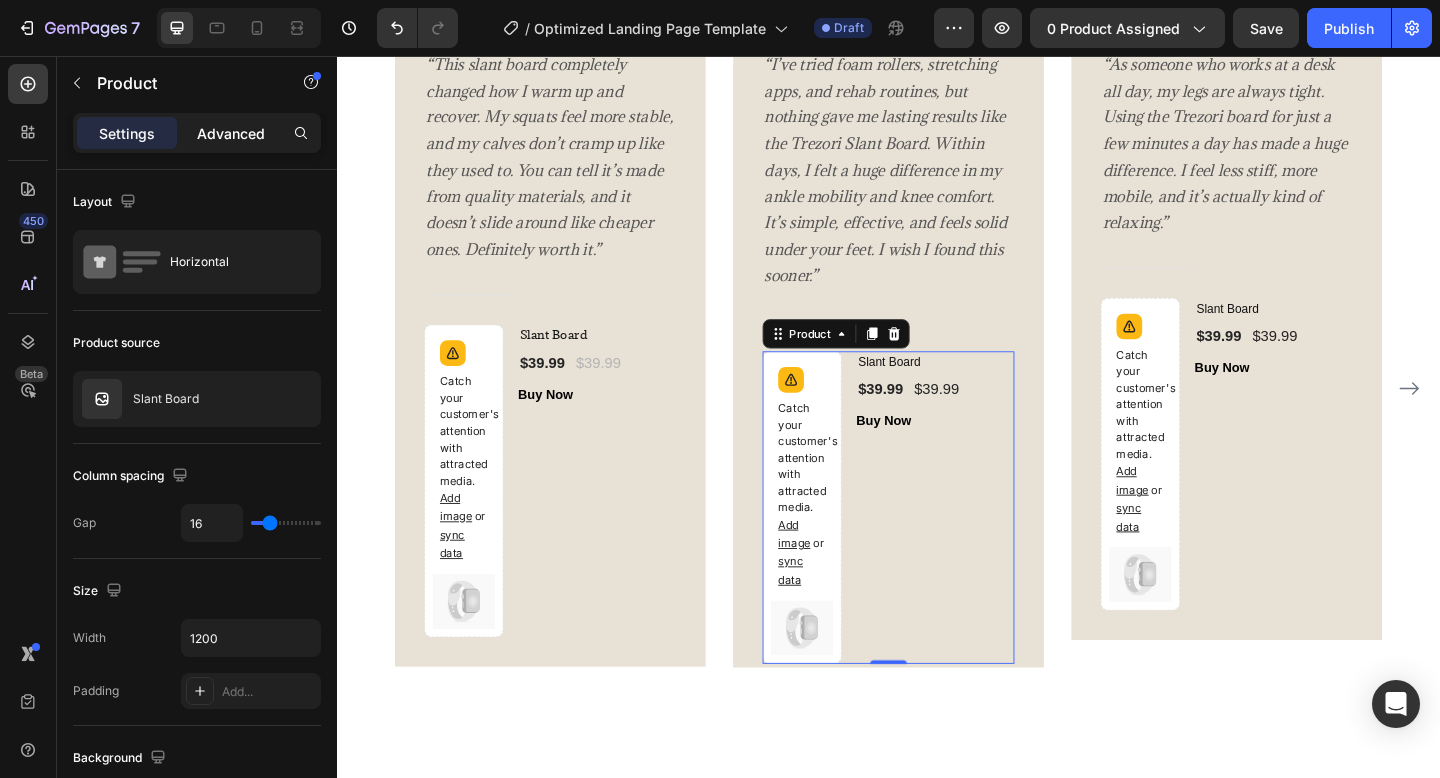 click on "Advanced" at bounding box center [231, 133] 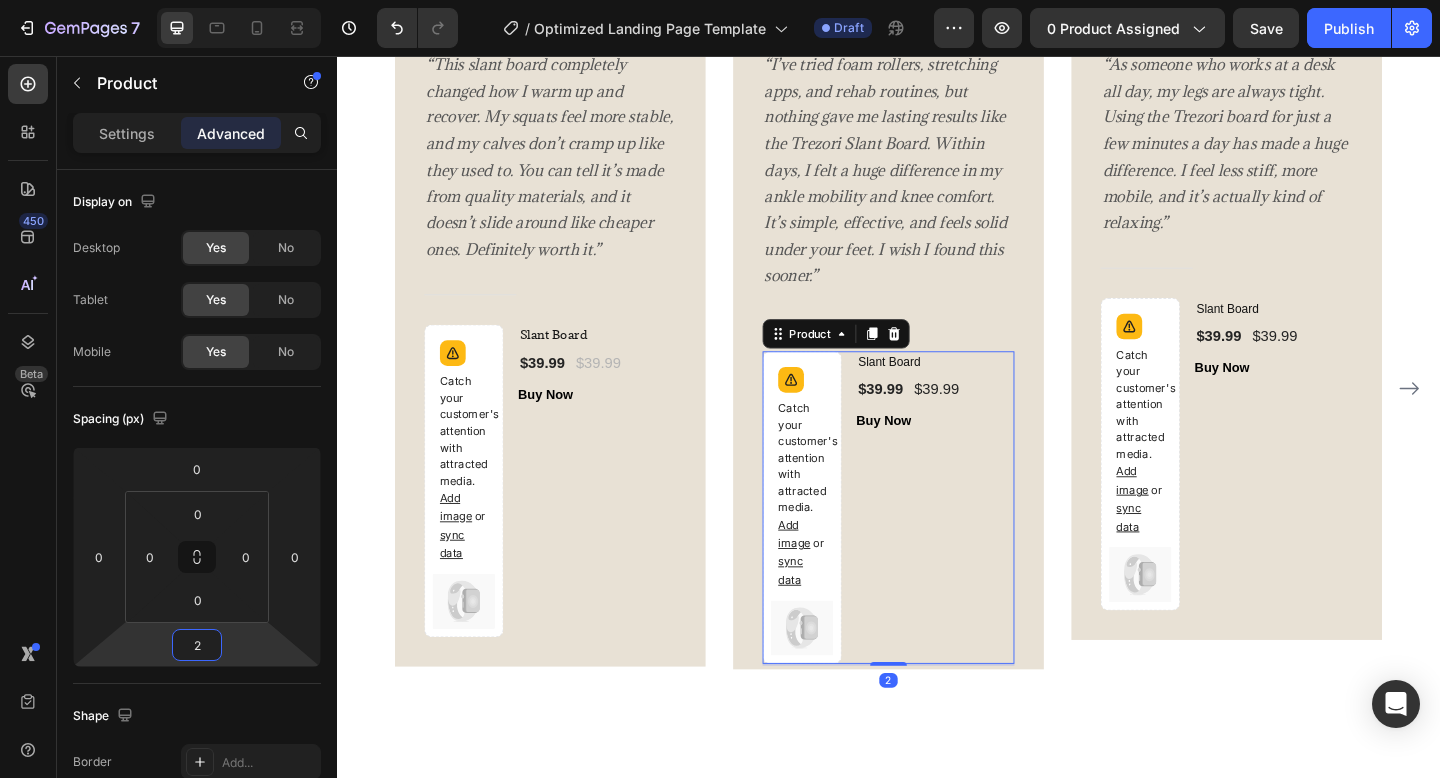 type on "0" 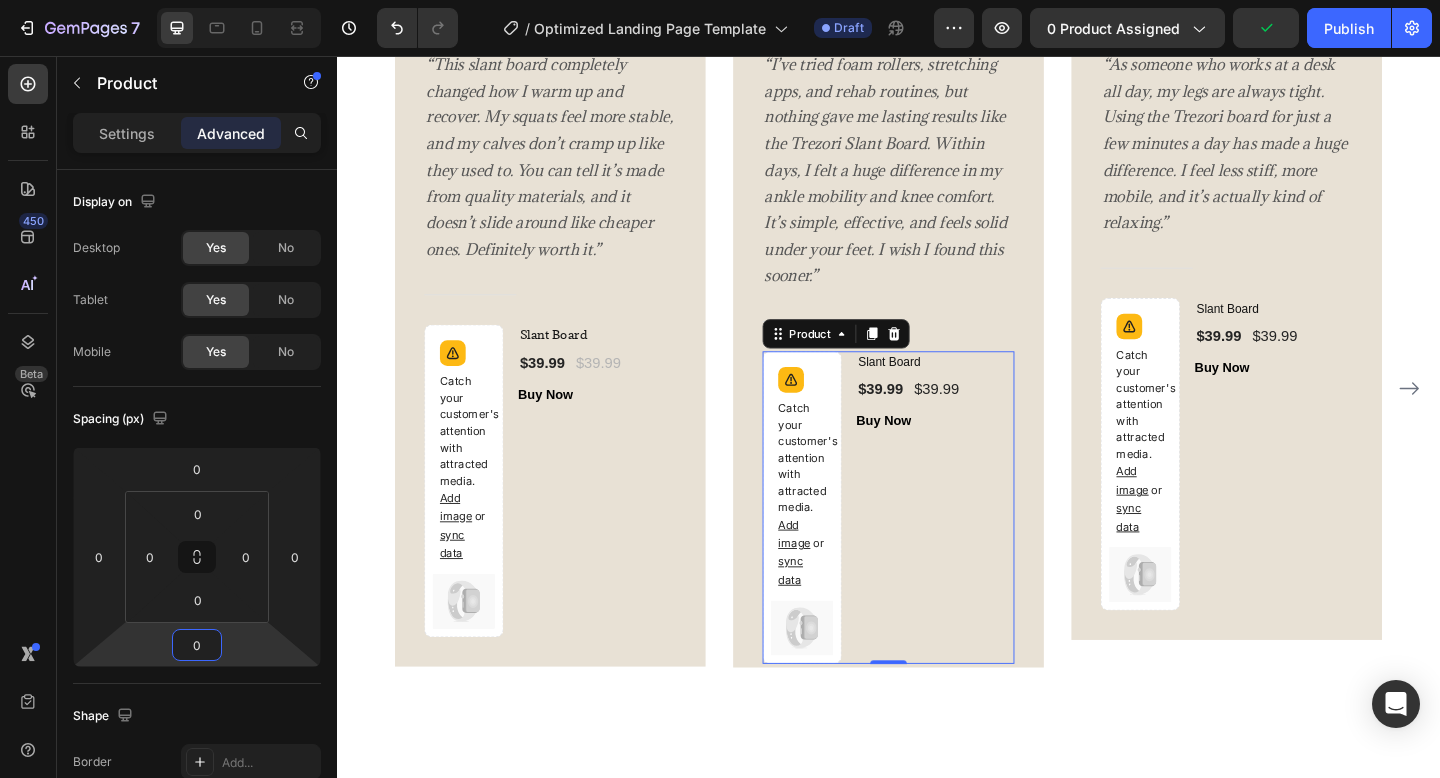 click on "7   /  Optimized Landing Page Template Draft Preview 0 product assigned  Publish  450 Beta Sections(18) Elements(84) Section Element Hero Section Product Detail Brands Trusted Badges Guarantee Product Breakdown How to use Testimonials Compare Bundle FAQs Social Proof Brand Story Product List Collection Blog List Contact Sticky Add to Cart Custom Footer Browse Library 450 Layout
Row
Row
Row
Row Text
Heading
Text Block Button
Button
Button Media
Image
Image" at bounding box center [720, 0] 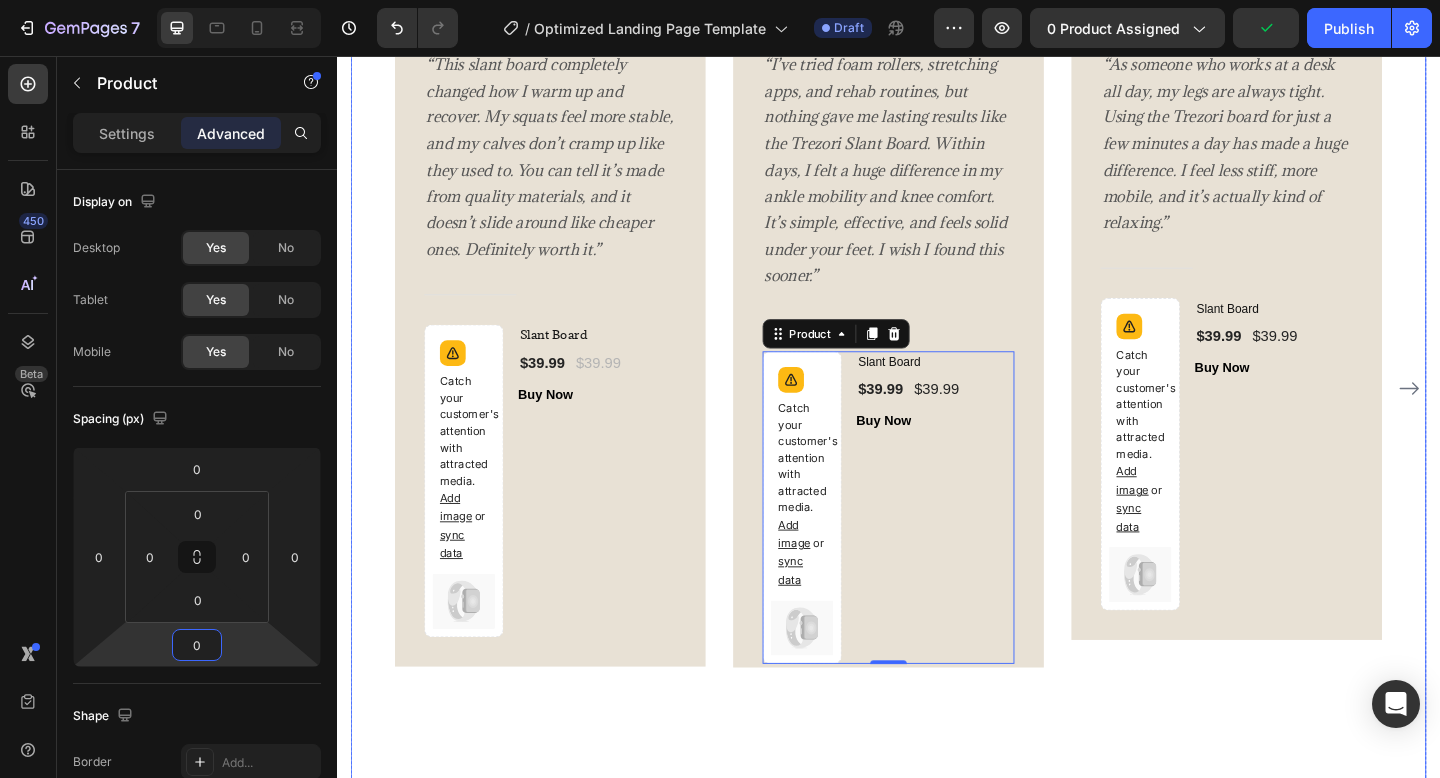 click on "Image
Icon
Icon
Icon
Icon
Icon Row Rita Carroll Text block Row “This slant board completely changed how I warm up and recover. My squats feel more stable, and my calves don’t cramp up like they used to. You can tell it’s made from quality materials, and it doesn’t slide around like cheaper ones. Definitely worth it.” Text block                Title Line Catch your customer's attention with attracted media.       Add image   or   sync data
(P) Images & Gallery Slant Board (P) Title $39.99 (P) Price (P) Price $39.99 (P) Price (P) Price Row Buy Now (P) Cart Button Product Row Image
Icon
Icon
Icon
Icon
Icon Row Row" at bounding box center [937, 418] 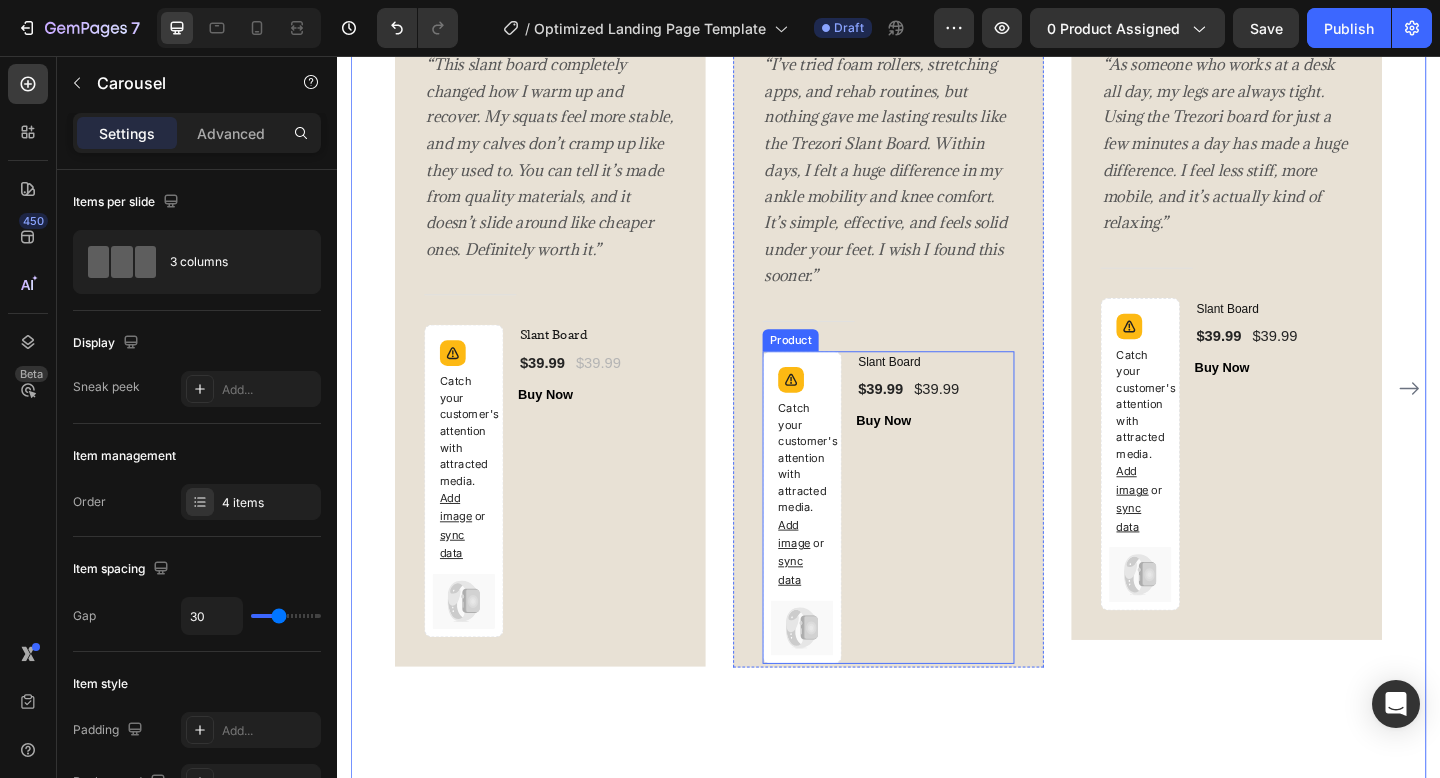 click on "Slant Board (P) Title $39.99 (P) Price (P) Price $39.99 (P) Price (P) Price Row Buy Now (P) Cart Button" at bounding box center (988, 548) 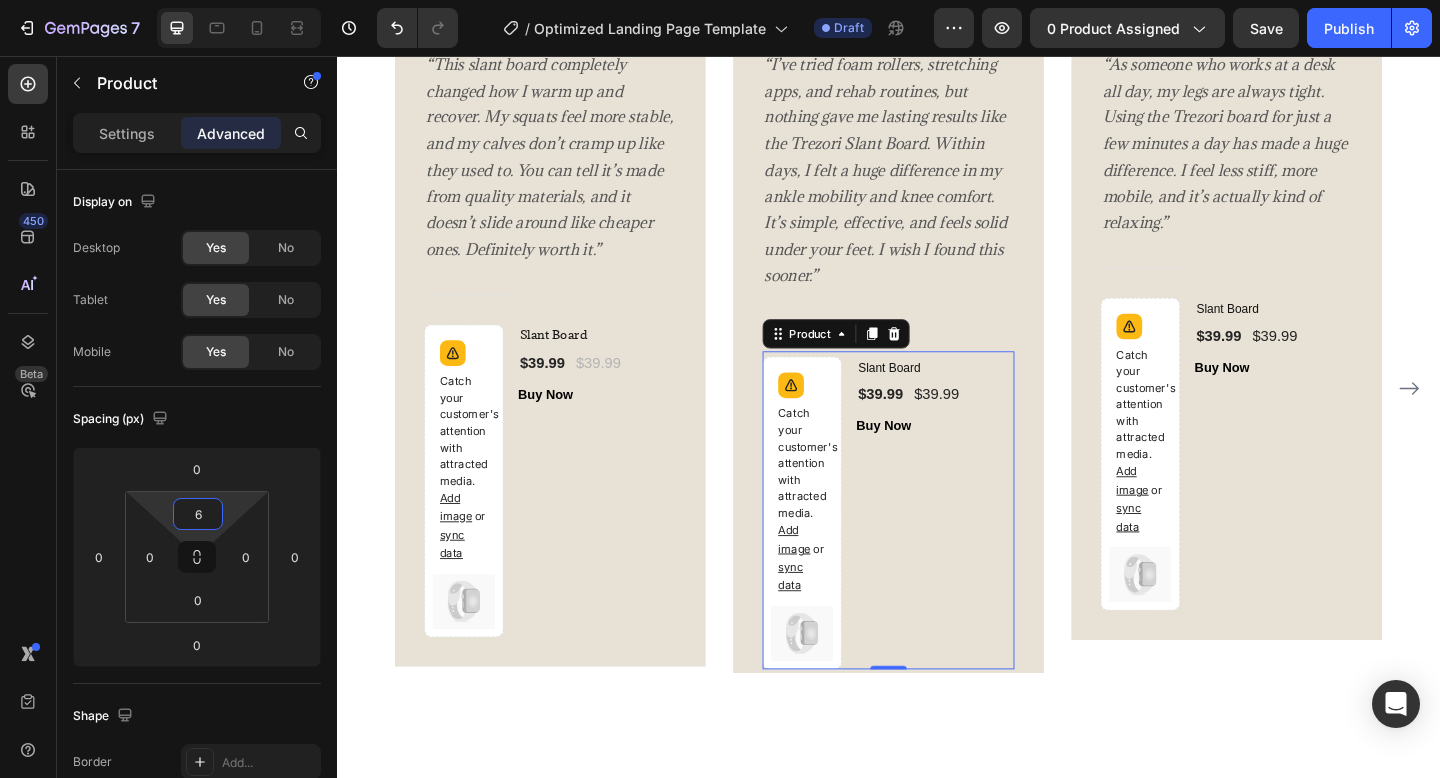 type on "0" 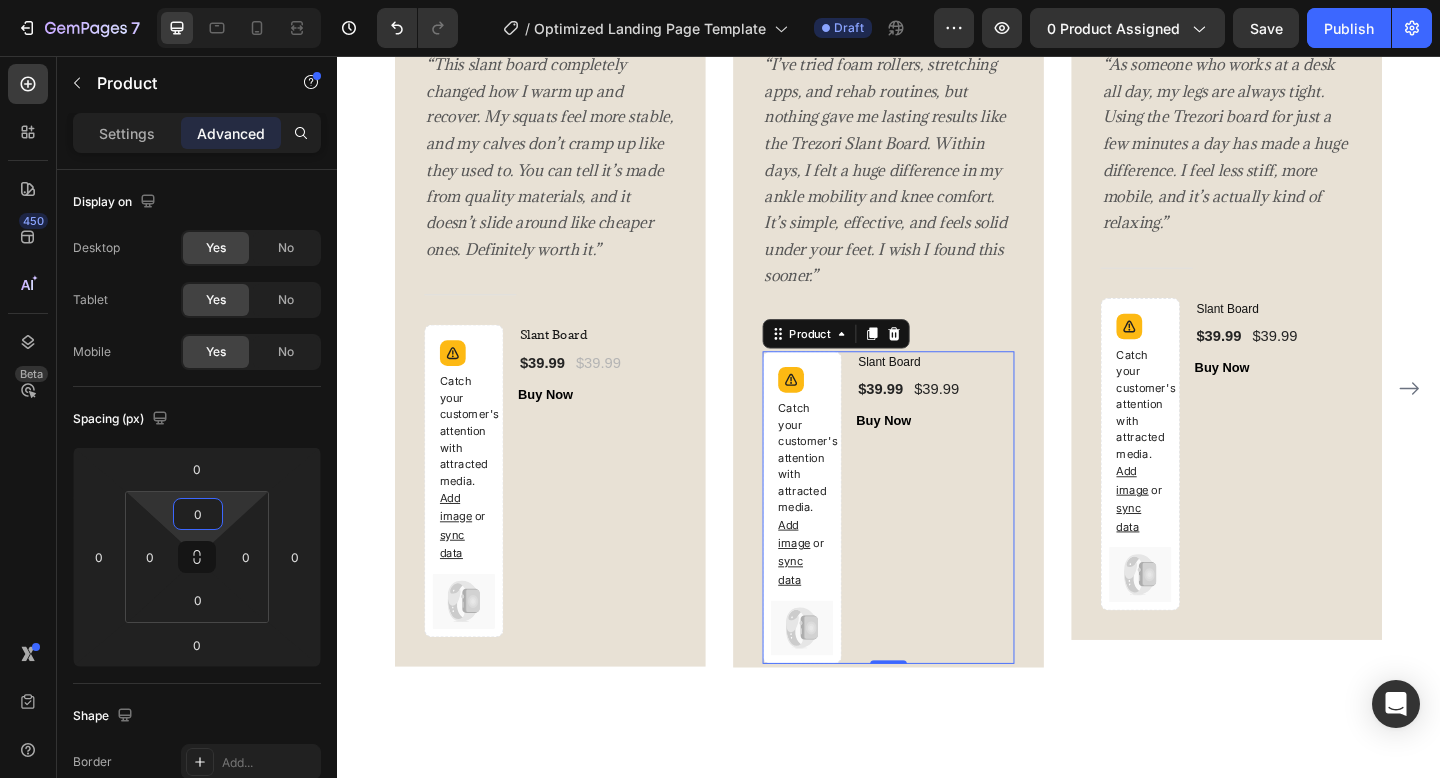 click on "7   /  Optimized Landing Page Template Draft Preview 0 product assigned  Save   Publish  450 Beta Sections(18) Elements(84) Section Element Hero Section Product Detail Brands Trusted Badges Guarantee Product Breakdown How to use Testimonials Compare Bundle FAQs Social Proof Brand Story Product List Collection Blog List Contact Sticky Add to Cart Custom Footer Browse Library 450 Layout
Row
Row
Row
Row Text
Heading
Text Block Button
Button
Button Media
Image
Image
Video" at bounding box center (720, 0) 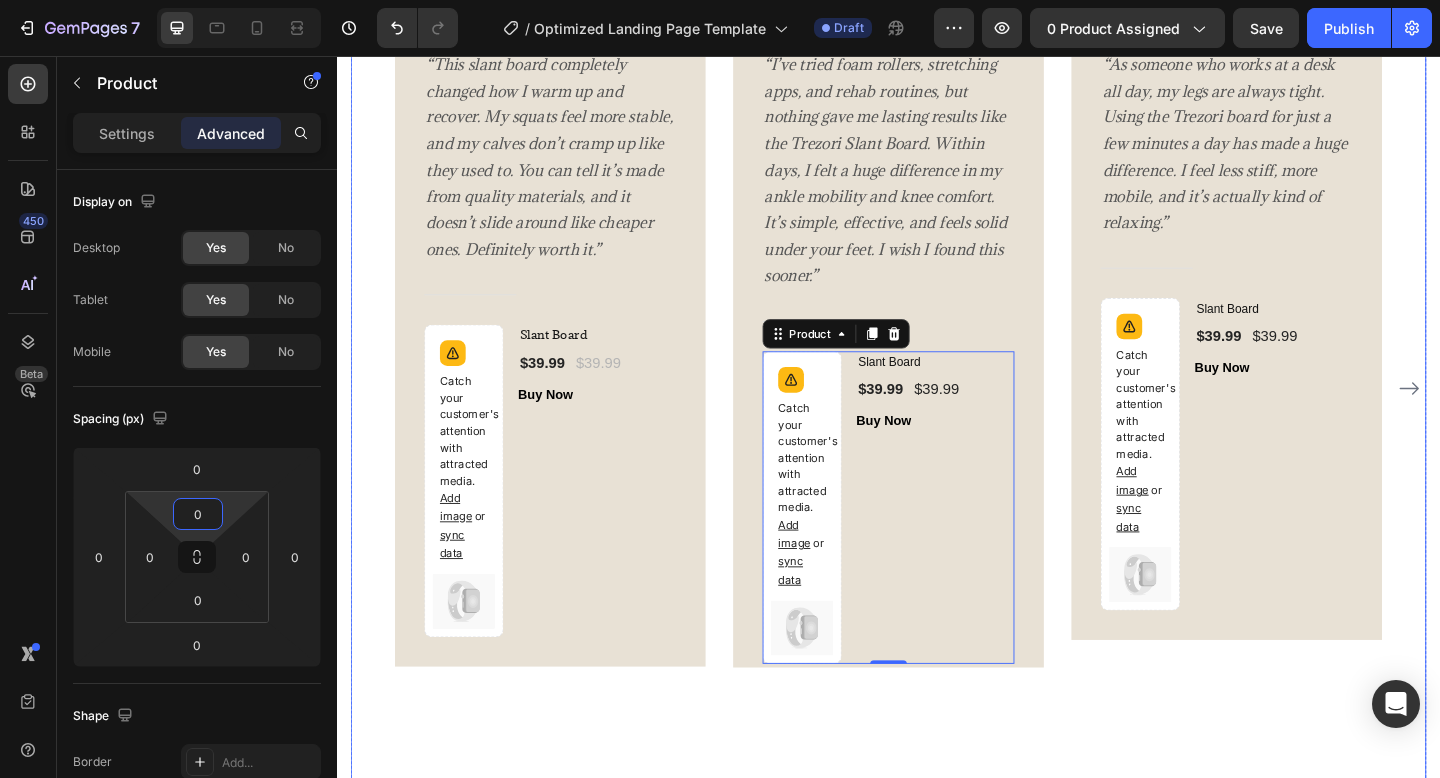 click on "Image
Icon
Icon
Icon
Icon
Icon Row Jason R. Text block Row “As someone who works at a desk all day, my legs are always tight. Using the Trezori board for just a few minutes a day has made a huge difference. I feel less stiff, more mobile, and it’s actually kind of relaxing.” Text block                Title Line Catch your customer's attention with attracted media.       Add image   or   sync data
(P) Images & Gallery Slant Board (P) Title $39.99 (P) Price (P) Price $39.99 (P) Price (P) Price Row Buy Now (P) Cart Button Product Row" at bounding box center (1305, 418) 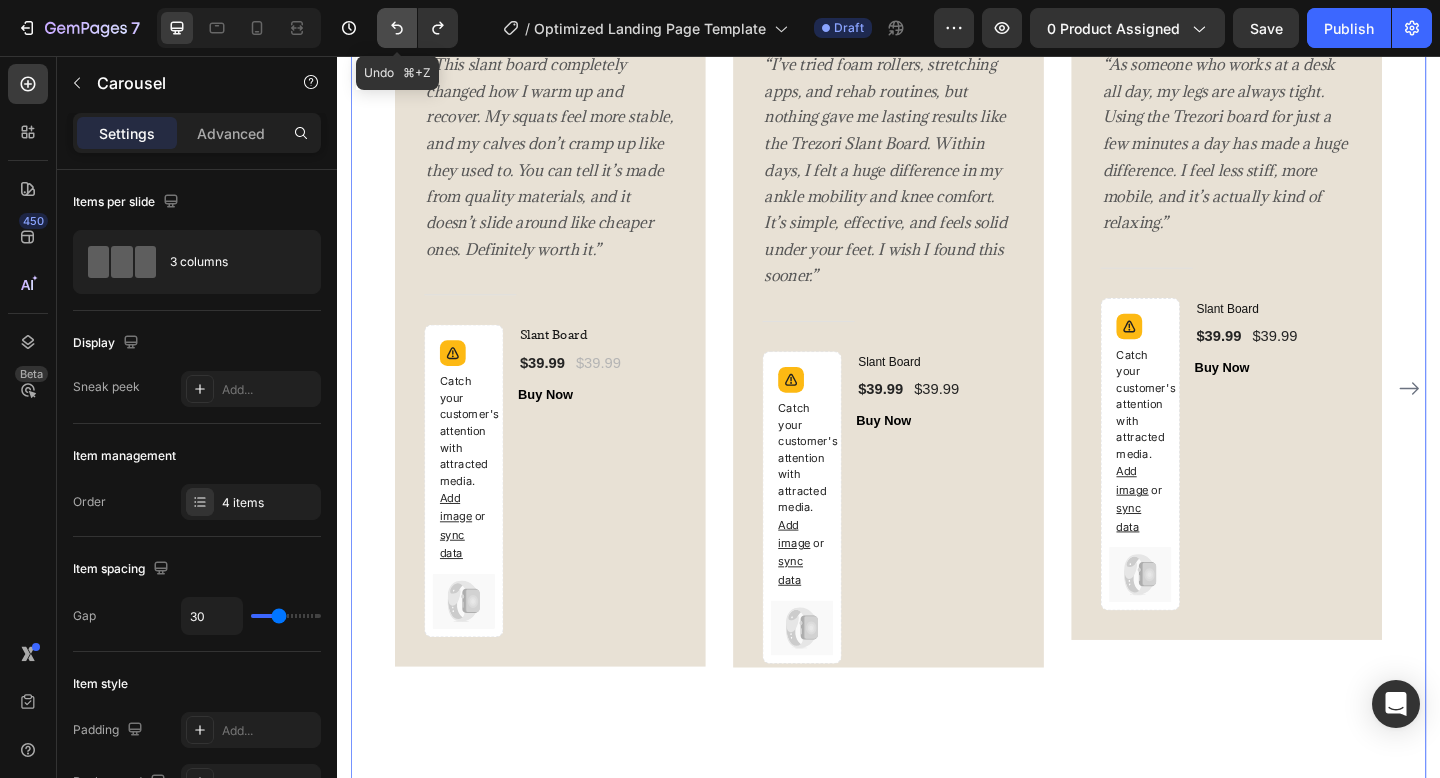 click 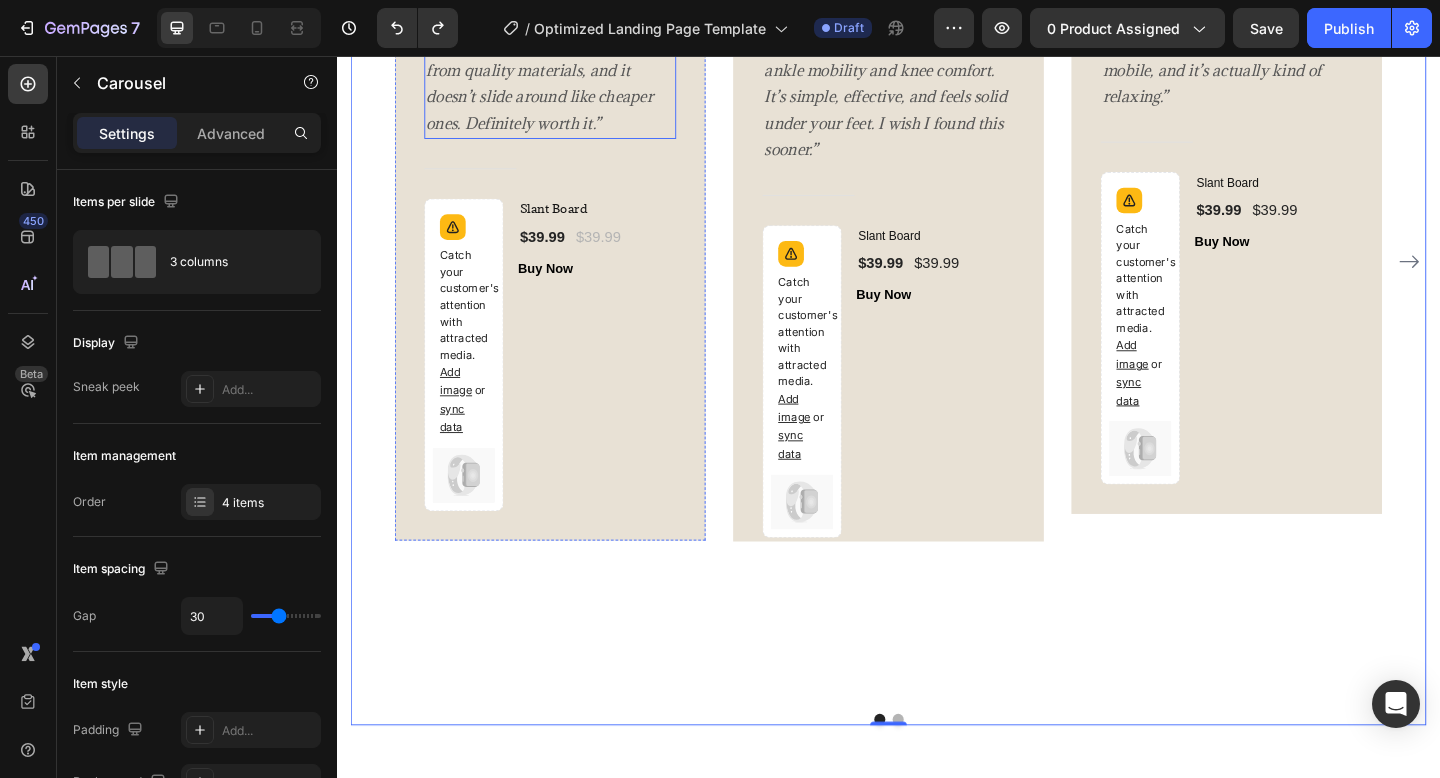 scroll, scrollTop: 4261, scrollLeft: 0, axis: vertical 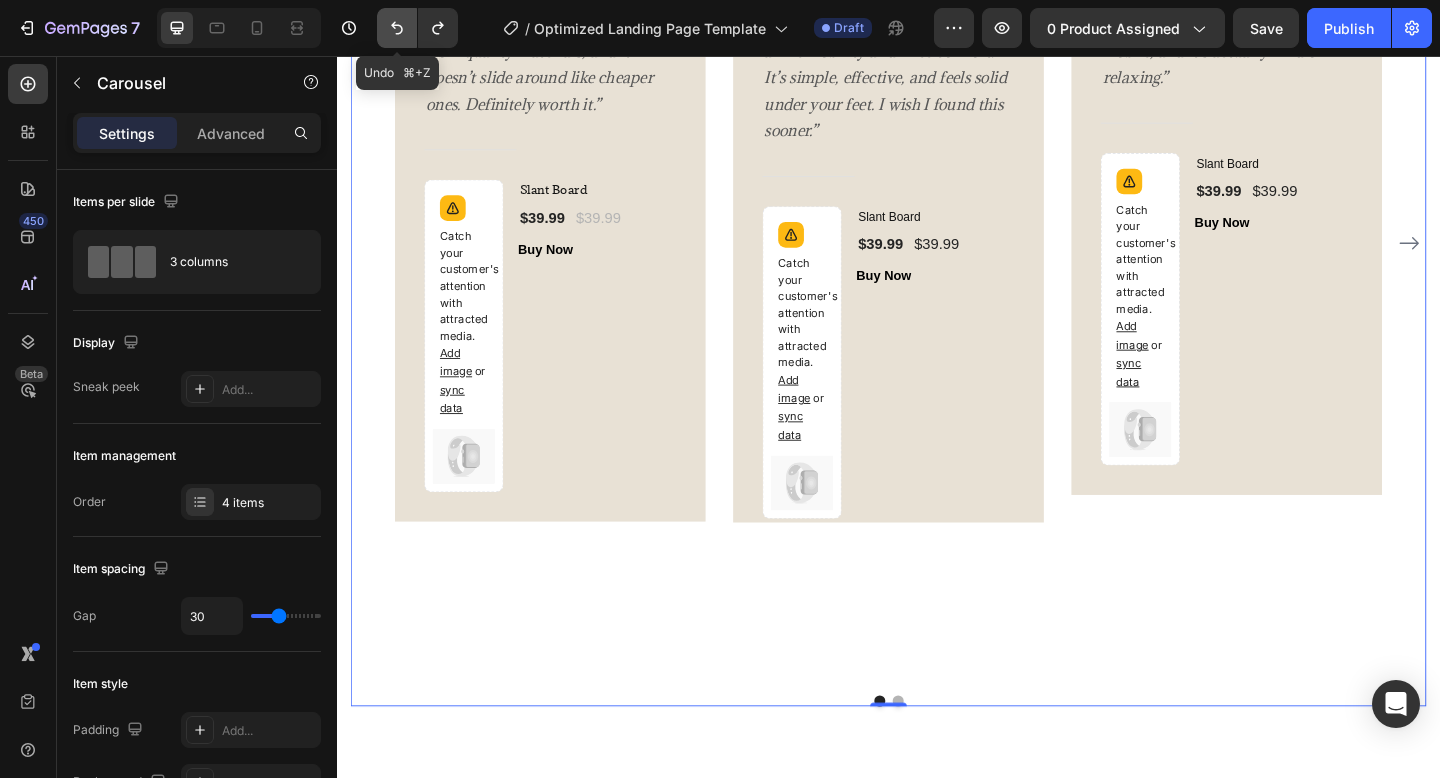 click 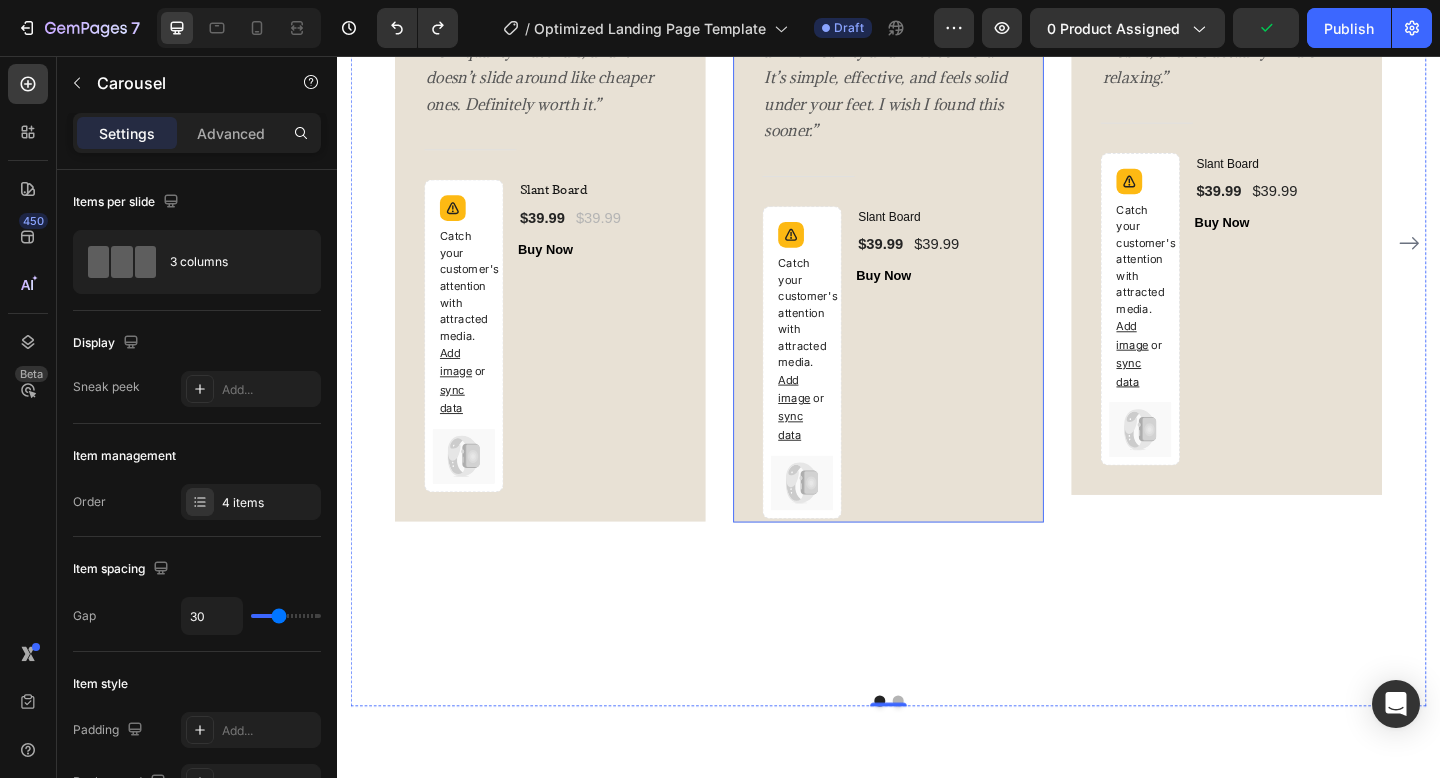 click on "Image
Icon
Icon
Icon
Icon
Icon Row Megan T. Text block Row “I’ve tried foam rollers, stretching apps, and rehab routines, but nothing gave me lasting results like the Trezori Slant Board. Within days, I felt a huge difference in my ankle mobility and knee comfort. It’s simple, effective, and feels solid under your feet. I wish I found this sooner.” Text block                Title Line Catch your customer's attention with attracted media.       Add image   or   sync data
(P) Images & Gallery Slant Board (P) Title $39.99 (P) Price (P) Price $39.99 (P) Price (P) Price Row Buy Now (P) Cart Button Product Row" at bounding box center (937, 174) 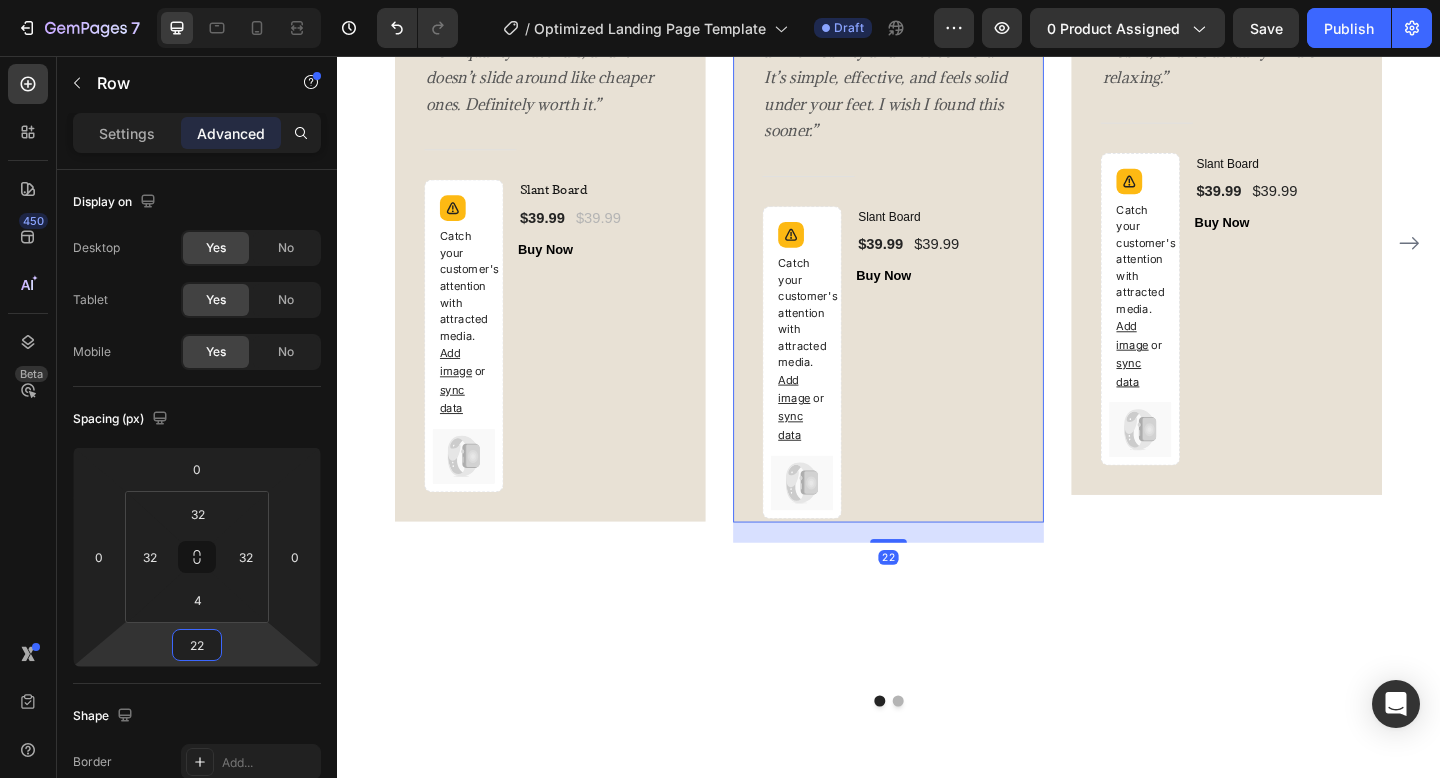 type on "24" 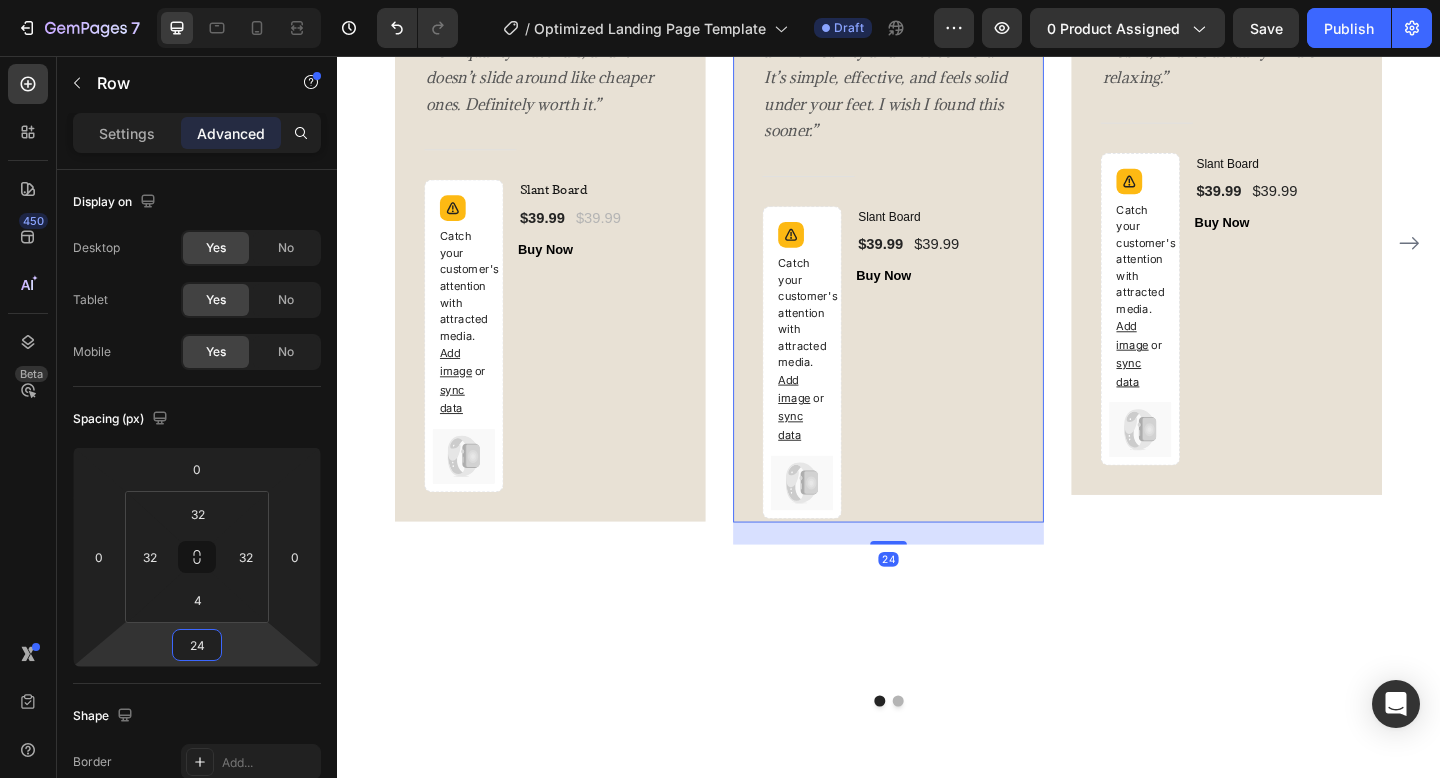 drag, startPoint x: 205, startPoint y: 625, endPoint x: 209, endPoint y: 614, distance: 11.7046995 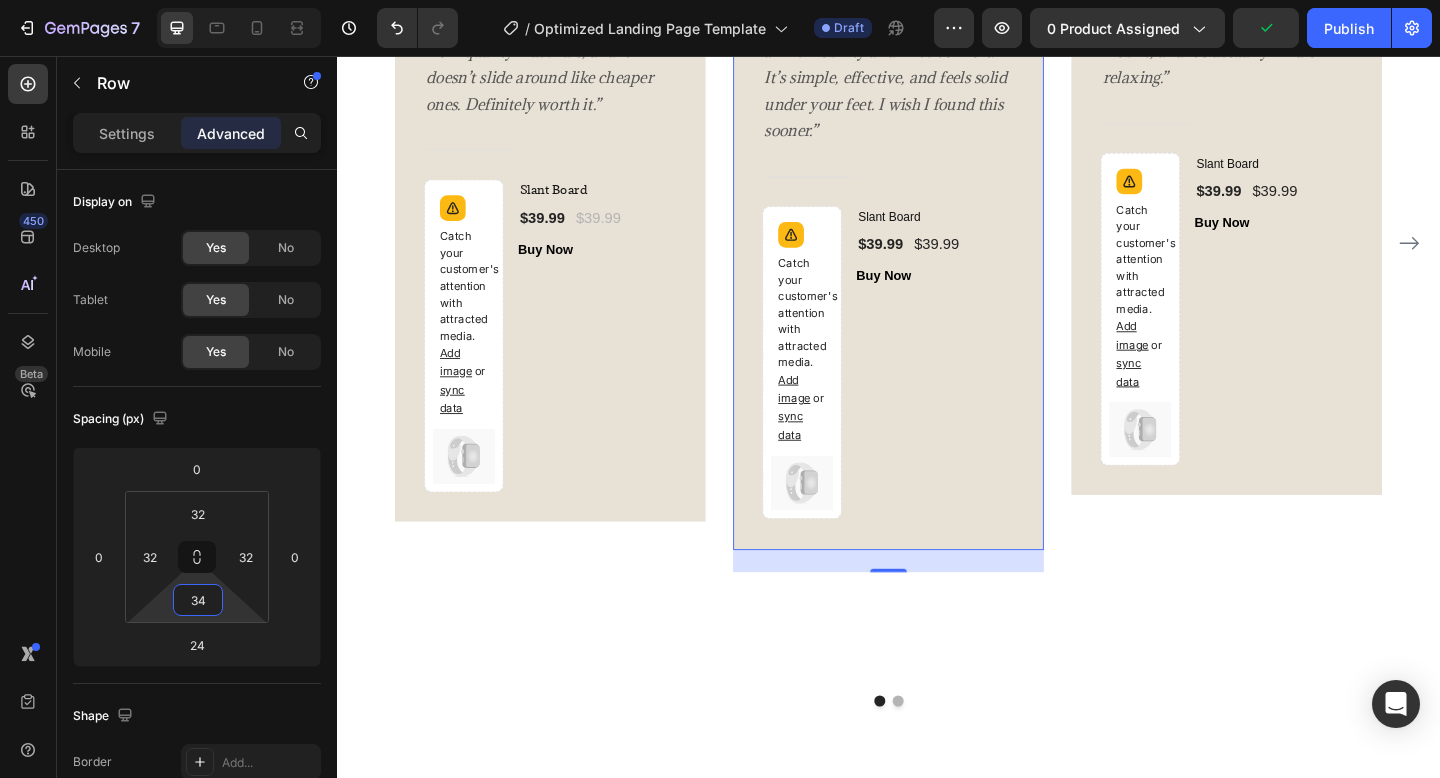 type on "36" 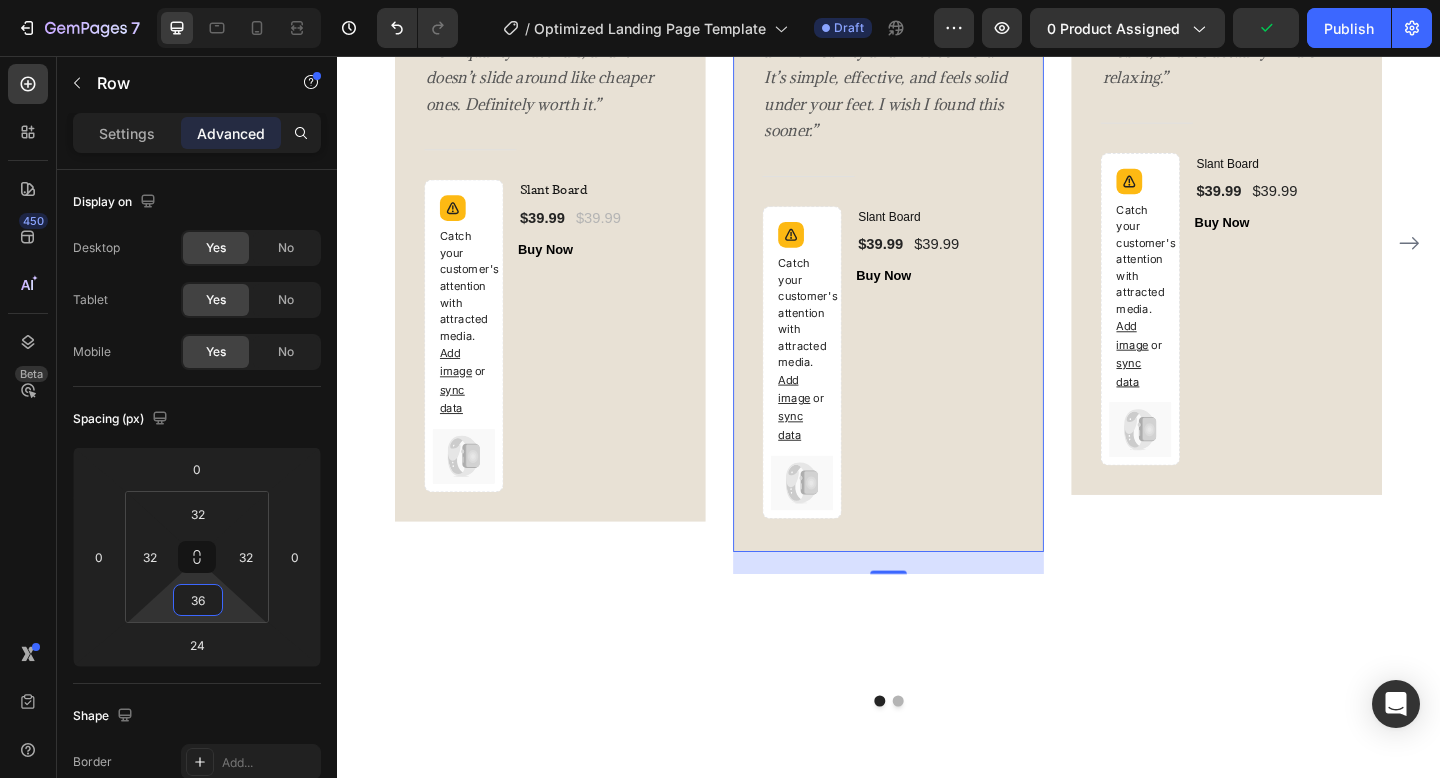 drag, startPoint x: 214, startPoint y: 621, endPoint x: 219, endPoint y: 605, distance: 16.763054 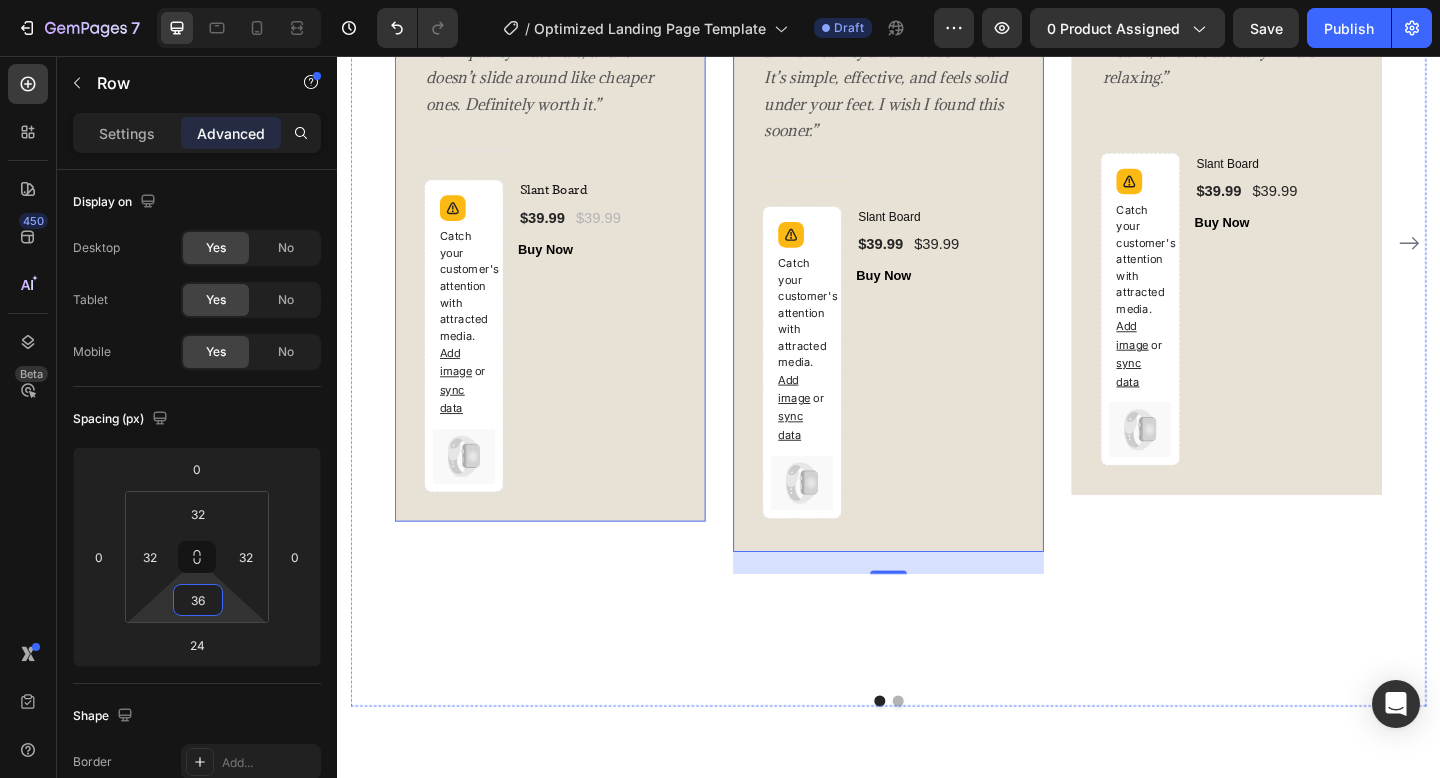 click on "Image
Icon
Icon
Icon
Icon
Icon Row Rita Carroll Text block Row “This slant board completely changed how I warm up and recover. My squats feel more stable, and my calves don’t cramp up like they used to. You can tell it’s made from quality materials, and it doesn’t slide around like cheaper ones. Definitely worth it.” Text block                Title Line Catch your customer's attention with attracted media.       Add image   or   sync data
(P) Images & Gallery Slant Board (P) Title $39.99 (P) Price (P) Price $39.99 (P) Price (P) Price Row Buy Now (P) Cart Button Product Row" at bounding box center [569, 174] 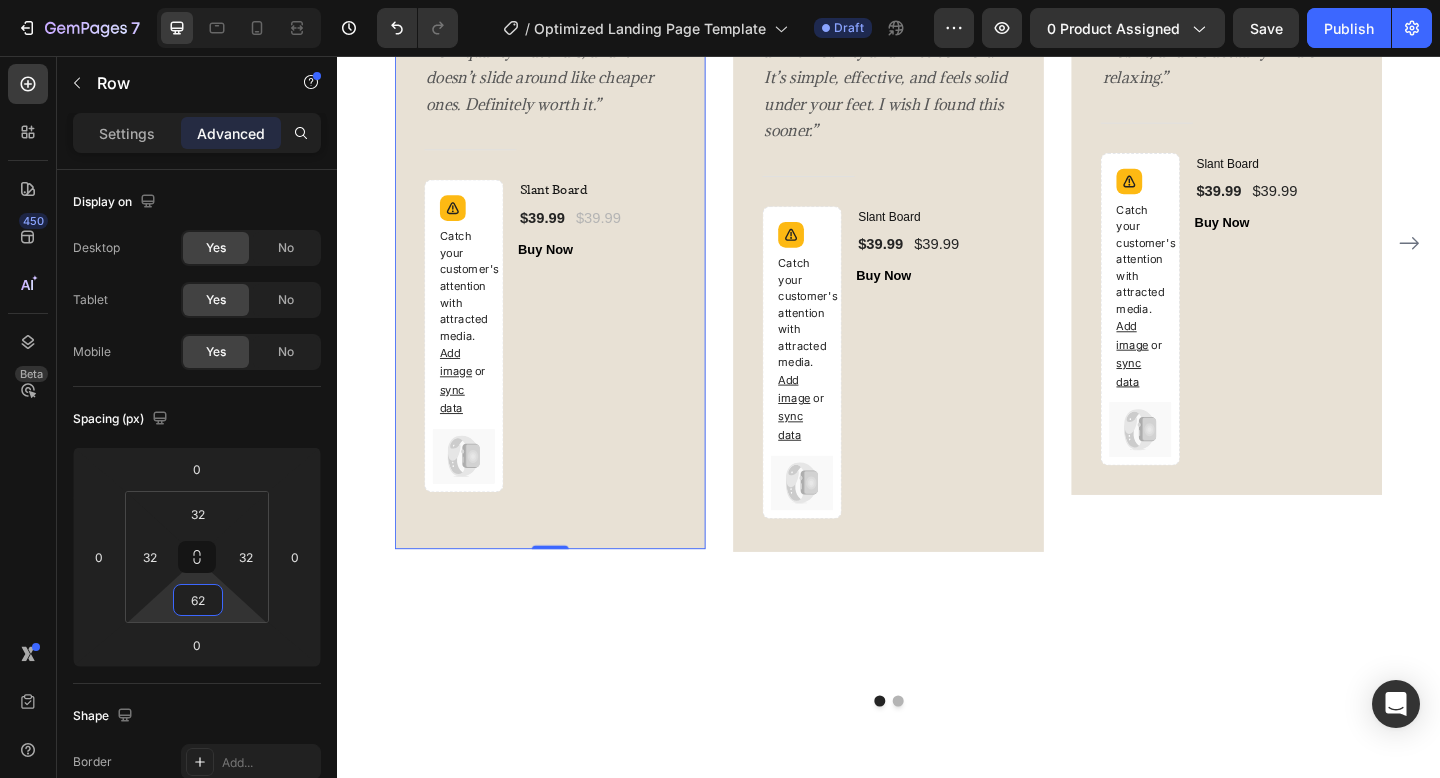 type on "64" 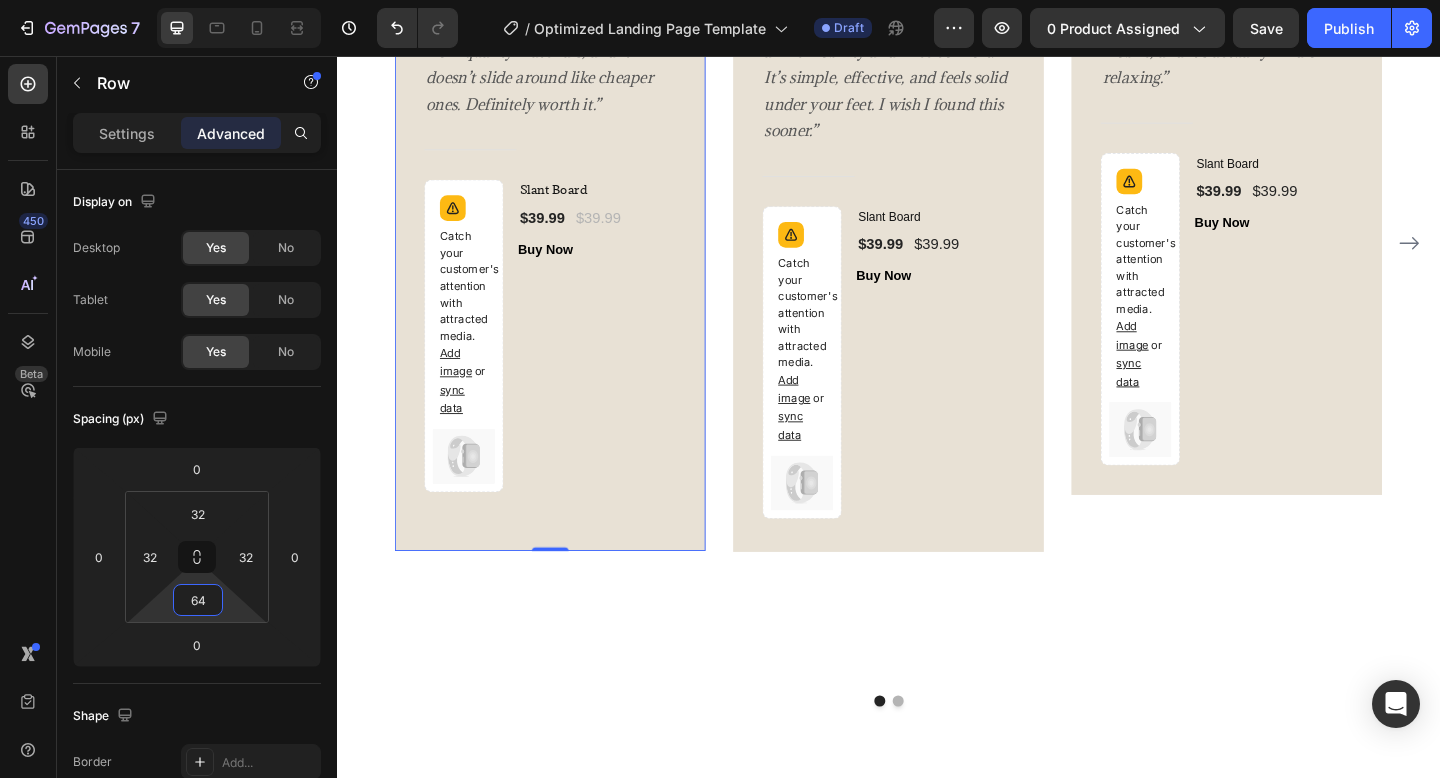 drag, startPoint x: 208, startPoint y: 619, endPoint x: 224, endPoint y: 588, distance: 34.88553 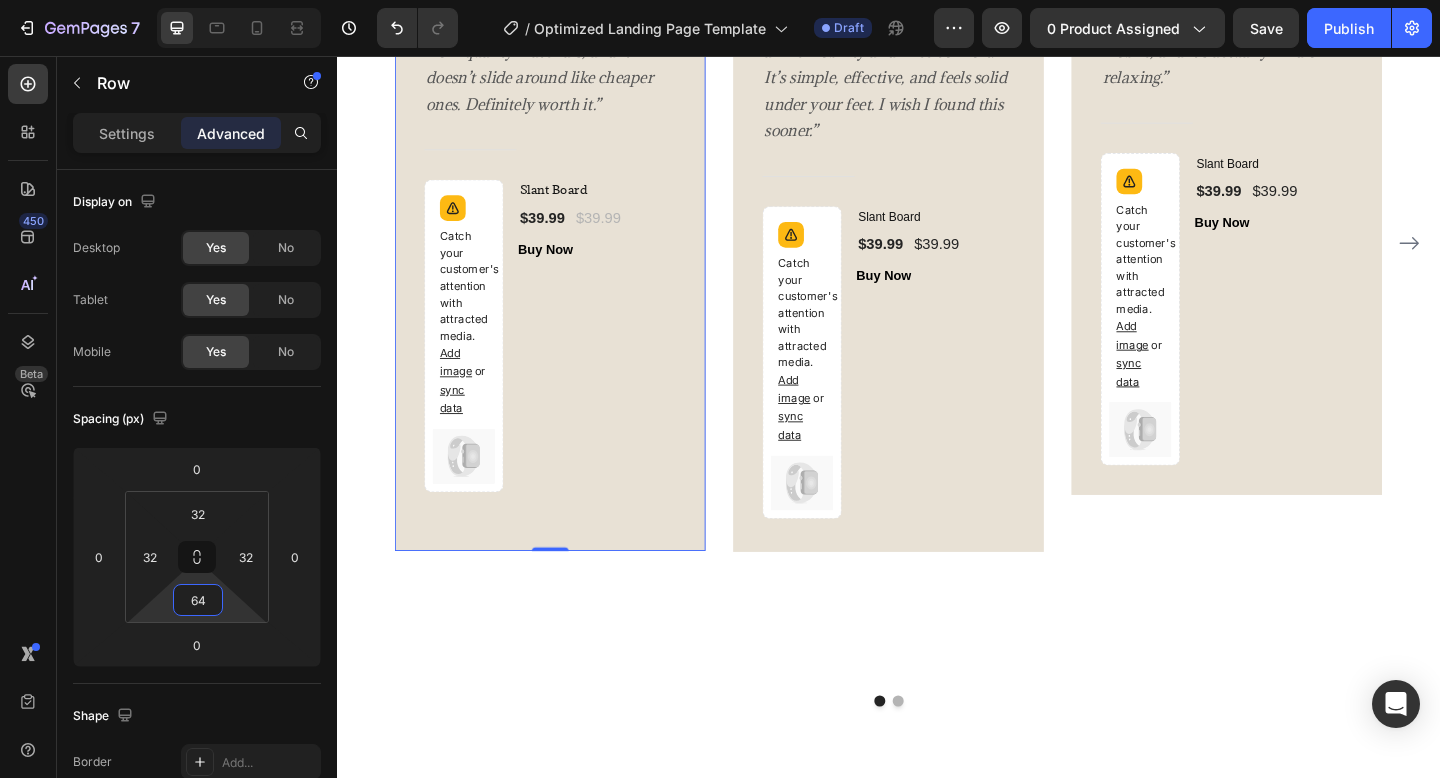click on "7   /  Optimized Landing Page Template Draft Preview 0 product assigned  Save   Publish  450 Beta Sections(18) Elements(84) Section Element Hero Section Product Detail Brands Trusted Badges Guarantee Product Breakdown How to use Testimonials Compare Bundle FAQs Social Proof Brand Story Product List Collection Blog List Contact Sticky Add to Cart Custom Footer Browse Library 450 Layout
Row
Row
Row
Row Text
Heading
Text Block Button
Button
Button Media
Image
Image
Video" at bounding box center [720, 0] 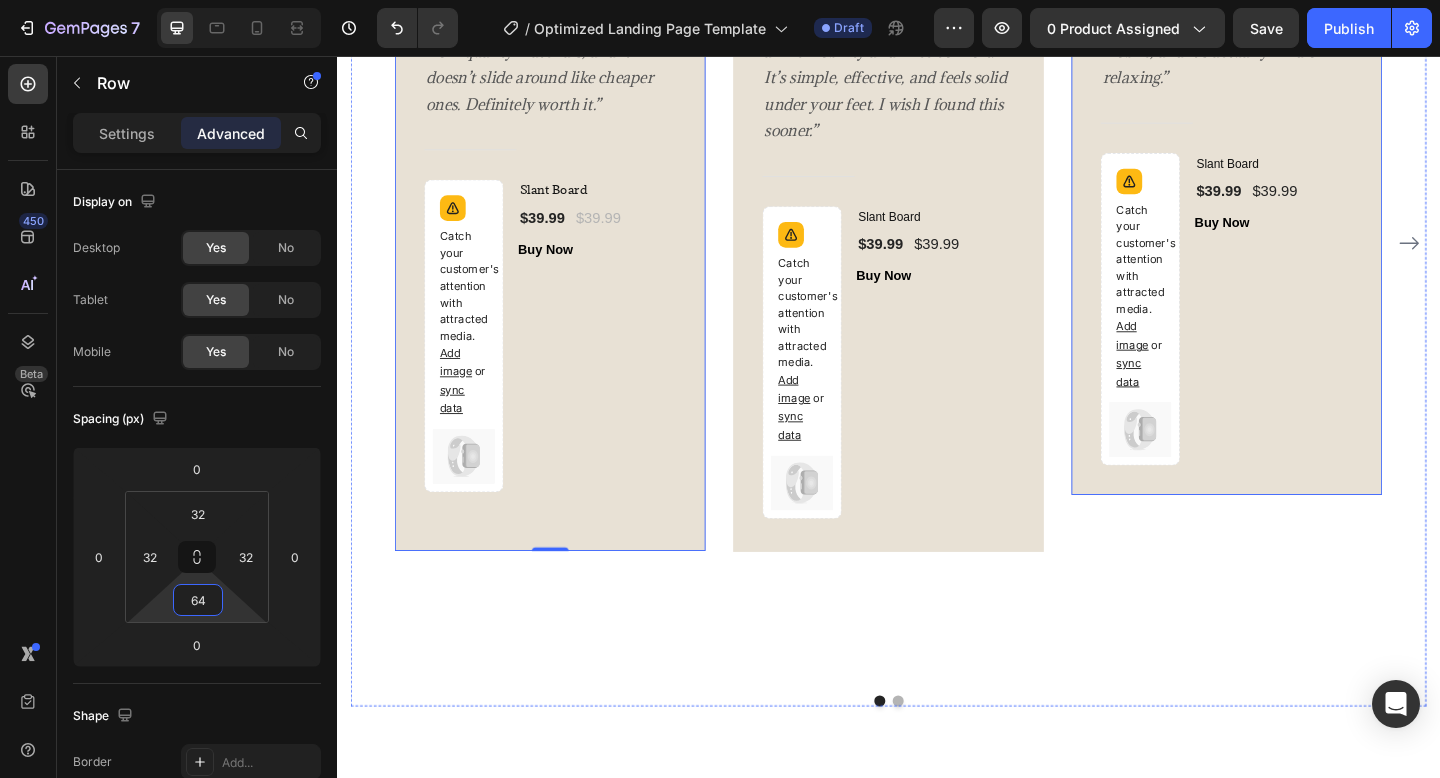 click on "Image
Icon
Icon
Icon
Icon
Icon Row Jason R. Text block Row “As someone who works at a desk all day, my legs are always tight. Using the Trezori board for just a few minutes a day has made a huge difference. I feel less stiff, more mobile, and it’s actually kind of relaxing.” Text block                Title Line Catch your customer's attention with attracted media.       Add image   or   sync data
(P) Images & Gallery Slant Board (P) Title $39.99 (P) Price (P) Price $39.99 (P) Price (P) Price Row Buy Now (P) Cart Button Product Row" at bounding box center (1305, 159) 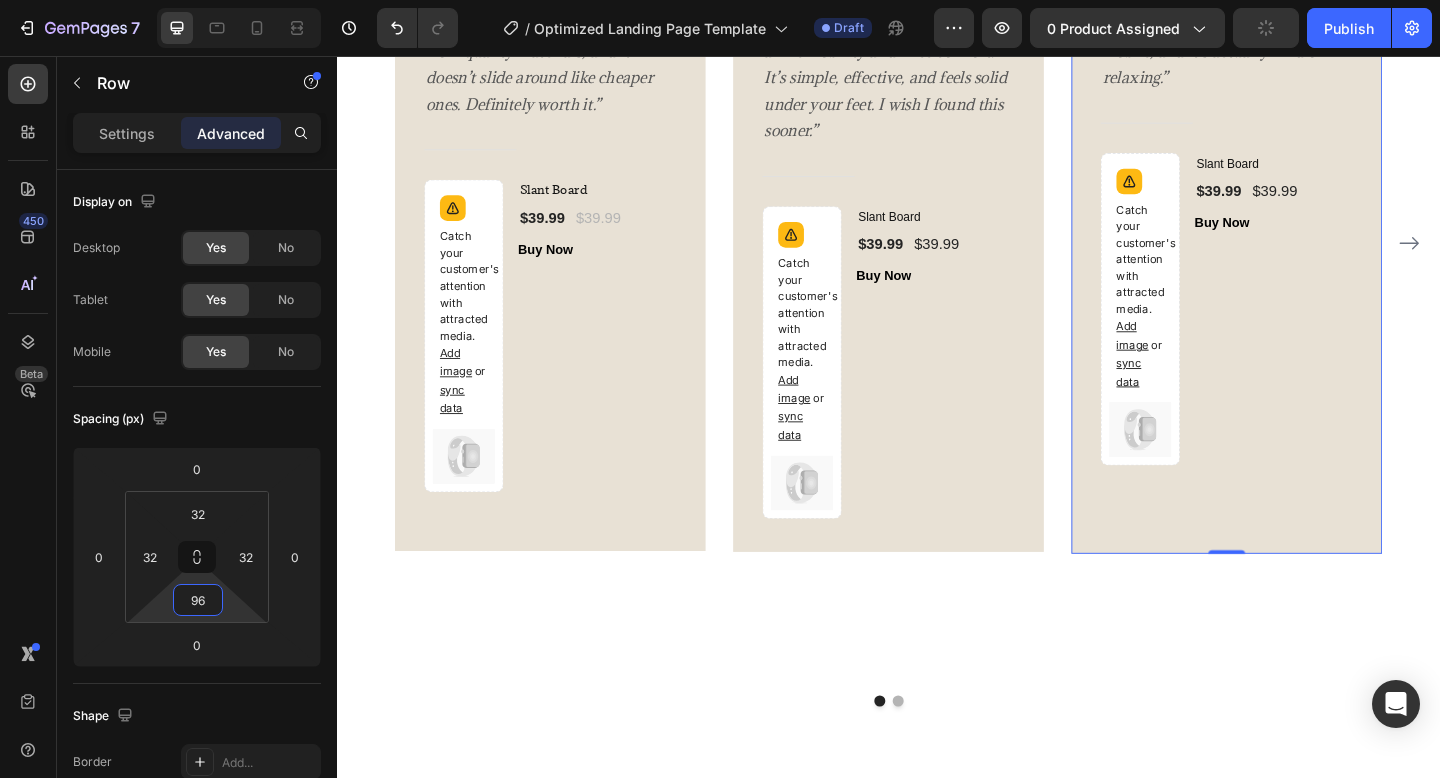 type on "94" 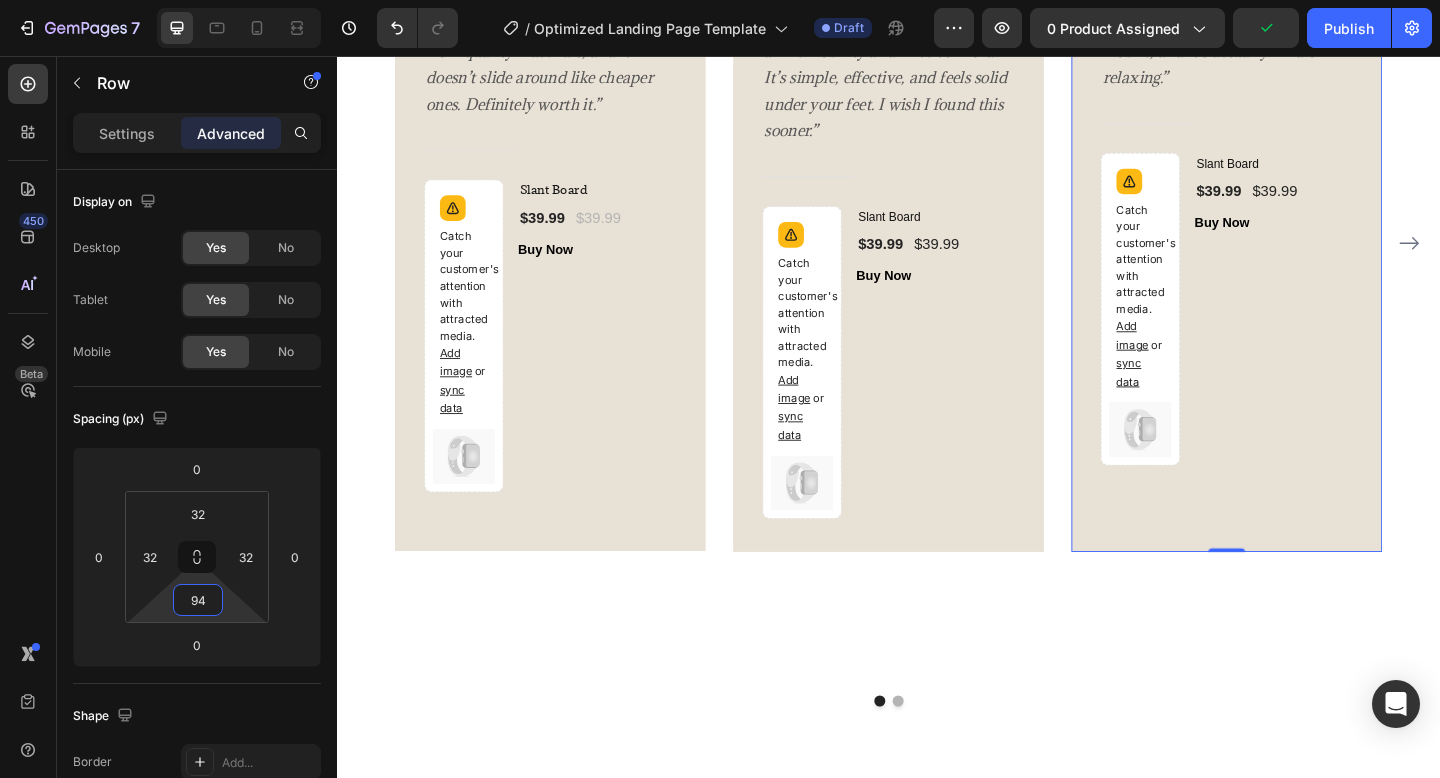 drag, startPoint x: 227, startPoint y: 612, endPoint x: 239, endPoint y: 572, distance: 41.761227 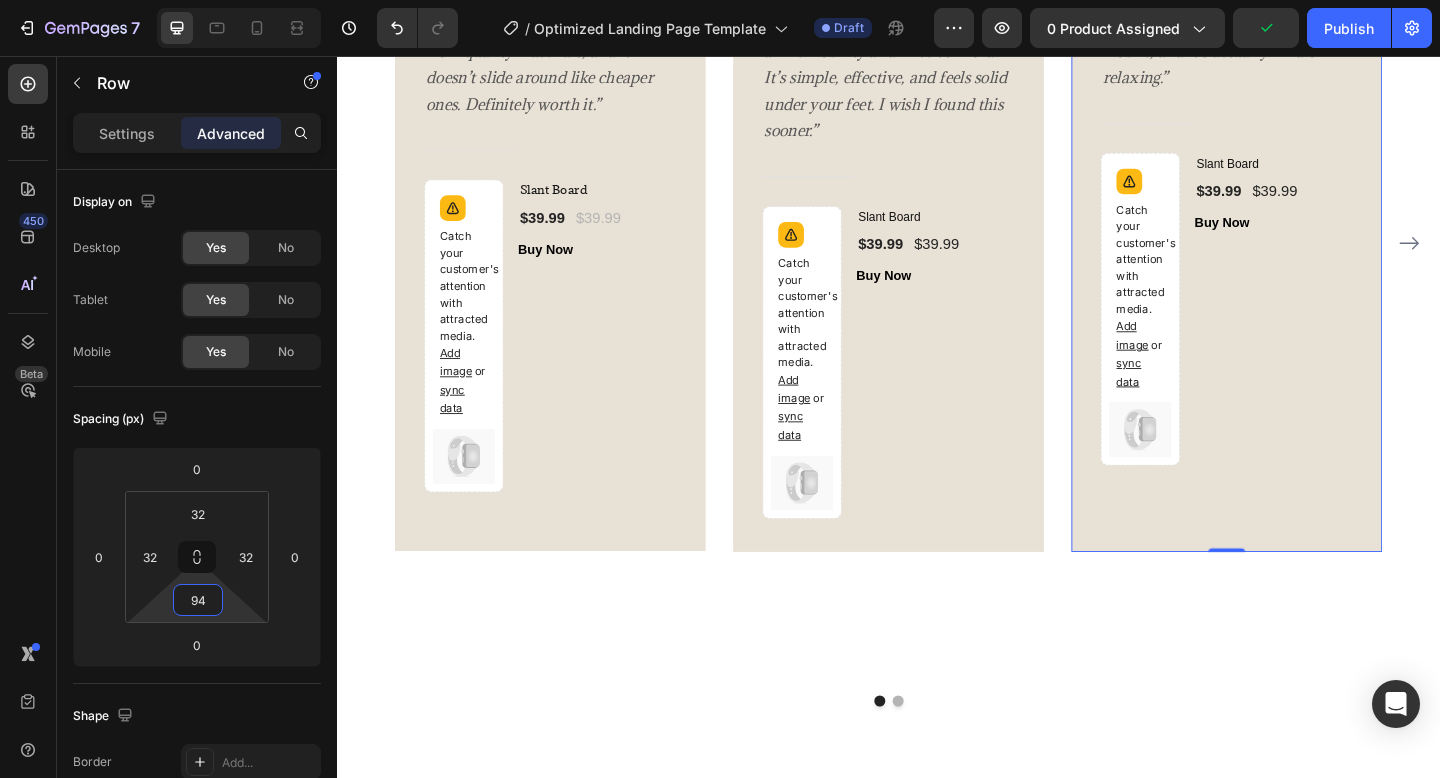 click on "7   /  Optimized Landing Page Template Draft Preview 0 product assigned  Publish  450 Beta Sections(18) Elements(84) Section Element Hero Section Product Detail Brands Trusted Badges Guarantee Product Breakdown How to use Testimonials Compare Bundle FAQs Social Proof Brand Story Product List Collection Blog List Contact Sticky Add to Cart Custom Footer Browse Library 450 Layout
Row
Row
Row
Row Text
Heading
Text Block Button
Button
Button Media
Image
Image" at bounding box center [720, 0] 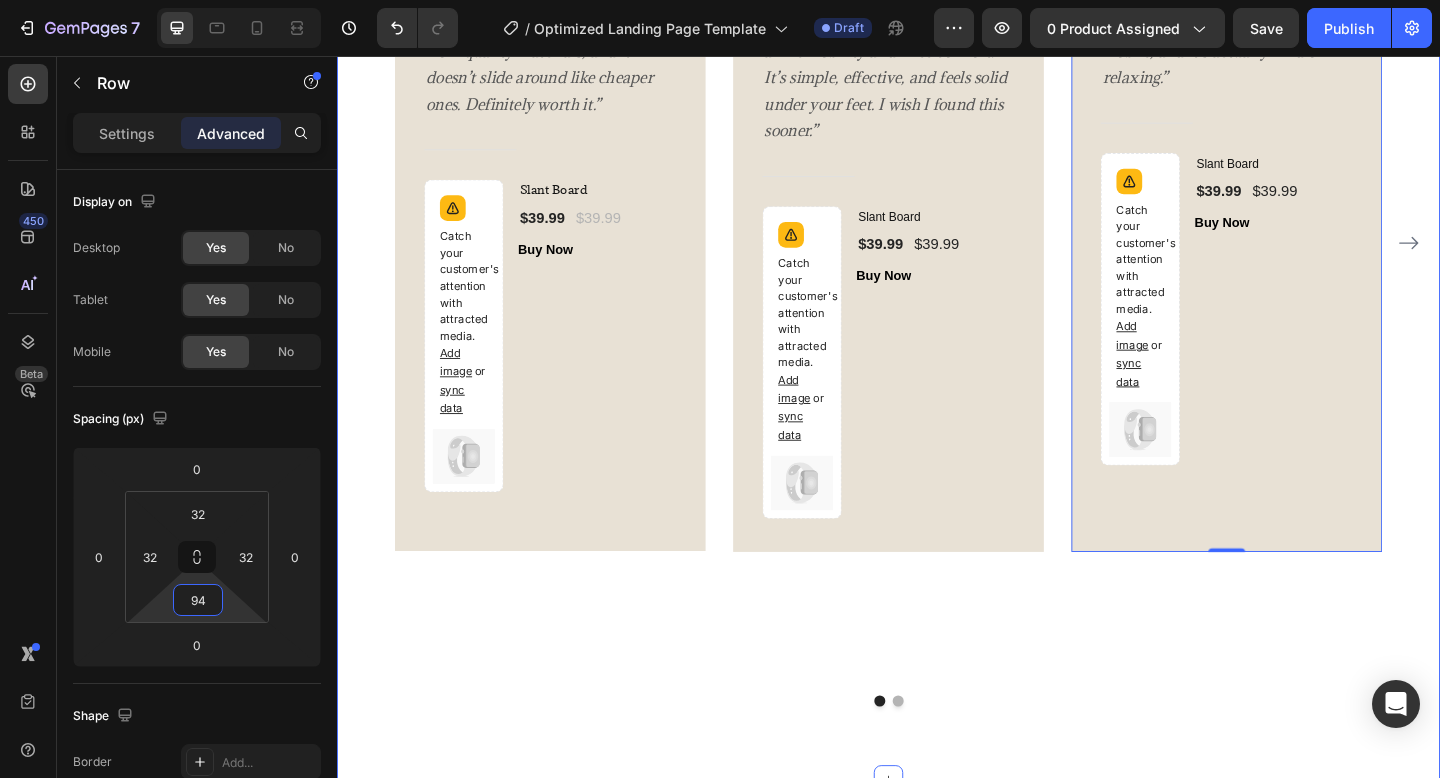 click on "What Our Customers Are Saying Heading
Image
Icon
Icon
Icon
Icon
Icon Row Rita Carroll Text block Row “This slant board completely changed how I warm up and recover. My squats feel more stable, and my calves don’t cramp up like they used to. You can tell it’s made from quality materials, and it doesn’t slide around like cheaper ones. Definitely worth it.” Text block                Title Line Catch your customer's attention with attracted media.       Add image   or   sync data
(P) Images & Gallery Slant Board (P) Title $39.99 (P) Price (P) Price $39.99 (P) Price (P) Price Row Buy Now (P) Cart Button Product Row Image
Icon
Icon
Icon" at bounding box center [937, 238] 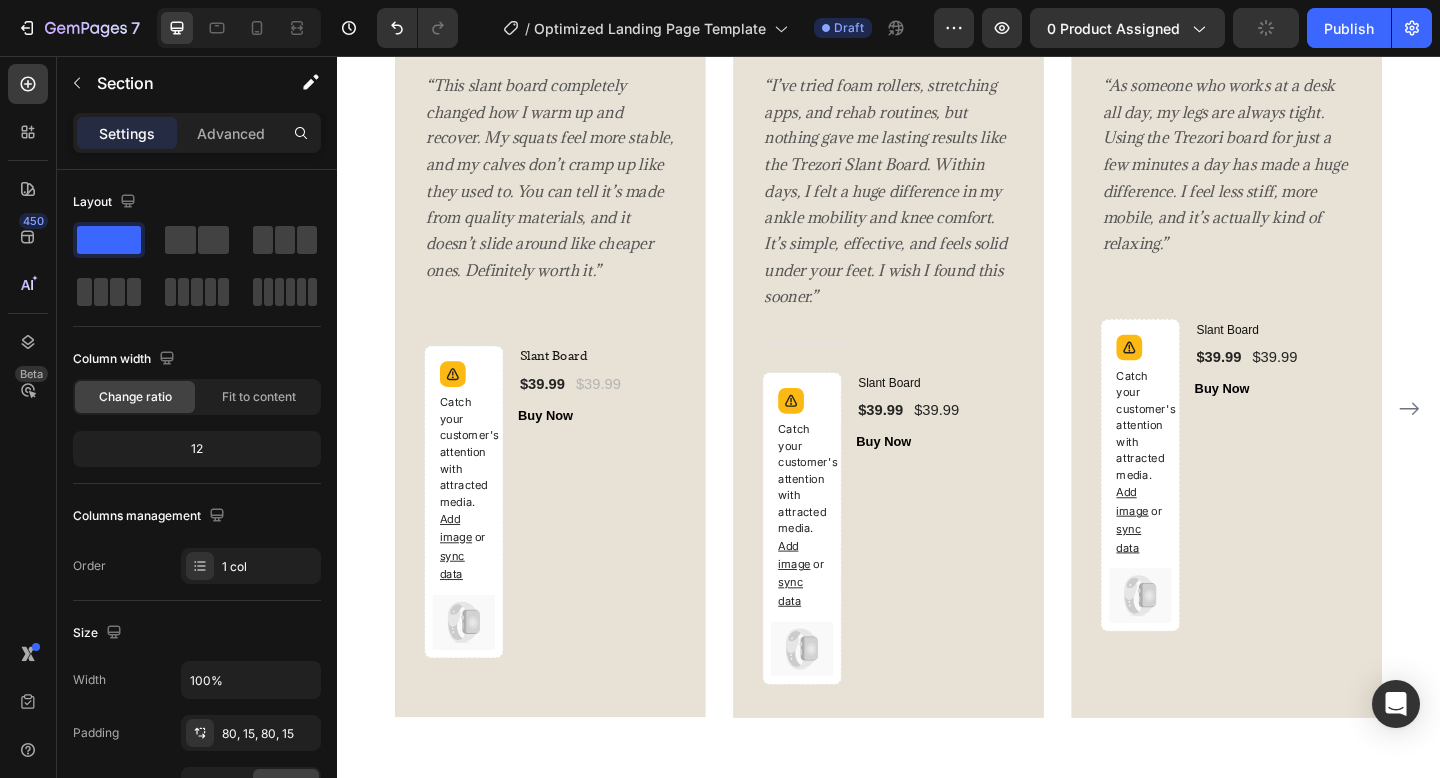 scroll, scrollTop: 3933, scrollLeft: 0, axis: vertical 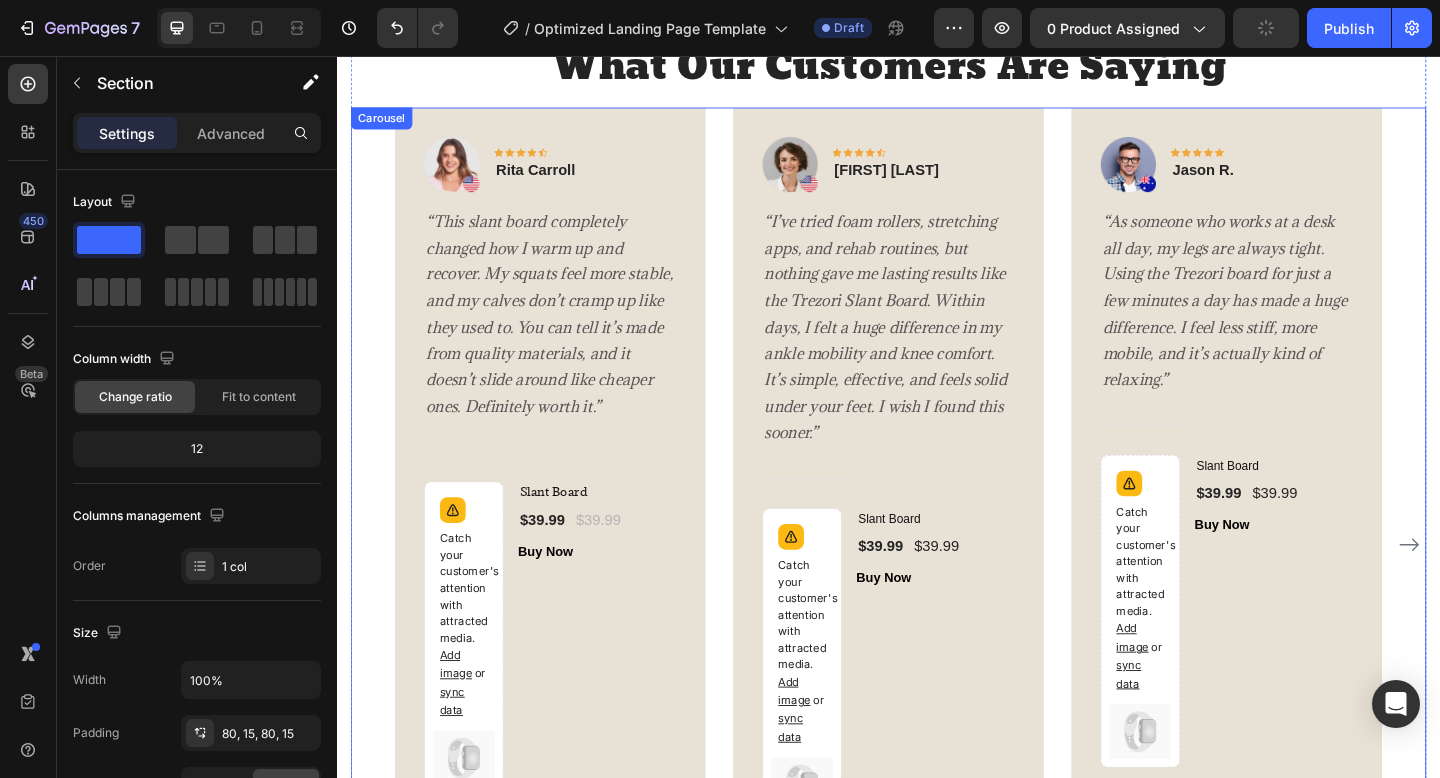 click 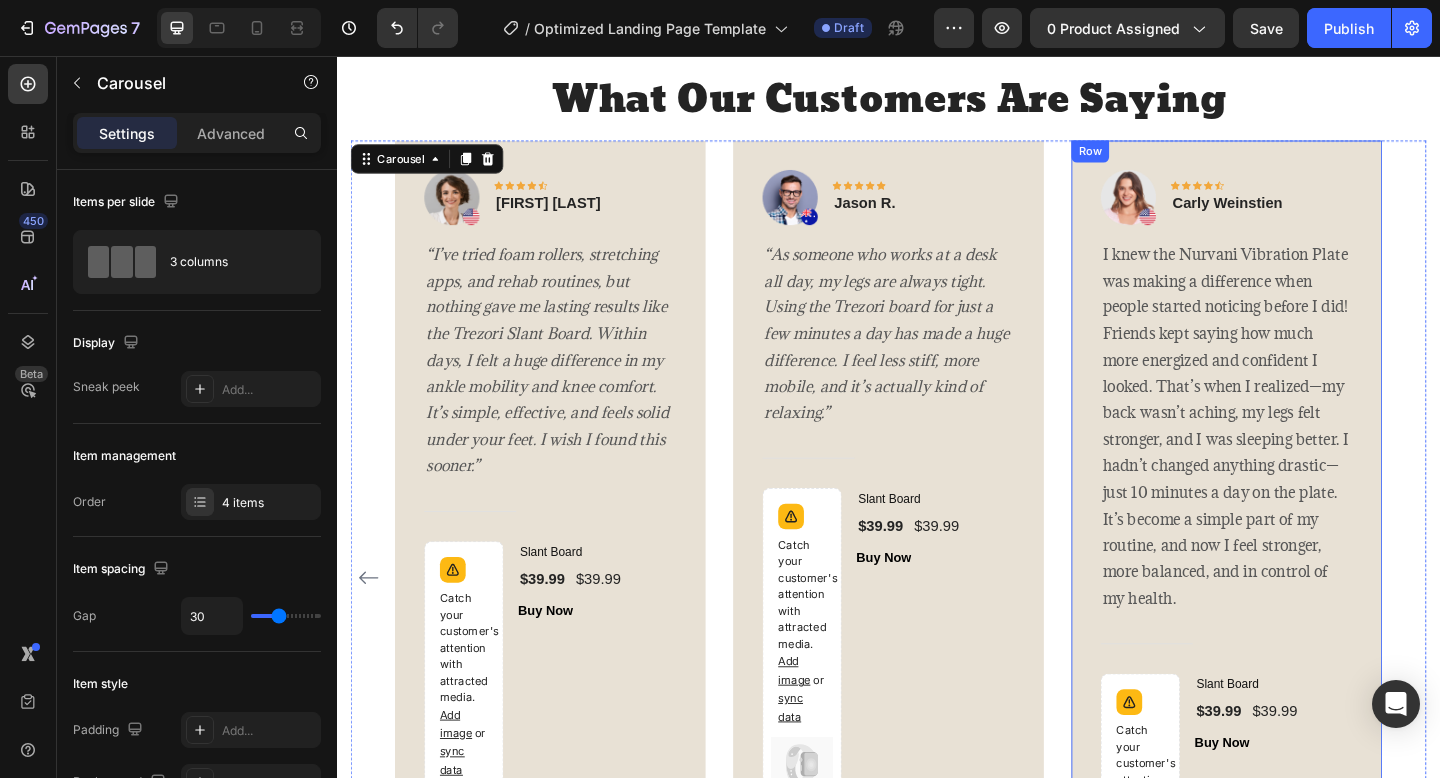 scroll, scrollTop: 3894, scrollLeft: 0, axis: vertical 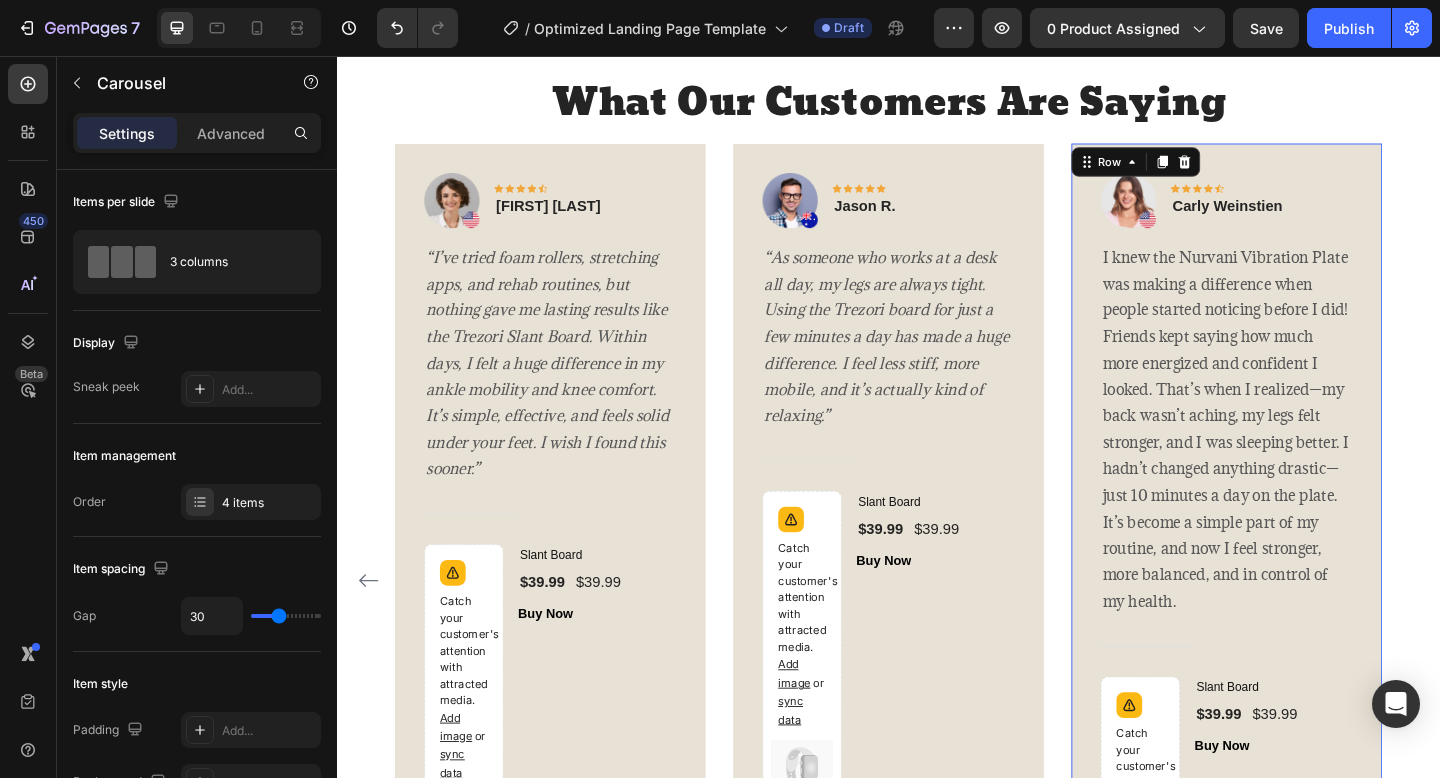 click on "Image
Icon
Icon
Icon
Icon
Icon Row Carly Weinstien Text block Row I knew the Nurvani Vibration Plate was making a difference when people started noticing before I did! Friends kept saying how much more energized and confident I looked. That’s when I realized—my back wasn’t aching, my legs felt stronger, and I was sleeping better. I hadn’t changed anything drastic—just 10 minutes a day on the plate. It’s become a simple part of my routine, and now I feel stronger, more balanced, and in control of my health. Text block                Title Line Catch your customer's attention with attracted media.       Add image   or   sync data
(P) Images & Gallery Slant Board (P) Title $39.99 (P) Price Row" at bounding box center (1305, 627) 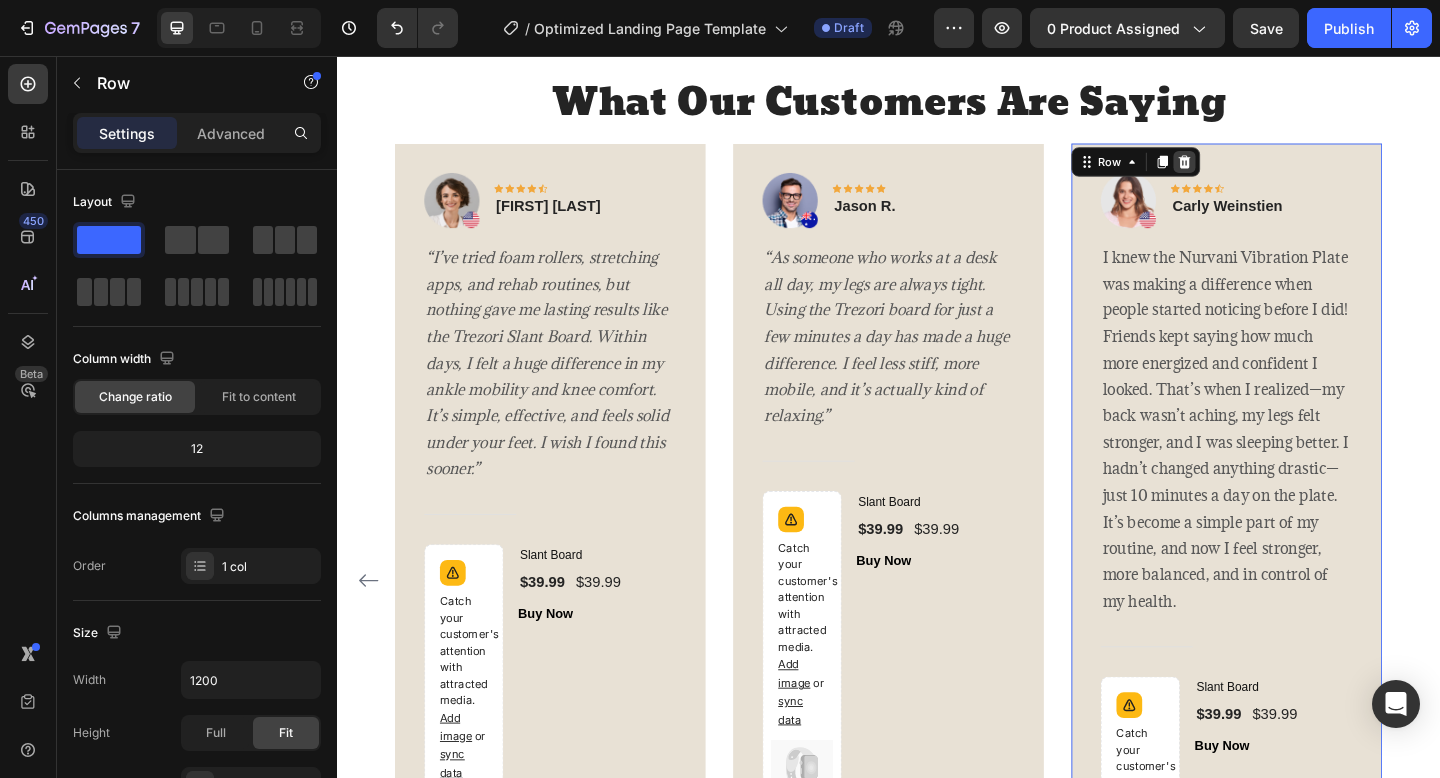 click 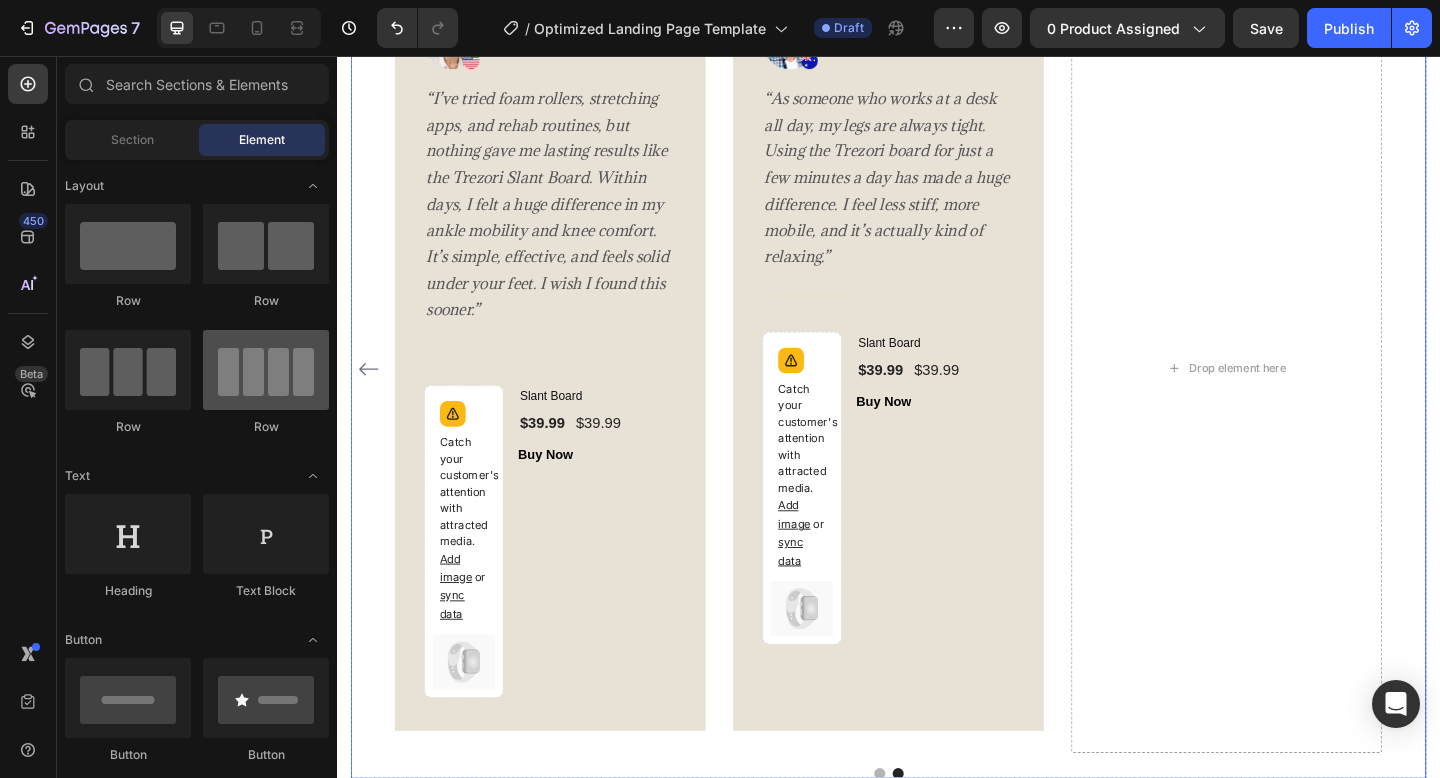 scroll, scrollTop: 4049, scrollLeft: 0, axis: vertical 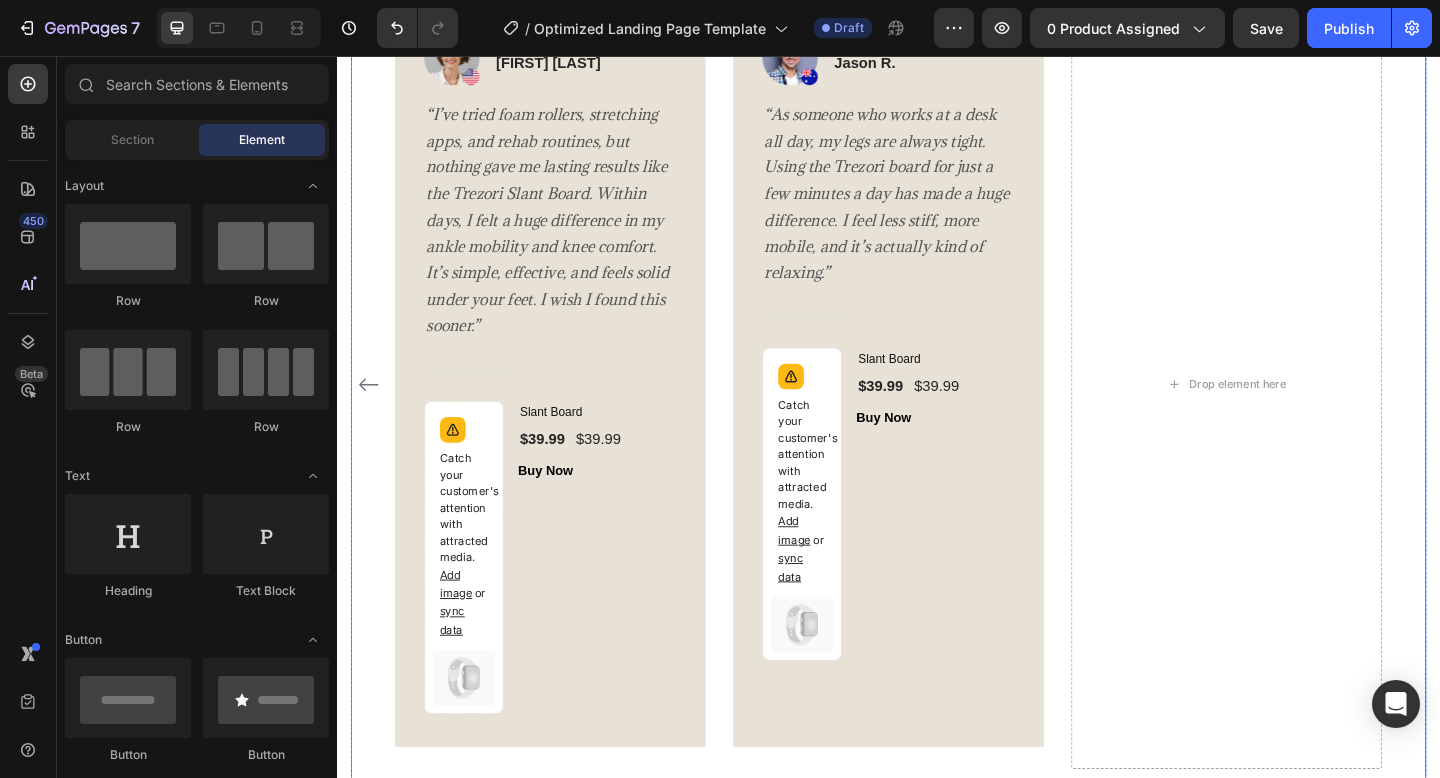 click 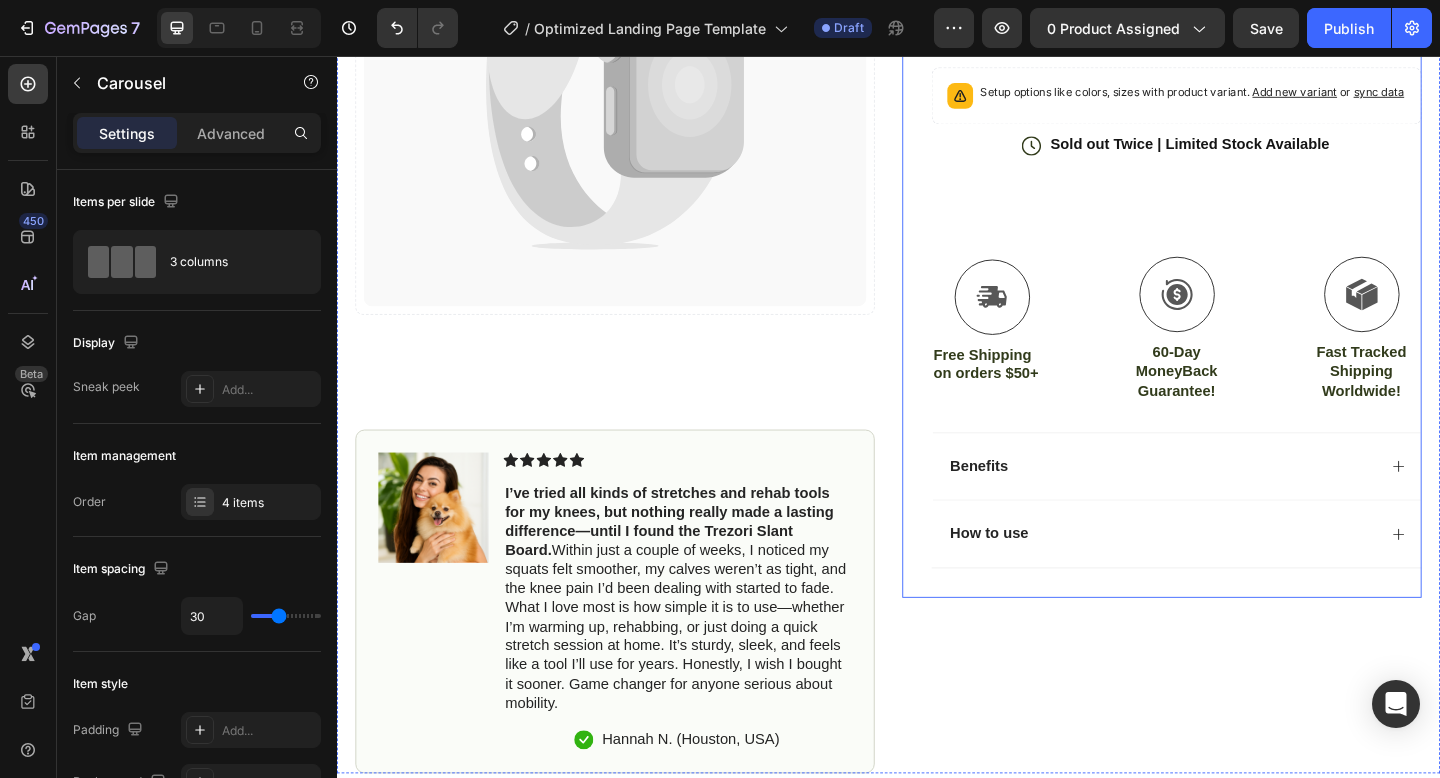 scroll, scrollTop: 397, scrollLeft: 0, axis: vertical 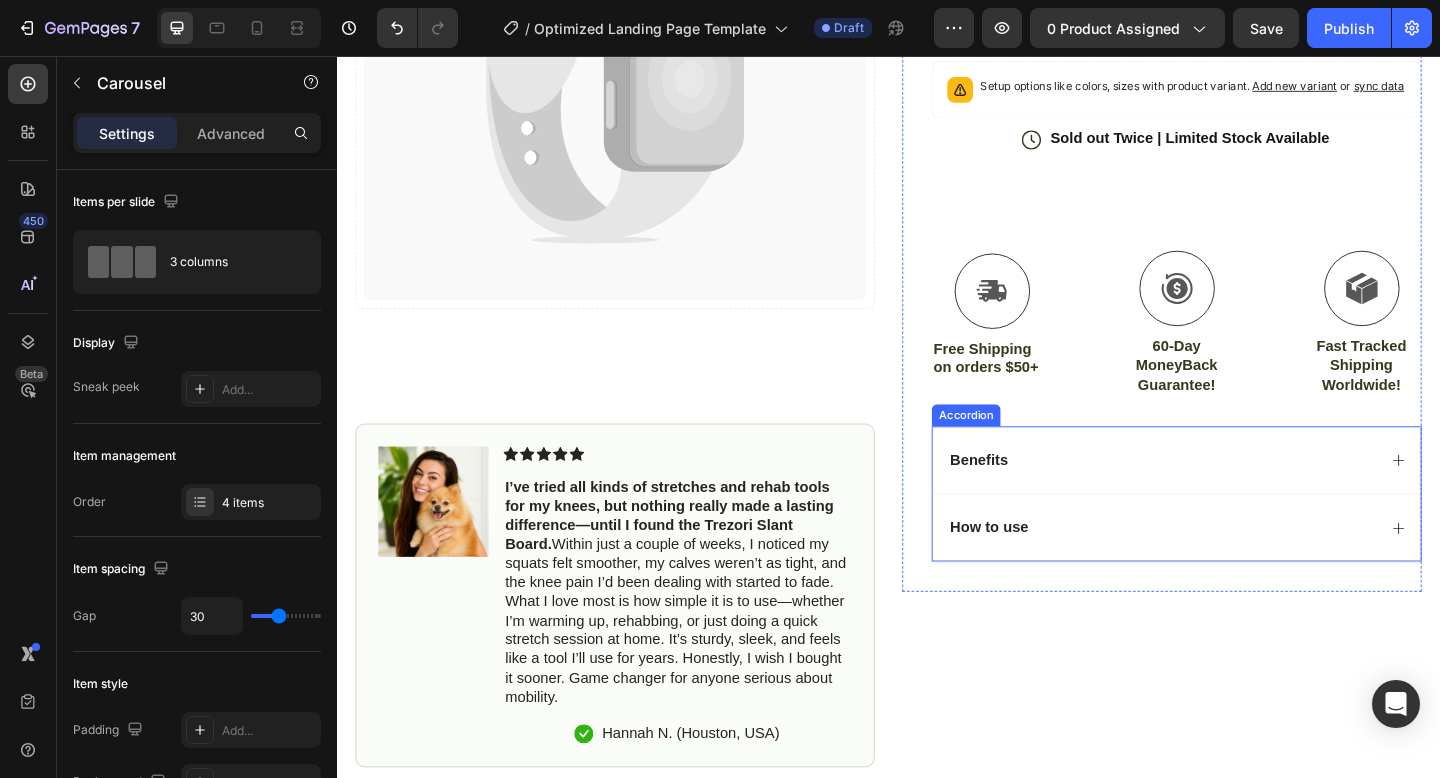 click 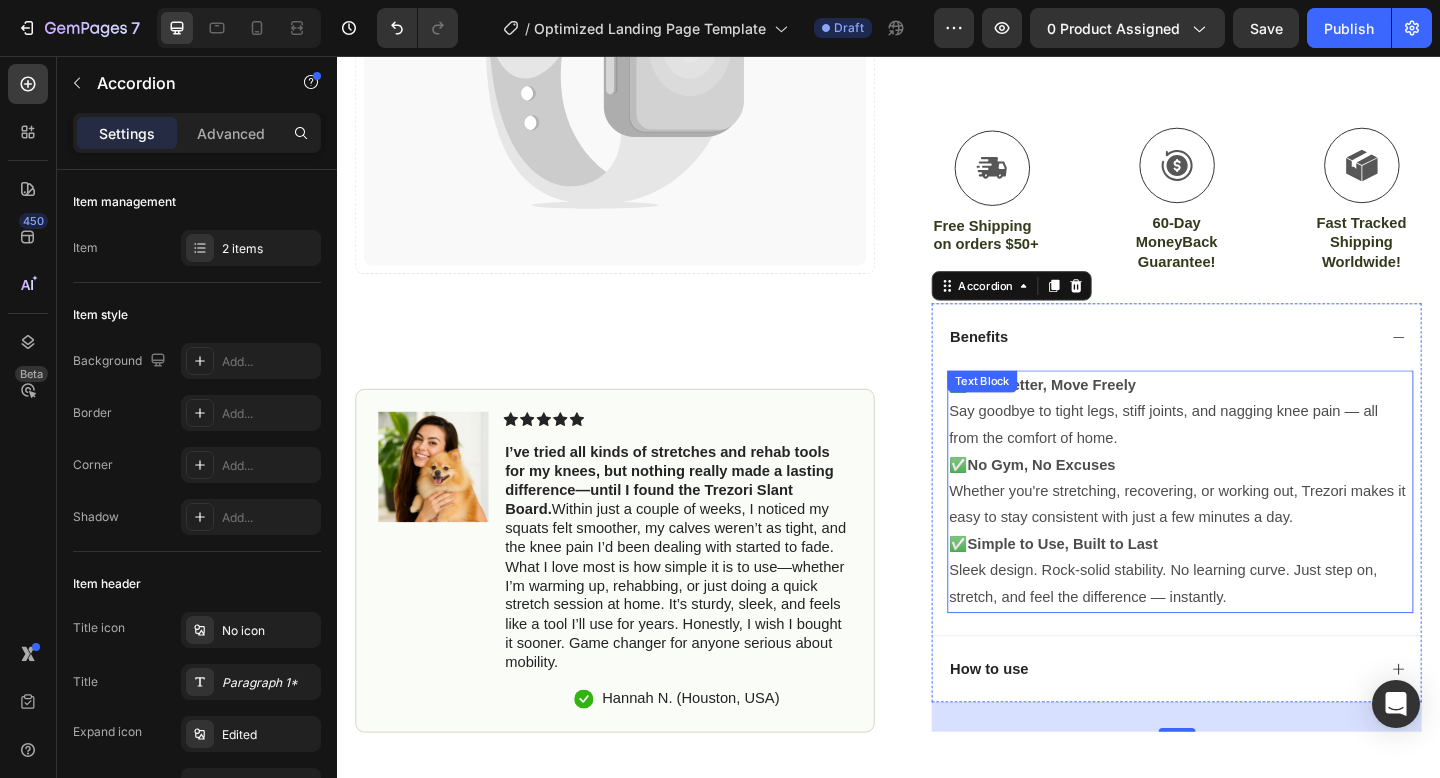 scroll, scrollTop: 591, scrollLeft: 0, axis: vertical 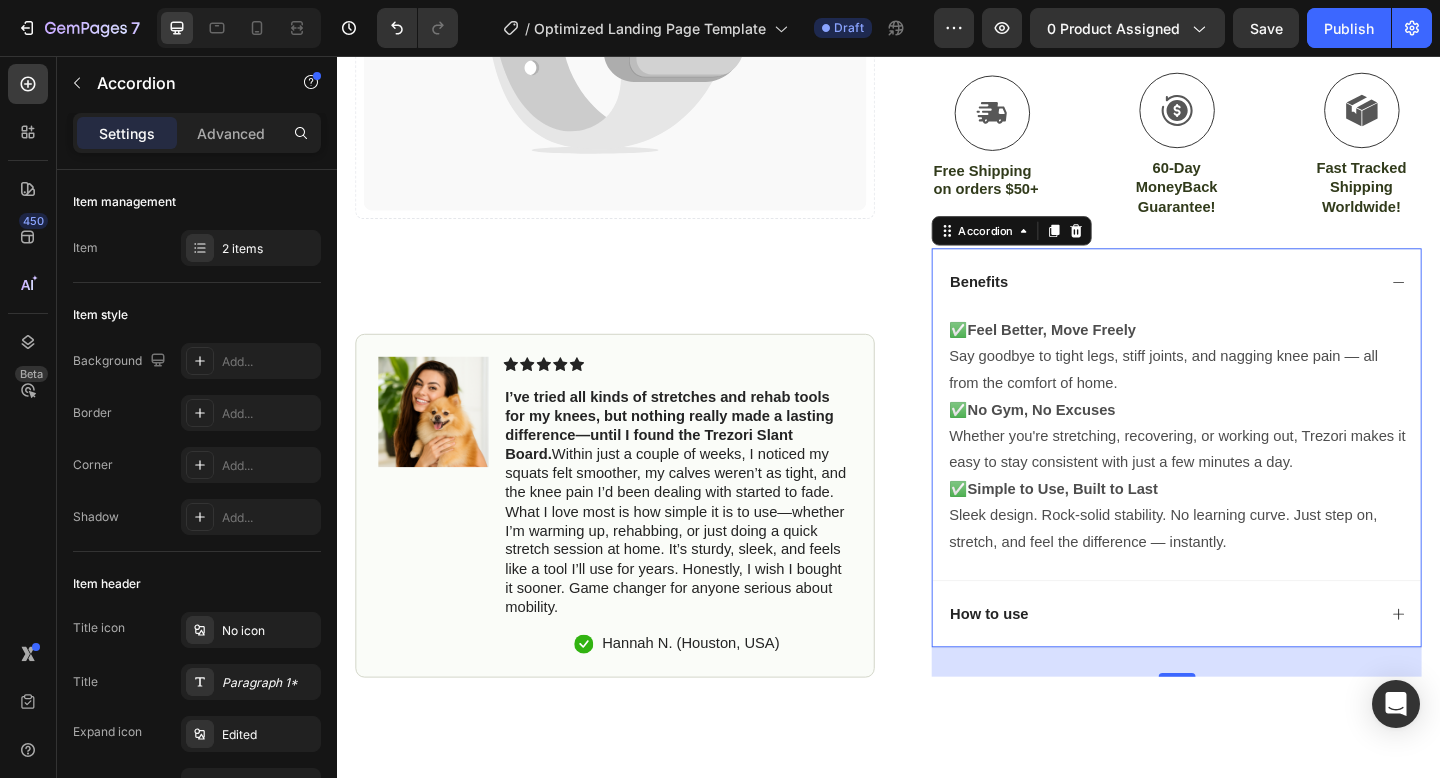 click 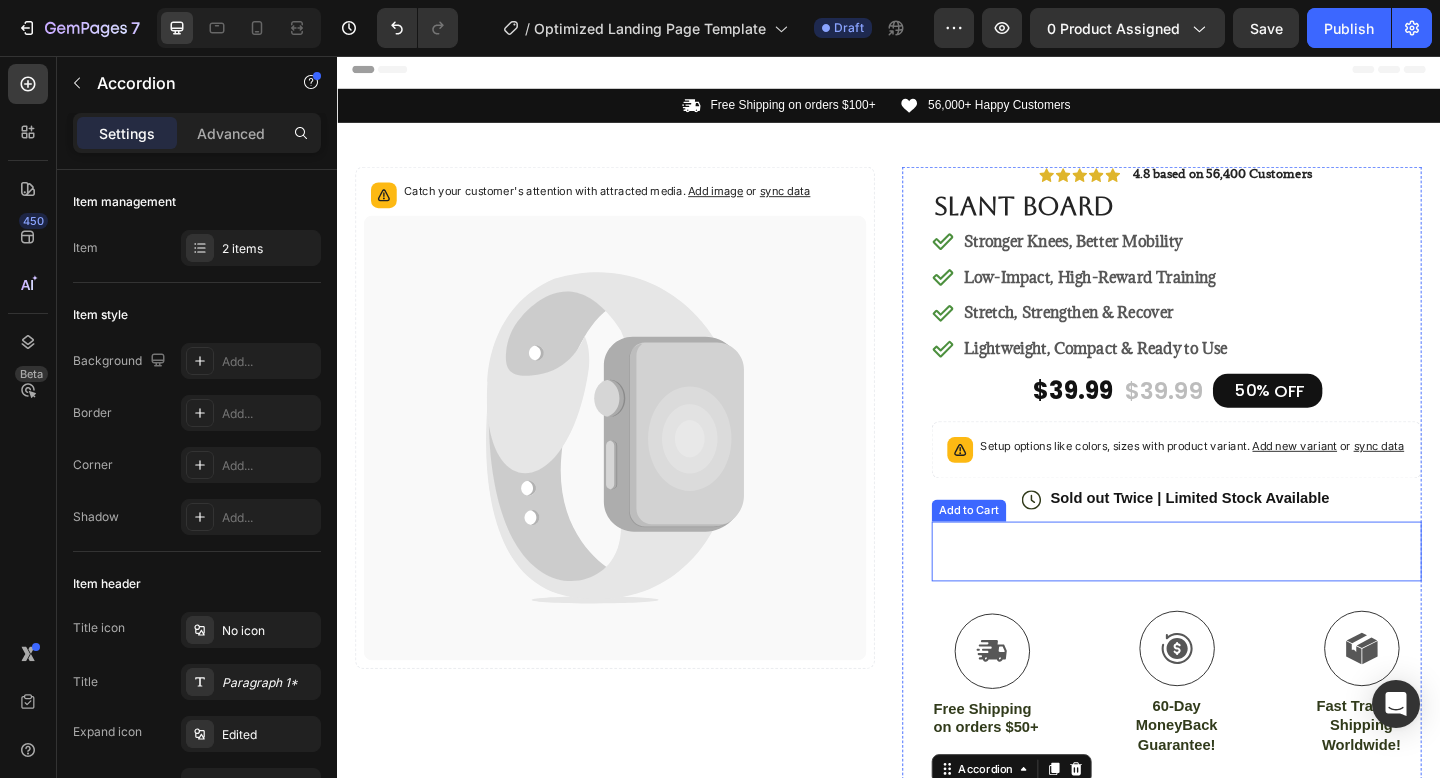 scroll, scrollTop: 0, scrollLeft: 0, axis: both 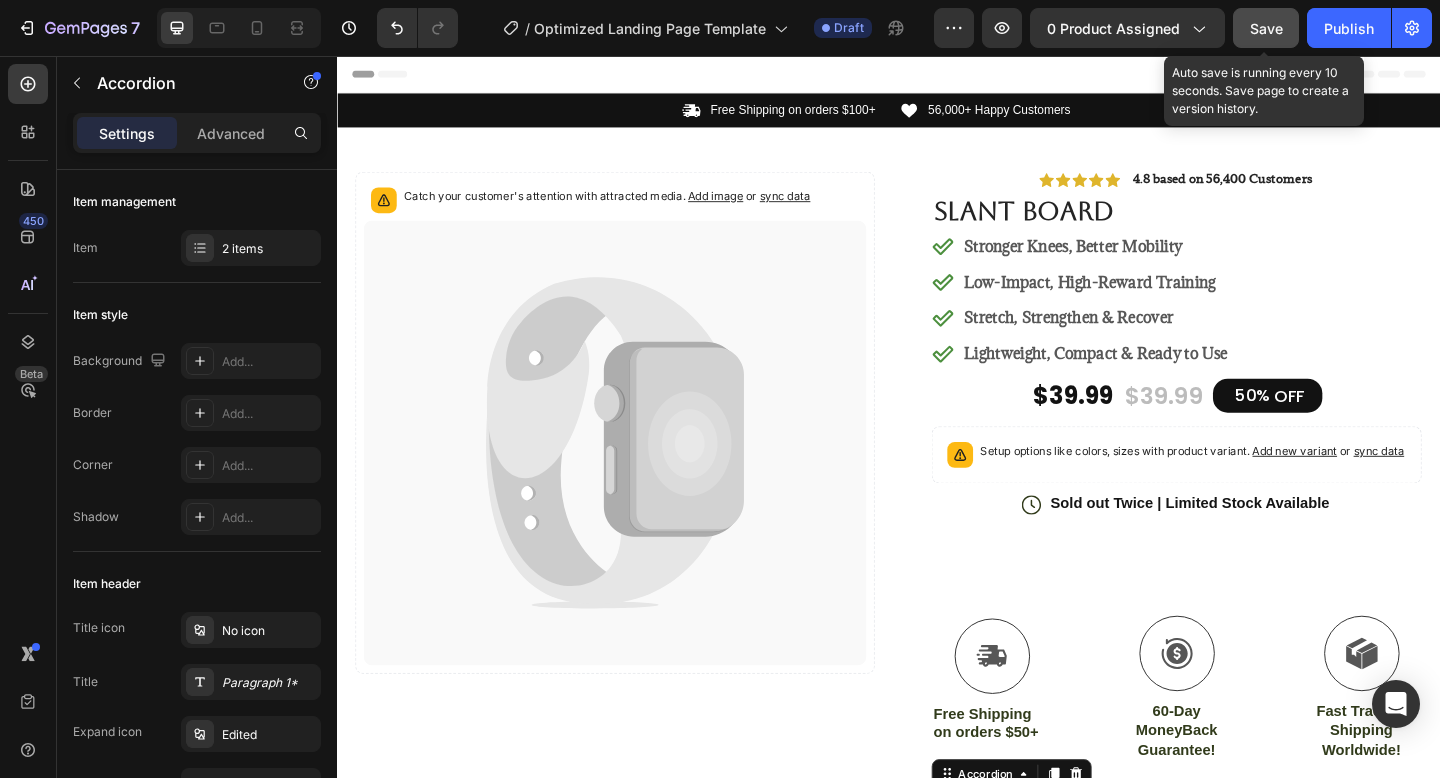 click on "Save" at bounding box center [1266, 28] 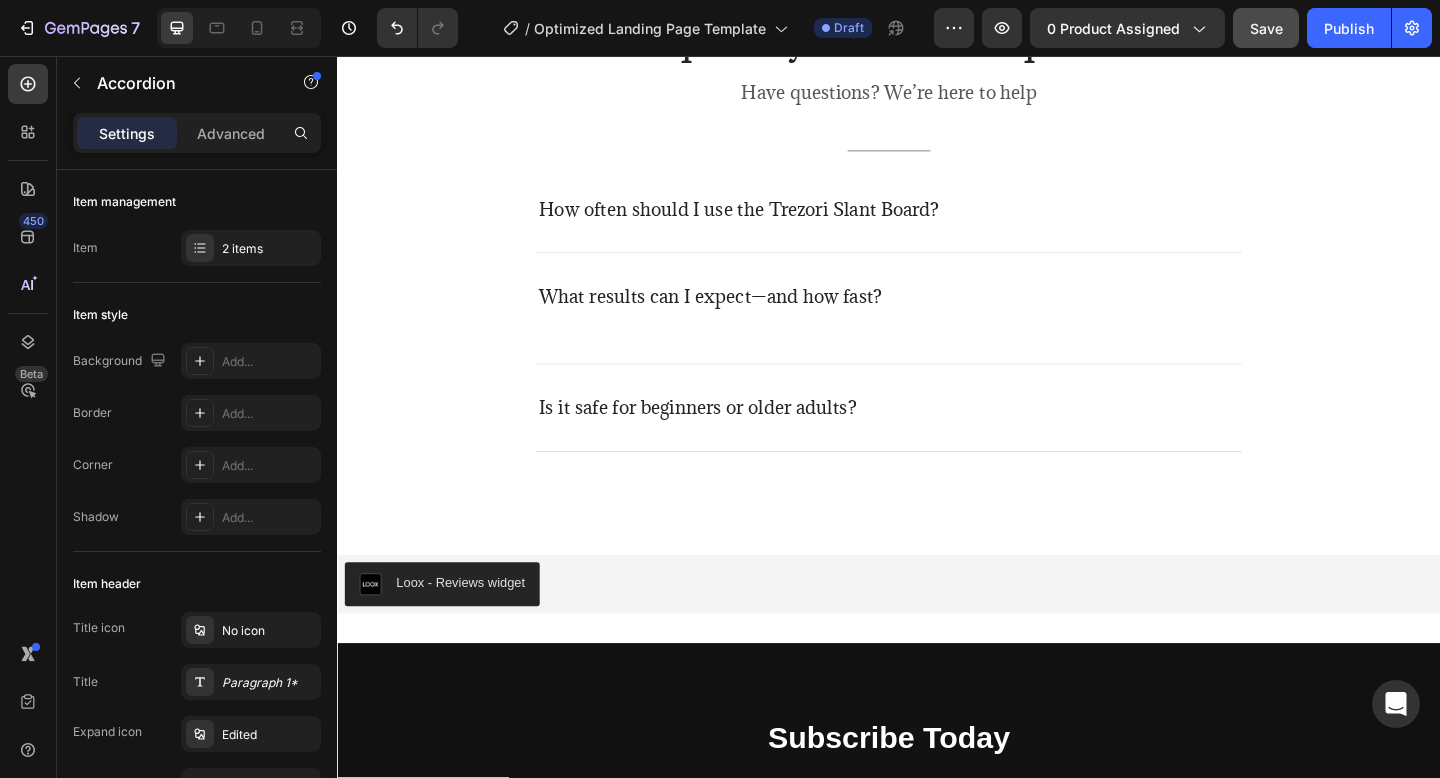 scroll, scrollTop: 5831, scrollLeft: 0, axis: vertical 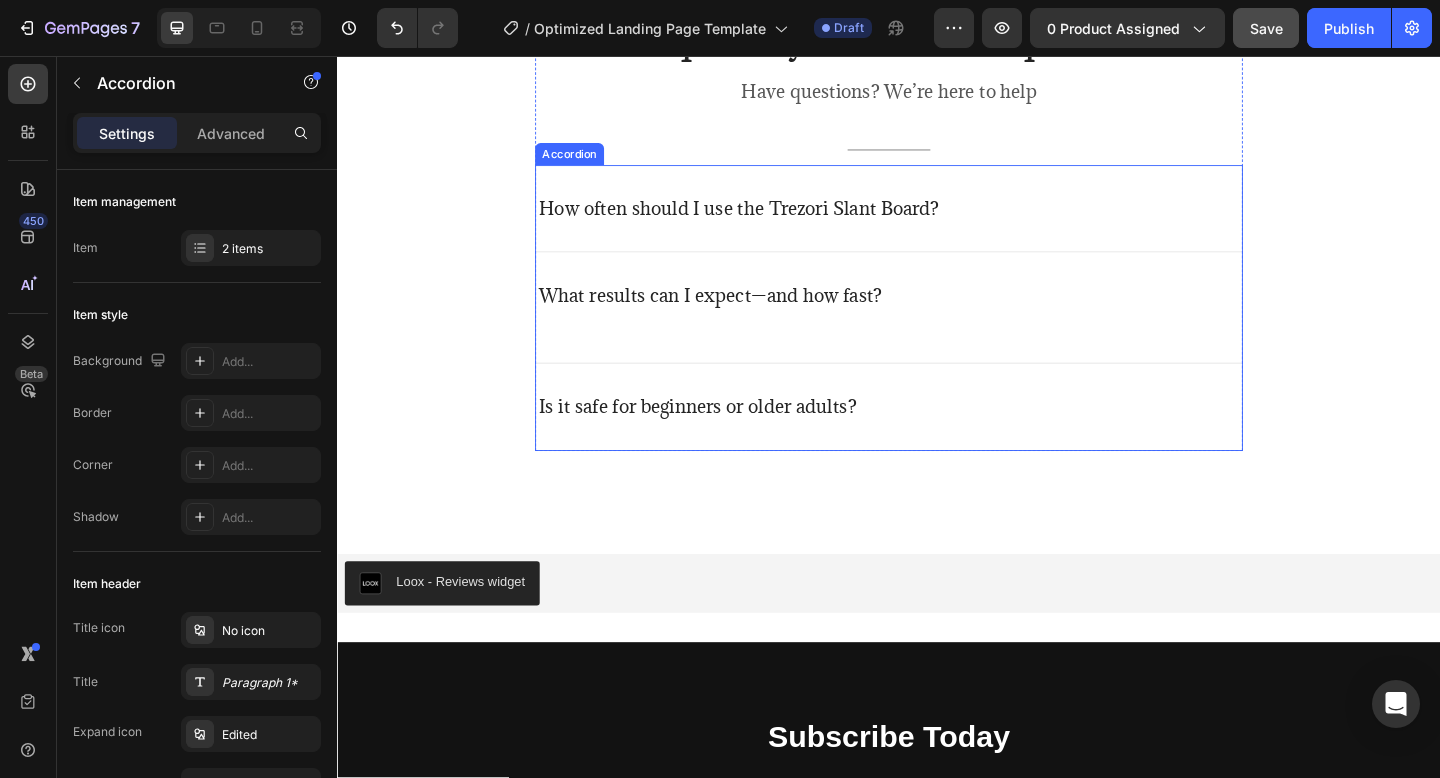 click on "What results can I expect—and how fast?" at bounding box center [937, 330] 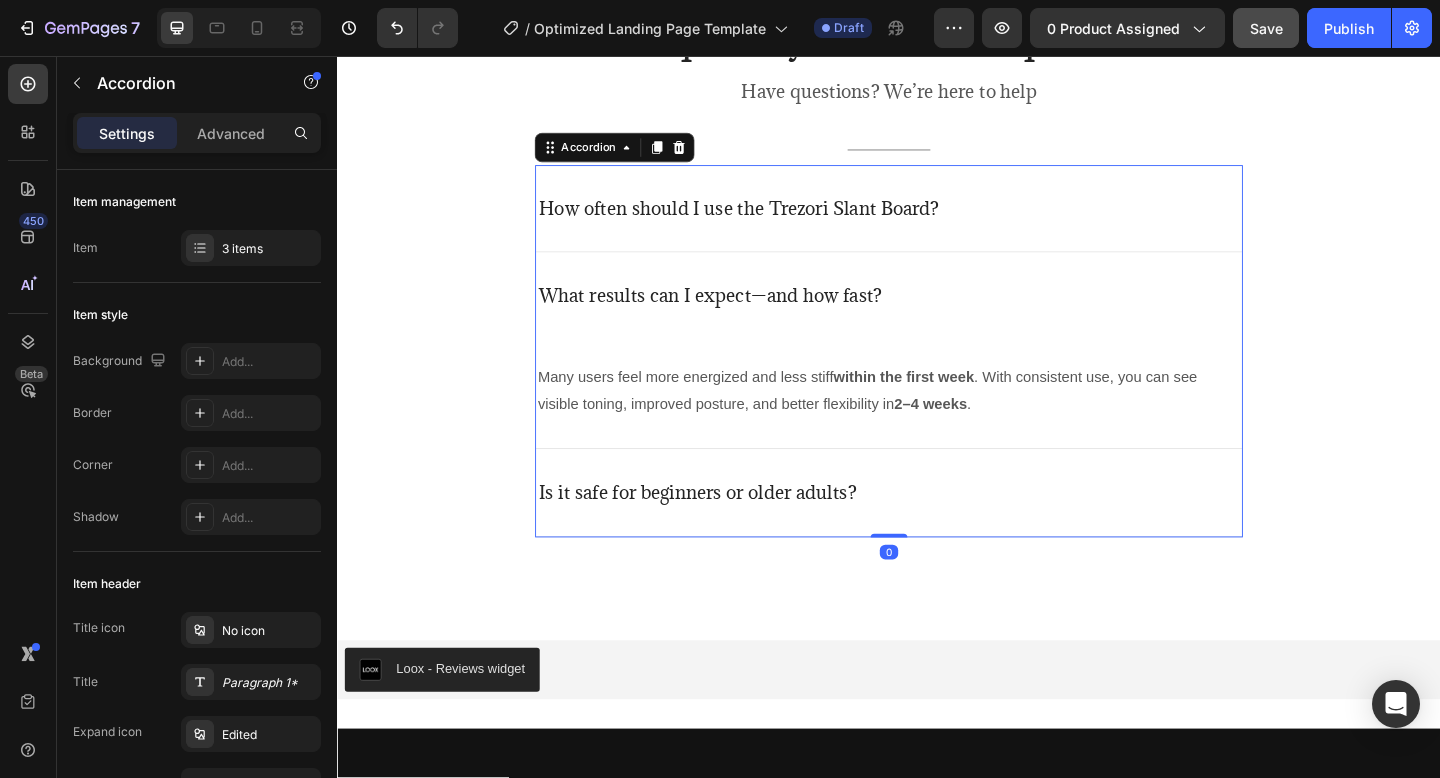 click on "How often should I use the Trezori Slant Board?" at bounding box center [774, 222] 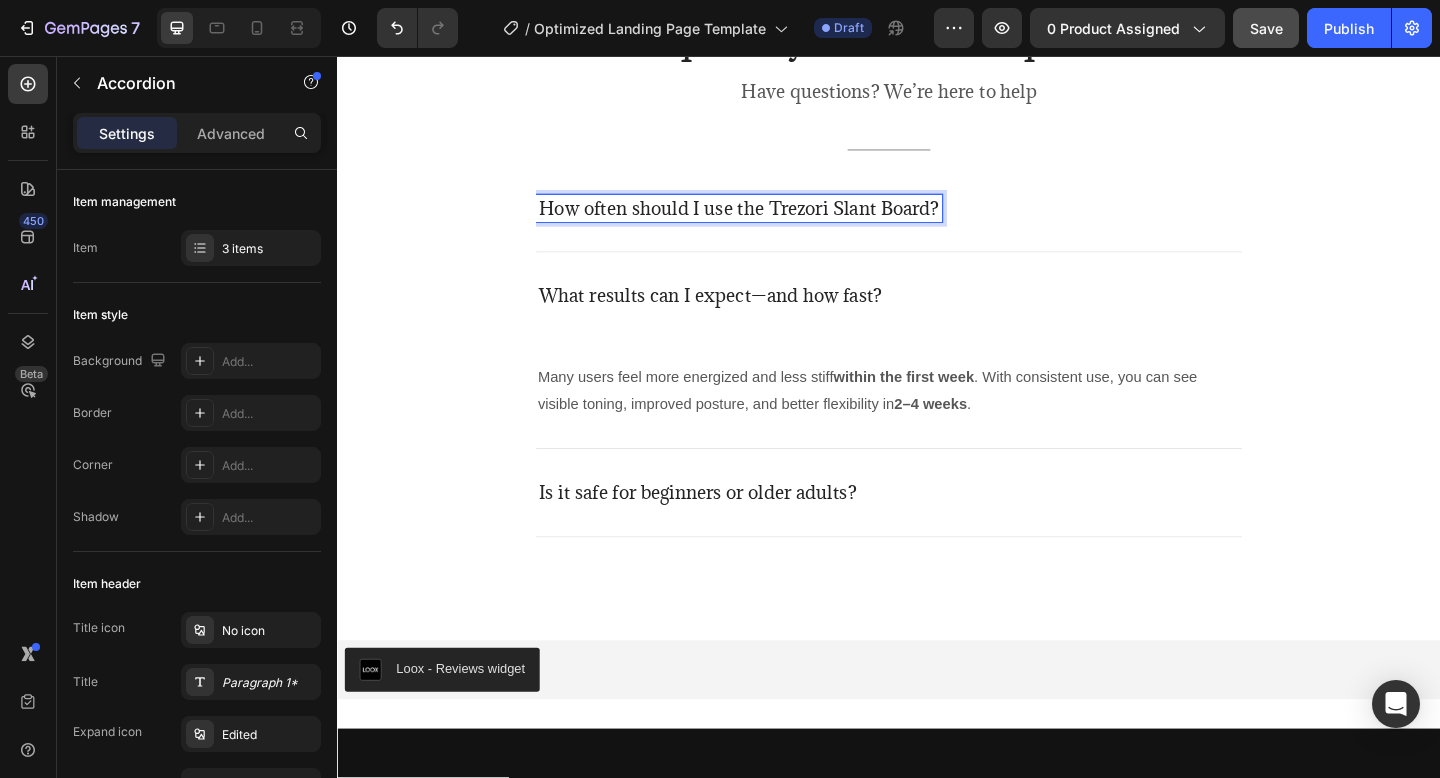 click on "How often should I use the Trezori Slant Board?" at bounding box center [937, 222] 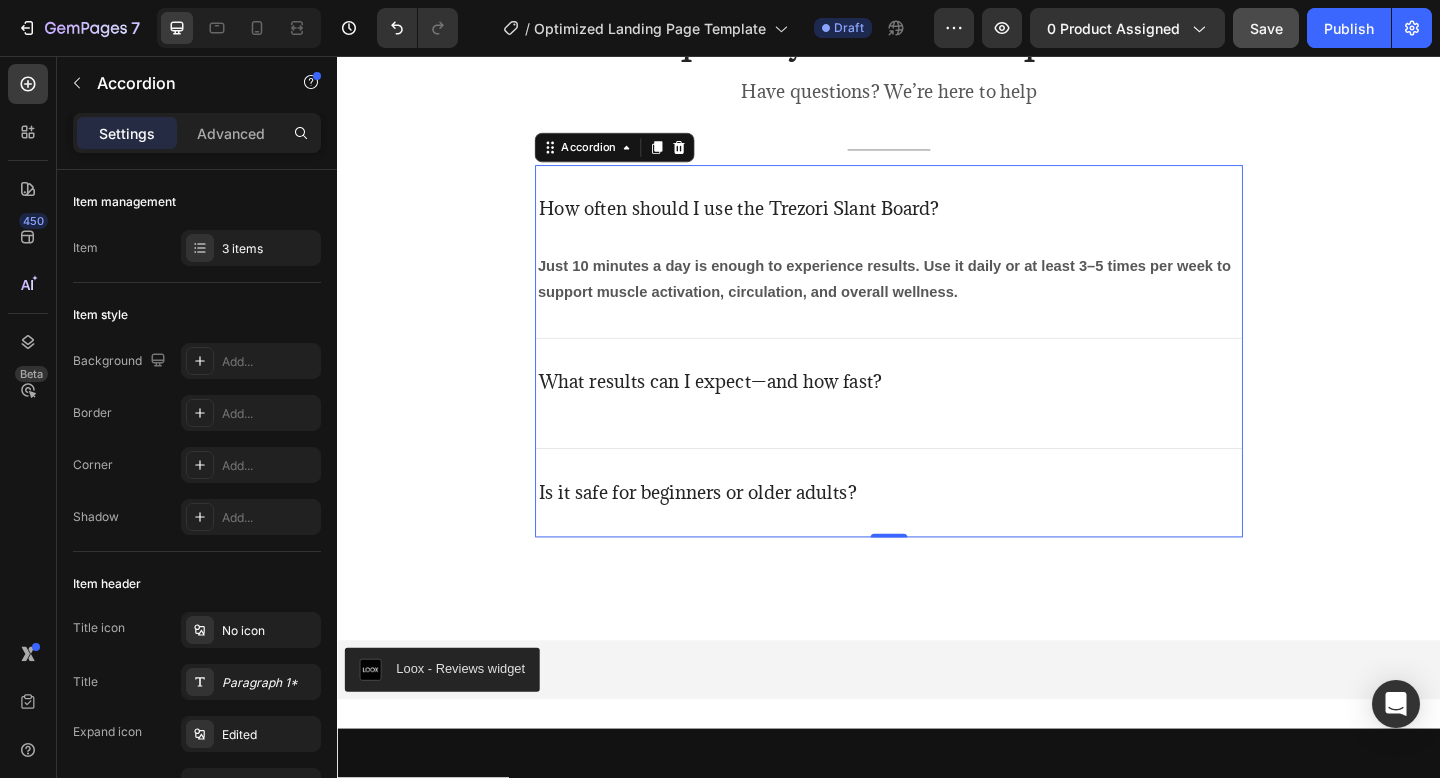 click on "How often should I use the Trezori Slant Board?" at bounding box center [774, 222] 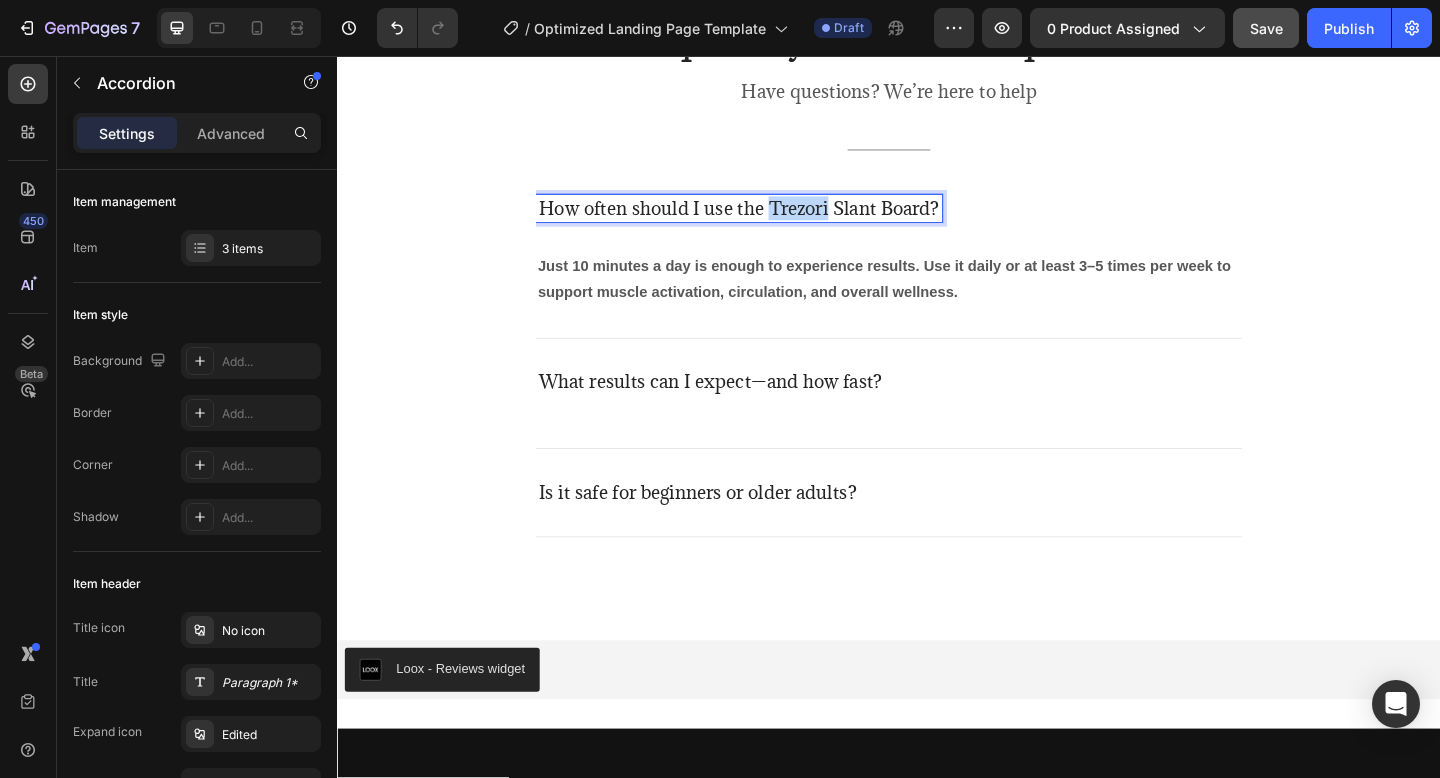 click on "How often should I use the Trezori Slant Board?" at bounding box center [774, 222] 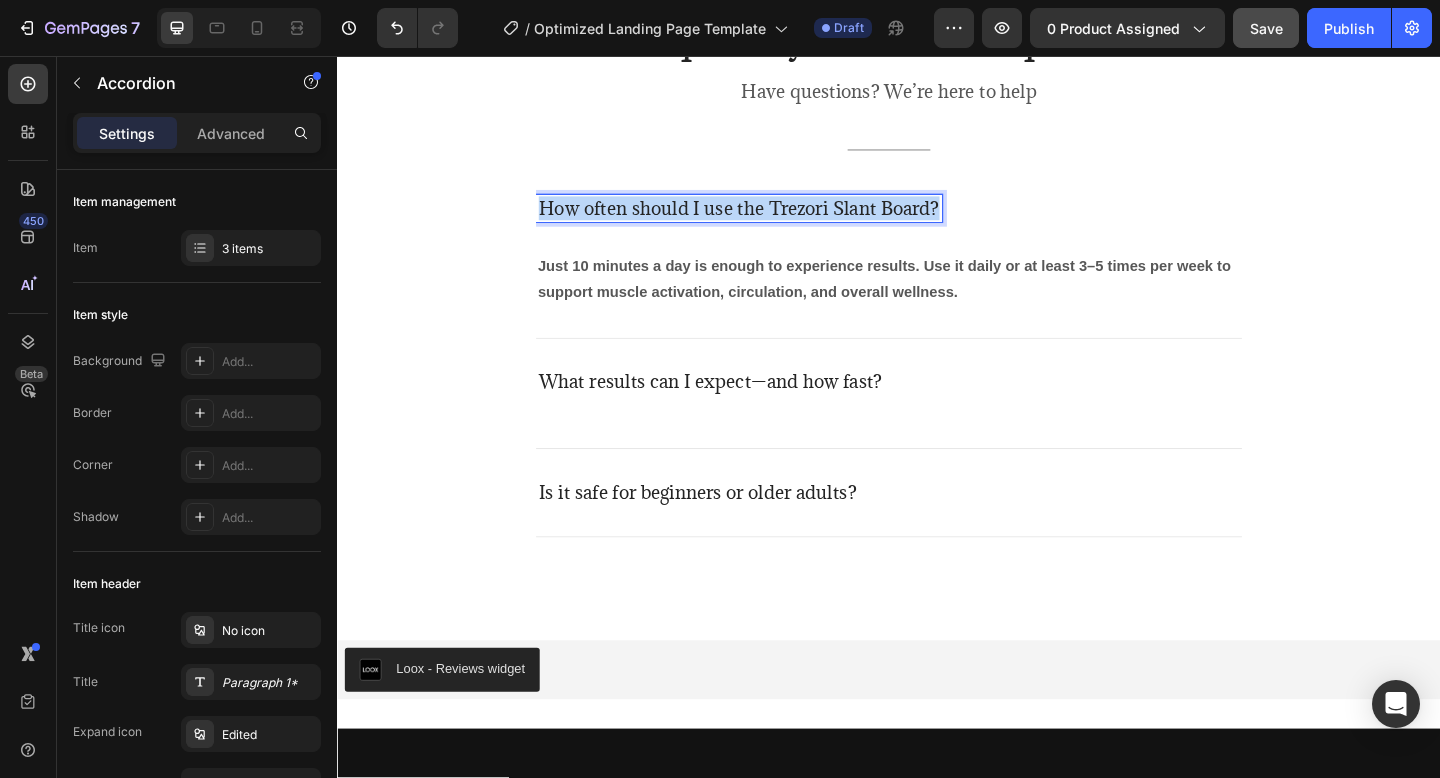 click on "How often should I use the Trezori Slant Board?" at bounding box center [774, 222] 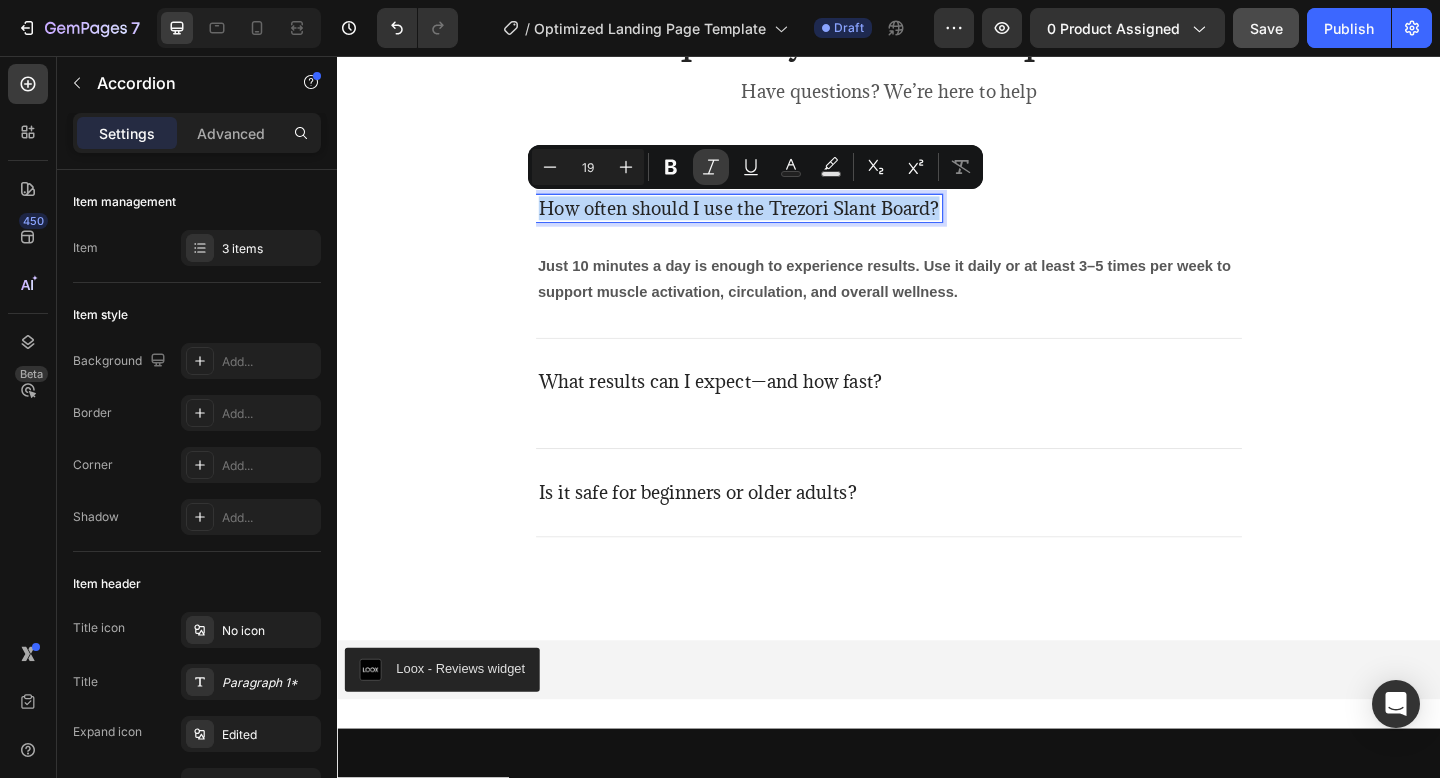 copy on "How often should I use the Trezori Slant Board?" 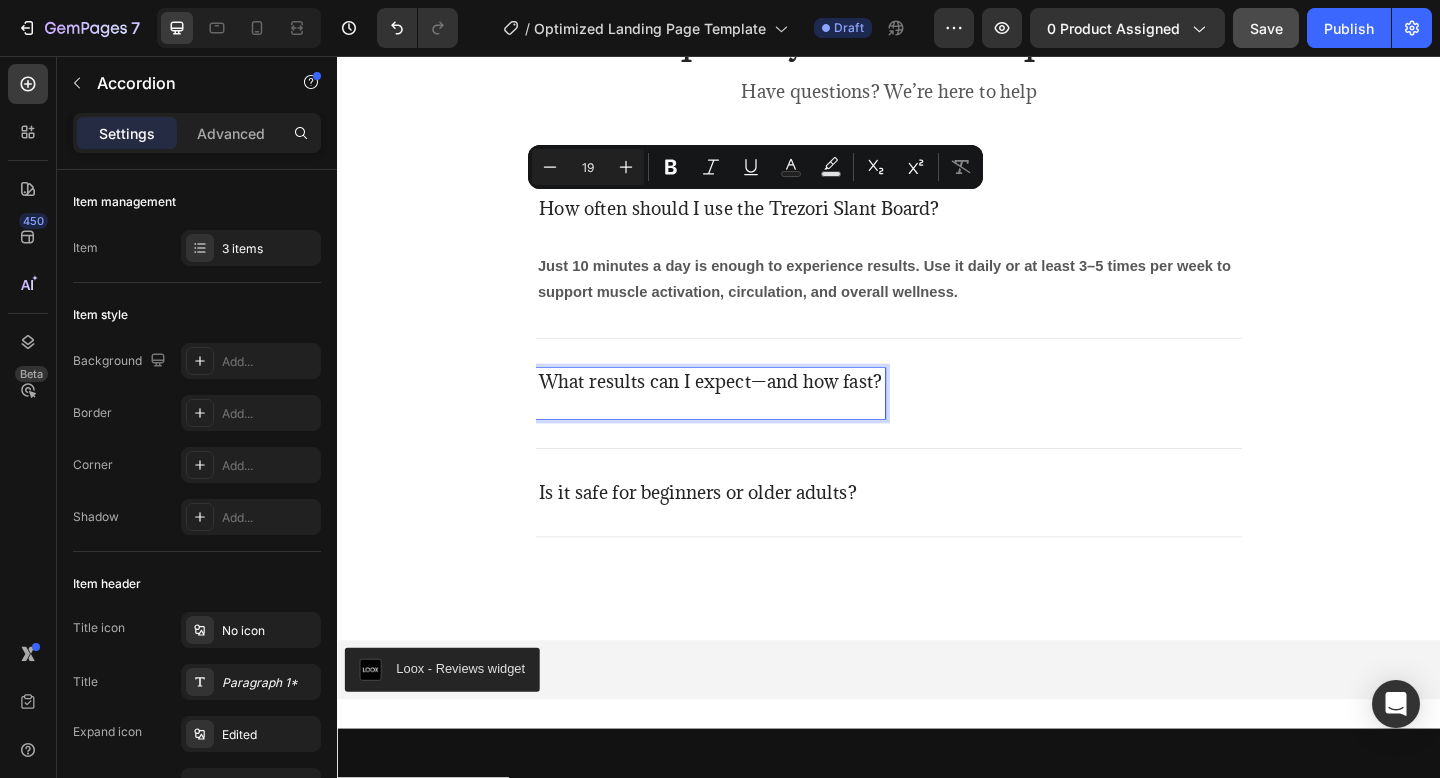 click on "What results can I expect—and how fast?" at bounding box center [743, 411] 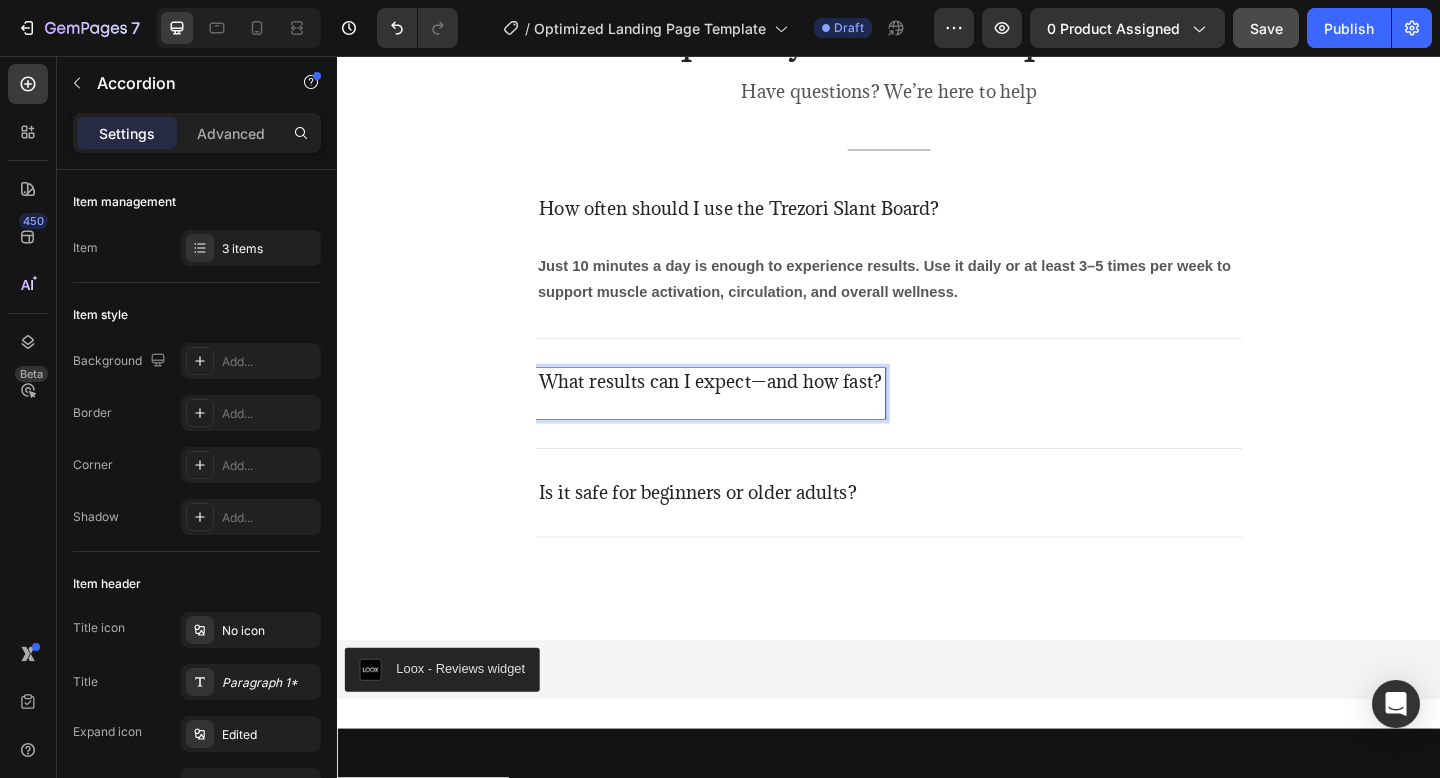 click on "What results can I expect—and how fast?" at bounding box center (743, 411) 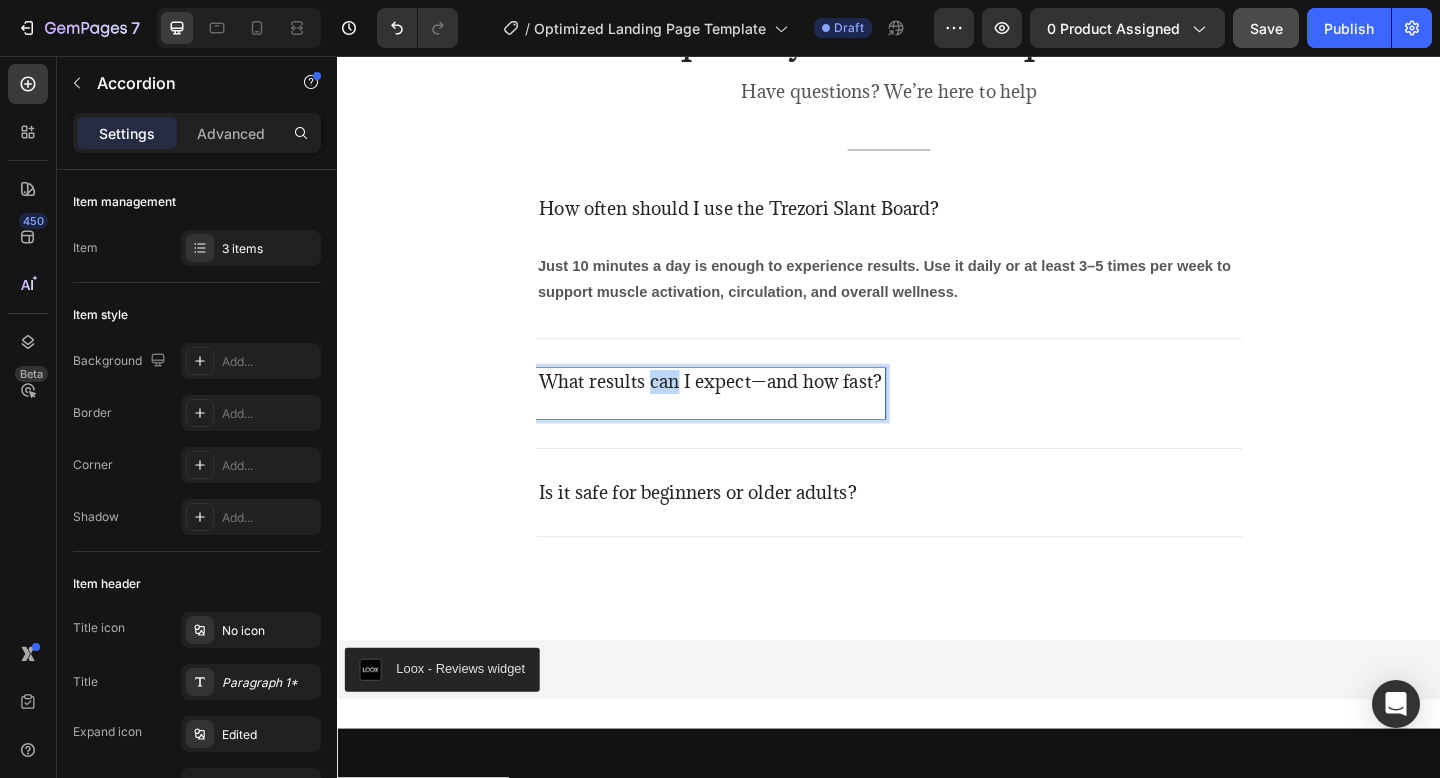 click on "What results can I expect—and how fast?" at bounding box center [743, 411] 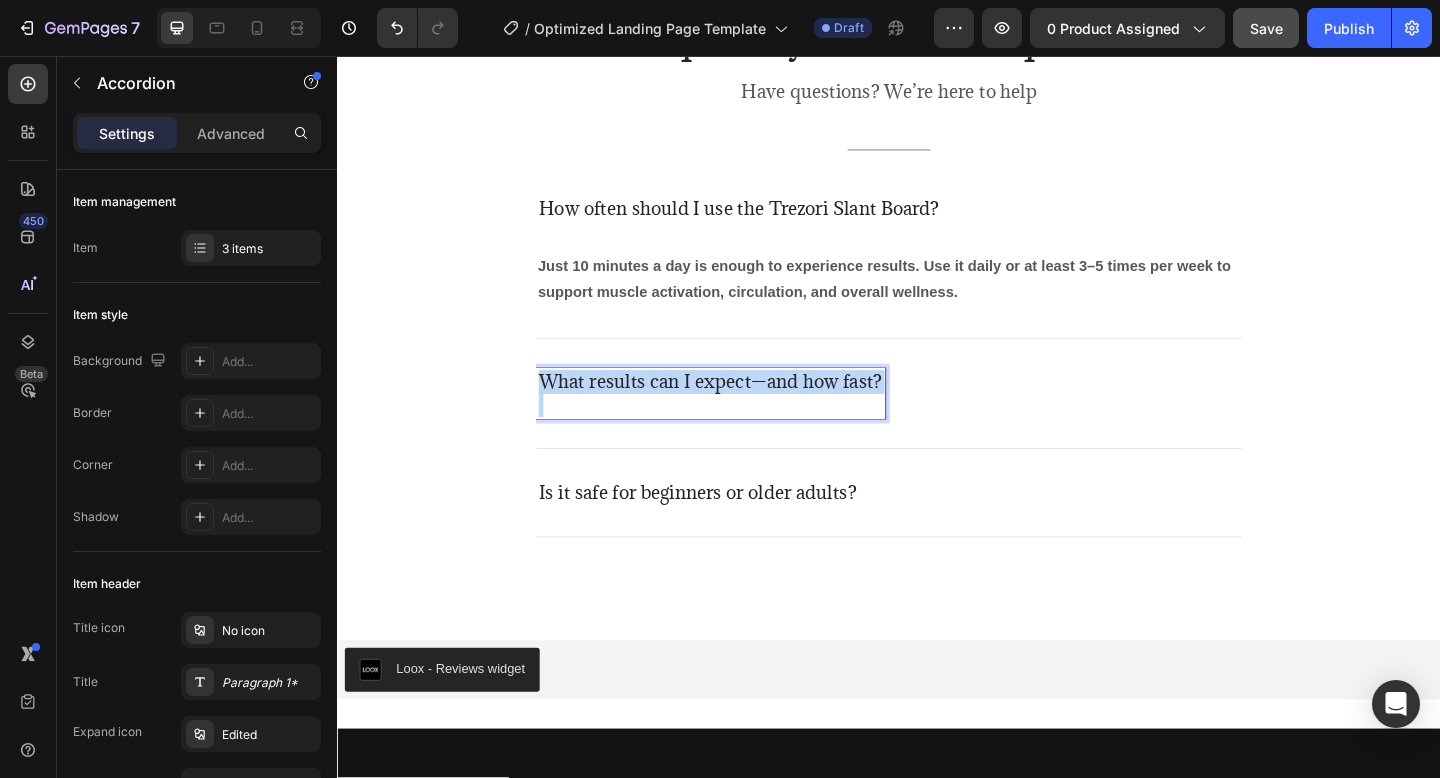 click on "What results can I expect—and how fast?" at bounding box center [743, 411] 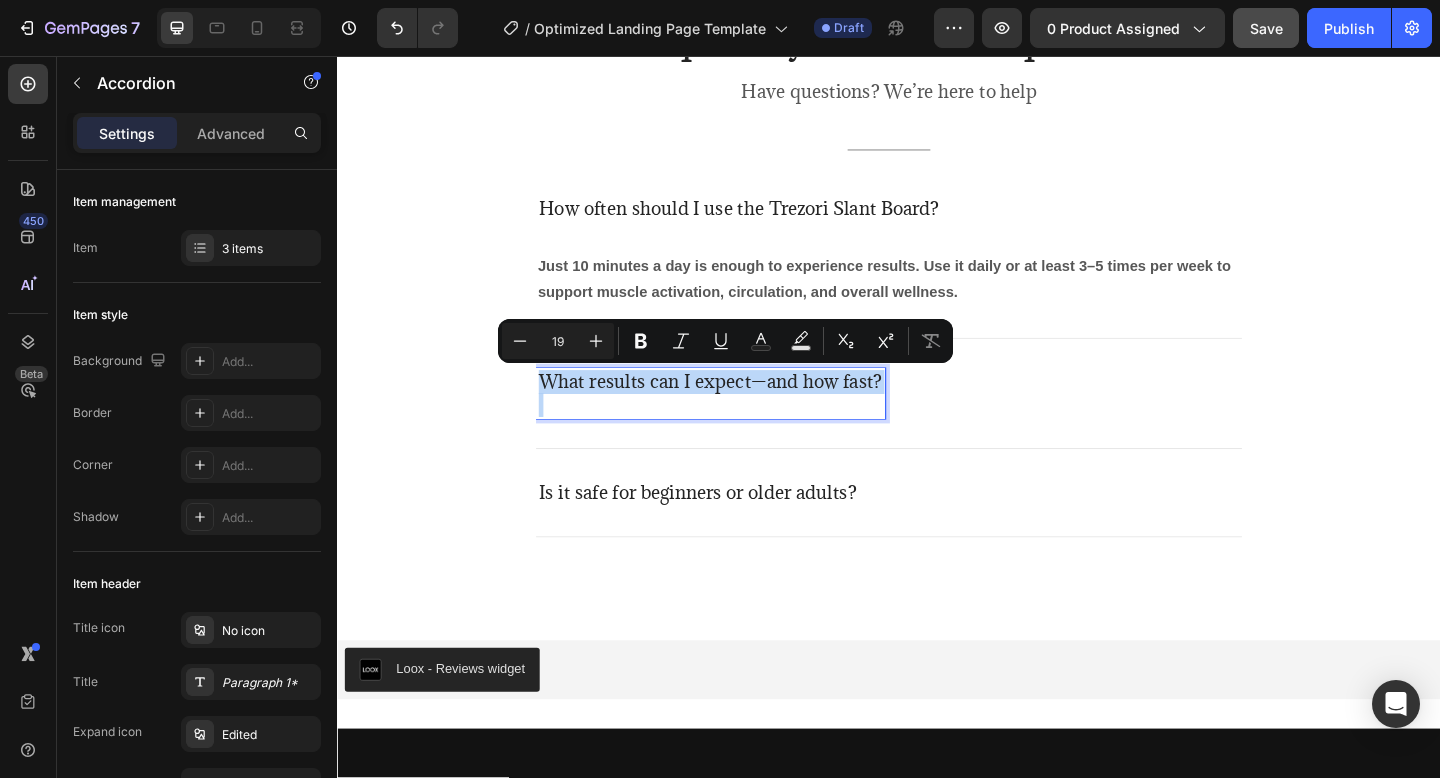 copy on "What results can I expect—and how fast?" 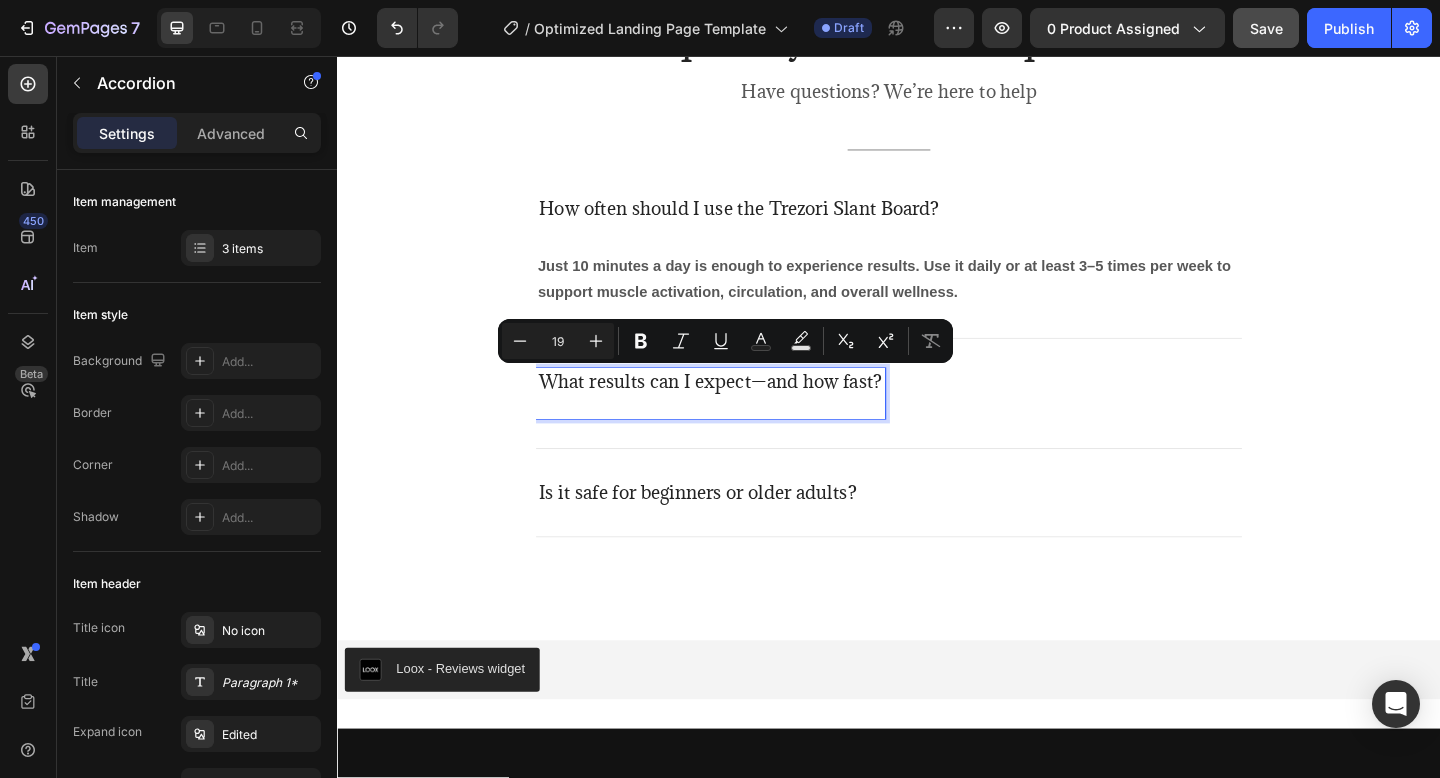 click on "Is it safe for beginners or older adults?" at bounding box center [729, 531] 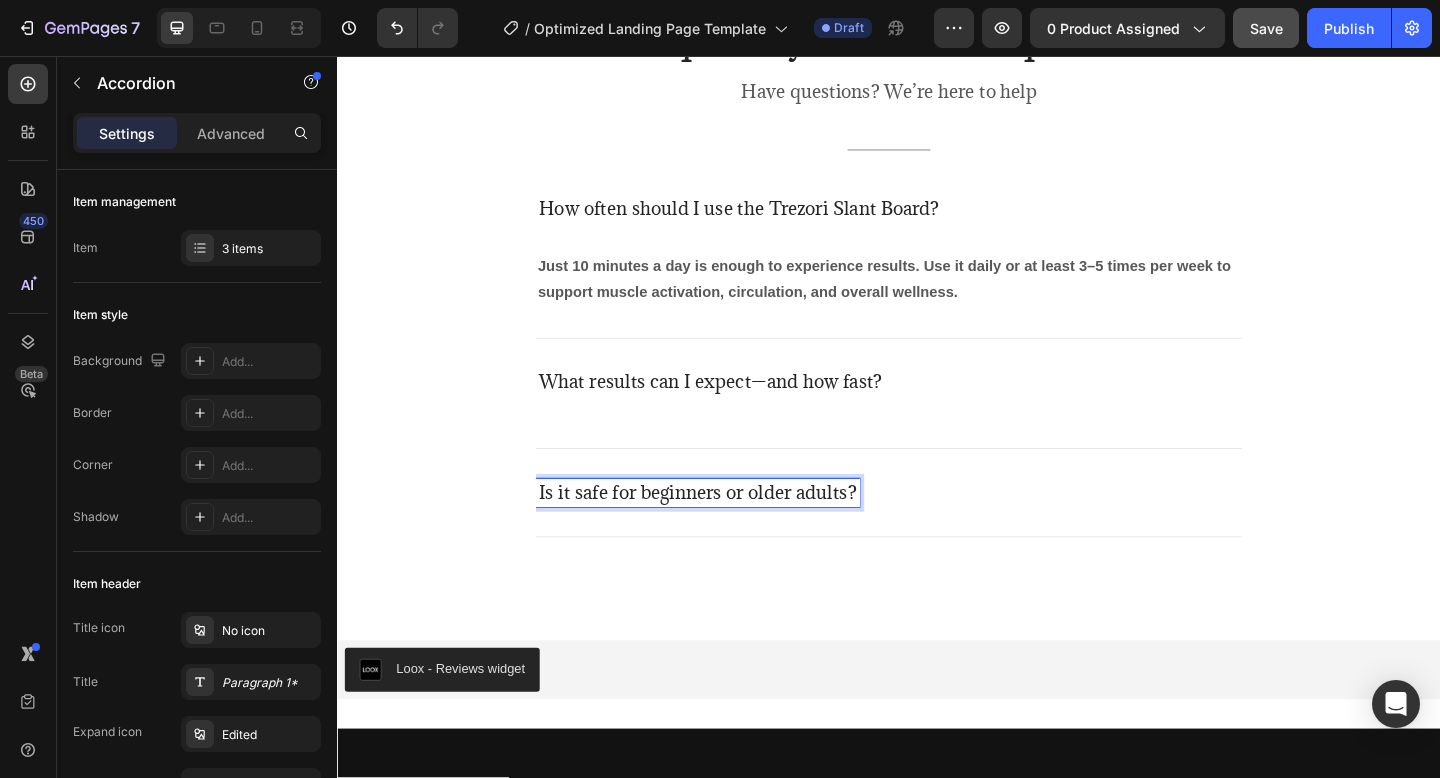 click on "Is it safe for beginners or older adults?" at bounding box center [729, 531] 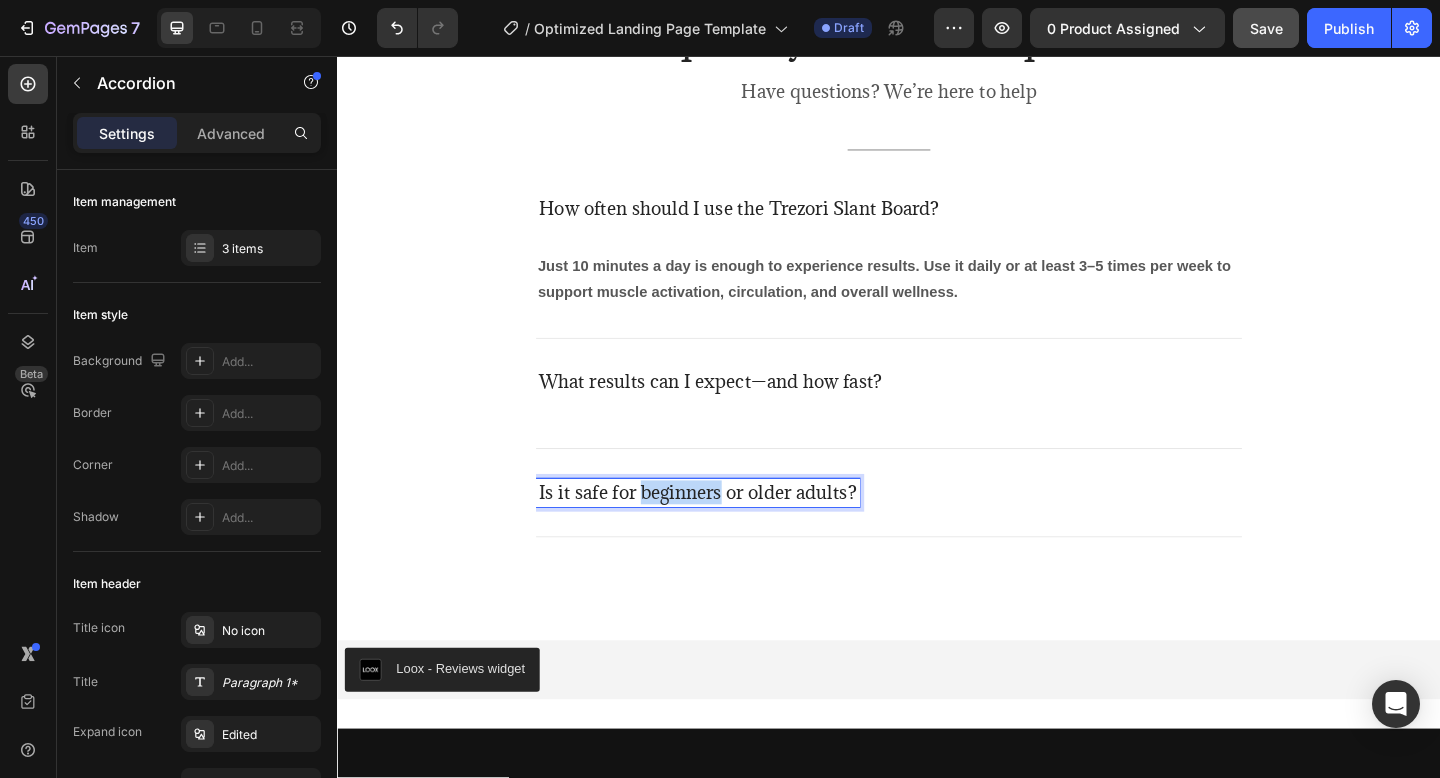 click on "Is it safe for beginners or older adults?" at bounding box center [729, 531] 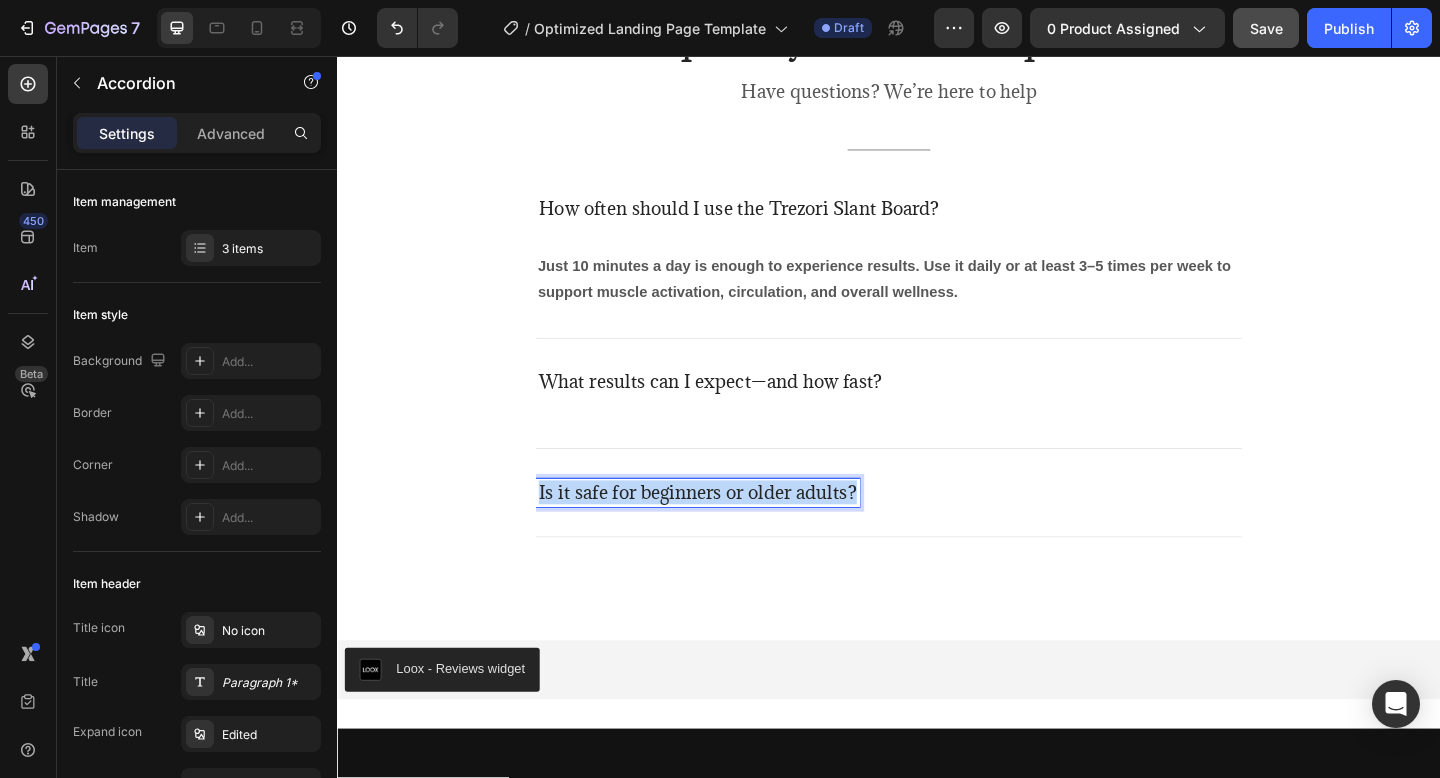 click on "Is it safe for beginners or older adults?" at bounding box center (729, 531) 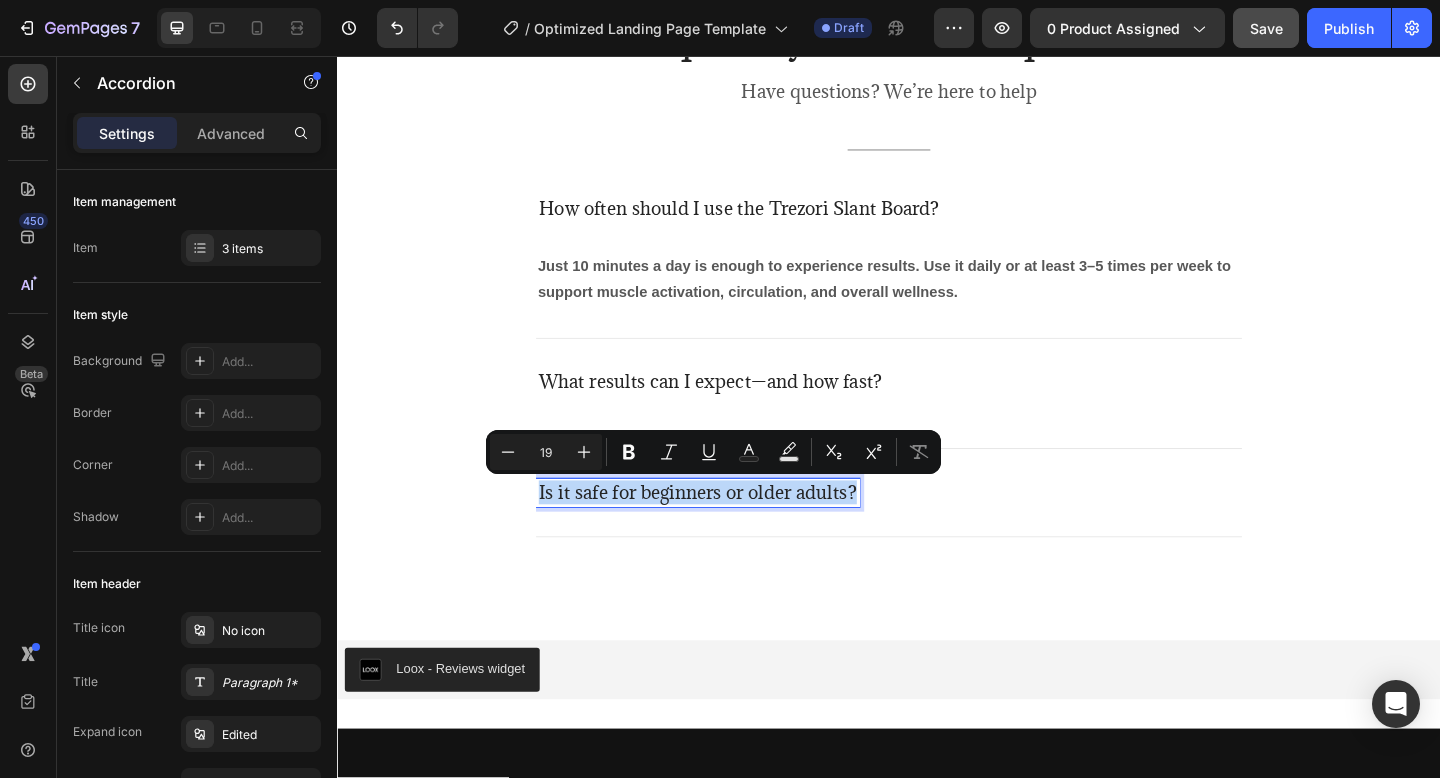 copy on "Is it safe for beginners or older adults?" 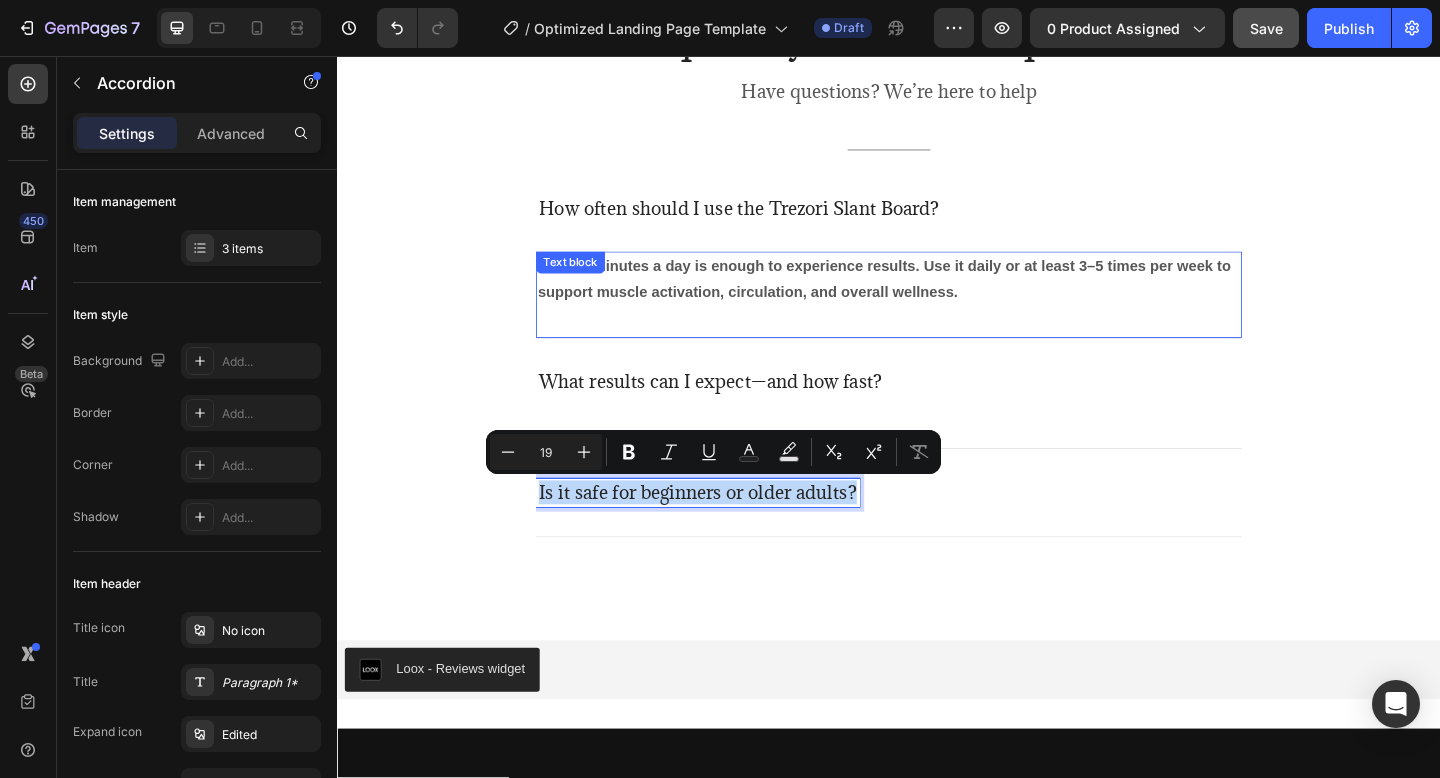 click on "Just 10 minutes a day is enough to experience results. Use it daily or at least 3–5 times per week to support muscle activation, circulation, and overall wellness." at bounding box center (937, 300) 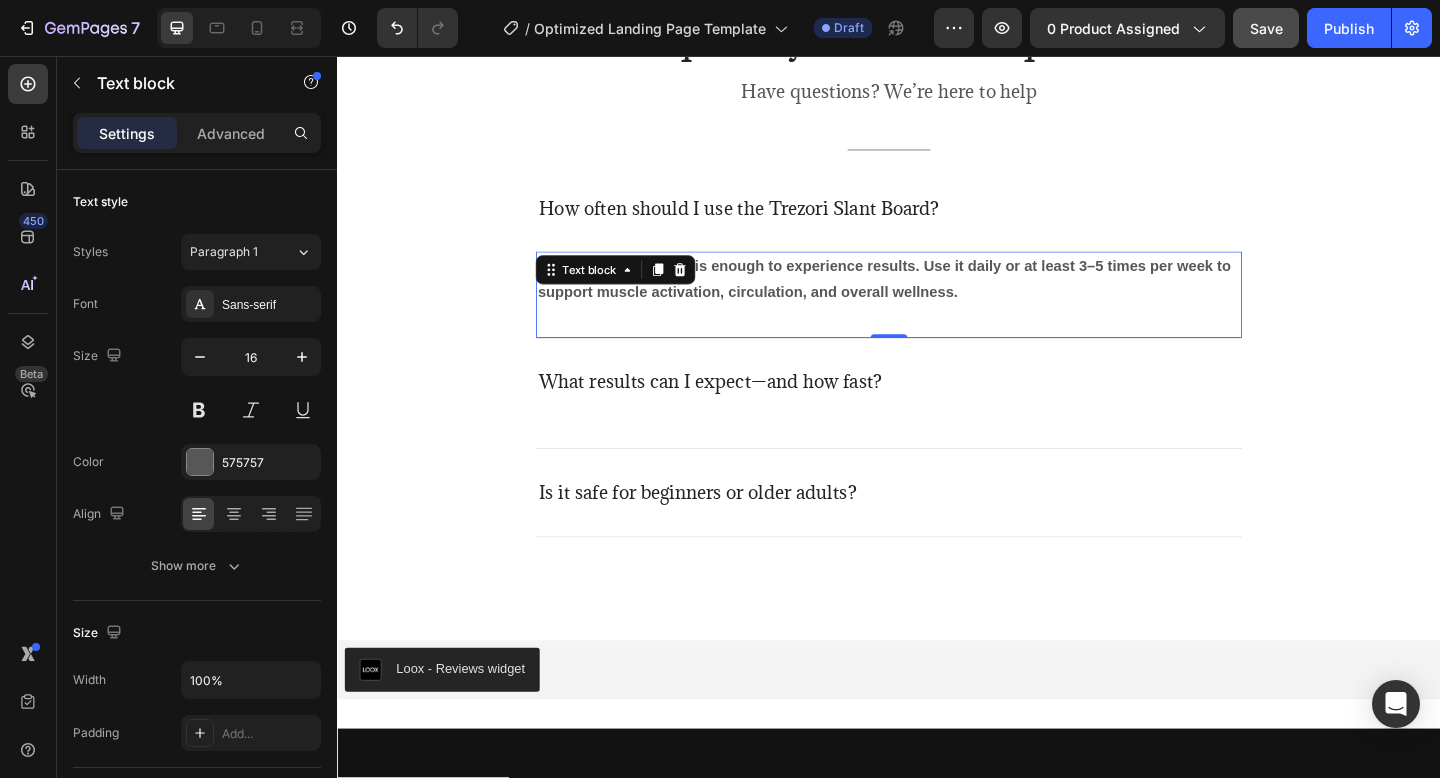 click on "Text block" at bounding box center [640, 289] 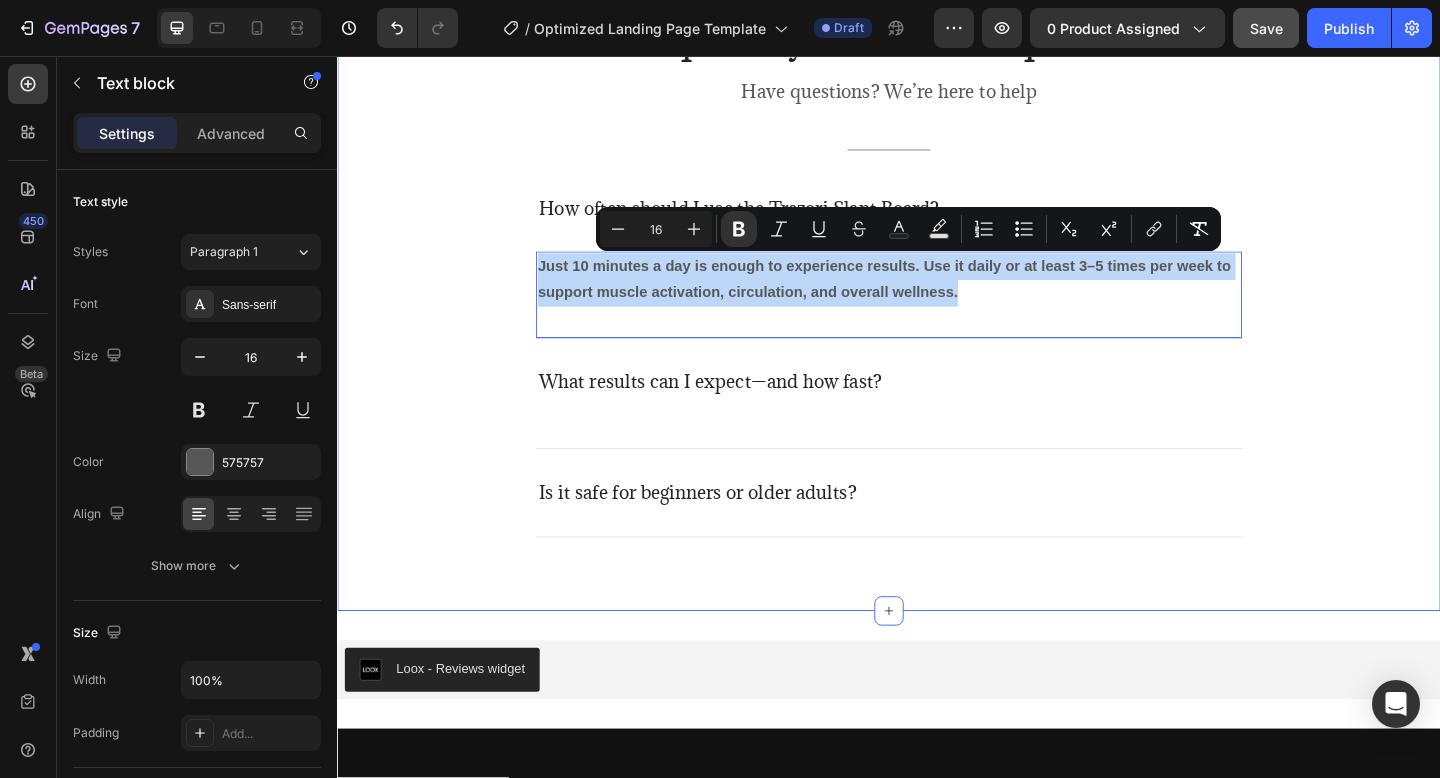 drag, startPoint x: 1041, startPoint y: 316, endPoint x: 404, endPoint y: 271, distance: 638.5875 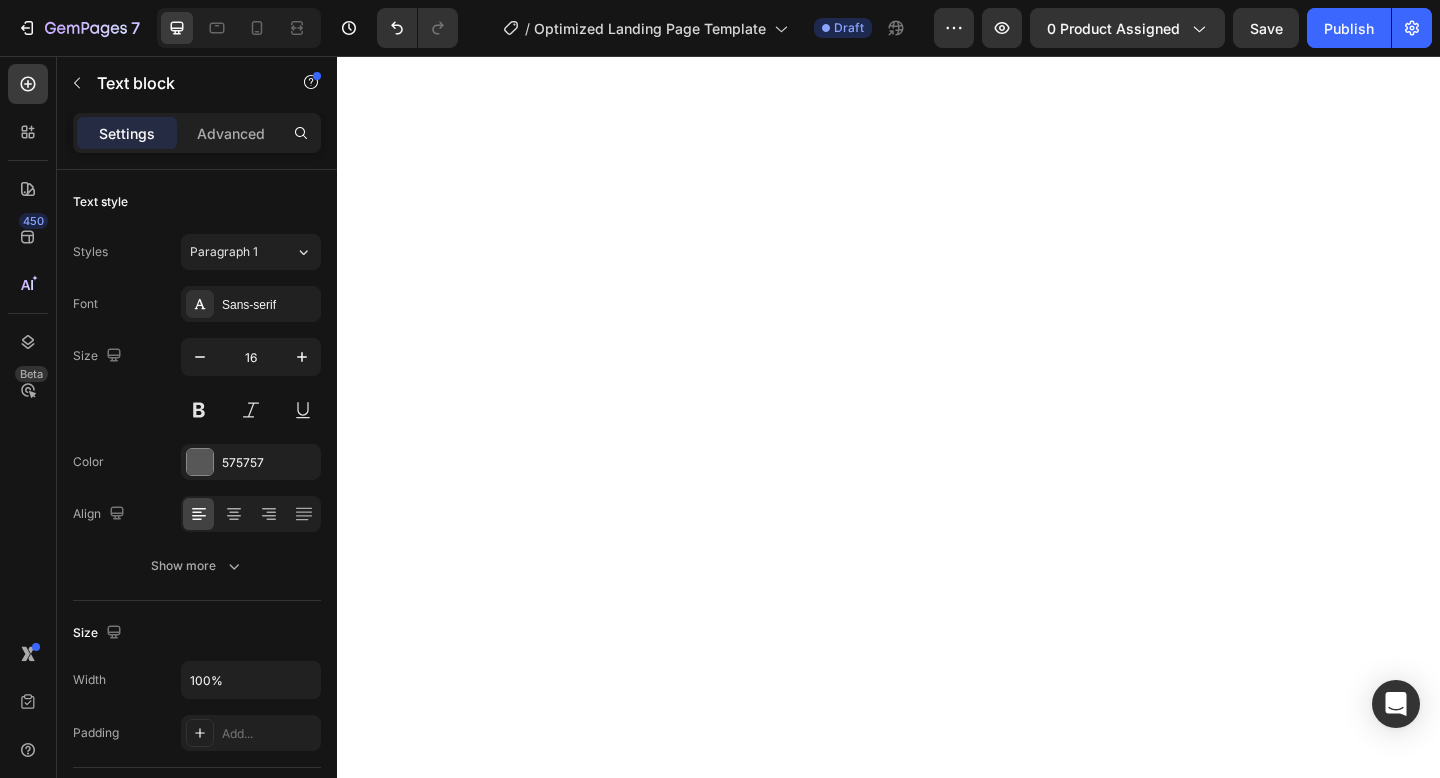 scroll, scrollTop: 0, scrollLeft: 0, axis: both 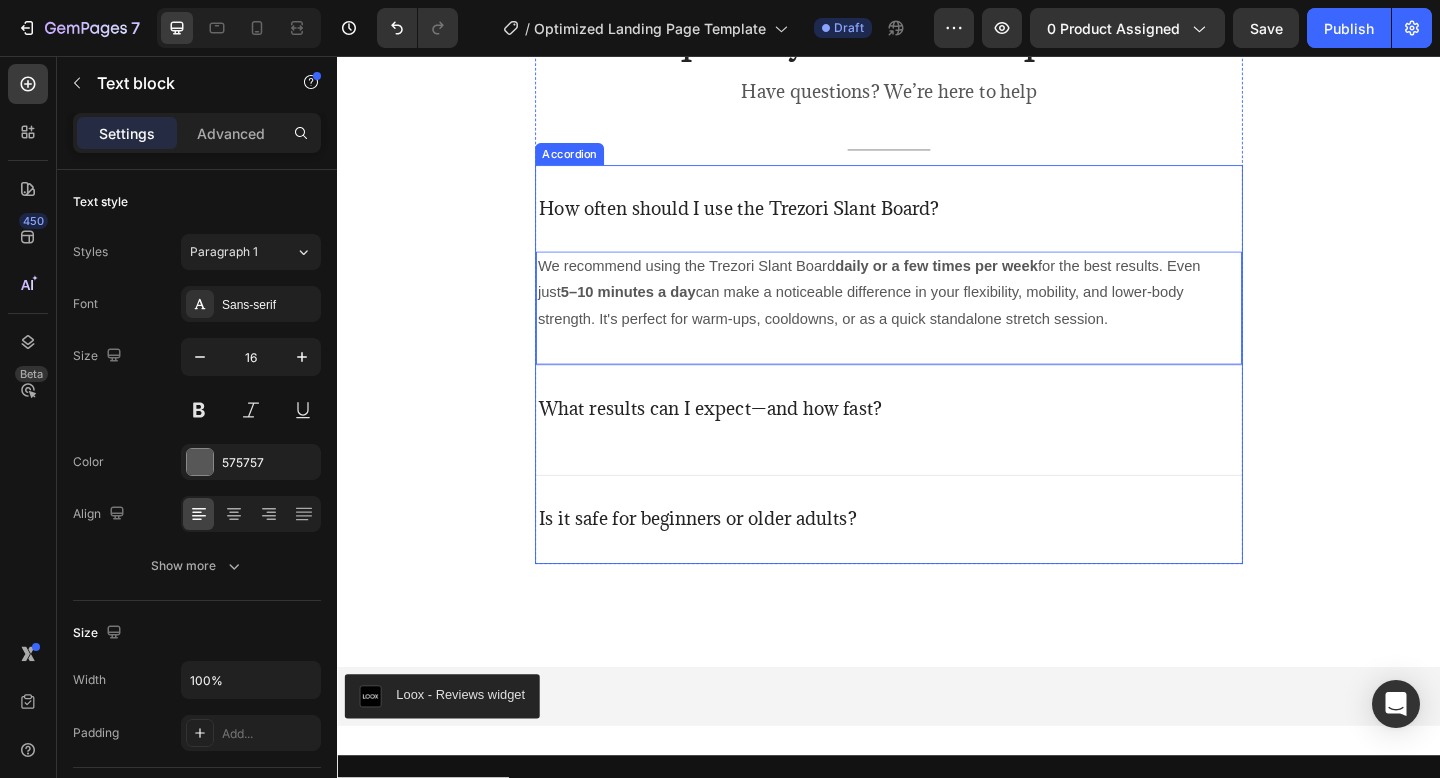 click on "What results can I expect—and how fast?" at bounding box center (743, 440) 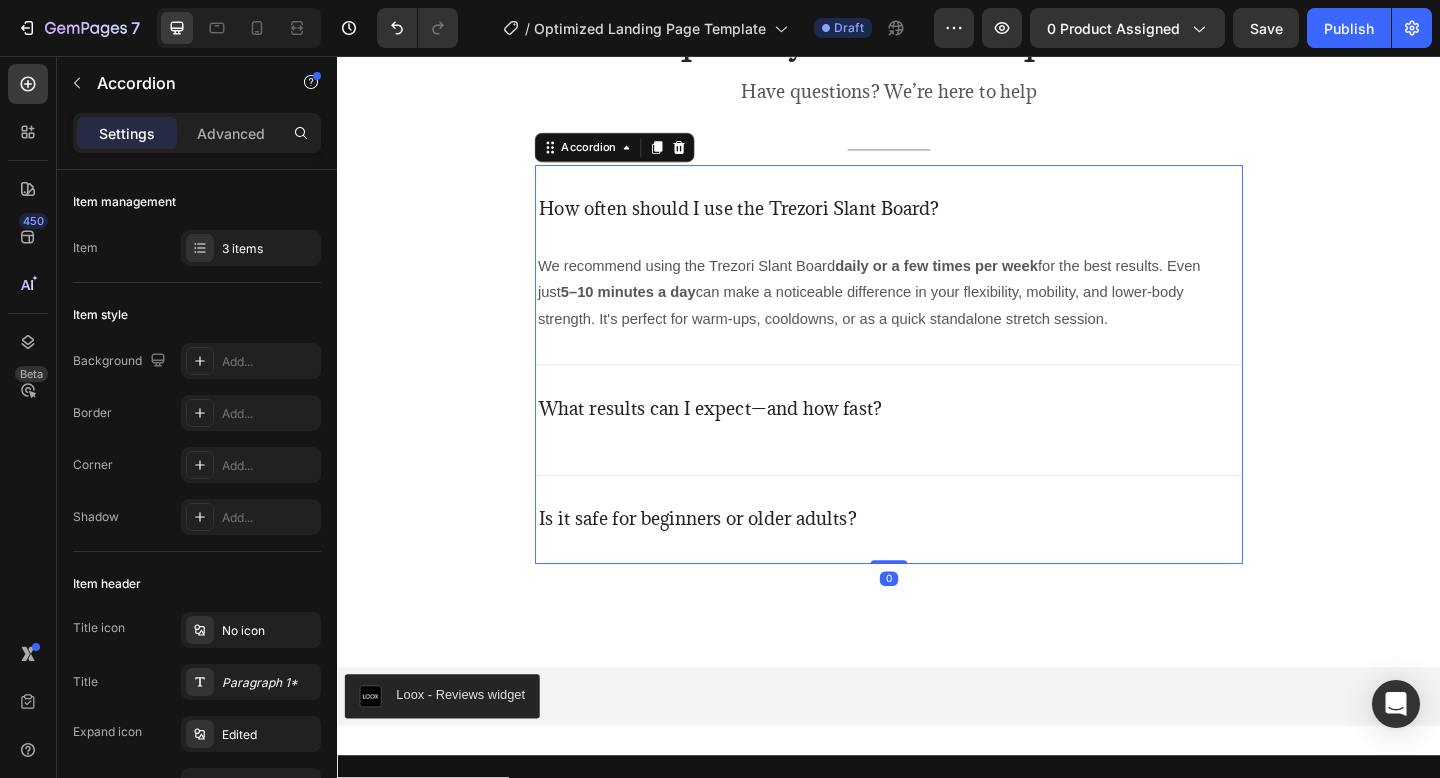 click on "What results can I expect—and how fast?" at bounding box center [937, 452] 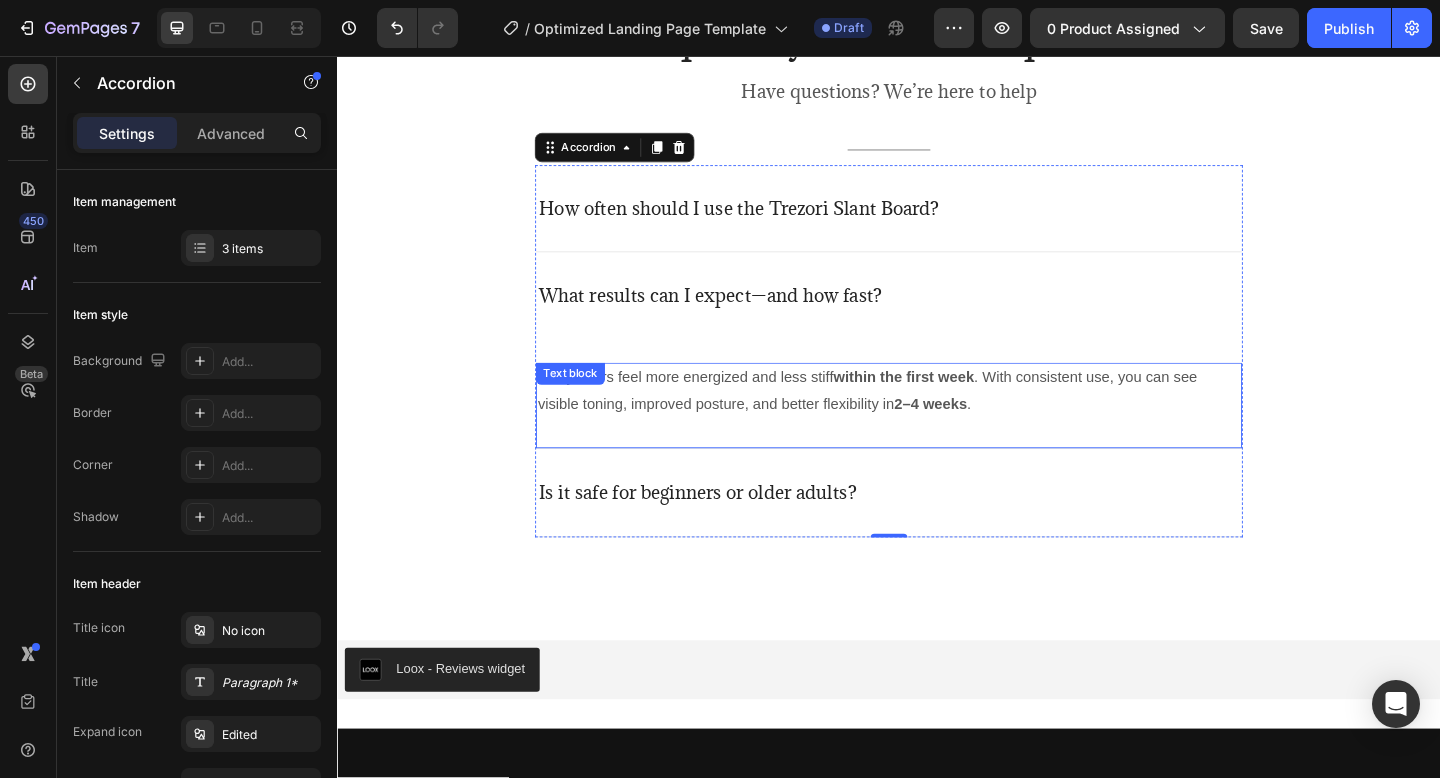 click on "2–4 weeks" at bounding box center (982, 434) 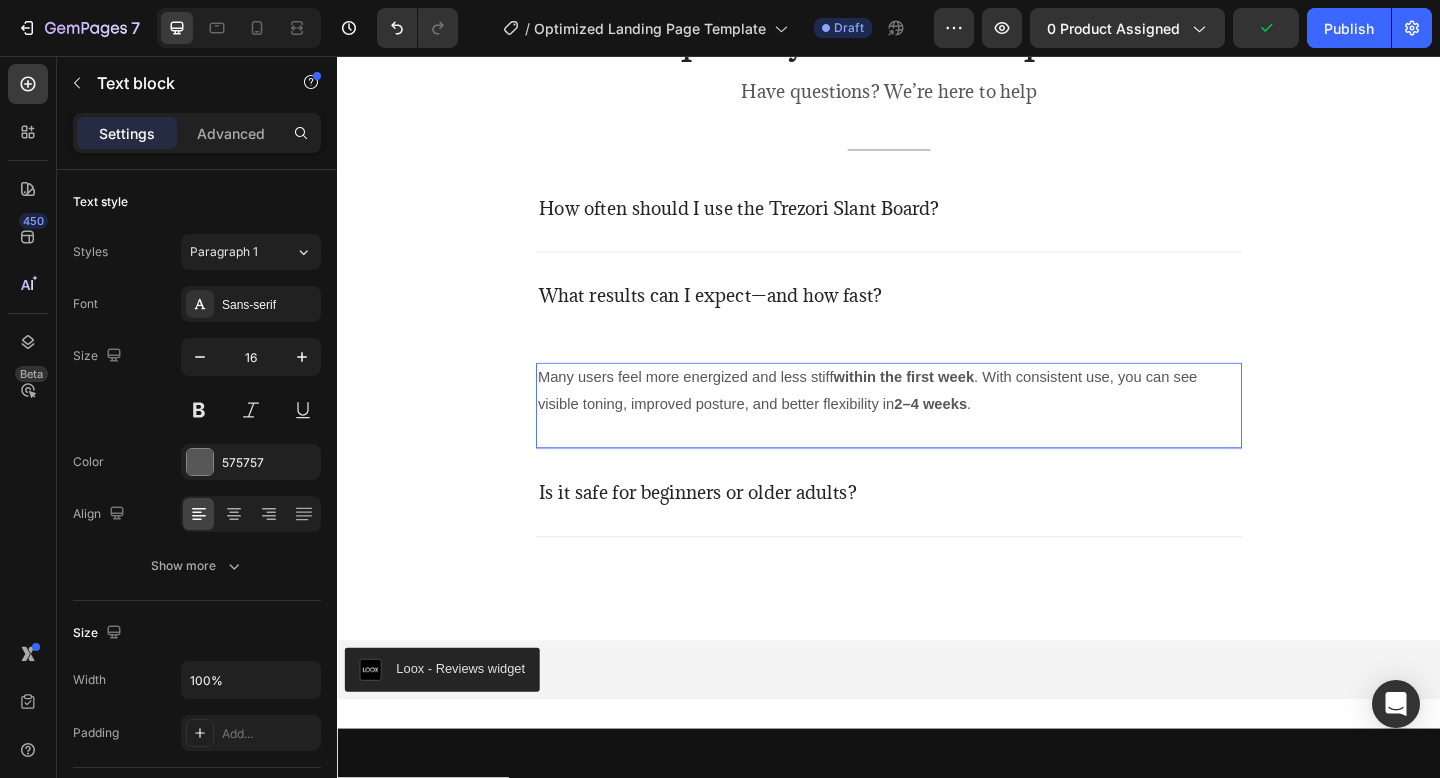 click on "Many users feel more energized and less stiff  within the first week . With consistent use, you can see visible toning, improved posture, and better flexibility in  2–4 weeks ." at bounding box center [937, 421] 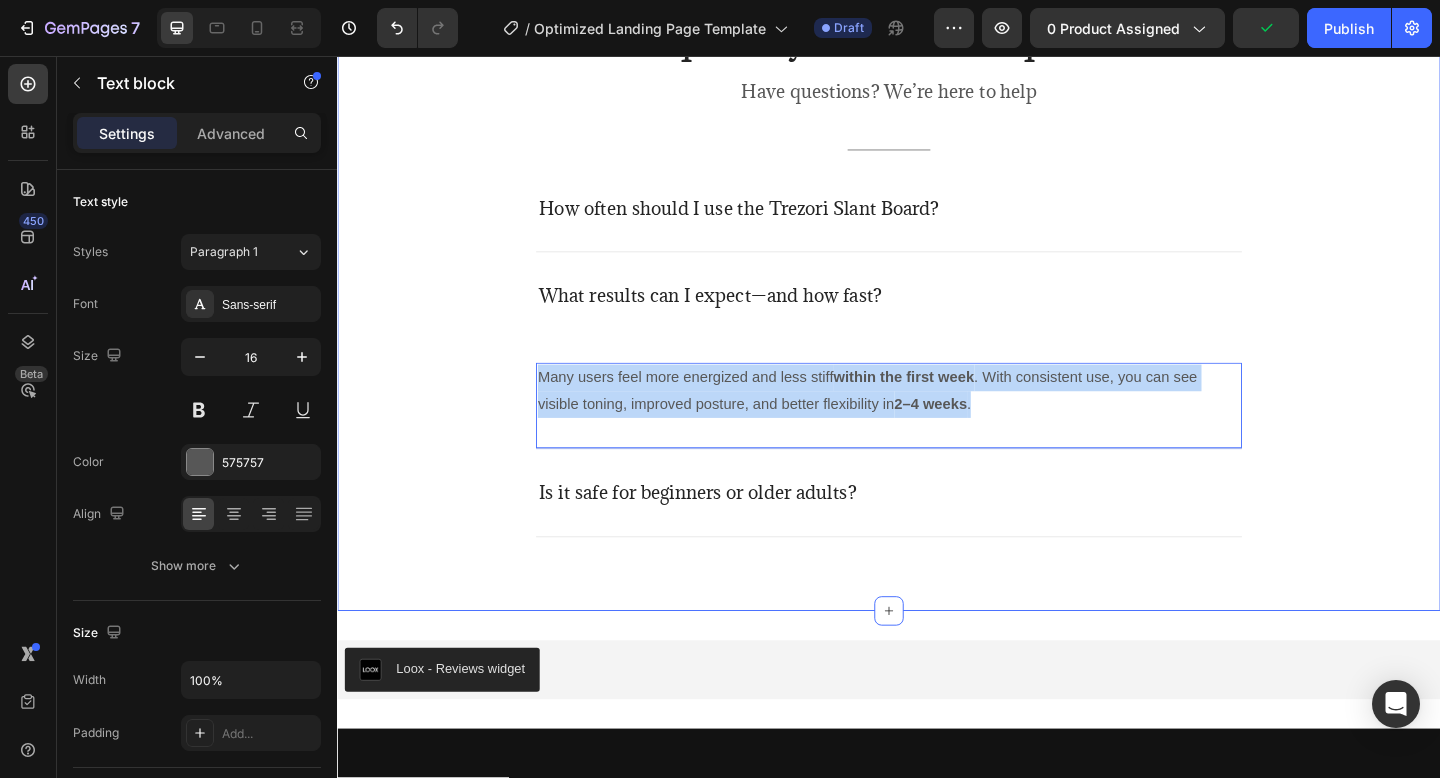 drag, startPoint x: 1069, startPoint y: 435, endPoint x: 539, endPoint y: 406, distance: 530.7928 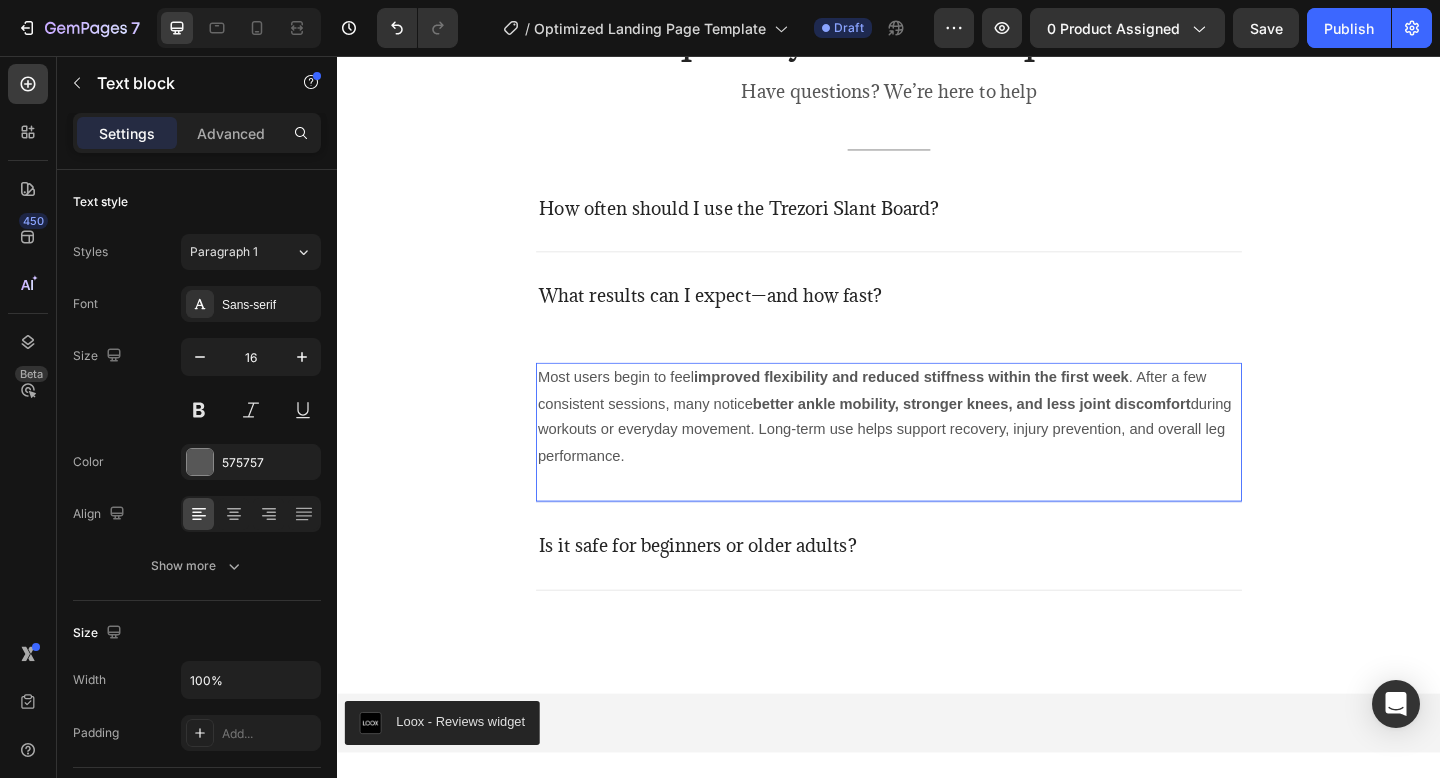 click on "Most users begin to feel  improved flexibility and reduced stiffness within the first week . After a few consistent sessions, many notice  better ankle mobility, stronger knees, and less joint discomfort  during workouts or everyday movement. Long-term use helps support recovery, injury prevention, and overall leg performance. Text block   0" at bounding box center (937, 466) 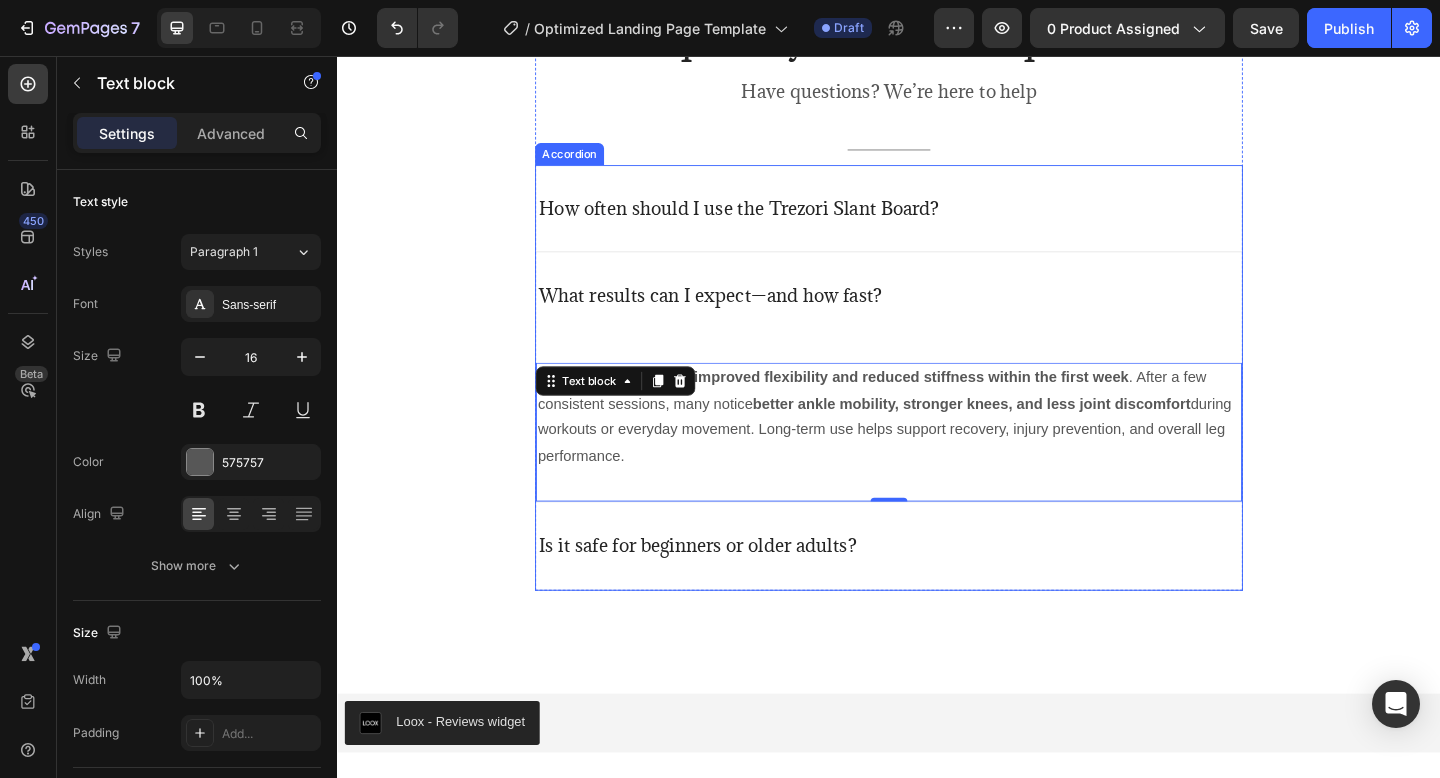 click on "Is it safe for beginners or older adults?" at bounding box center [729, 589] 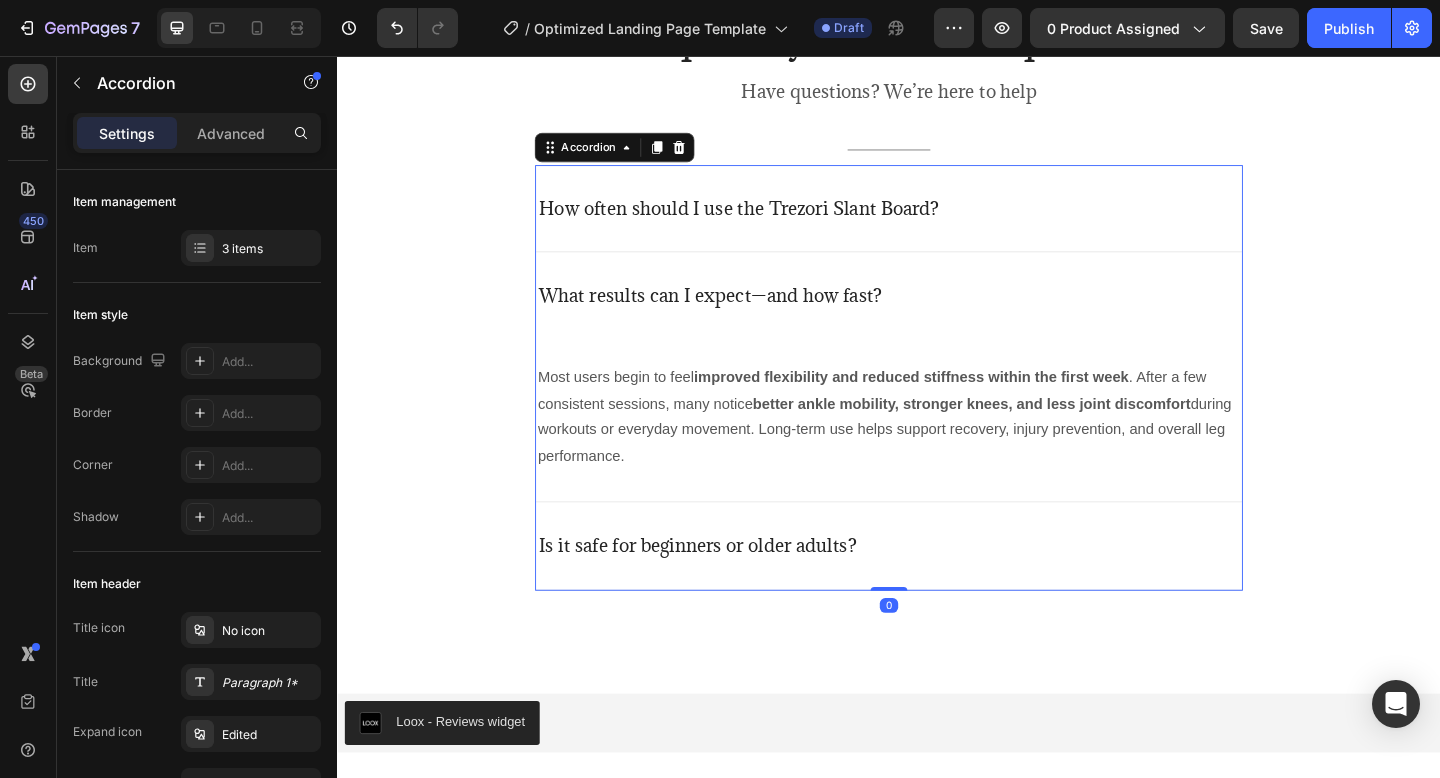 click on "Is it safe for beginners or older adults?" at bounding box center [937, 589] 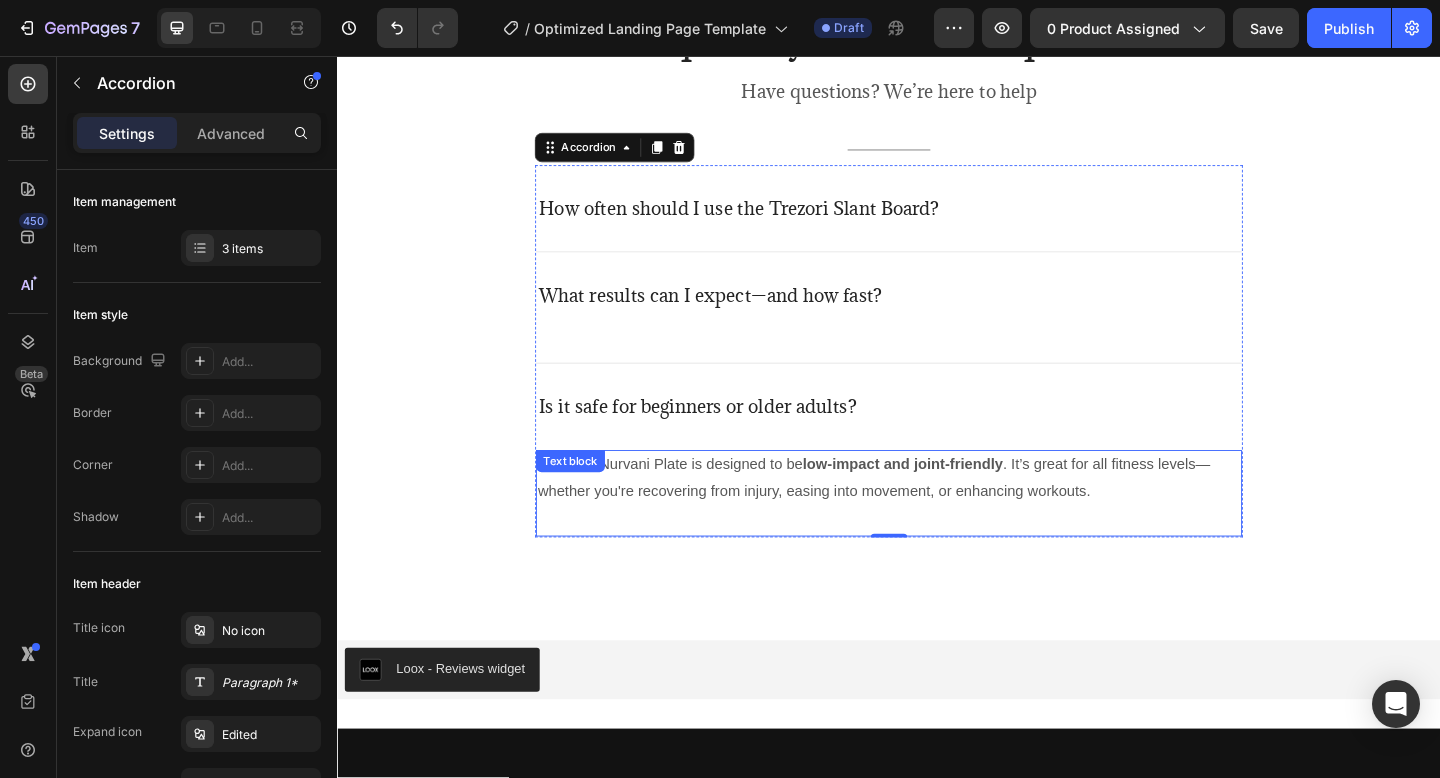 click on "Yes! The Nurvani Plate is designed to be  low-impact and joint-friendly . It’s great for all fitness levels—whether you're recovering from injury, easing into movement, or enhancing workouts." at bounding box center [937, 516] 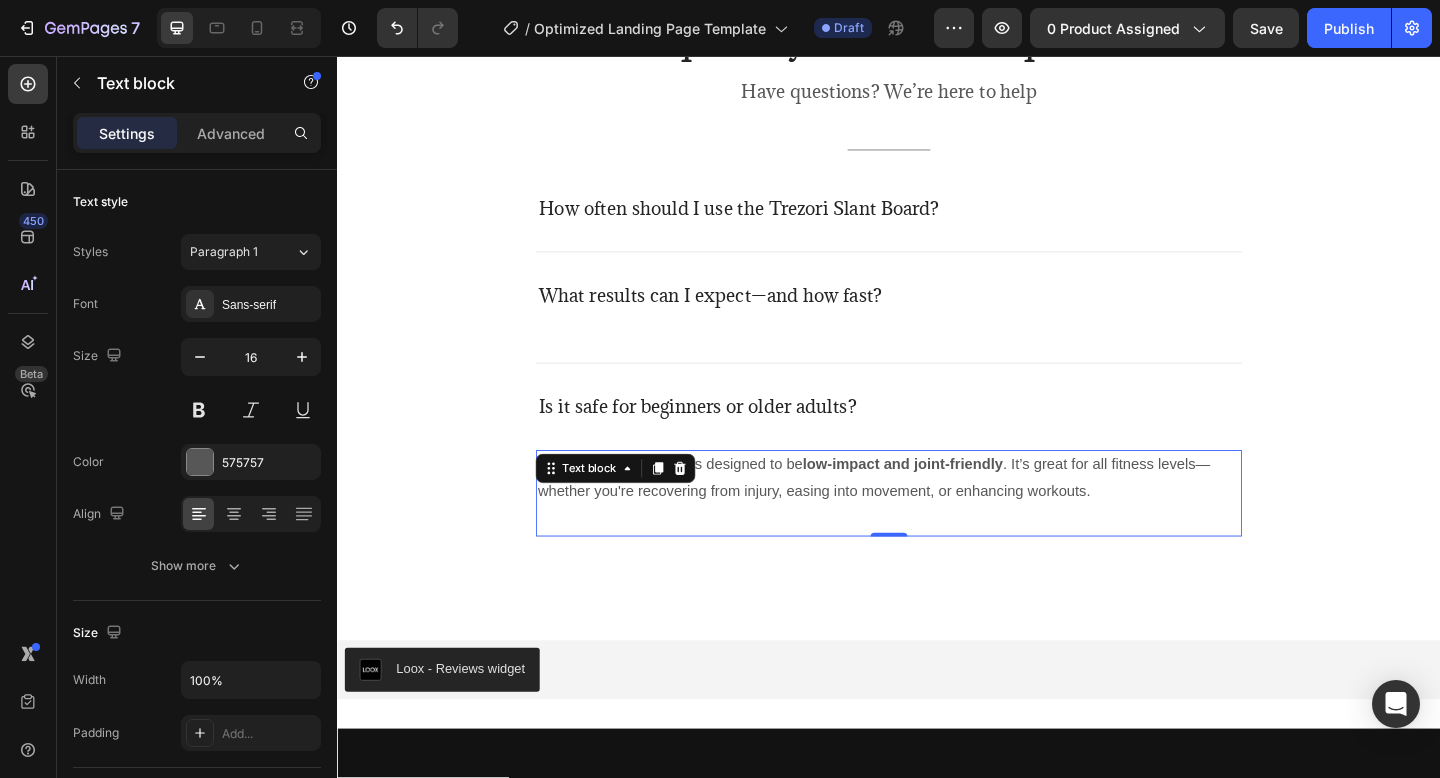 click on "Yes! The Nurvani Plate is designed to be  low-impact and joint-friendly . It’s great for all fitness levels—whether you're recovering from injury, easing into movement, or enhancing workouts. Text block   0" at bounding box center (937, 532) 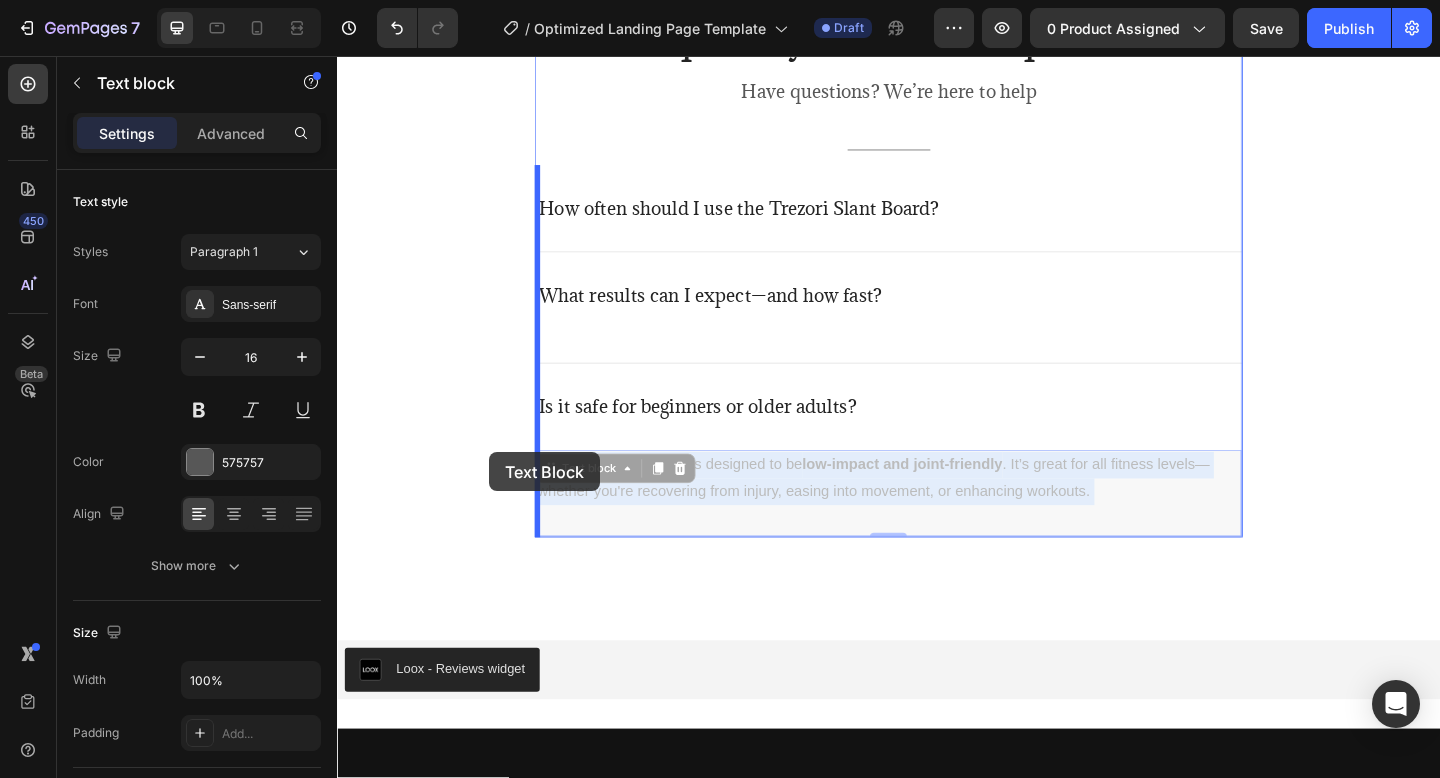 drag, startPoint x: 1183, startPoint y: 537, endPoint x: 502, endPoint y: 487, distance: 682.83307 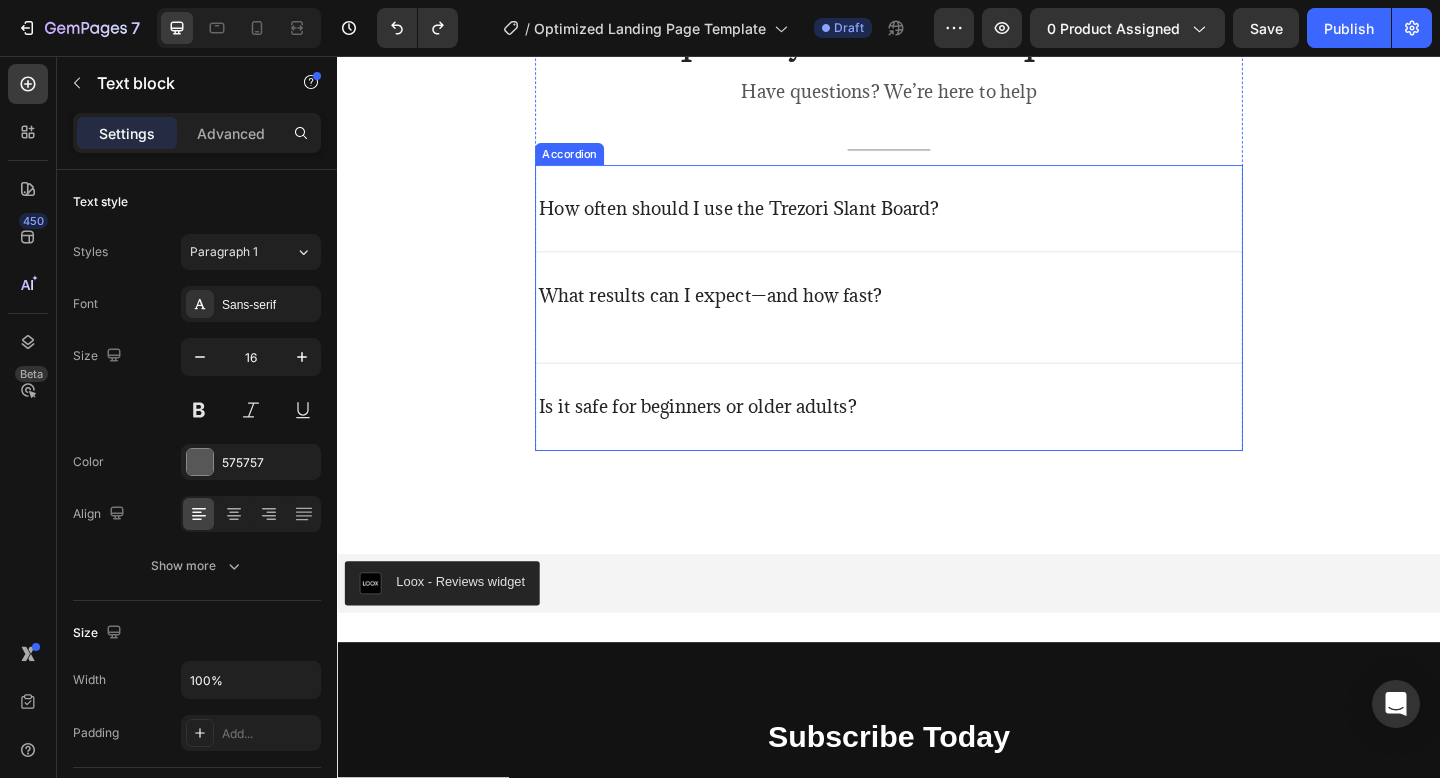 click on "Is it safe for beginners or older adults?" at bounding box center (729, 438) 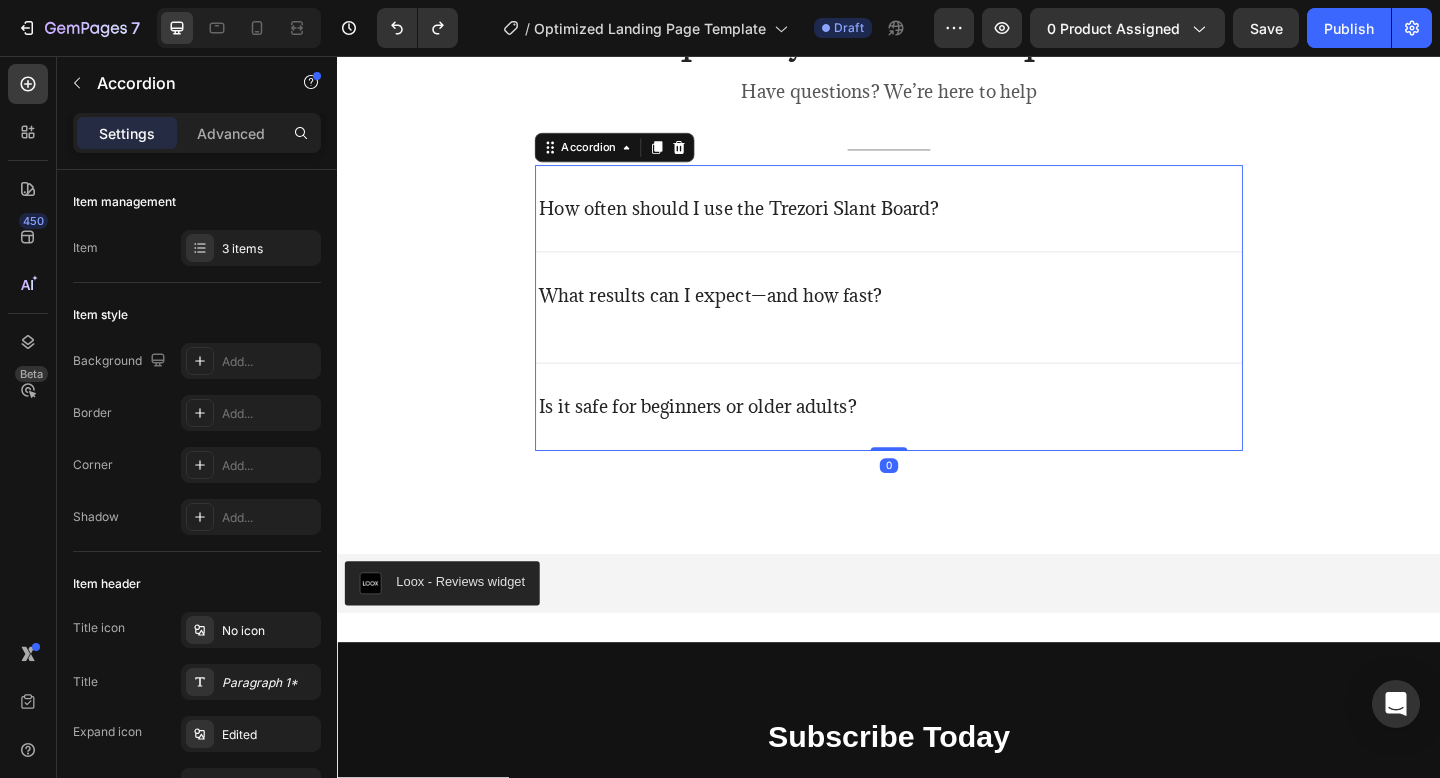 click on "Is it safe for beginners or older adults?" at bounding box center [937, 438] 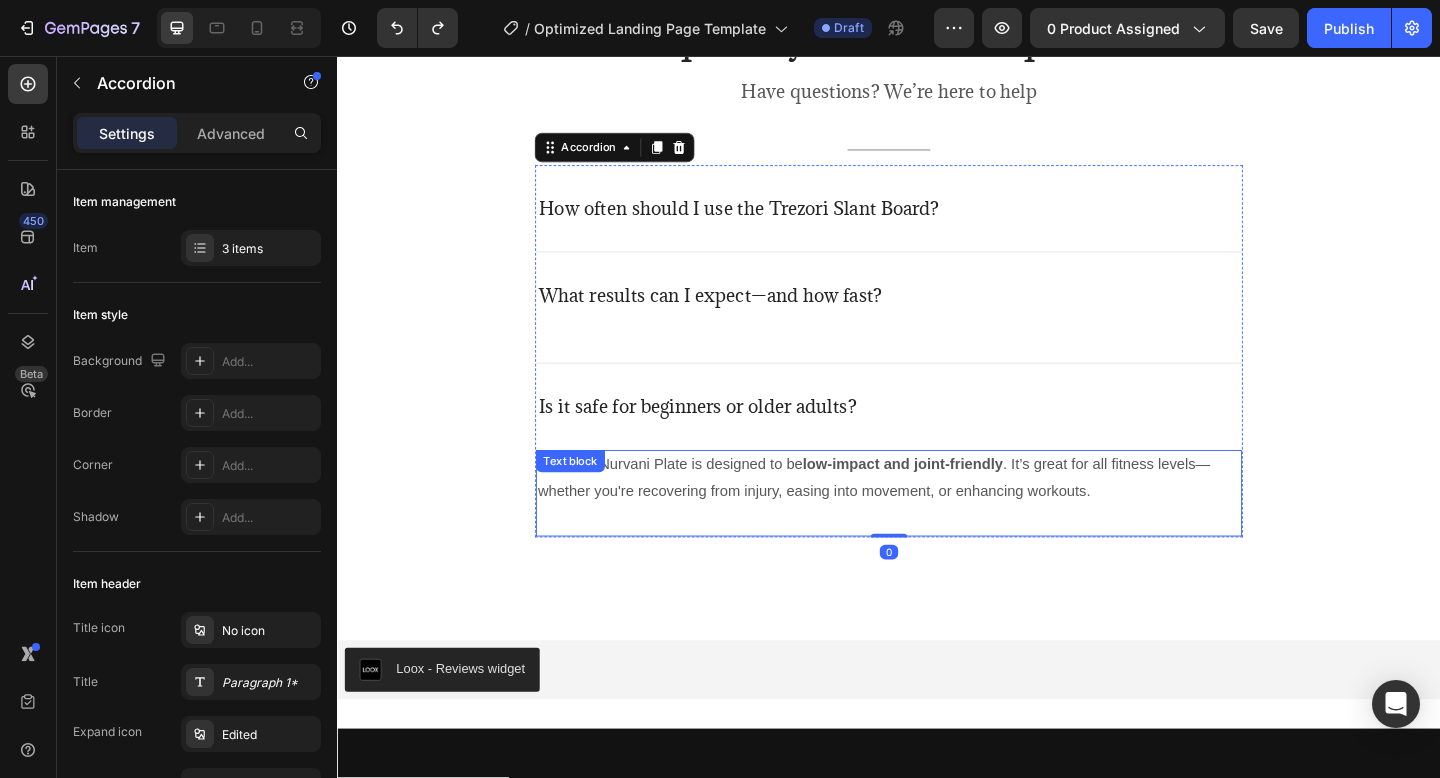click on "Yes! The Nurvani Plate is designed to be  low-impact and joint-friendly . It’s great for all fitness levels—whether you're recovering from injury, easing into movement, or enhancing workouts." at bounding box center [937, 516] 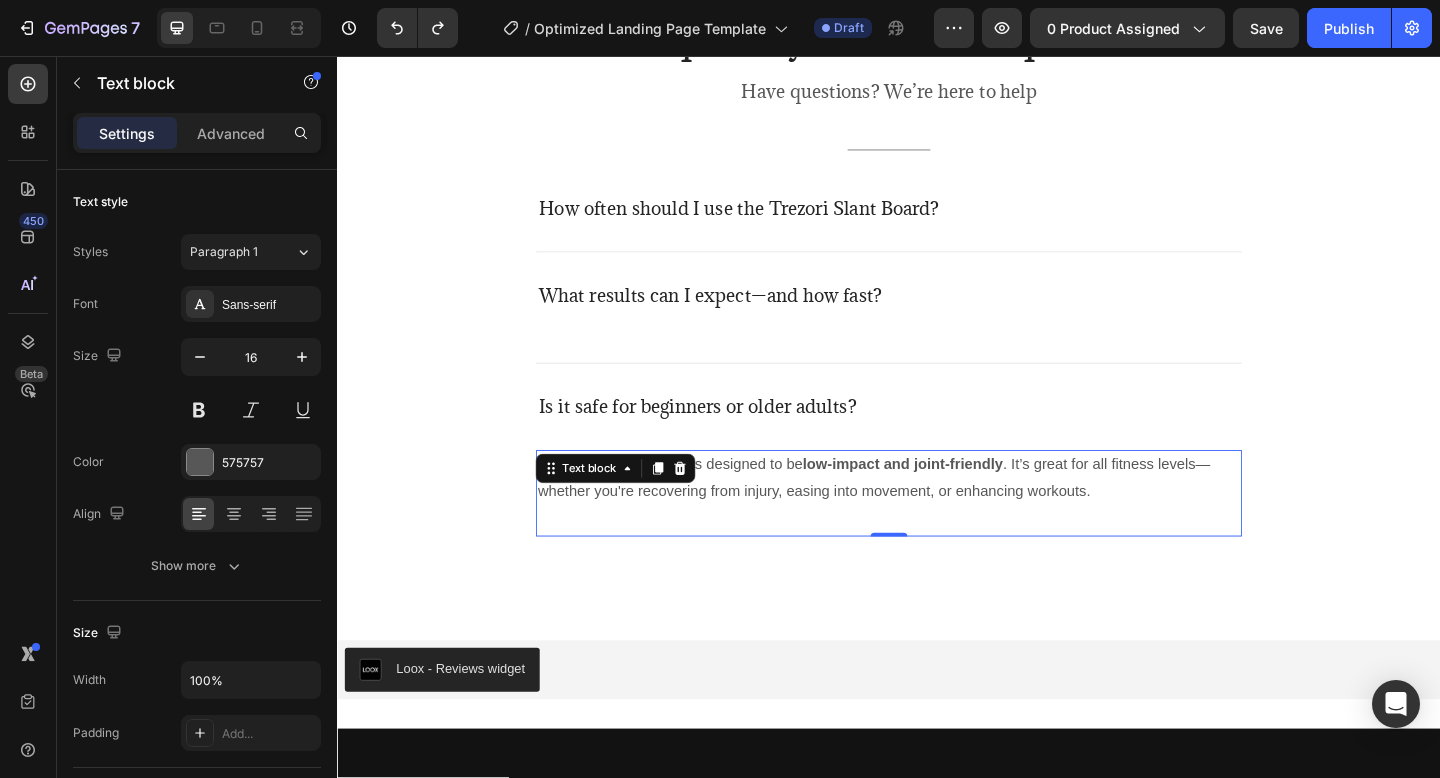 drag, startPoint x: 1114, startPoint y: 526, endPoint x: 1126, endPoint y: 527, distance: 12.0415945 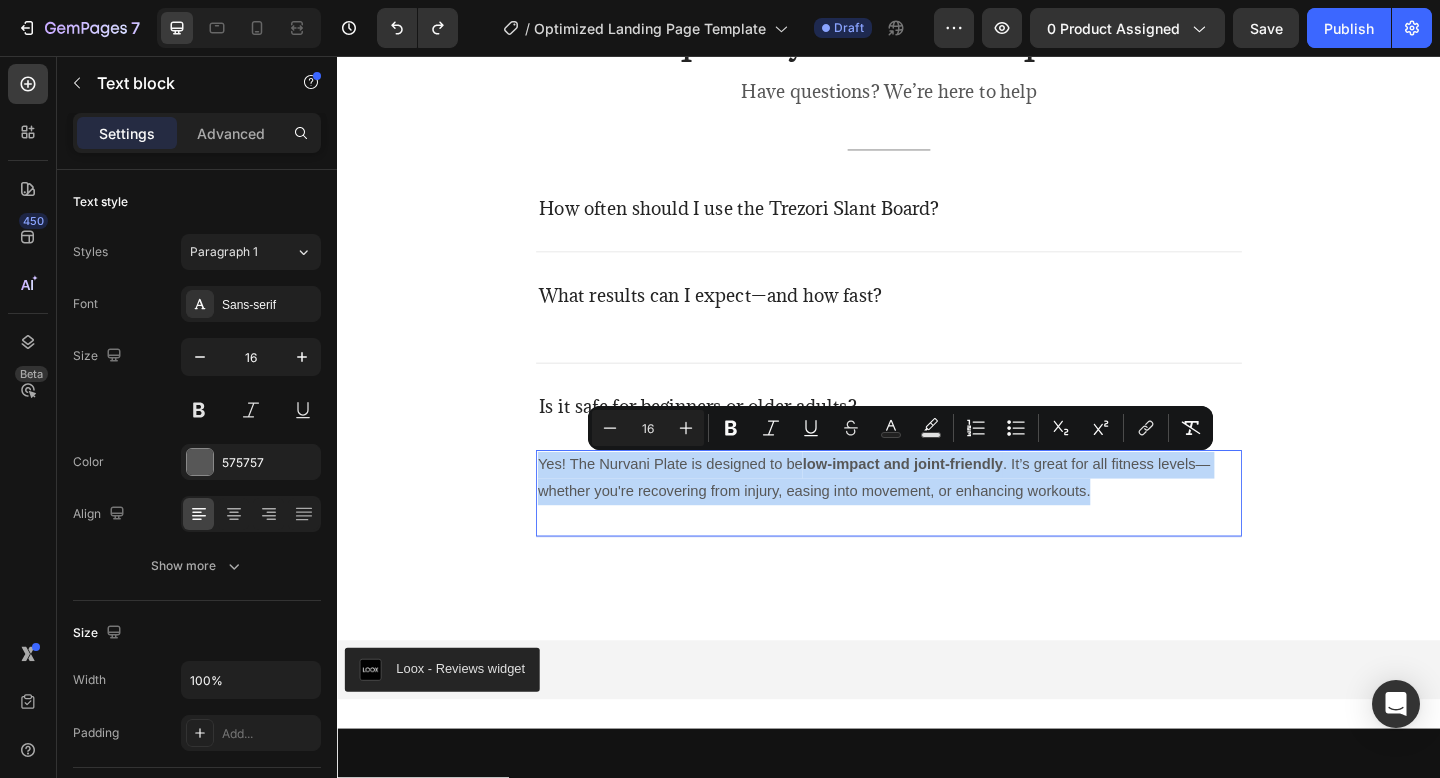 drag, startPoint x: 1158, startPoint y: 528, endPoint x: 553, endPoint y: 501, distance: 605.6022 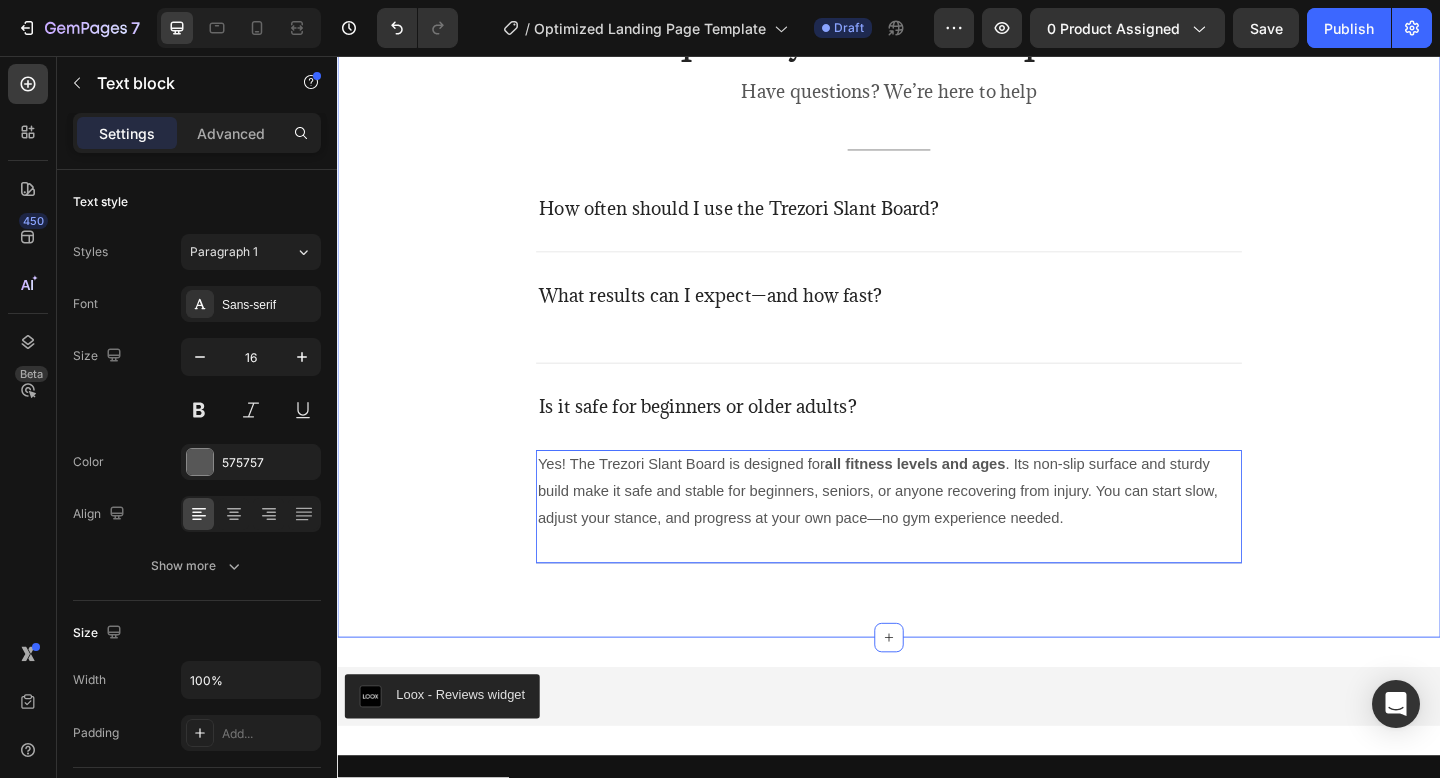 click on "Frequently asked questions Heading Have questions? We’re here to help Text block                Title Line How often should I use the Trezori Slant Board? What results can I expect—and how fast? Is it safe for beginners or older adults? Yes! The Trezori Slant Board is designed for  all fitness levels and ages . Its non-slip surface and sturdy build make it safe and stable for beginners, seniors, or anyone recovering from injury. You can start slow, adjust your stance, and progress at your own pace—no gym experience needed. Text block   0 Accordion Row" at bounding box center [937, 309] 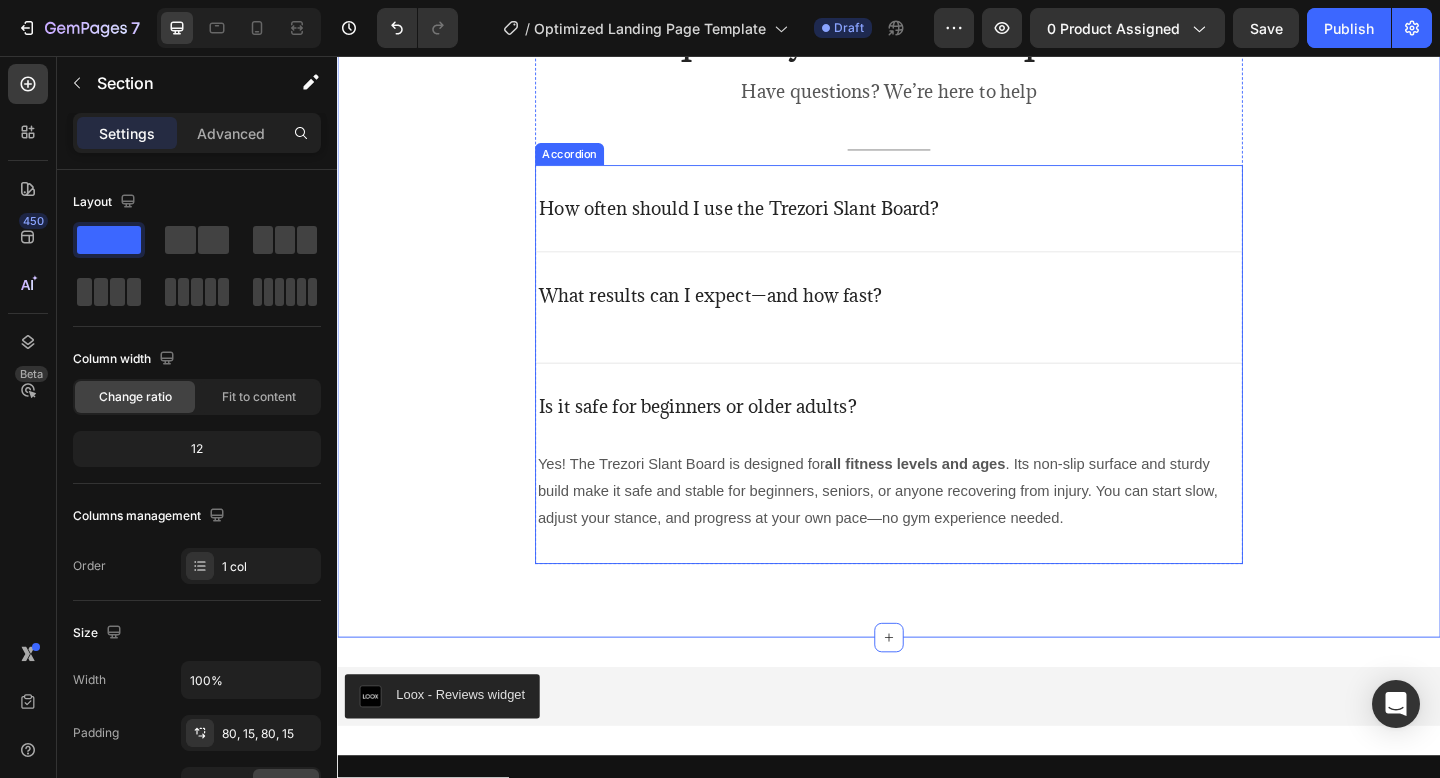 click on "What results can I expect—and how fast?" at bounding box center (743, 317) 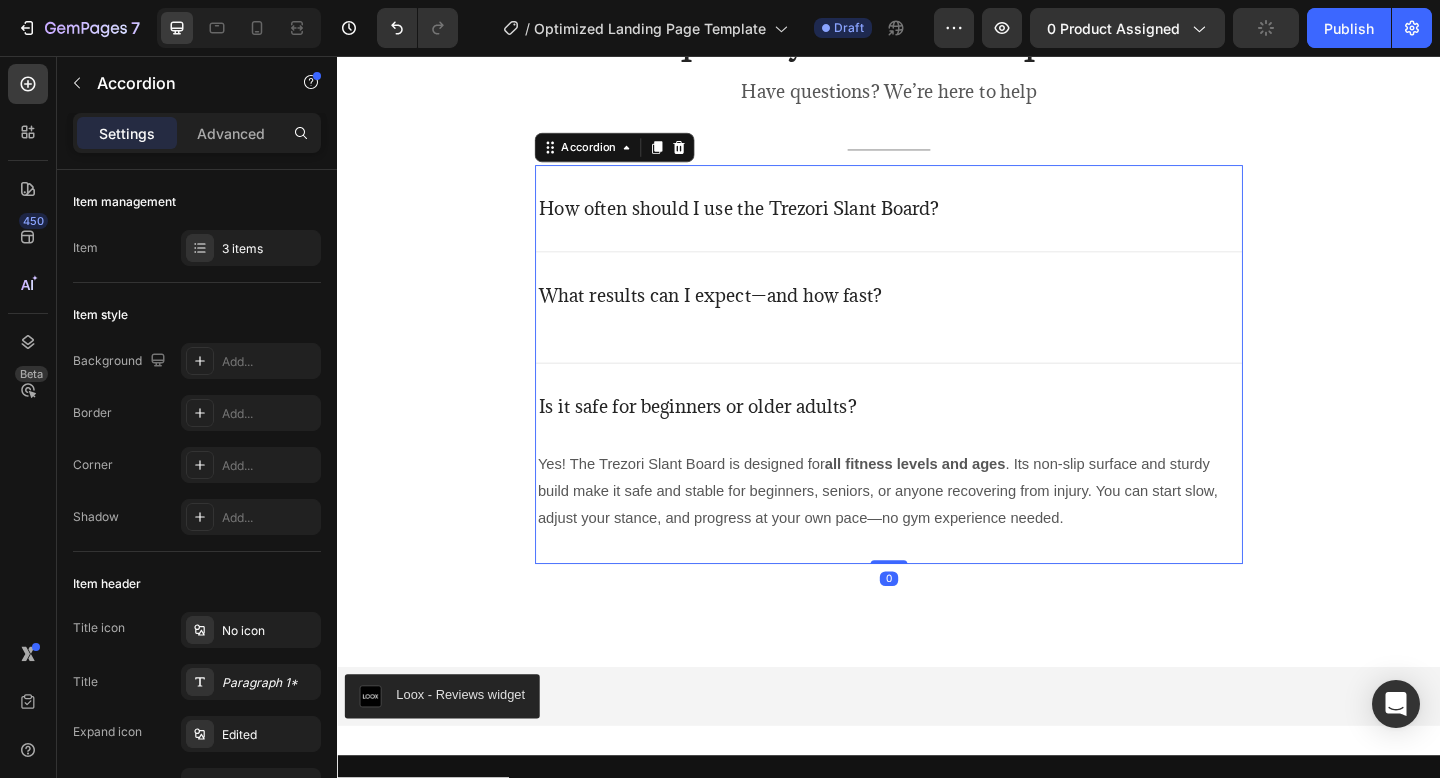 click on "What results can I expect—and how fast?" at bounding box center (743, 317) 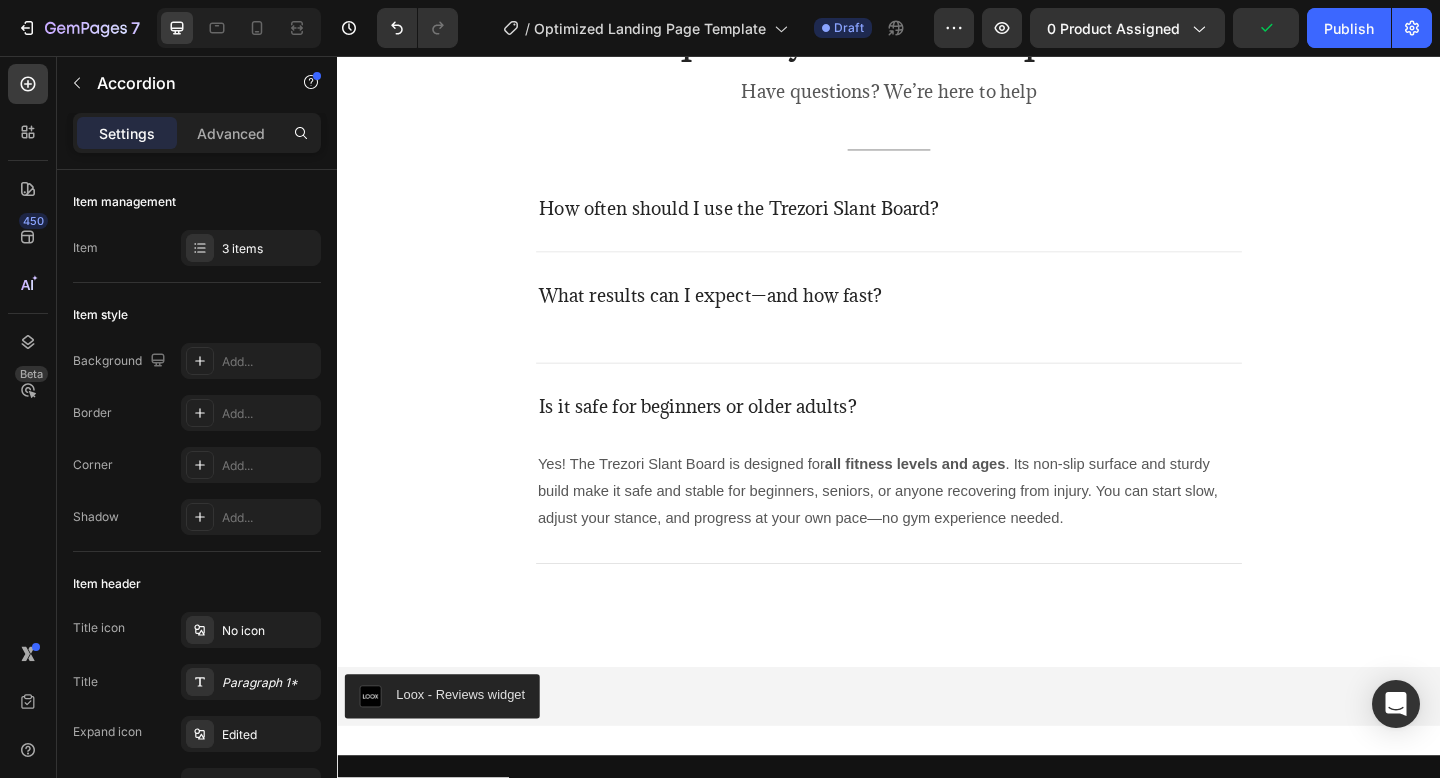 click on "What results can I expect—and how fast?" at bounding box center (937, 329) 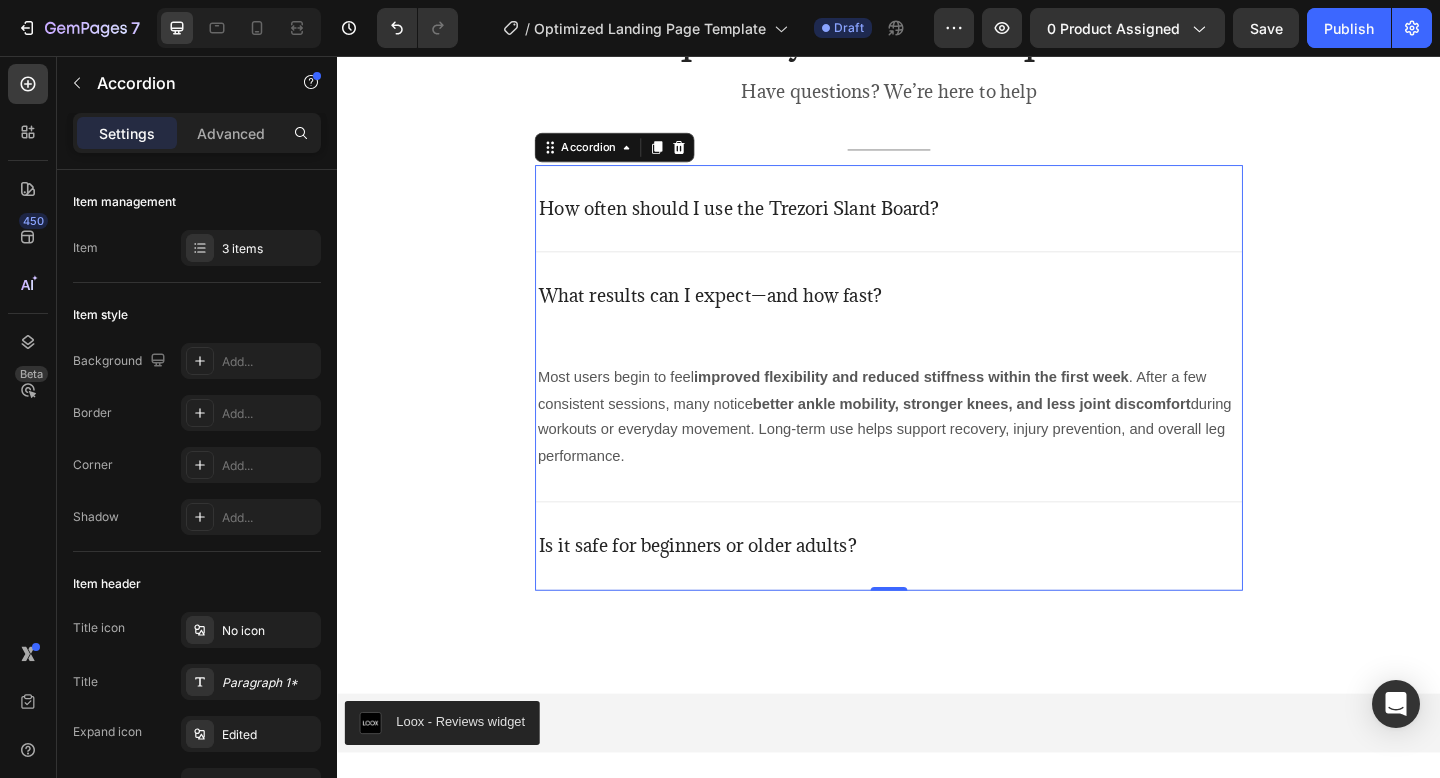 click on "How often should I use the Trezori Slant Board?" at bounding box center (937, 223) 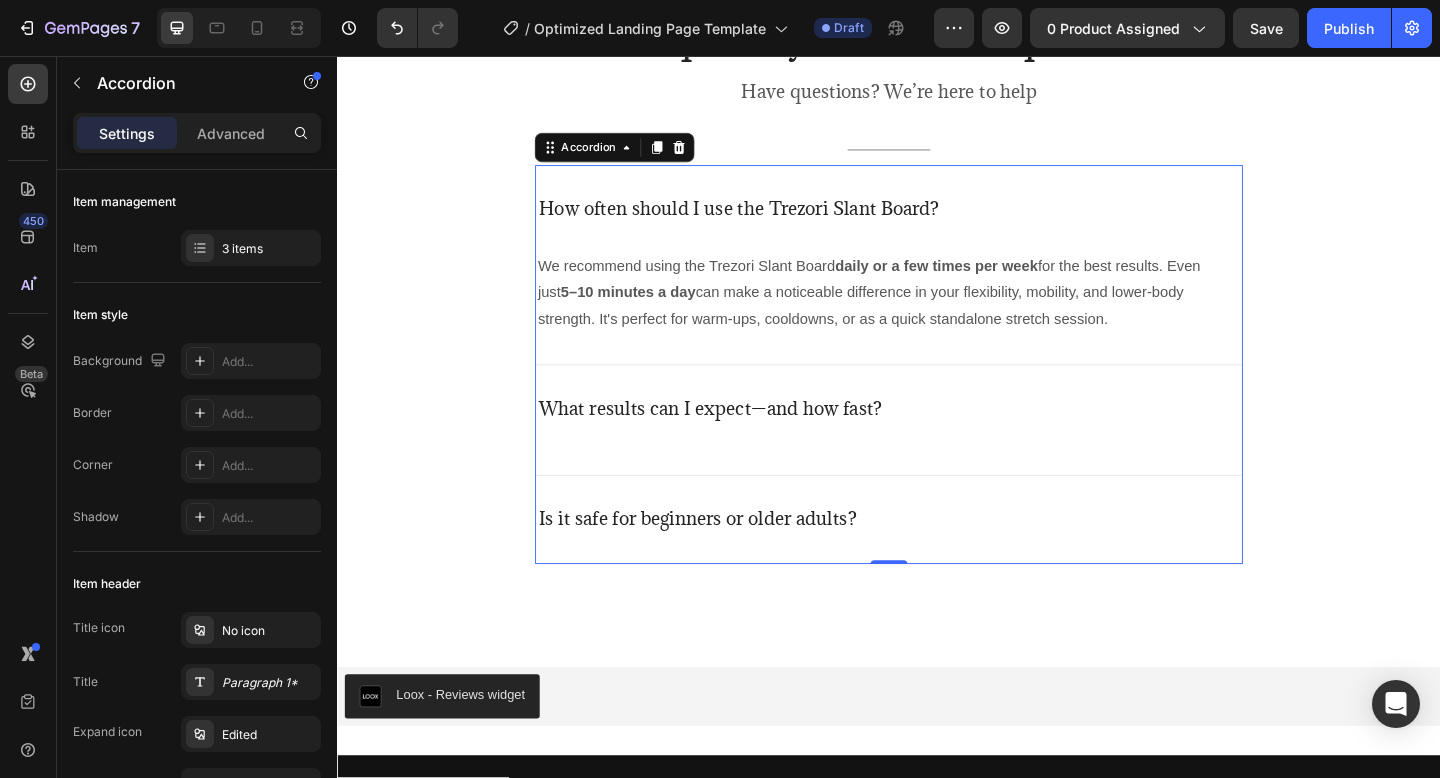 click on "Is it safe for beginners or older adults?" at bounding box center (937, 560) 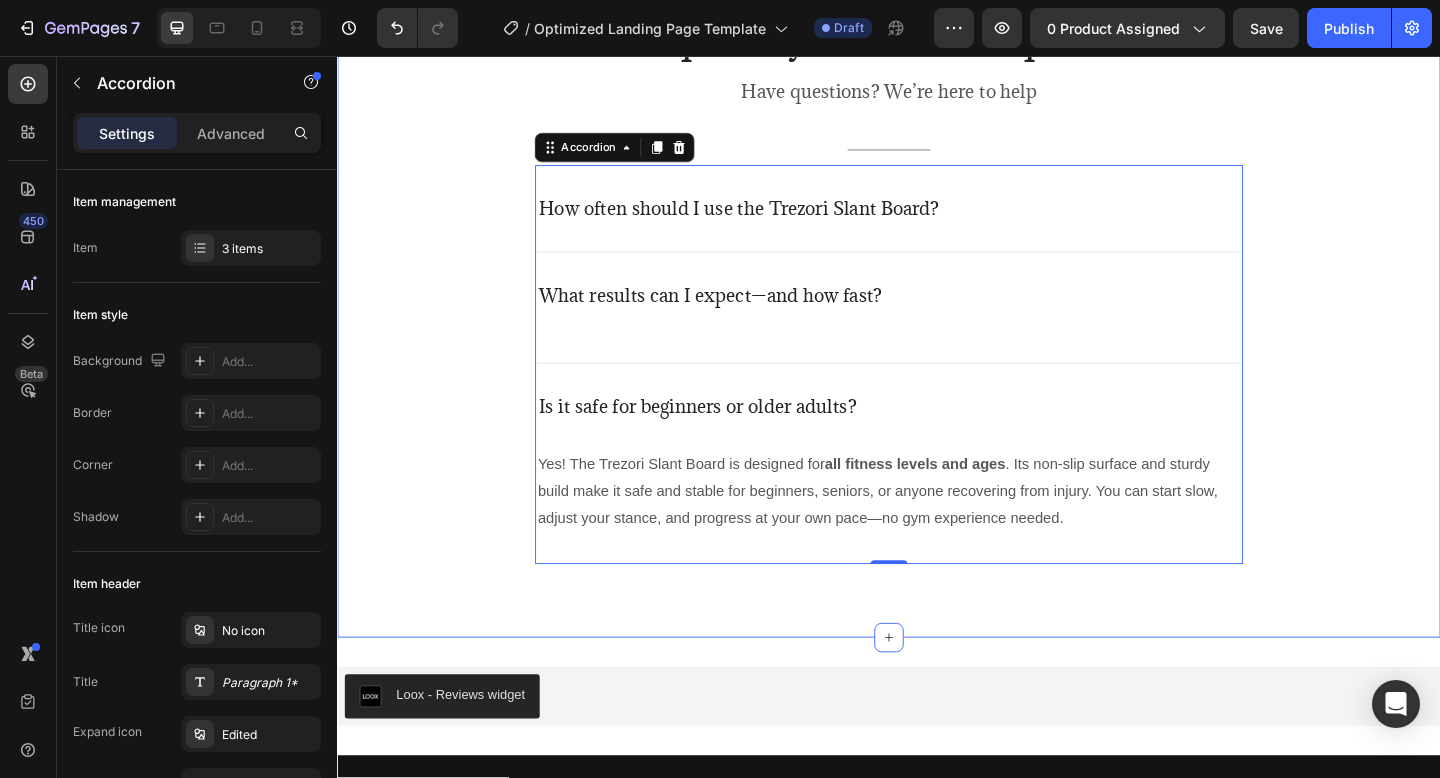 click on "Frequently asked questions Heading Have questions? We’re here to help Text block                Title Line How often should I use the Trezori Slant Board? What results can I expect—and how fast? Is it safe for beginners or older adults? Yes! The Trezori Slant Board is designed for  all fitness levels and ages . Its non-slip surface and sturdy build make it safe and stable for beginners, seniors, or anyone recovering from injury. You can start slow, adjust your stance, and progress at your own pace—no gym experience needed. Text block Accordion   0 Row" at bounding box center (937, 309) 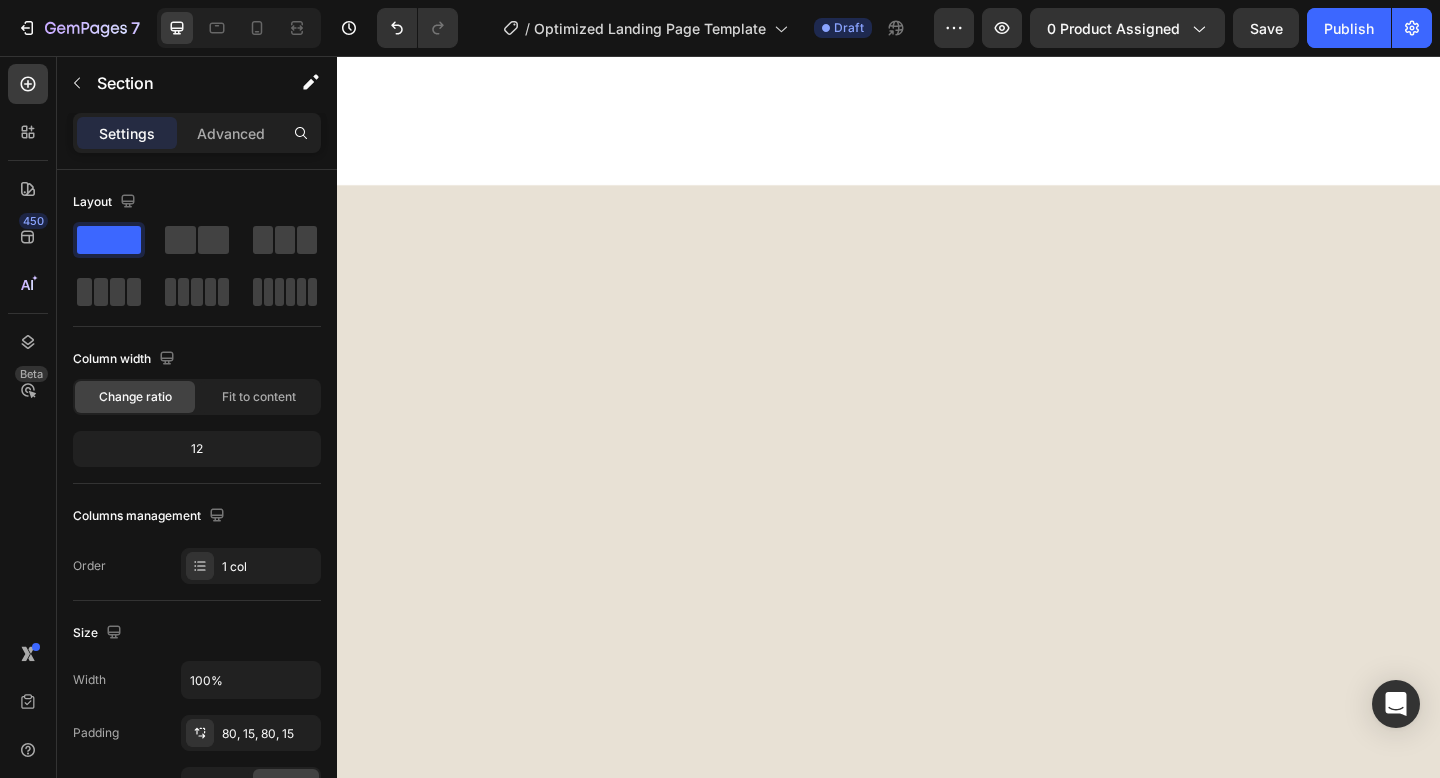 scroll, scrollTop: 0, scrollLeft: 0, axis: both 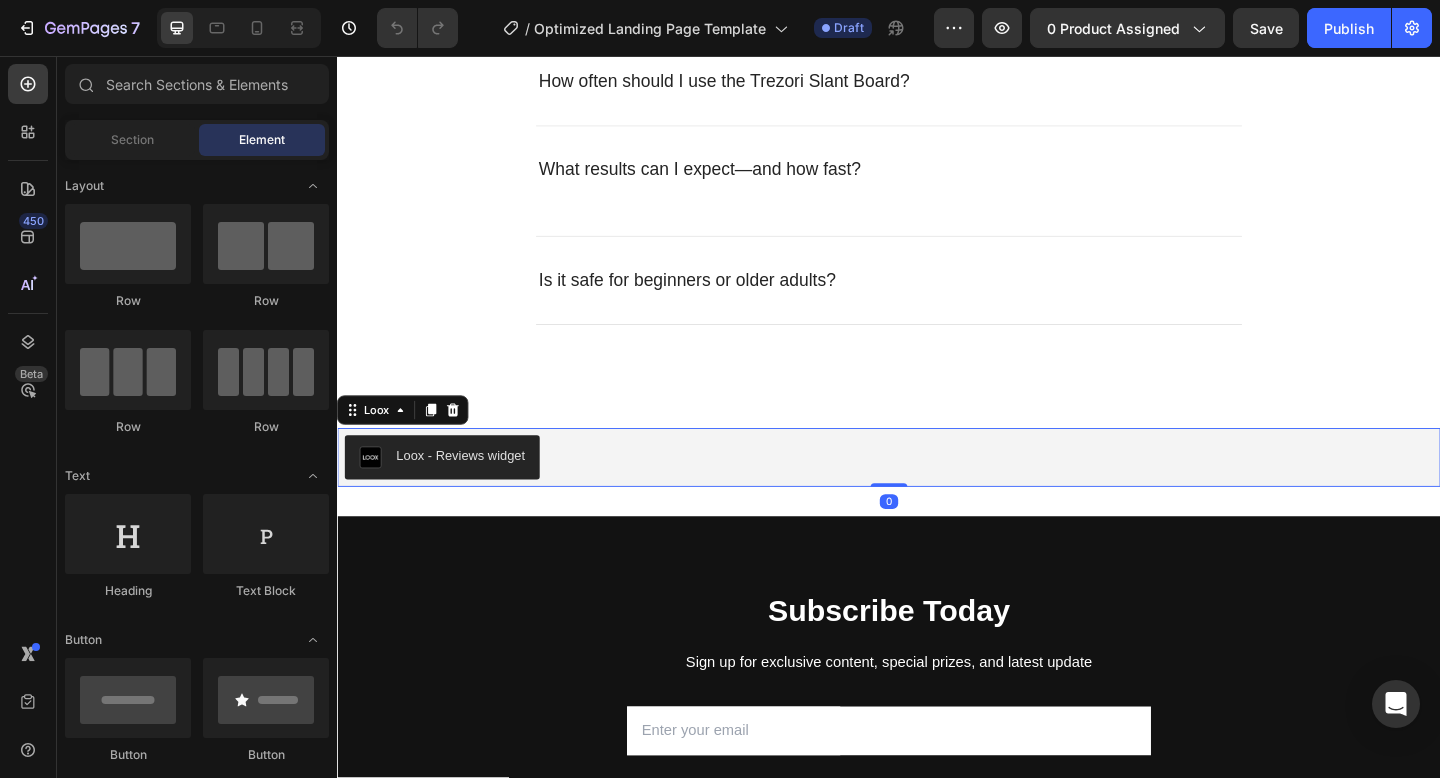 click on "Loox - Reviews widget" at bounding box center (471, 491) 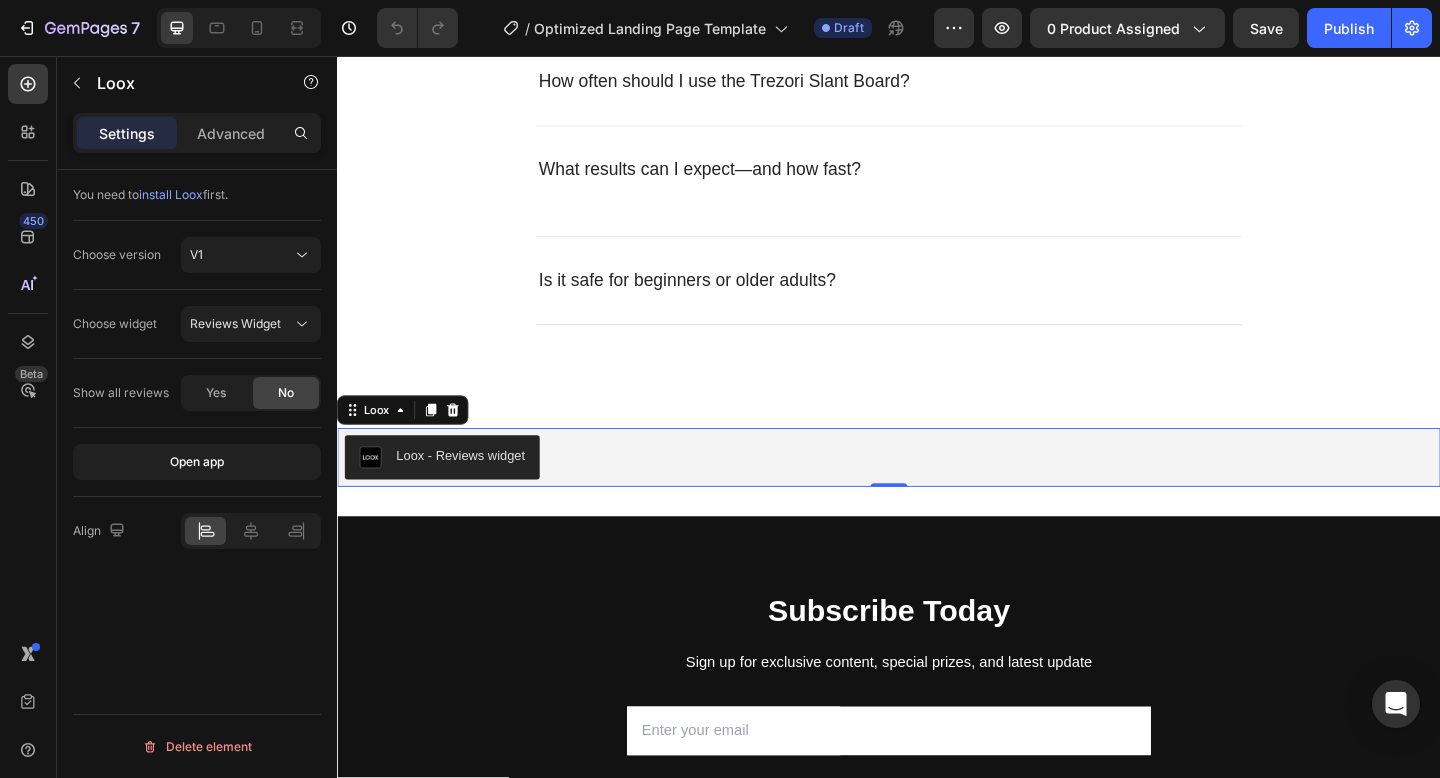 click on "install Loox" at bounding box center [171, 194] 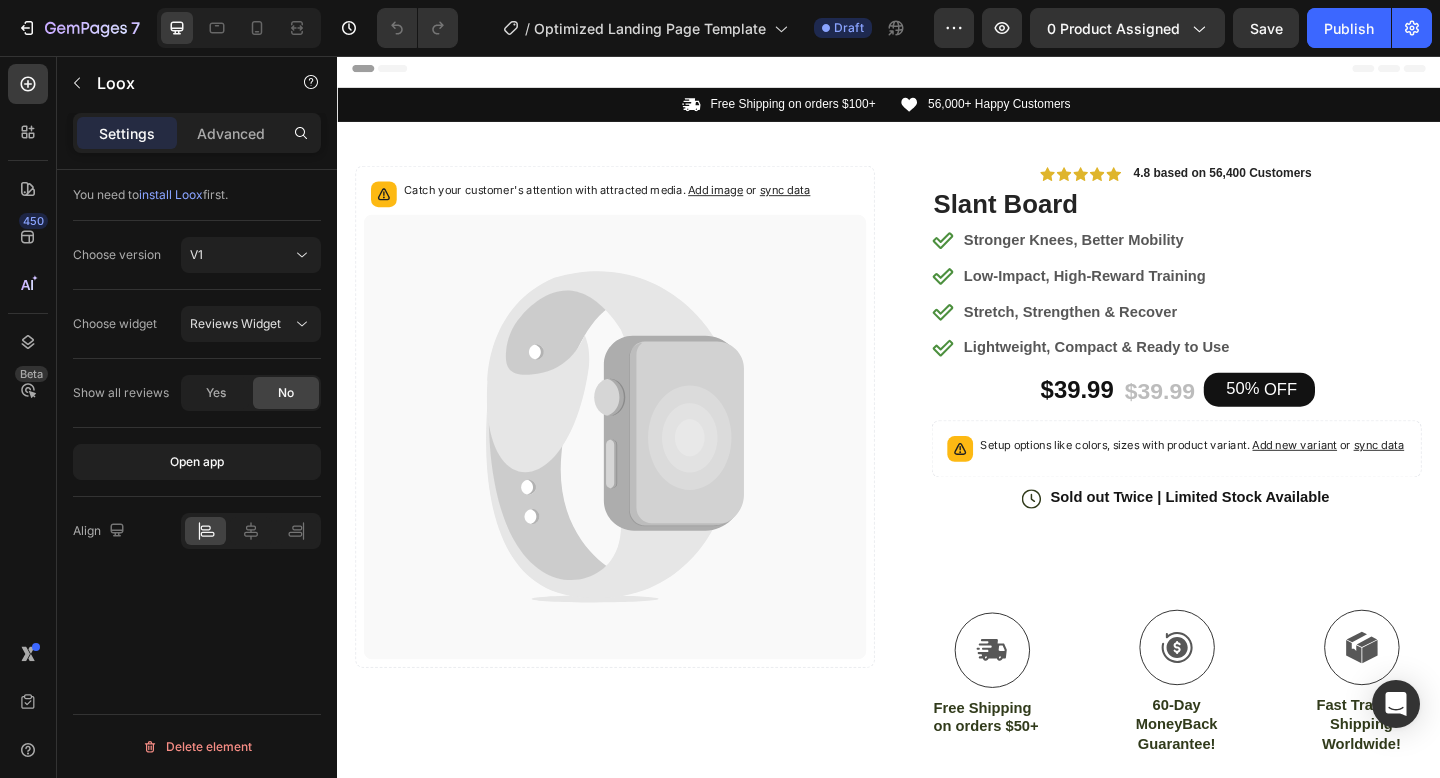 scroll, scrollTop: 0, scrollLeft: 0, axis: both 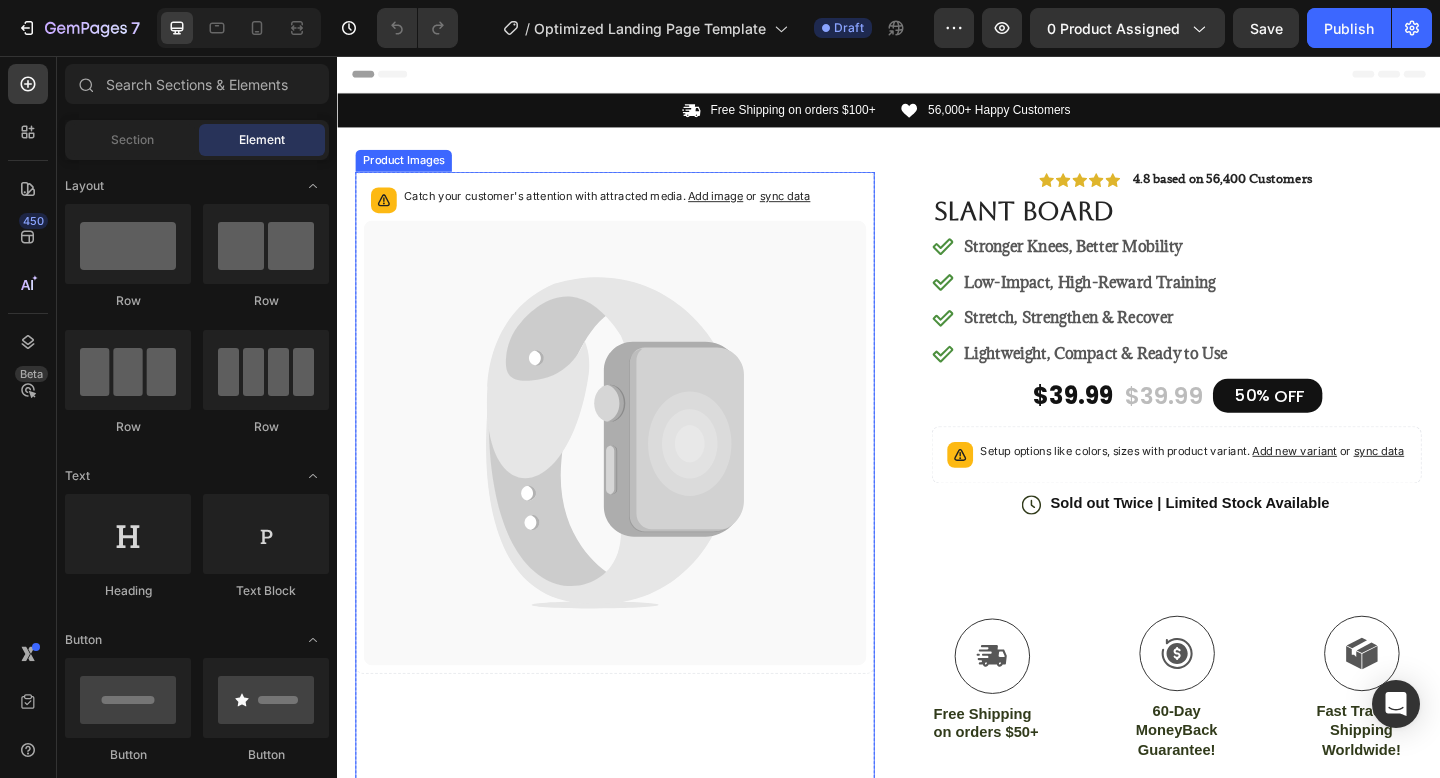 click on "sync data" at bounding box center (824, 208) 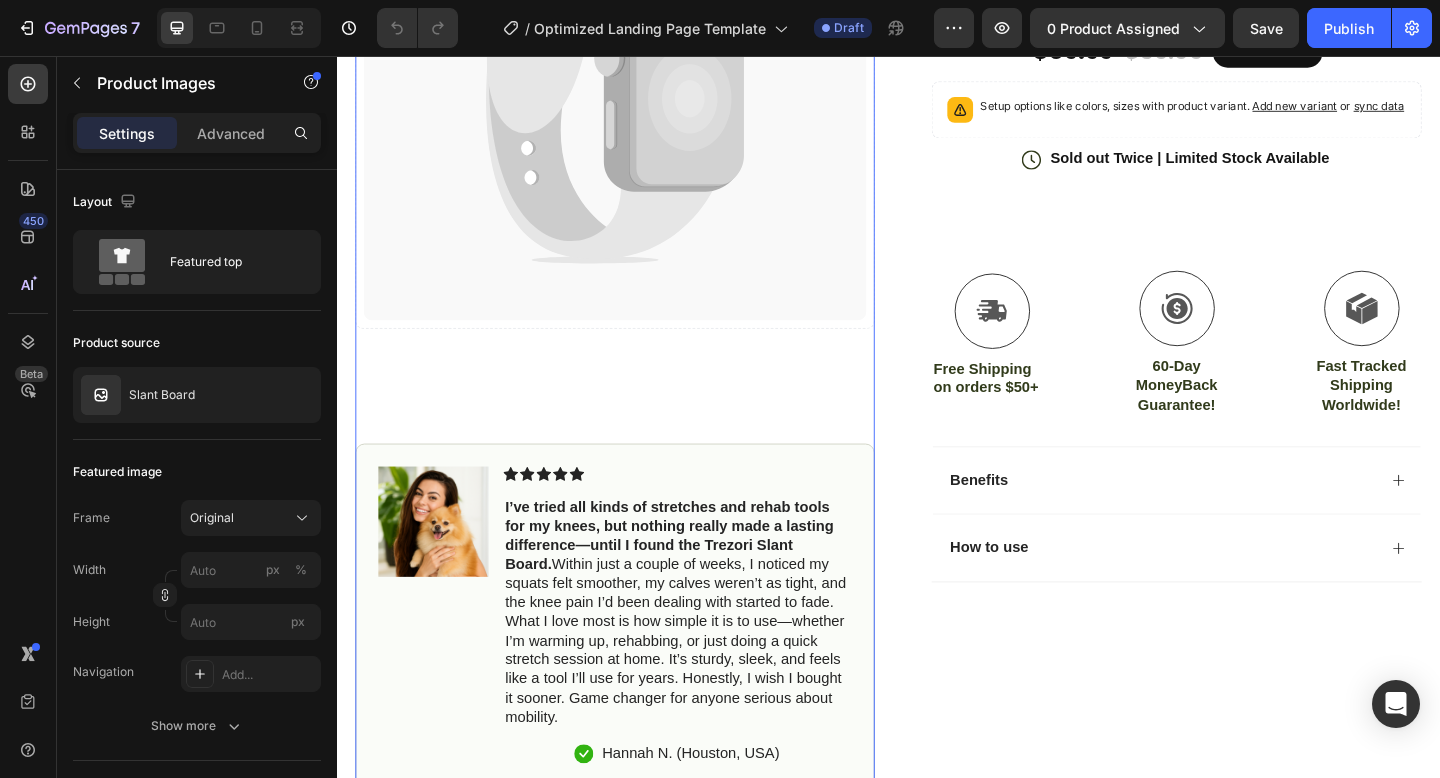 scroll, scrollTop: 0, scrollLeft: 0, axis: both 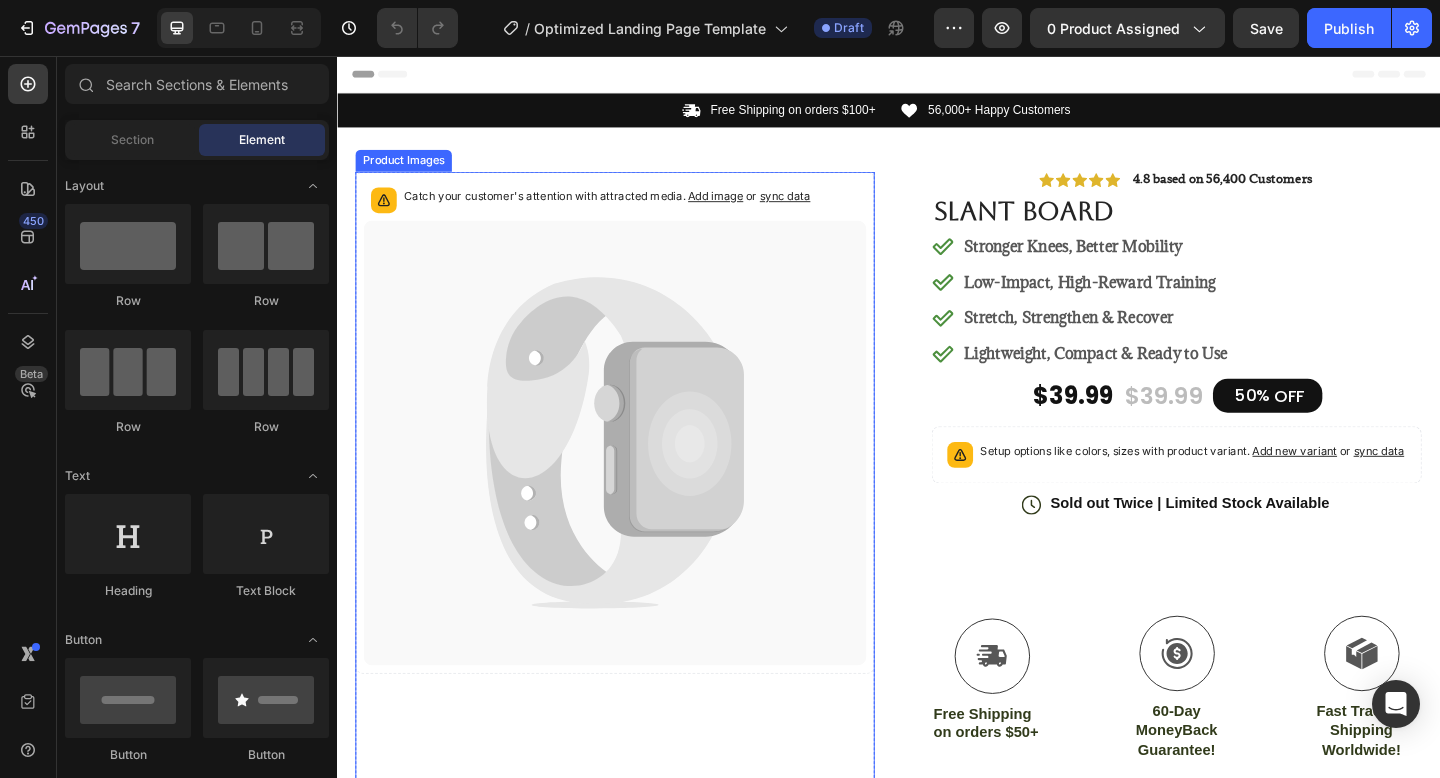 click 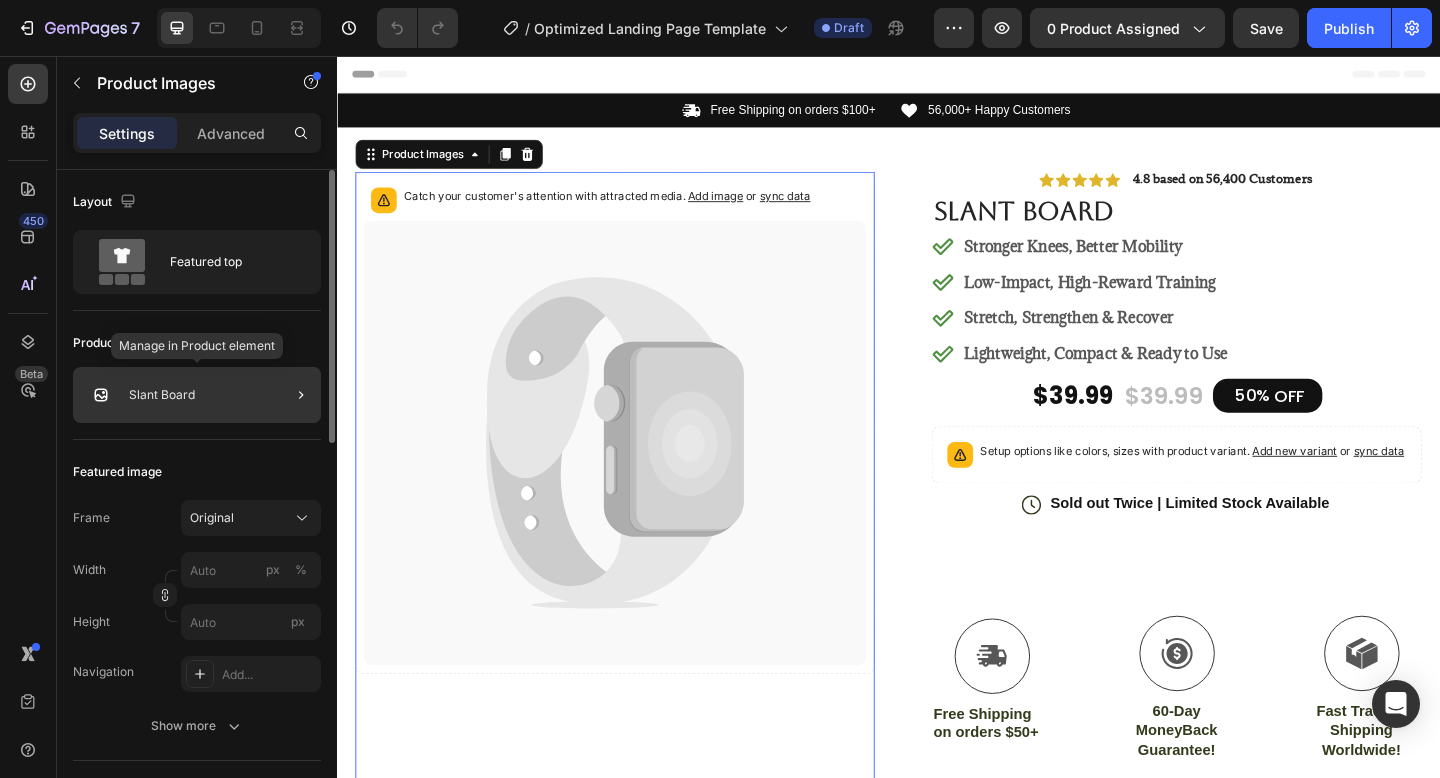 click on "Slant Board" 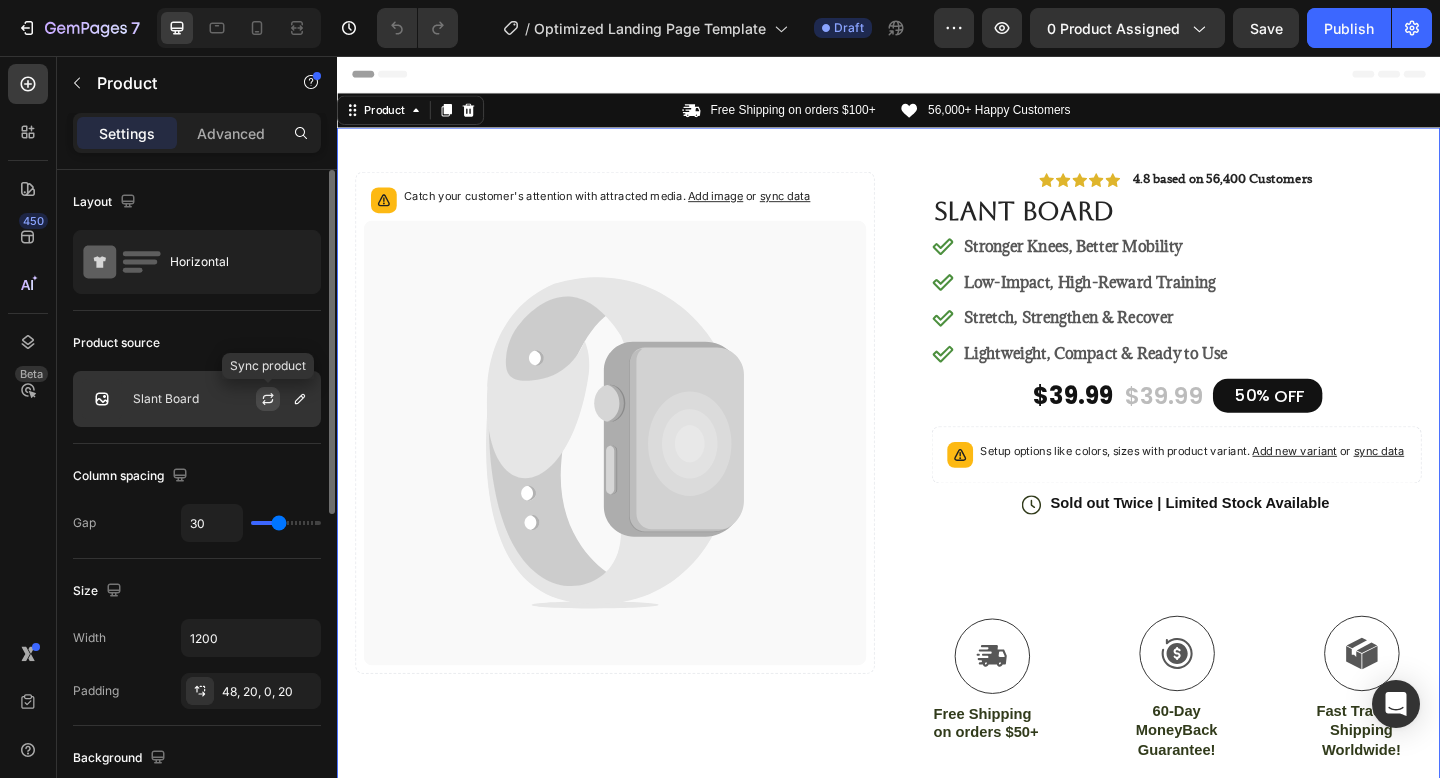 click 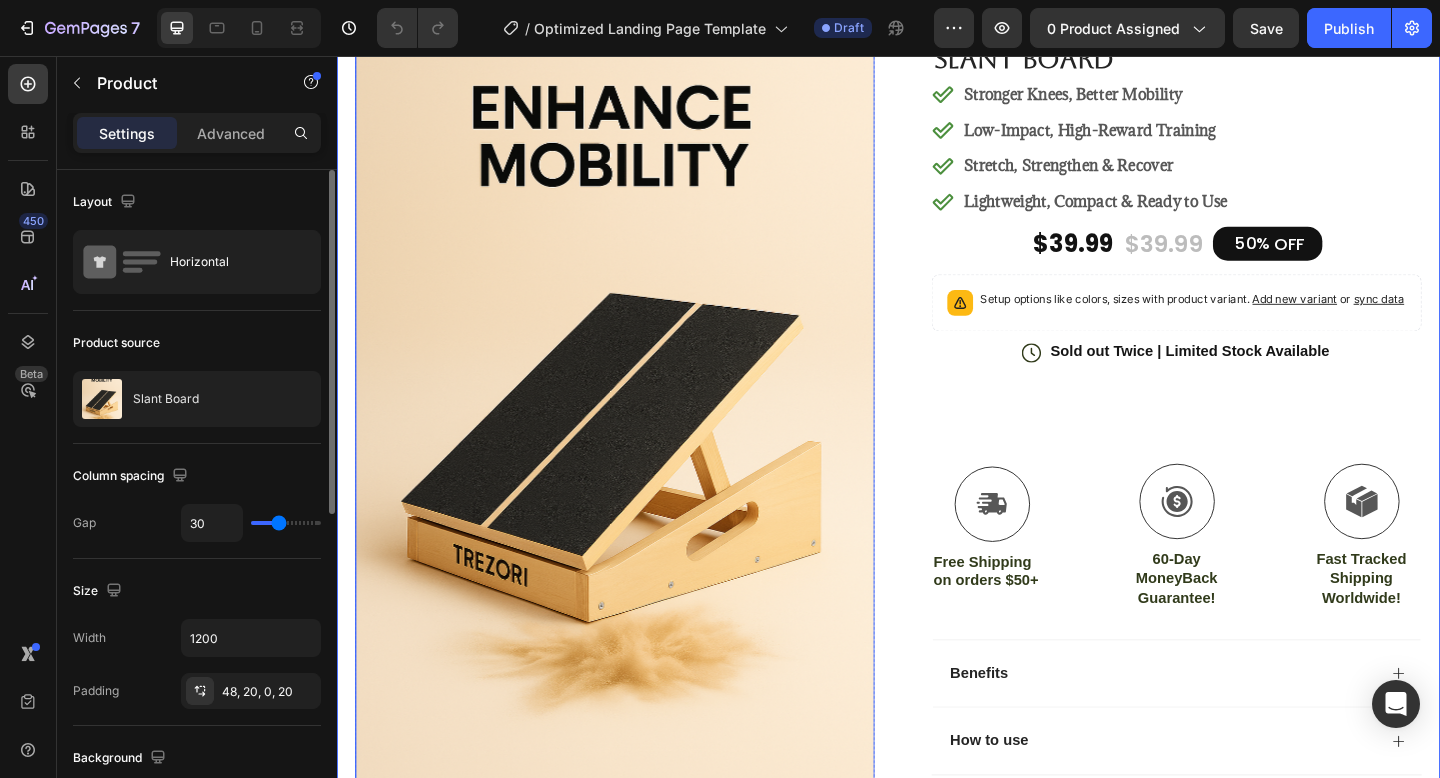 scroll, scrollTop: 79, scrollLeft: 0, axis: vertical 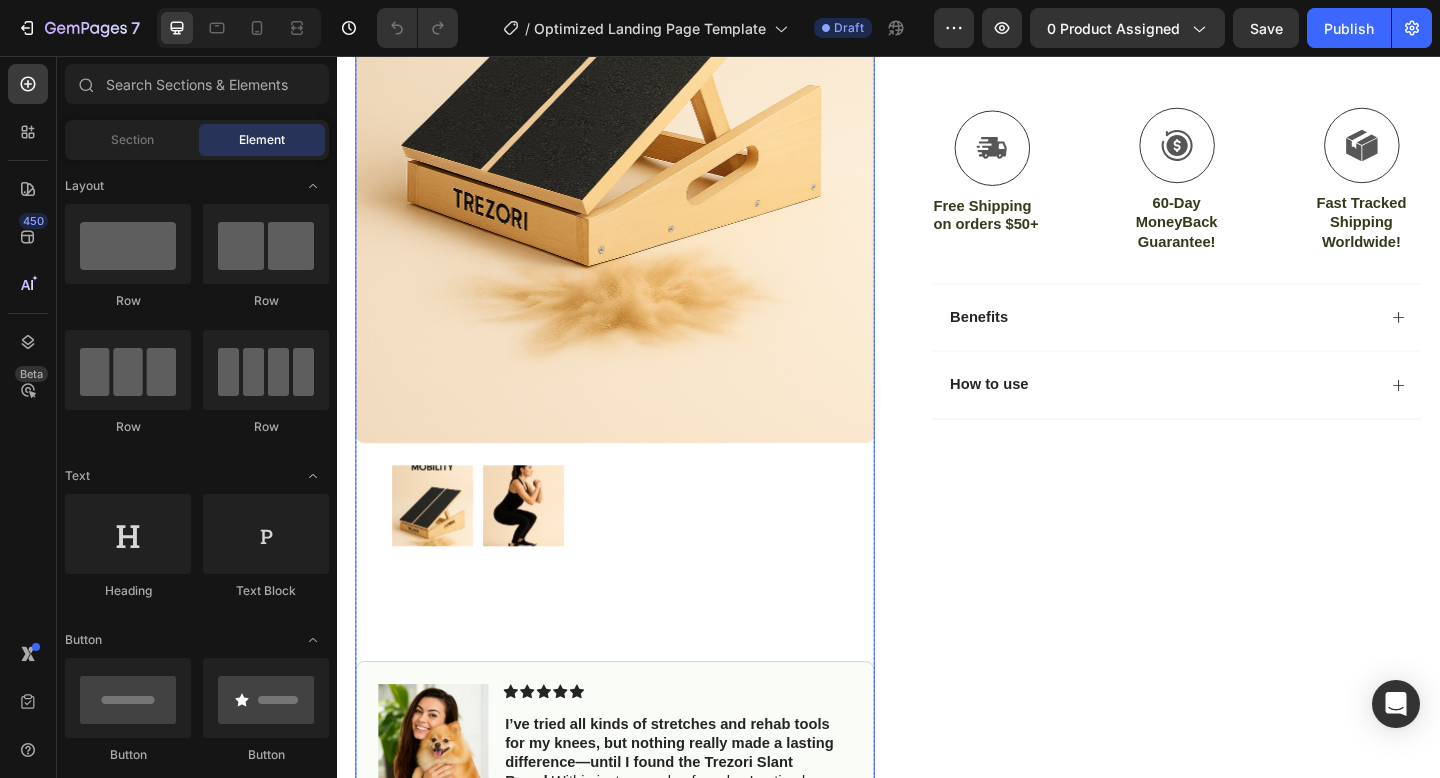 click at bounding box center [639, 54] 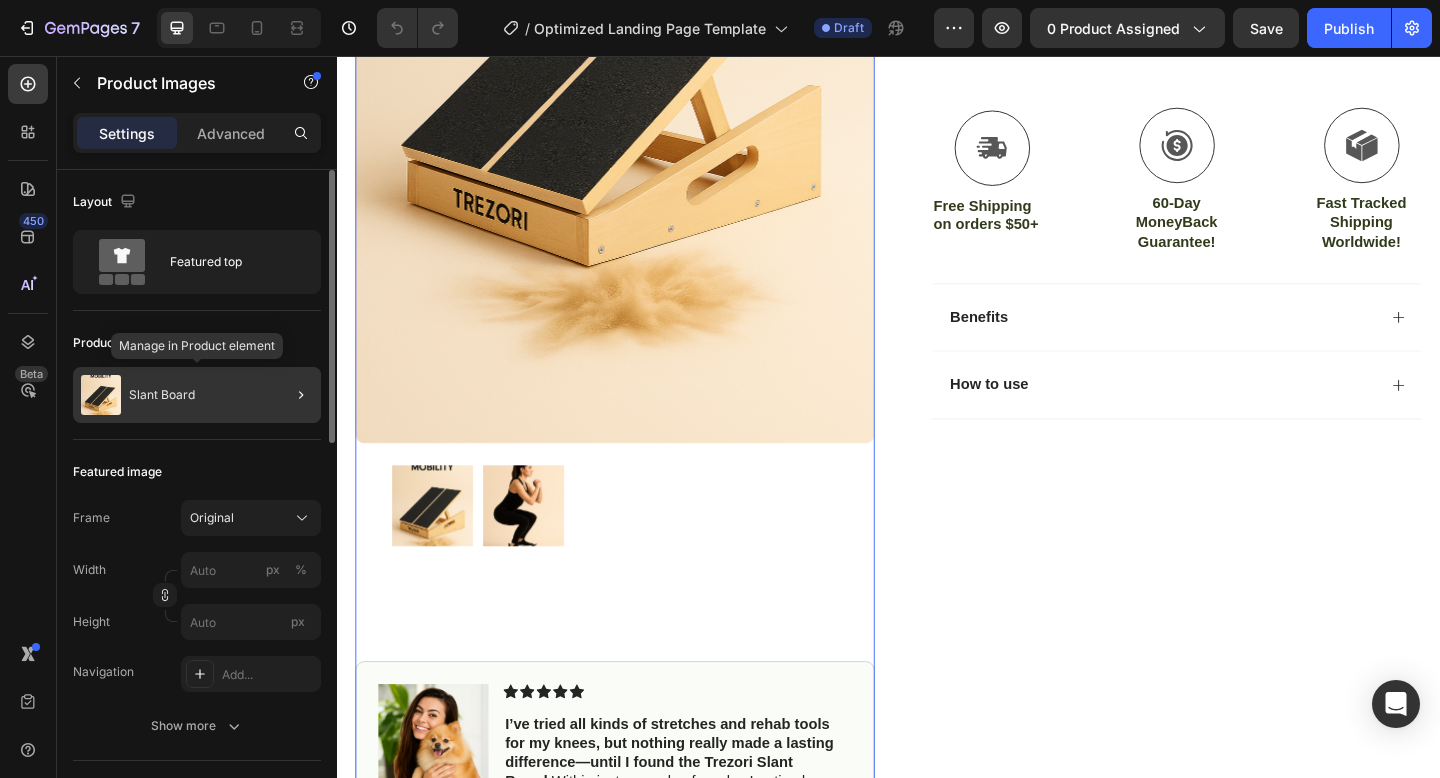 click on "Slant Board" 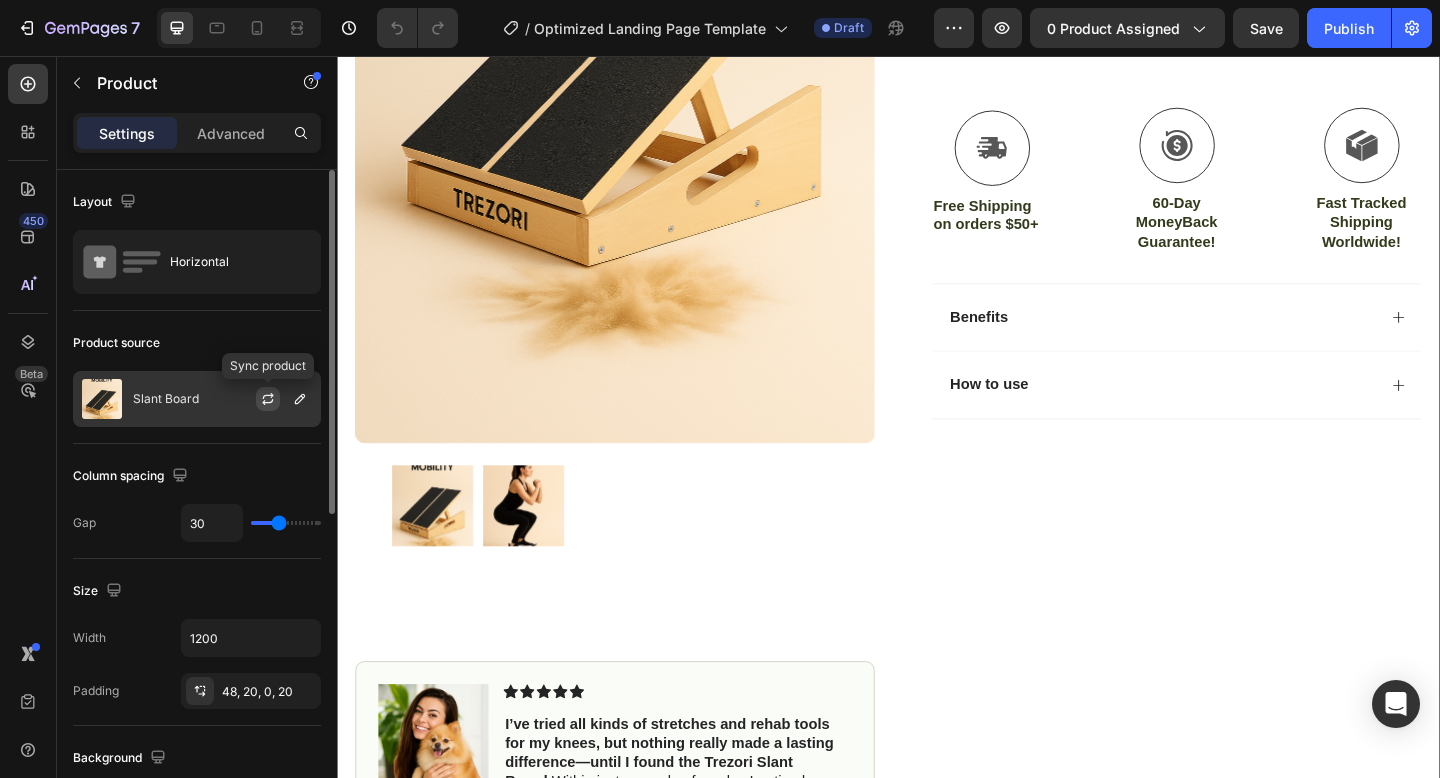 click 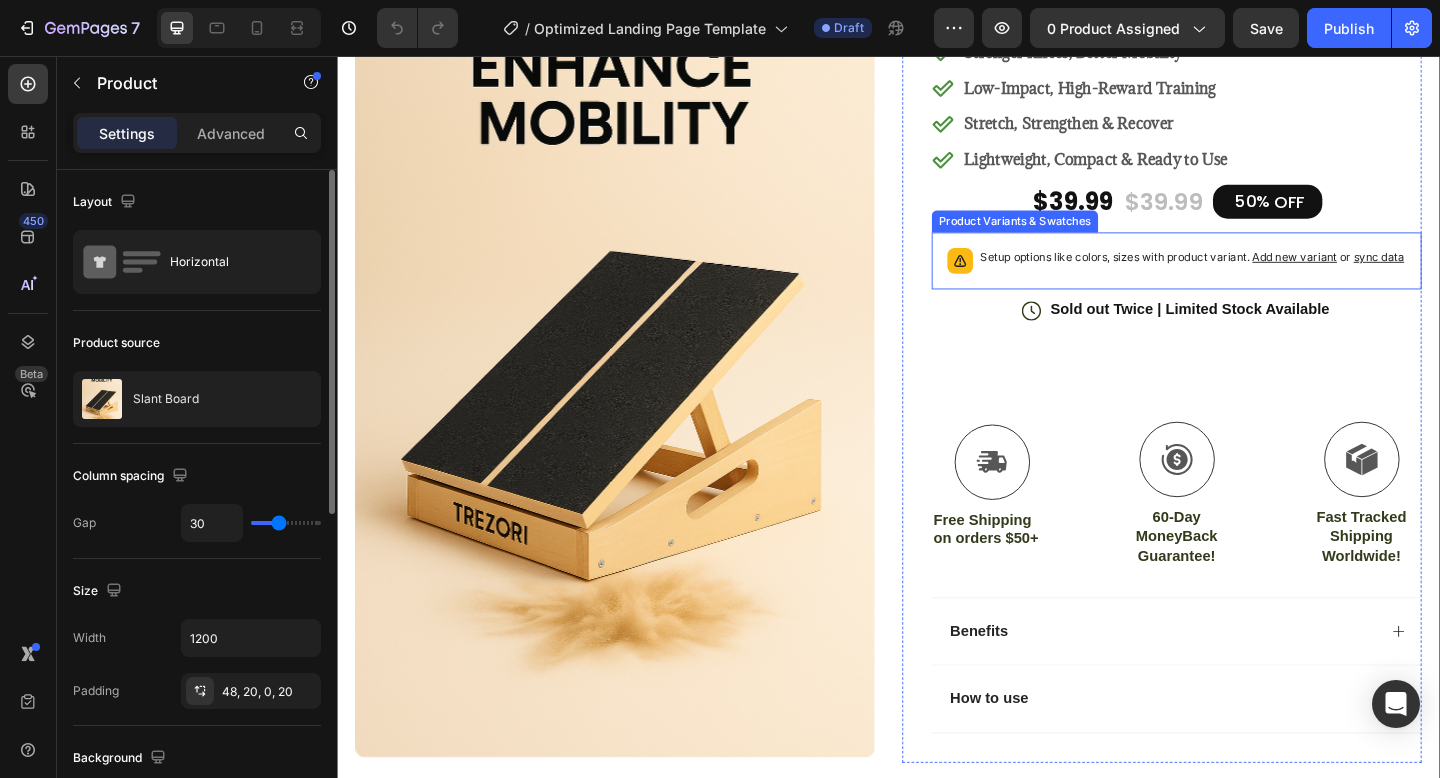 scroll, scrollTop: 485, scrollLeft: 0, axis: vertical 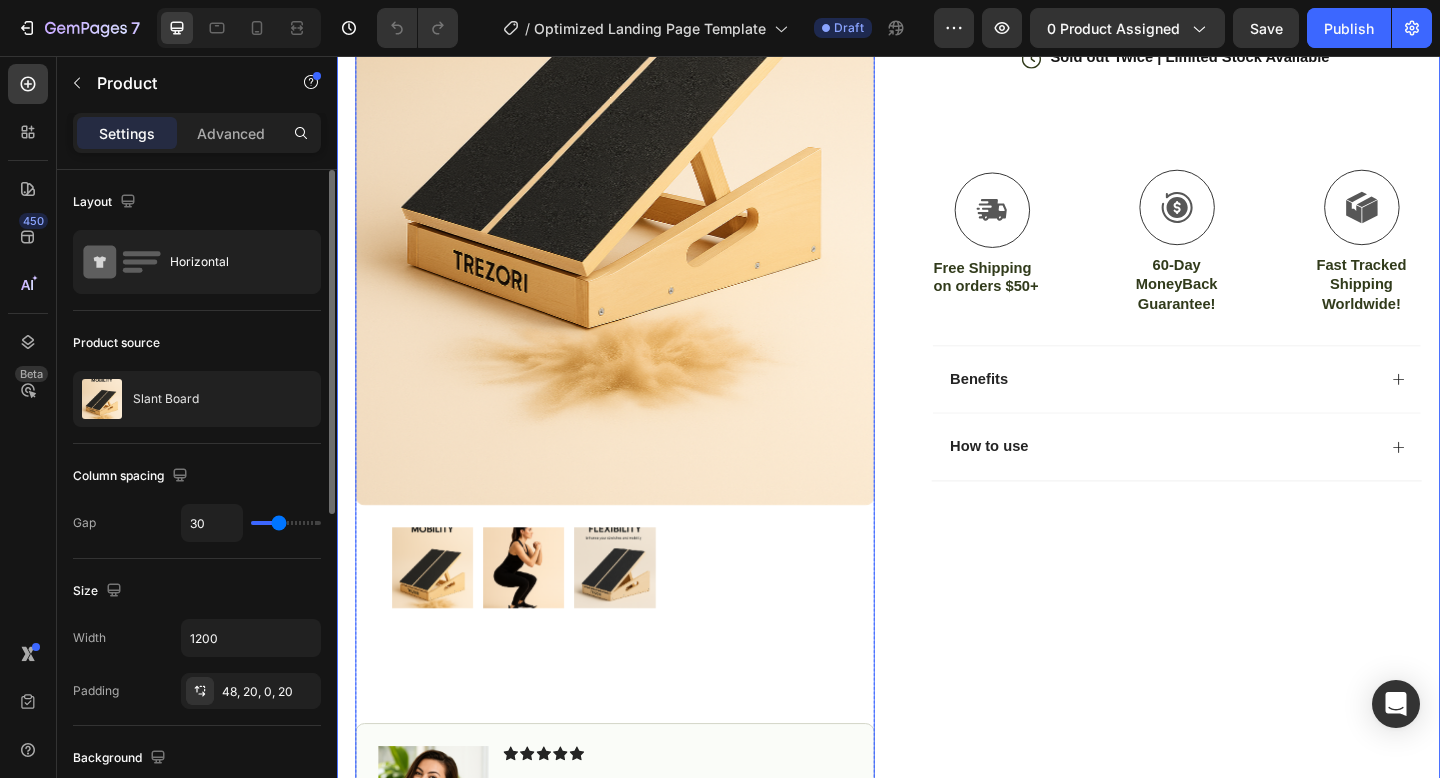 click at bounding box center (639, 613) 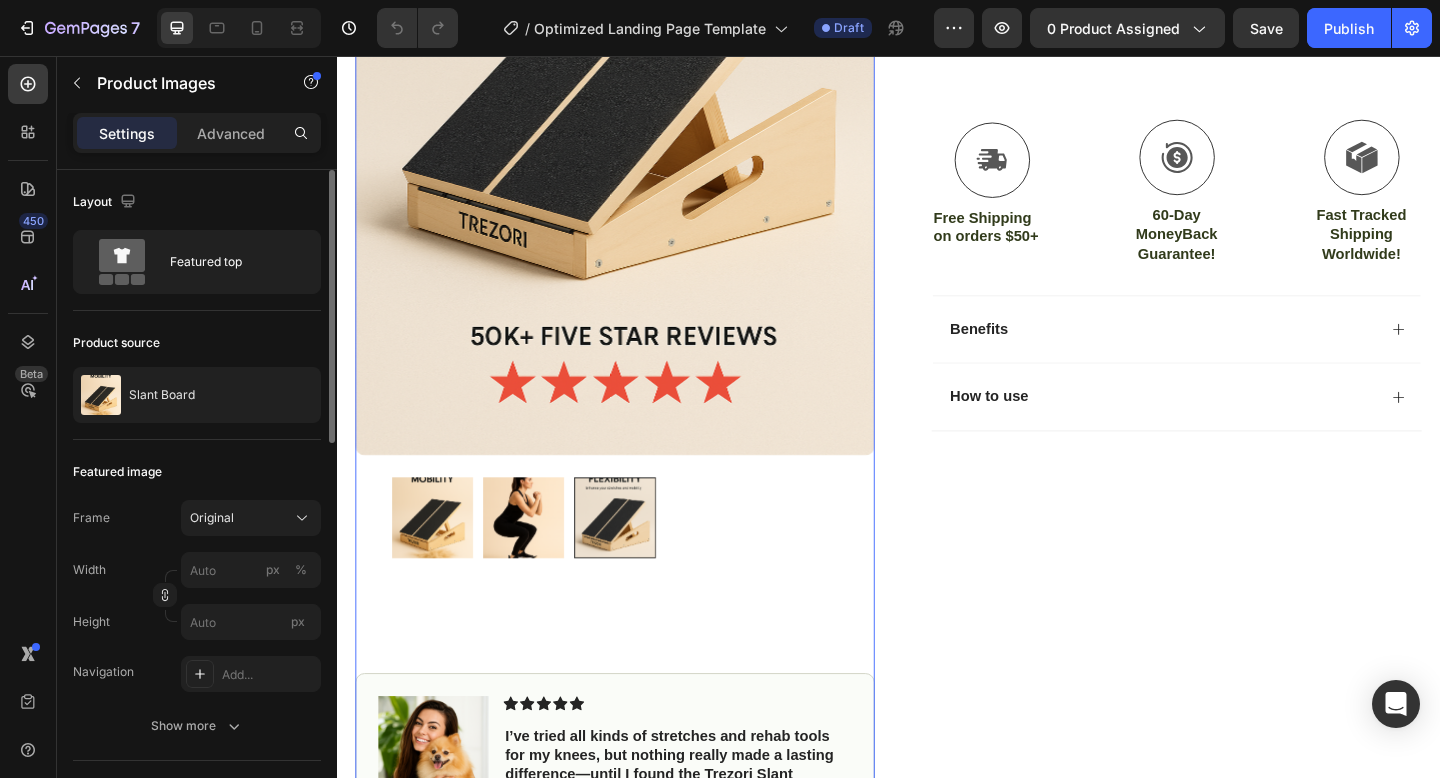 scroll, scrollTop: 621, scrollLeft: 0, axis: vertical 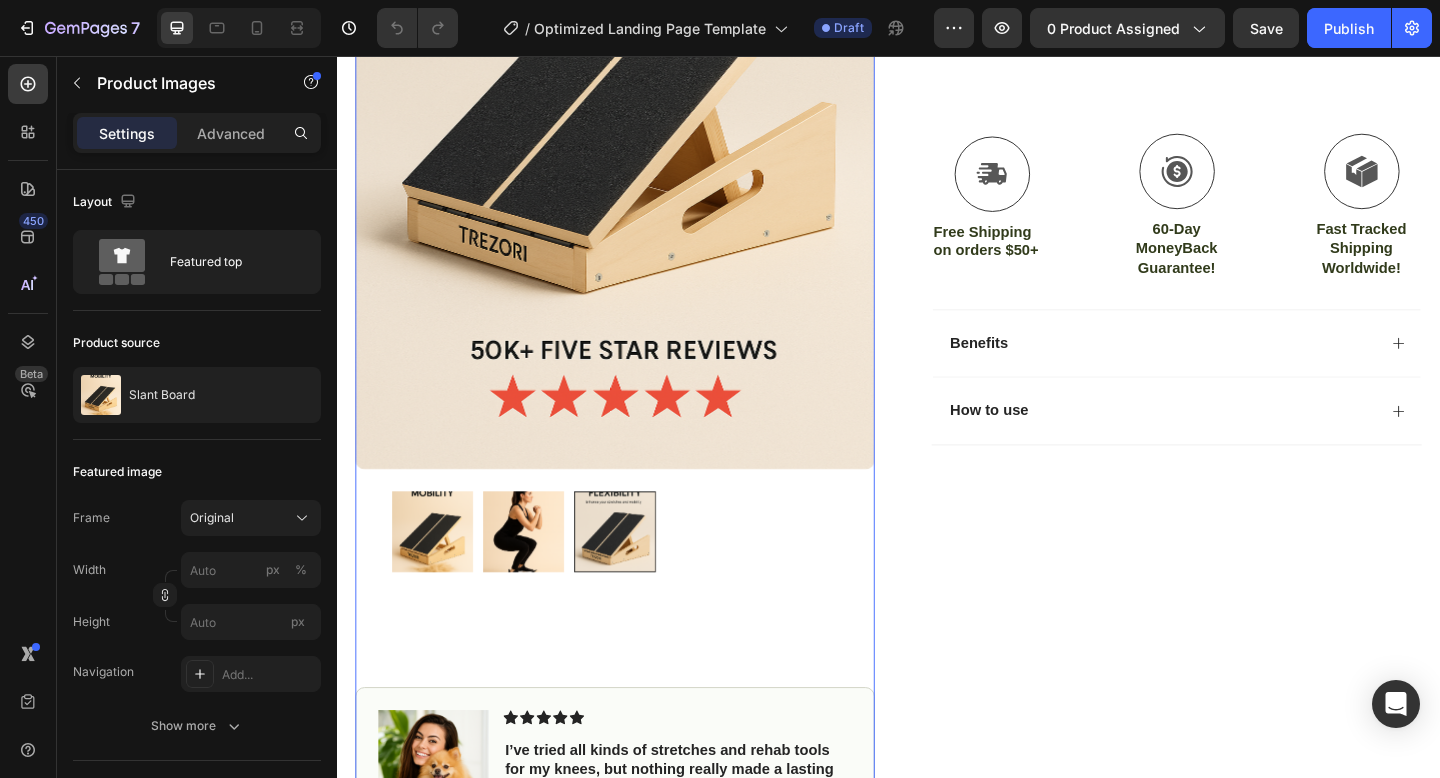 click at bounding box center (540, 574) 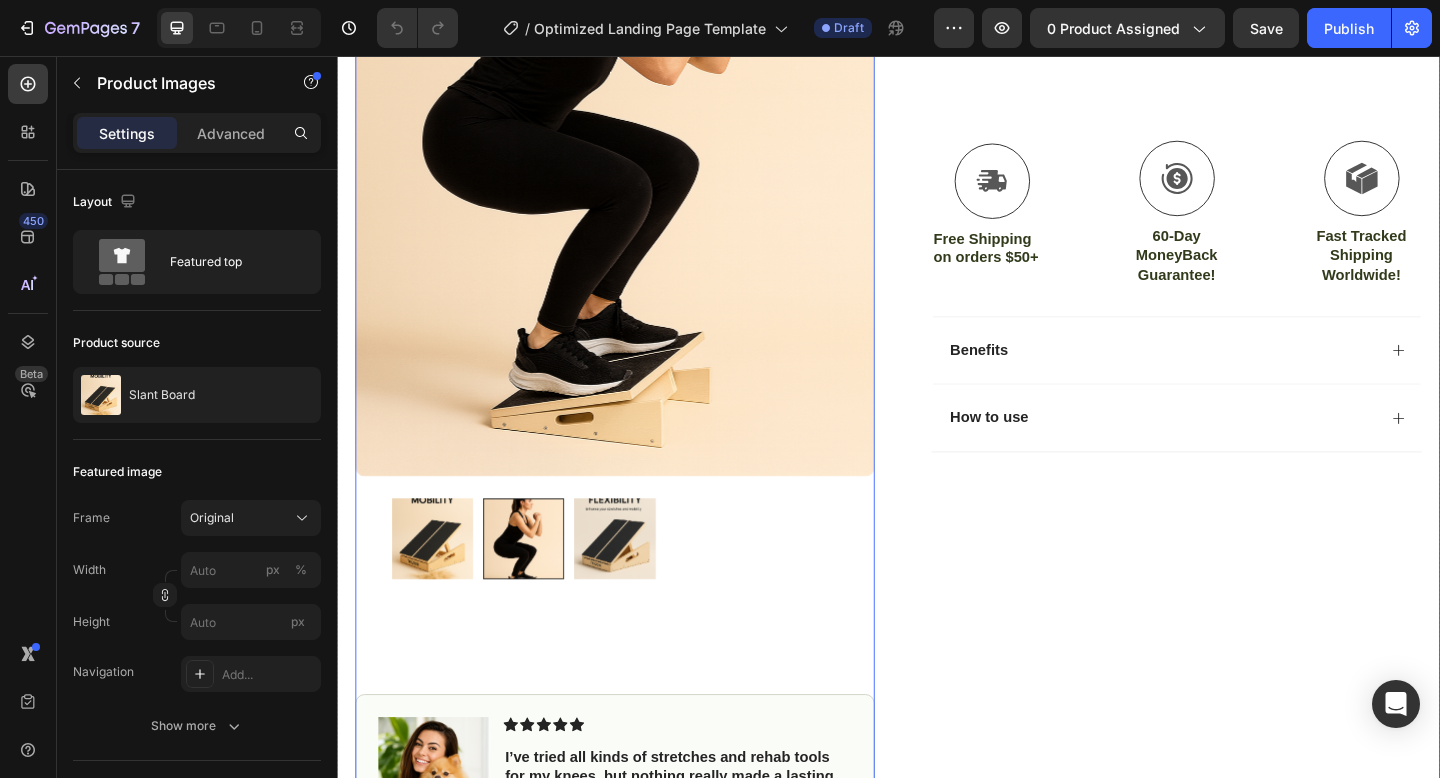 scroll, scrollTop: 0, scrollLeft: 0, axis: both 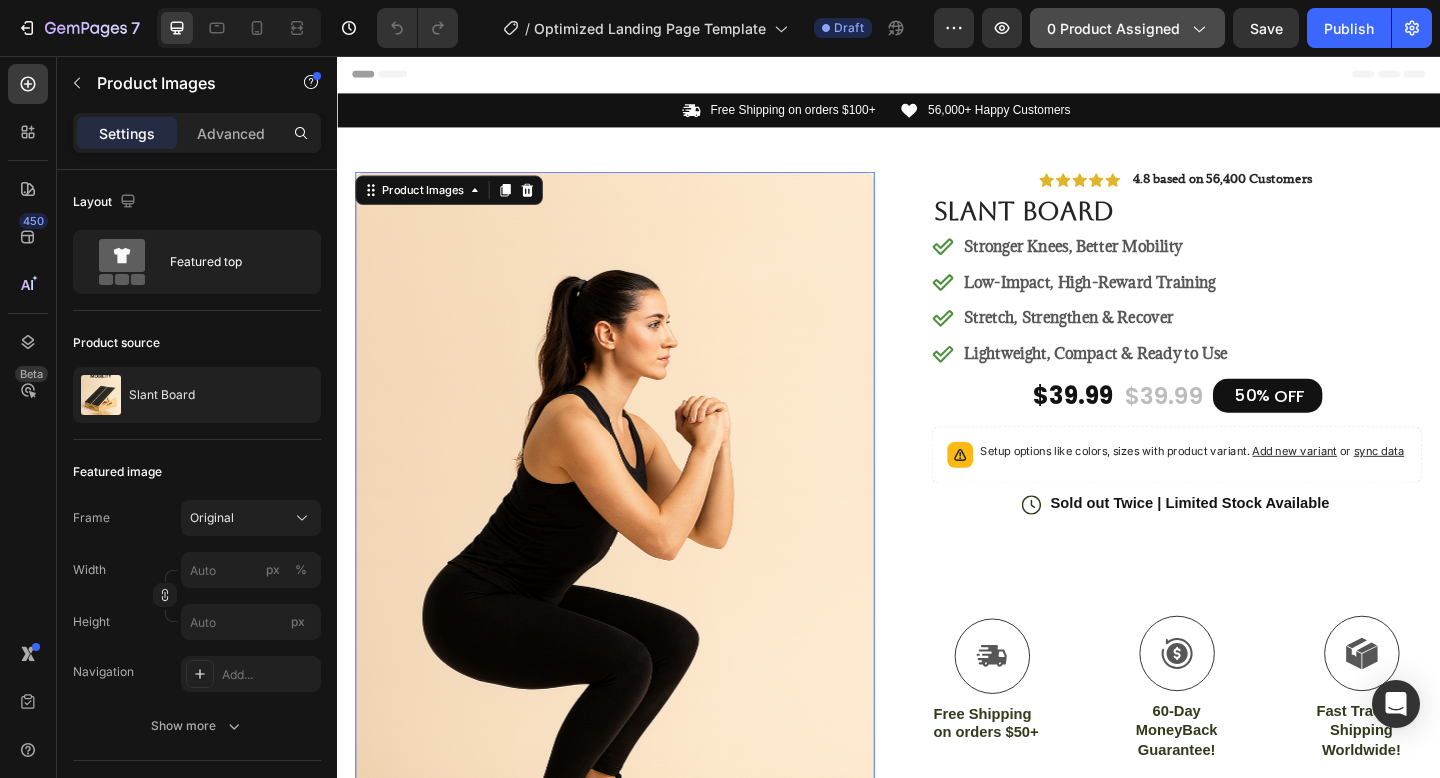 click 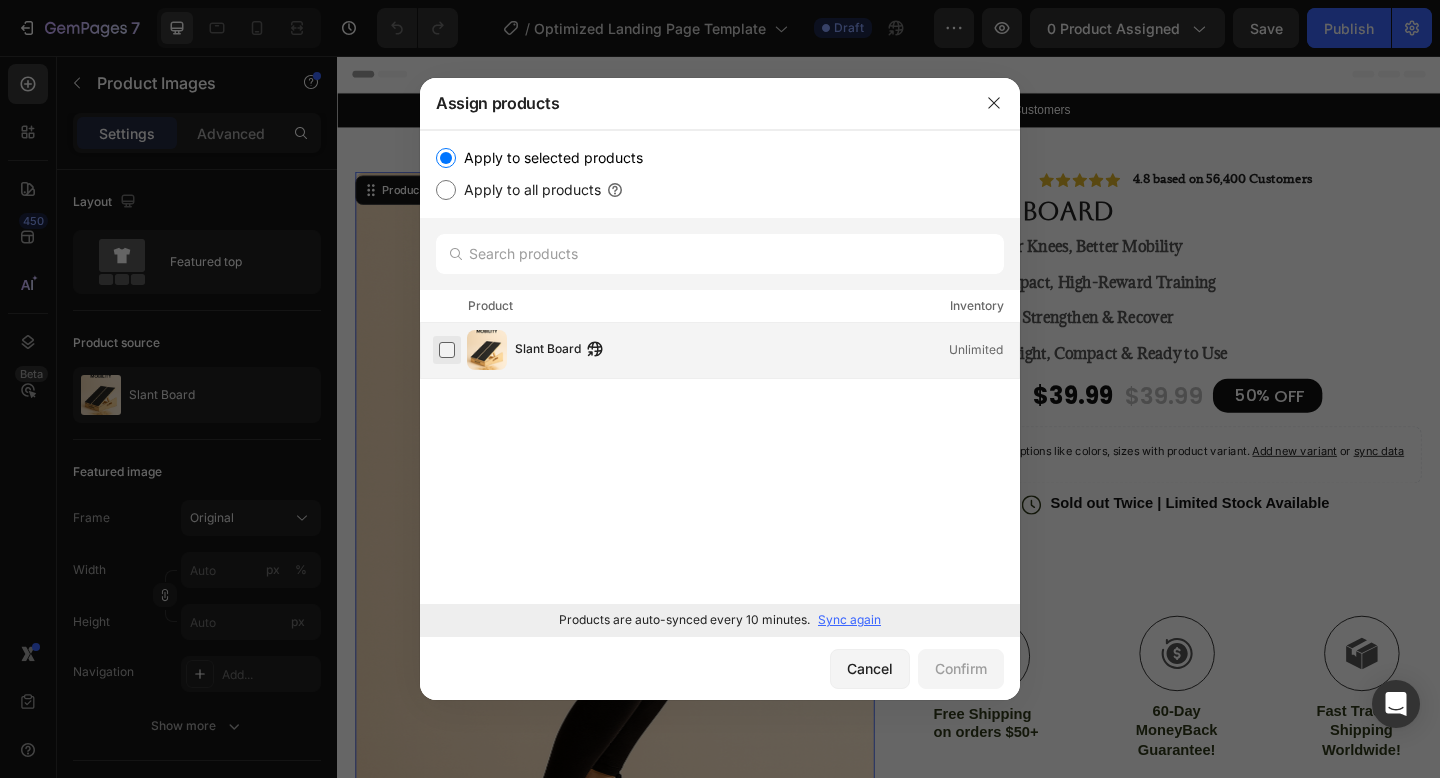 click at bounding box center (447, 350) 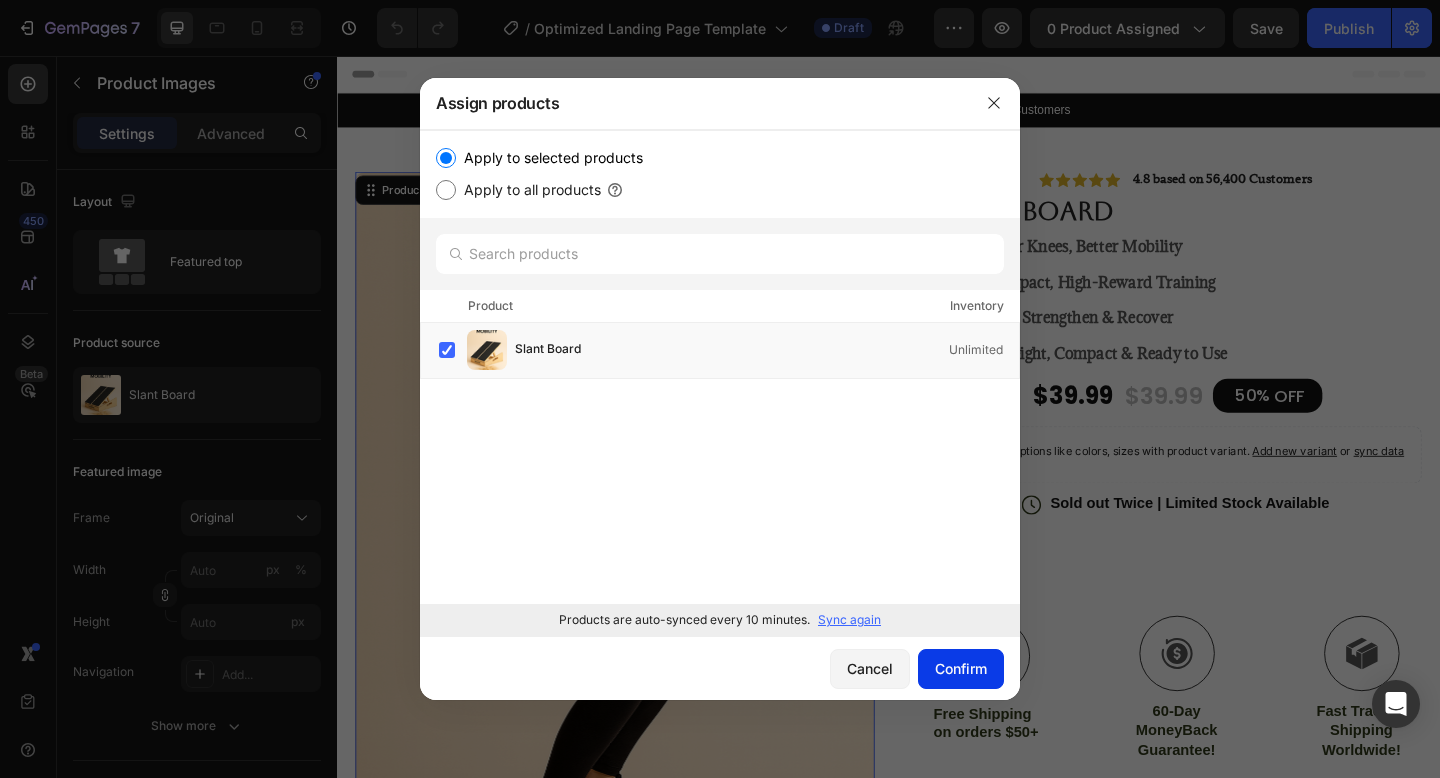 click on "Confirm" 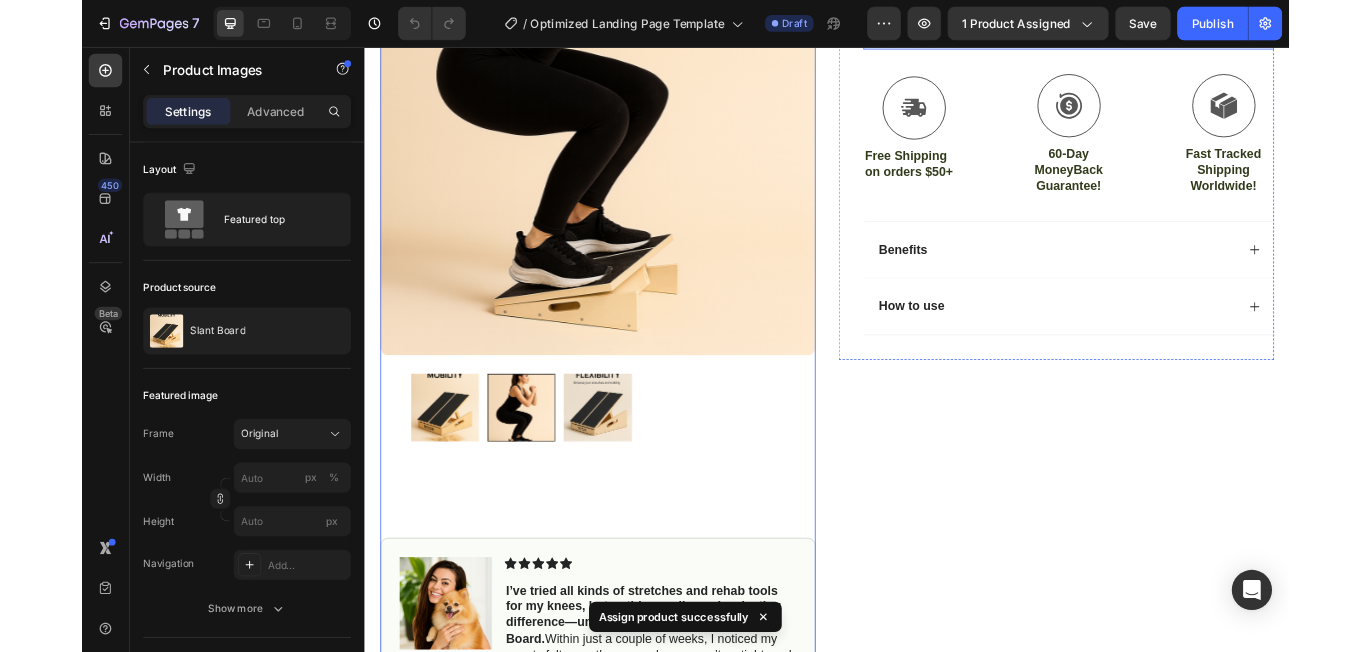 scroll, scrollTop: 0, scrollLeft: 0, axis: both 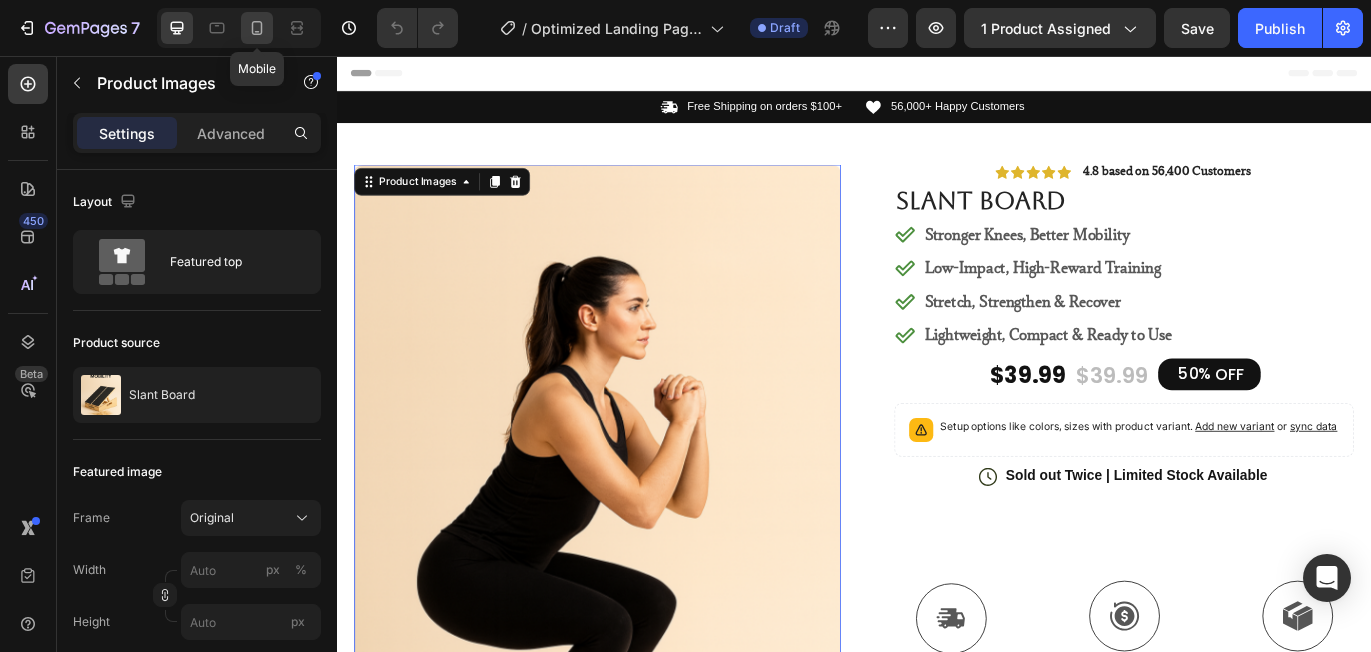click 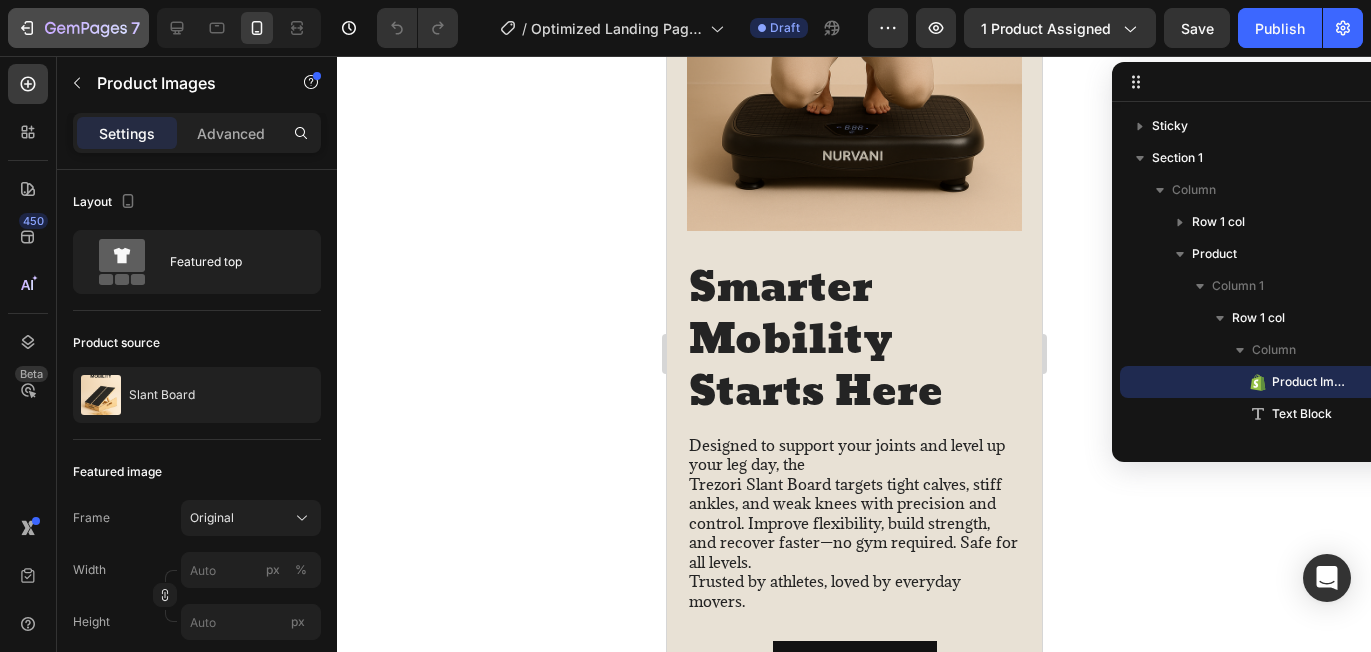 scroll, scrollTop: 2598, scrollLeft: 0, axis: vertical 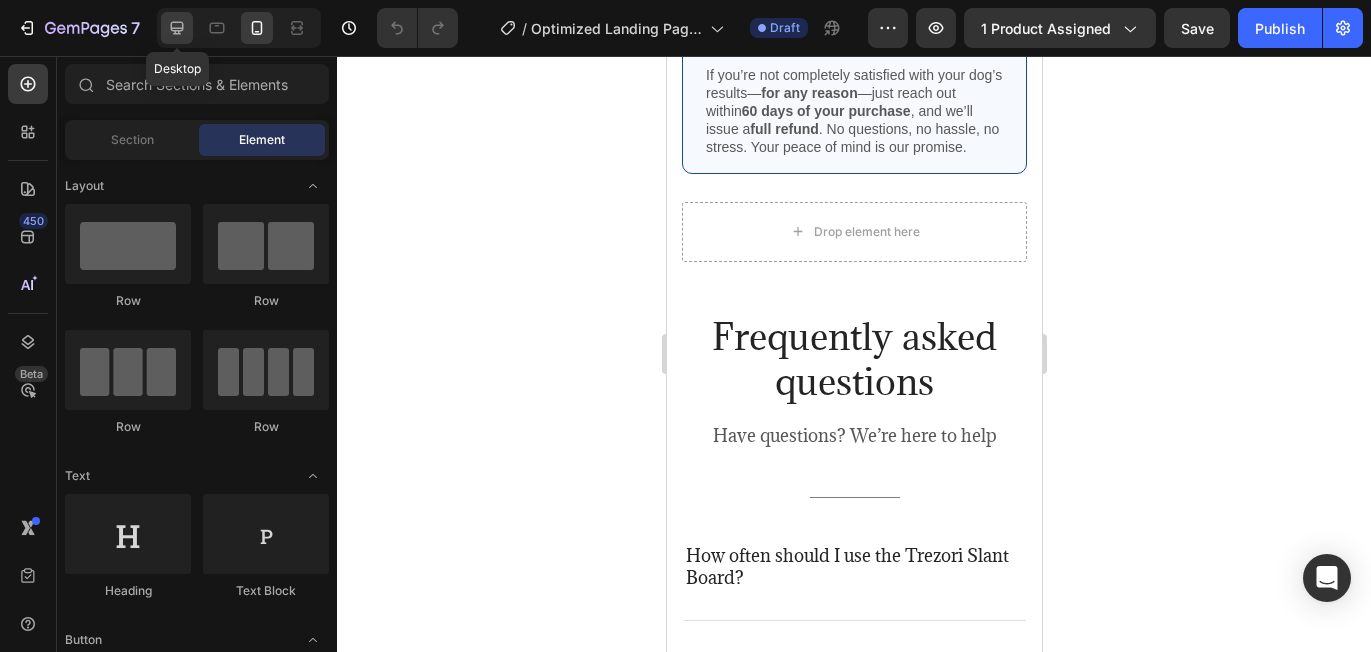 click 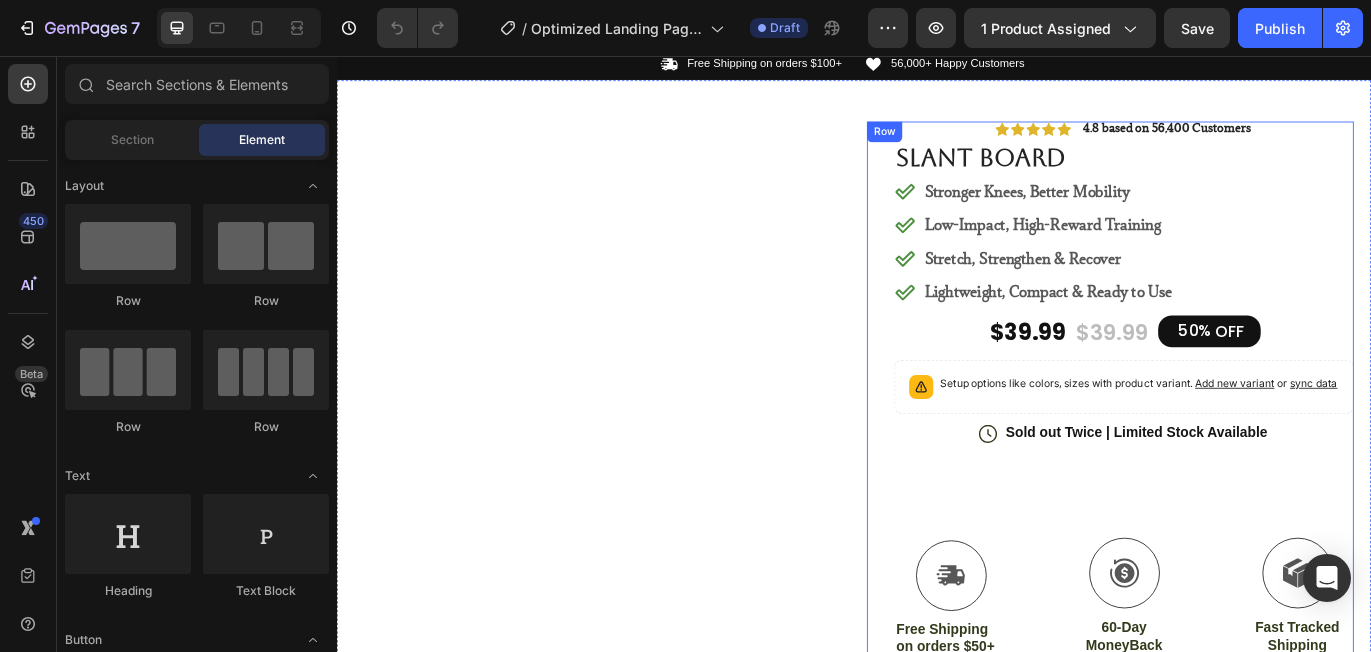 scroll, scrollTop: 0, scrollLeft: 0, axis: both 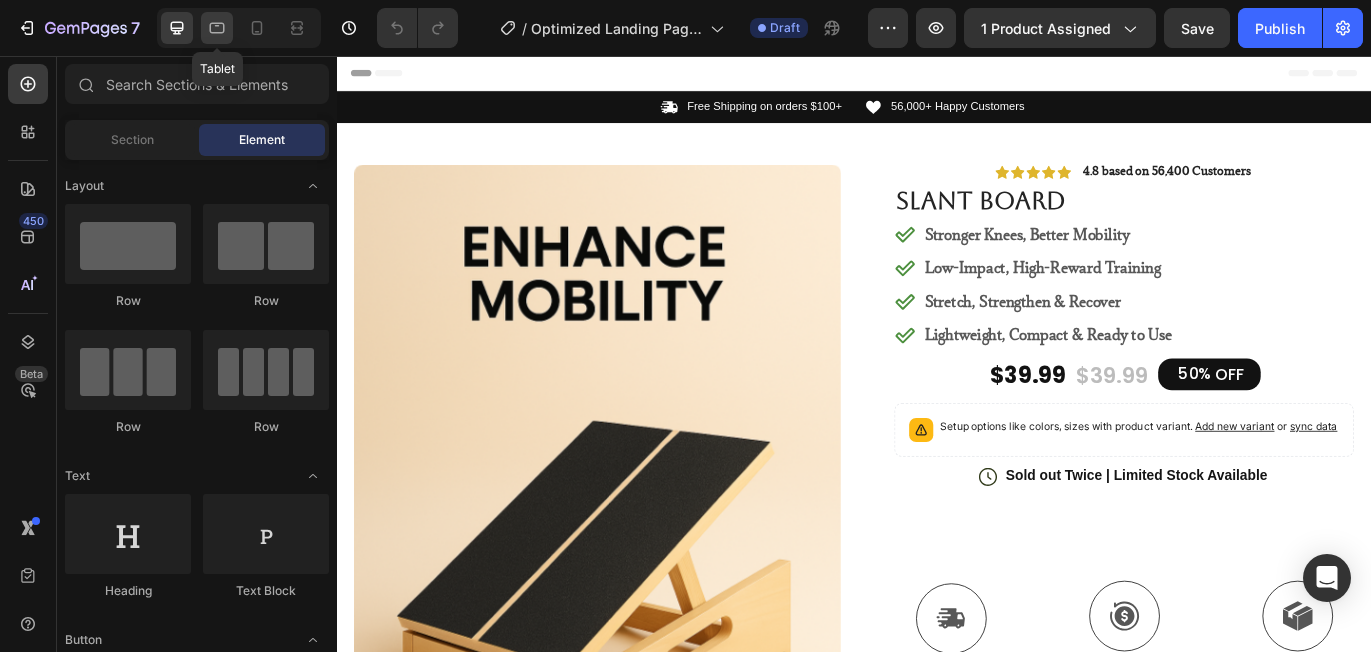 click 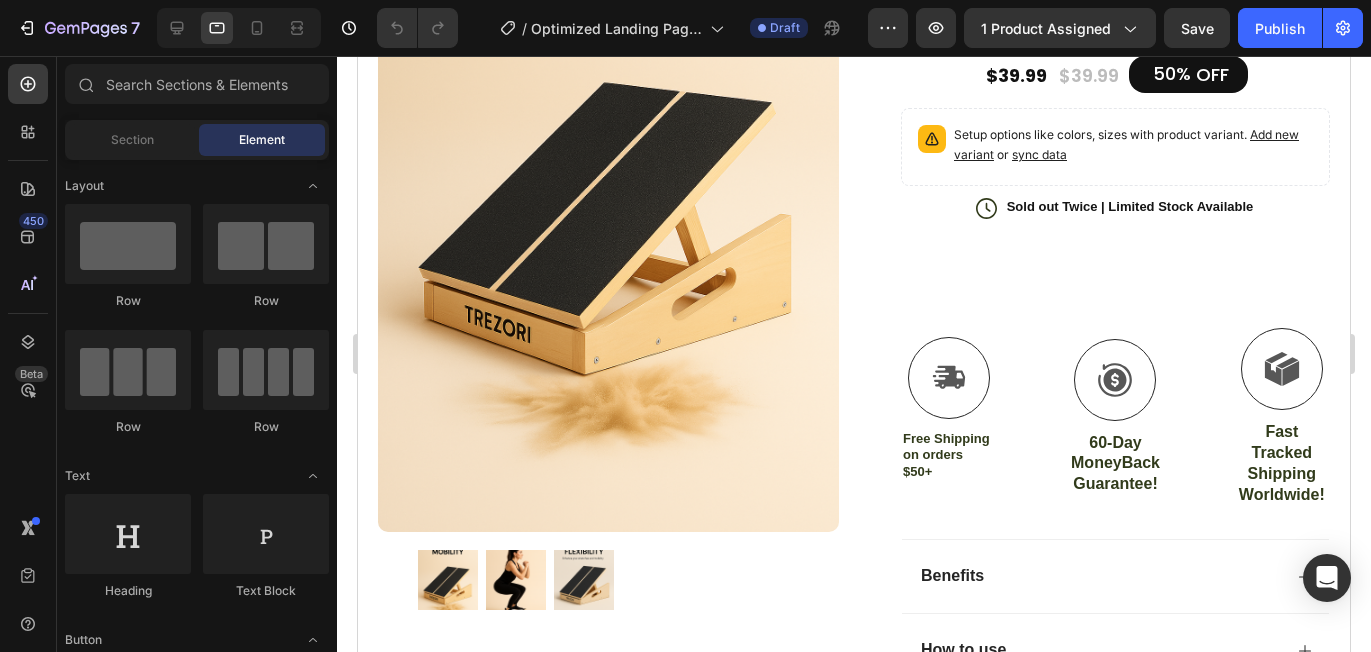 scroll, scrollTop: 0, scrollLeft: 0, axis: both 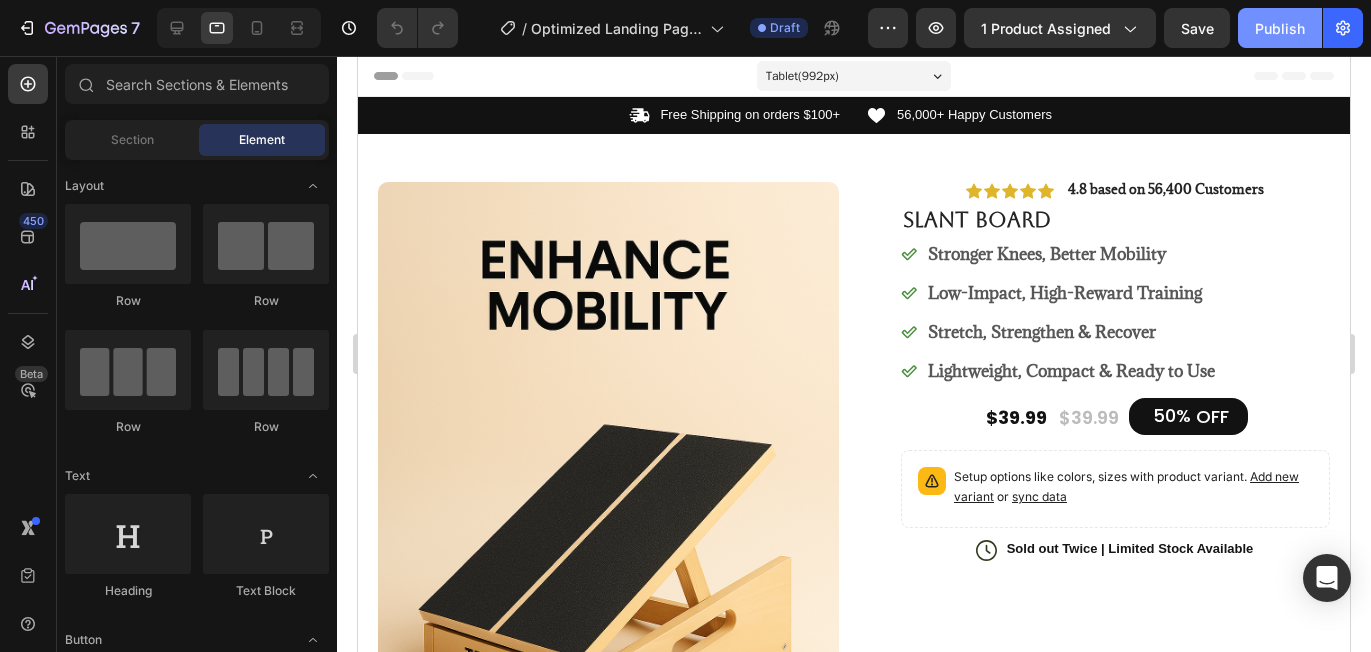click on "Publish" at bounding box center (1280, 28) 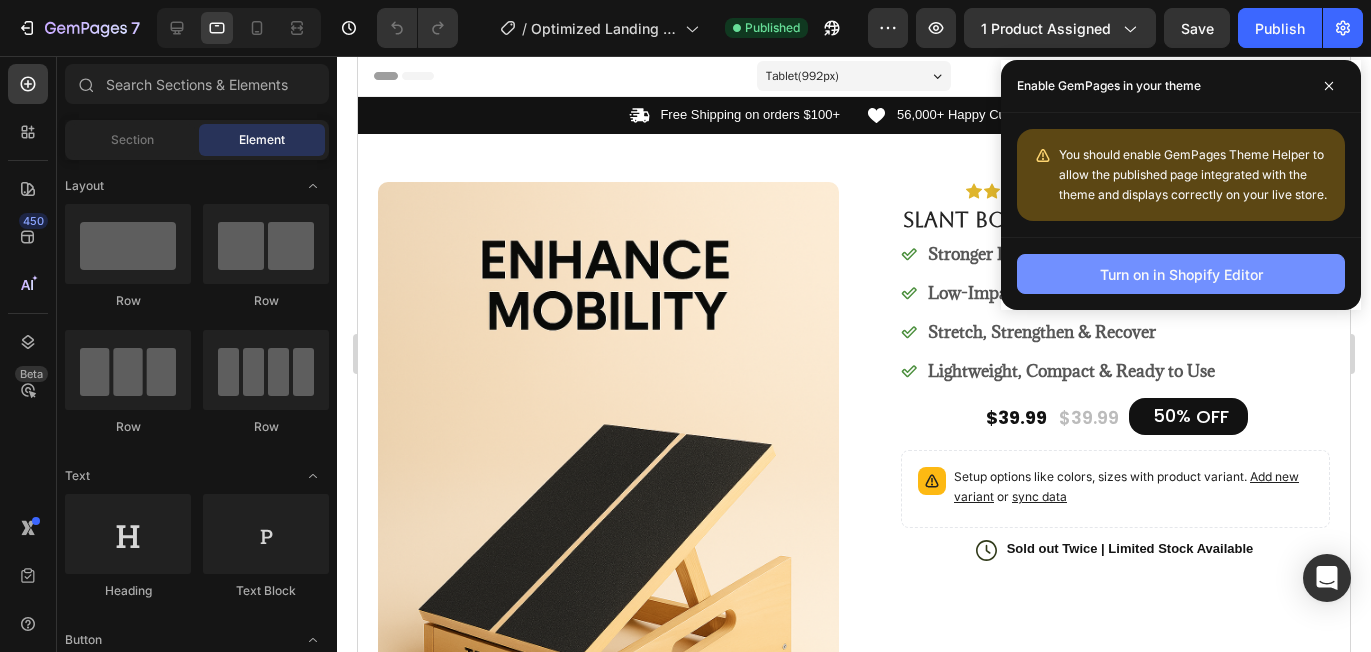 click on "Turn on in Shopify Editor" at bounding box center (1181, 274) 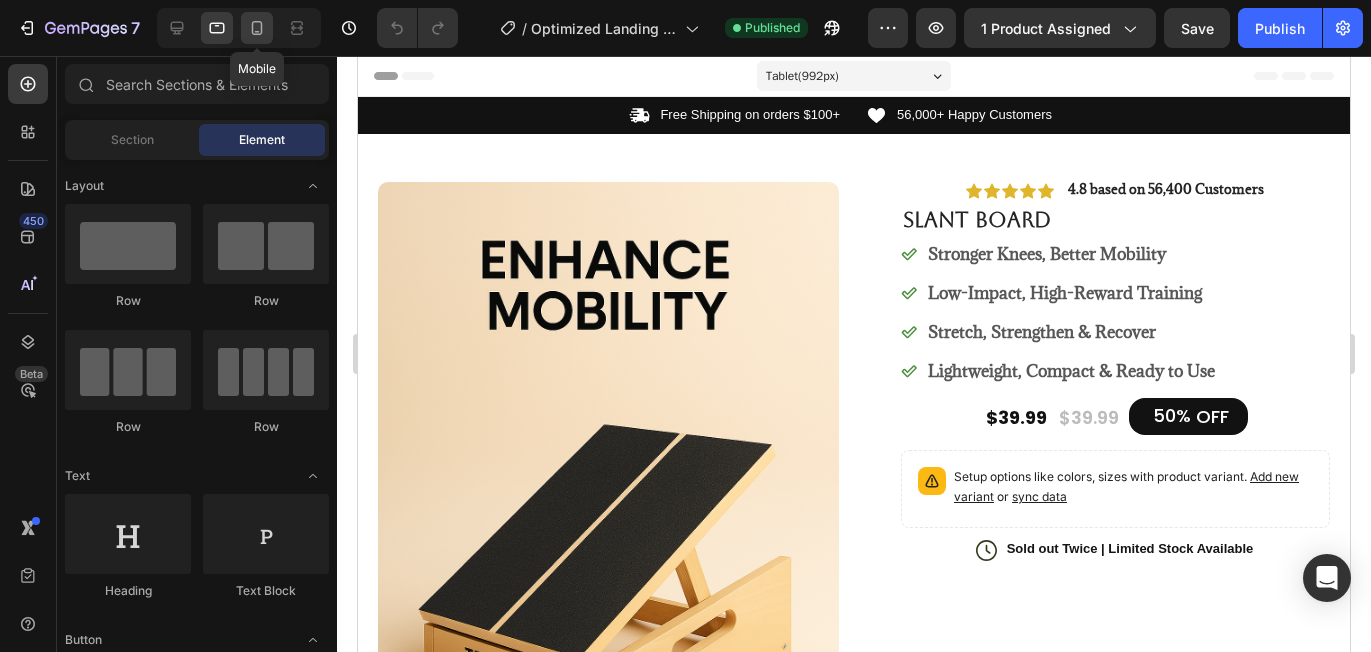 click 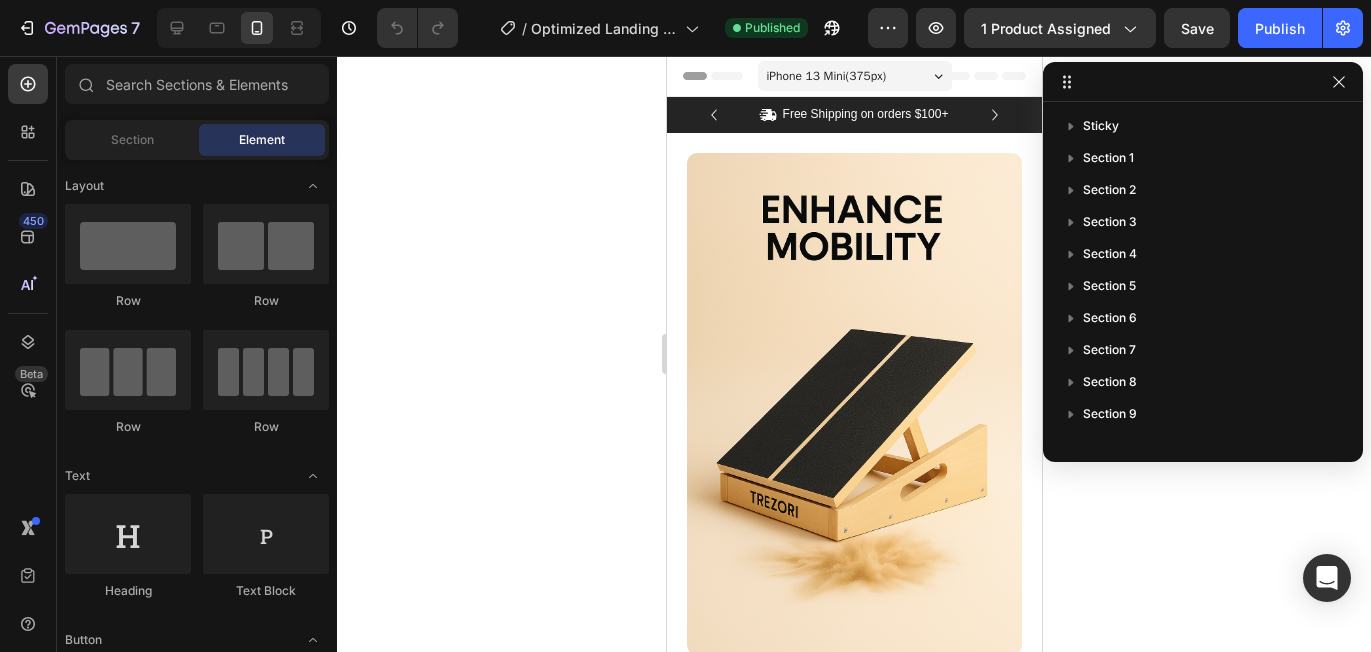 click 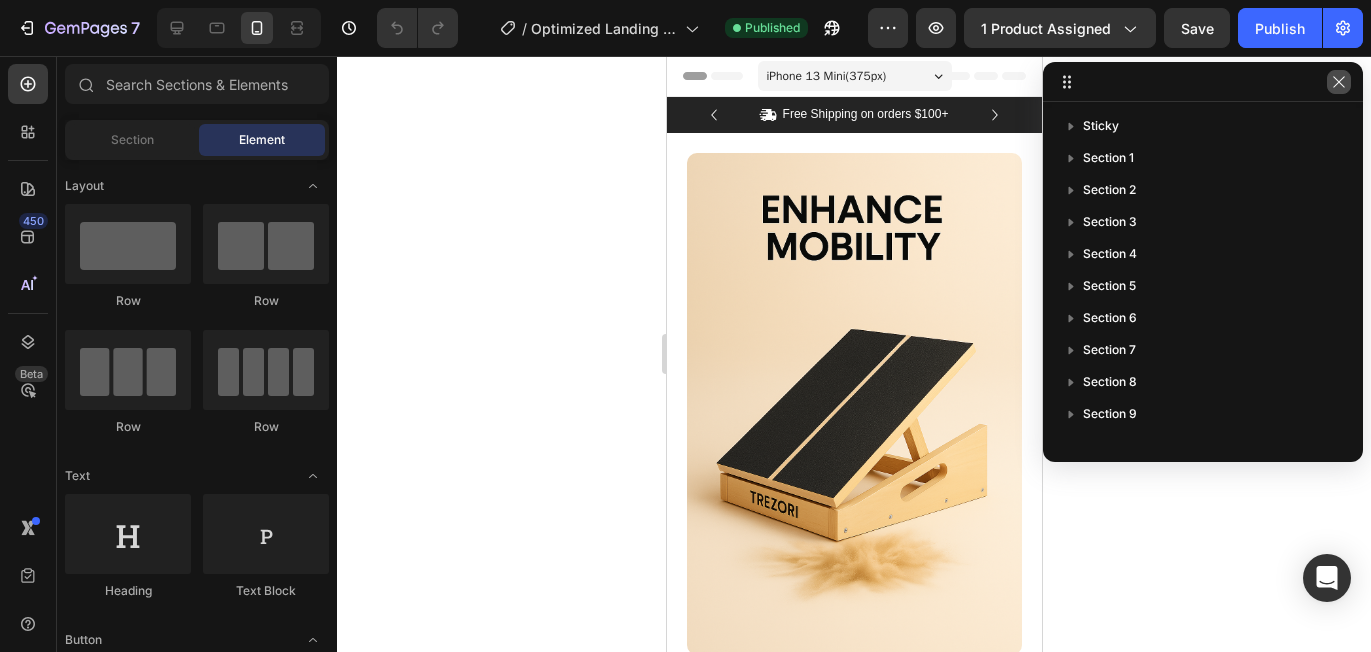 click at bounding box center (1339, 82) 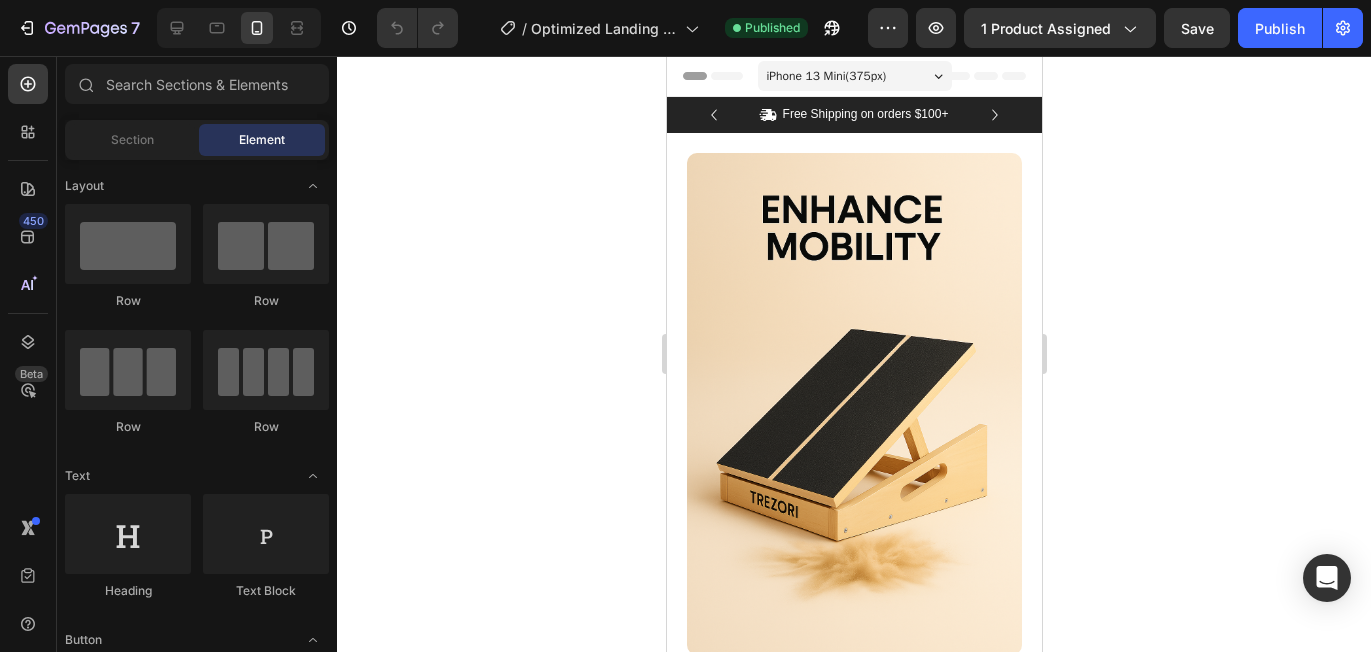 click on "iPhone 13 Mini  ( 375 px)" at bounding box center (826, 76) 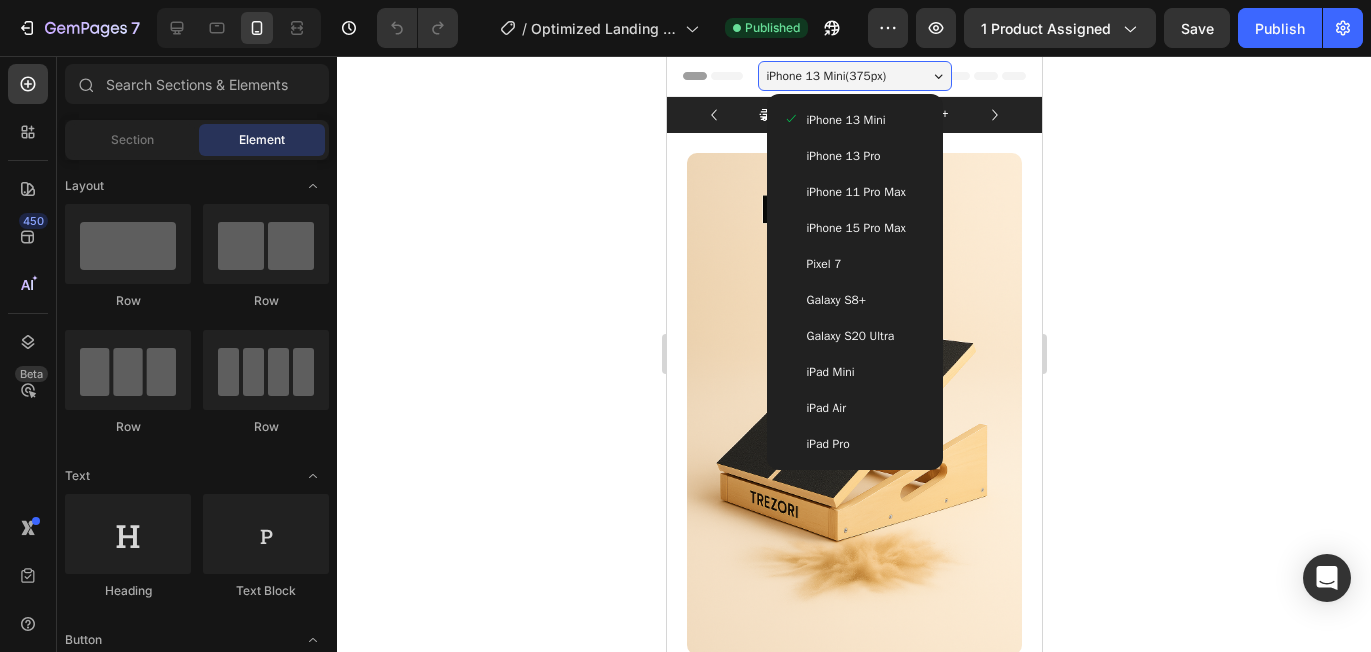 click on "iPhone 13 Pro" at bounding box center (843, 156) 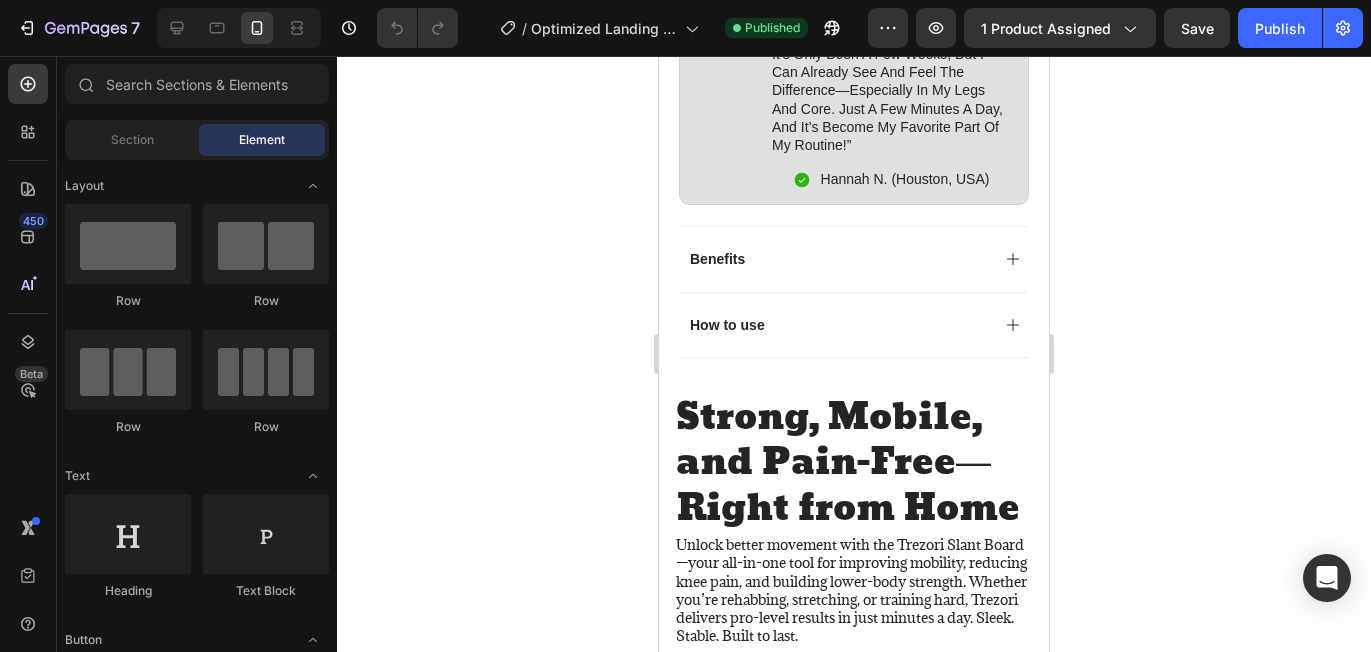 scroll, scrollTop: 1514, scrollLeft: 0, axis: vertical 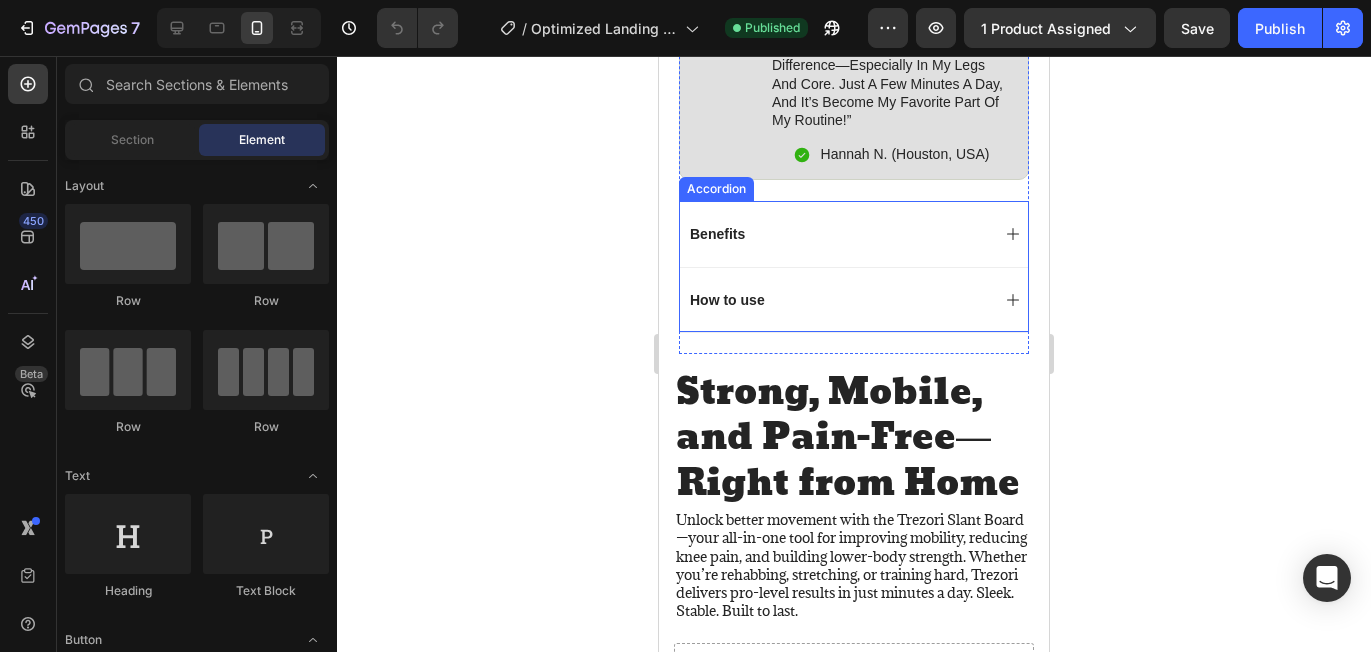 click on "Benefits" at bounding box center (838, 234) 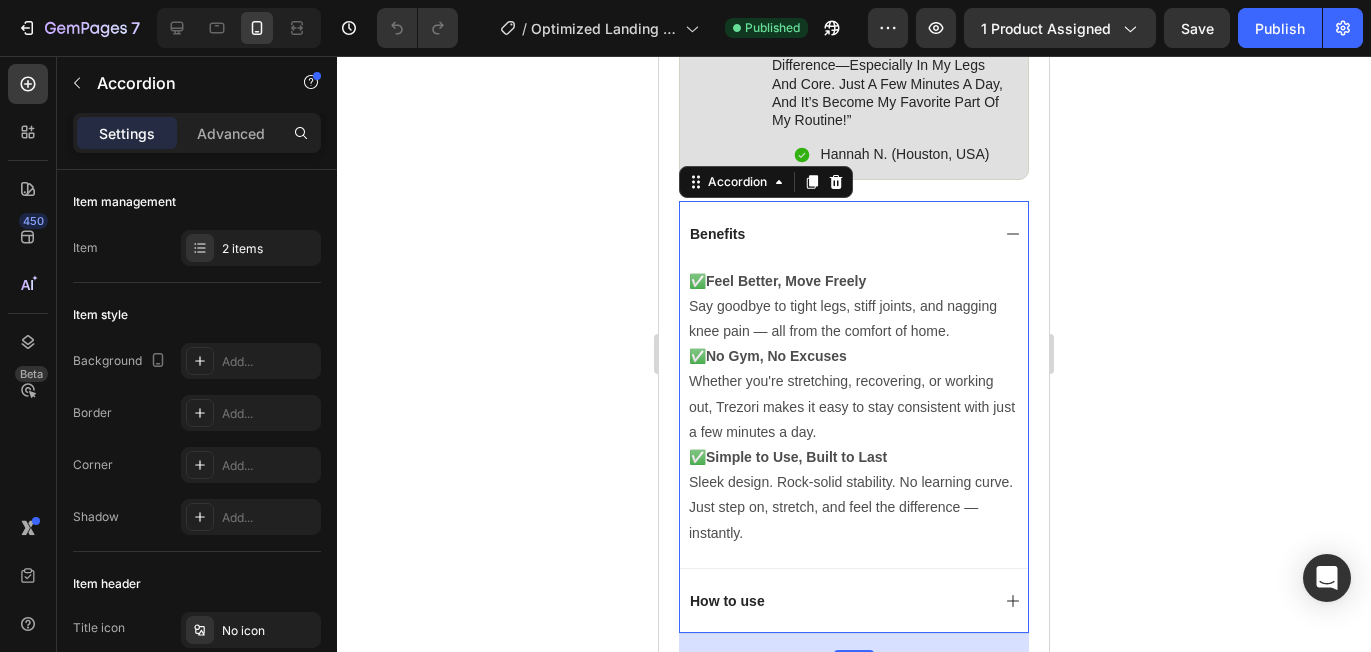 click on "Benefits" at bounding box center [838, 234] 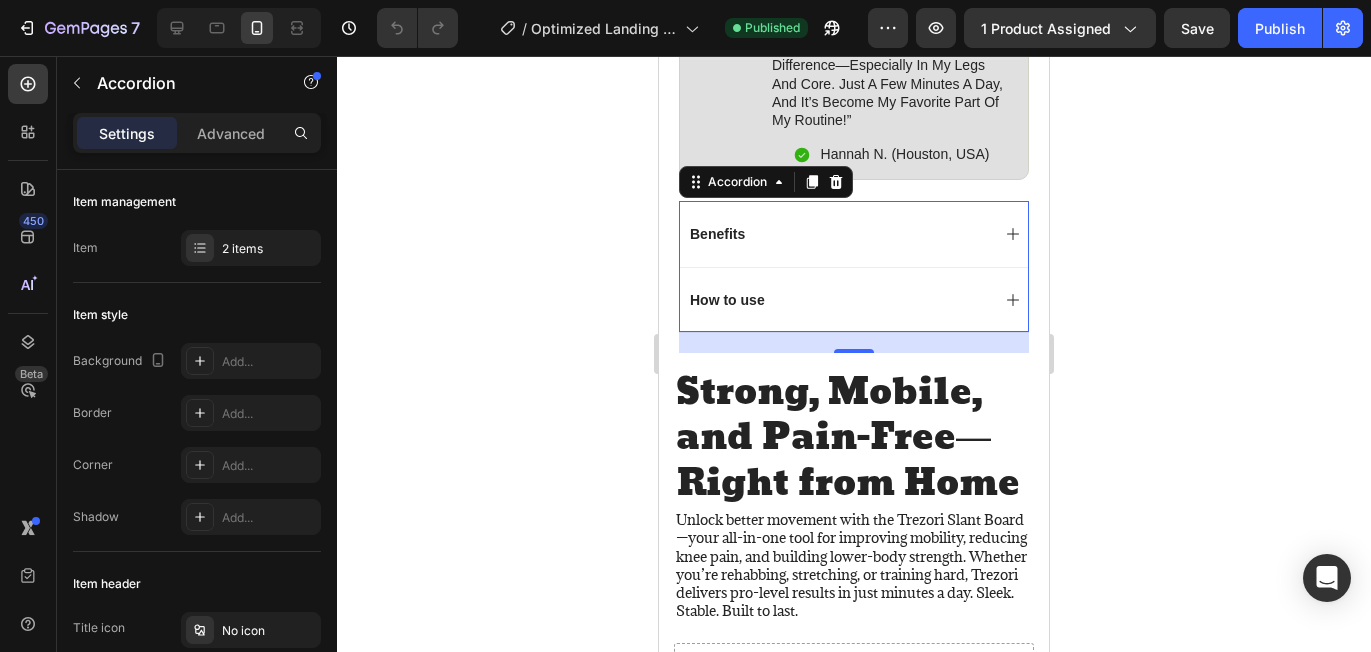 click on "How to use" at bounding box center [838, 300] 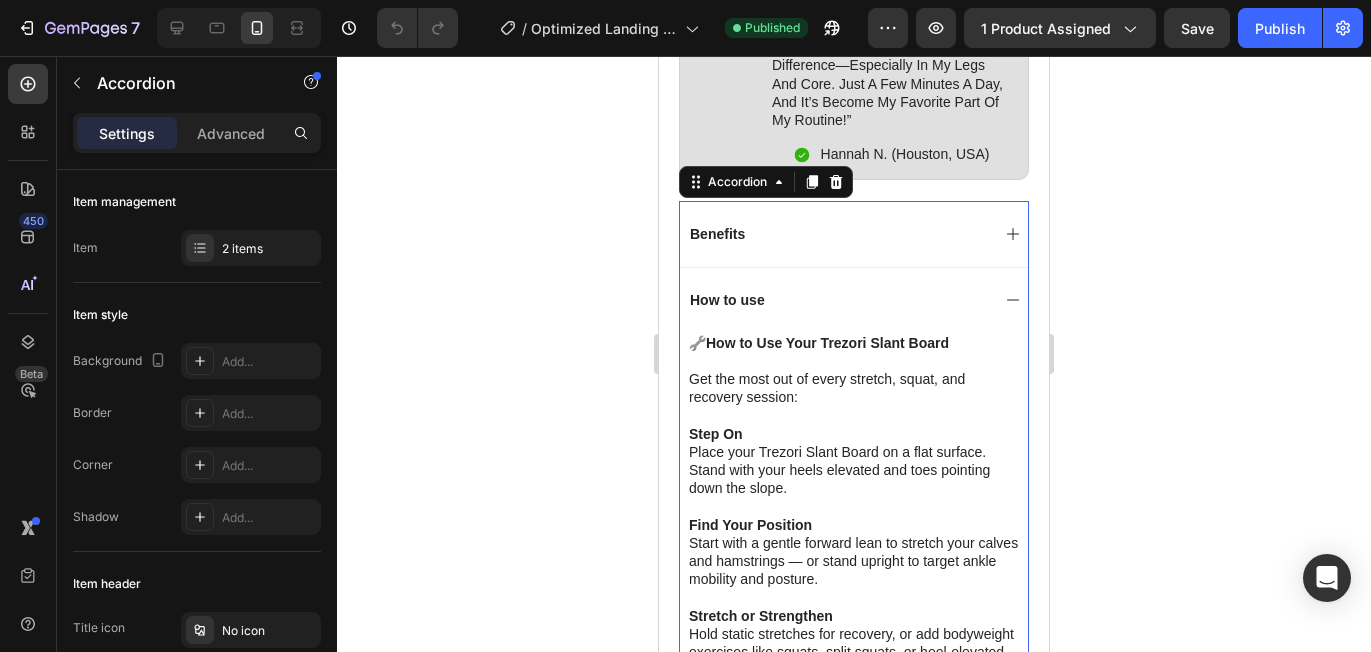 click on "How to use" at bounding box center (838, 300) 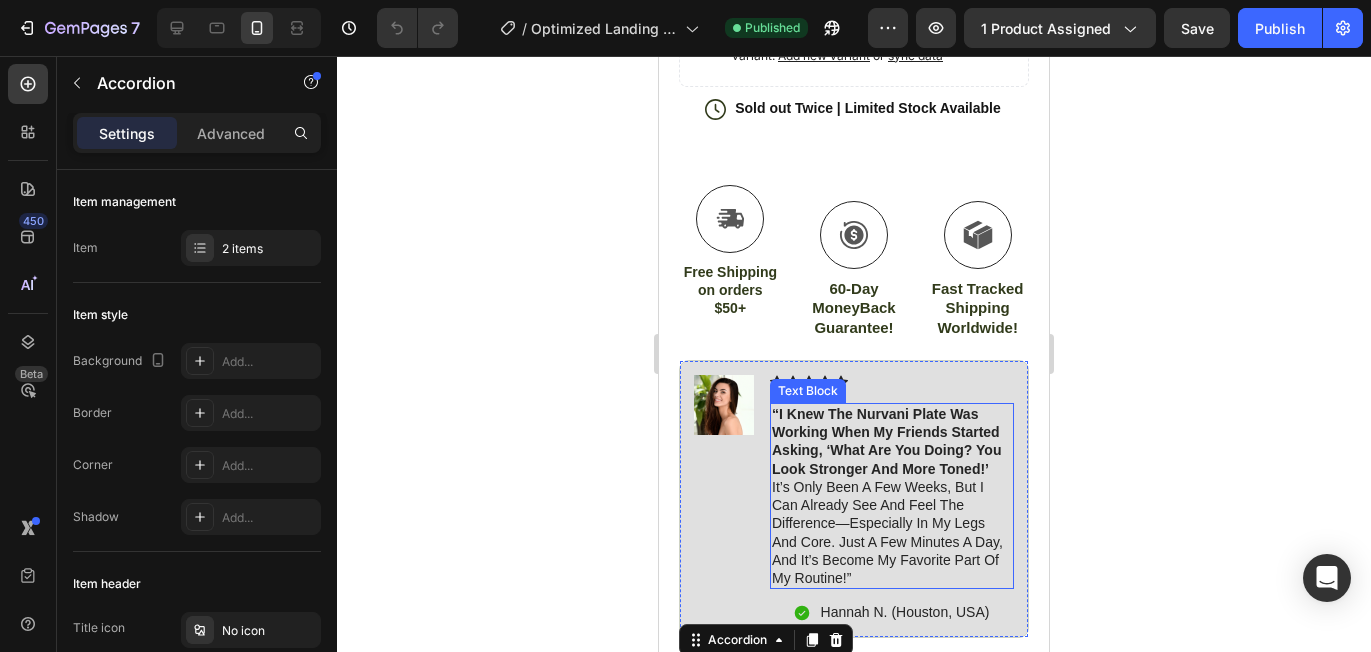 scroll, scrollTop: 1055, scrollLeft: 0, axis: vertical 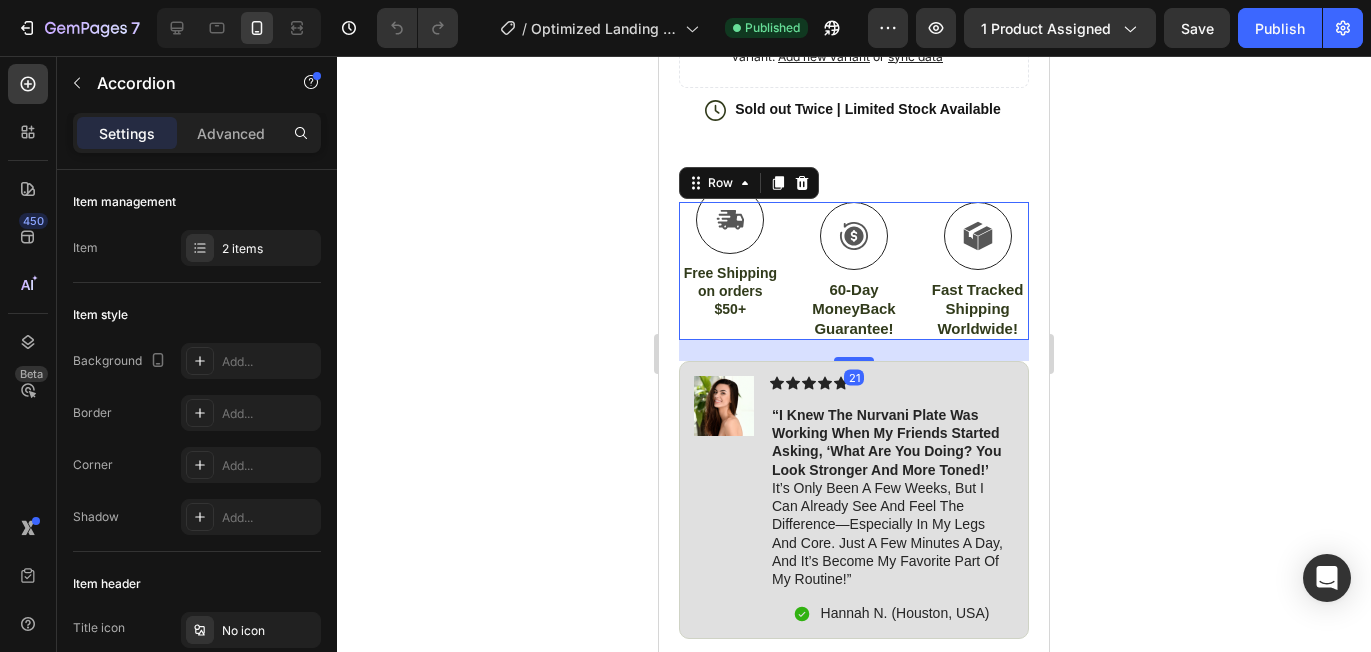 click on "Icon Free Shipping on orders $50+ Text Block
Icon 60-Day MoneyBack Guarantee! Text Block
Icon Fast Tracked Shipping Worldwide! Text Block Row   21" at bounding box center [854, 271] 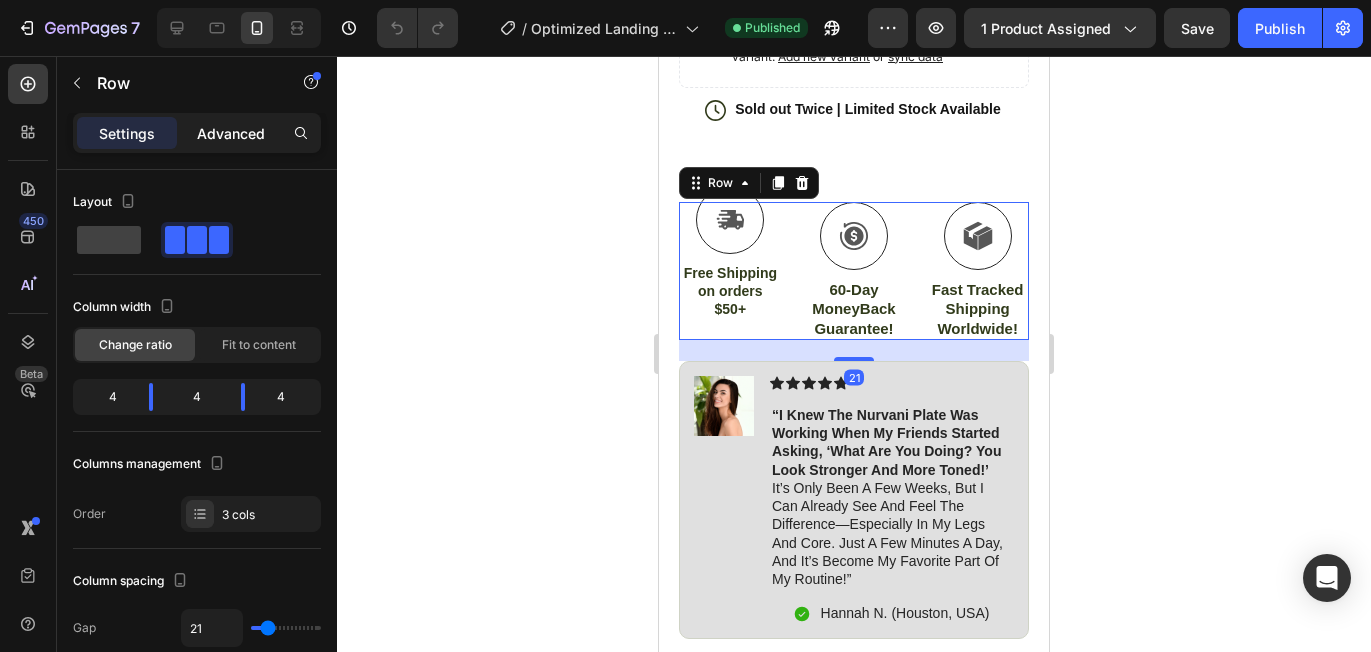 click on "Advanced" at bounding box center (231, 133) 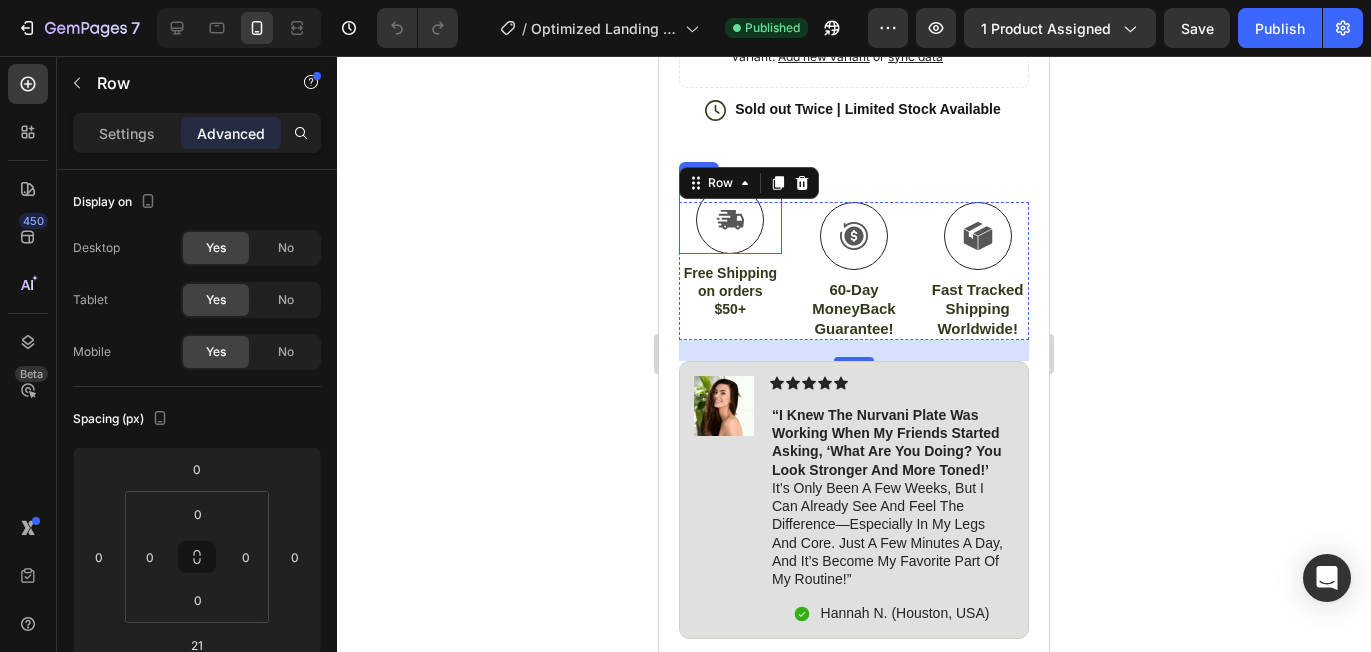 click at bounding box center [730, 220] 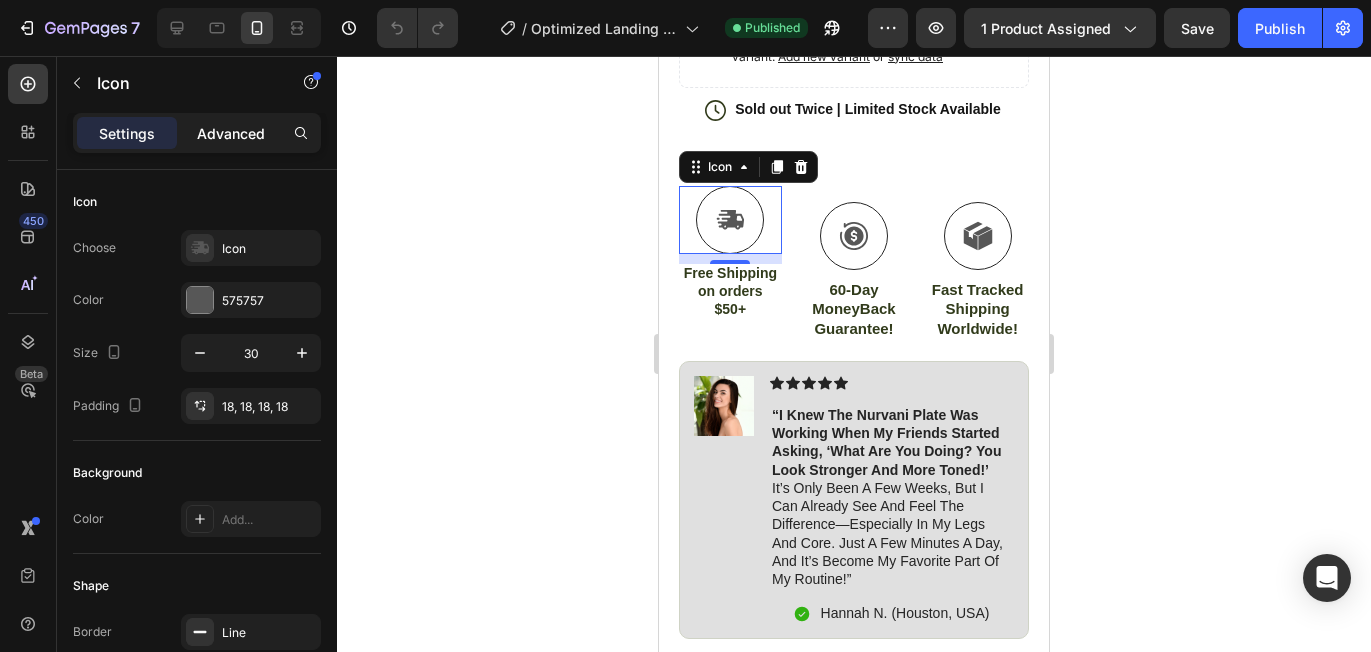 click on "Advanced" at bounding box center [231, 133] 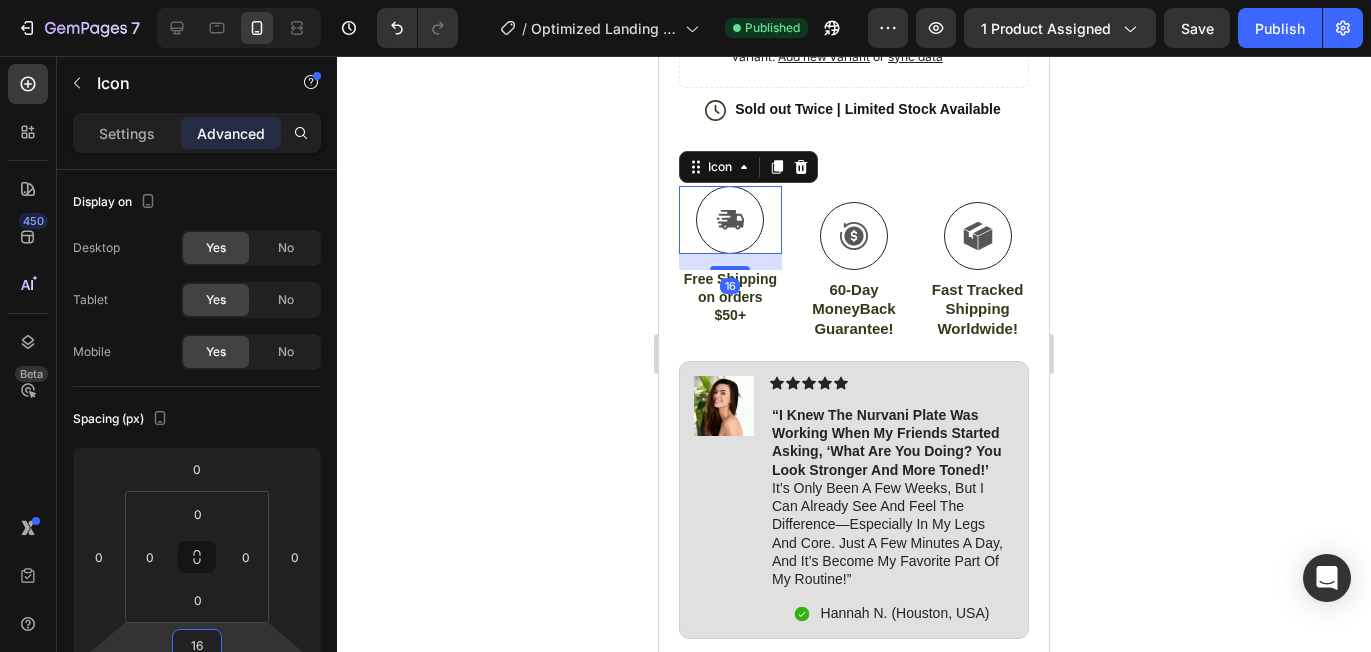 scroll, scrollTop: 8, scrollLeft: 0, axis: vertical 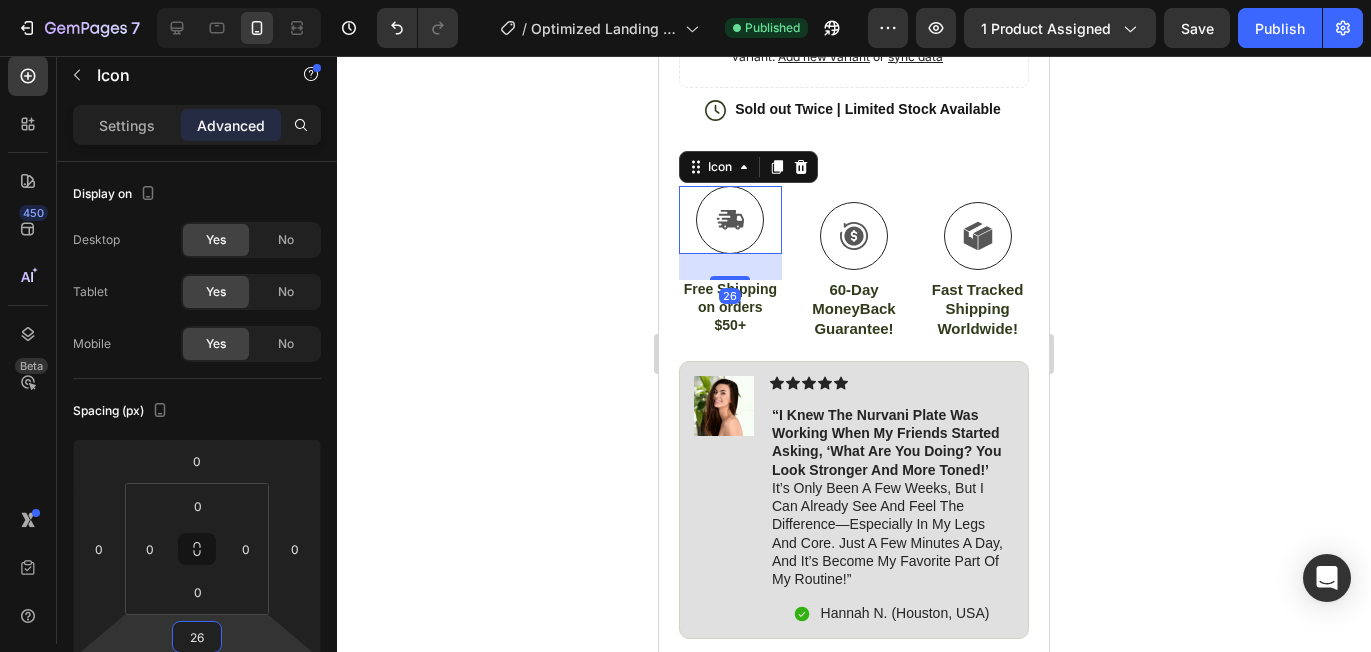 type on "28" 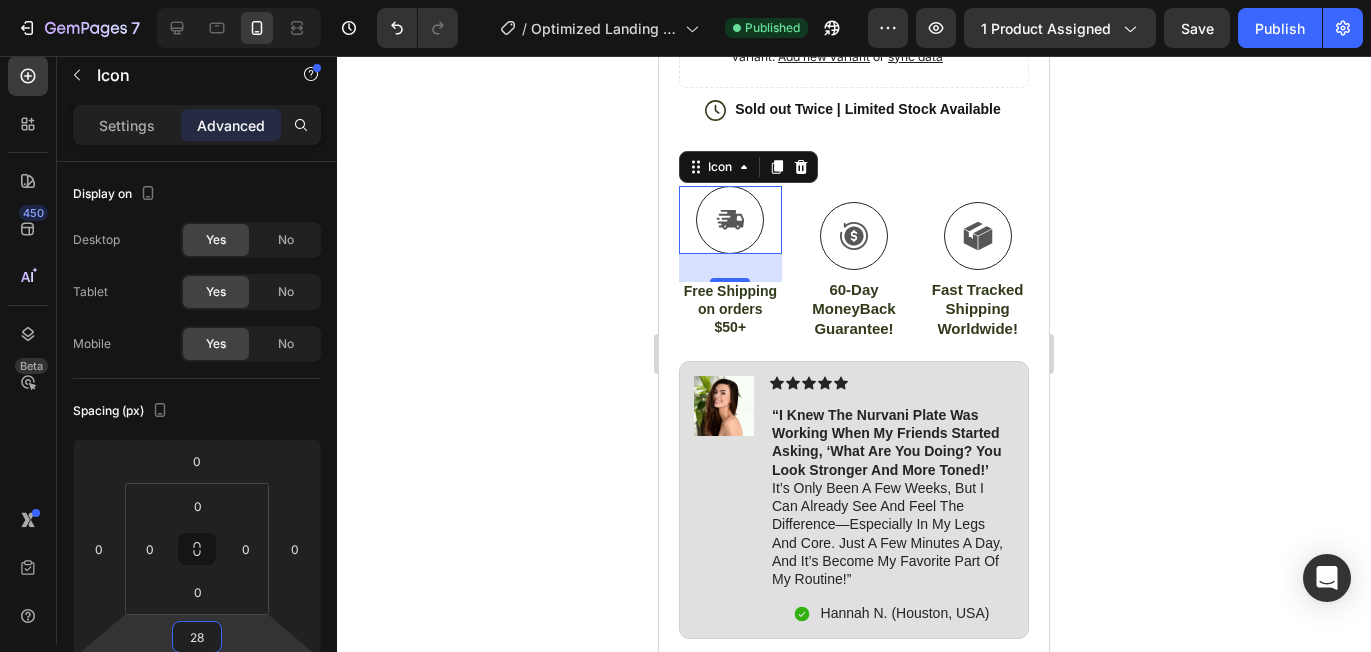 click on "7   /  Optimized Landing Page Template Published Preview 1 product assigned  Save   Publish  450 Beta Sections(18) Elements(84) Section Element Hero Section Product Detail Brands Trusted Badges Guarantee Product Breakdown How to use Testimonials Compare Bundle FAQs Social Proof Brand Story Product List Collection Blog List Contact Sticky Add to Cart Custom Footer Browse Library 450 Layout
Row
Row
Row
Row Text
Heading
Text Block Button
Button
Button Media
Image
Image" at bounding box center [685, 0] 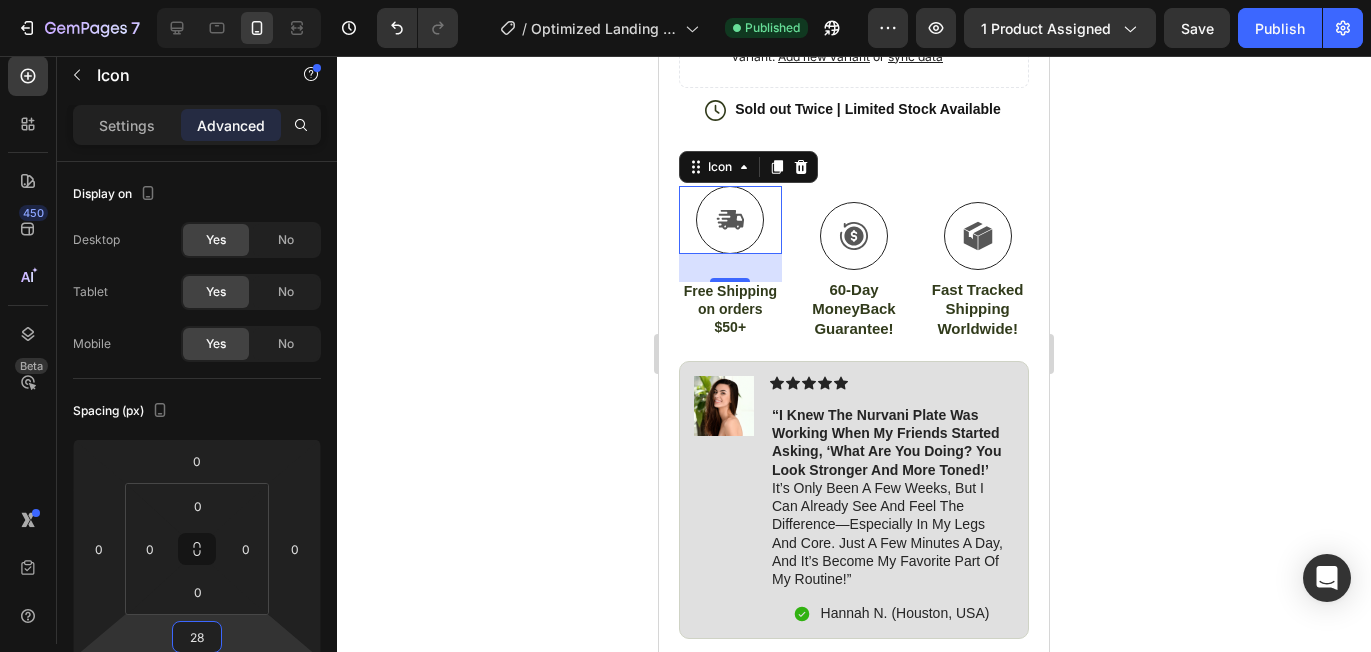 click 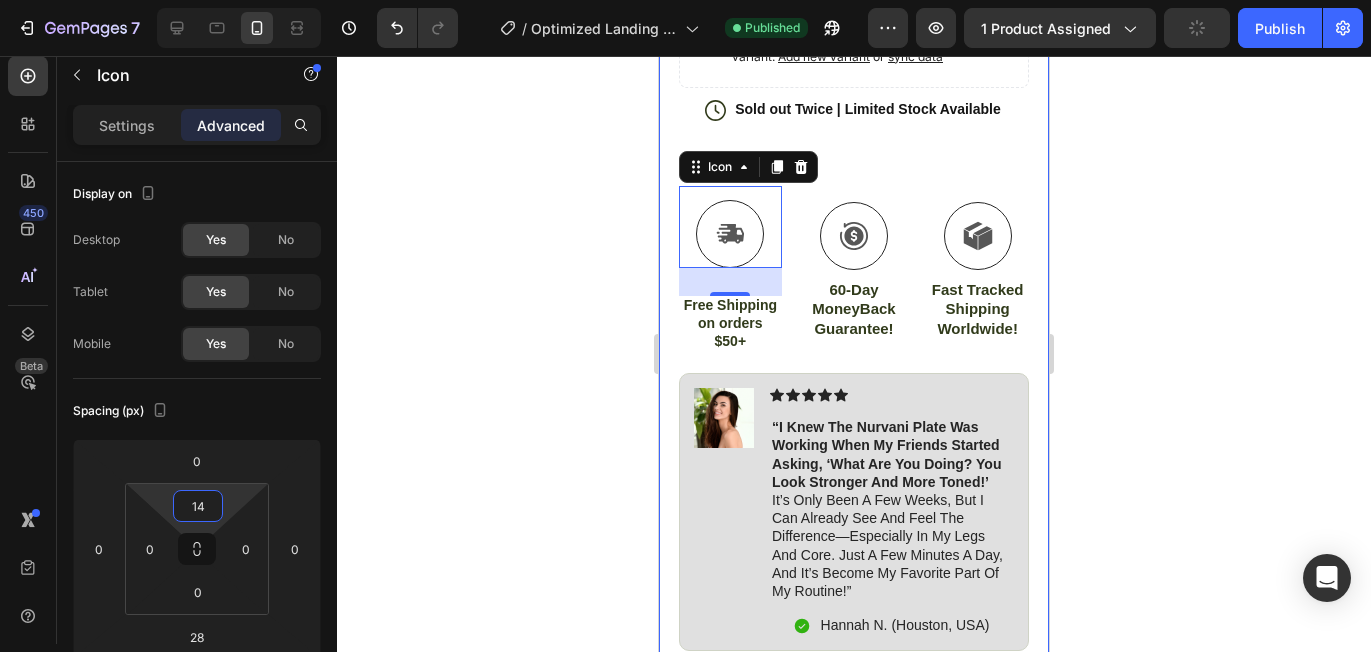 type on "16" 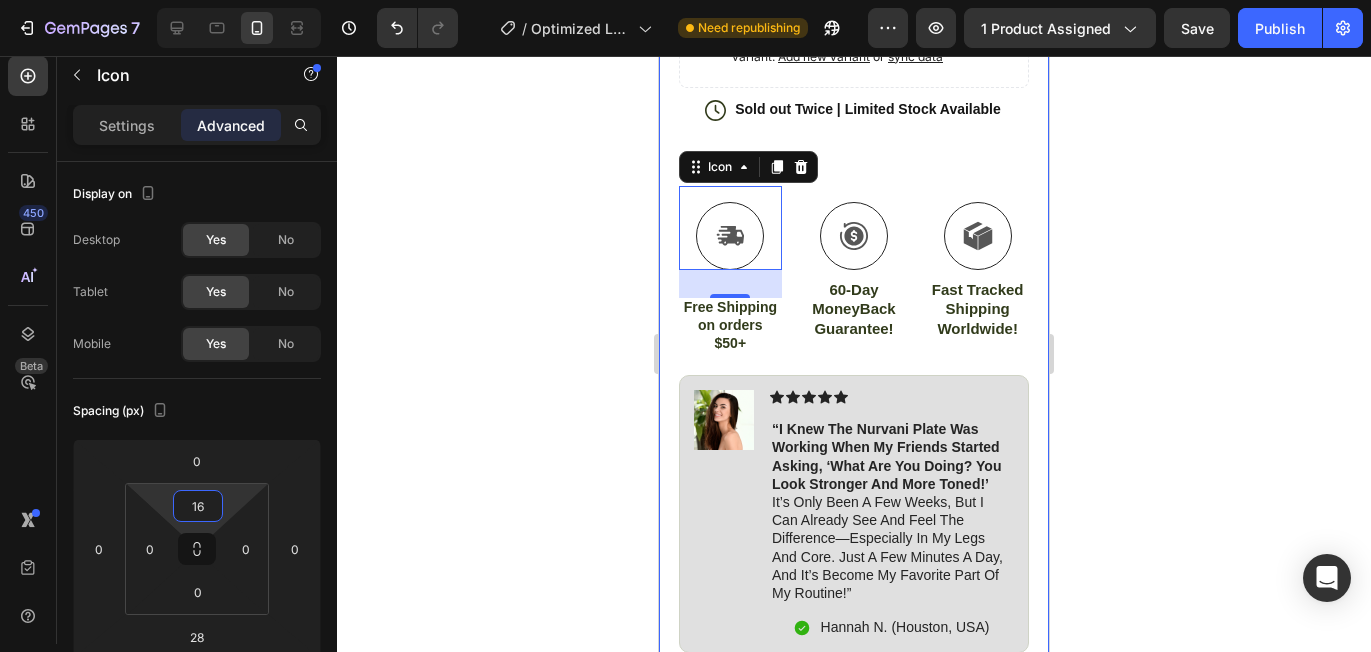 click on "7   /  Optimized Landing Page Template Need republishing Preview 1 product assigned  Save   Publish  450 Beta Sections(18) Elements(84) Section Element Hero Section Product Detail Brands Trusted Badges Guarantee Product Breakdown How to use Testimonials Compare Bundle FAQs Social Proof Brand Story Product List Collection Blog List Contact Sticky Add to Cart Custom Footer Browse Library 450 Layout
Row
Row
Row
Row Text
Heading
Text Block Button
Button
Button Media
Image
Image
Video" at bounding box center (685, 0) 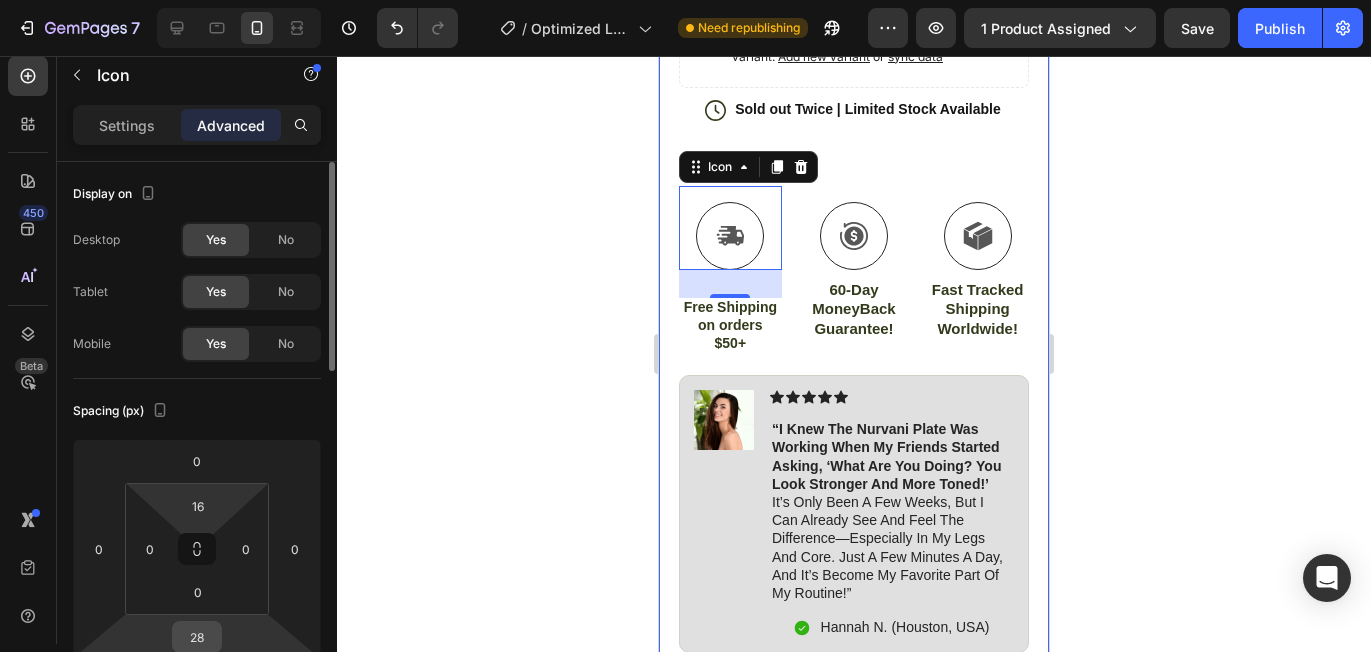 drag, startPoint x: 194, startPoint y: 614, endPoint x: 189, endPoint y: 630, distance: 16.763054 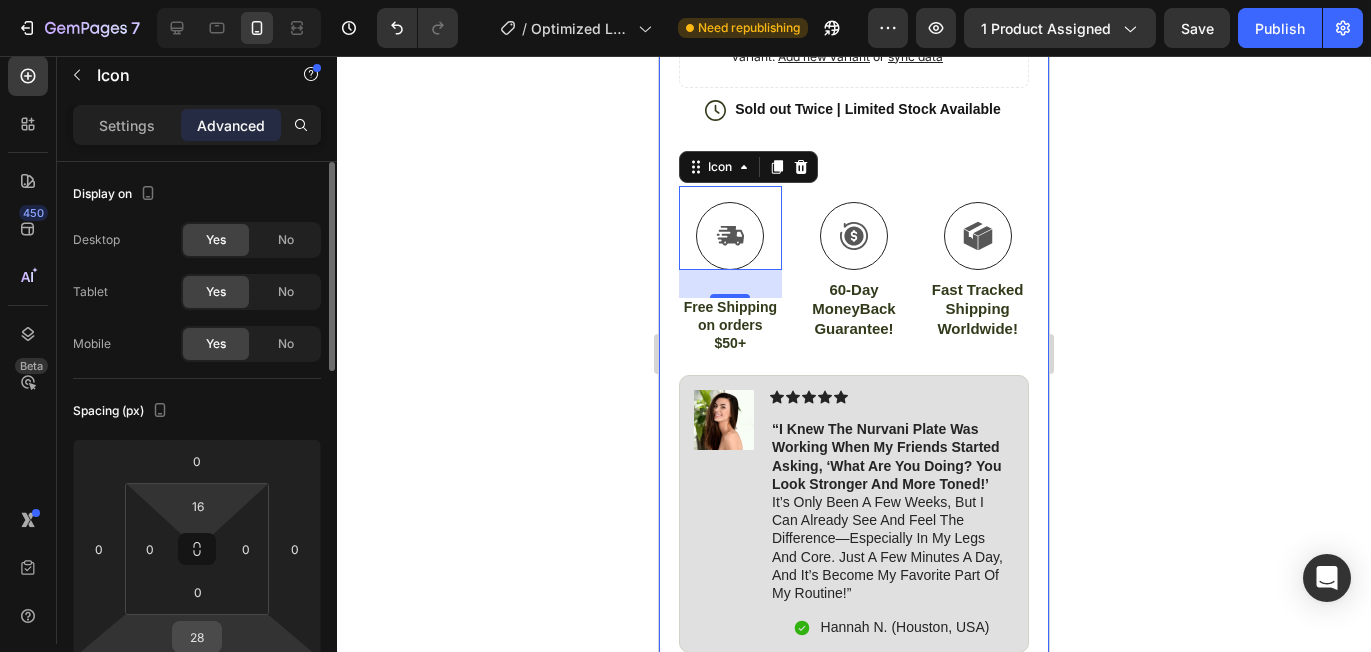 click on "0 0 28 0 16 0 0 0" 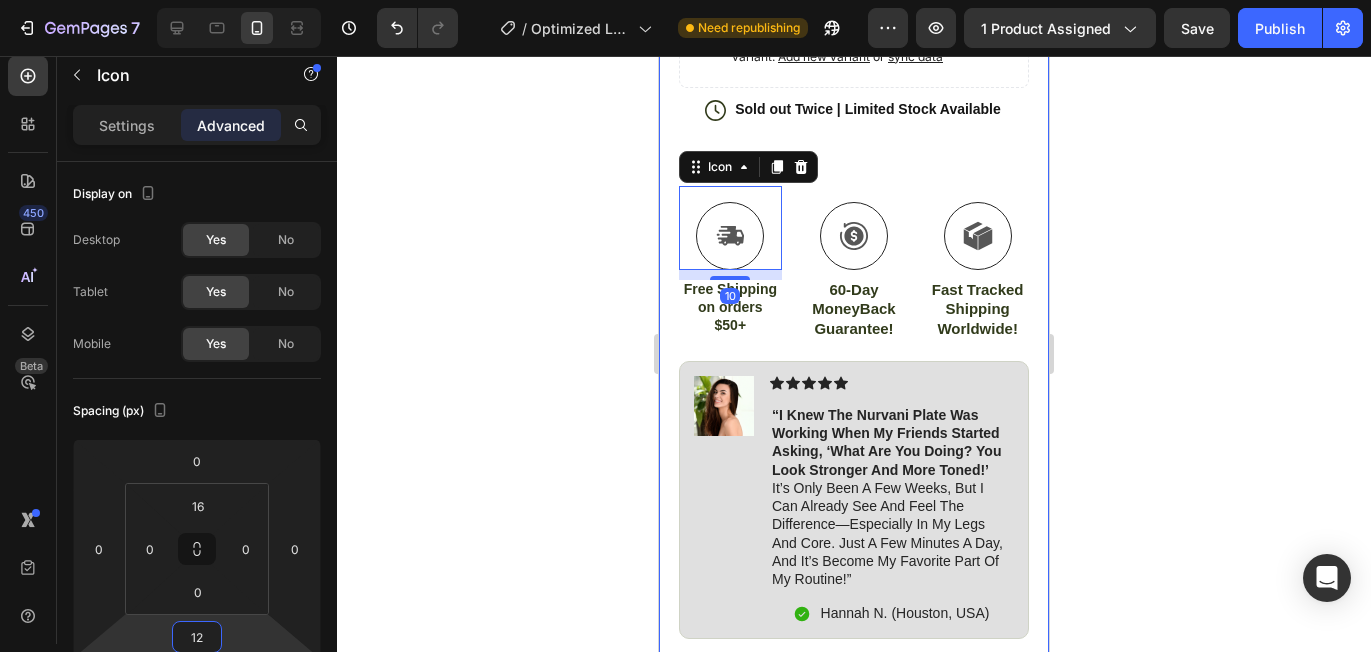 type on "14" 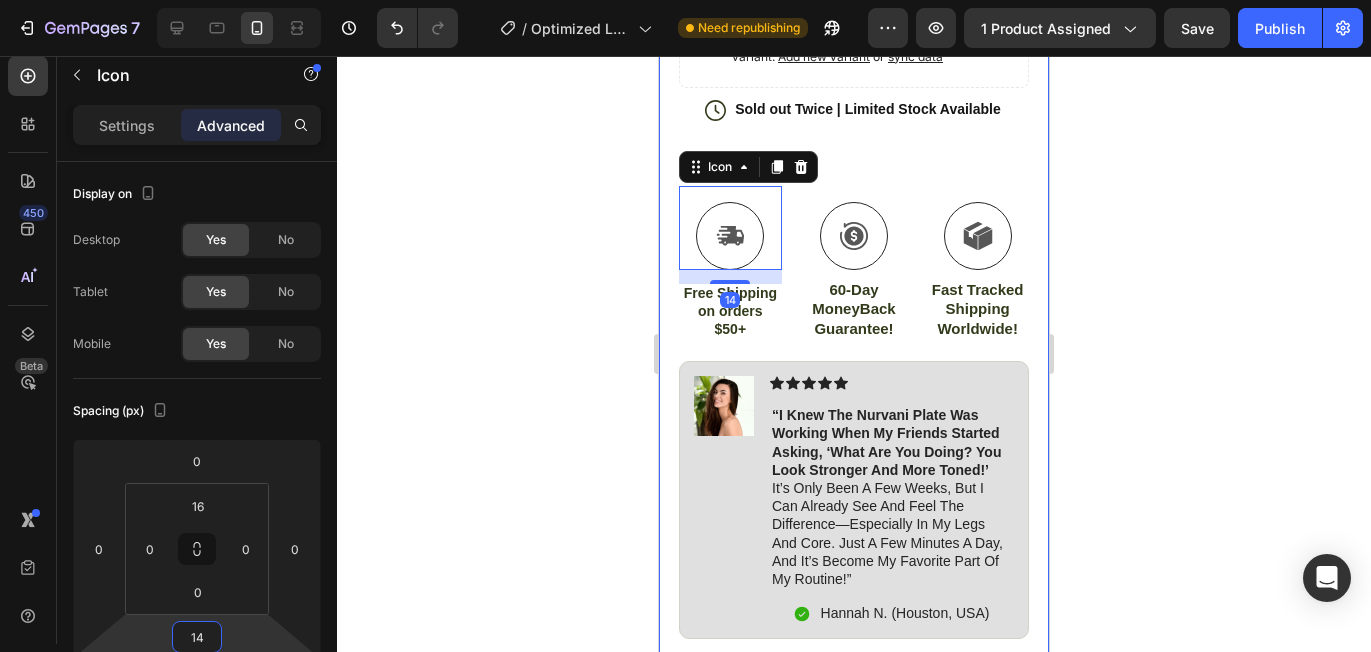 click on "7   /  Optimized Landing Page Template Need republishing Preview 1 product assigned  Save   Publish  450 Beta Sections(18) Elements(84) Section Element Hero Section Product Detail Brands Trusted Badges Guarantee Product Breakdown How to use Testimonials Compare Bundle FAQs Social Proof Brand Story Product List Collection Blog List Contact Sticky Add to Cart Custom Footer Browse Library 450 Layout
Row
Row
Row
Row Text
Heading
Text Block Button
Button
Button Media
Image
Image
Video" at bounding box center (685, 0) 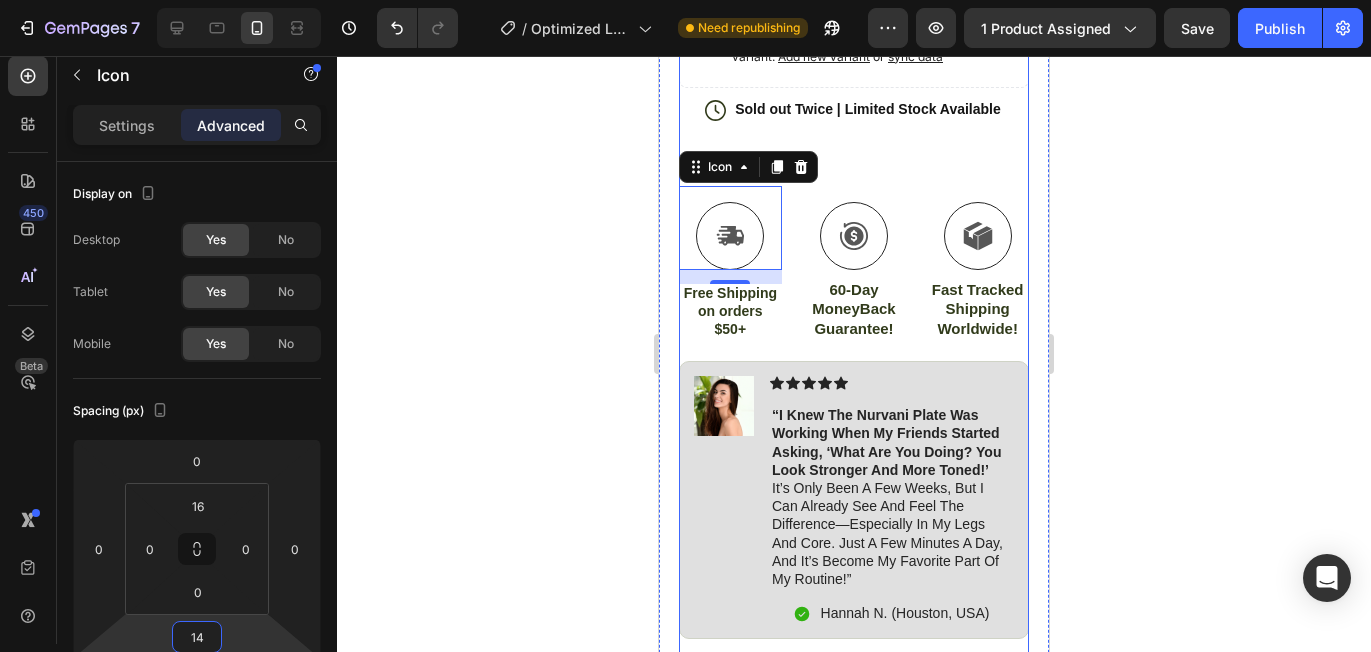 click on "Icon Icon Icon Icon Icon Icon List 4.8 based on 56,400 Customers Text Block Row Slant Board Product Title
Stronger Knees, Better Mobility
Low-Impact, High-Reward Training
Stretch, Strengthen & Recover
Lightweight, Compact & Ready to Use Item List $39.99 Product Price Product Price $39.99 Product Price Product Price 50% OFF Discount Tag Row Setup options like colors, sizes with product variant.       Add new variant   or   sync data Product Variants & Swatches
Icon Sold out Twice | Limited Stock Available Text Block Row Add to cart Add to Cart
Icon   14 Free Shipping on orders $50+ Text Block
Icon 60-Day MoneyBack Guarantee! Text Block
Icon Fast Tracked Shipping Worldwide! Text Block Row Image Icon Icon Icon Icon Icon Icon List “i knew the nurvani plate was working when my friends started asking, ‘what are you doing? you look stronger and more toned!’ Text Block Icon Row Row" at bounding box center (854, 277) 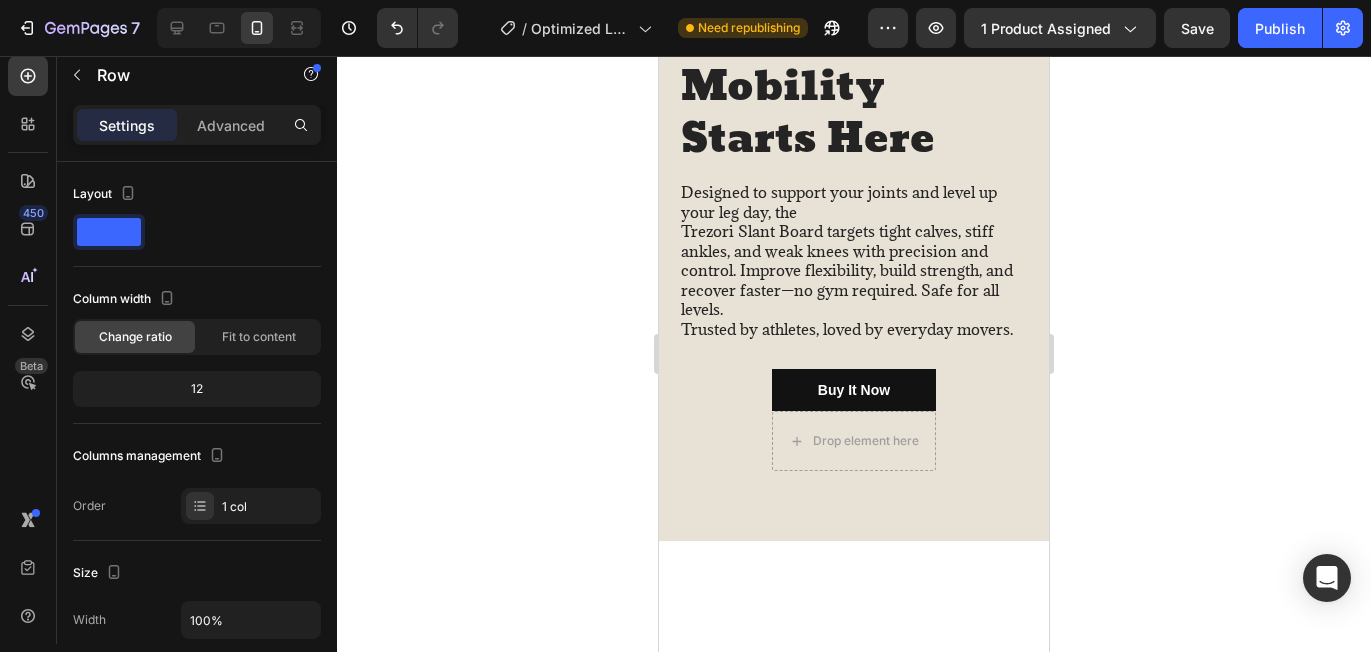 scroll, scrollTop: 2329, scrollLeft: 0, axis: vertical 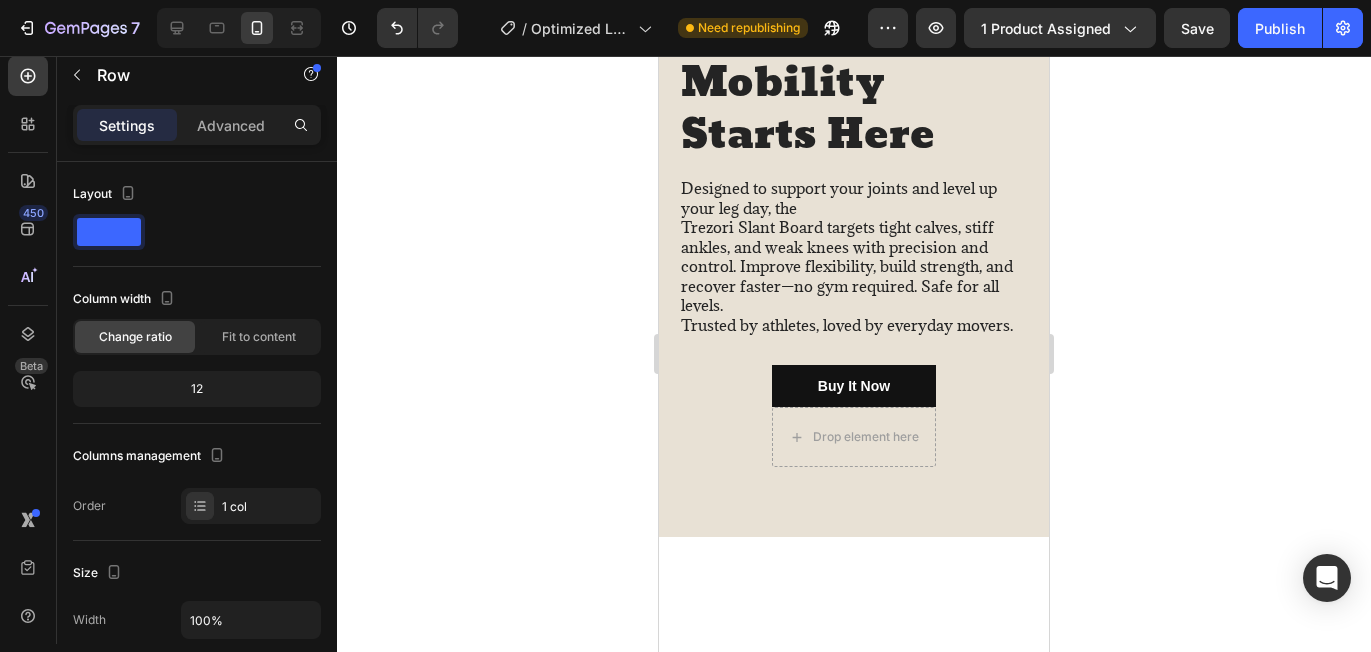 click at bounding box center [854, -26] 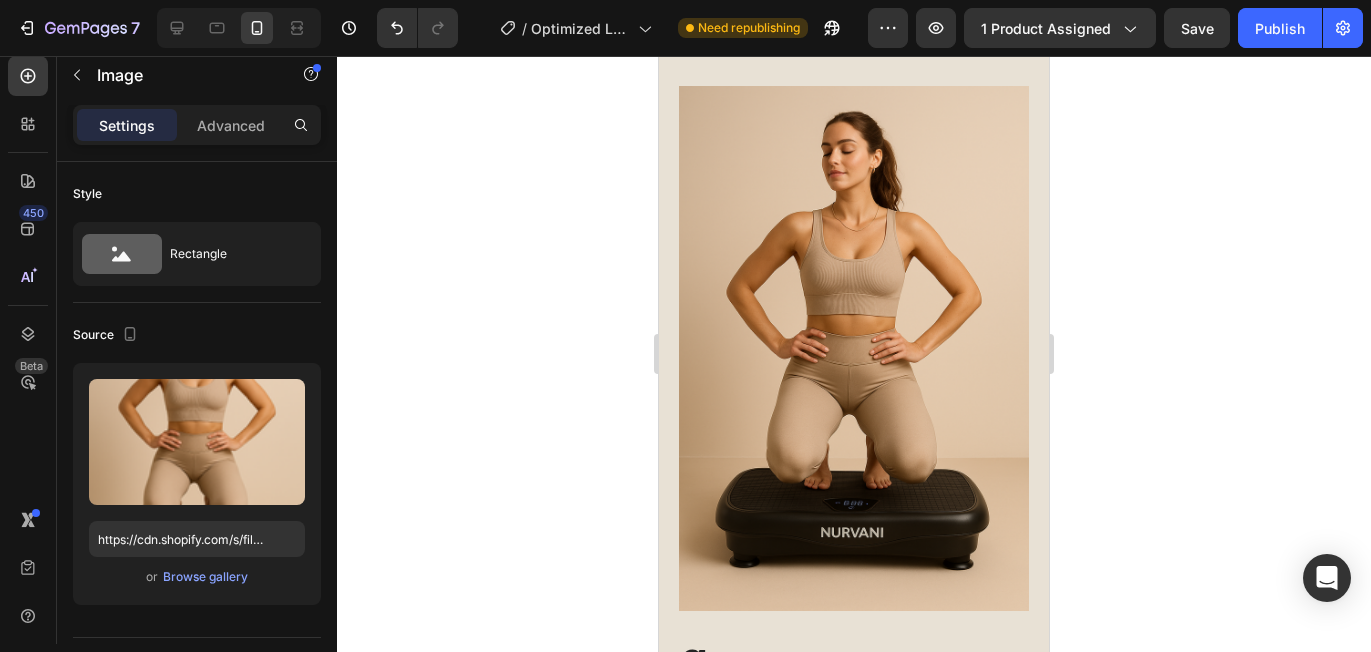 scroll, scrollTop: 2220, scrollLeft: 0, axis: vertical 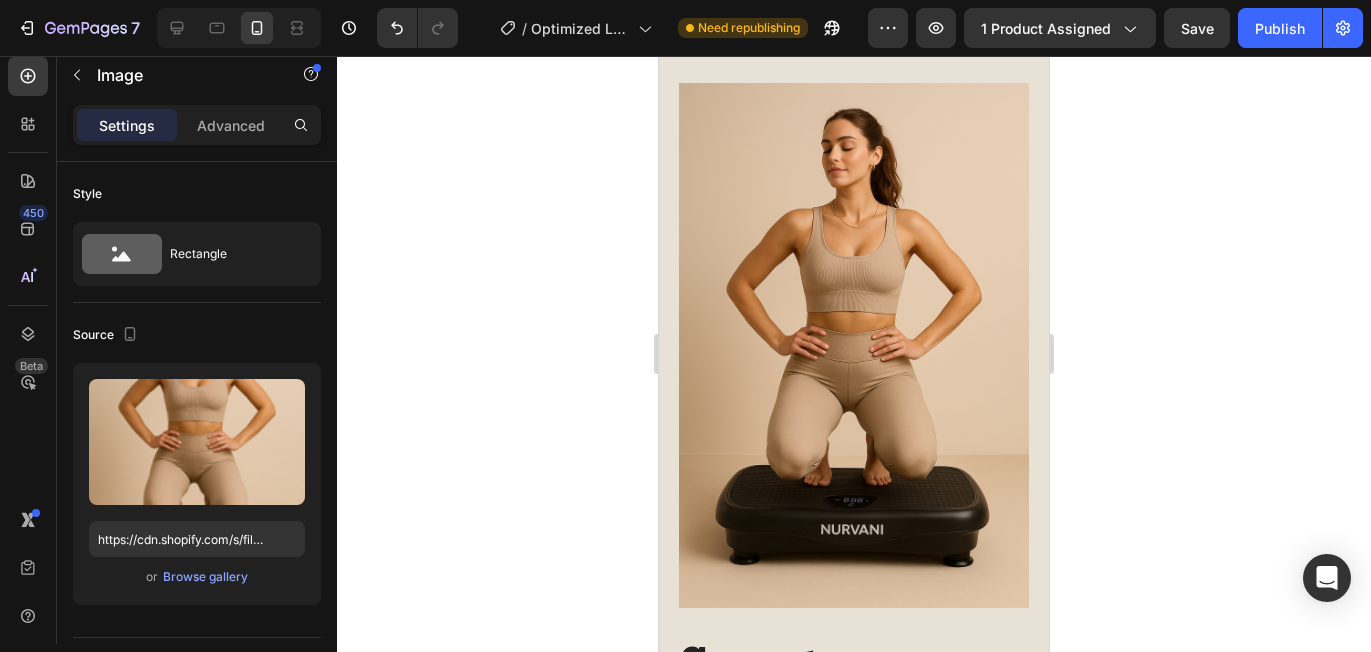 click at bounding box center [854, 345] 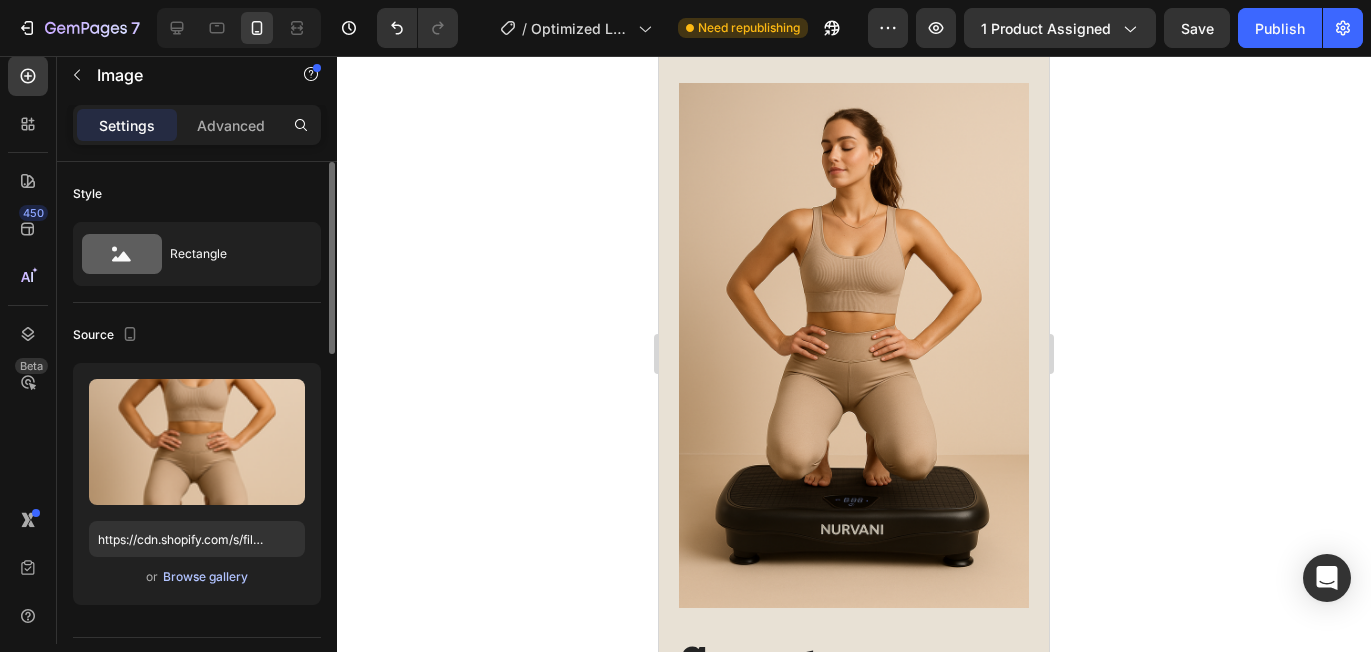 click on "Browse gallery" at bounding box center [205, 577] 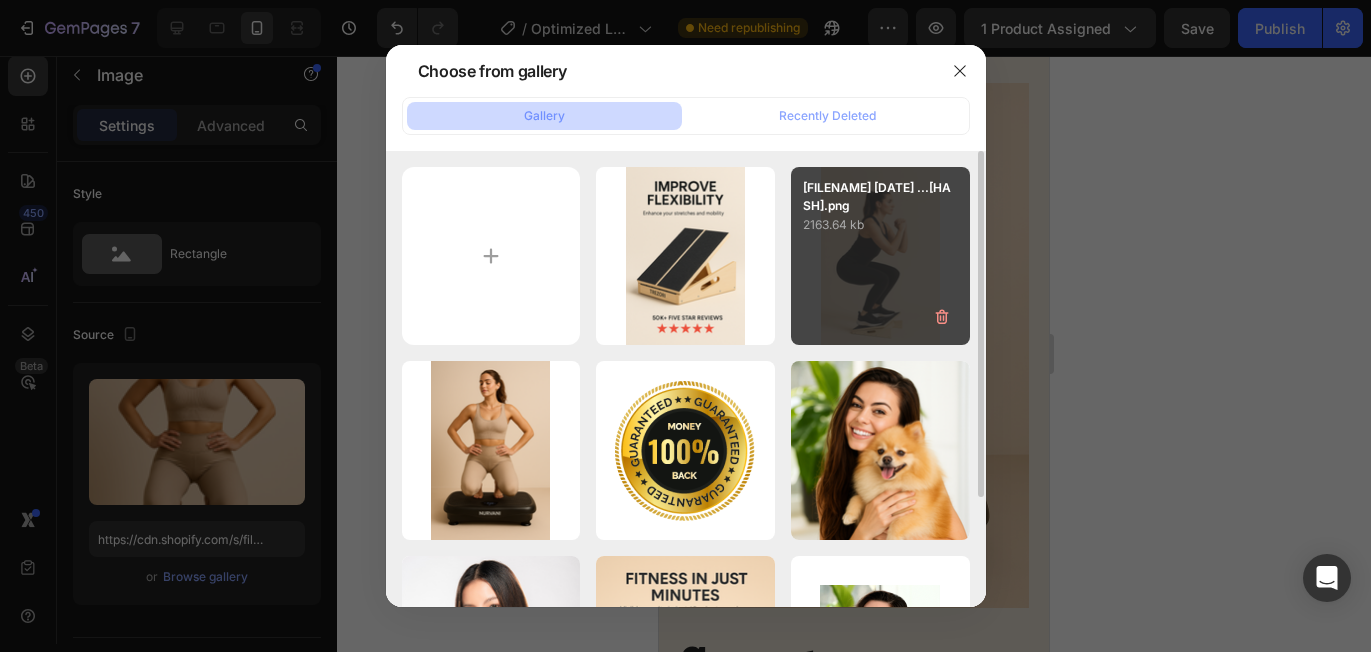 click on "[FILENAME] [DATE] ...[HASH].png [FILESIZE]" at bounding box center [880, 256] 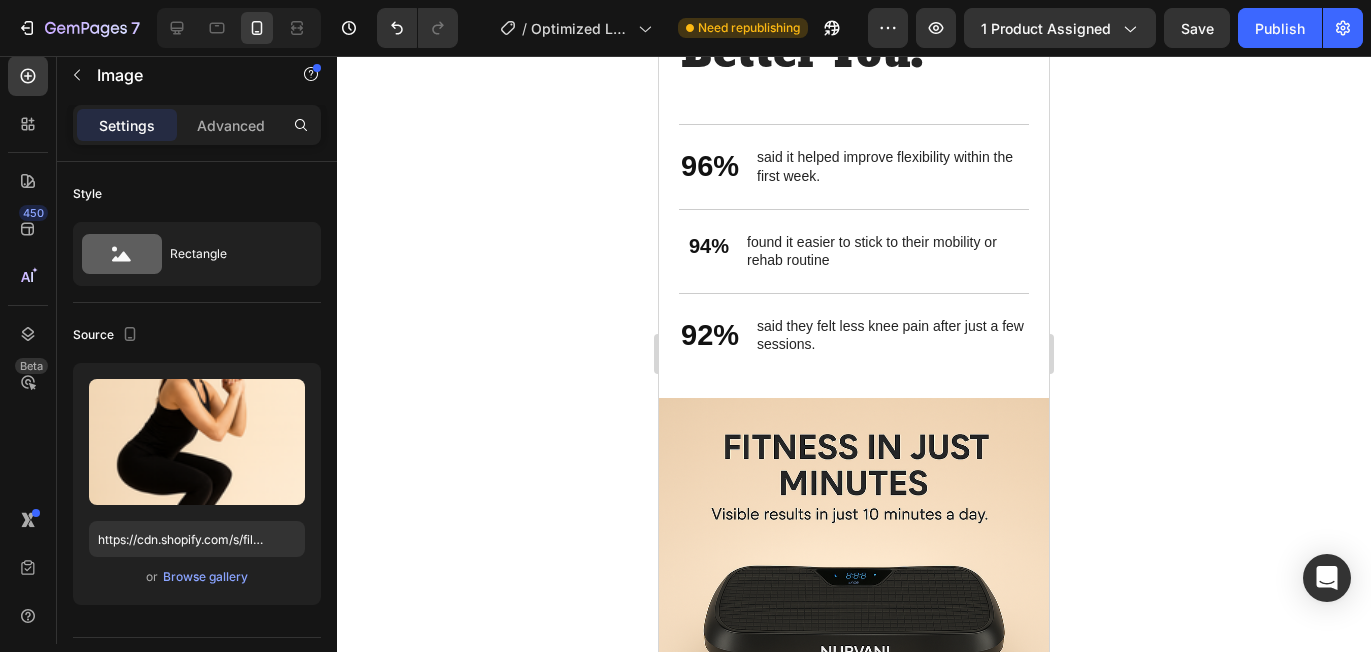scroll, scrollTop: 3366, scrollLeft: 0, axis: vertical 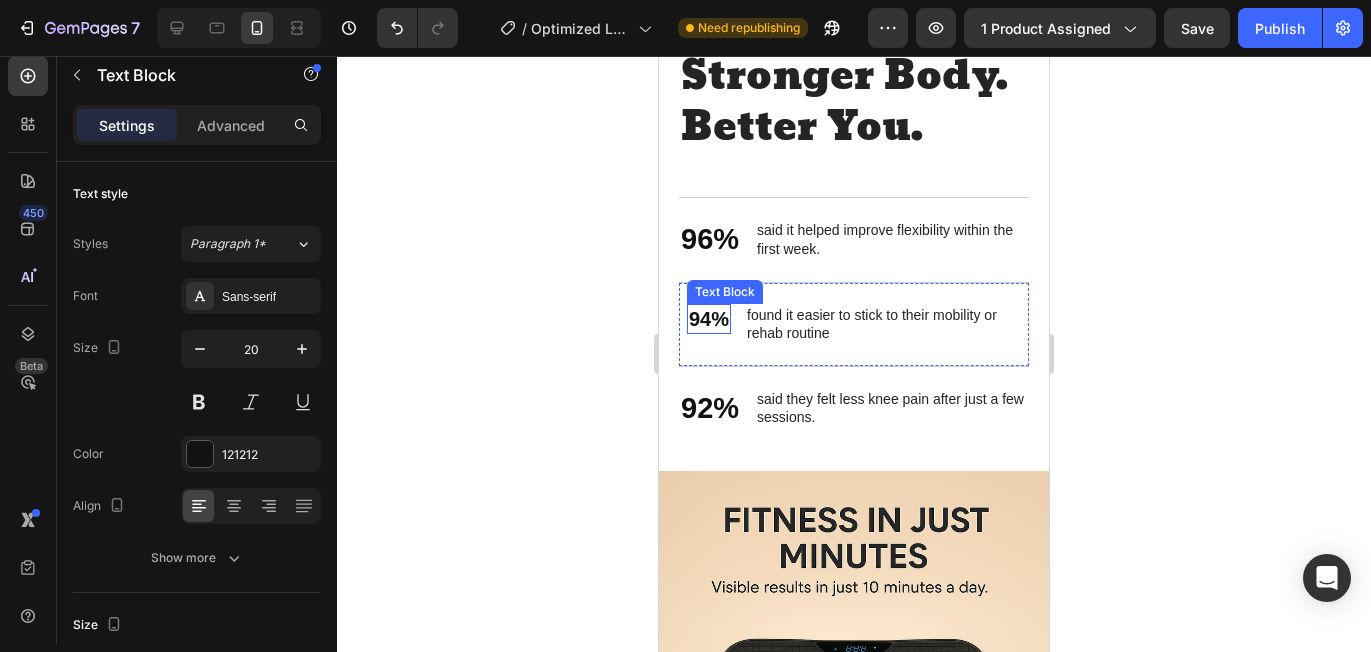 click on "94%" at bounding box center (709, 319) 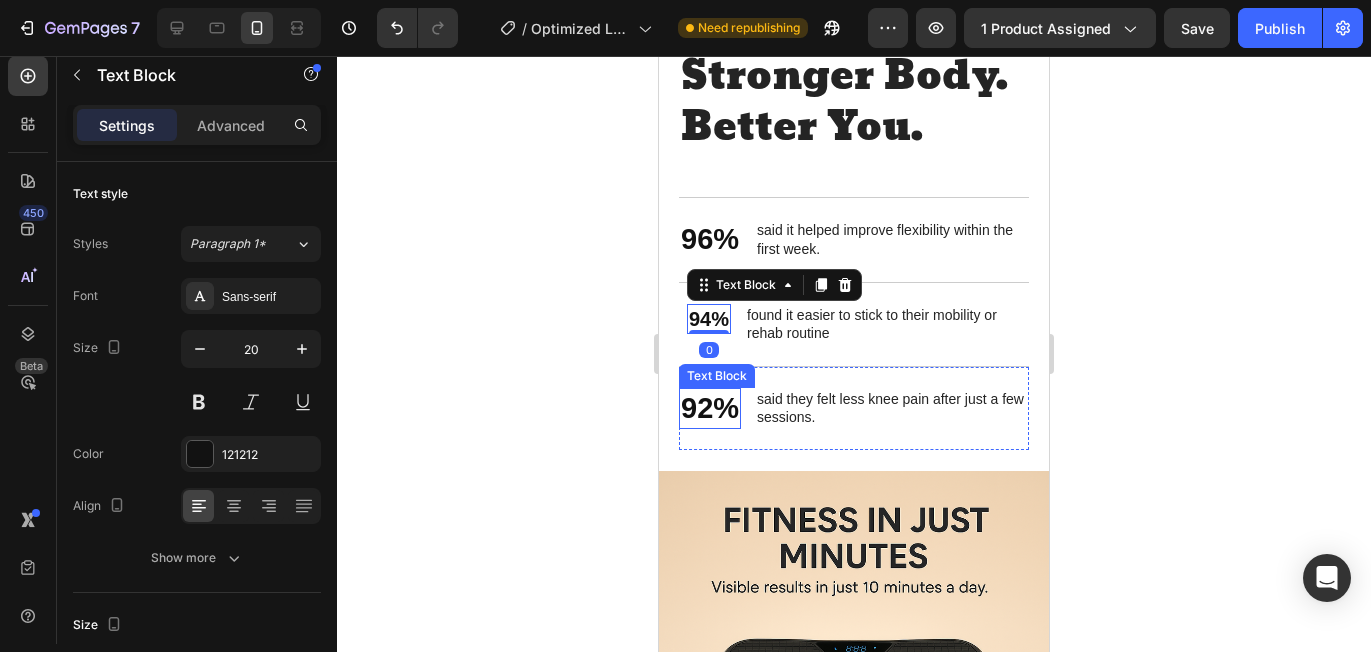 click on "92%" at bounding box center (710, 409) 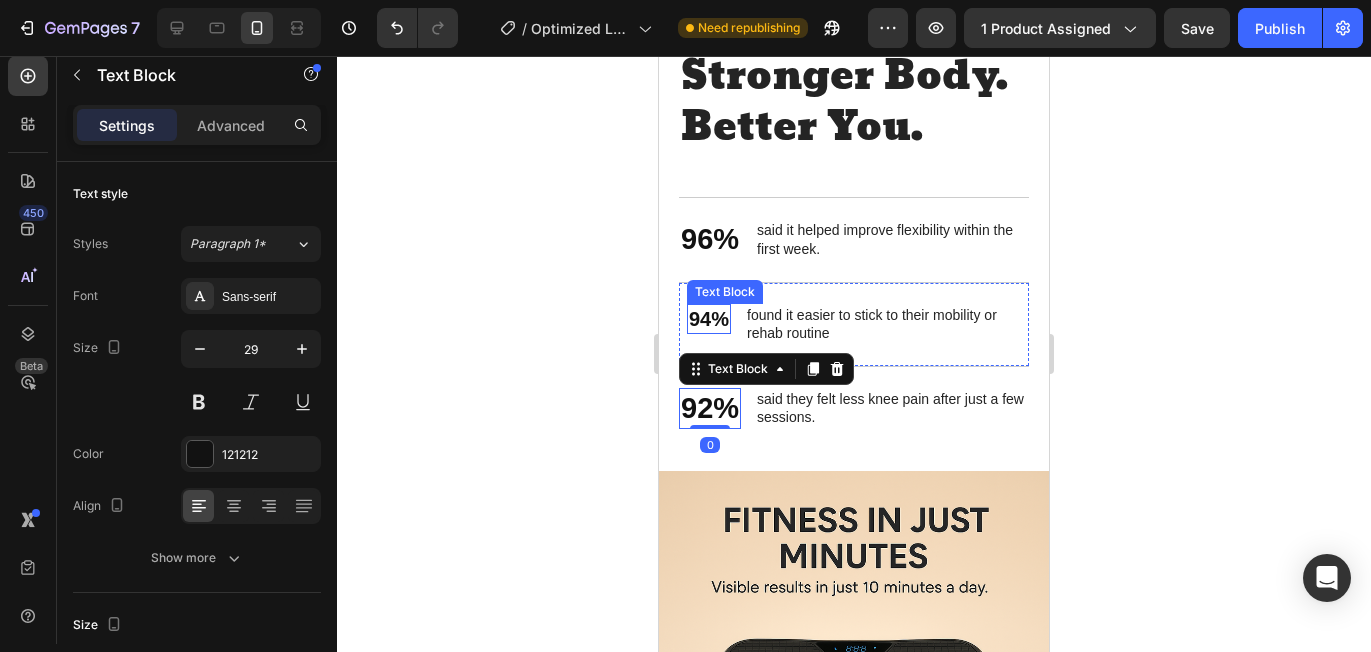click on "94%" at bounding box center [709, 319] 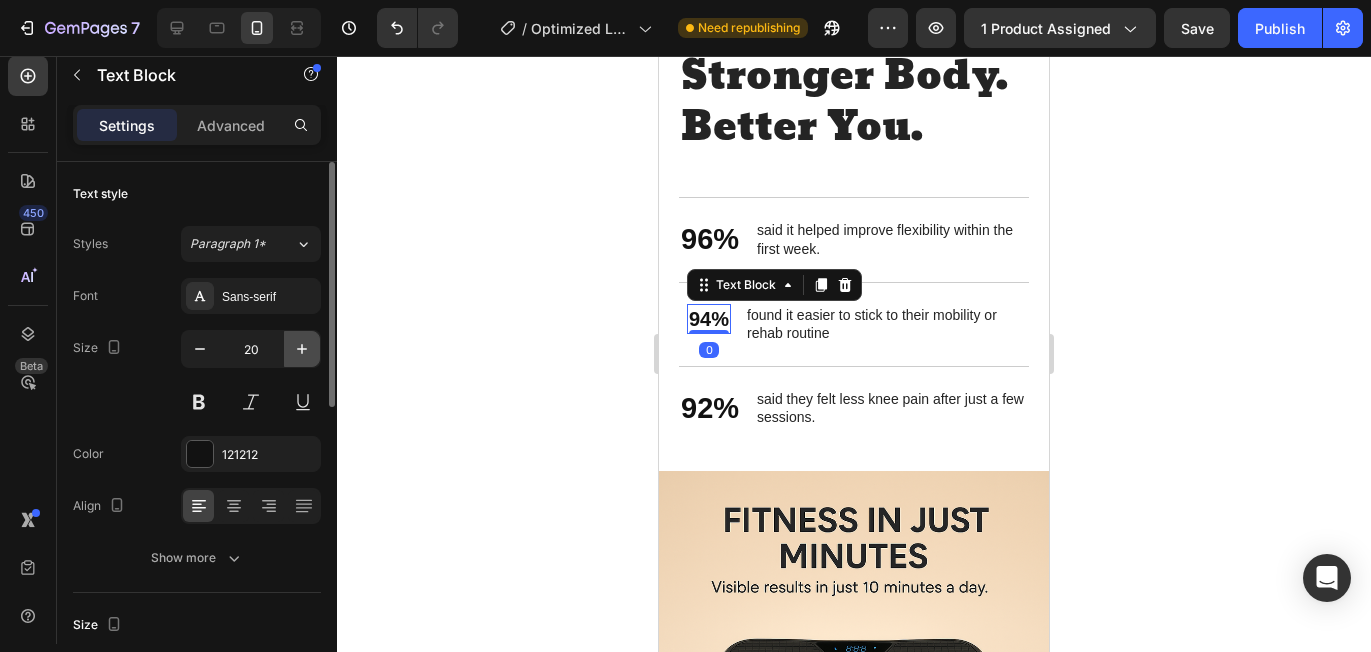 click 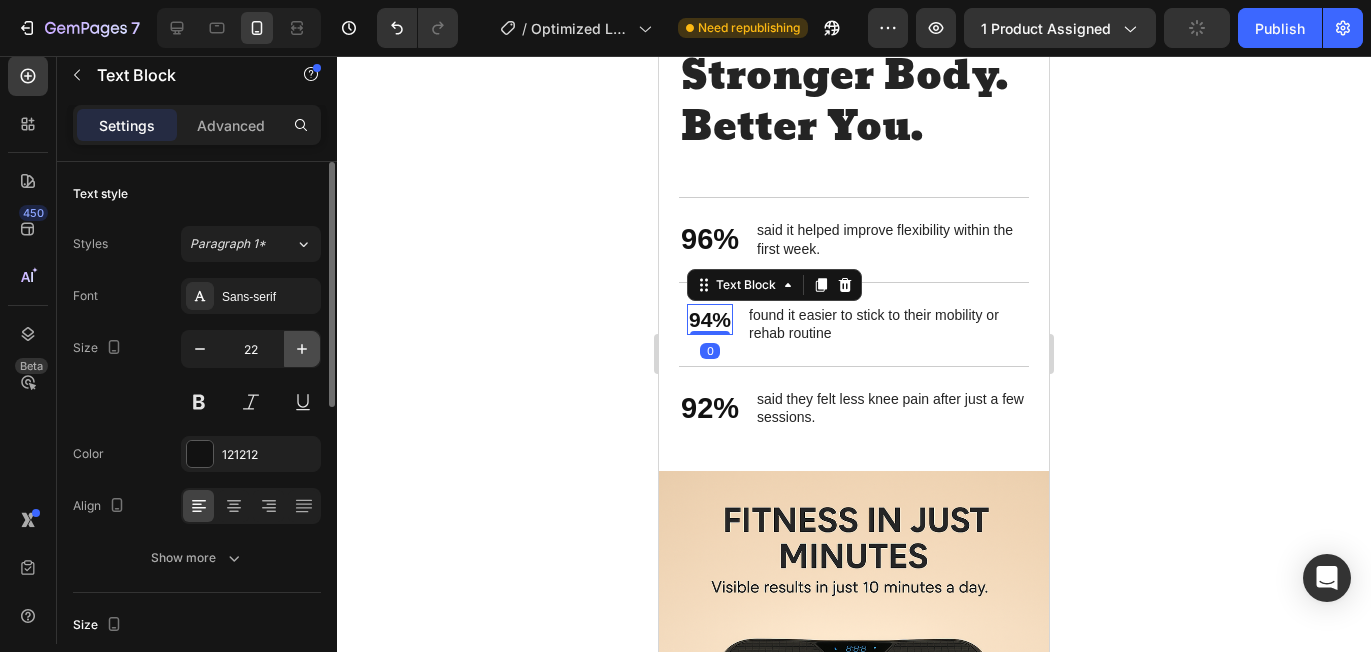 click 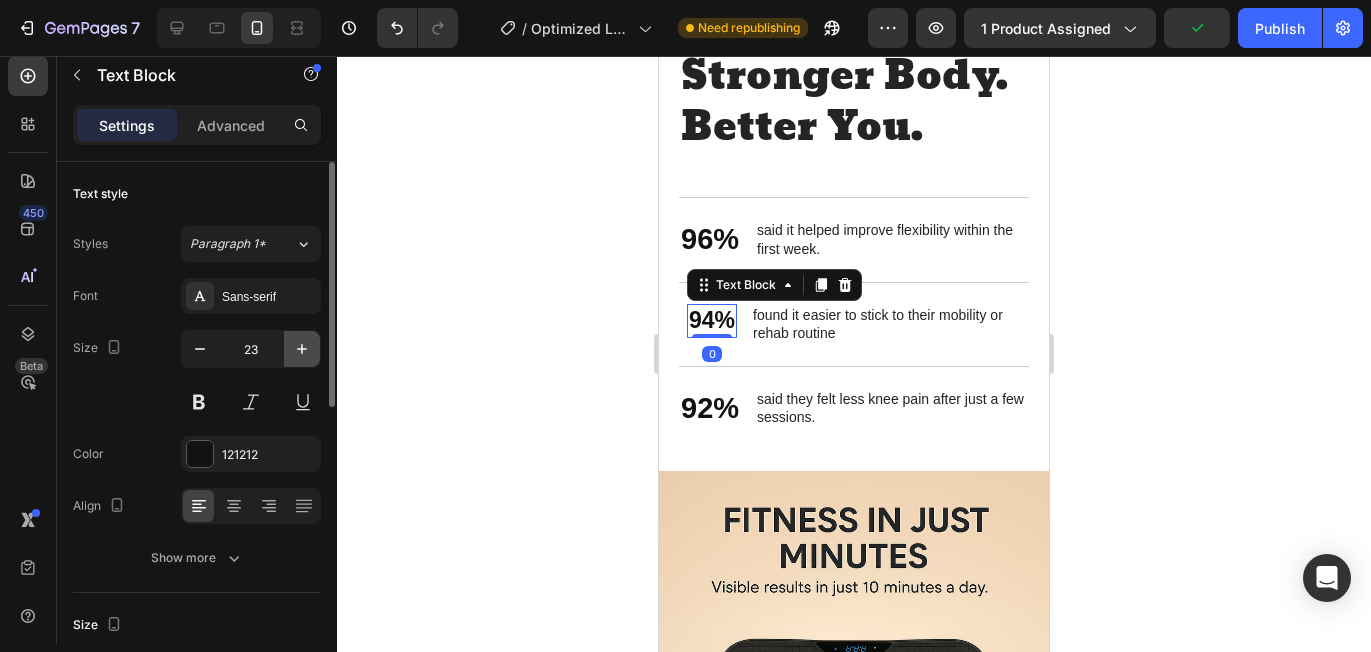 click 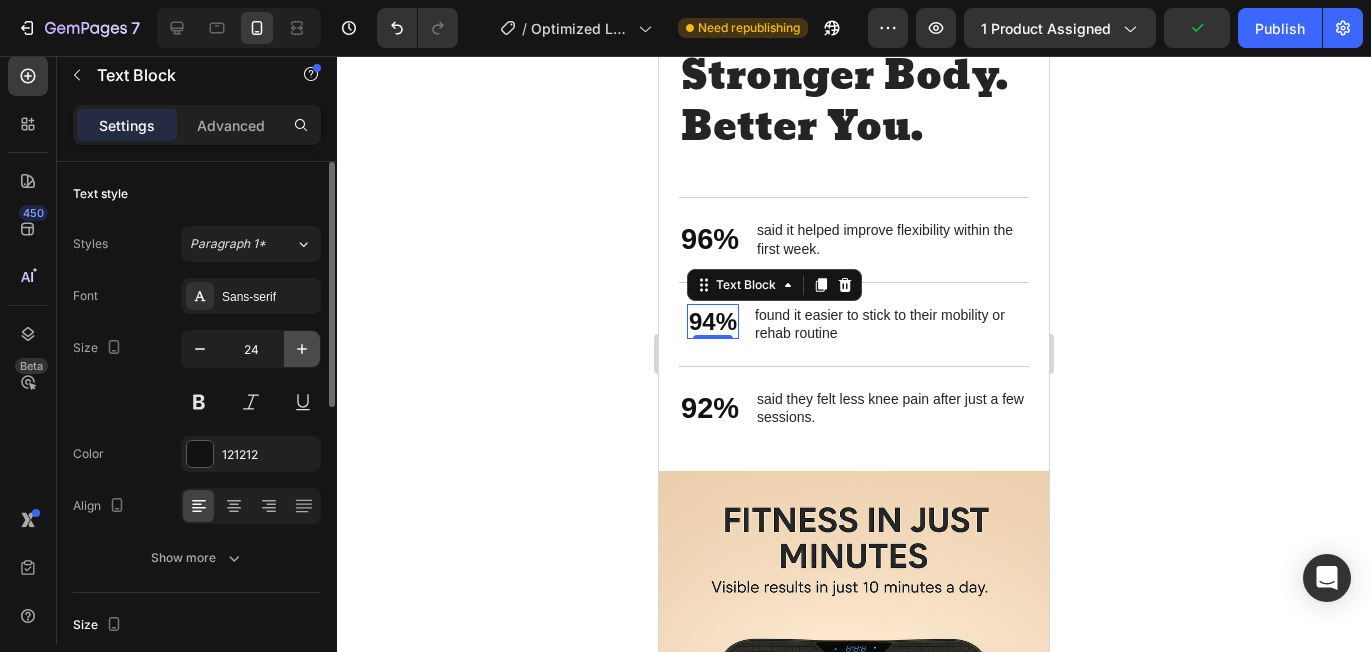 click 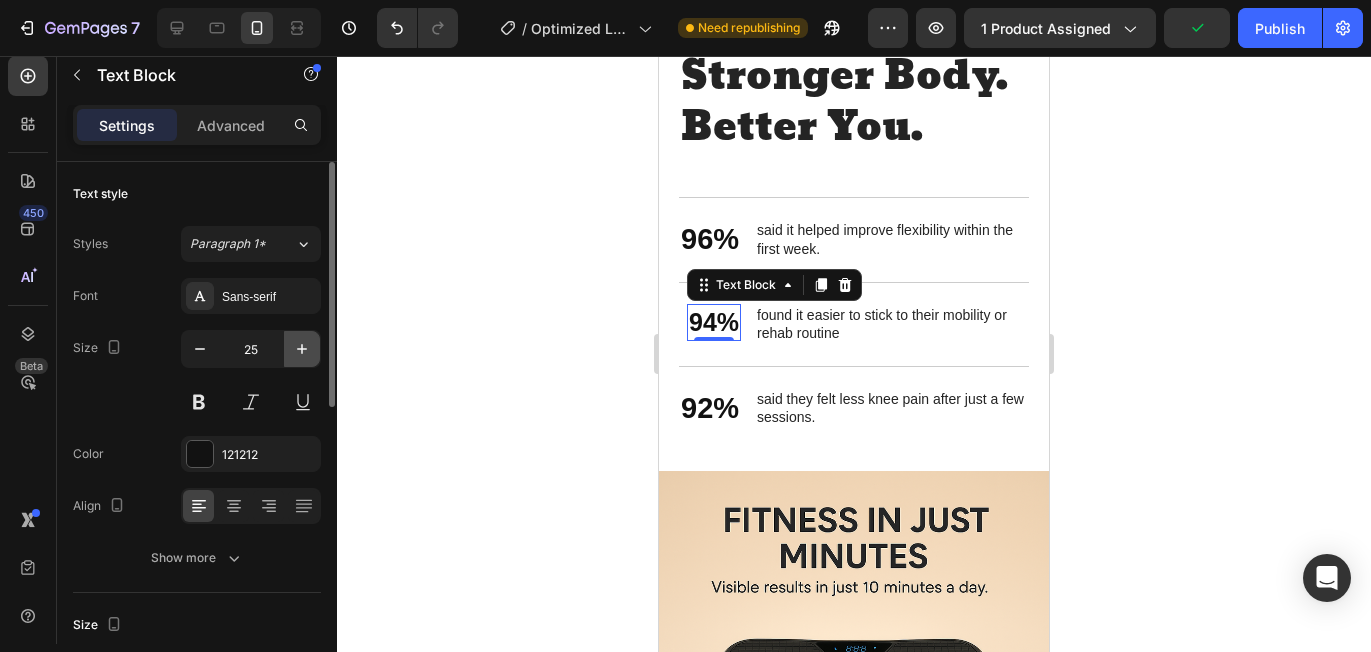 click 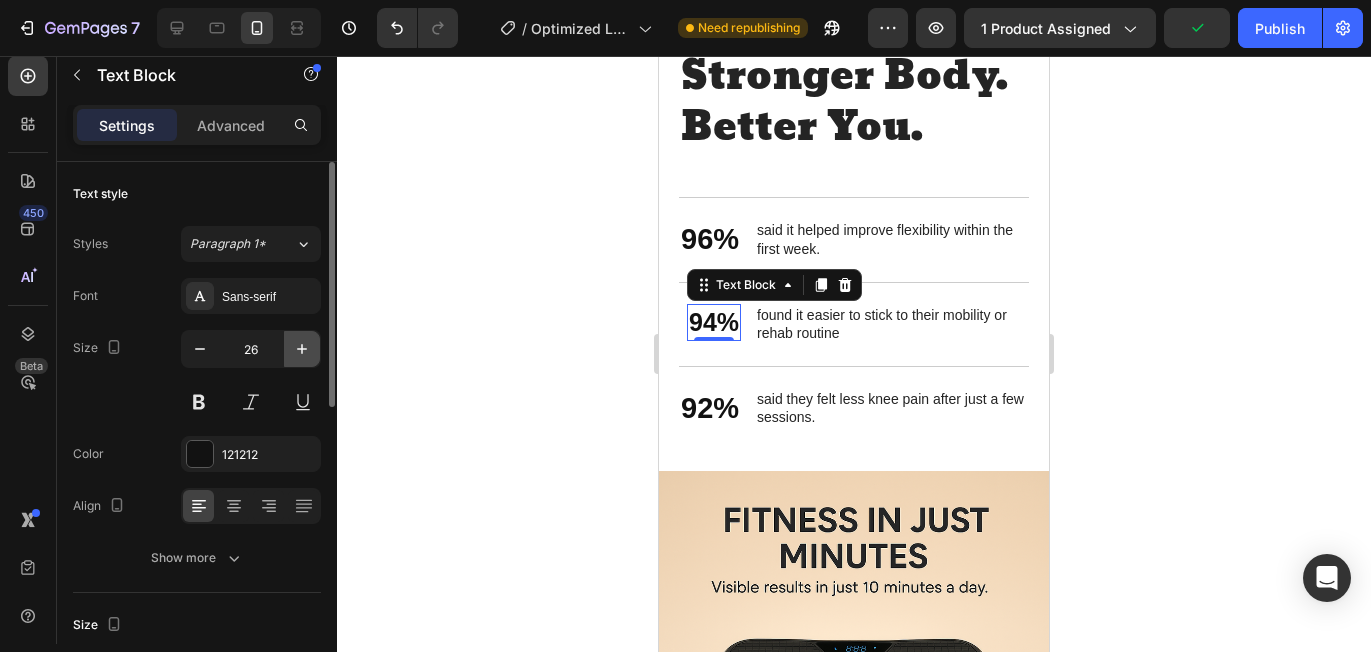 click 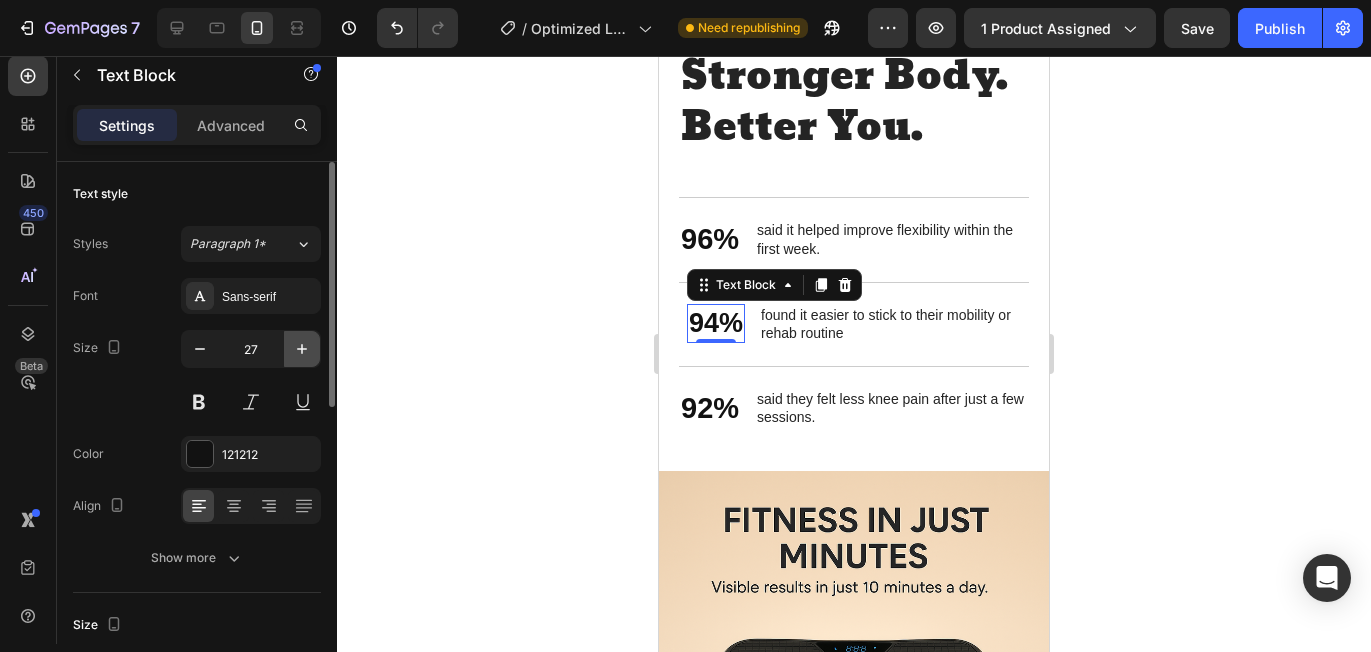 click 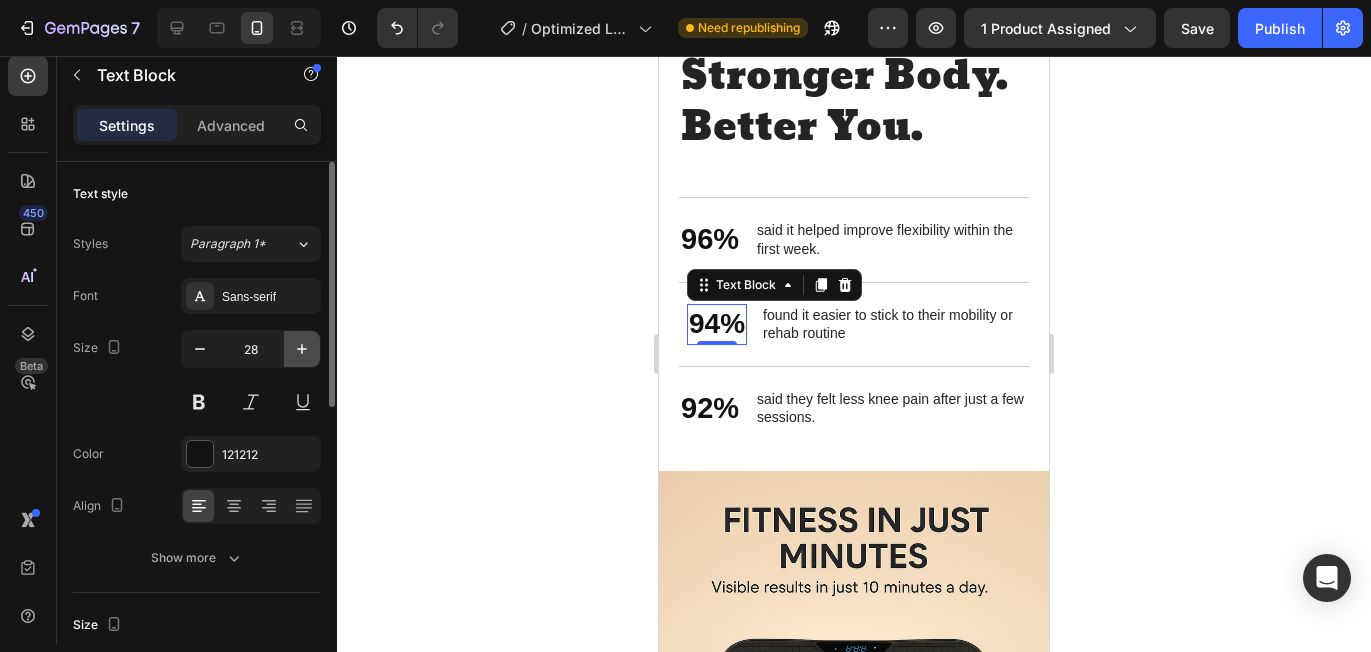 click 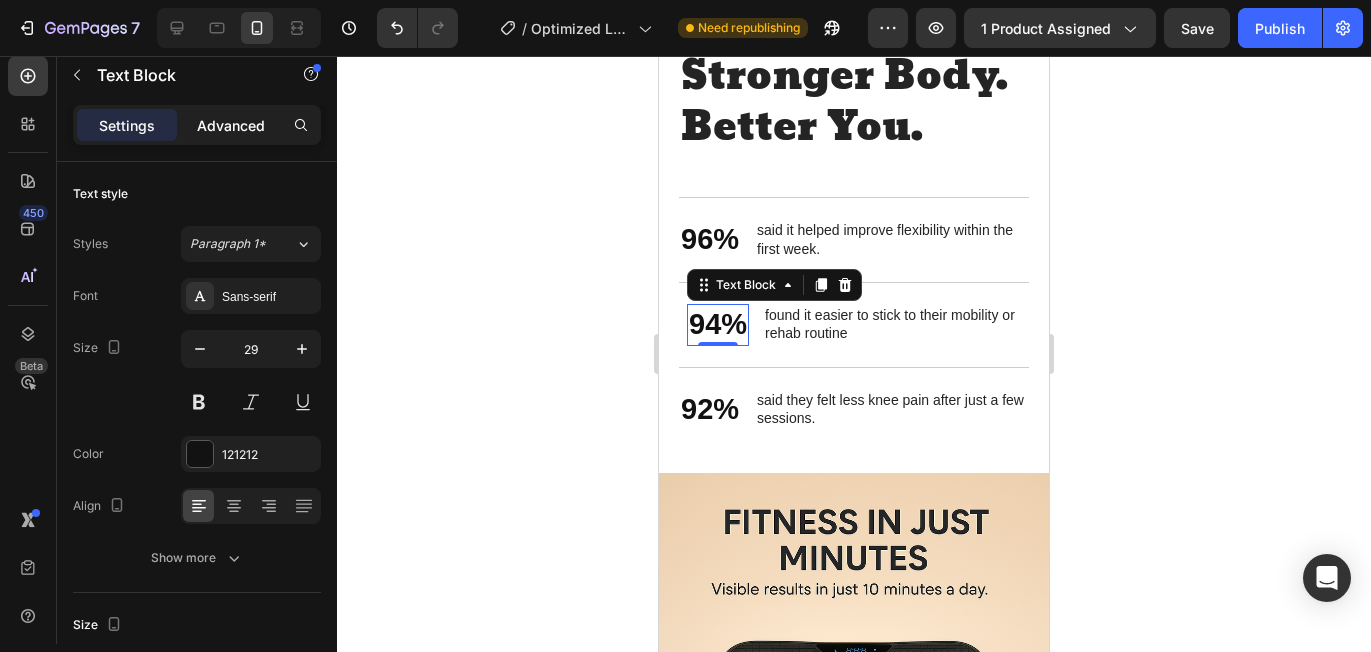 click on "Advanced" at bounding box center (231, 125) 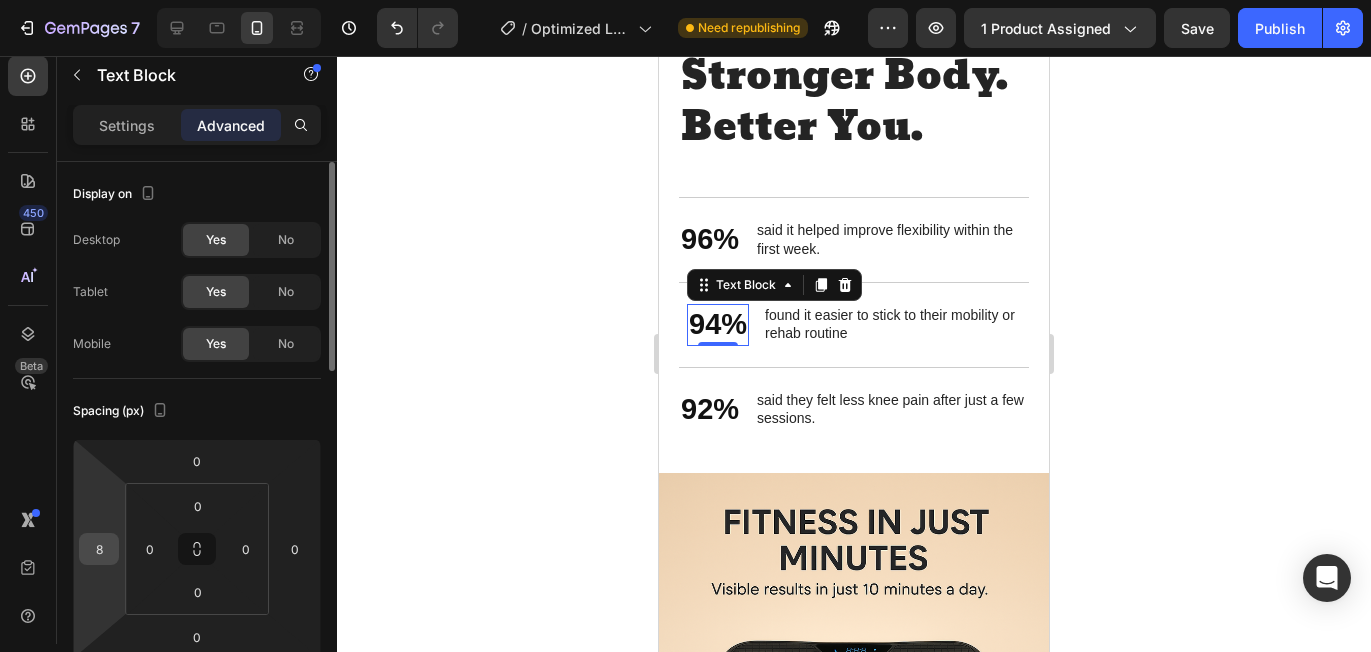 click on "8" at bounding box center [99, 549] 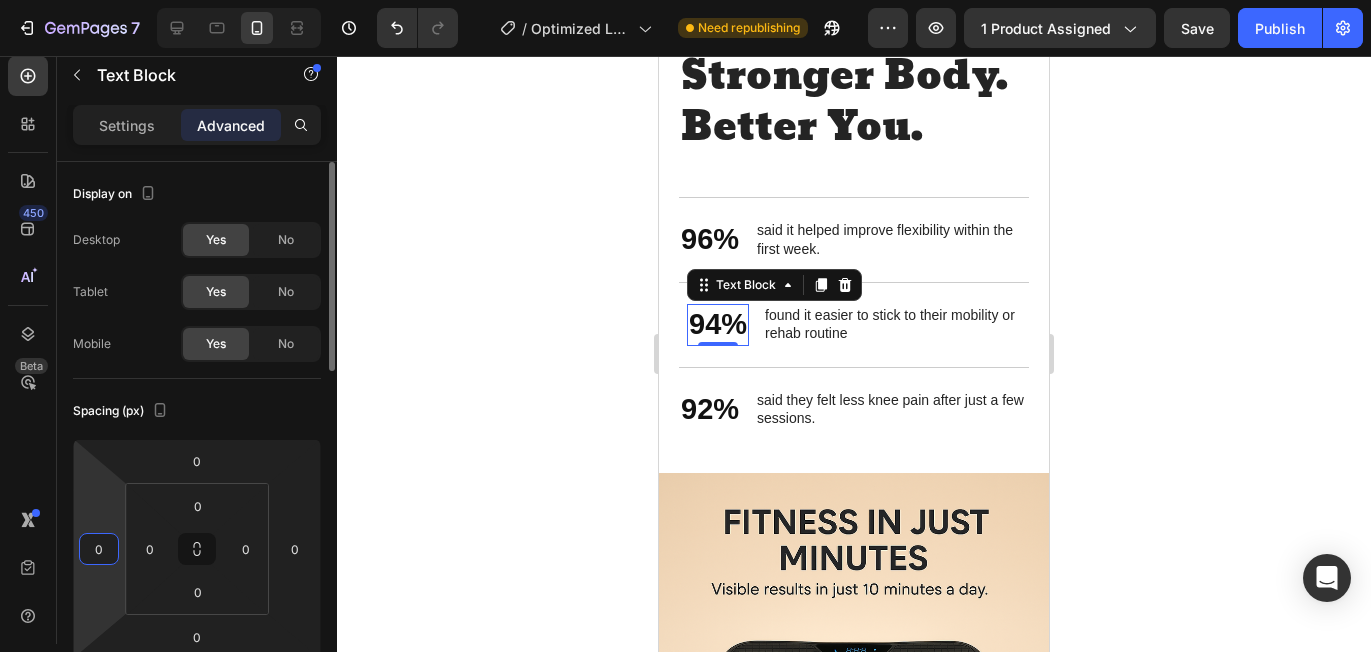type on "0" 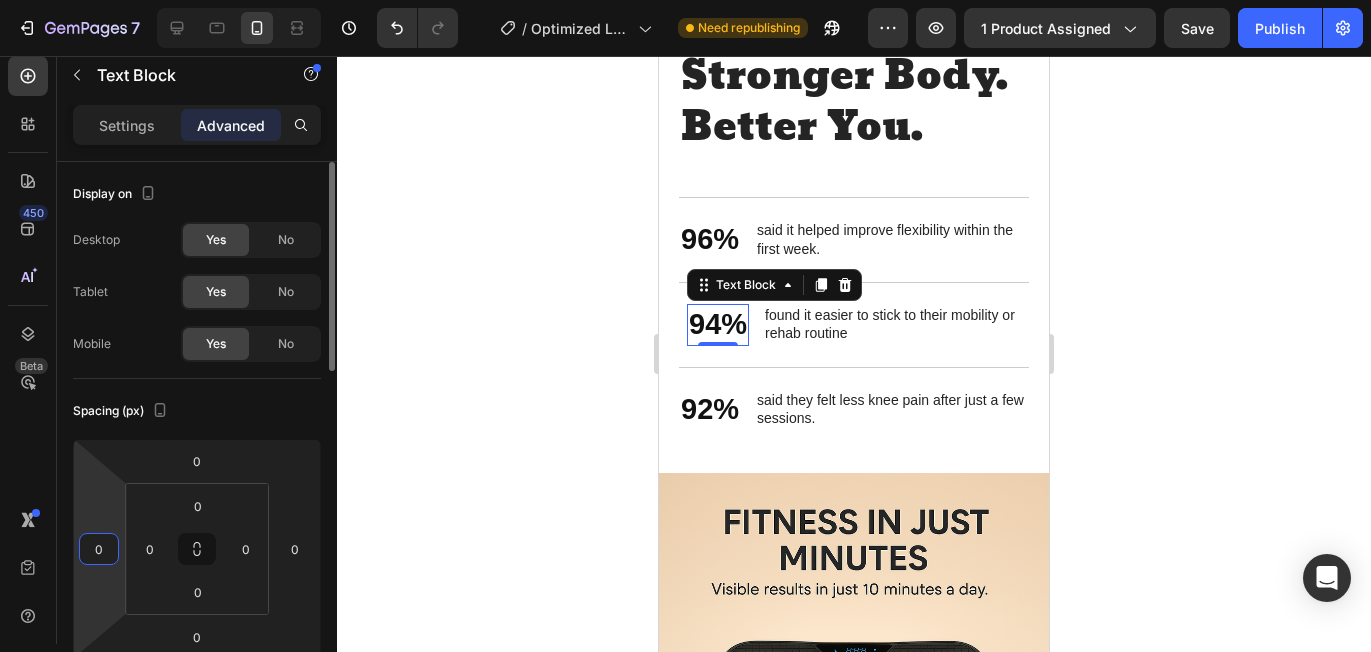 click on "Spacing (px)" at bounding box center [197, 411] 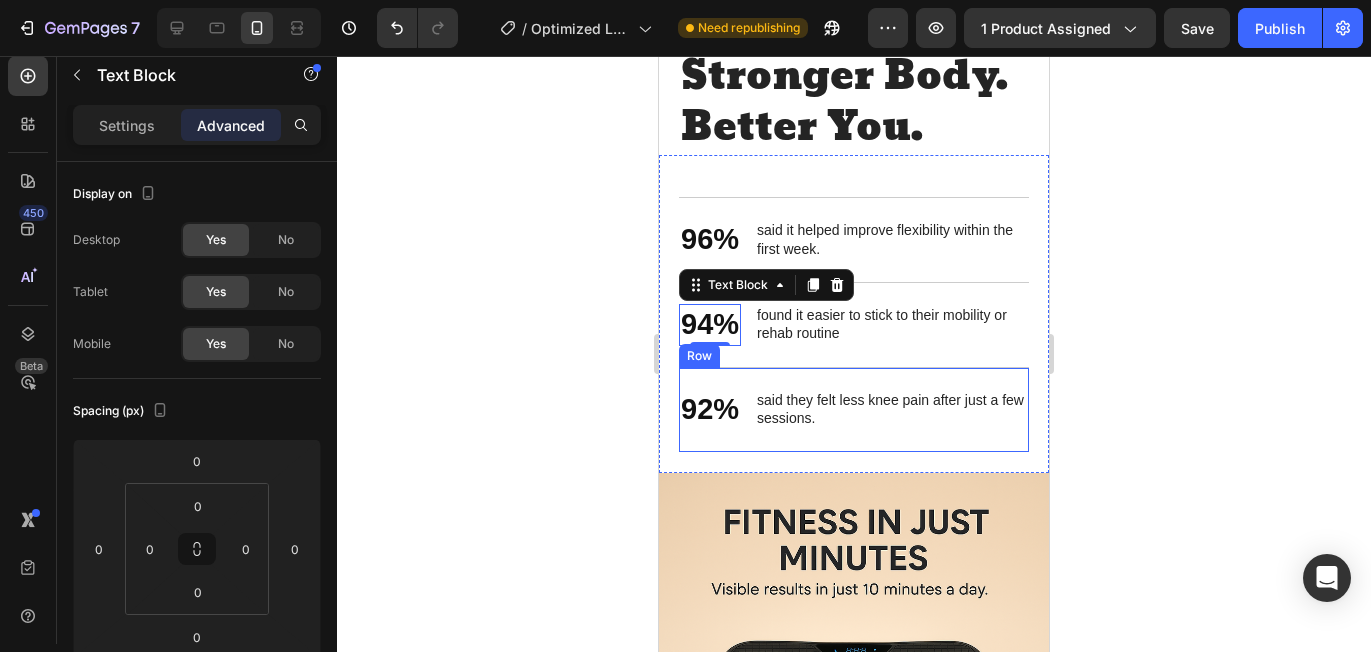 click on "92% Text Block said they felt less knee pain after just a few sessions. Text Block Row" at bounding box center [854, 409] 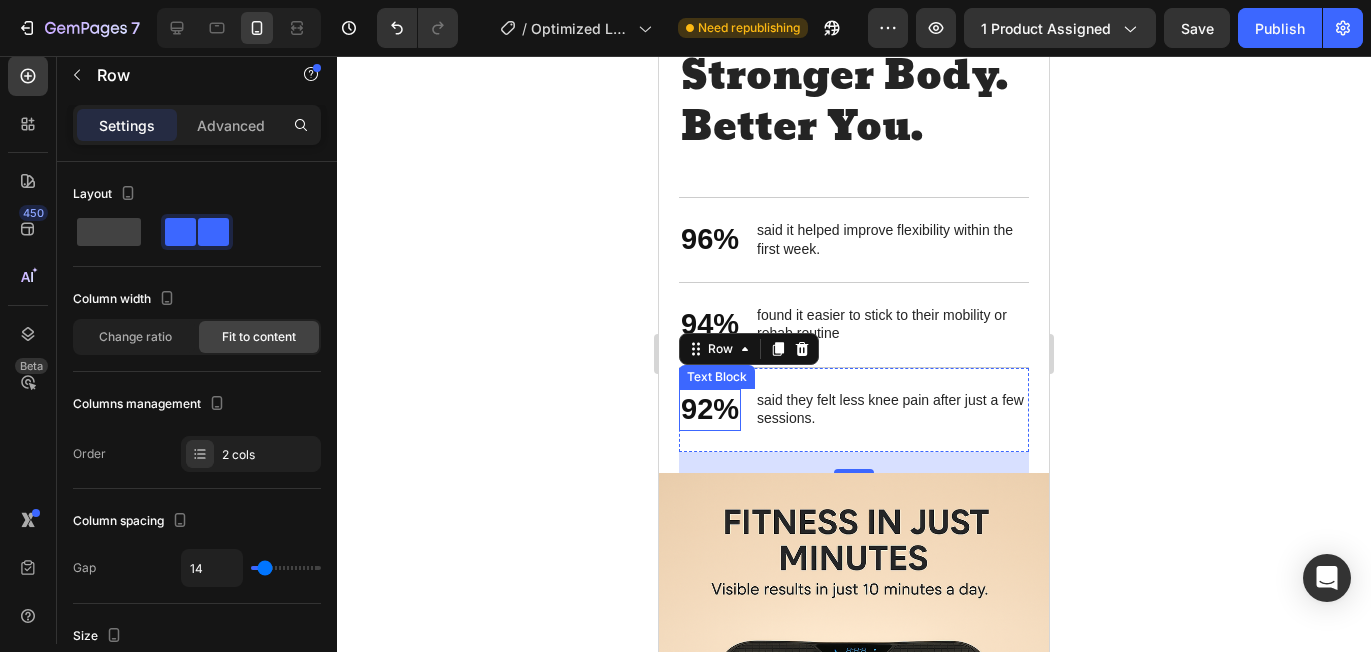 click on "92%" at bounding box center [710, 410] 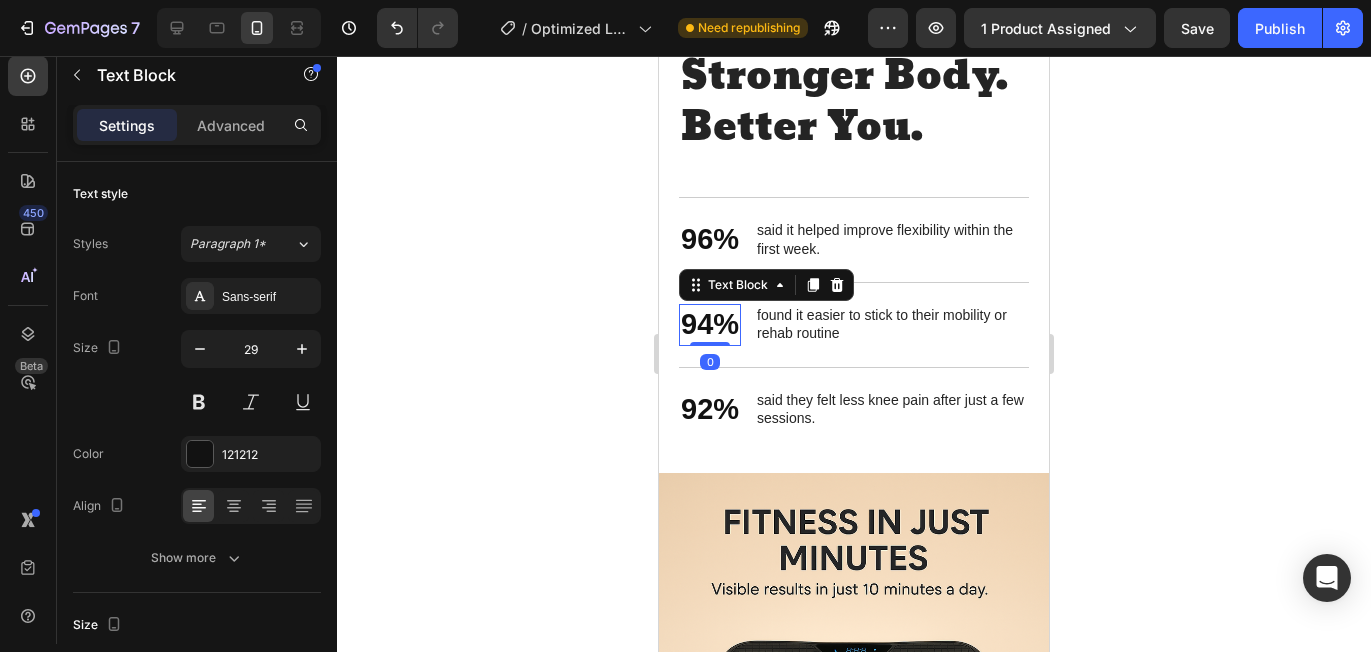 click on "94%" at bounding box center [710, 325] 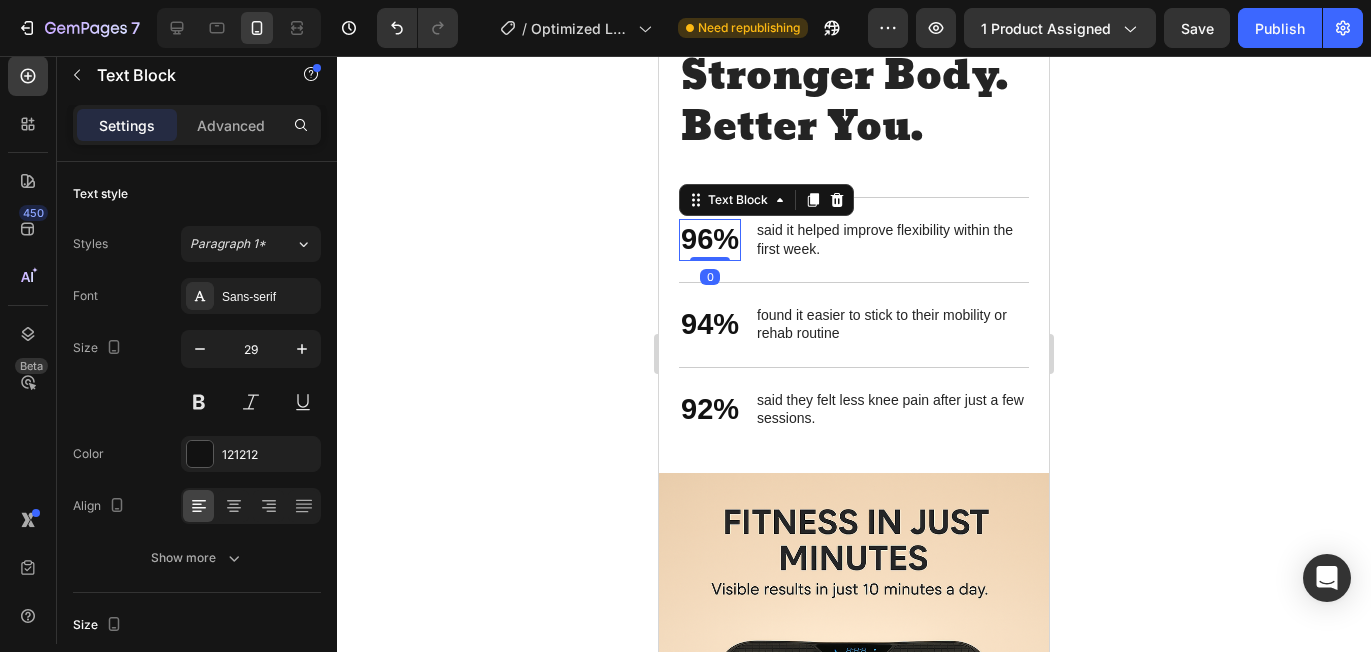 click on "96%" at bounding box center (710, 240) 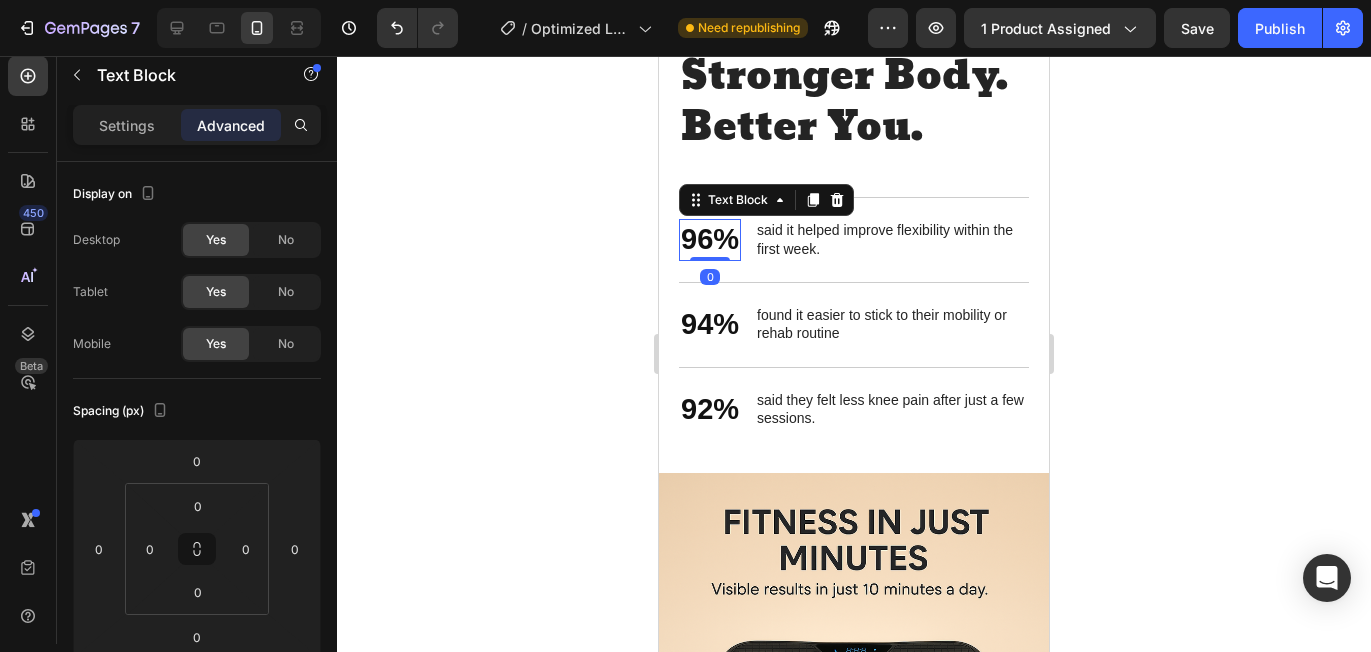 click 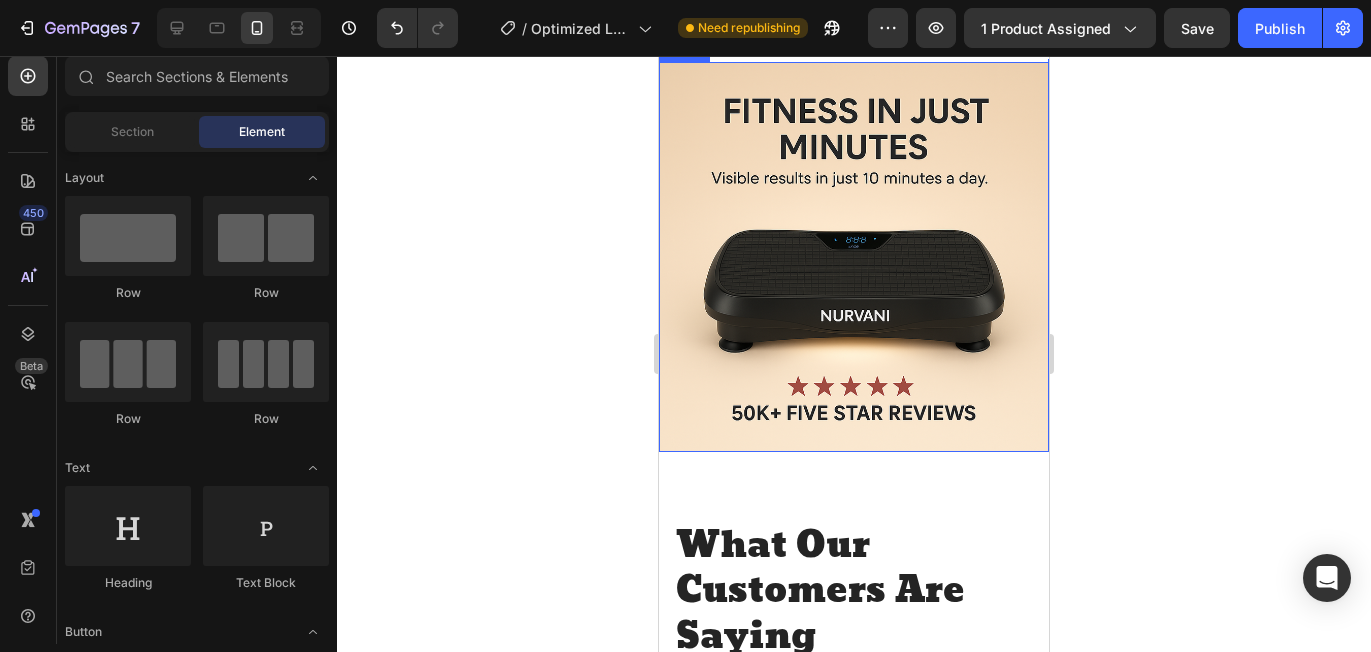 scroll, scrollTop: 3821, scrollLeft: 0, axis: vertical 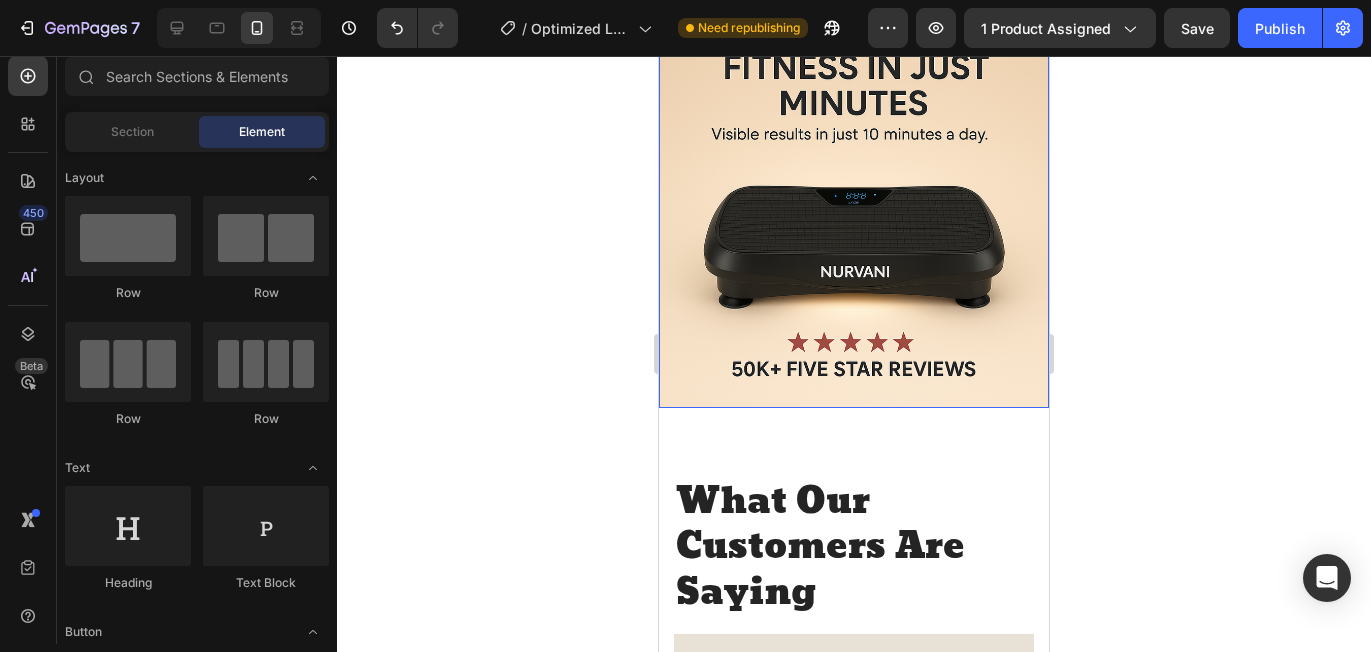 click at bounding box center (854, 213) 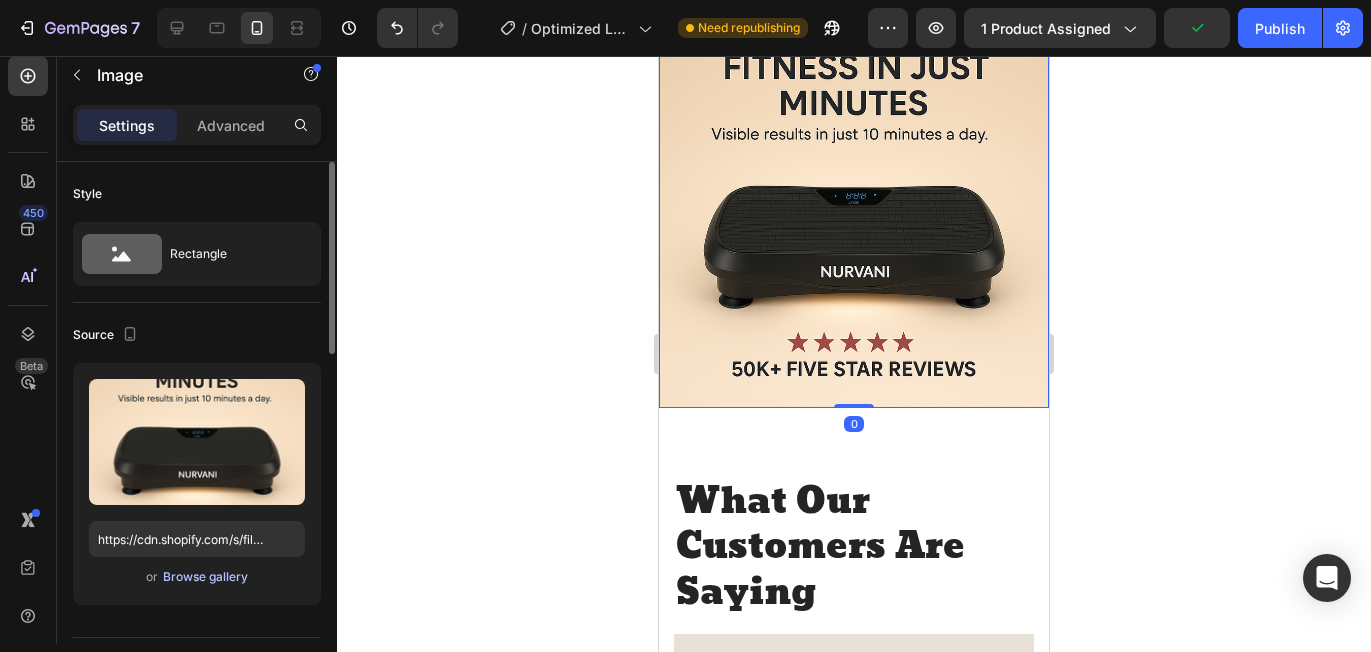 click on "Browse gallery" at bounding box center (205, 577) 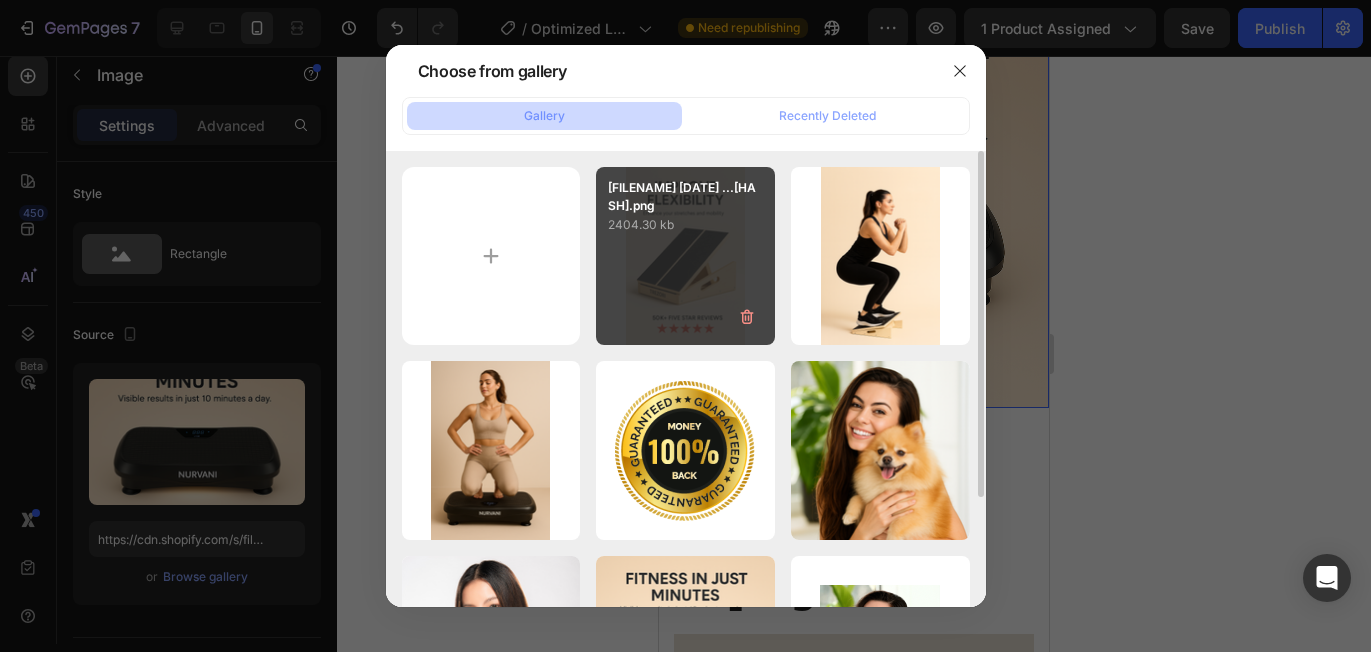 click on "[FILENAME] [DATE] ...[HASH].png [FILESIZE]" at bounding box center [685, 256] 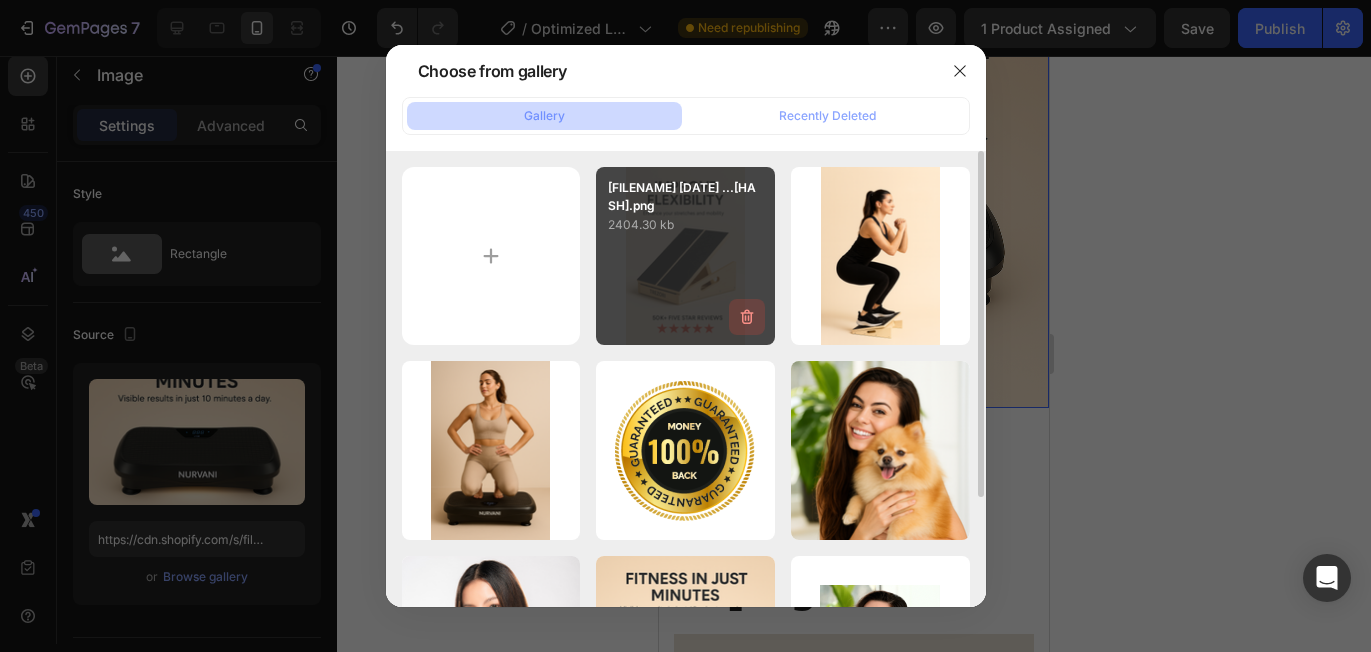 type on "https://cdn.shopify.com/s/files/1/0941/3551/7532/files/gempages_578195324221260741-33c136ec-bb4c-4828-9910-93c840220275.png" 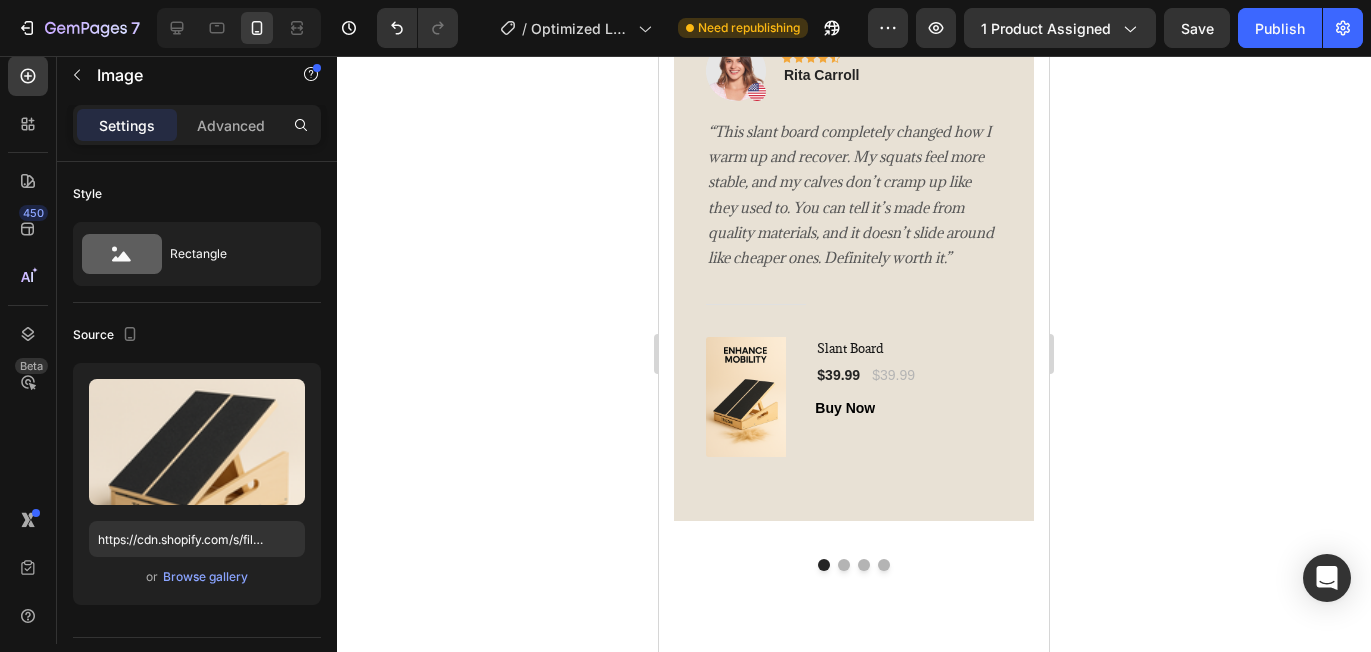 scroll, scrollTop: 4597, scrollLeft: 0, axis: vertical 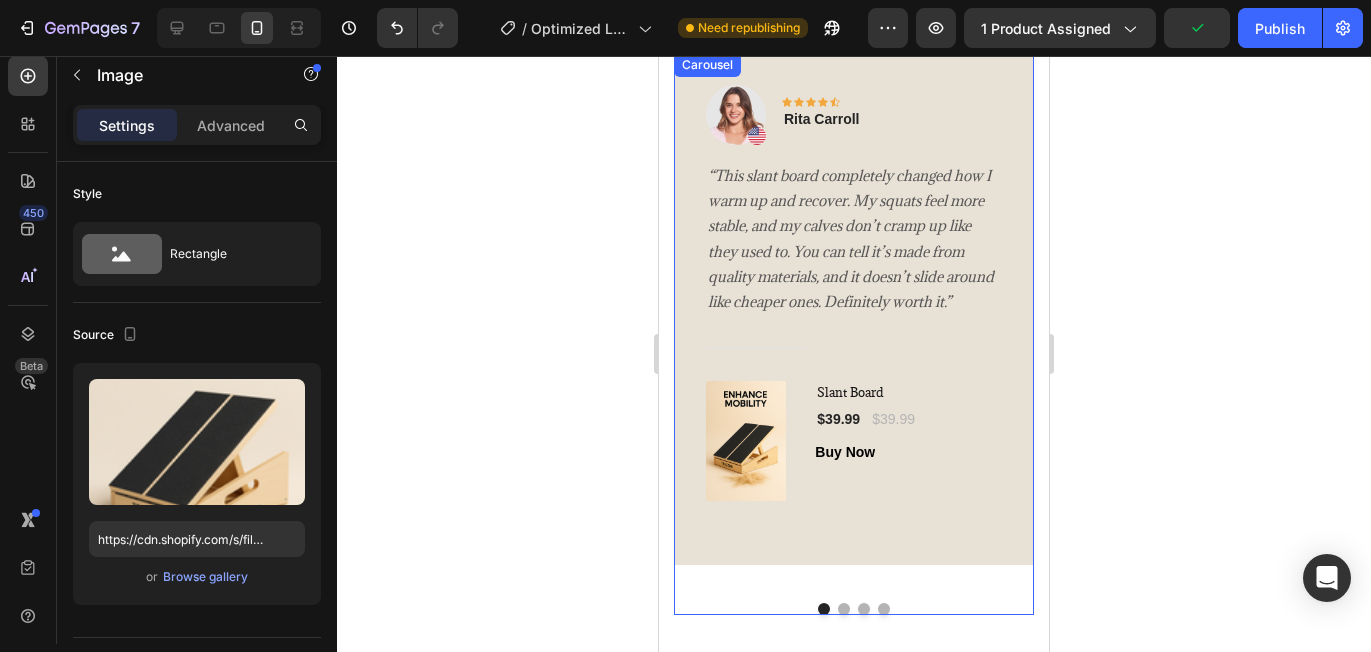click at bounding box center (844, 609) 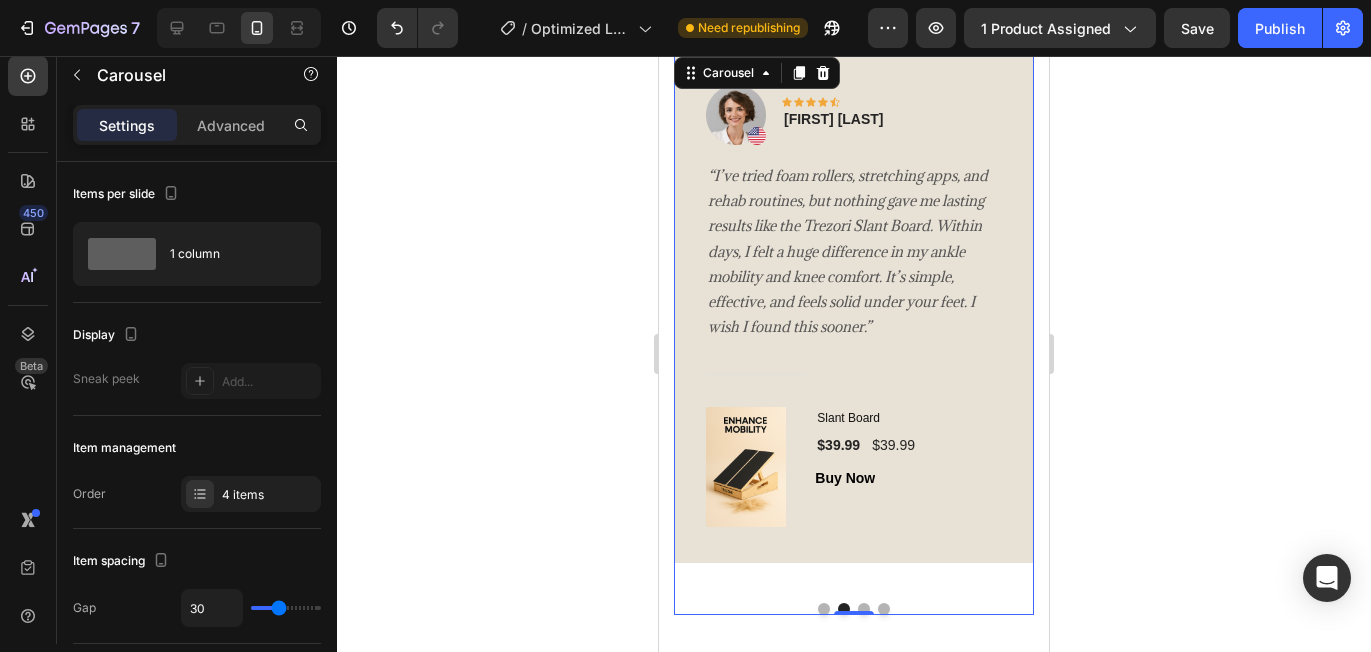 click at bounding box center [864, 609] 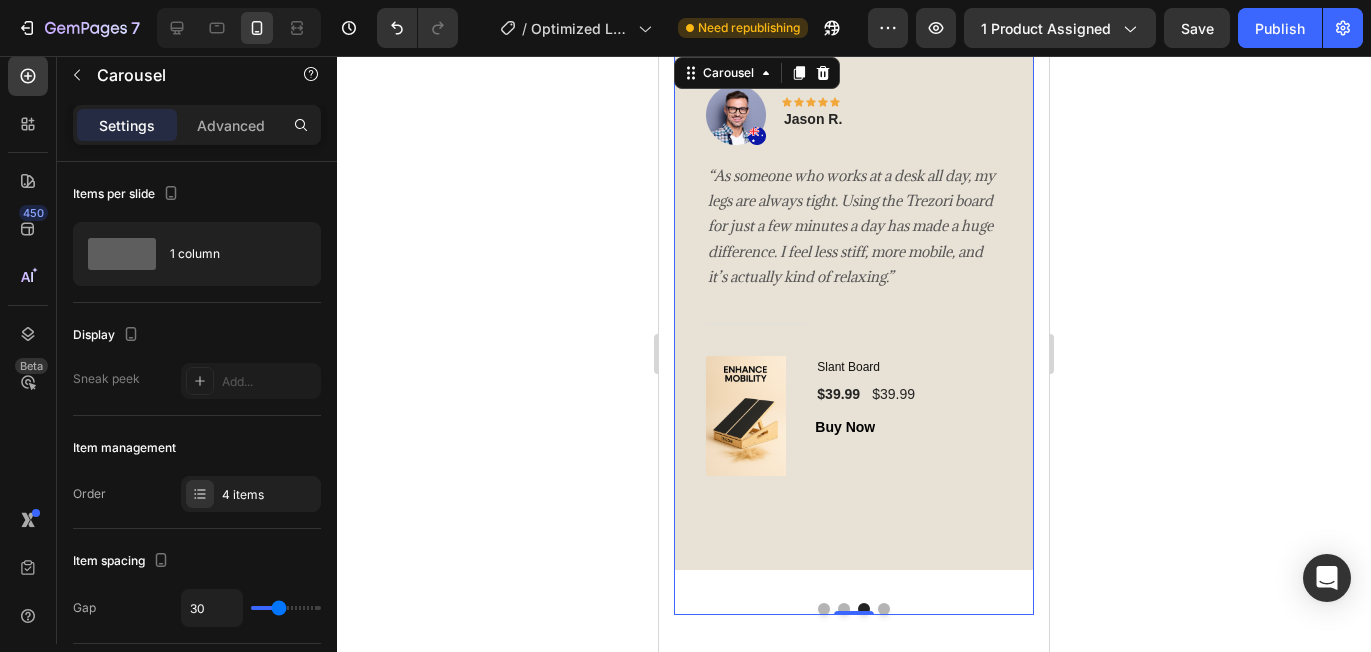 click at bounding box center [884, 609] 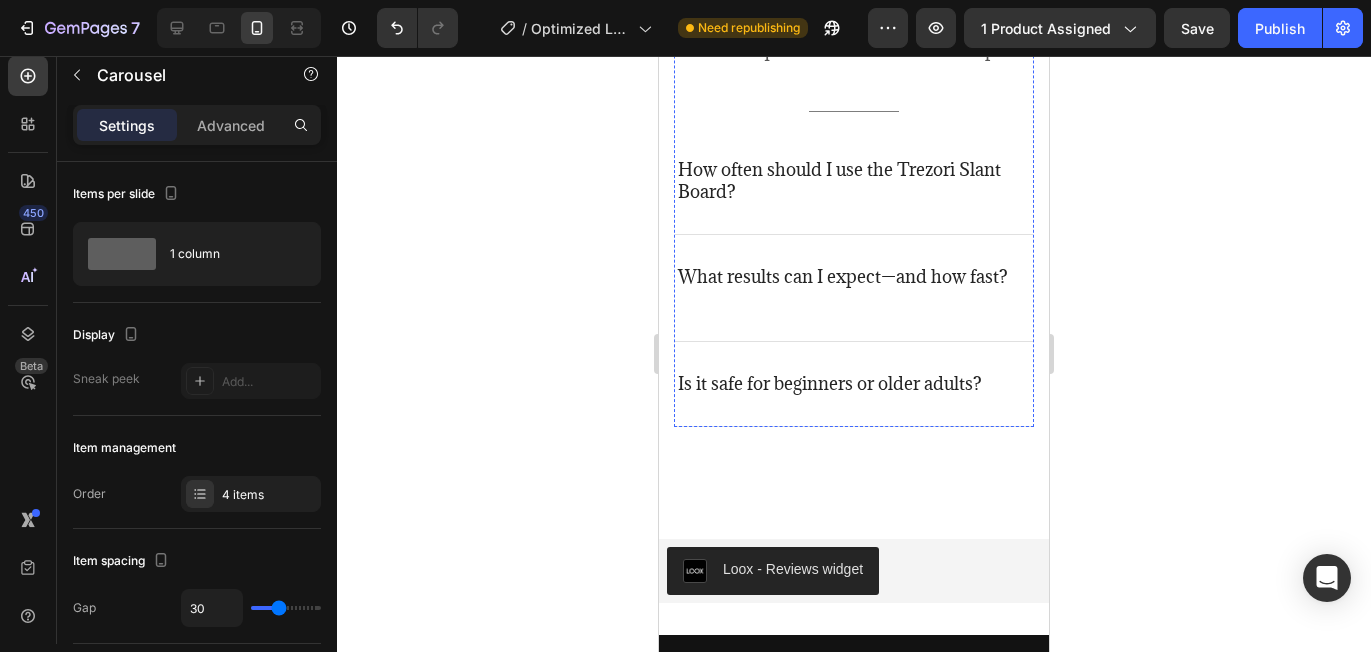scroll, scrollTop: 5844, scrollLeft: 0, axis: vertical 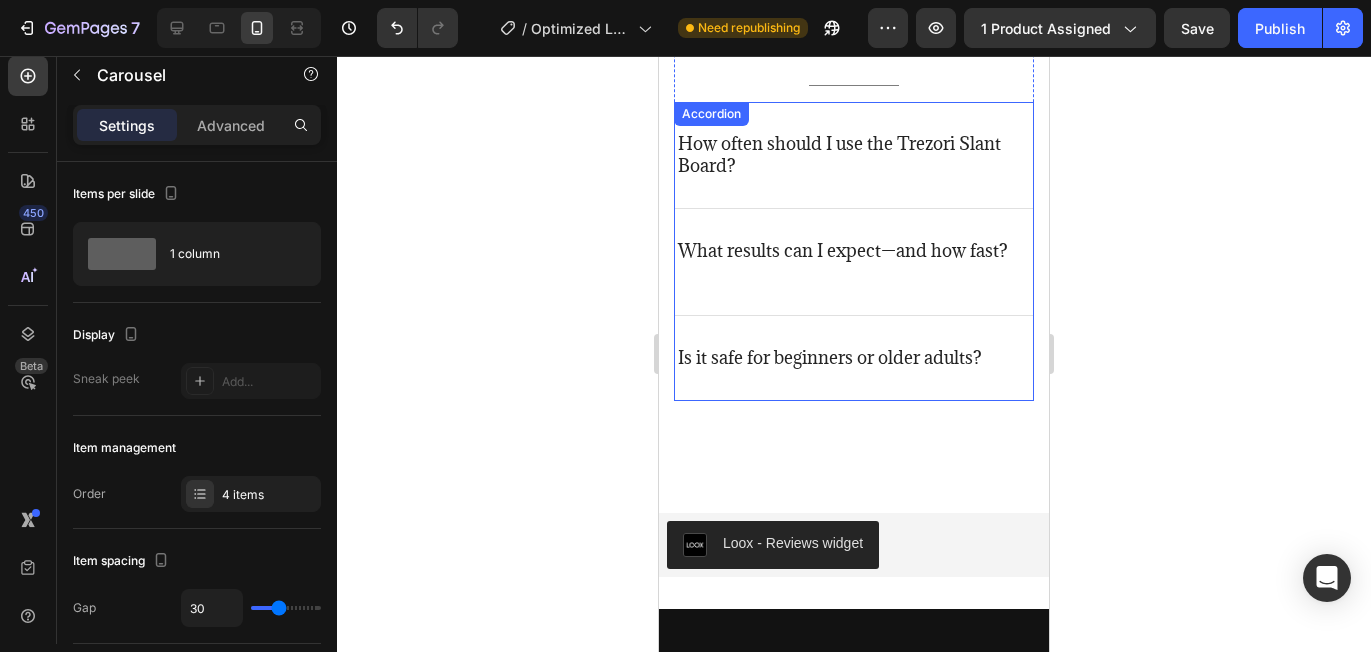 click on "How often should I use the Trezori Slant Board? What results can I expect—and how fast? Is it safe for beginners or older adults? Accordion" at bounding box center (854, 251) 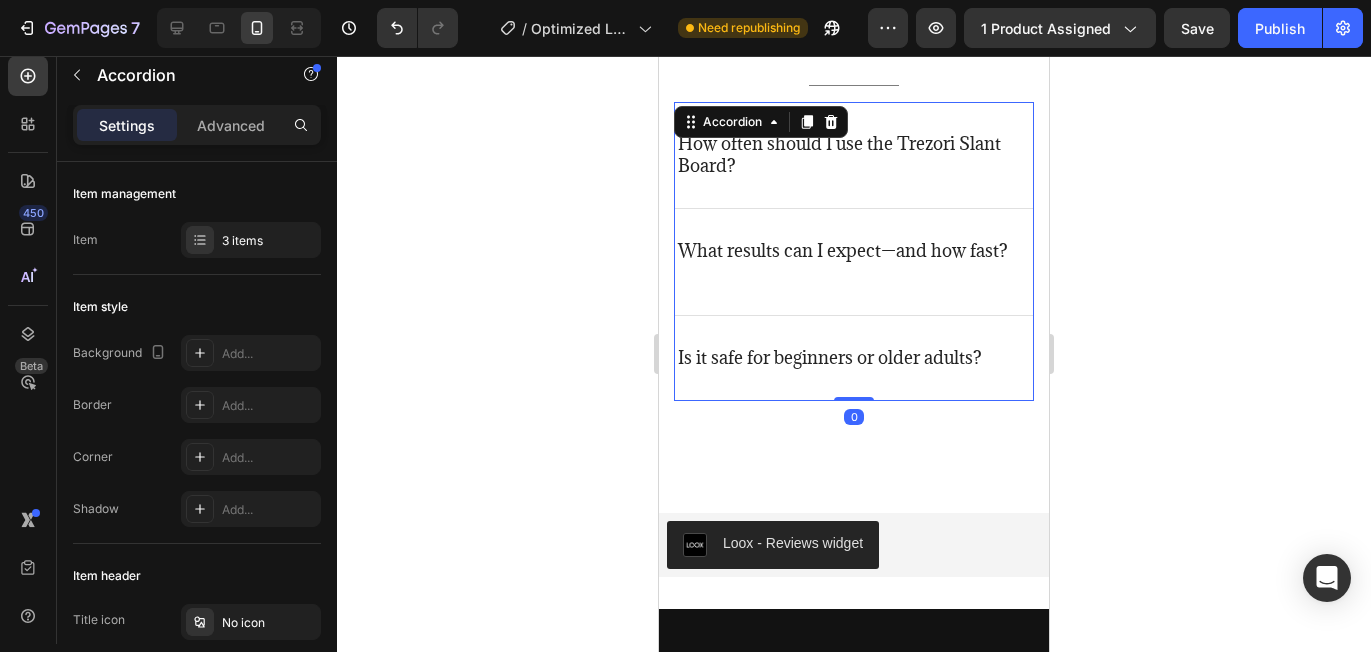 click on "How often should I use the Trezori Slant Board?" at bounding box center (854, 155) 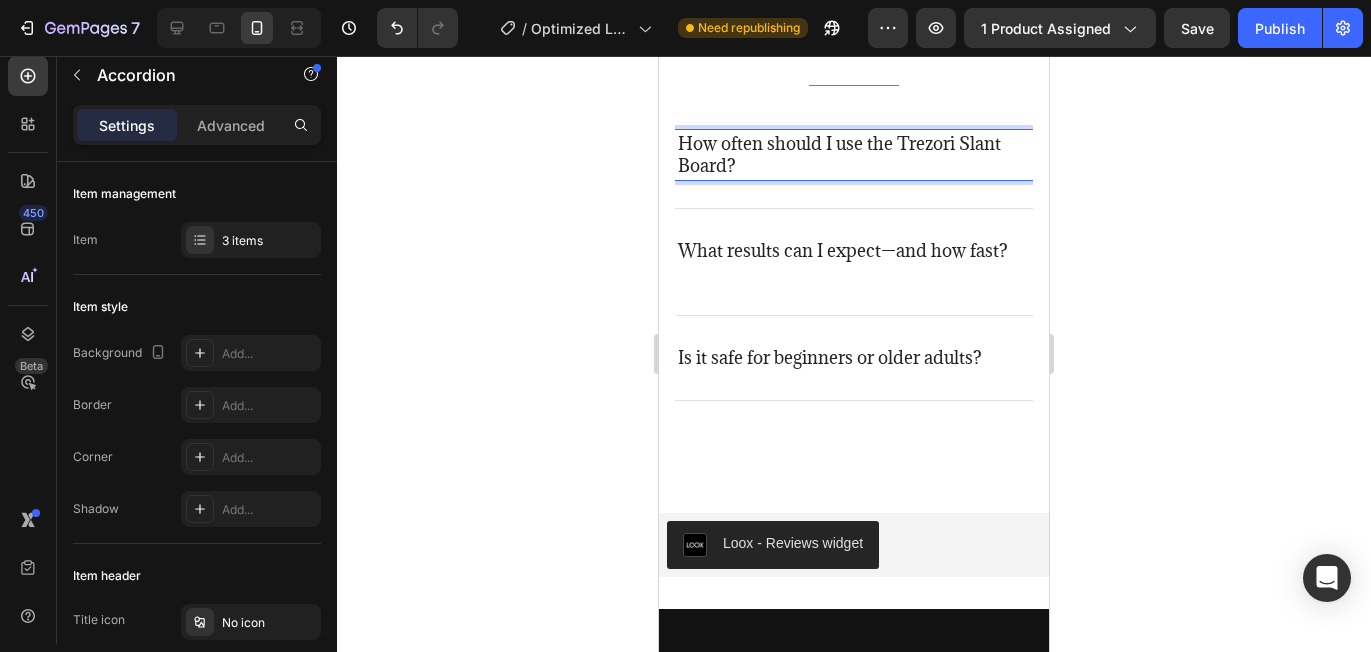 click on "How often should I use the Trezori Slant Board?" at bounding box center (854, 155) 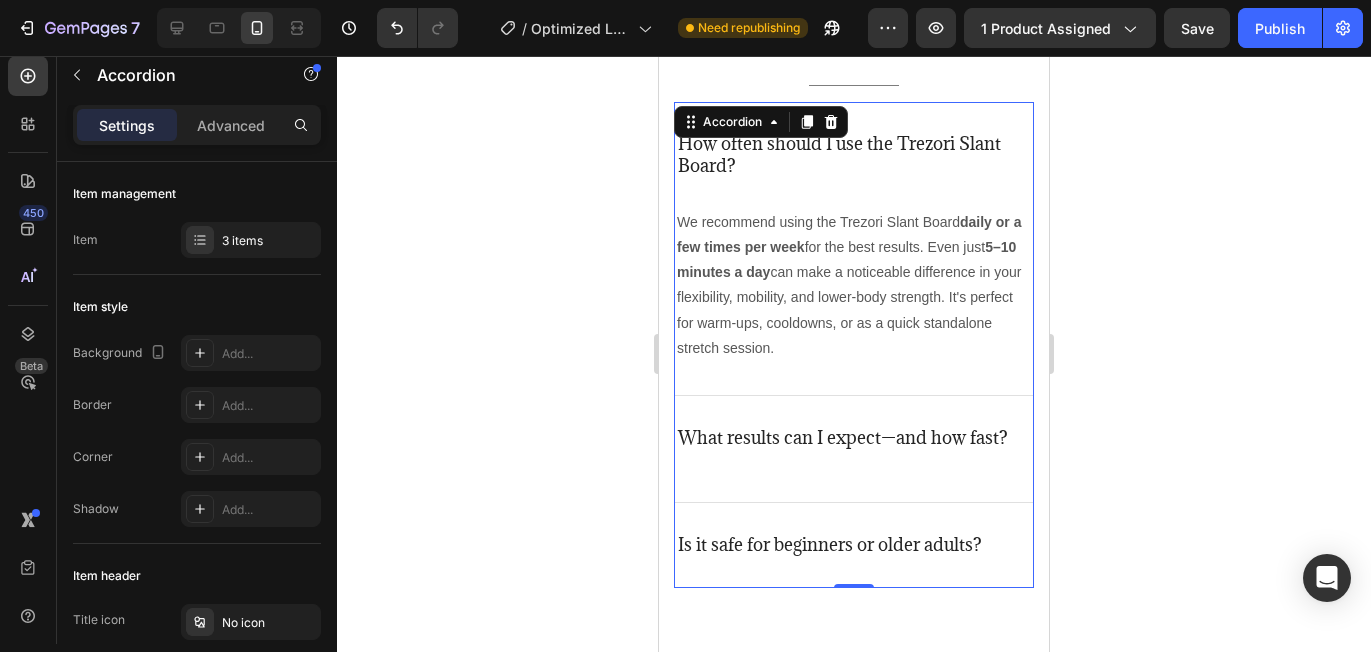 click on "What results can I expect—and how fast?" at bounding box center (854, 449) 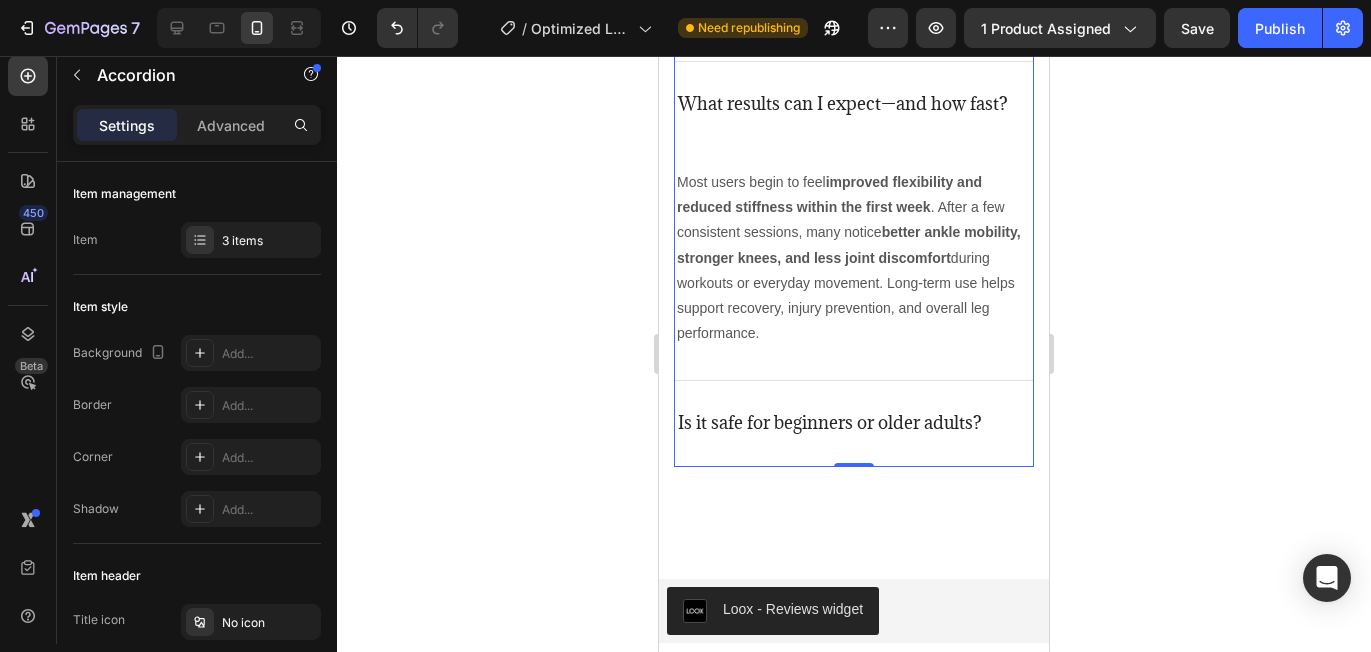 scroll, scrollTop: 5997, scrollLeft: 0, axis: vertical 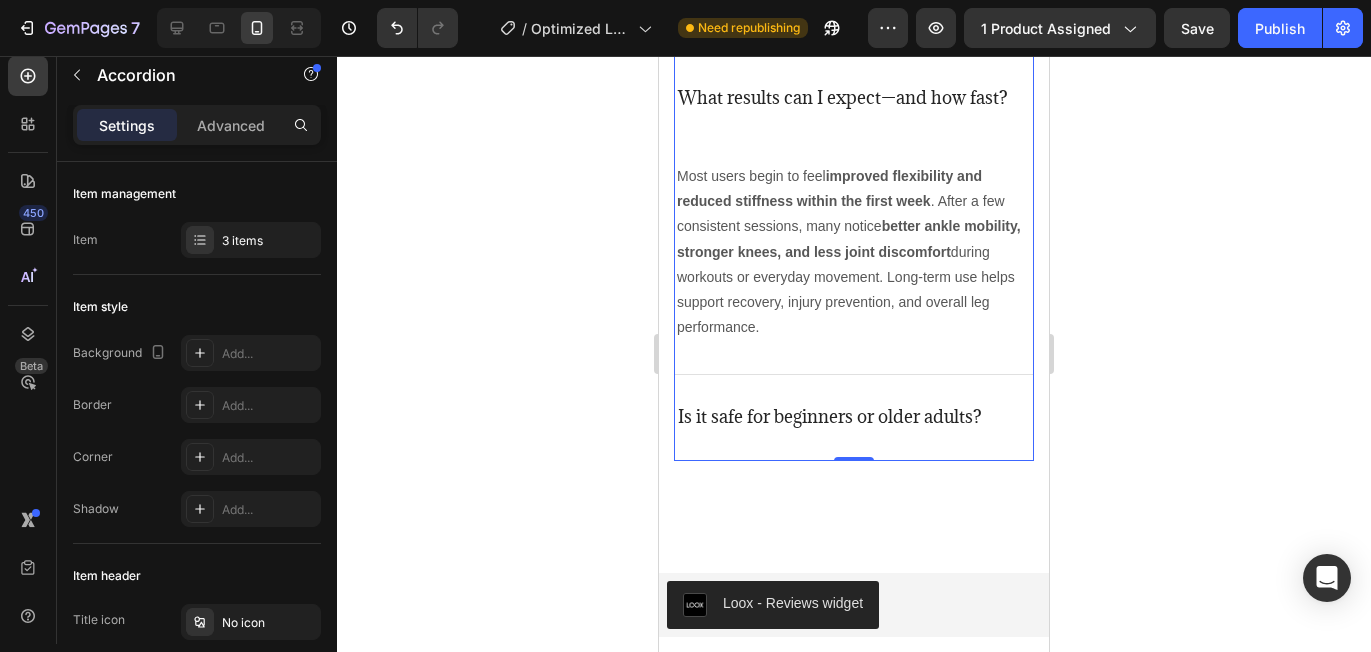 click on "Is it safe for beginners or older adults?" at bounding box center (854, 417) 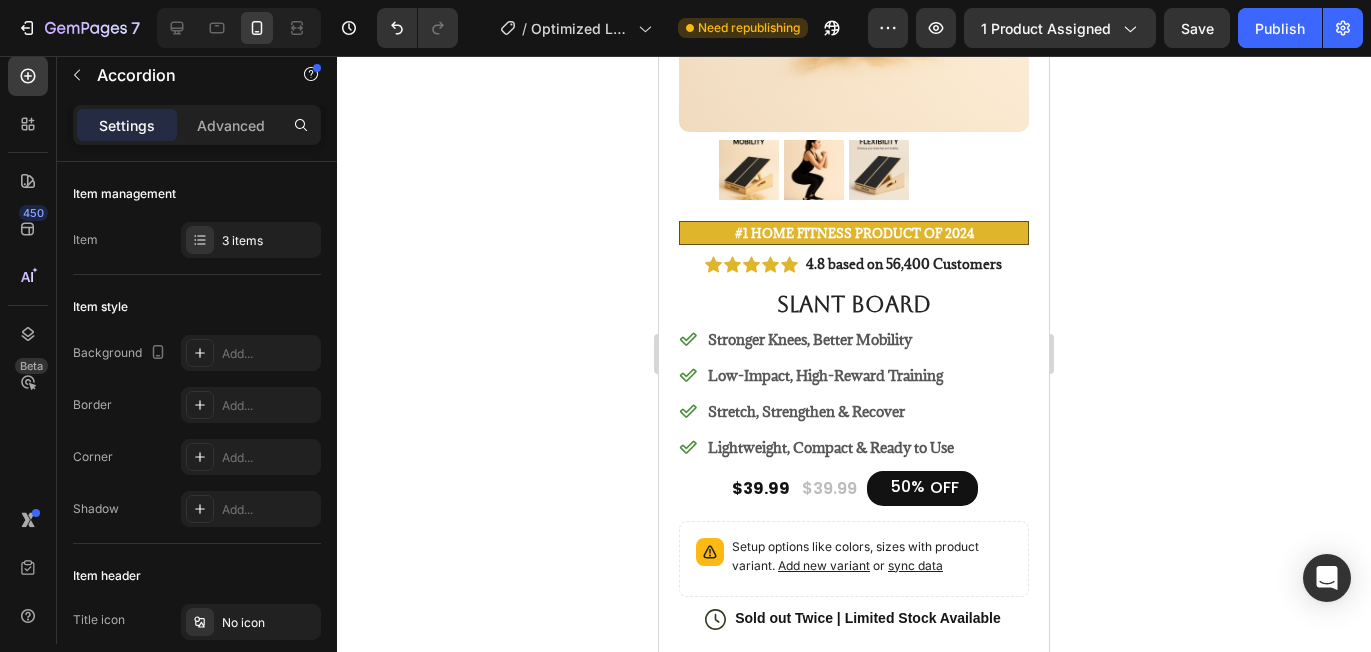 scroll, scrollTop: 0, scrollLeft: 0, axis: both 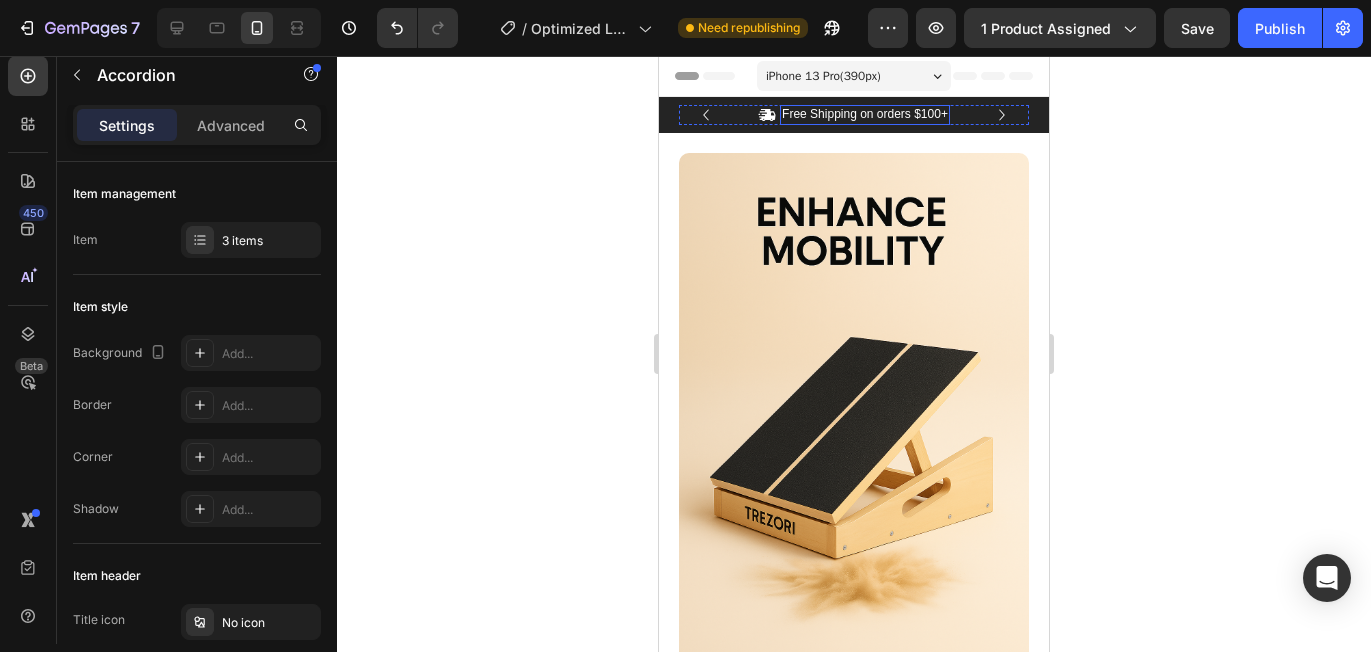 click on "Free Shipping on orders $100+" at bounding box center (865, 115) 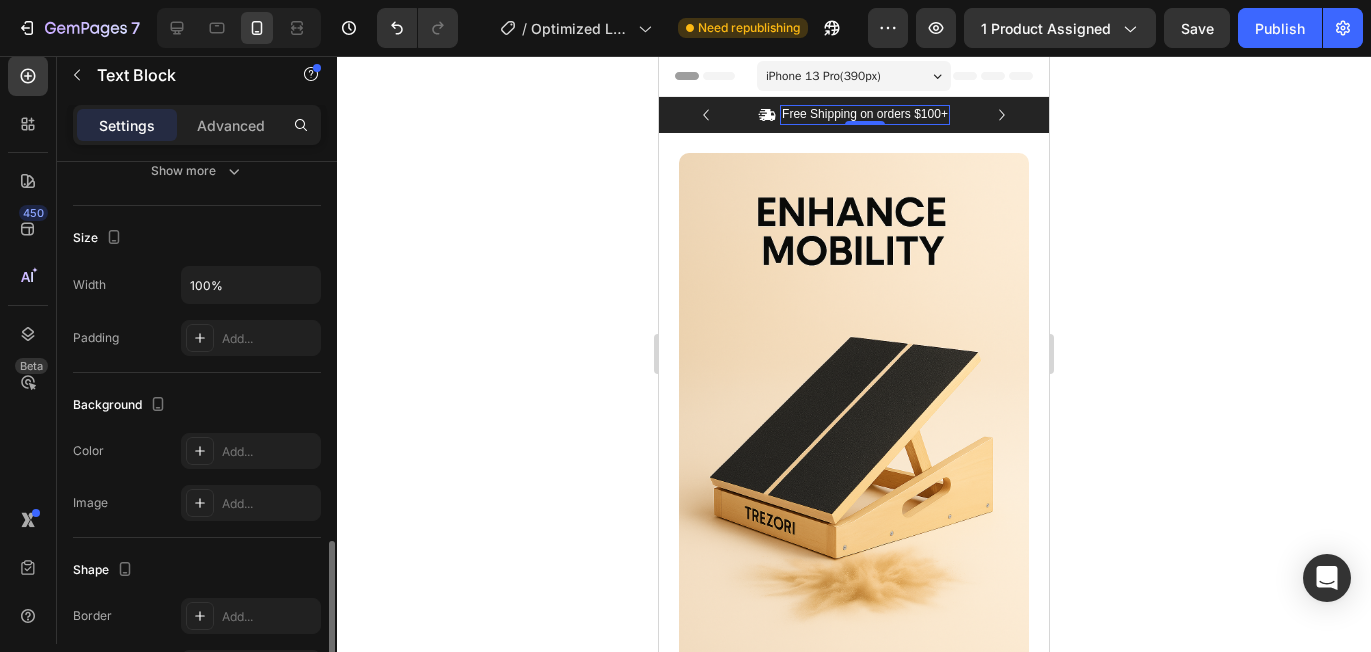 scroll, scrollTop: 646, scrollLeft: 0, axis: vertical 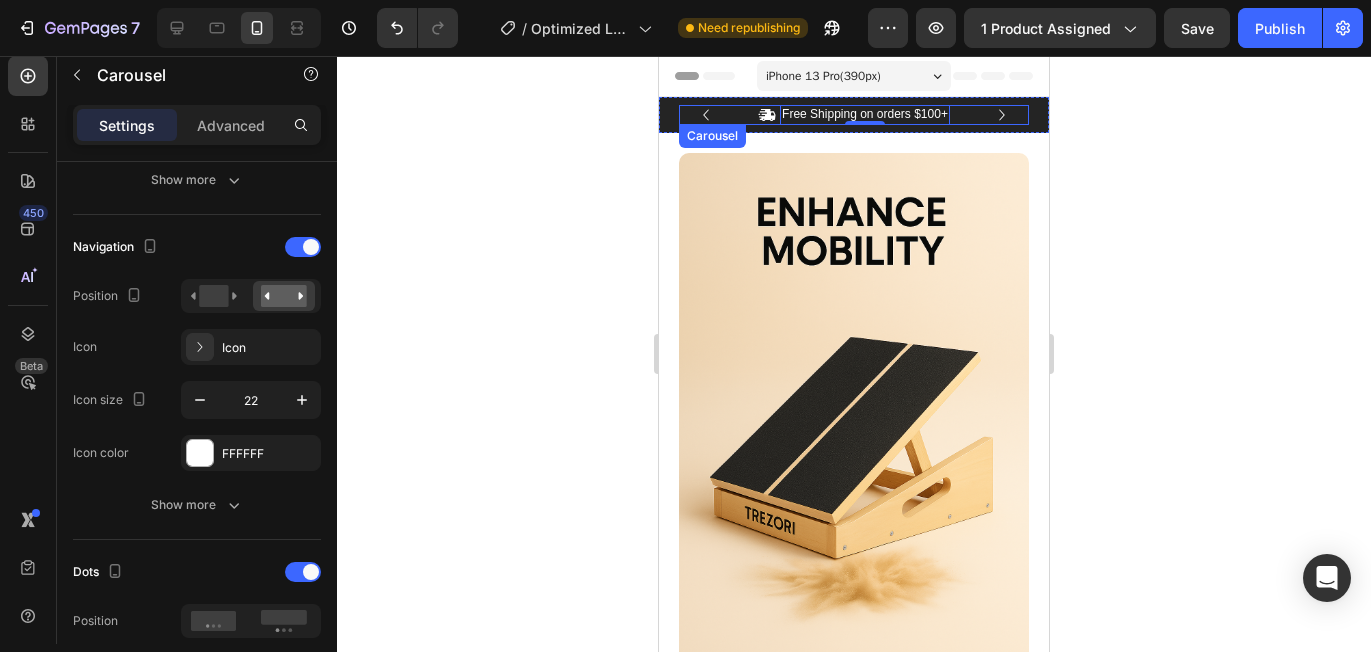 click 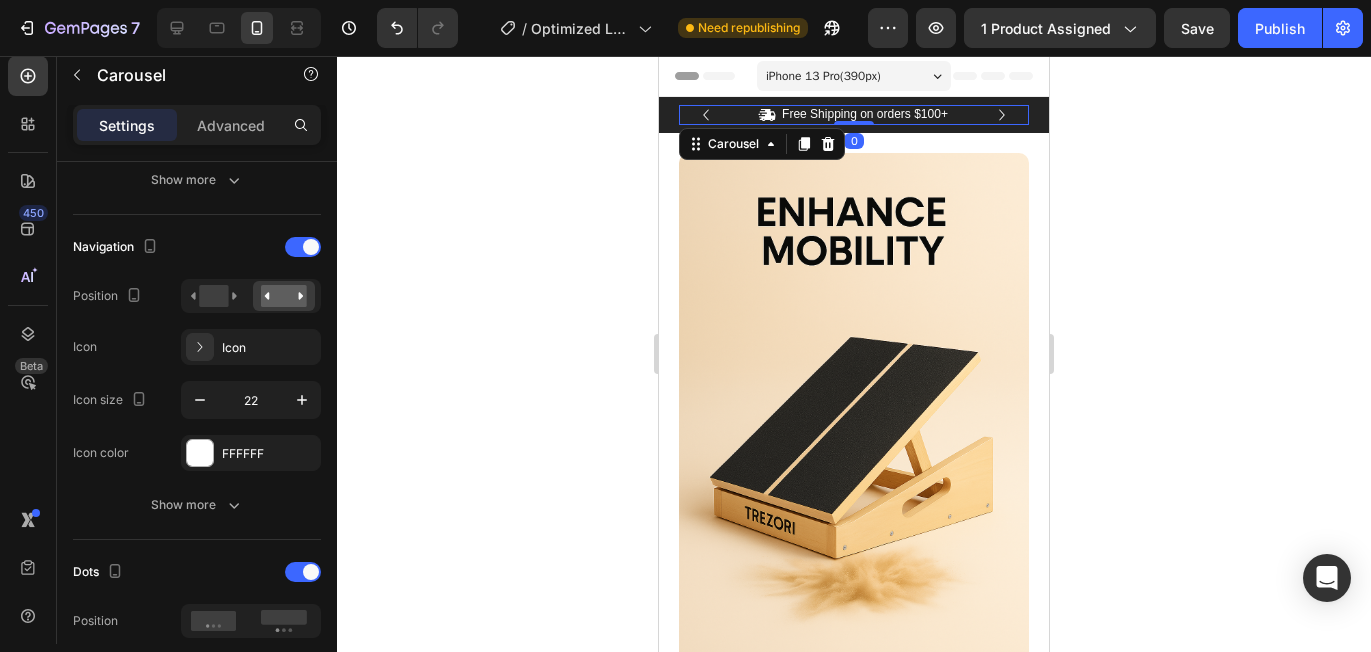 scroll, scrollTop: 0, scrollLeft: 0, axis: both 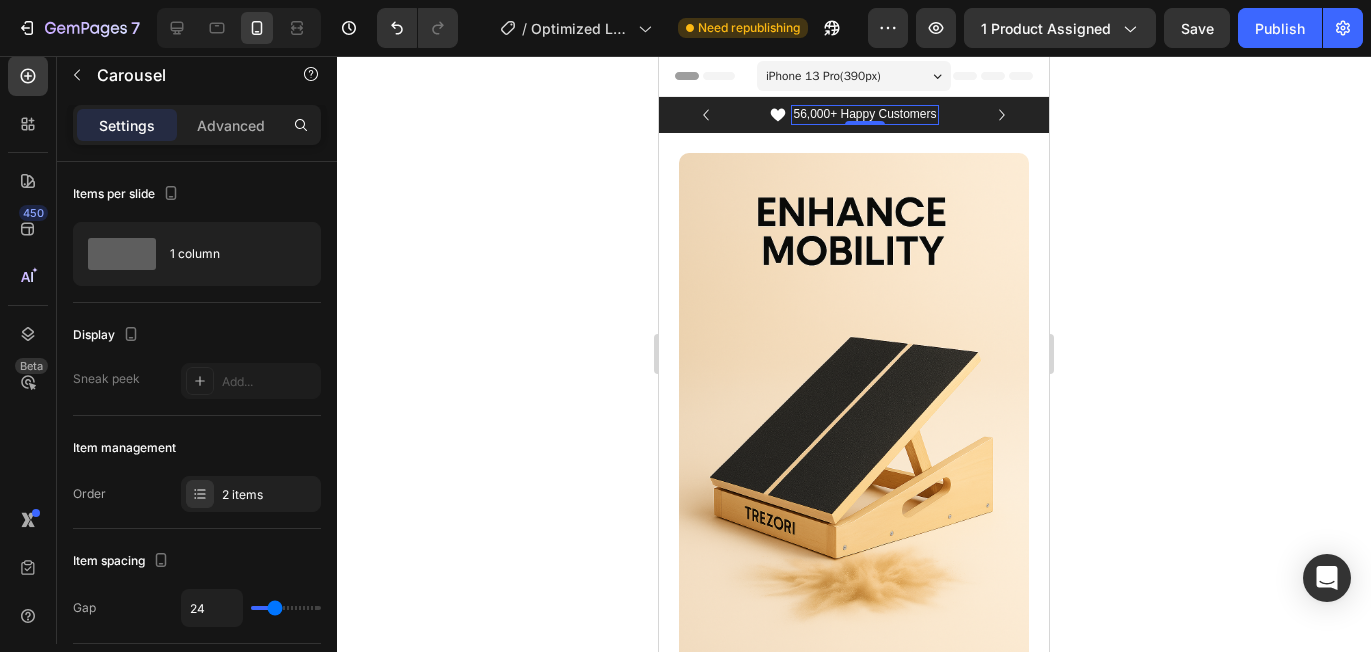 click on "56,000+ Happy Customers" at bounding box center (864, 115) 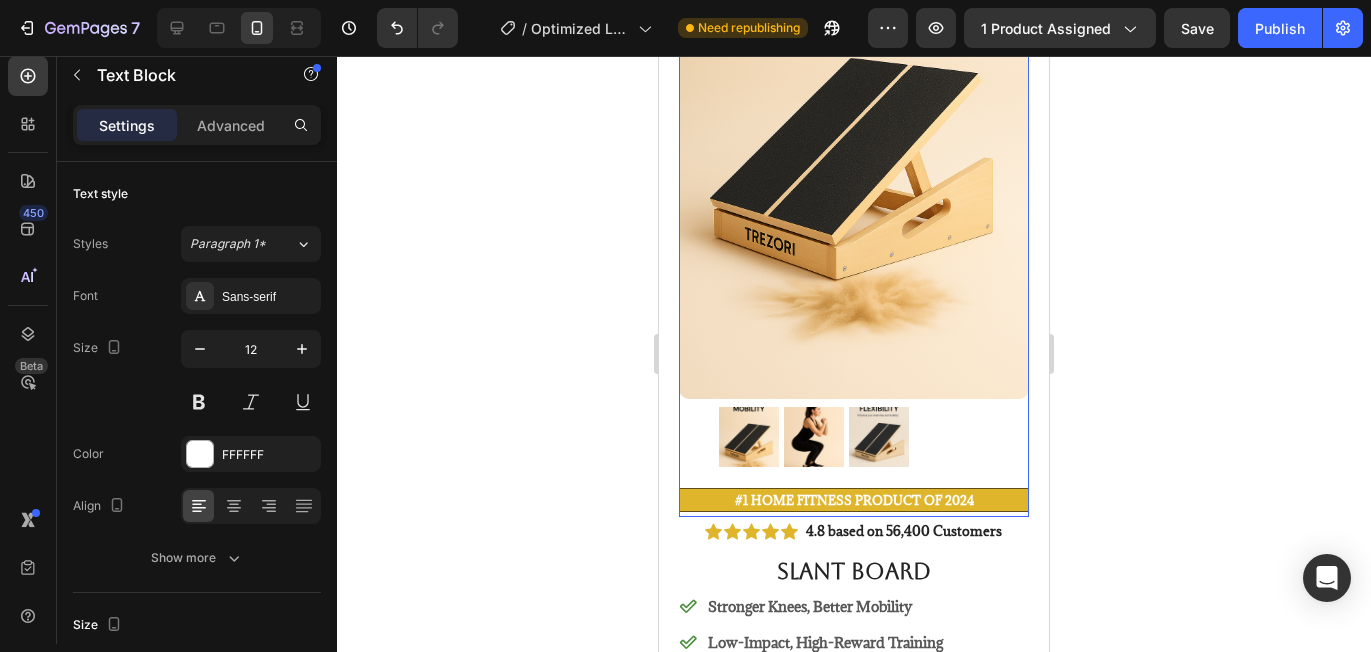 scroll, scrollTop: 0, scrollLeft: 0, axis: both 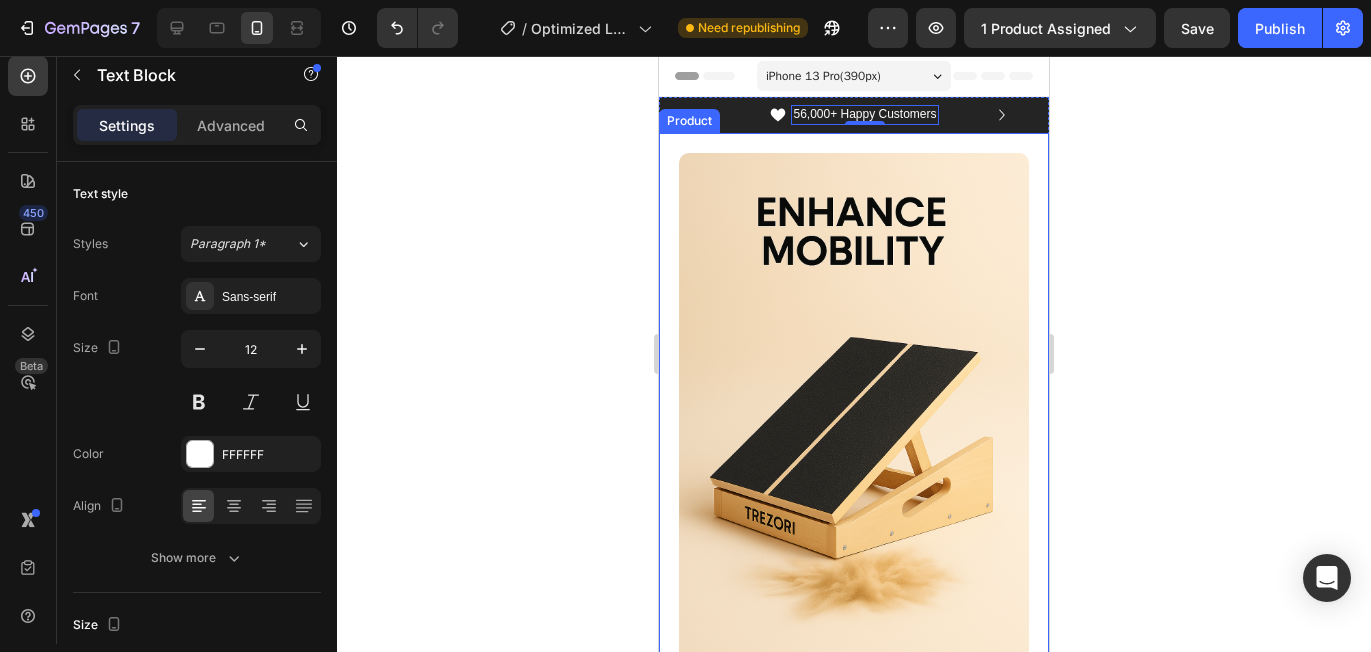 click 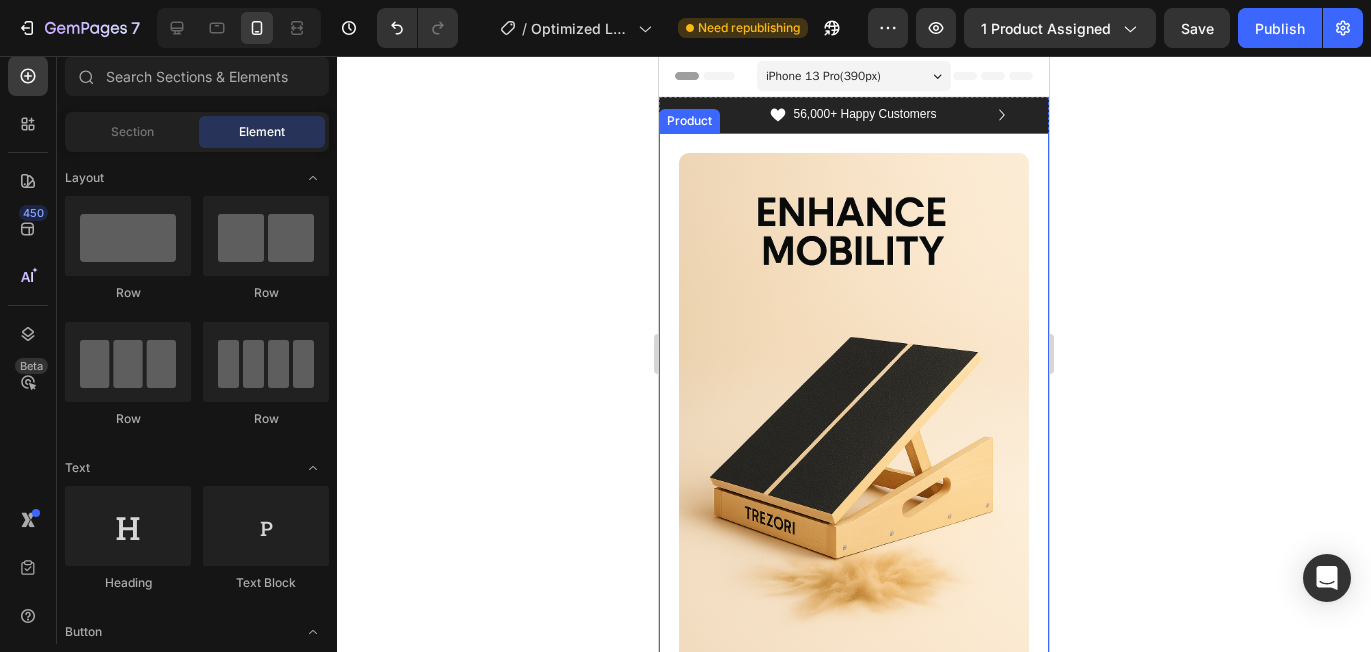 click on "Product Images #1 Home fitness Product of 2024 Text Block Image Icon Icon Icon Icon Icon Icon List I’ve tried all kinds of stretches and rehab tools for my knees, but nothing really made a lasting difference—until I found the Trezori Slant Board.  Within just a couple of weeks, I noticed my squats felt smoother, my calves weren’t as tight, and the knee pain I’d been dealing with started to fade. What I love most is how simple it is to use—whether I’m warming up, rehabbing, or just doing a quick stretch session at home. It’s sturdy, sleek, and feels like a tool I’ll use for years. Honestly, I wish I bought it sooner. Game changer for anyone serious about mobility. Text Block
Icon [FIRST] [LAST] ([CITY], [COUNTRY]) Text Block Row Row Row Icon Icon Icon Icon Icon Icon List 4.8 based on 56,400 Customers Text Block Row Slant Board Product Title
Stronger Knees, Better Mobility
Low-Impact, High-Reward Training" at bounding box center (854, 1000) 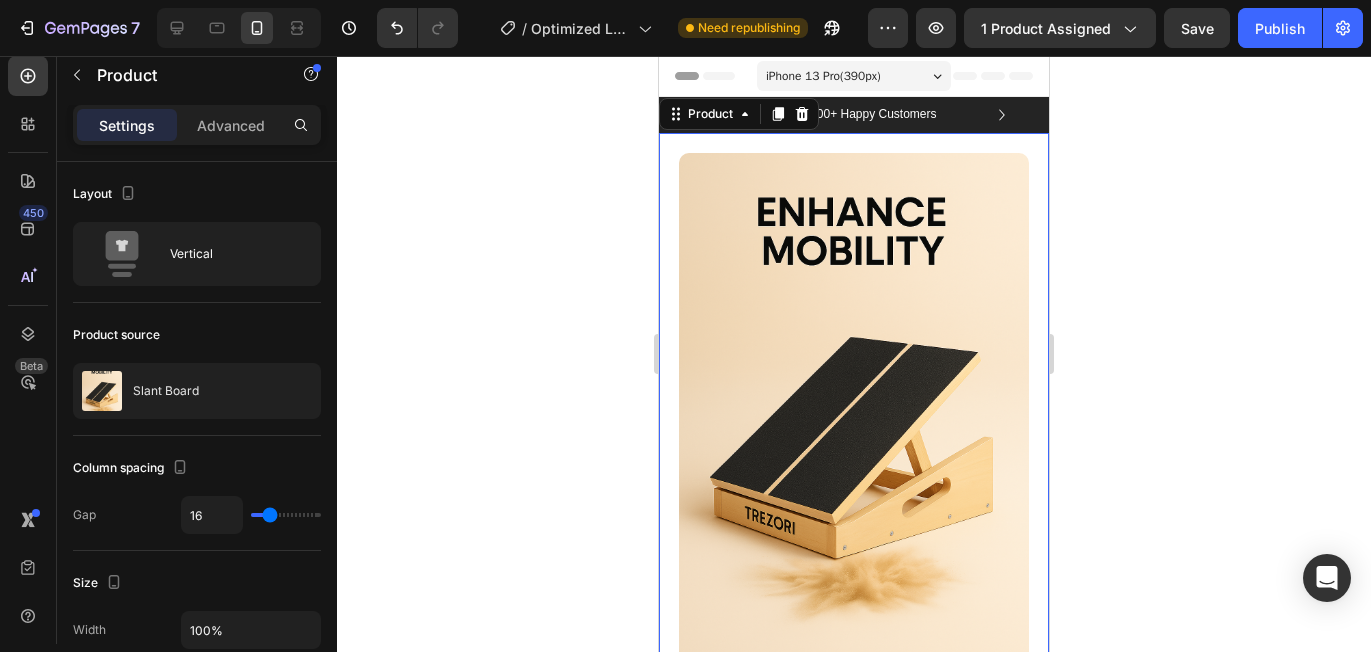 click 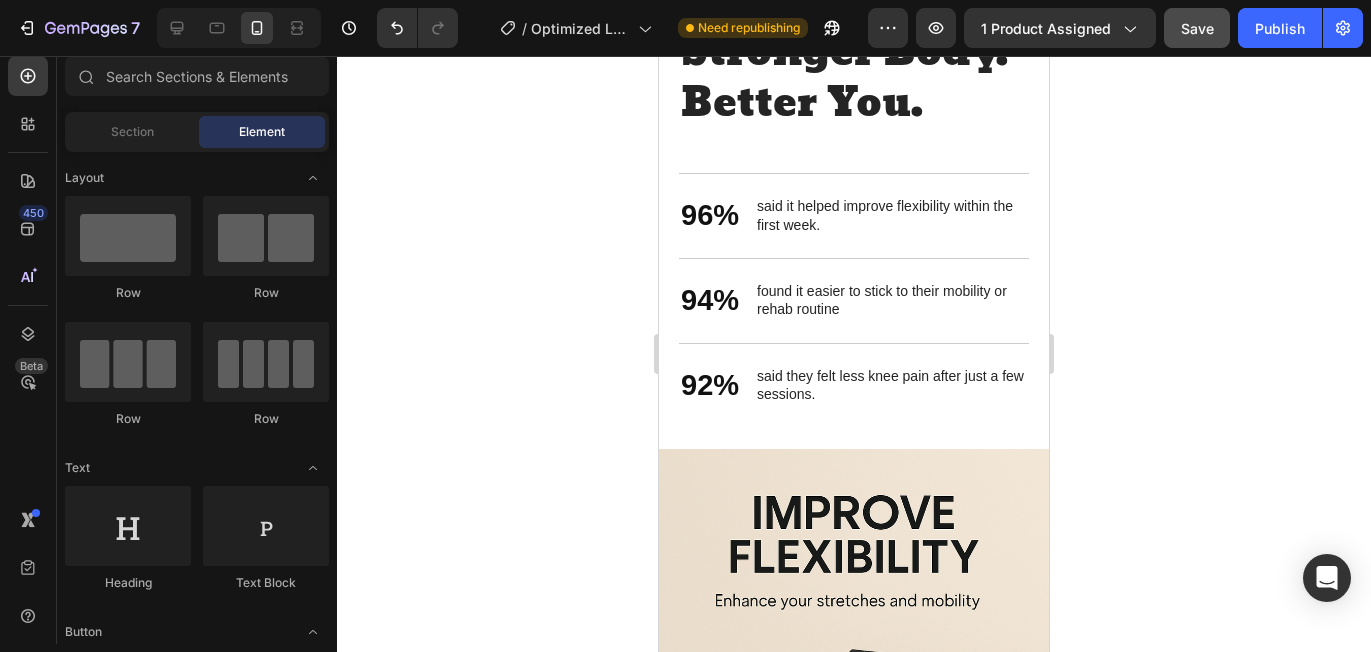 scroll, scrollTop: 3399, scrollLeft: 0, axis: vertical 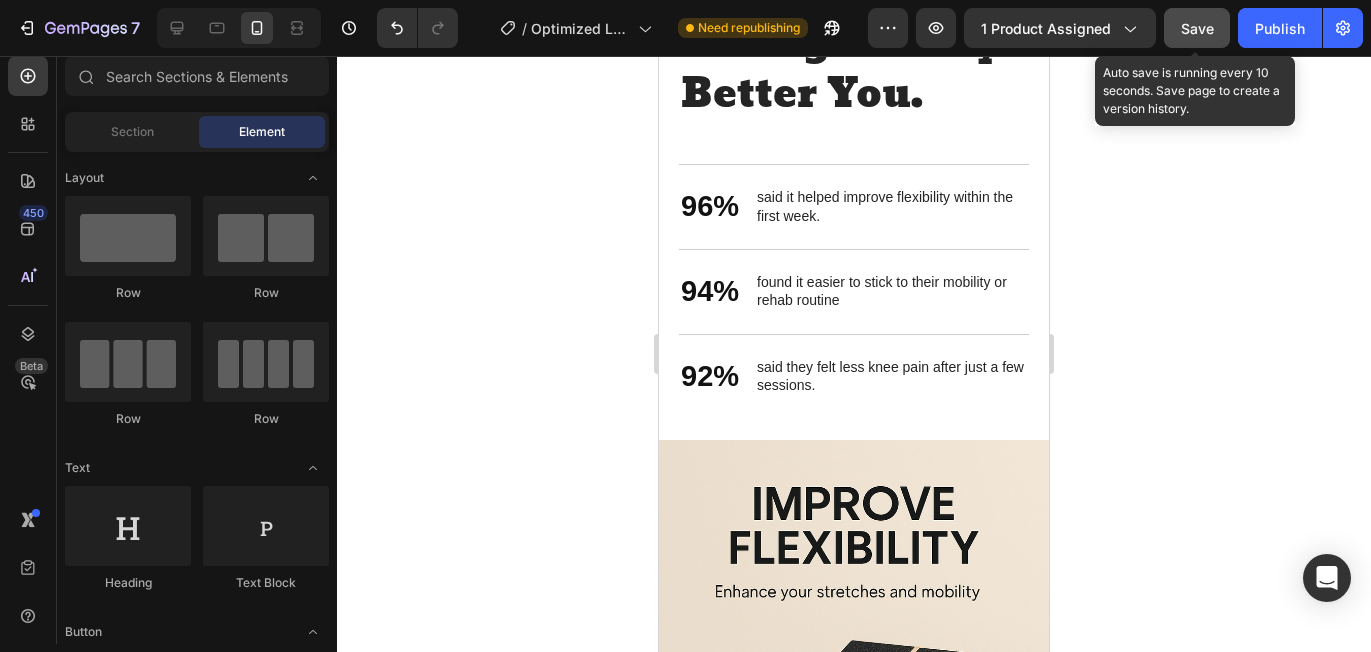 click on "Save" at bounding box center [1197, 28] 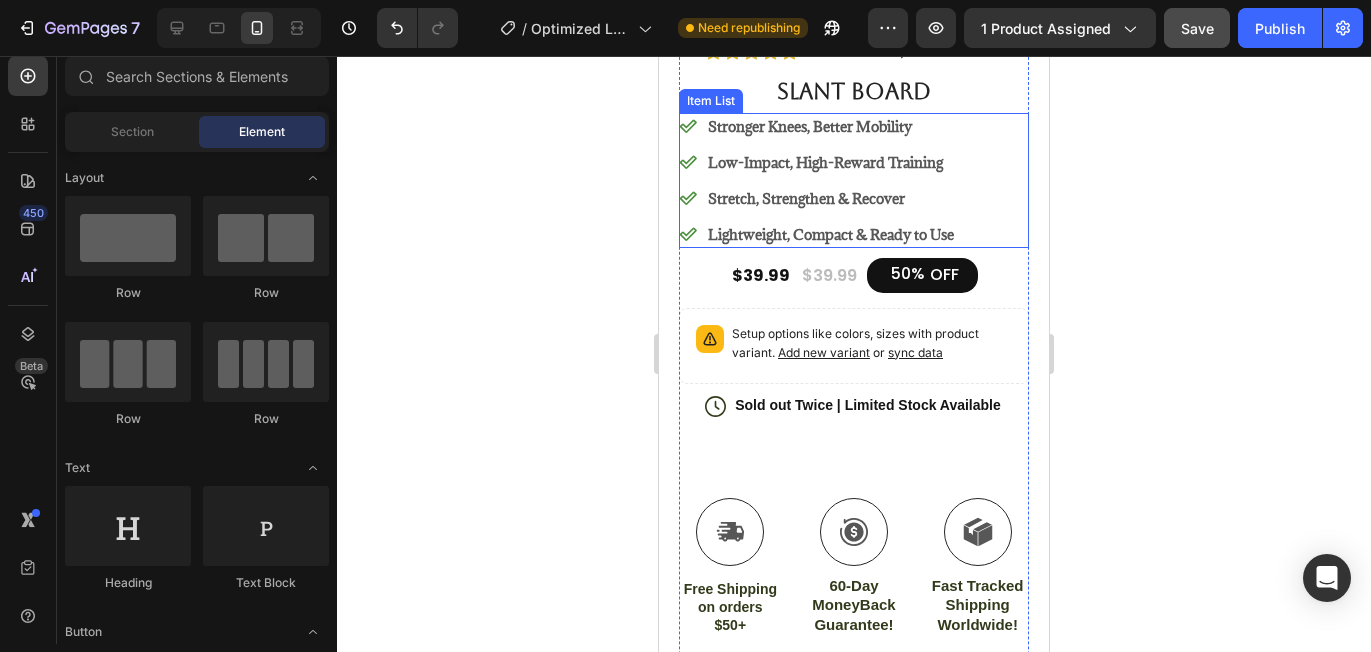 scroll, scrollTop: 830, scrollLeft: 0, axis: vertical 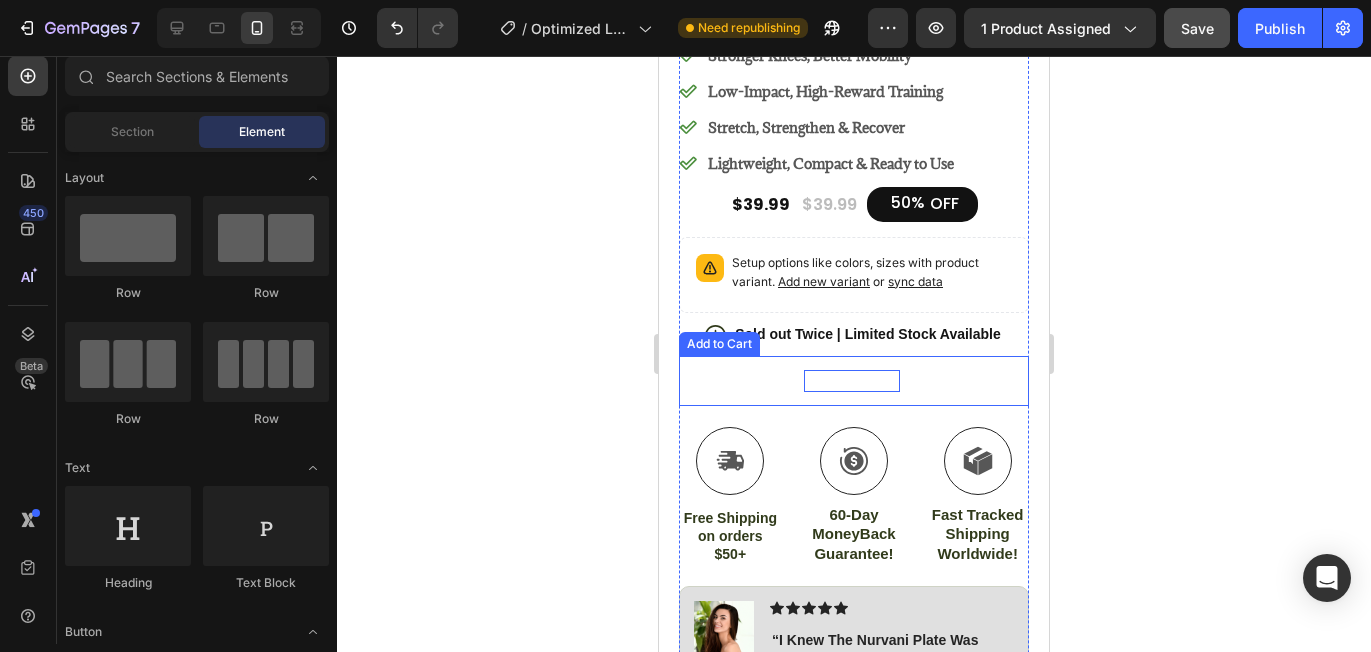 click on "Add to cart" at bounding box center [852, 381] 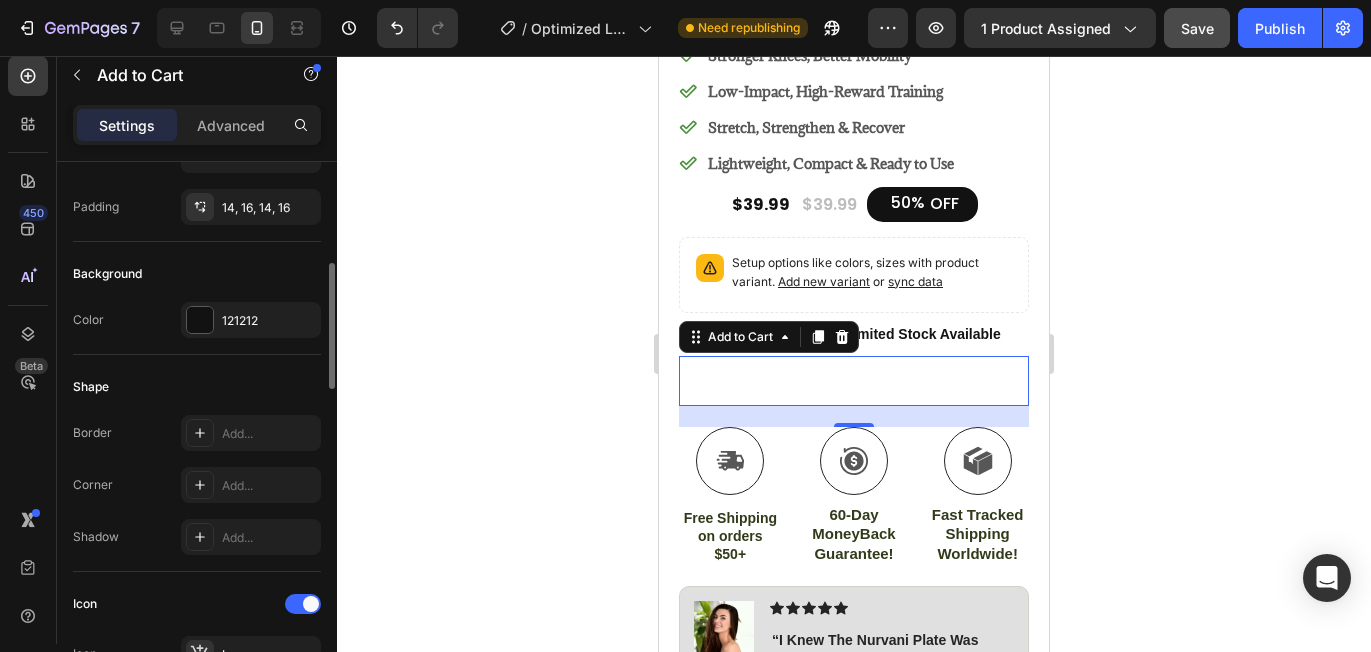 scroll, scrollTop: 420, scrollLeft: 0, axis: vertical 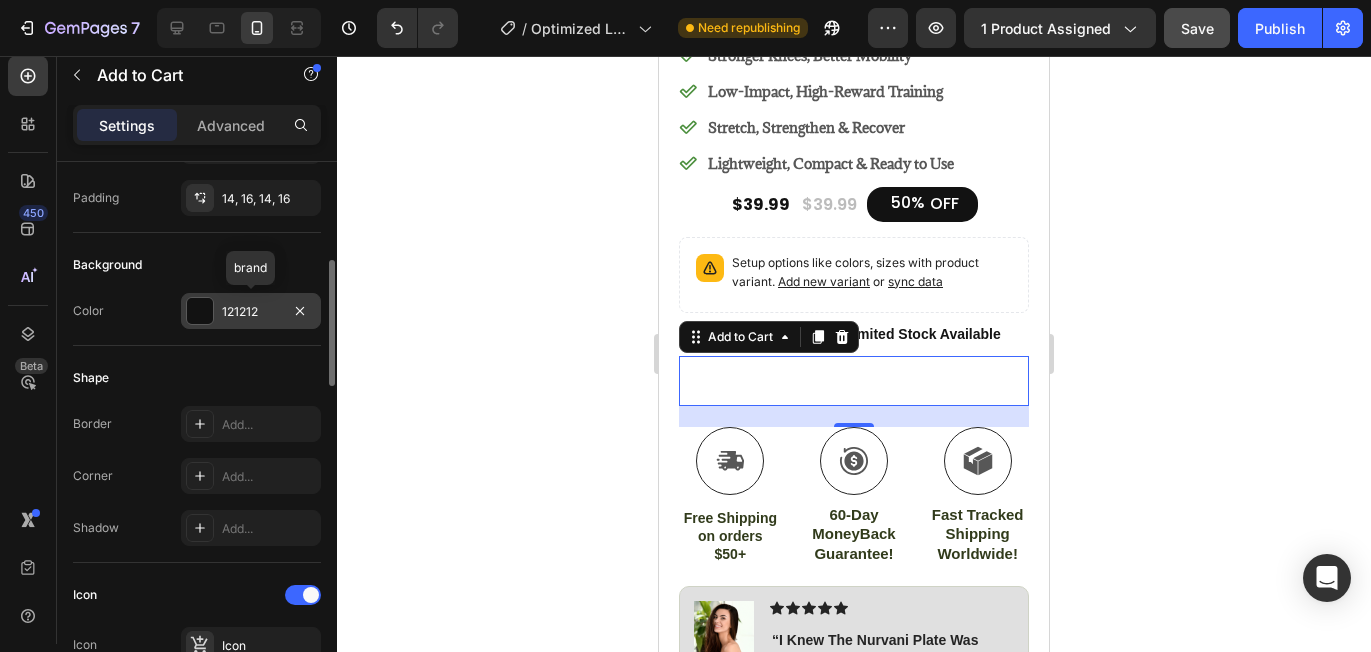 click at bounding box center [200, 311] 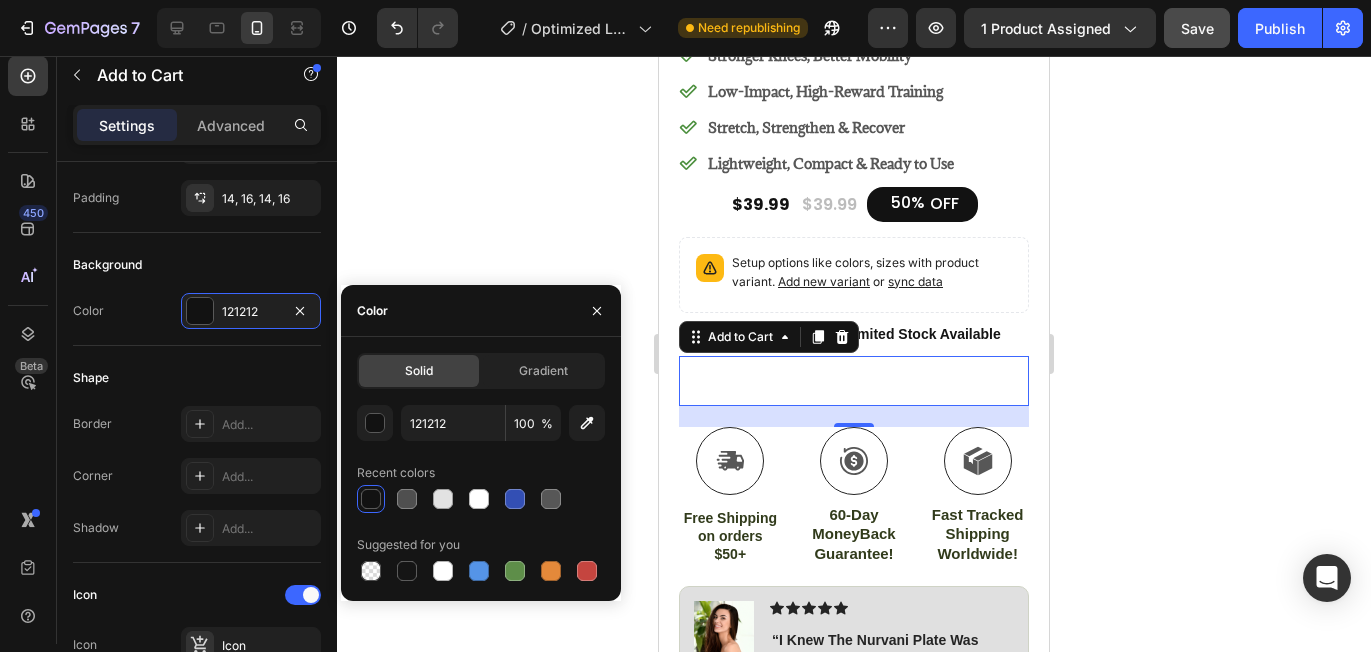 click at bounding box center [371, 499] 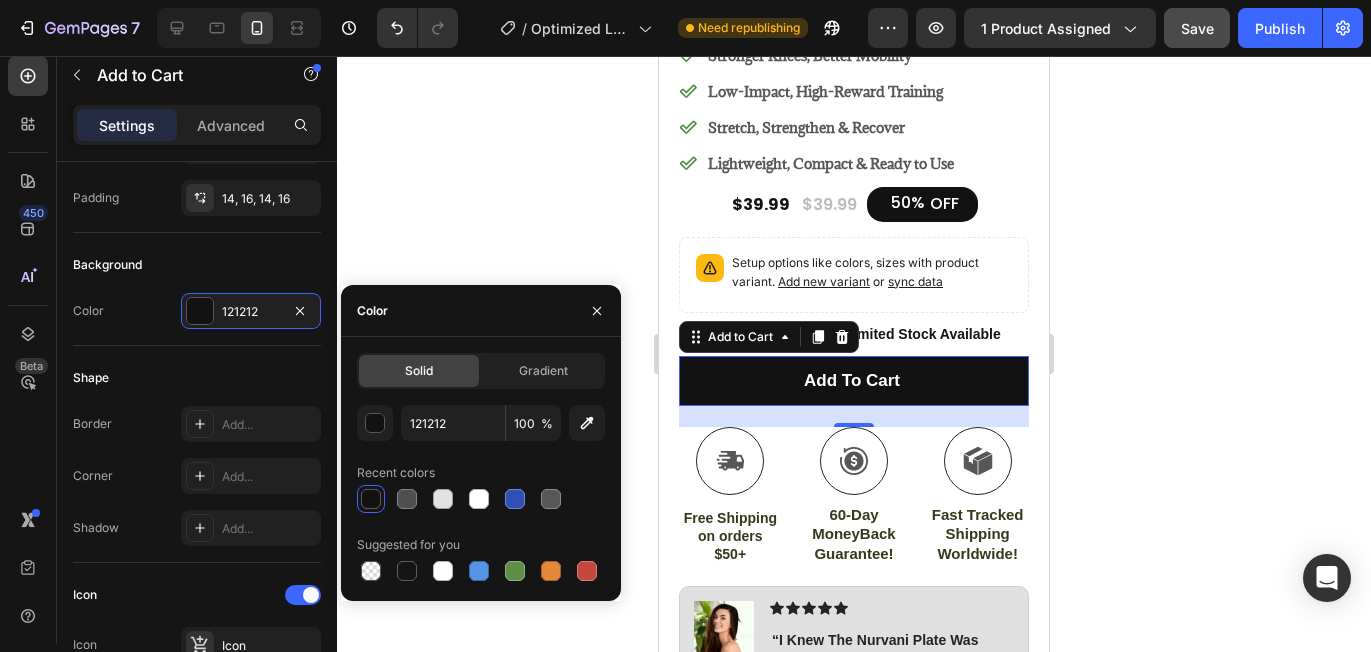click 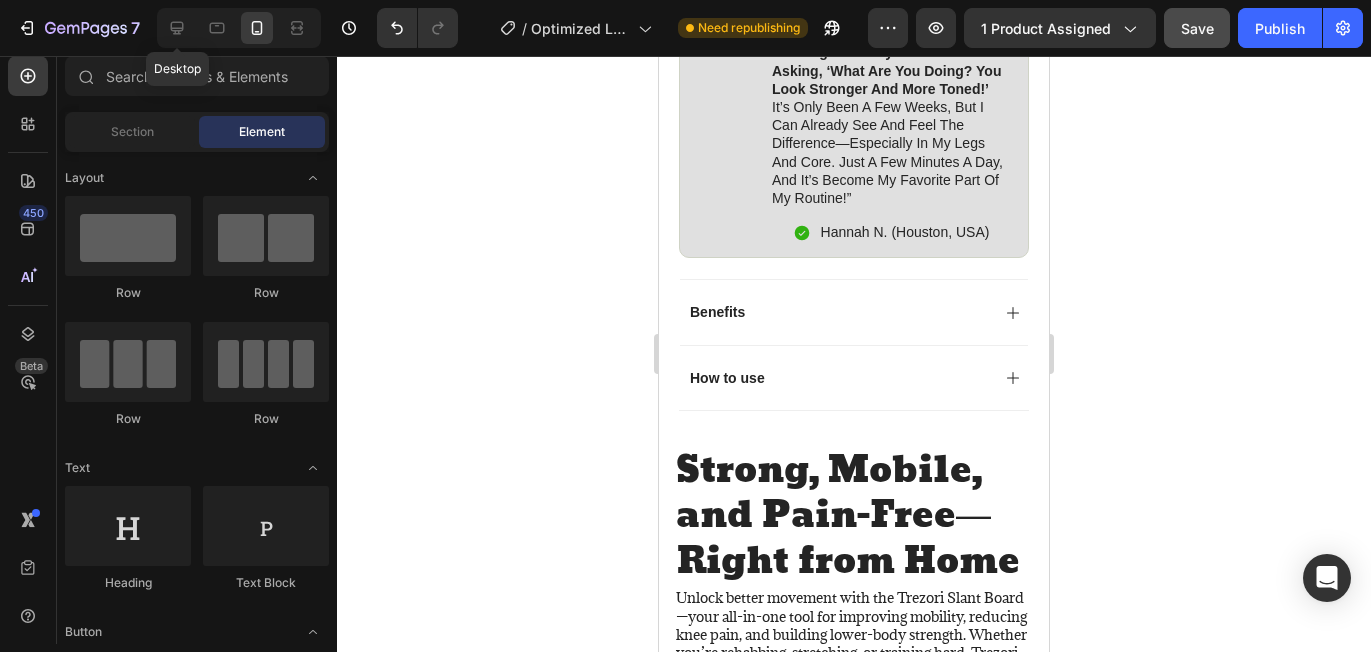 scroll, scrollTop: 1432, scrollLeft: 0, axis: vertical 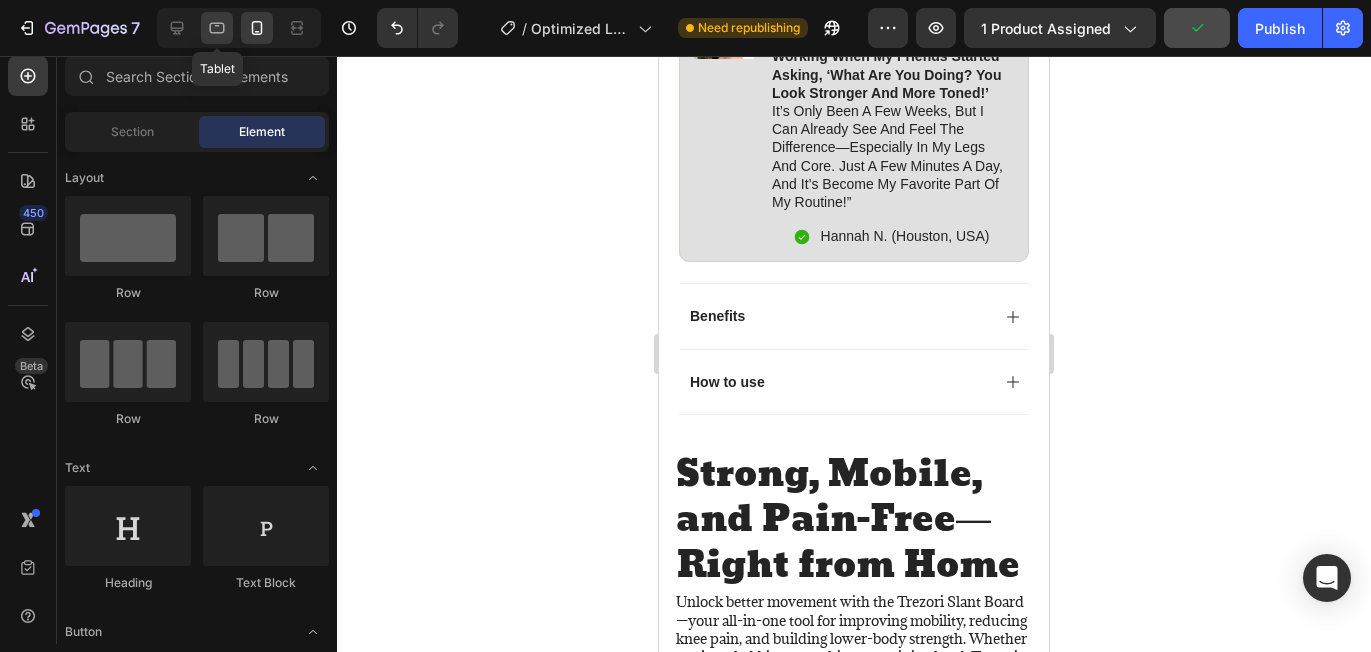 click 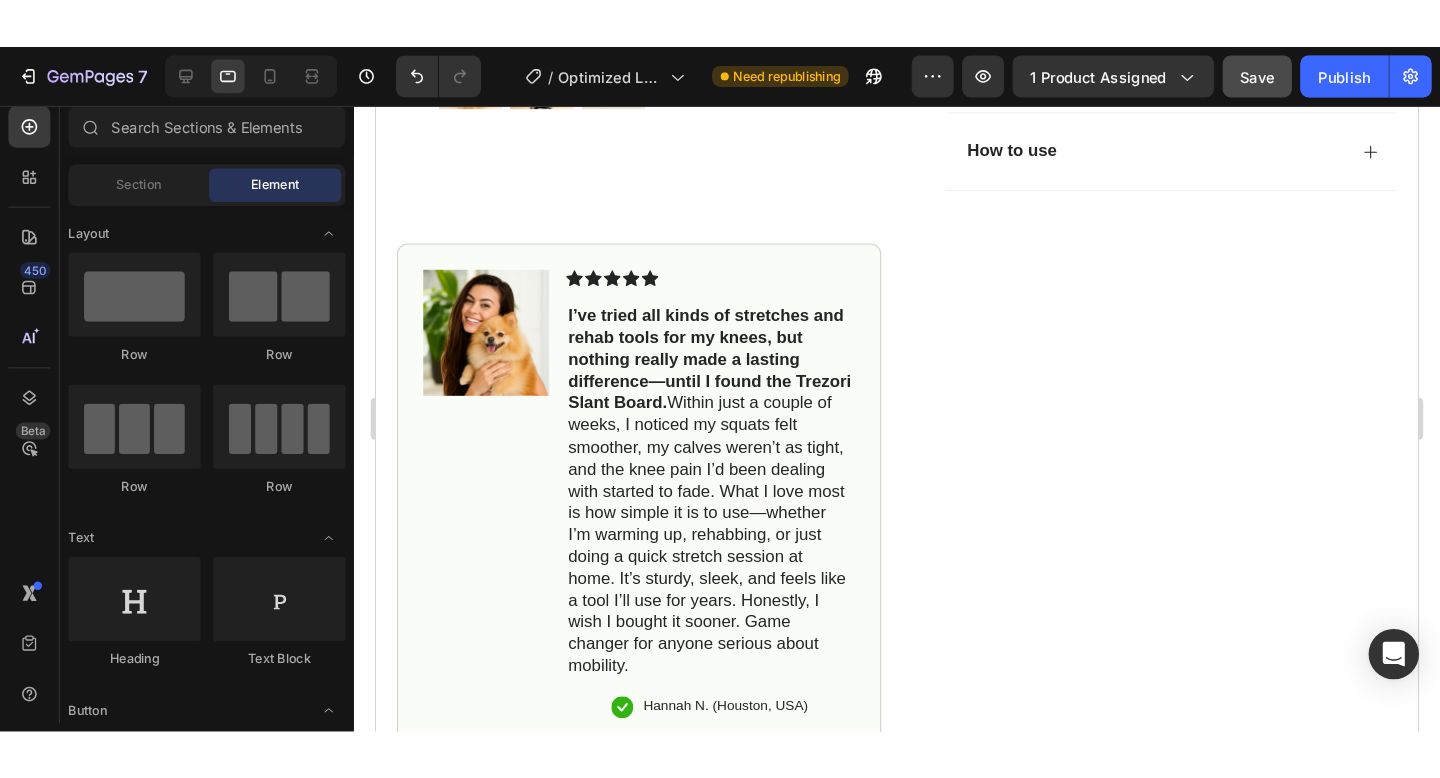 scroll, scrollTop: 902, scrollLeft: 0, axis: vertical 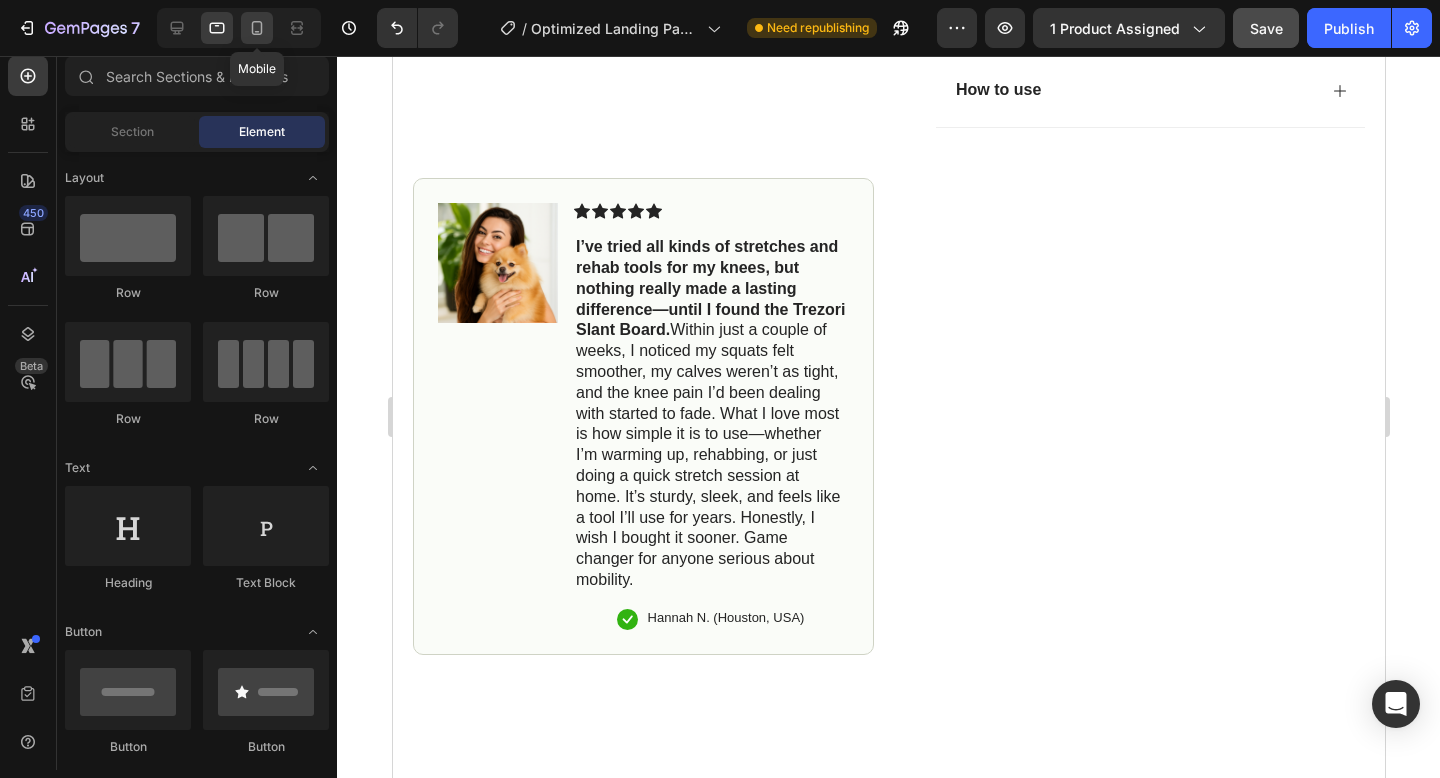 click 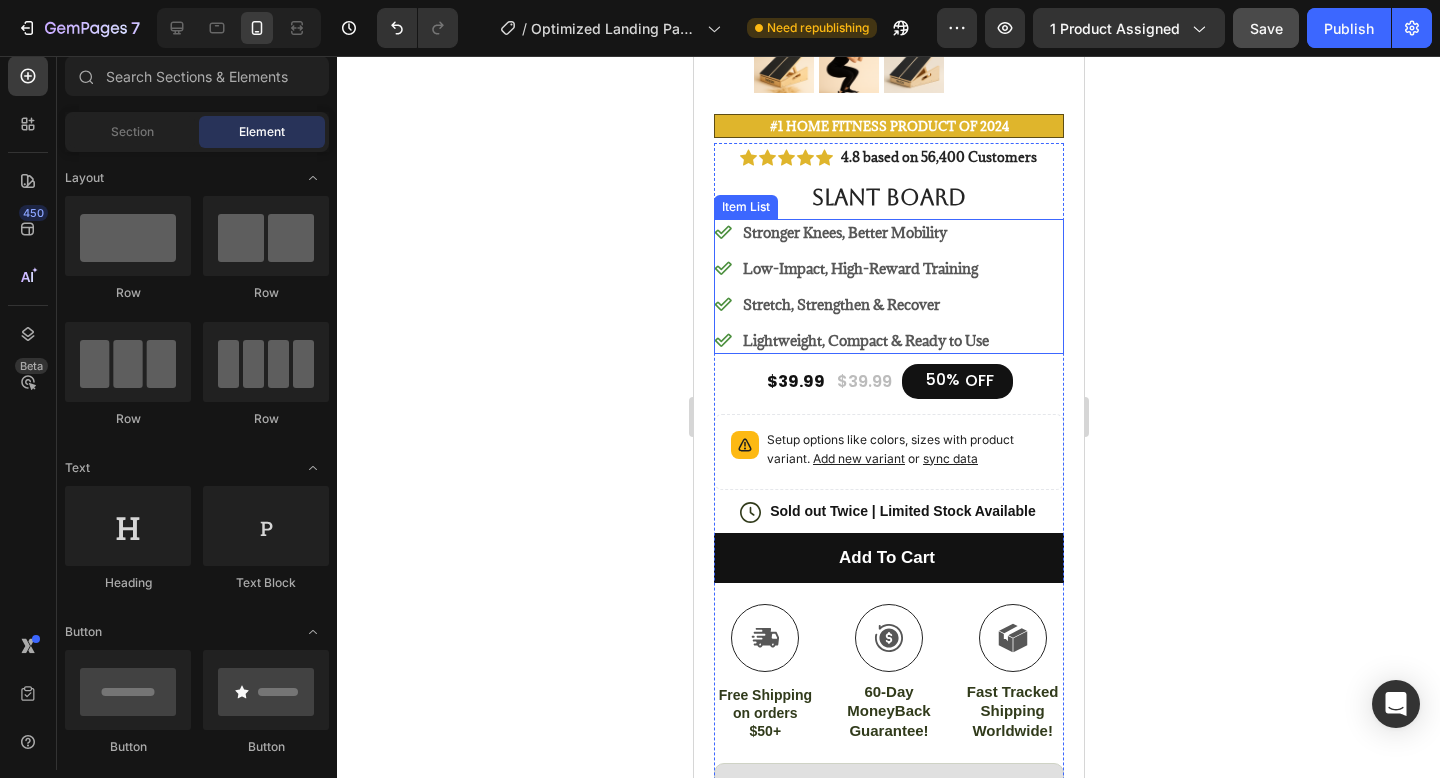 scroll, scrollTop: 650, scrollLeft: 0, axis: vertical 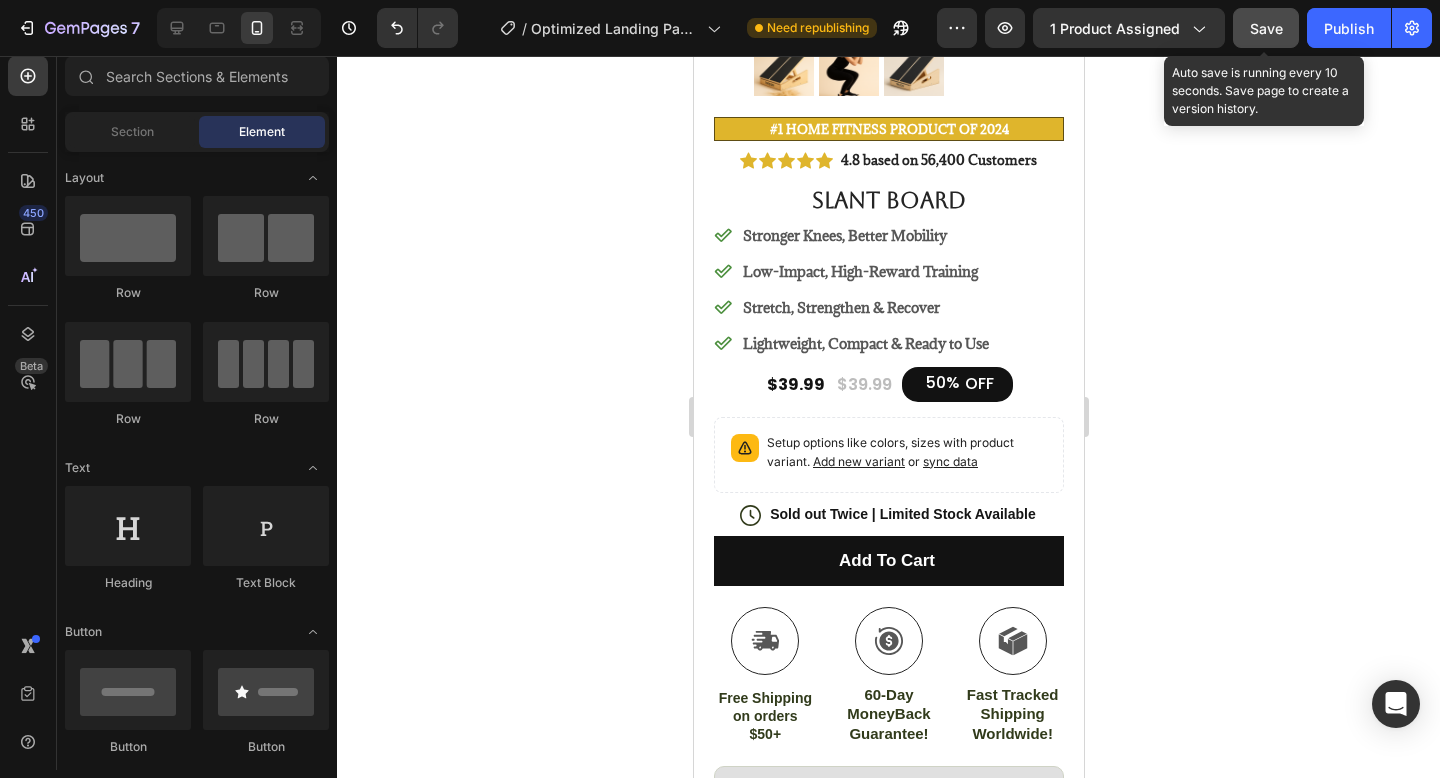 click on "Save" at bounding box center [1266, 28] 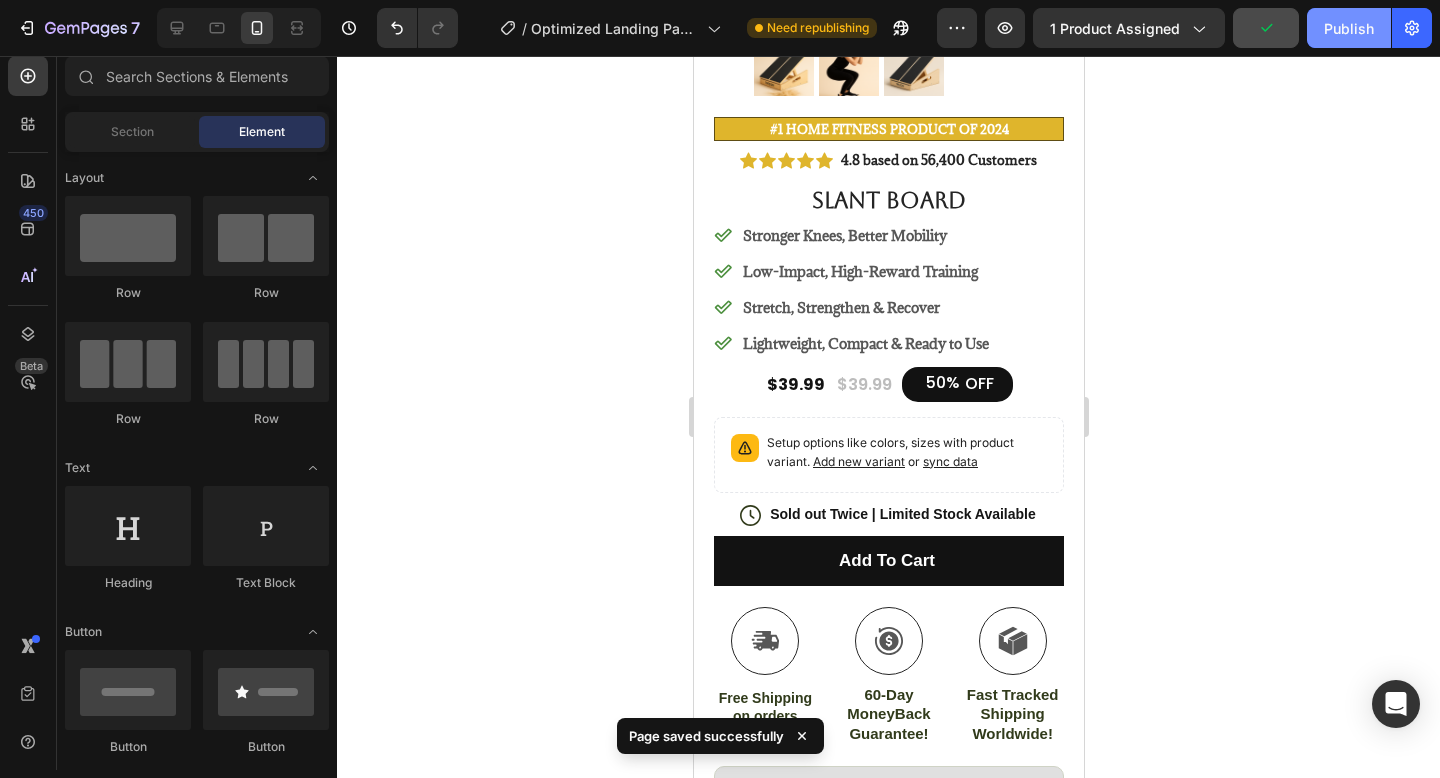 click on "7   /  Optimized Landing Page Template Need republishing Preview 1 product assigned  Publish" 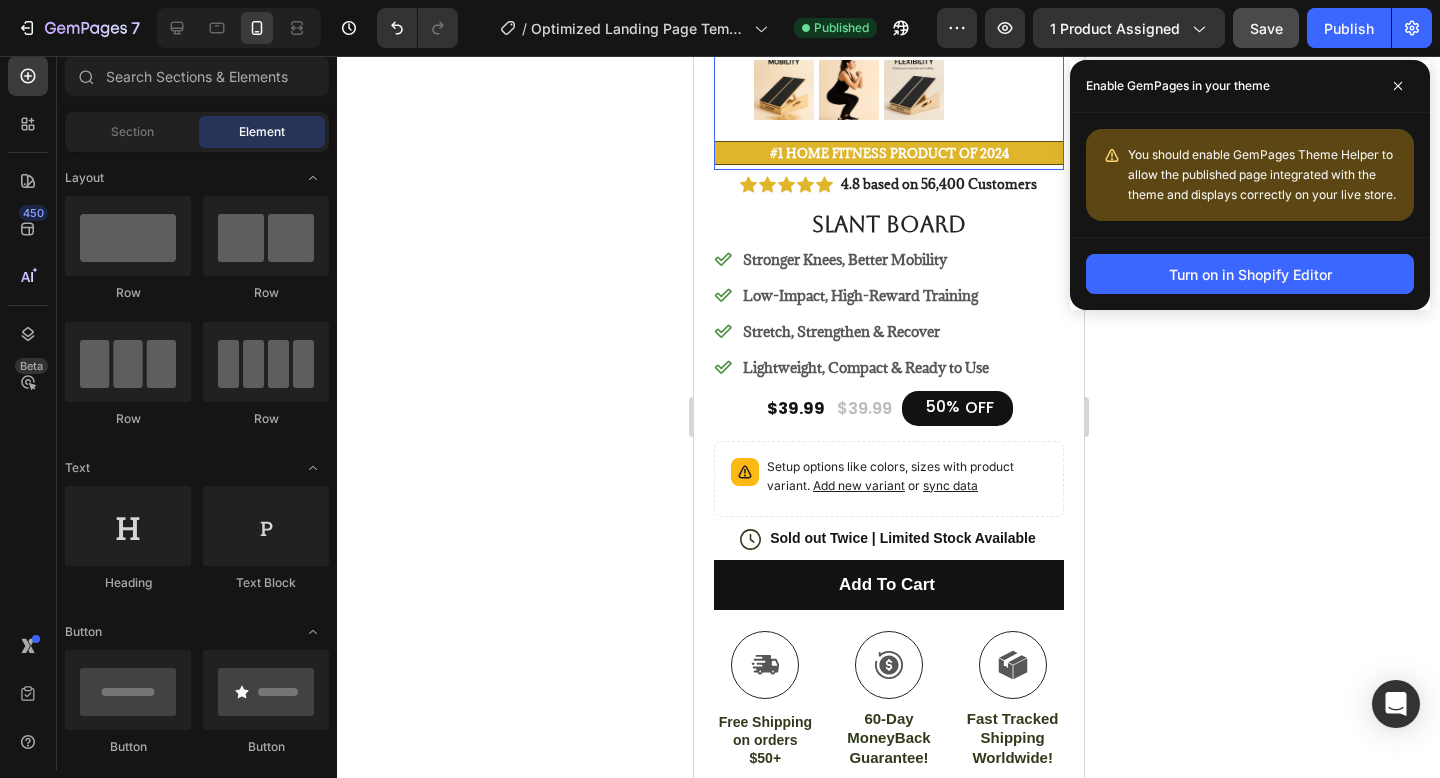 scroll, scrollTop: 0, scrollLeft: 0, axis: both 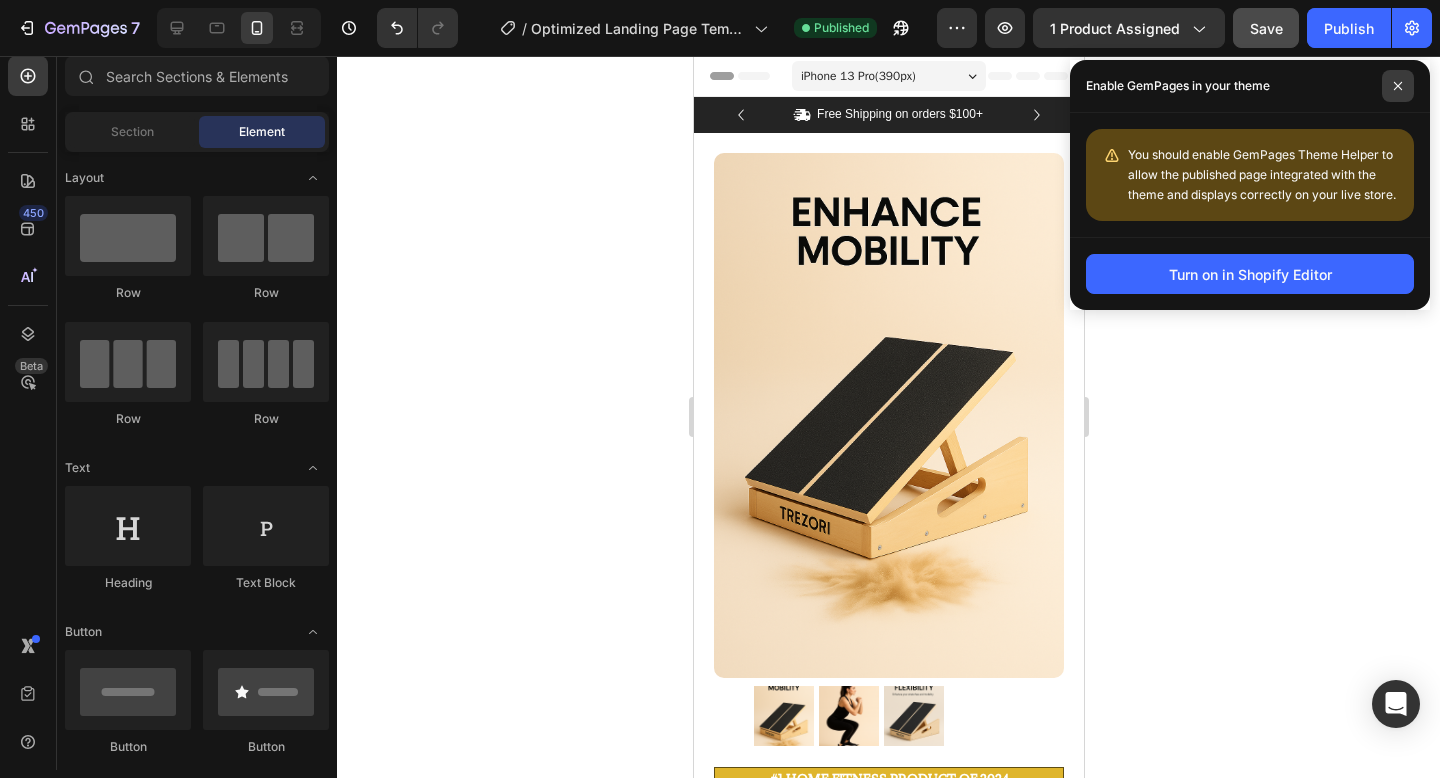 click at bounding box center [1398, 86] 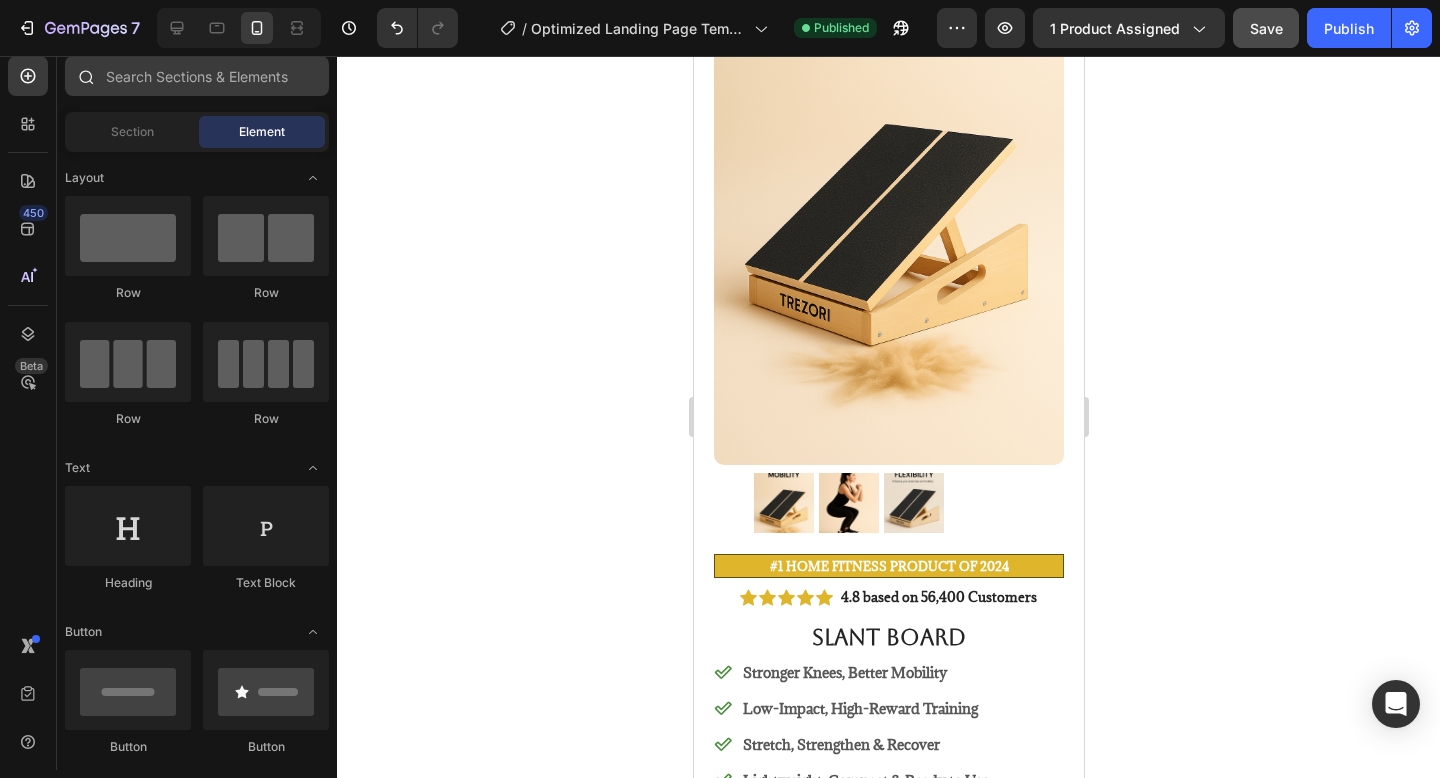 scroll, scrollTop: 210, scrollLeft: 0, axis: vertical 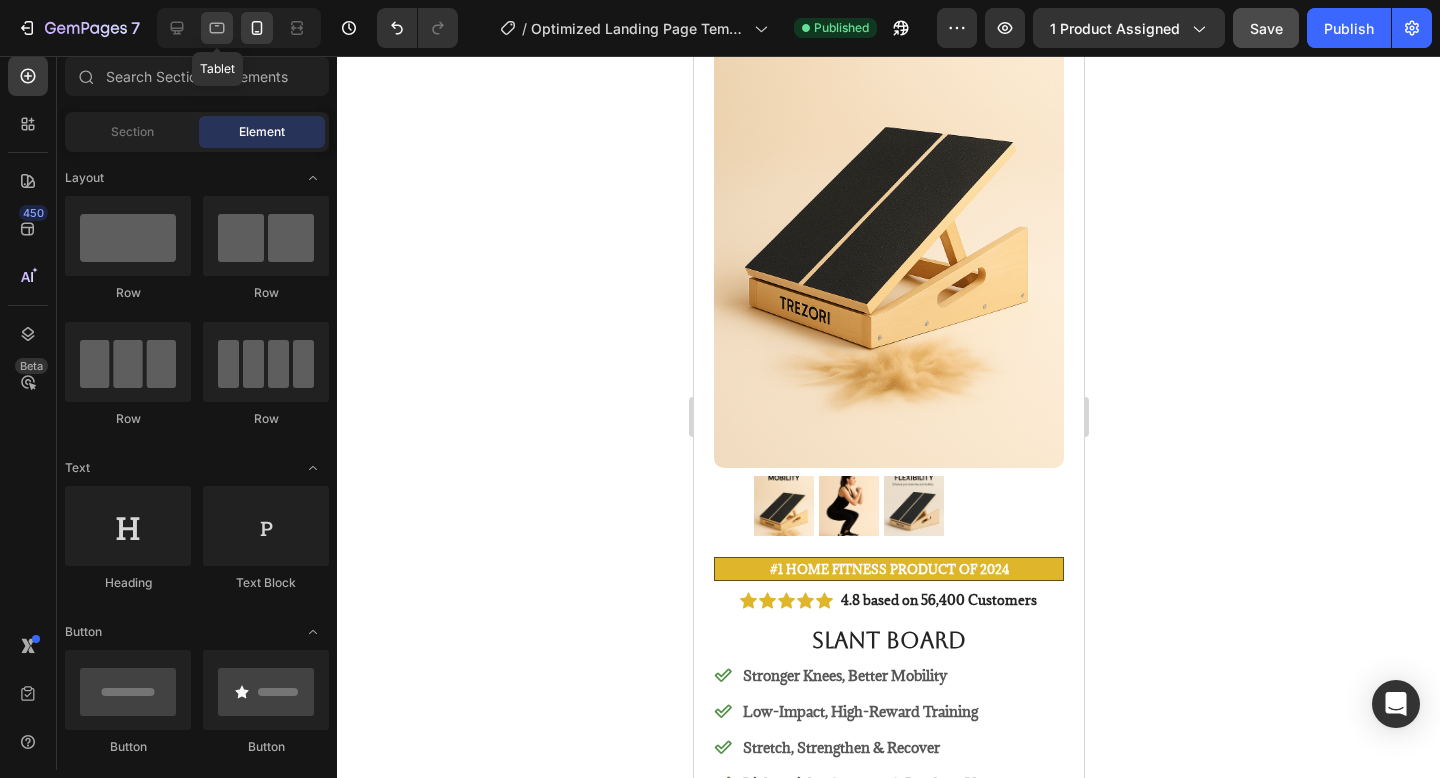 click 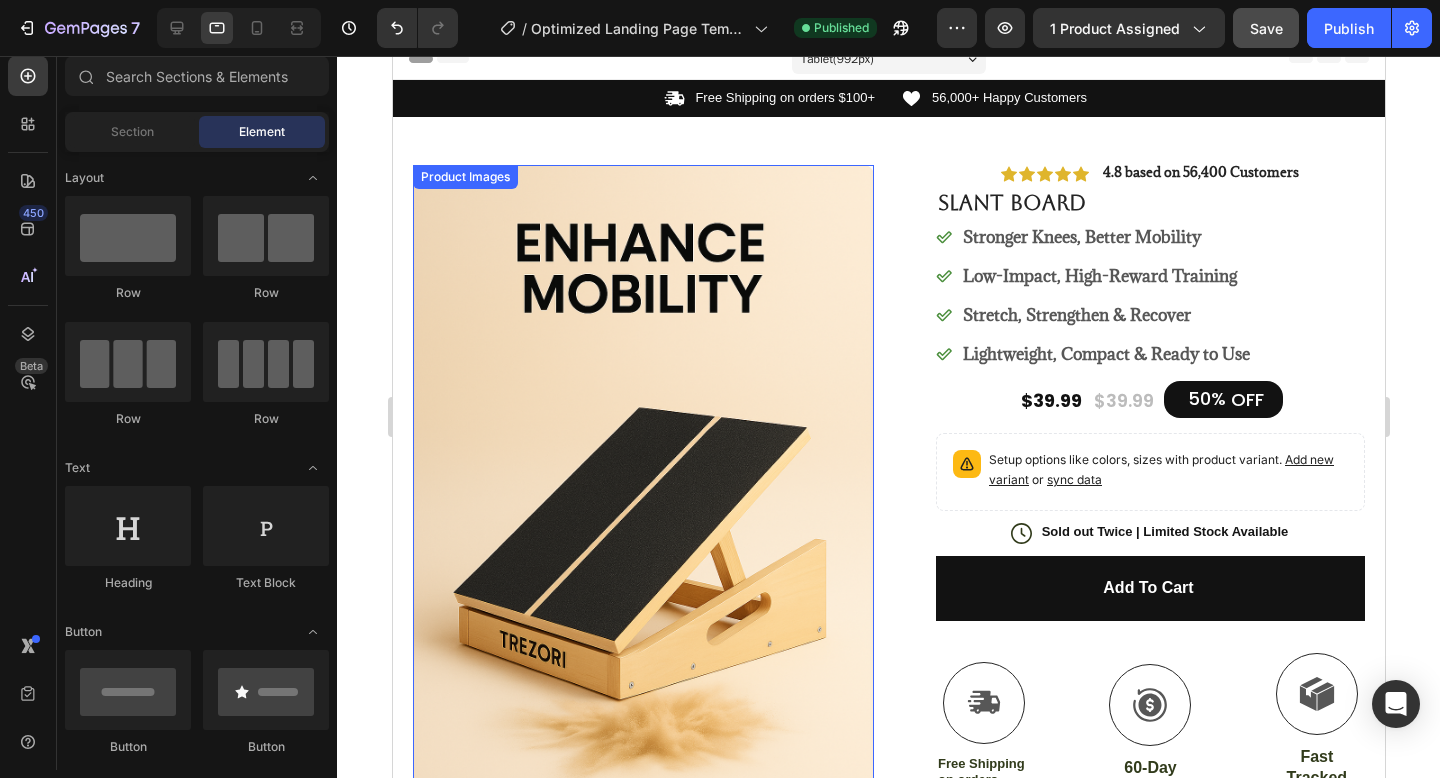 scroll, scrollTop: 0, scrollLeft: 0, axis: both 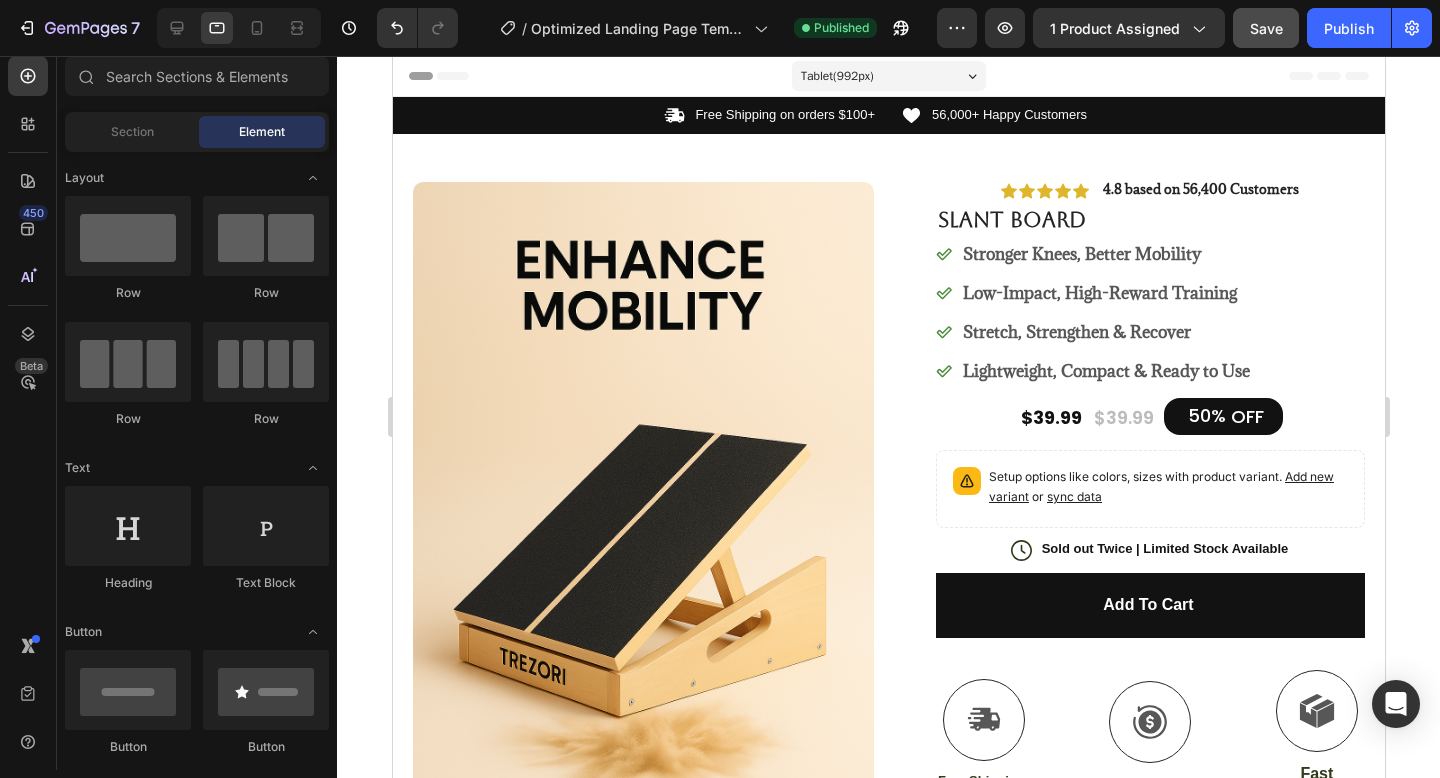 click on "Tablet  ( 992 px)" at bounding box center (888, 76) 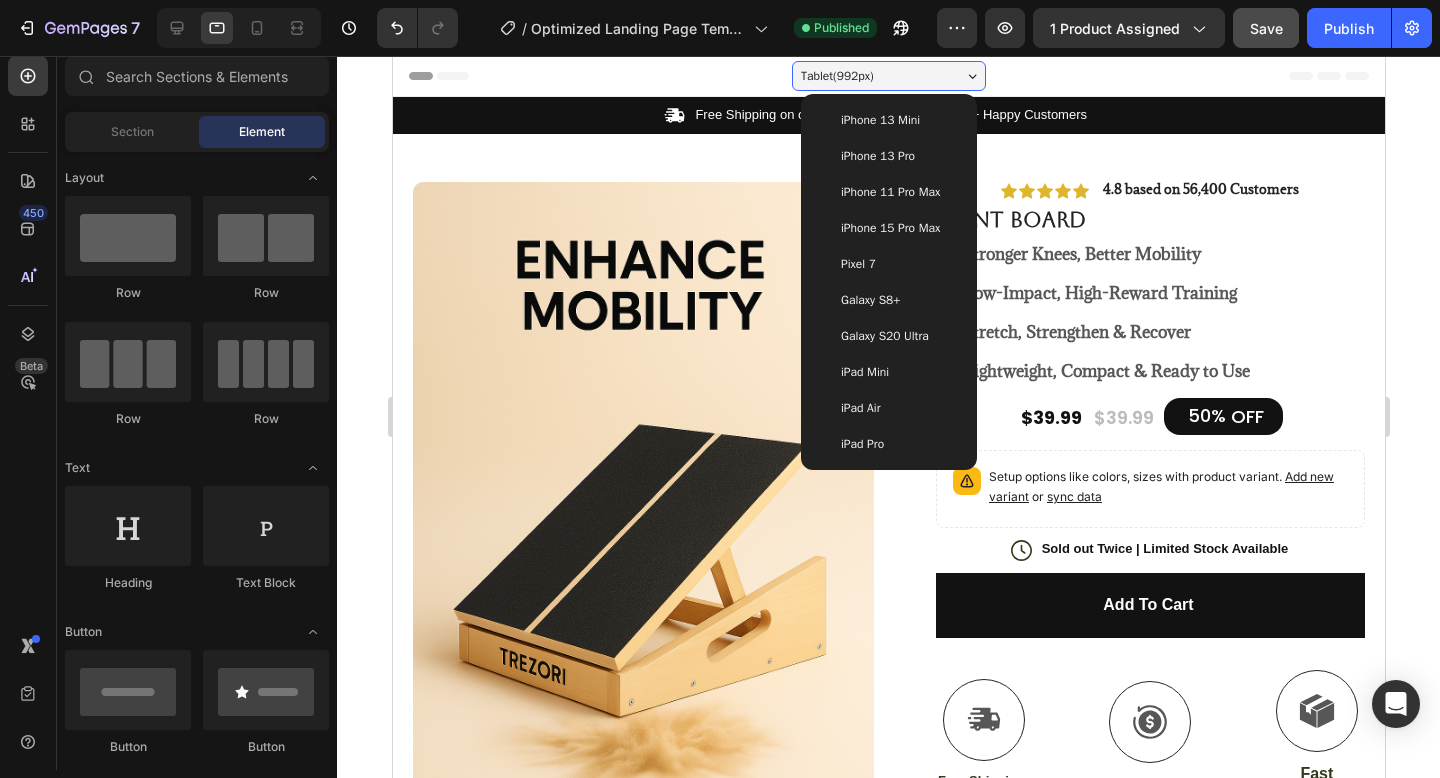 click on "Tablet  ( 992 px)" at bounding box center (888, 76) 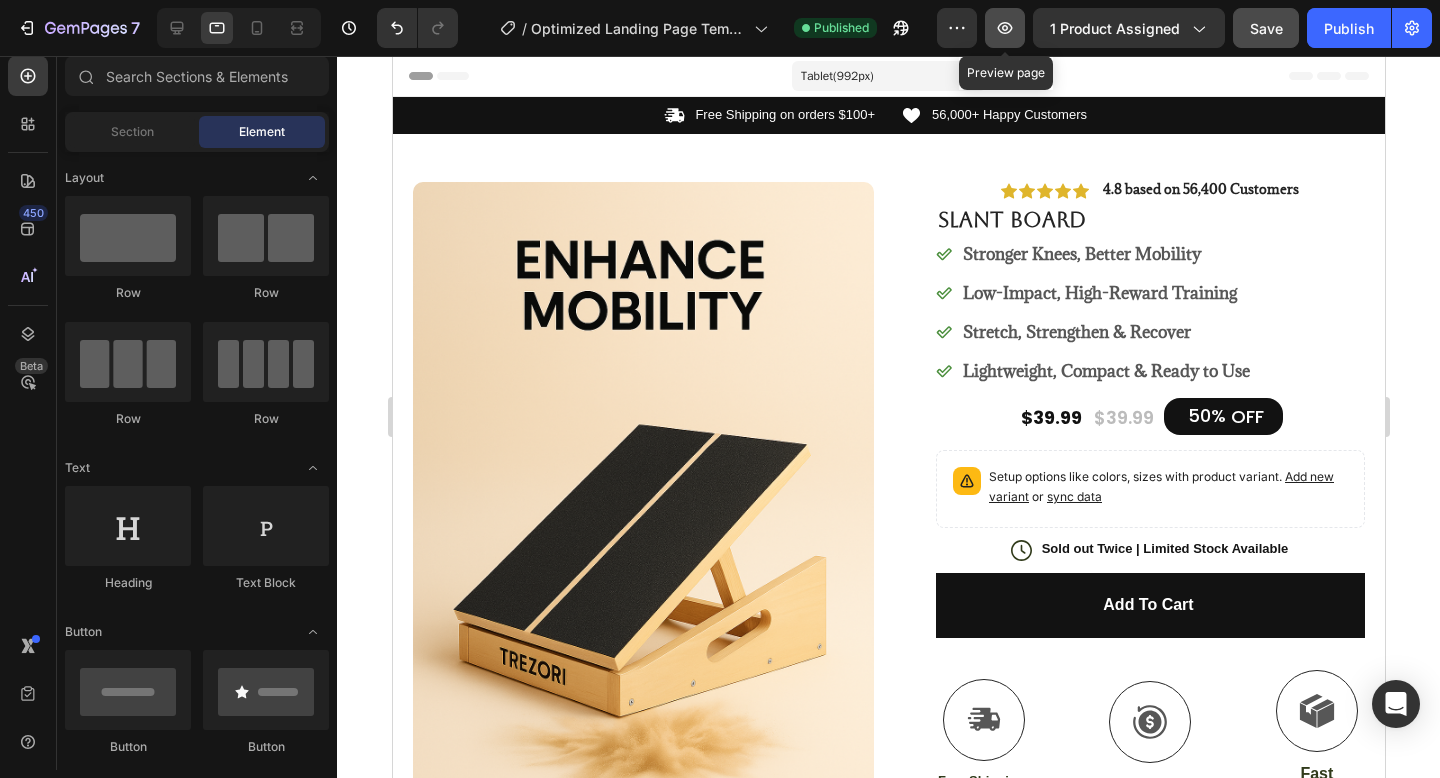click 